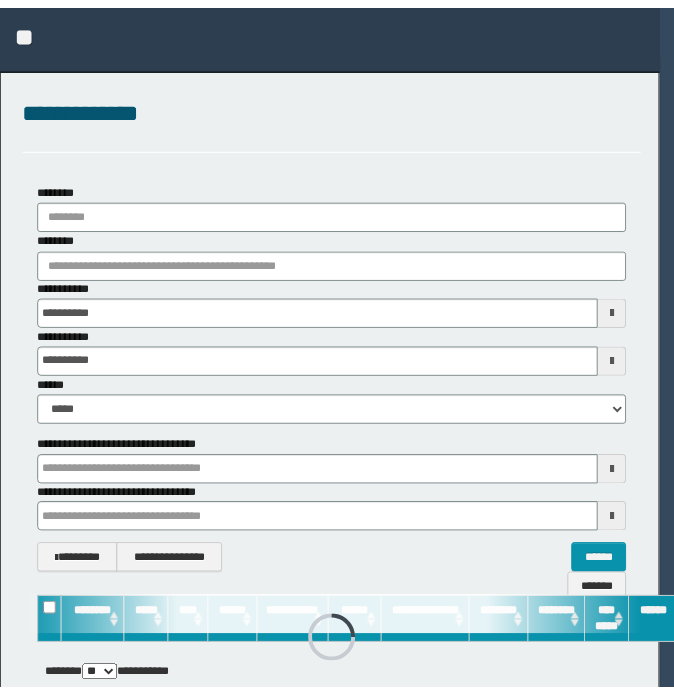 scroll, scrollTop: 0, scrollLeft: 0, axis: both 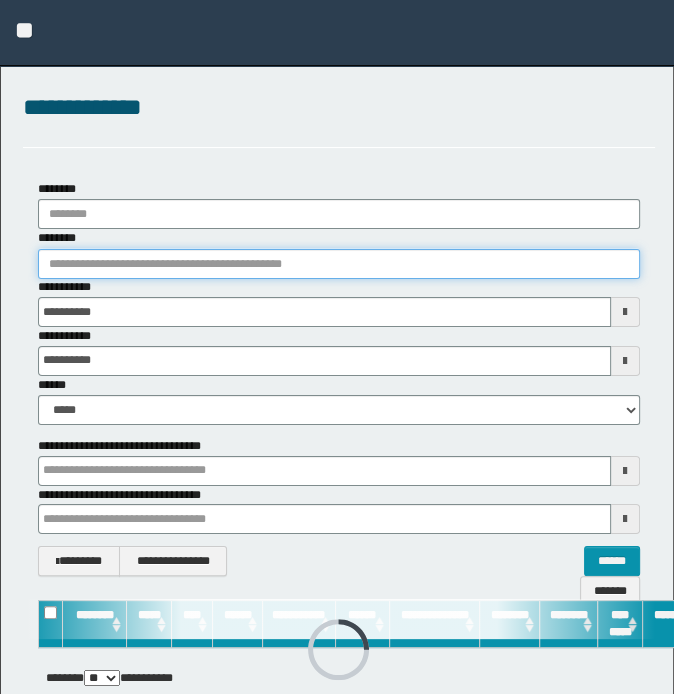 click on "********" at bounding box center (339, 264) 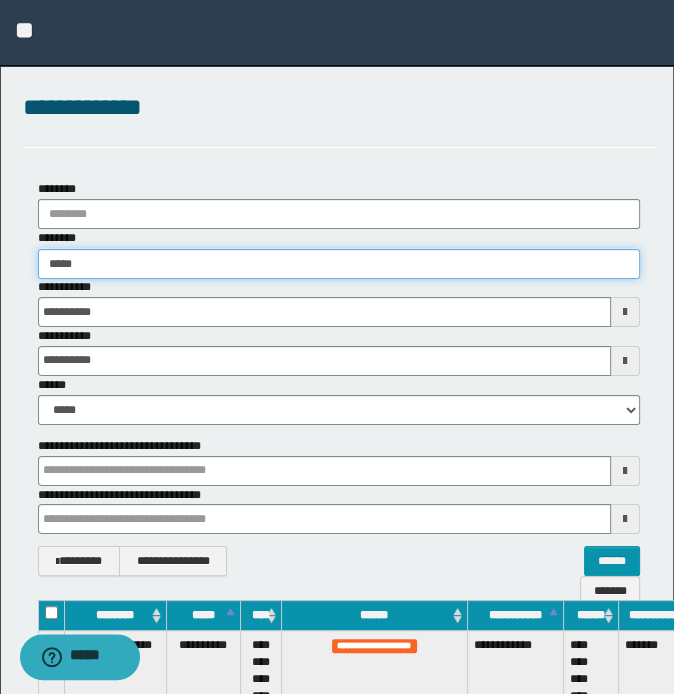type on "******" 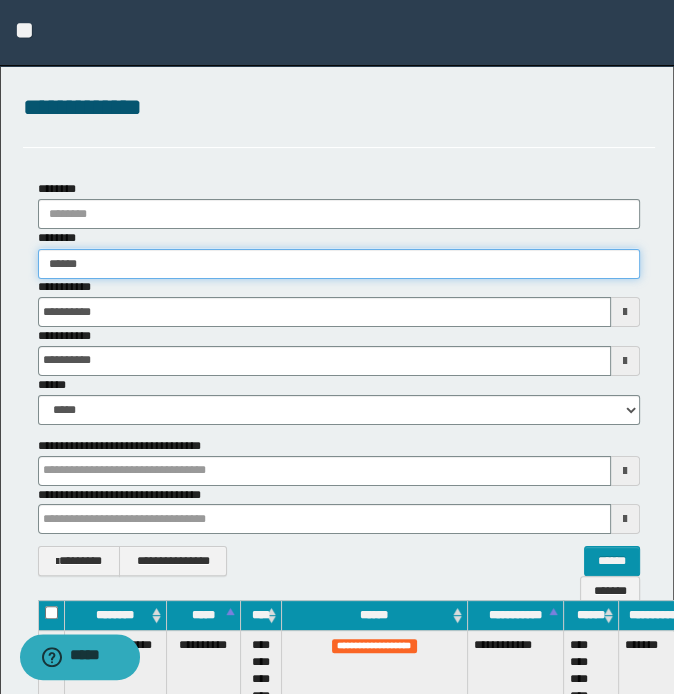type on "******" 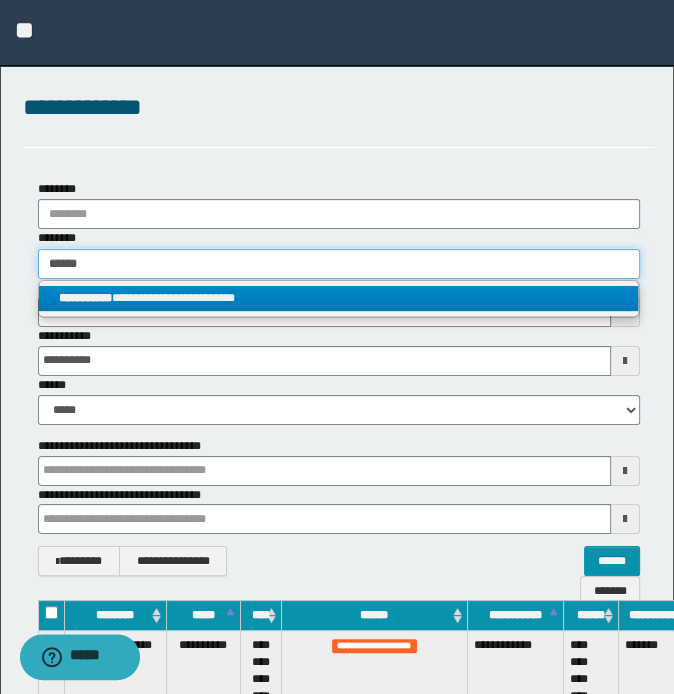 type on "******" 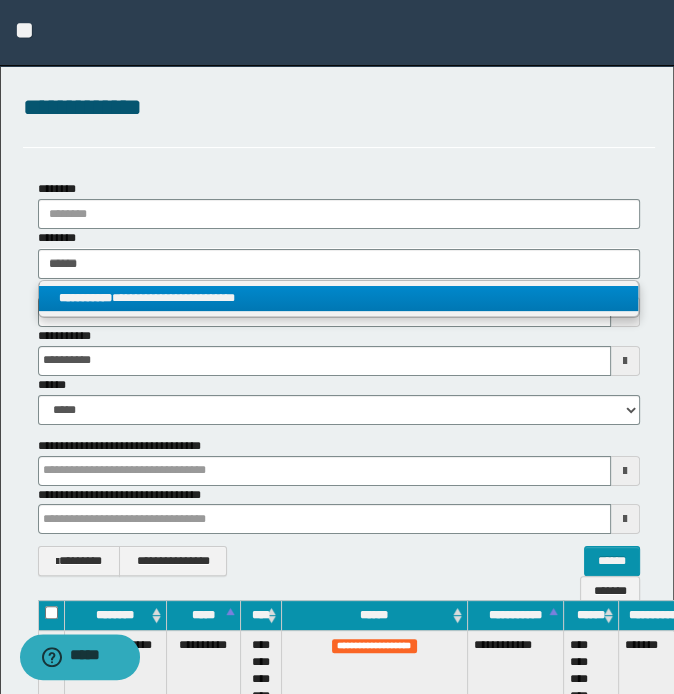 click on "**********" at bounding box center [339, 298] 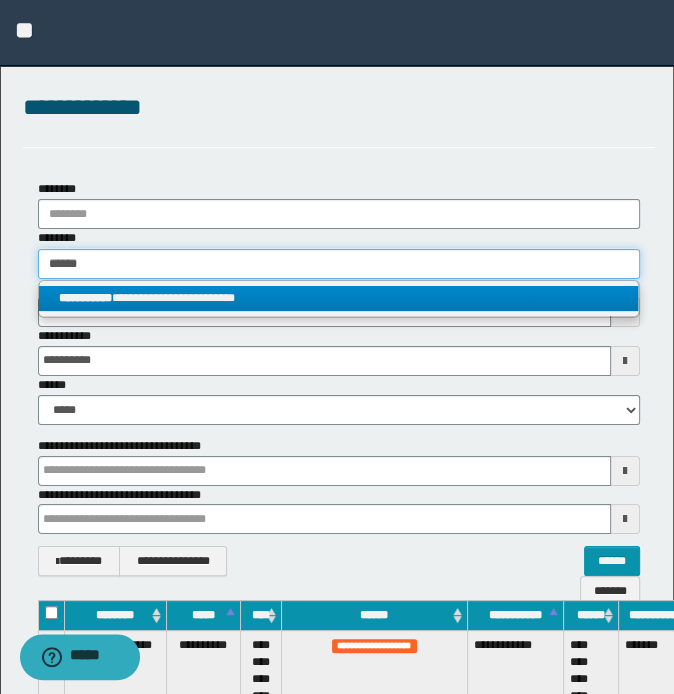 type 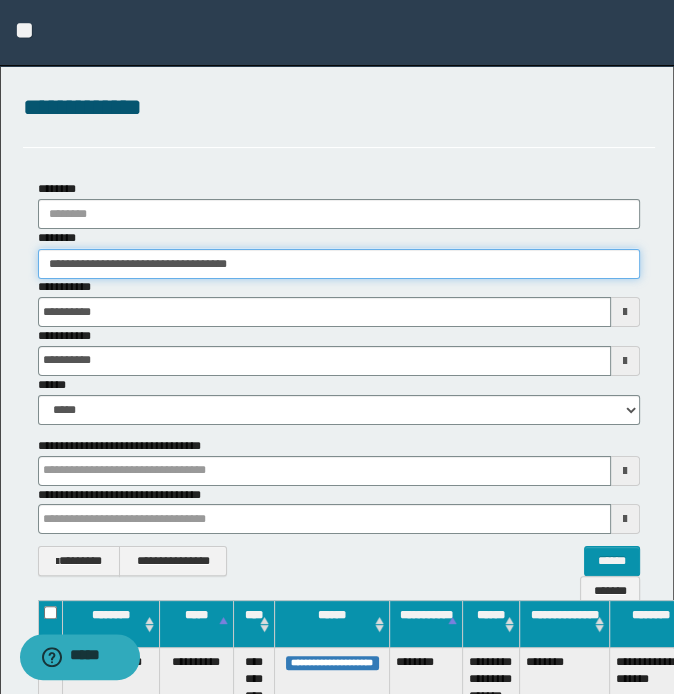 scroll, scrollTop: 0, scrollLeft: 208, axis: horizontal 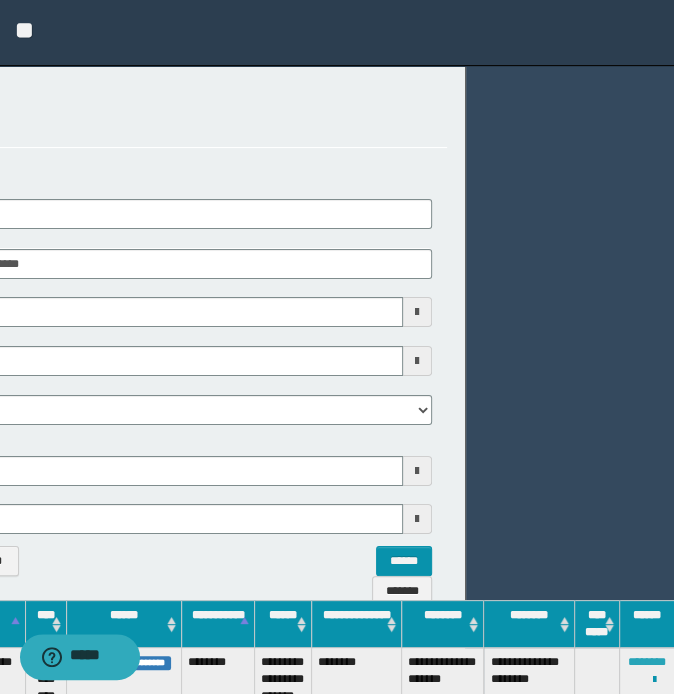 click on "********" at bounding box center (647, 662) 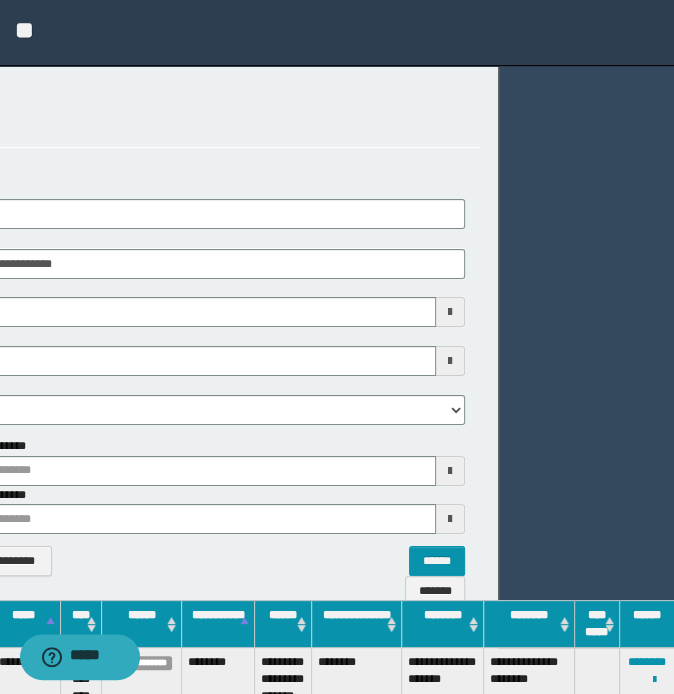 scroll, scrollTop: 0, scrollLeft: 0, axis: both 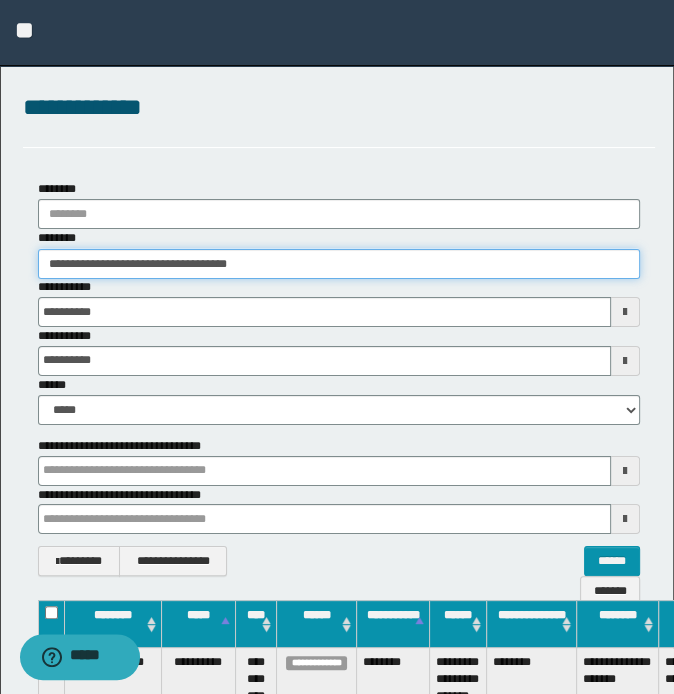 drag, startPoint x: 321, startPoint y: 256, endPoint x: -5, endPoint y: 255, distance: 326.00153 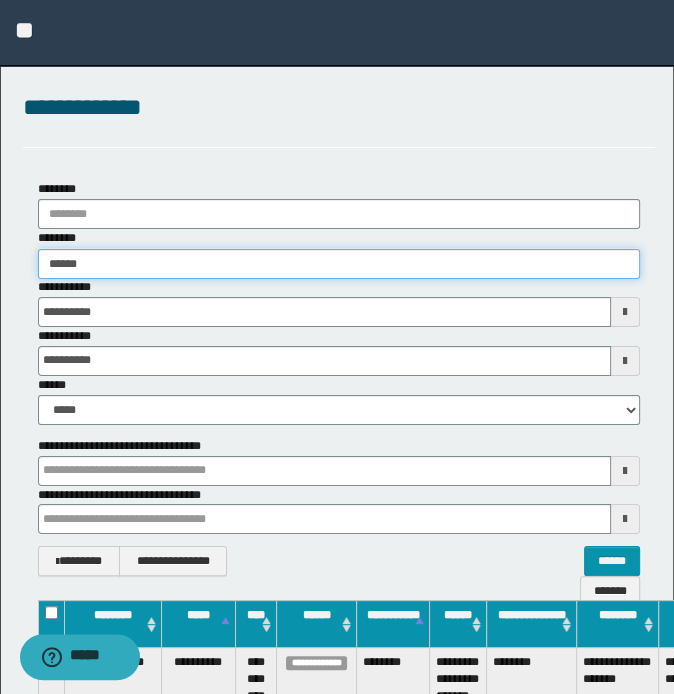 type on "*******" 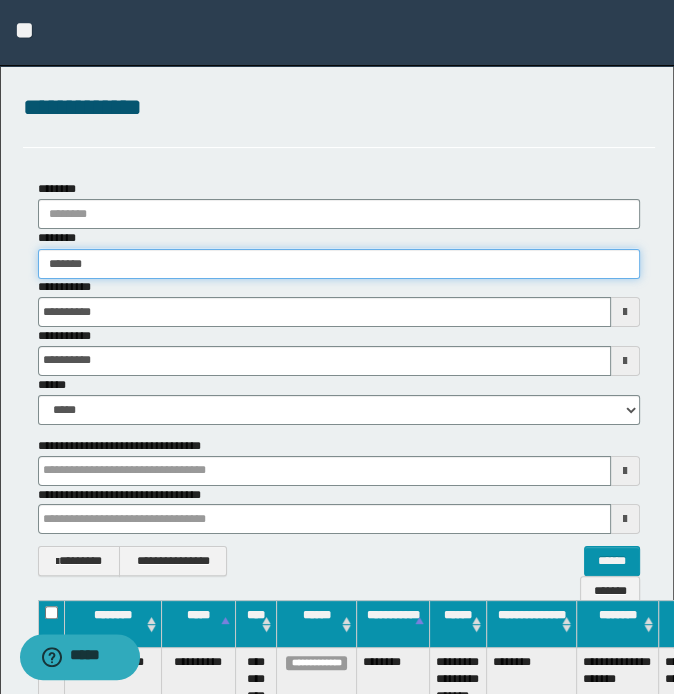 type on "*******" 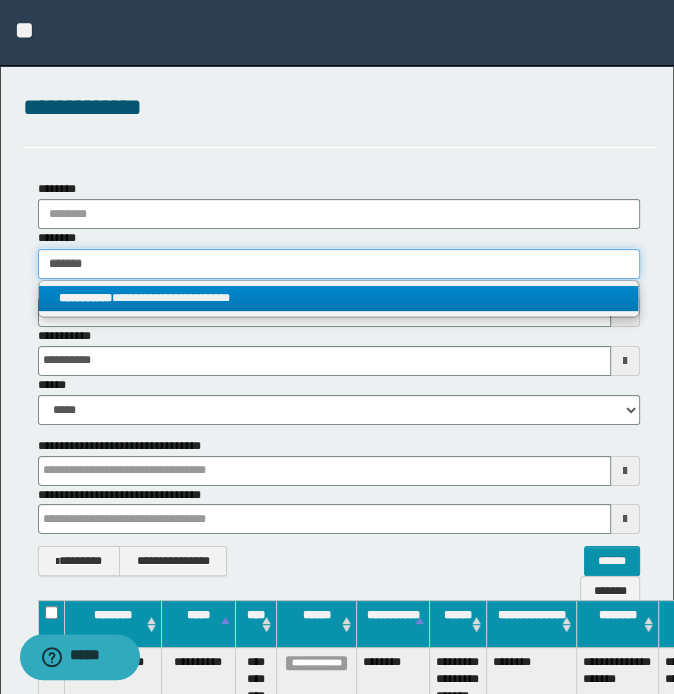 type on "*******" 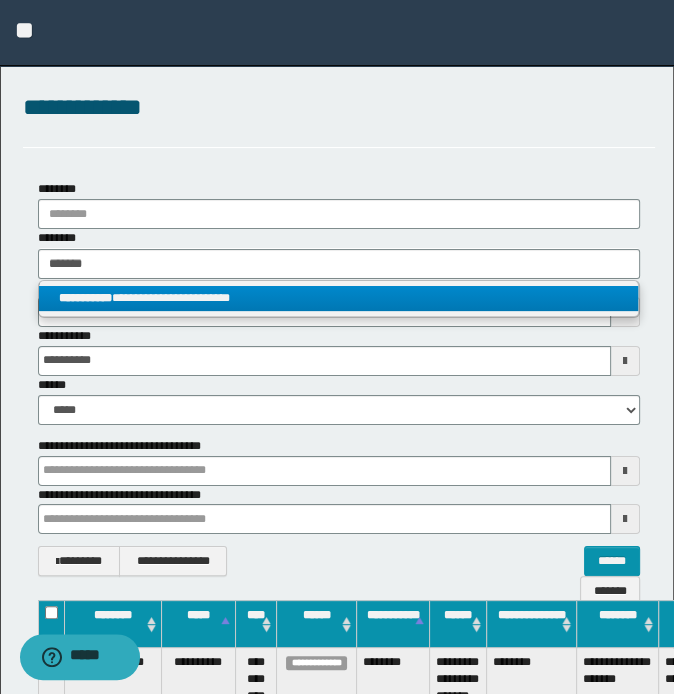 click on "**********" at bounding box center (339, 298) 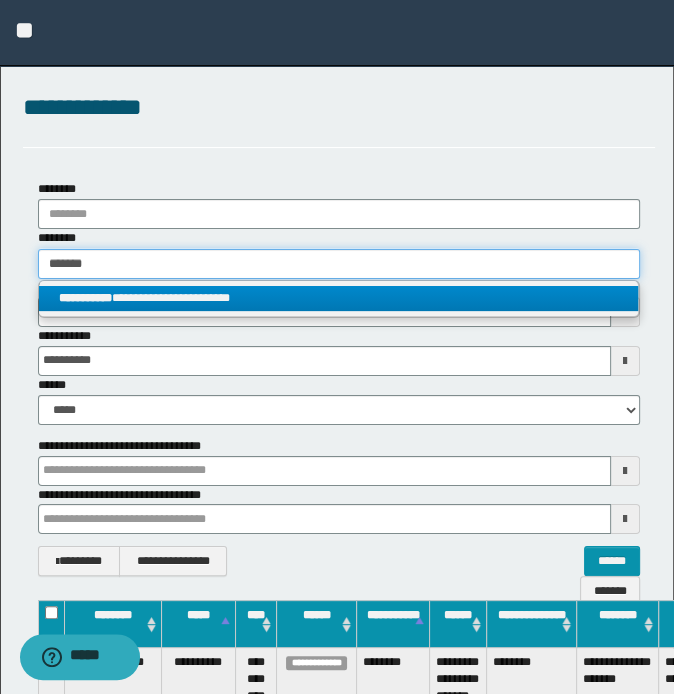 type 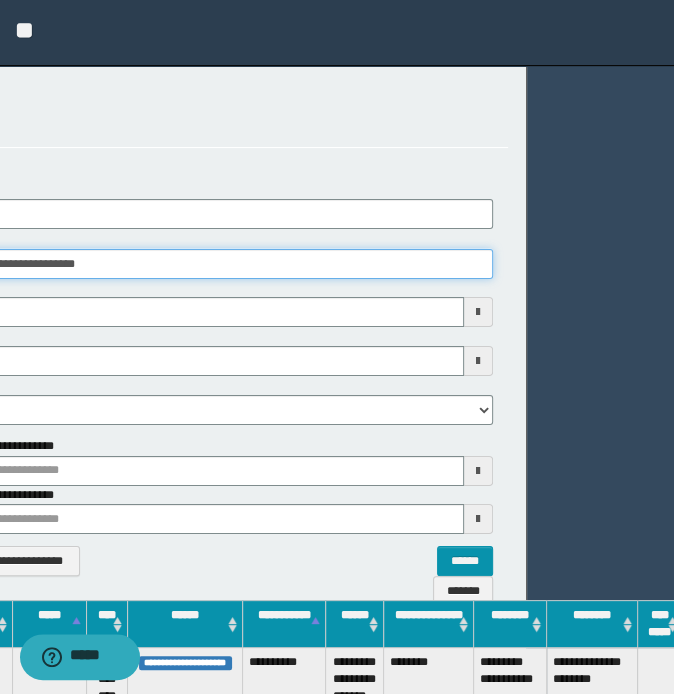 scroll, scrollTop: 0, scrollLeft: 188, axis: horizontal 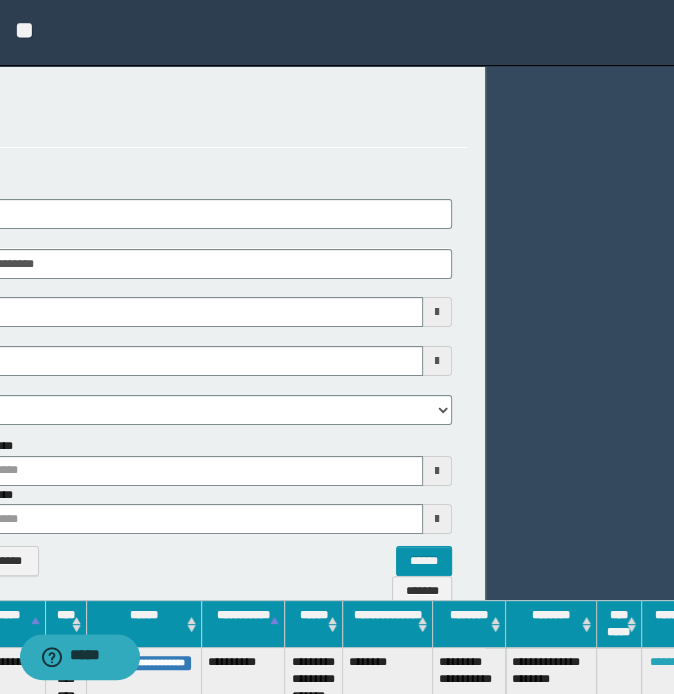 click on "********" at bounding box center [669, 662] 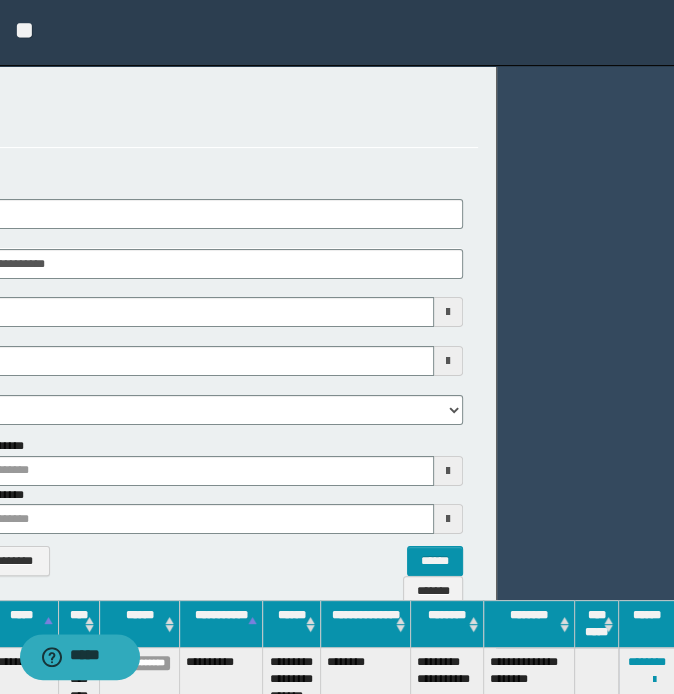 scroll, scrollTop: 0, scrollLeft: 0, axis: both 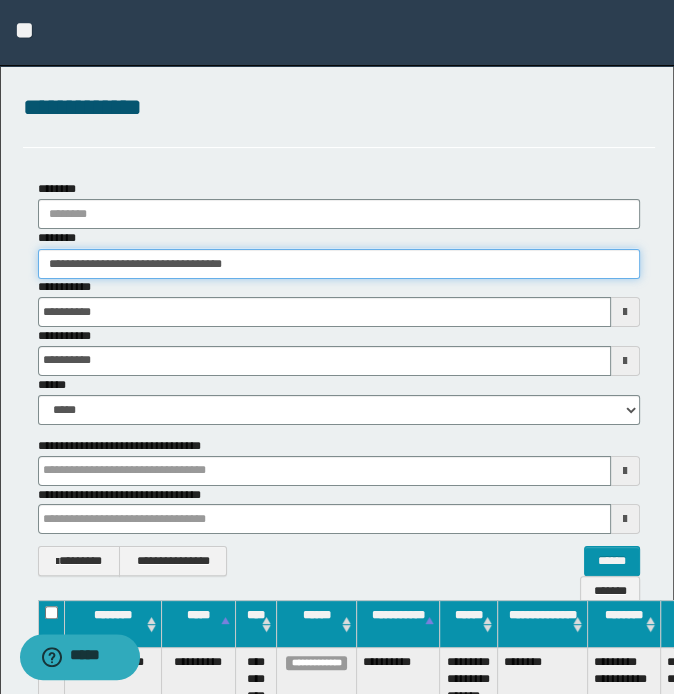 drag, startPoint x: 312, startPoint y: 273, endPoint x: -5, endPoint y: 272, distance: 317.0016 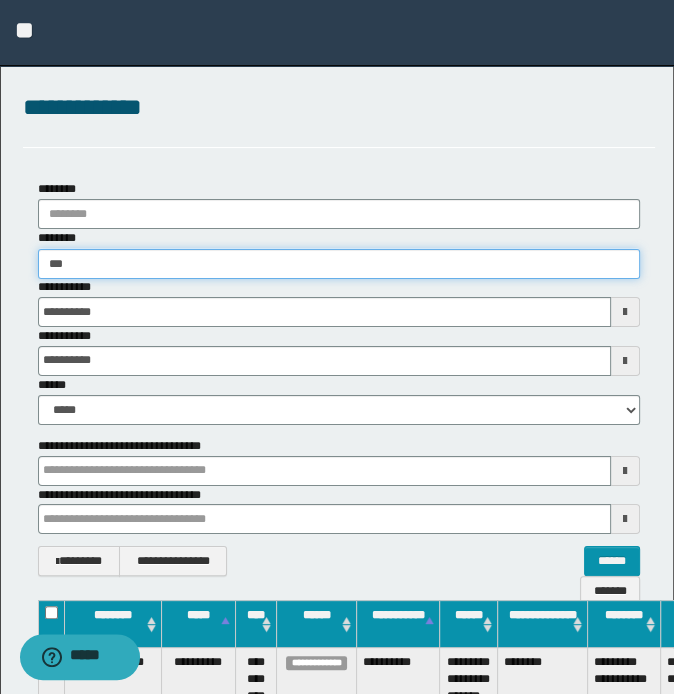 type on "****" 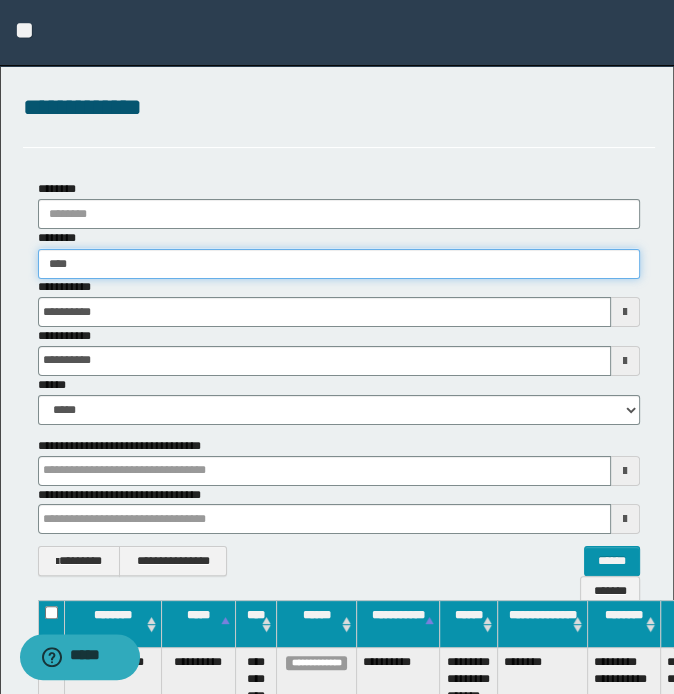 type on "****" 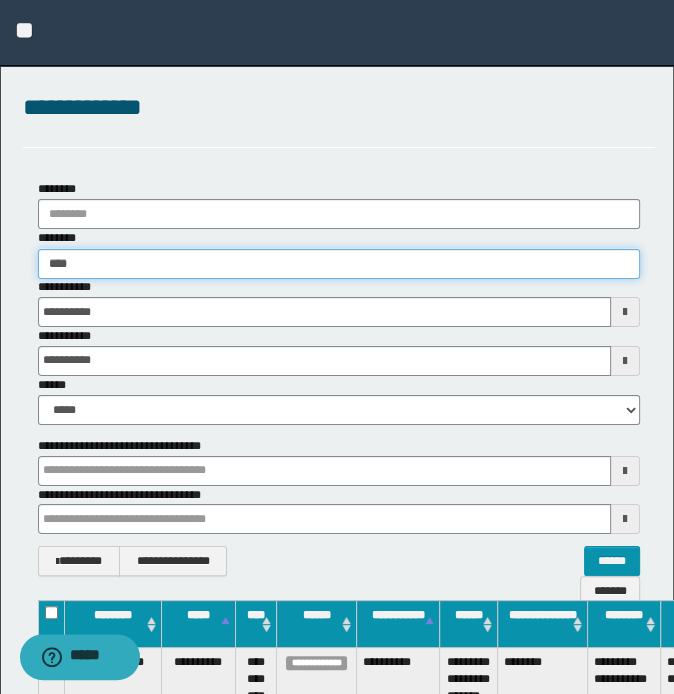 type 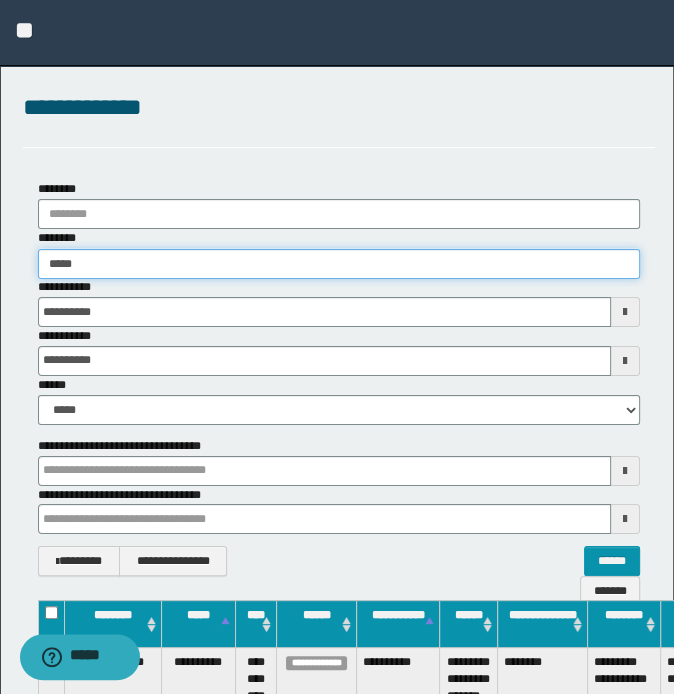 type on "******" 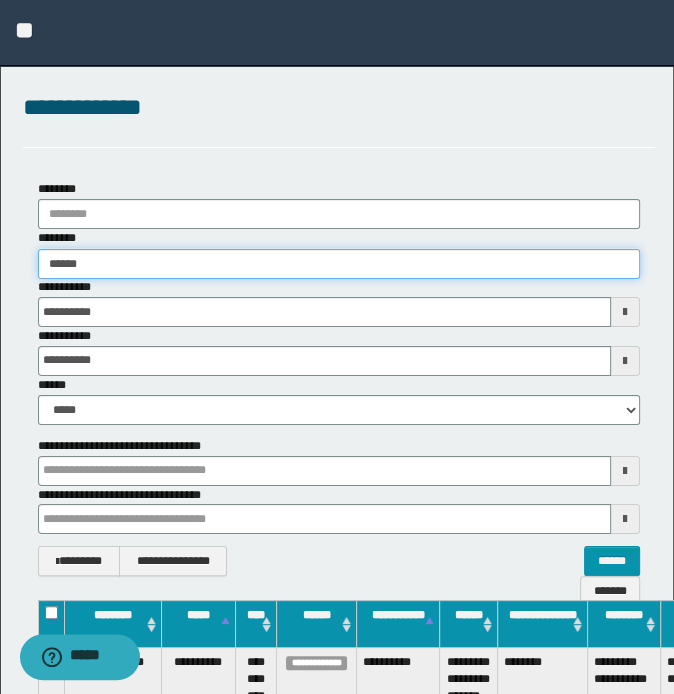 type on "******" 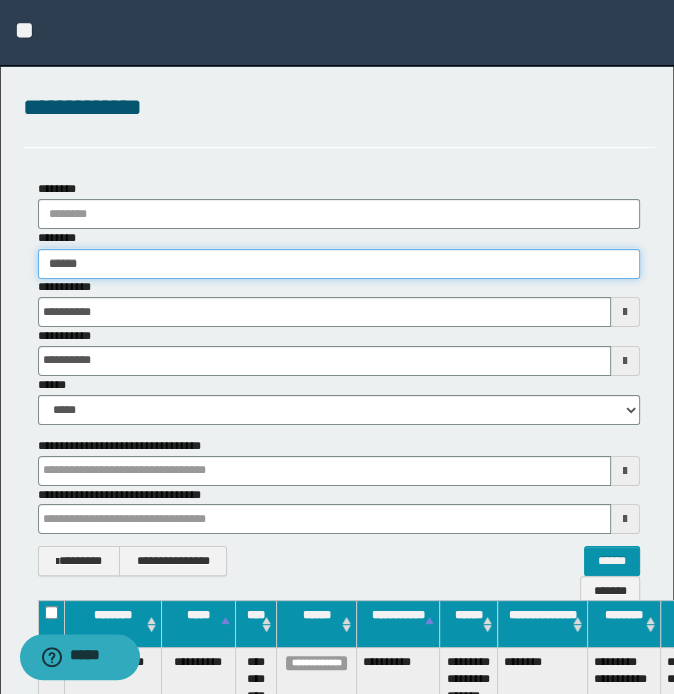 type 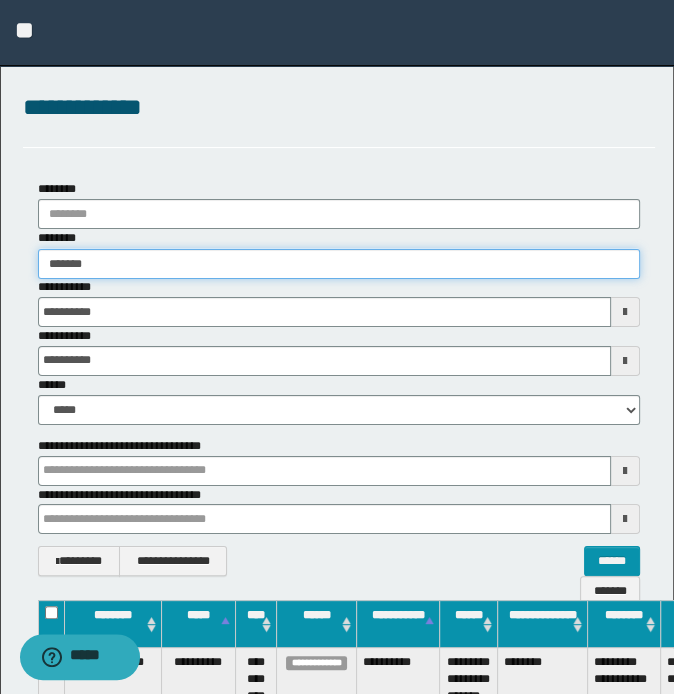 type on "*******" 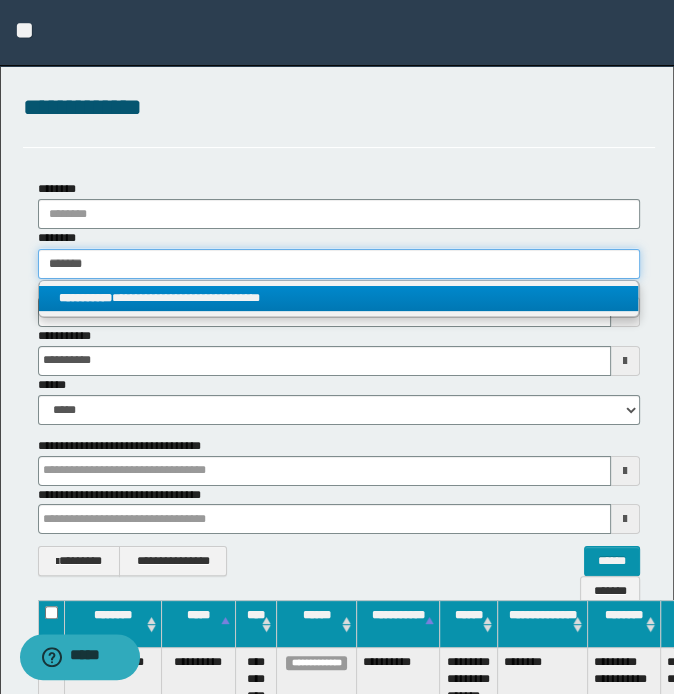 type on "*******" 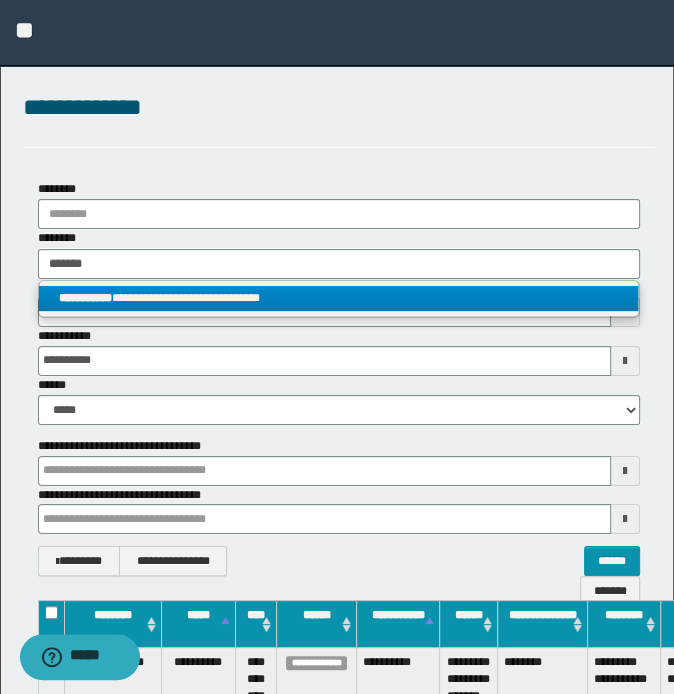 click on "**********" at bounding box center (339, 298) 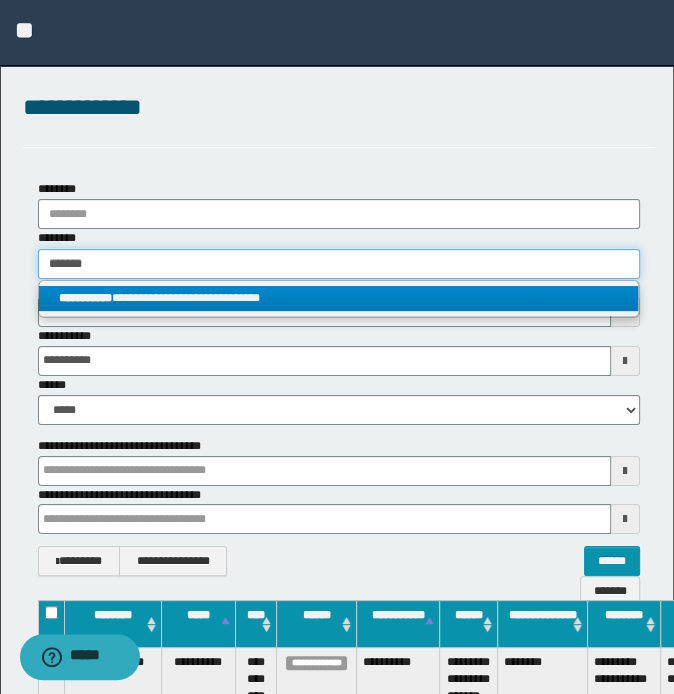 type 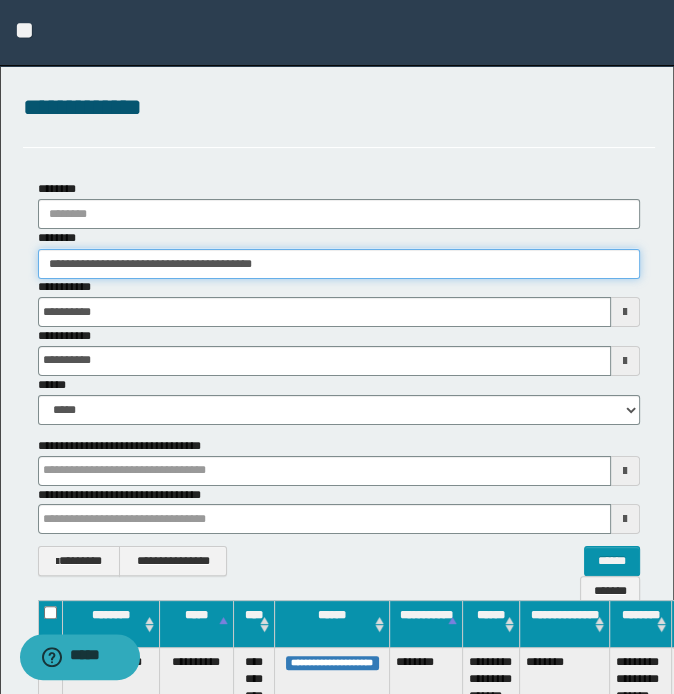 scroll, scrollTop: 0, scrollLeft: 188, axis: horizontal 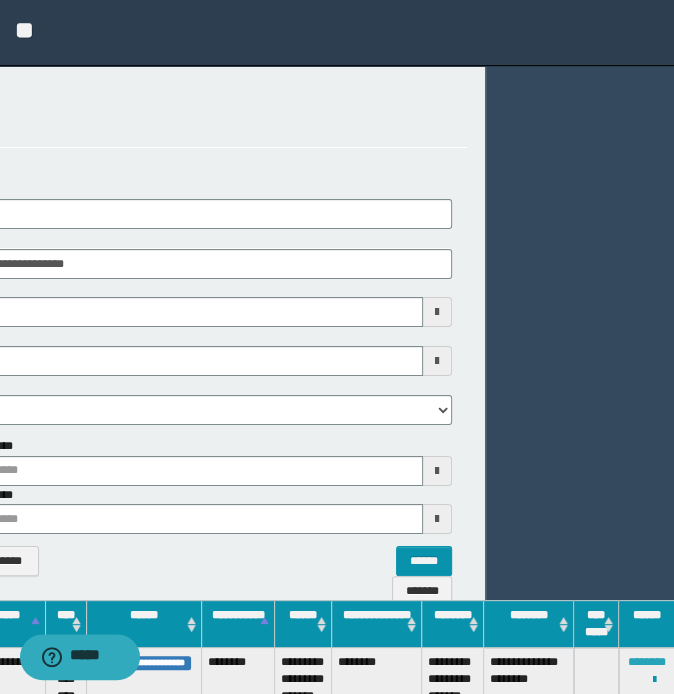 click on "********" at bounding box center (647, 662) 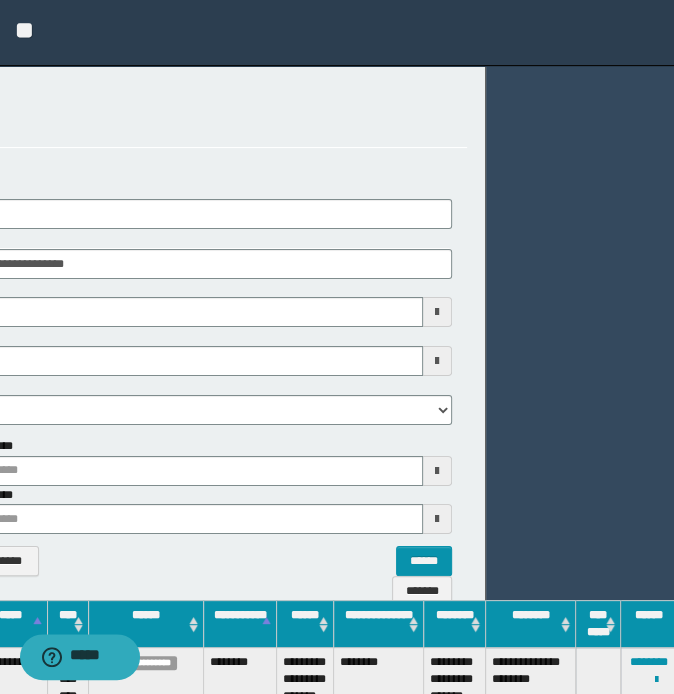 scroll, scrollTop: 0, scrollLeft: 155, axis: horizontal 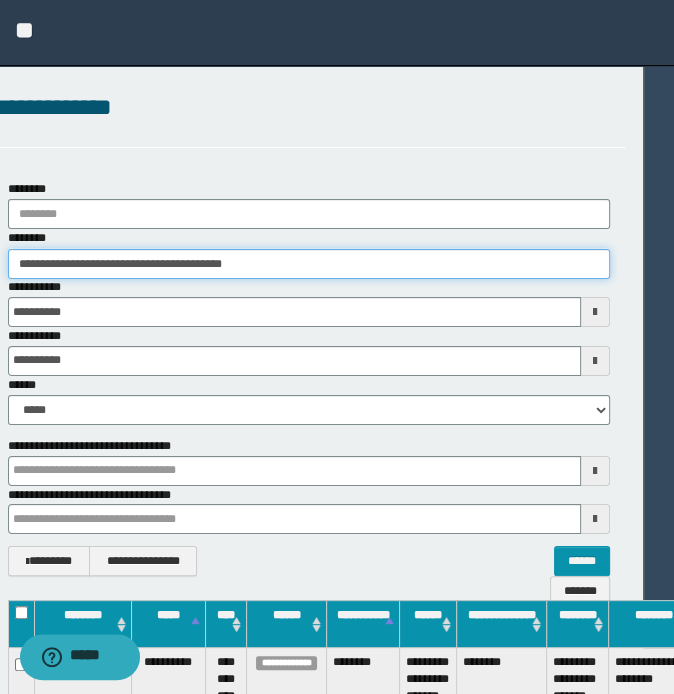 drag, startPoint x: 234, startPoint y: 265, endPoint x: -5, endPoint y: 268, distance: 239.01883 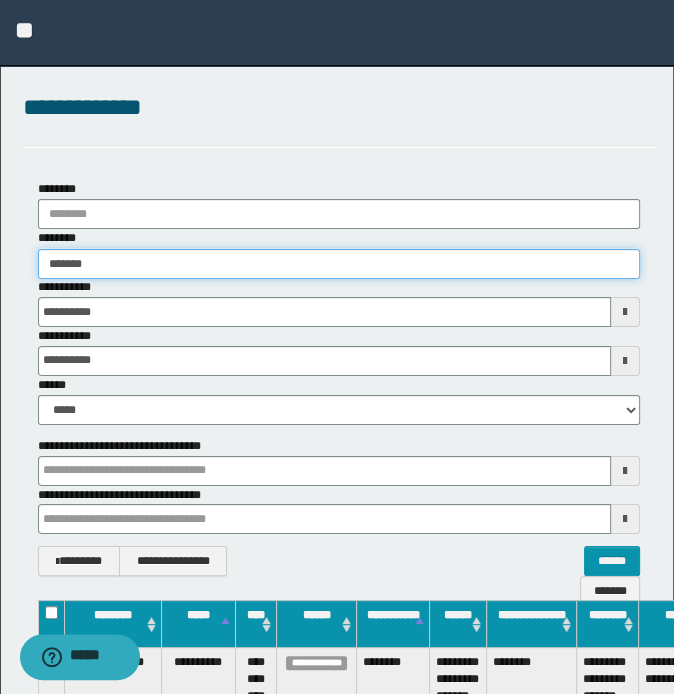 type on "********" 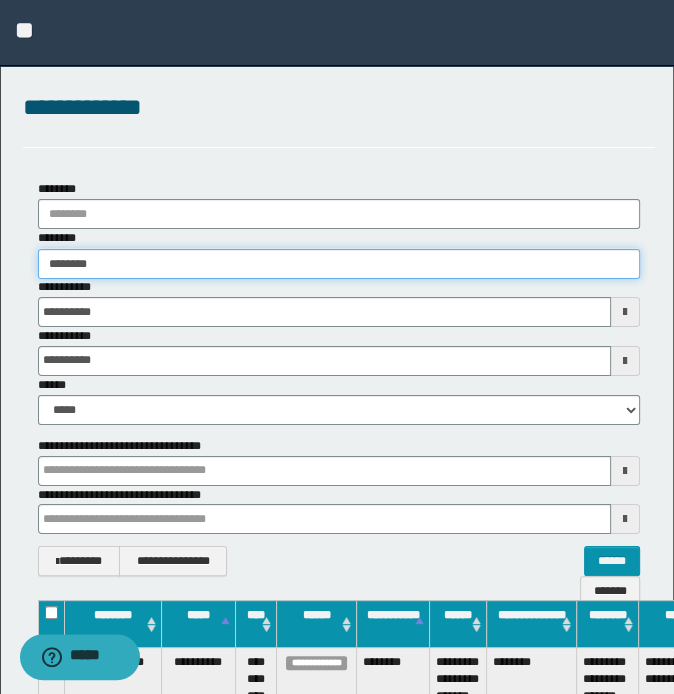 type on "********" 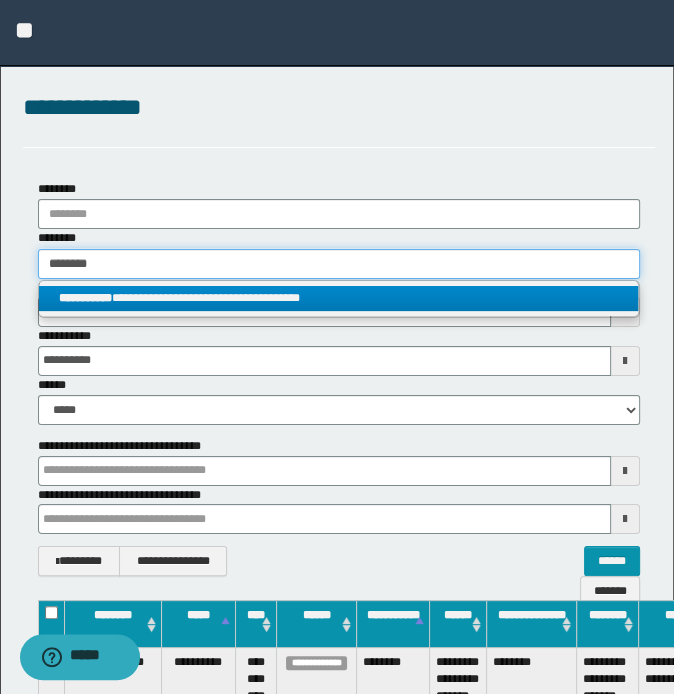 type on "********" 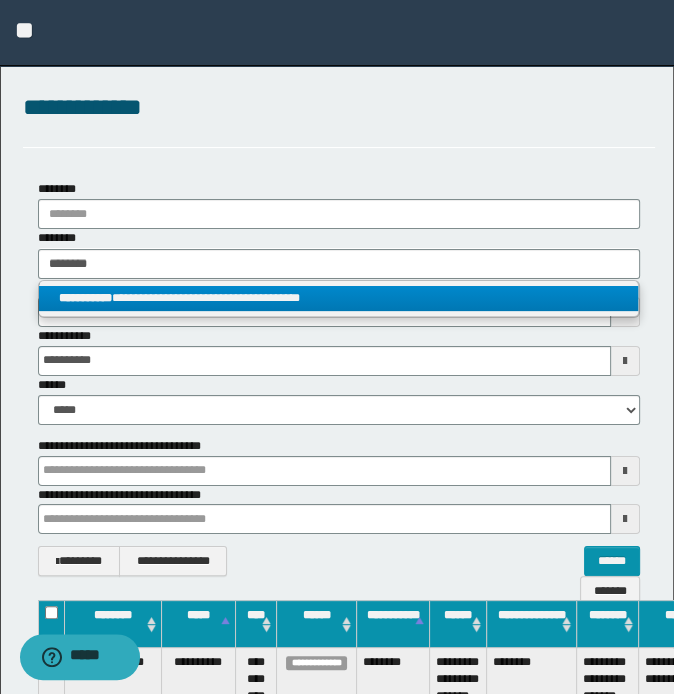 click on "**********" at bounding box center [339, 298] 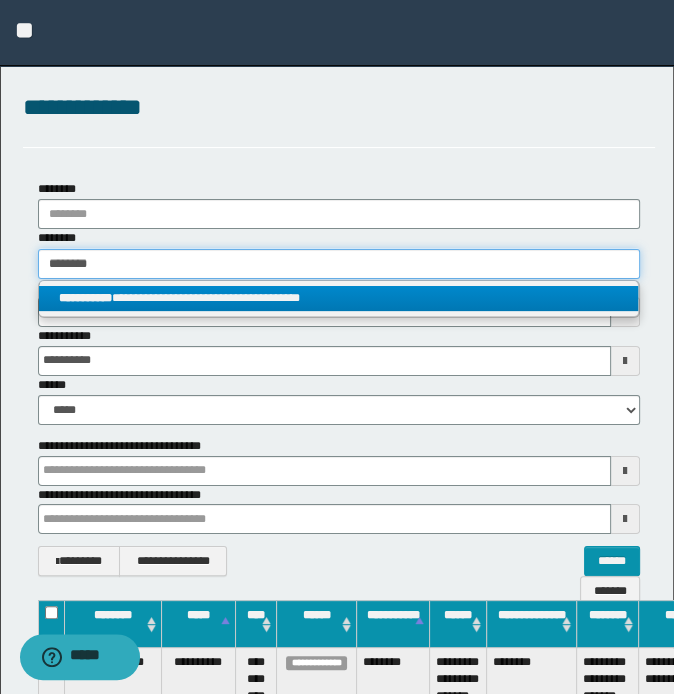type 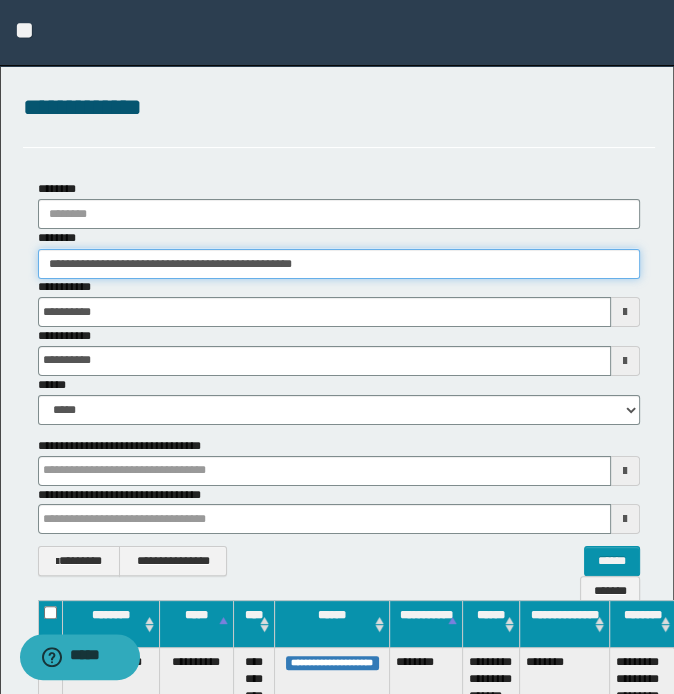 scroll, scrollTop: 0, scrollLeft: 192, axis: horizontal 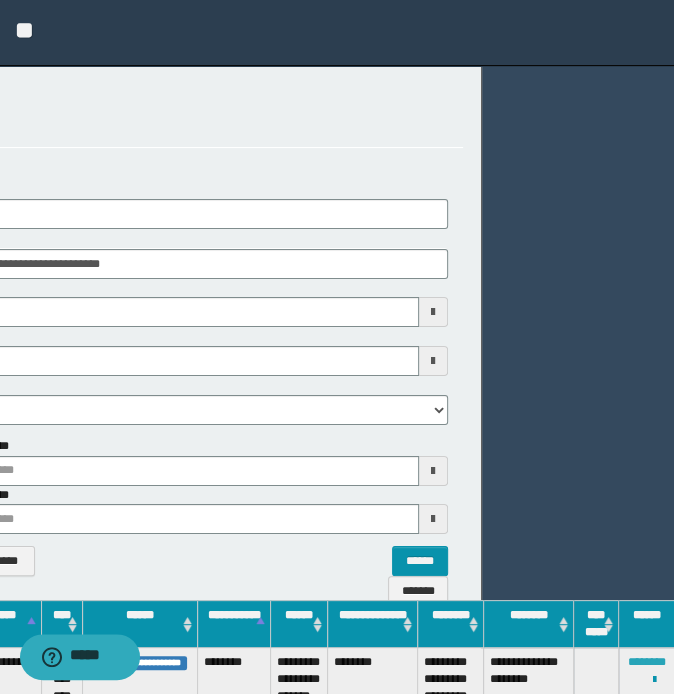 click on "********" at bounding box center (647, 662) 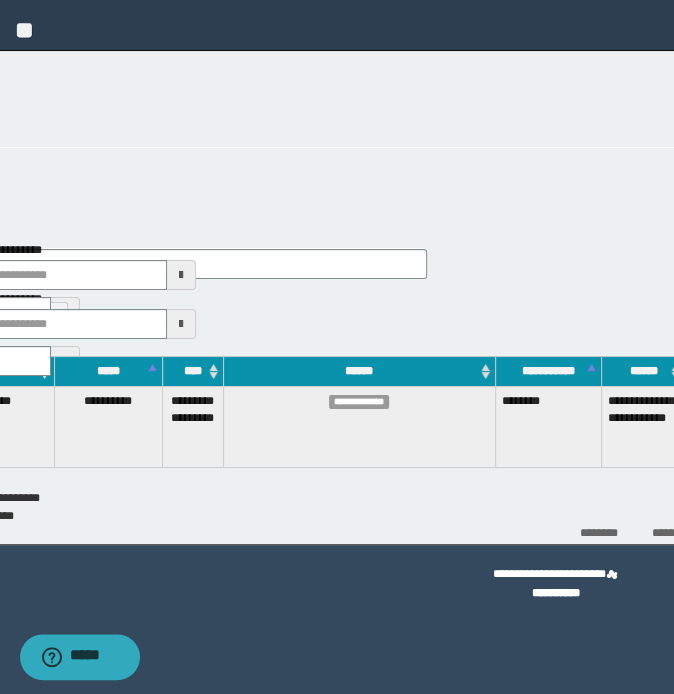 scroll, scrollTop: 0, scrollLeft: 0, axis: both 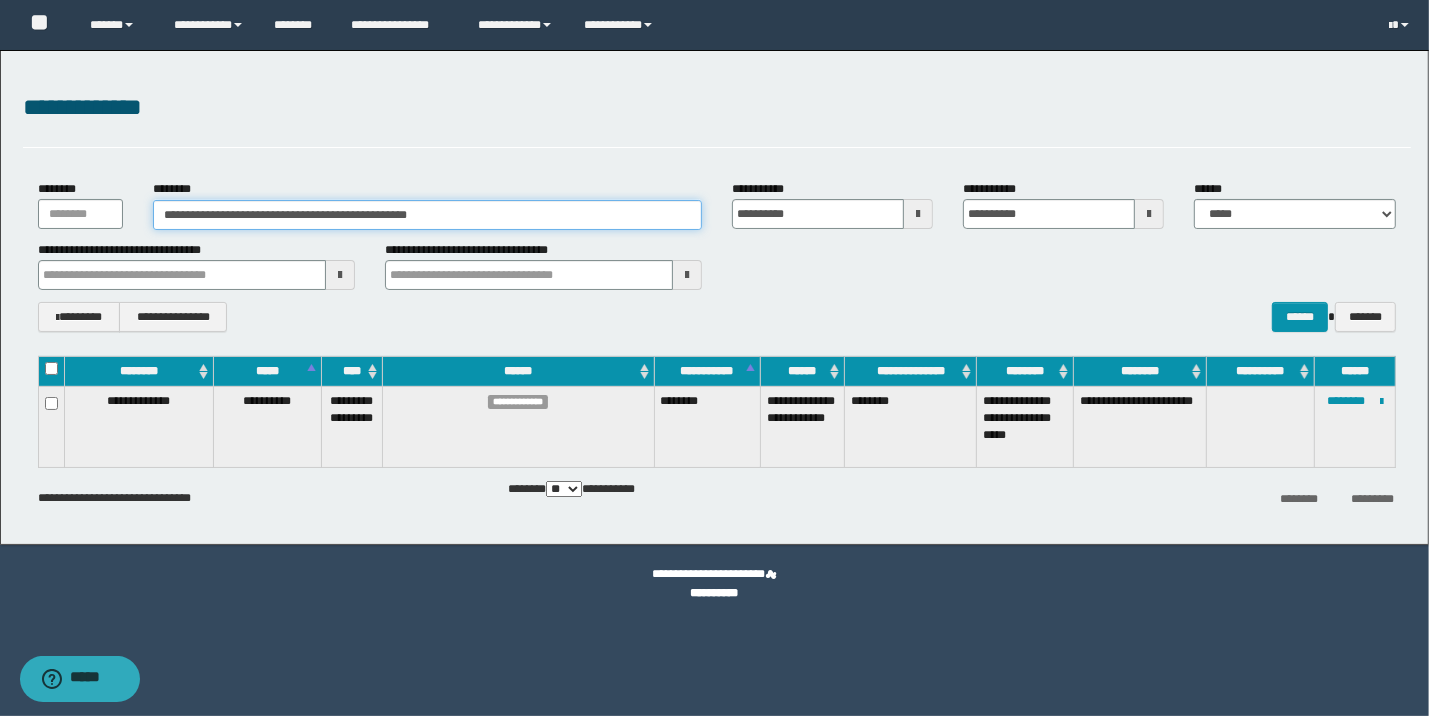 drag, startPoint x: 526, startPoint y: 216, endPoint x: 0, endPoint y: 246, distance: 526.8548 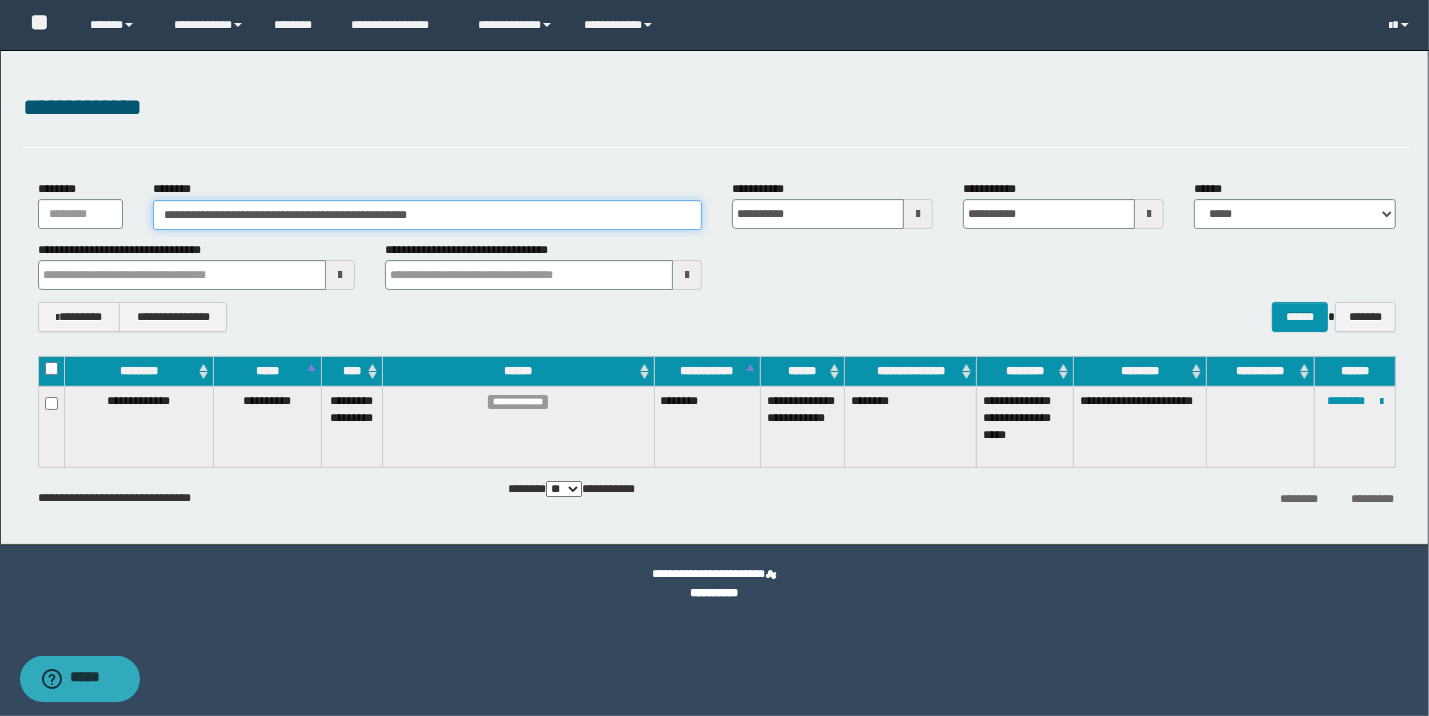 paste 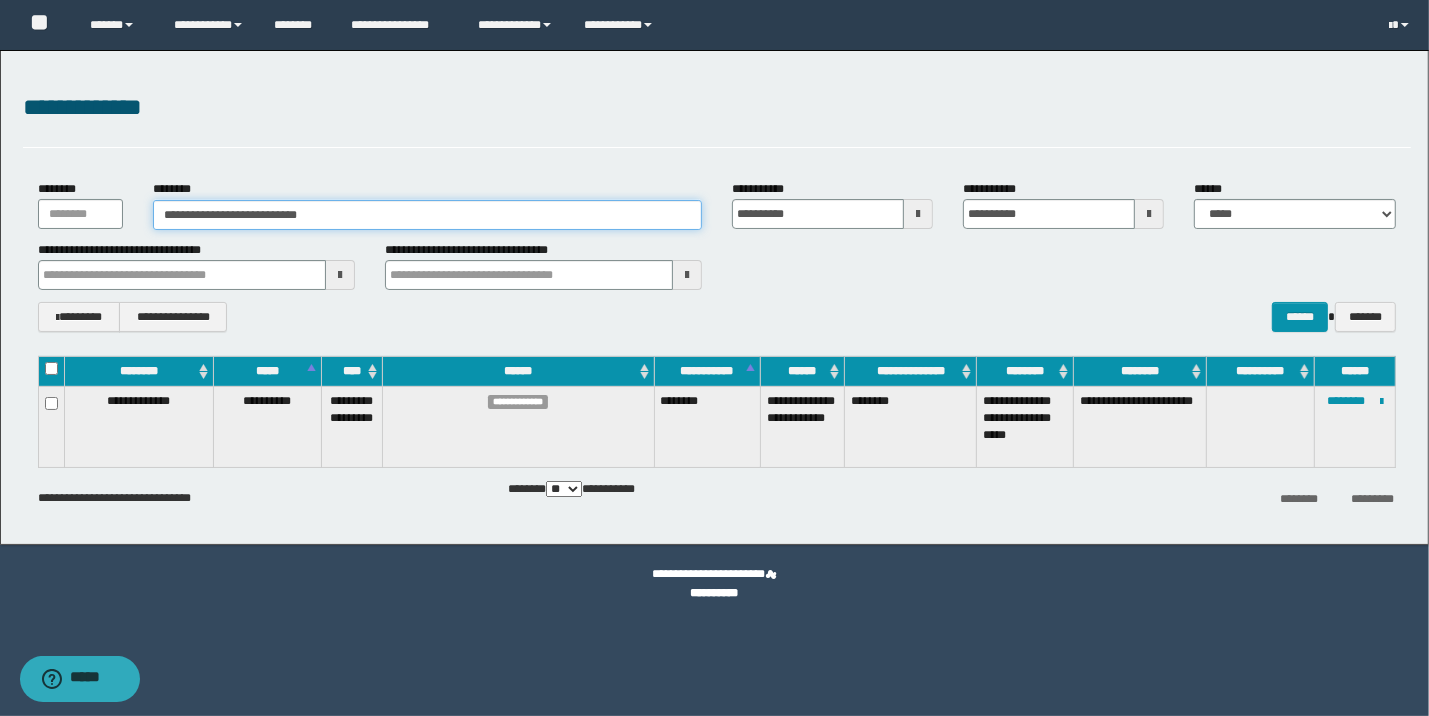 type on "**********" 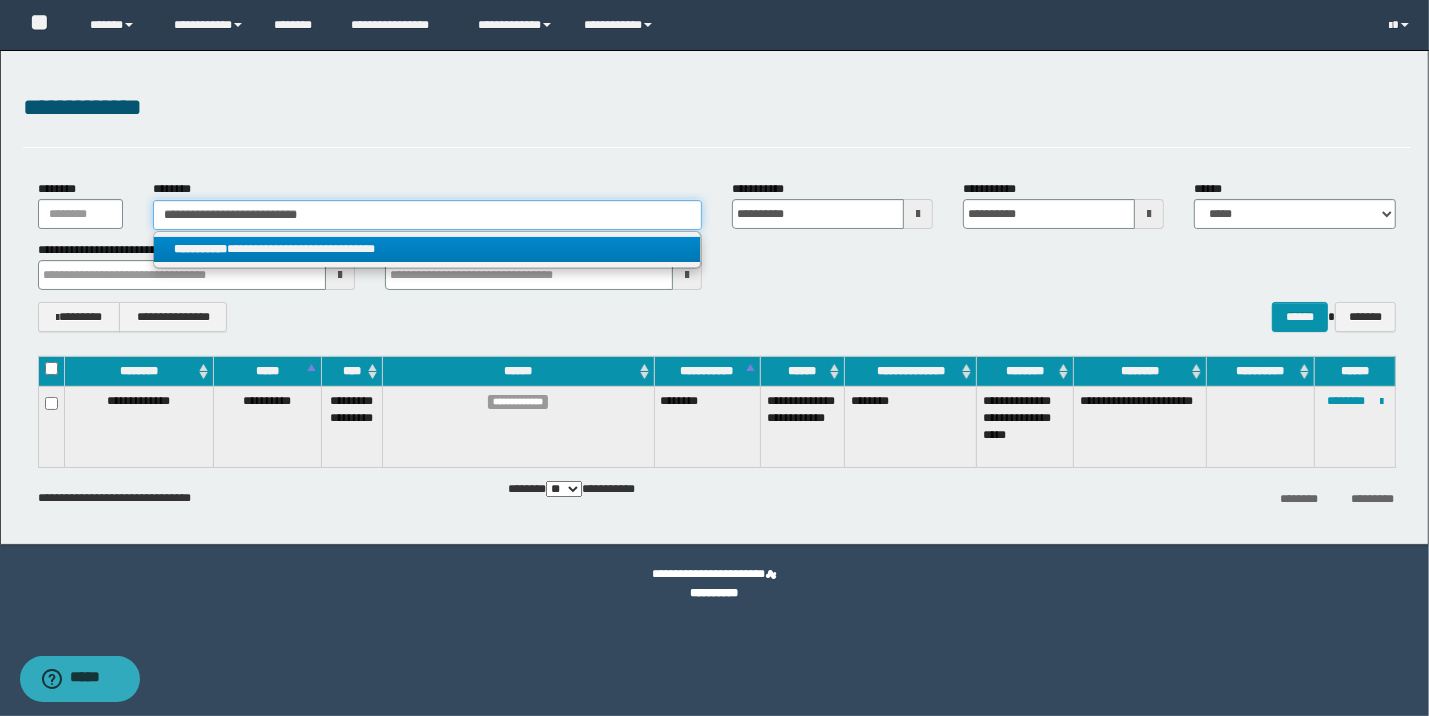 type on "**********" 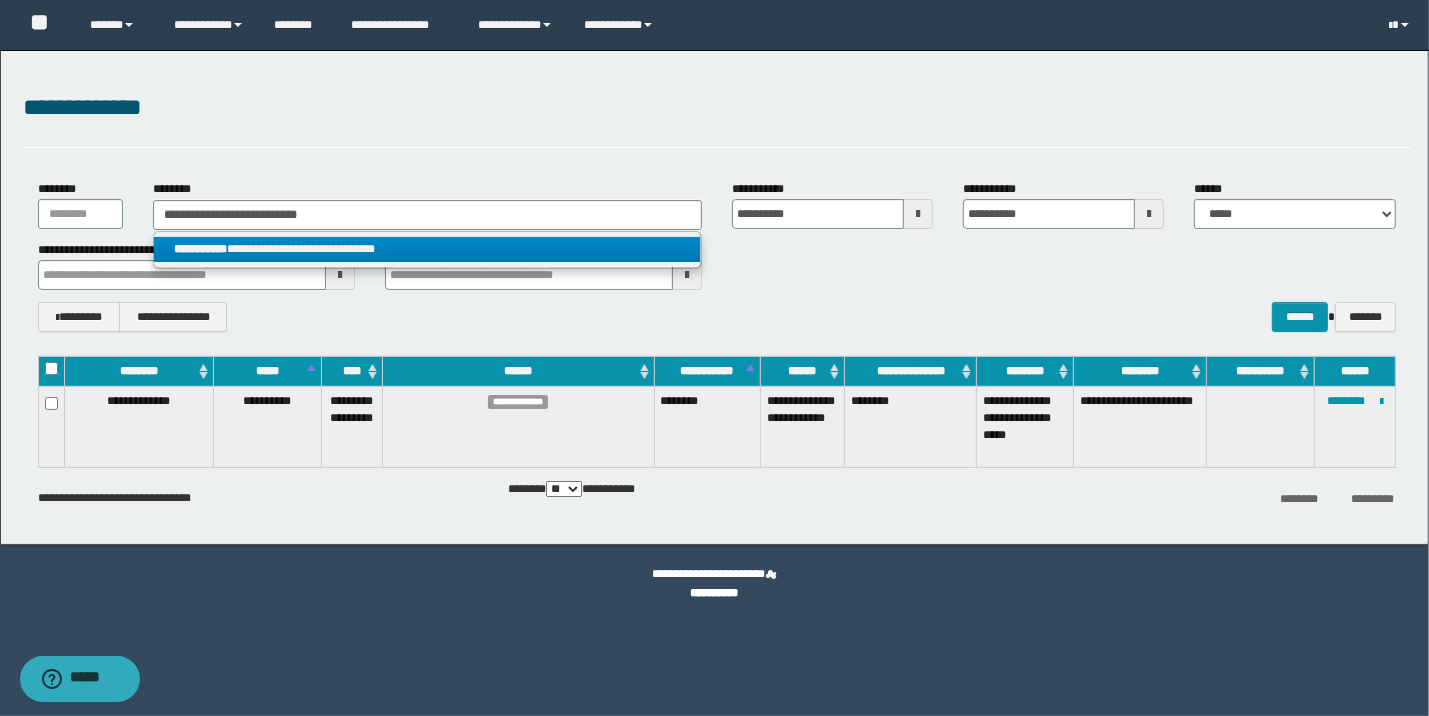 click on "**********" at bounding box center [427, 249] 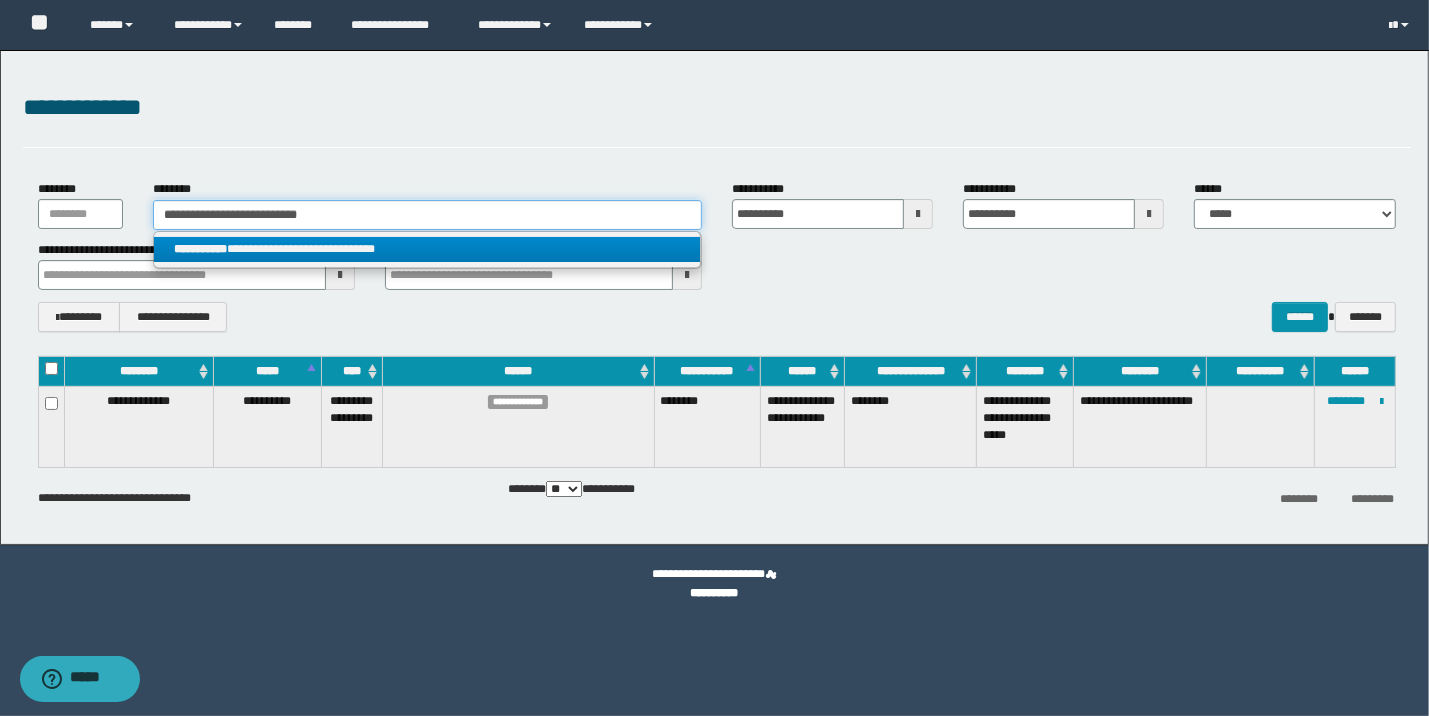 type 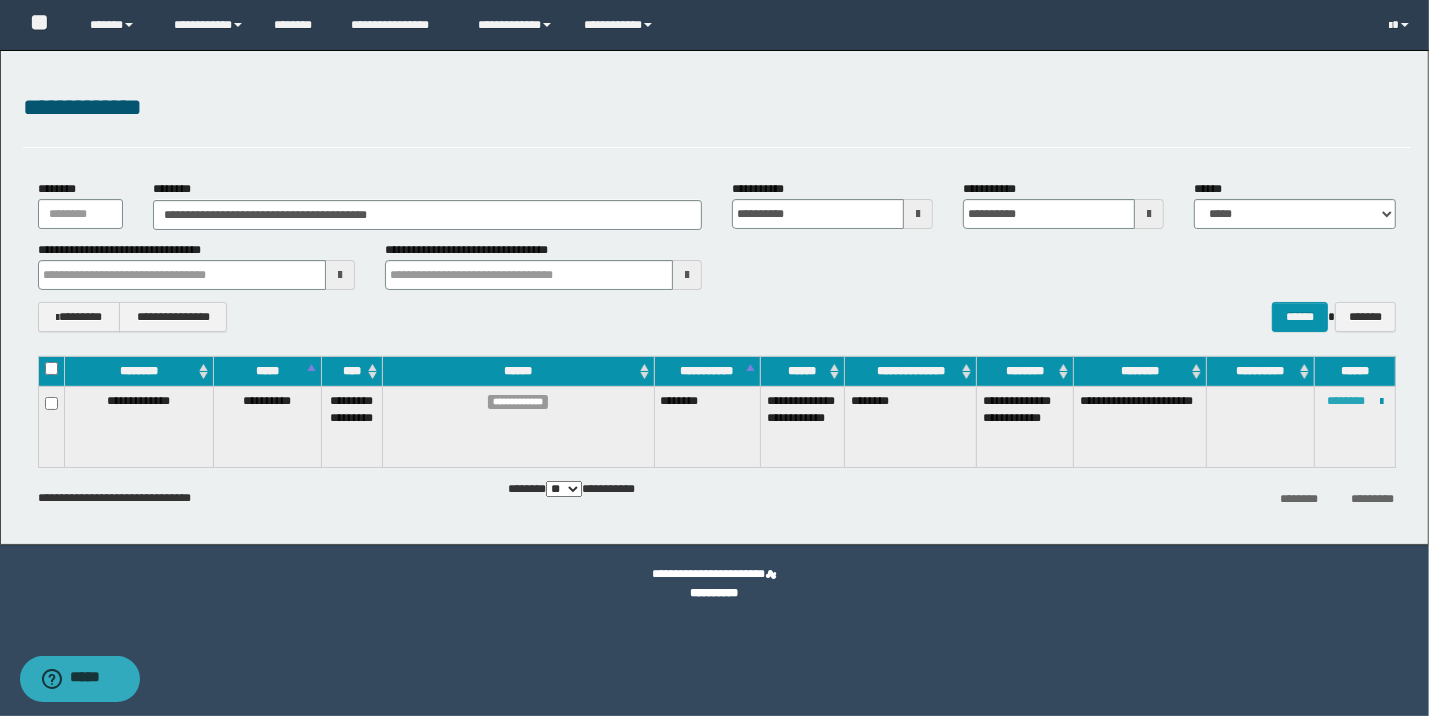 click on "********" at bounding box center [1346, 401] 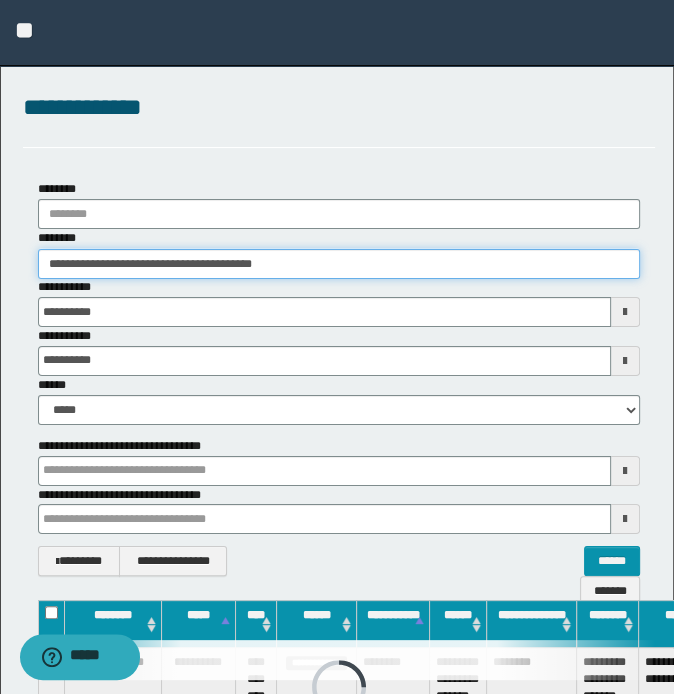 drag, startPoint x: 366, startPoint y: 270, endPoint x: -5, endPoint y: 302, distance: 372.3775 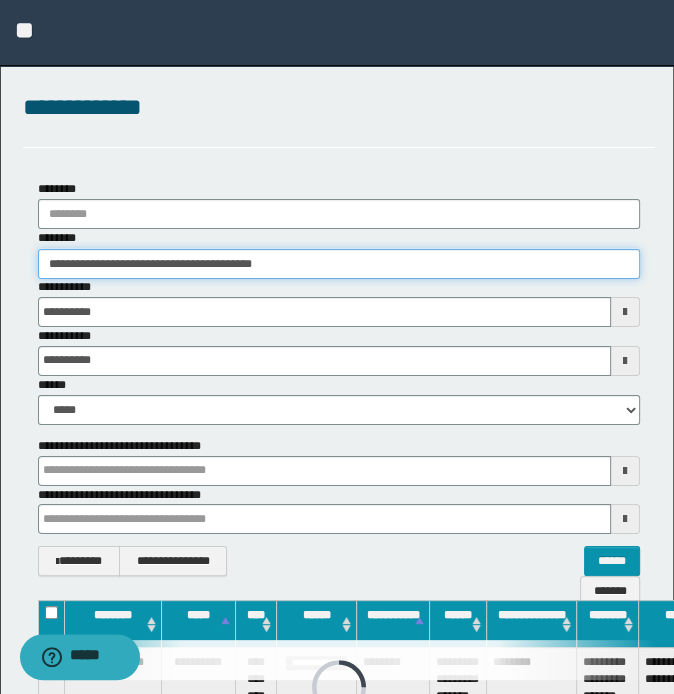 click on "**********" at bounding box center (337, 347) 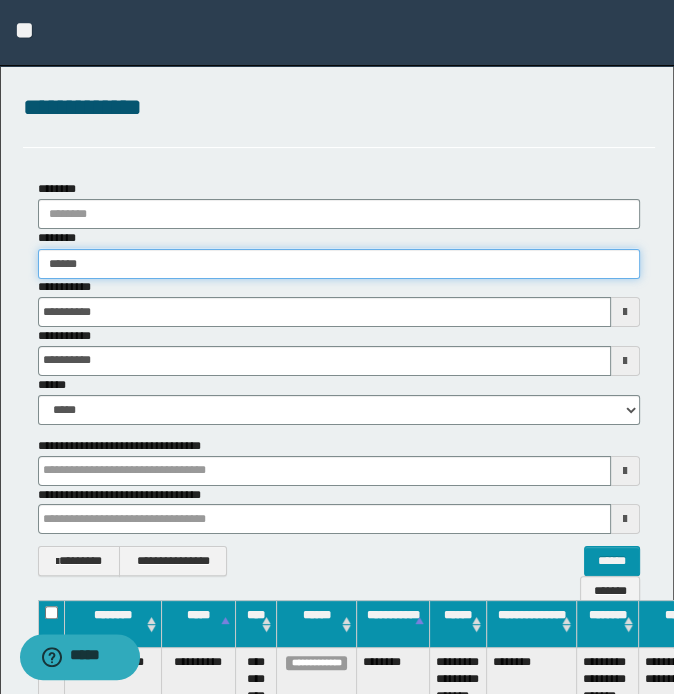 type on "*******" 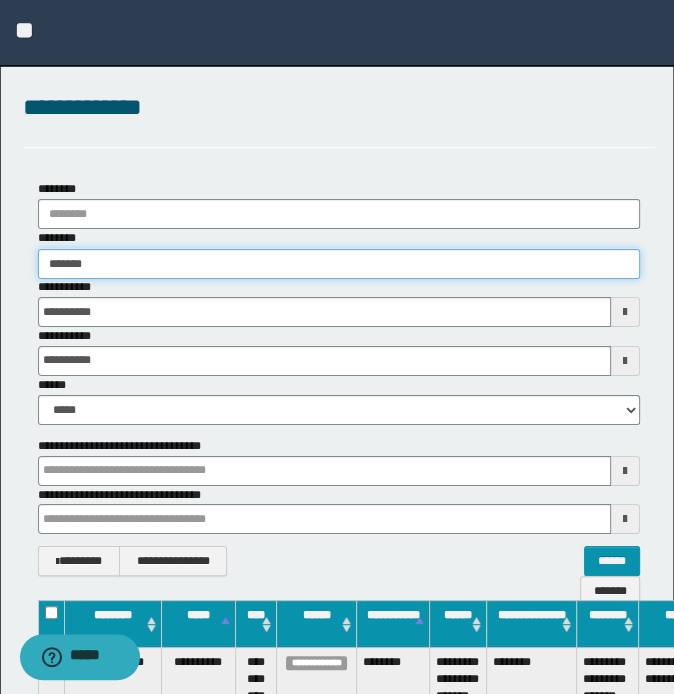 type on "*******" 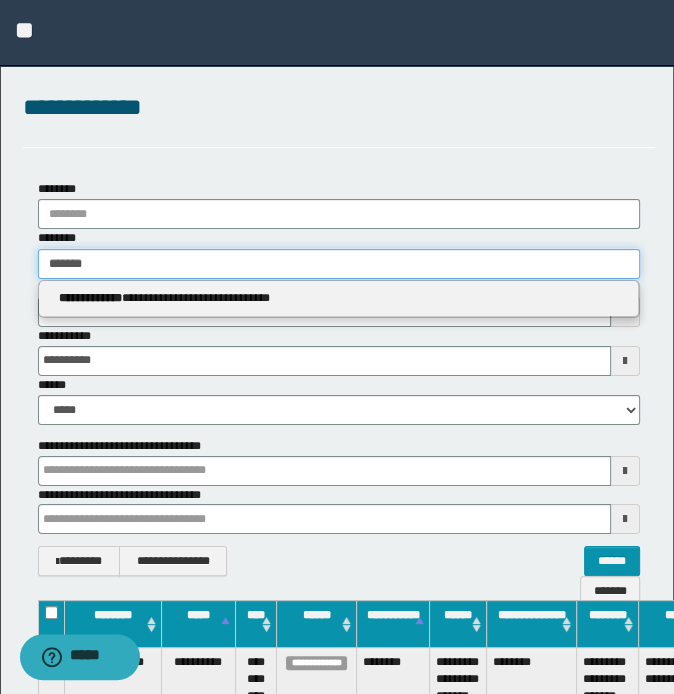 type 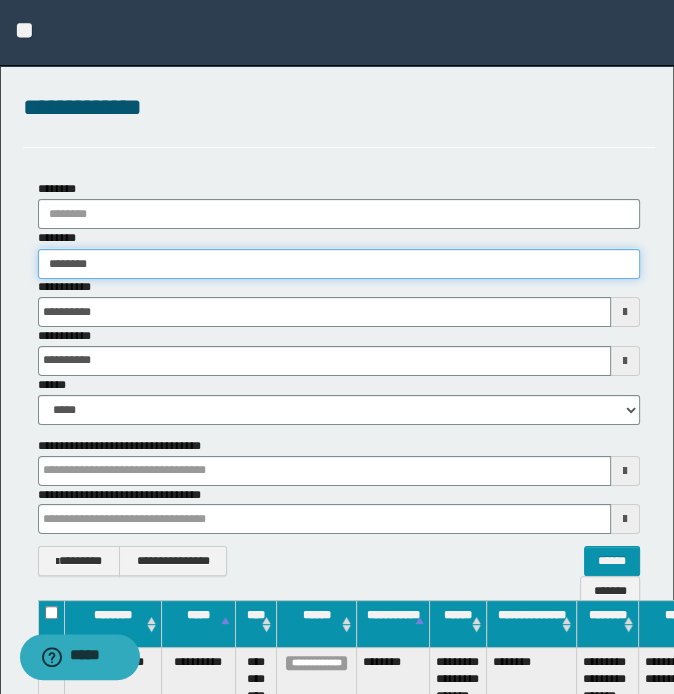 type on "********" 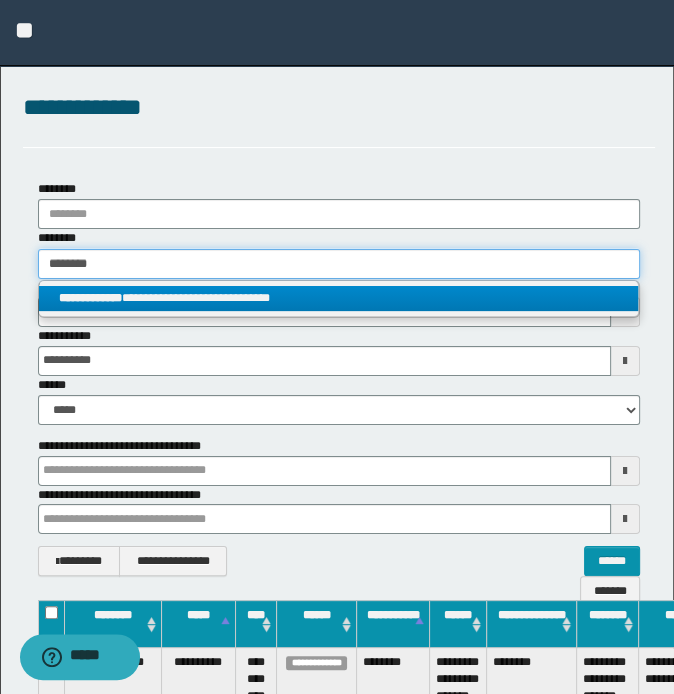type on "********" 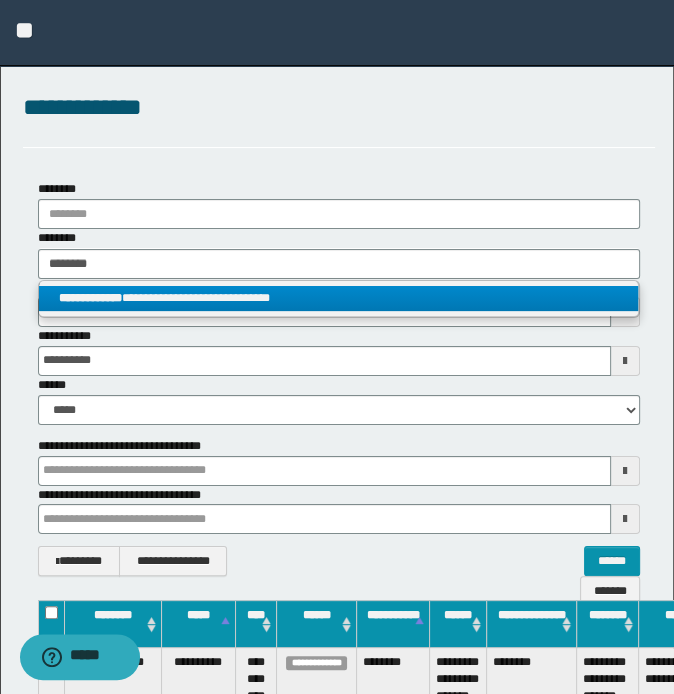 click on "**********" at bounding box center (339, 298) 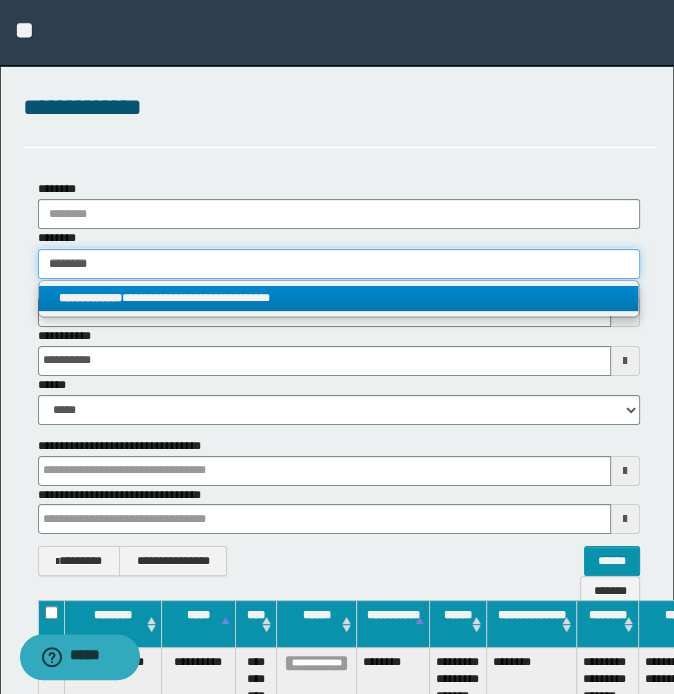 type 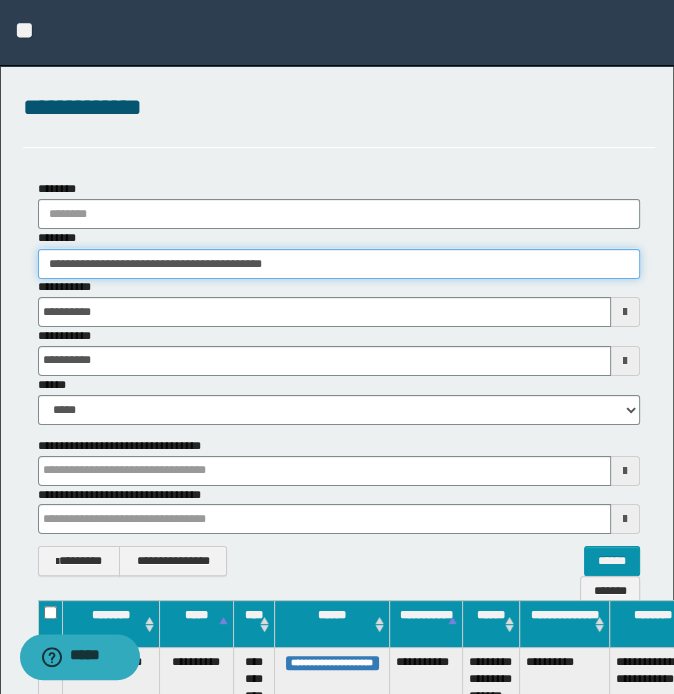 scroll, scrollTop: 0, scrollLeft: 212, axis: horizontal 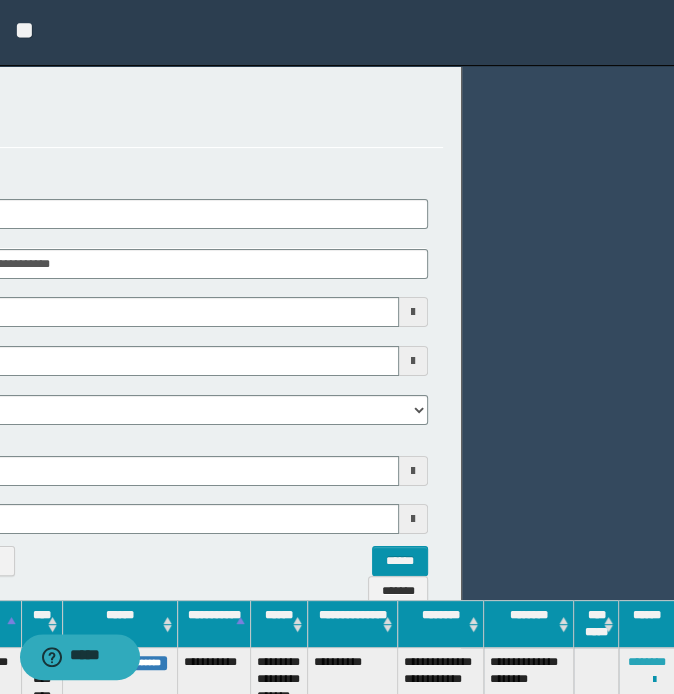 click on "********" at bounding box center (647, 662) 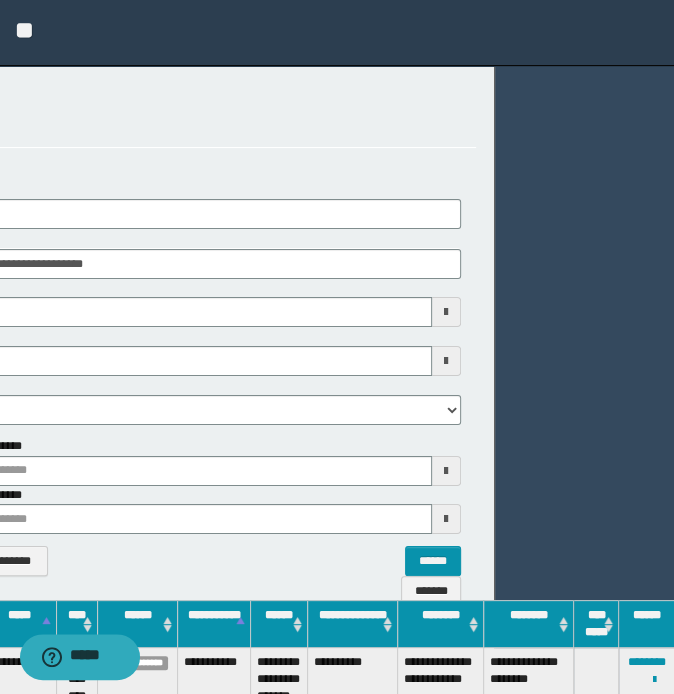 scroll, scrollTop: 0, scrollLeft: 0, axis: both 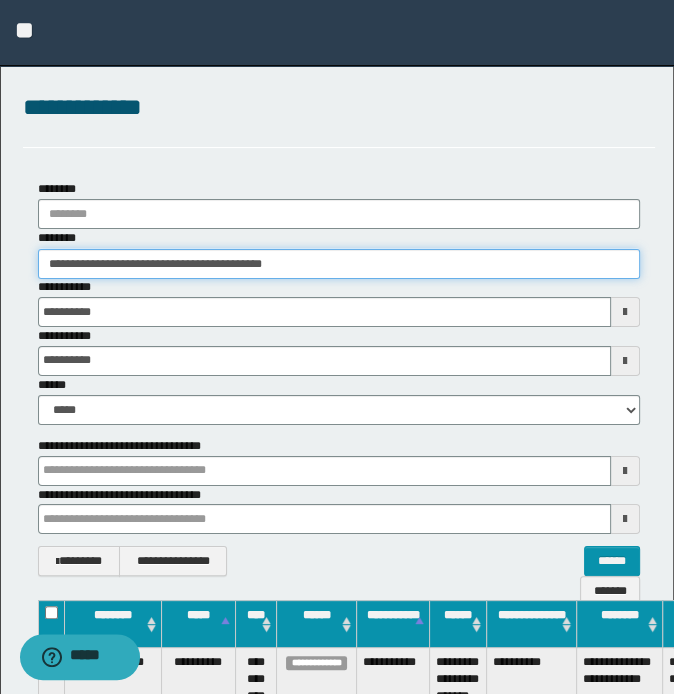 drag, startPoint x: 355, startPoint y: 257, endPoint x: -5, endPoint y: 275, distance: 360.4497 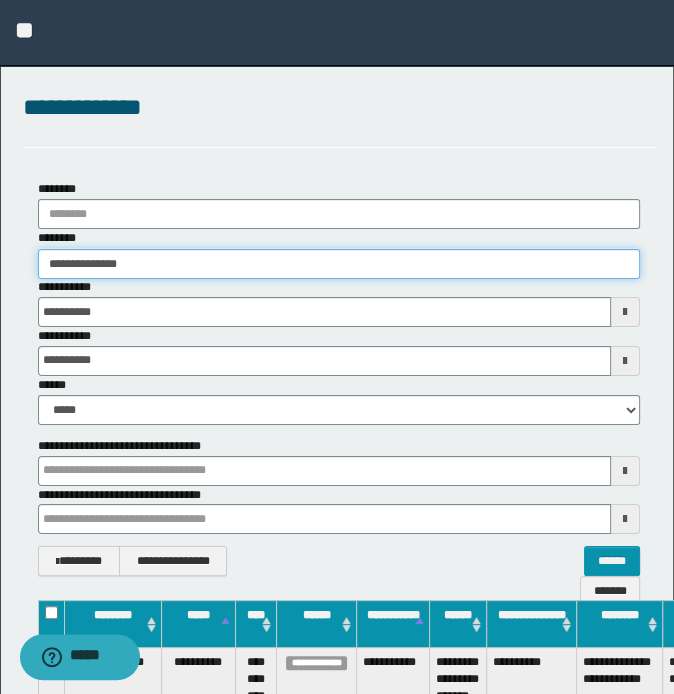 type on "**********" 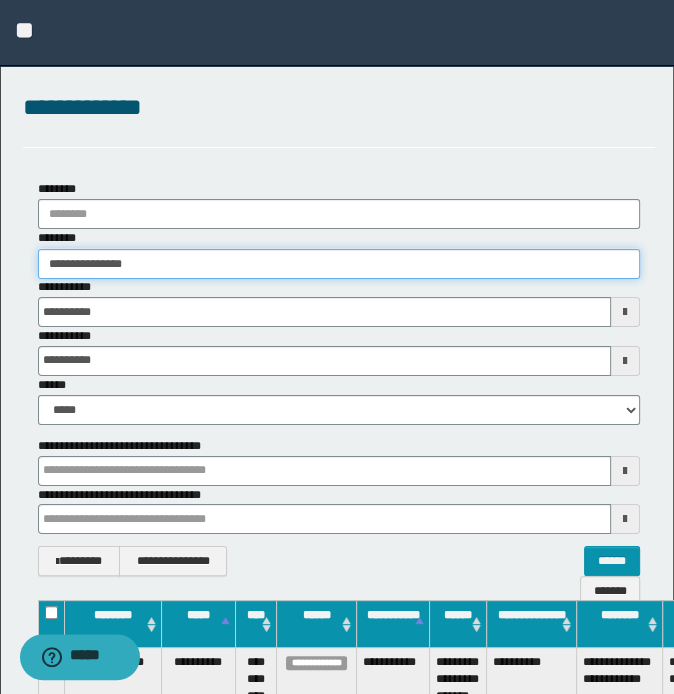 type on "**********" 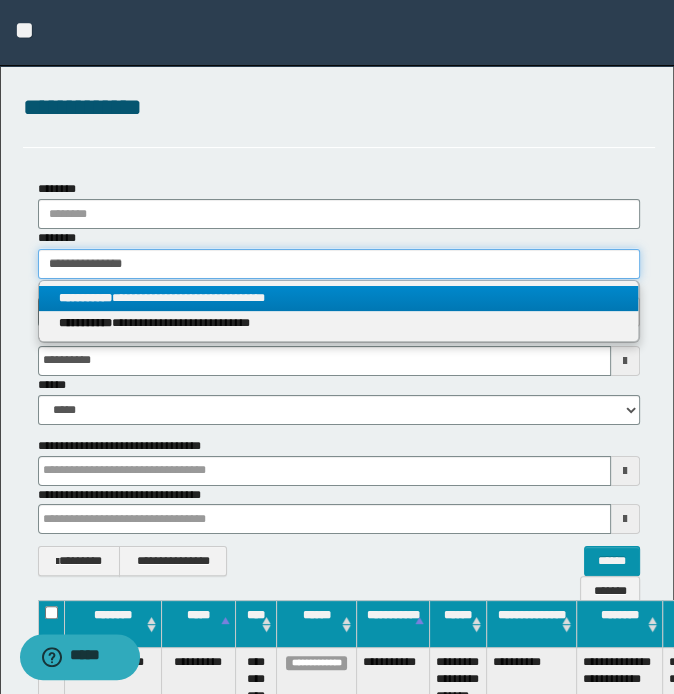 type on "**********" 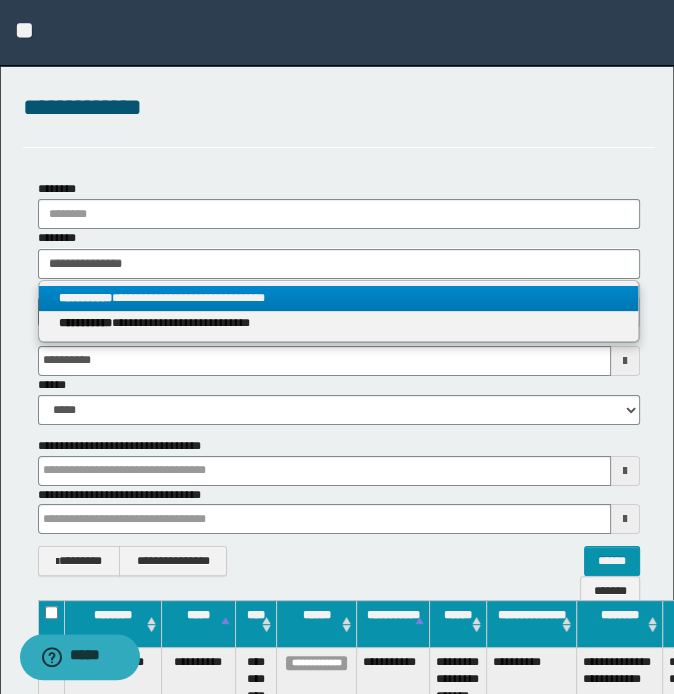 click on "**********" at bounding box center (339, 298) 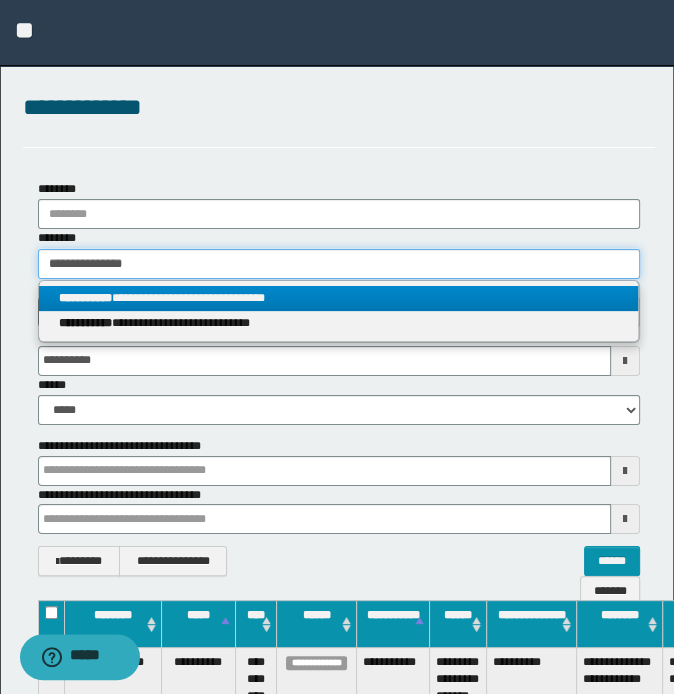 type 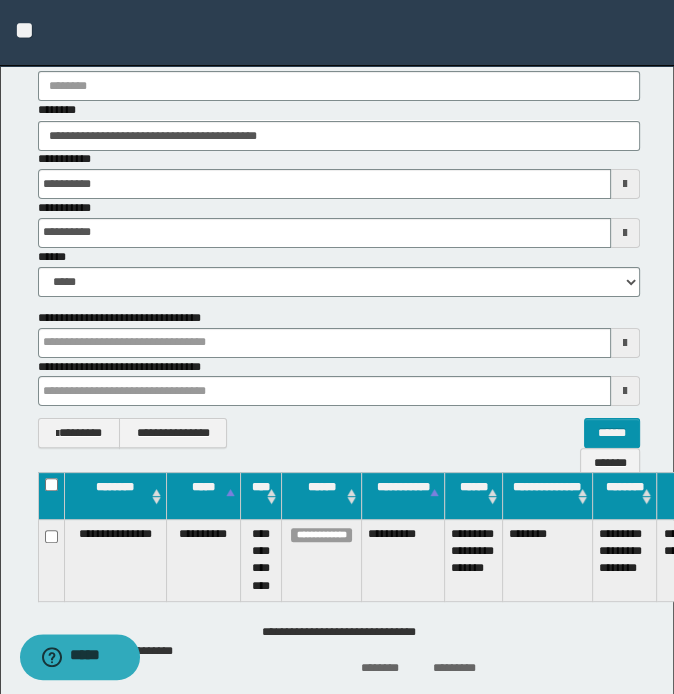 scroll, scrollTop: 225, scrollLeft: 0, axis: vertical 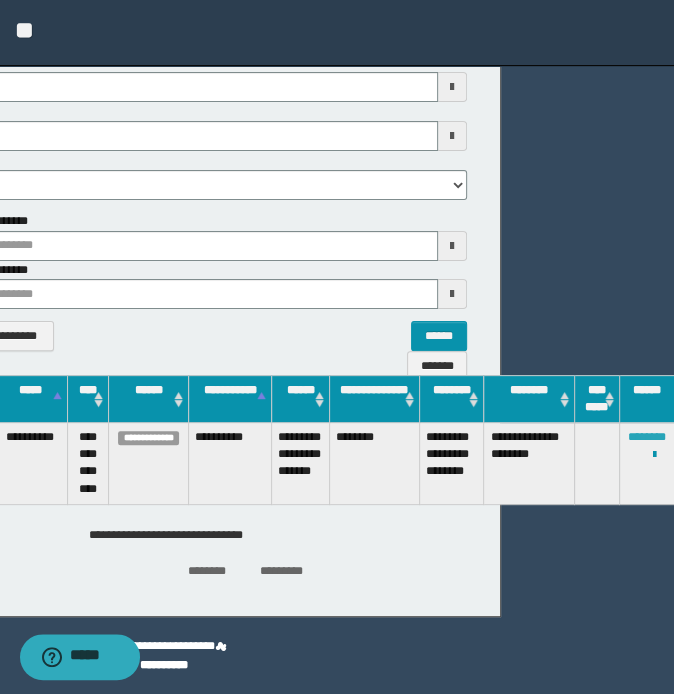 click on "********" at bounding box center (647, 437) 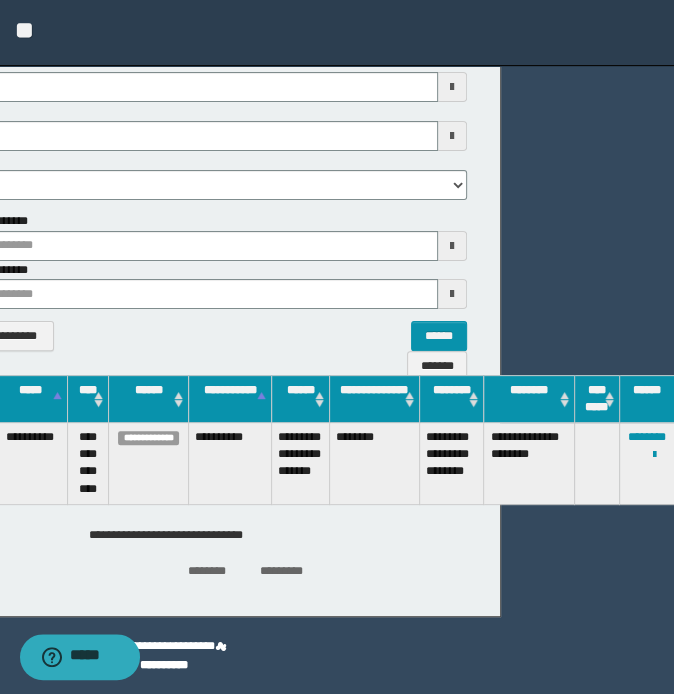 scroll, scrollTop: 0, scrollLeft: 173, axis: horizontal 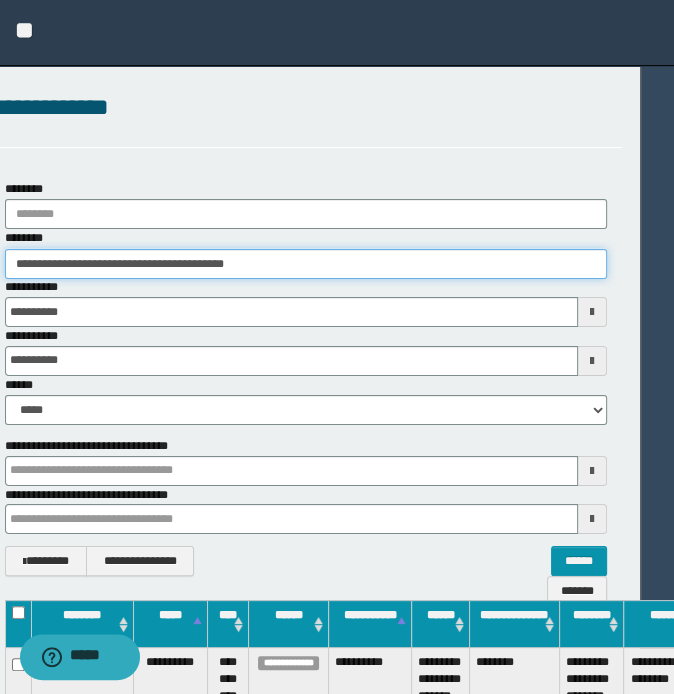 drag, startPoint x: 252, startPoint y: 267, endPoint x: -5, endPoint y: 293, distance: 258.31183 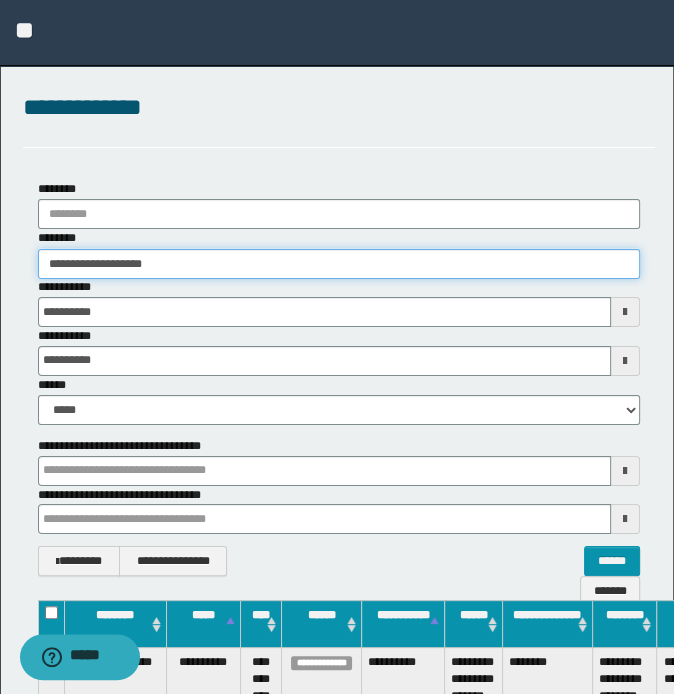 type on "**********" 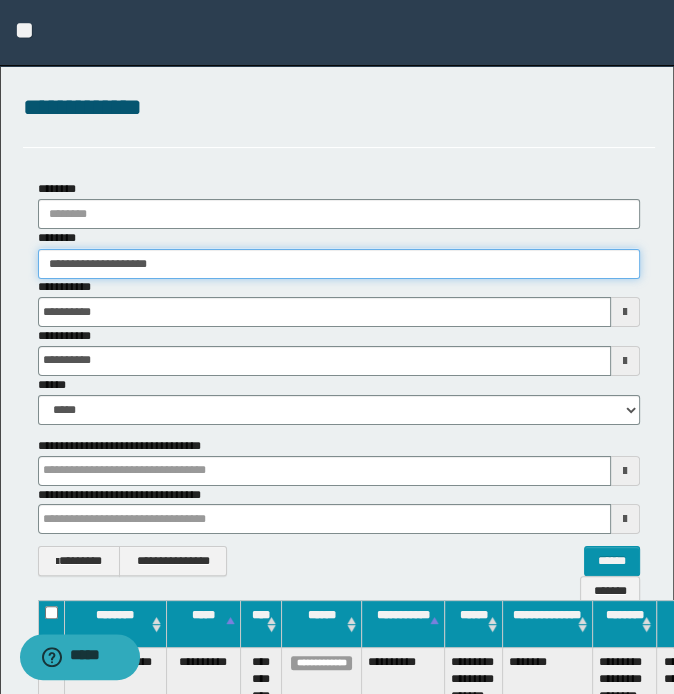 type on "**********" 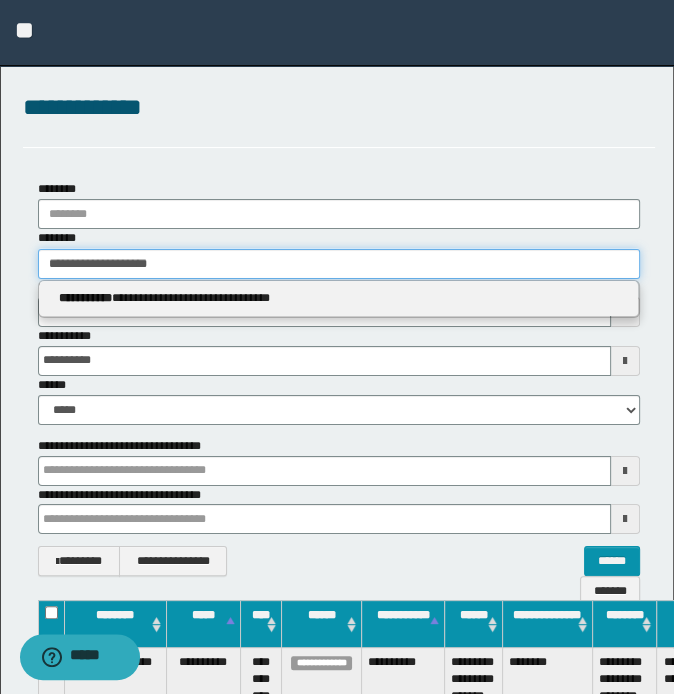 type 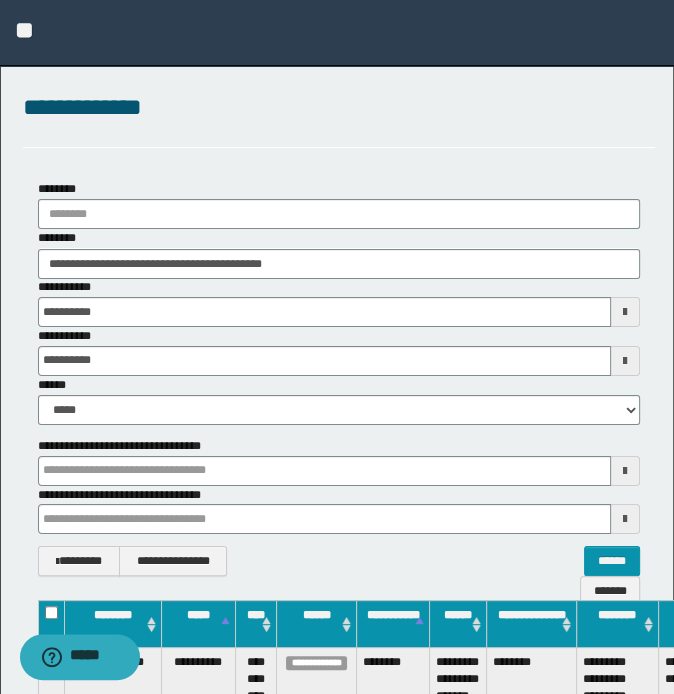 click on "**********" at bounding box center [339, 118] 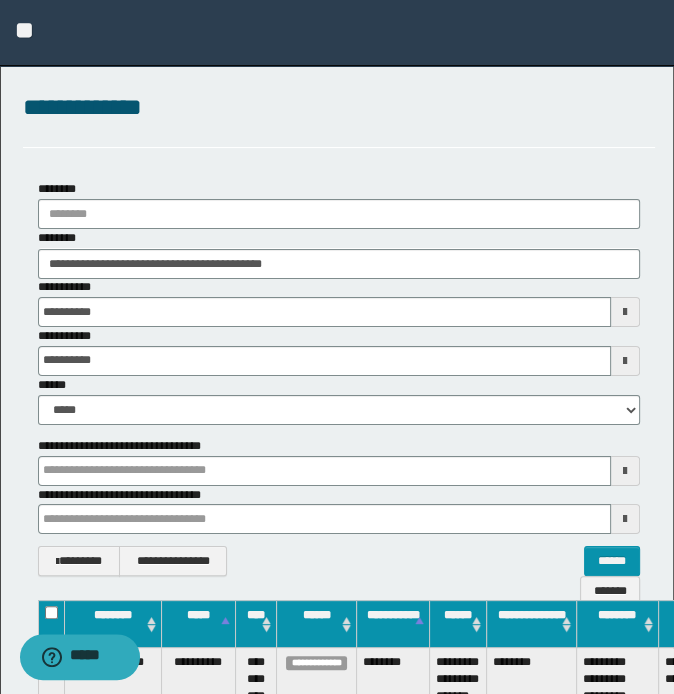 scroll, scrollTop: 0, scrollLeft: 174, axis: horizontal 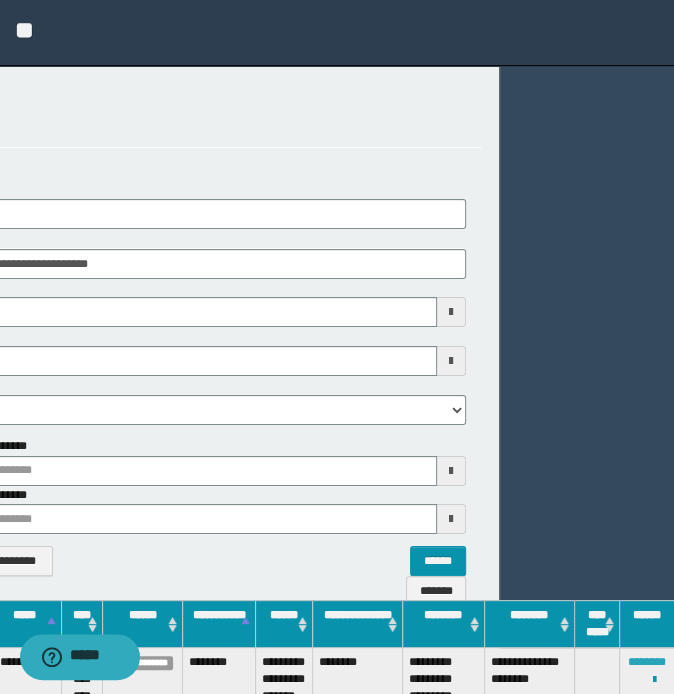 click on "********" at bounding box center (647, 662) 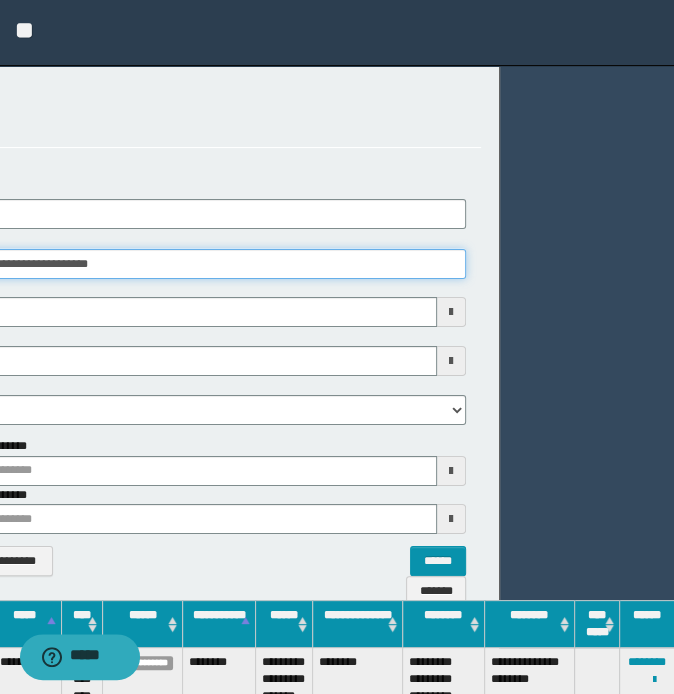 scroll, scrollTop: 0, scrollLeft: 0, axis: both 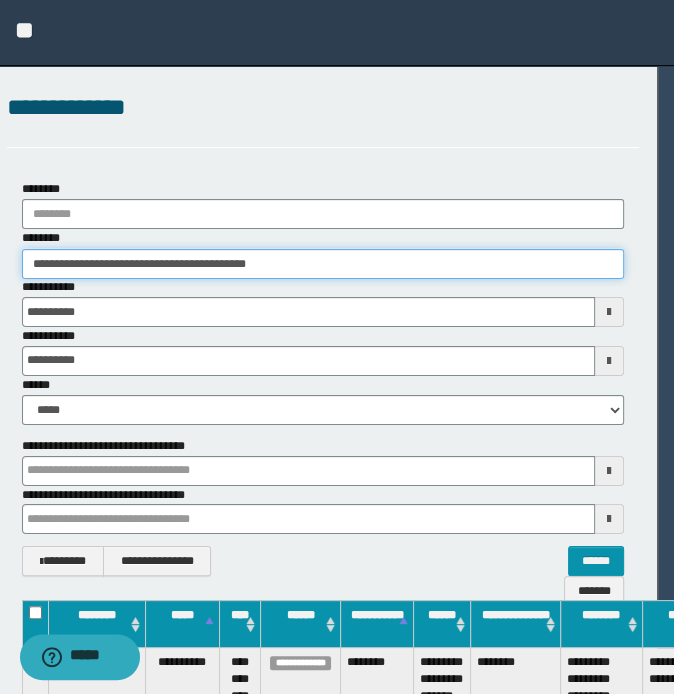 drag, startPoint x: 340, startPoint y: 272, endPoint x: -5, endPoint y: 273, distance: 345.00143 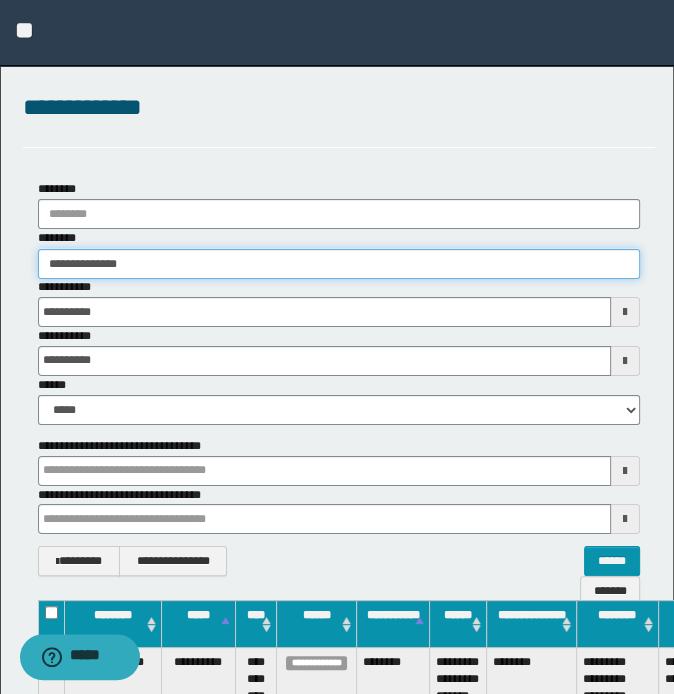 type on "**********" 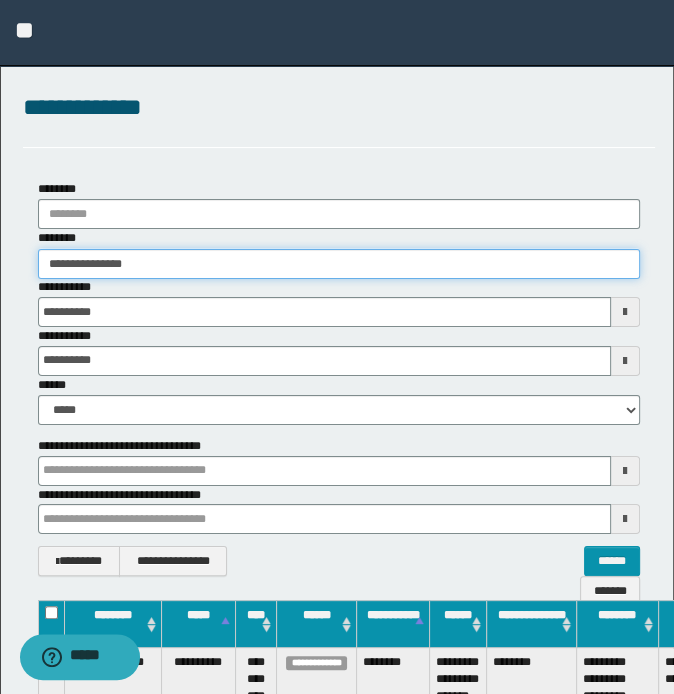 type on "**********" 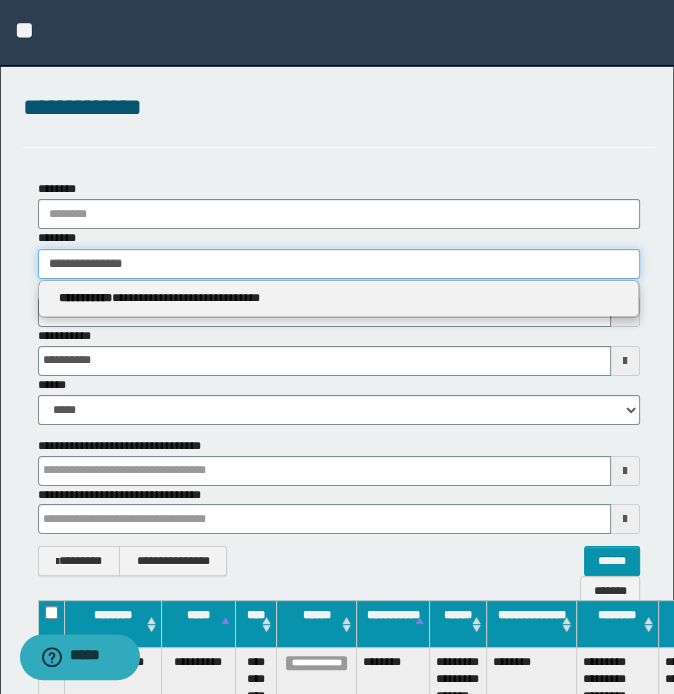 type 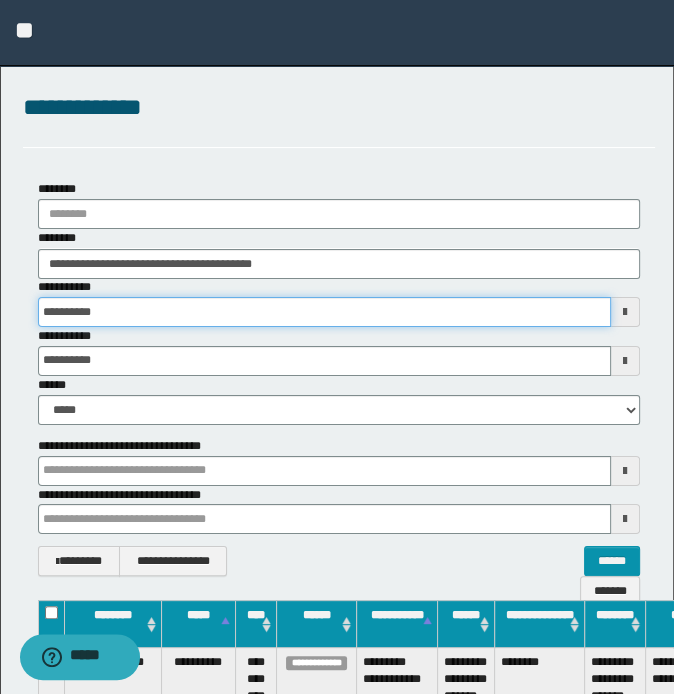 scroll, scrollTop: 0, scrollLeft: 161, axis: horizontal 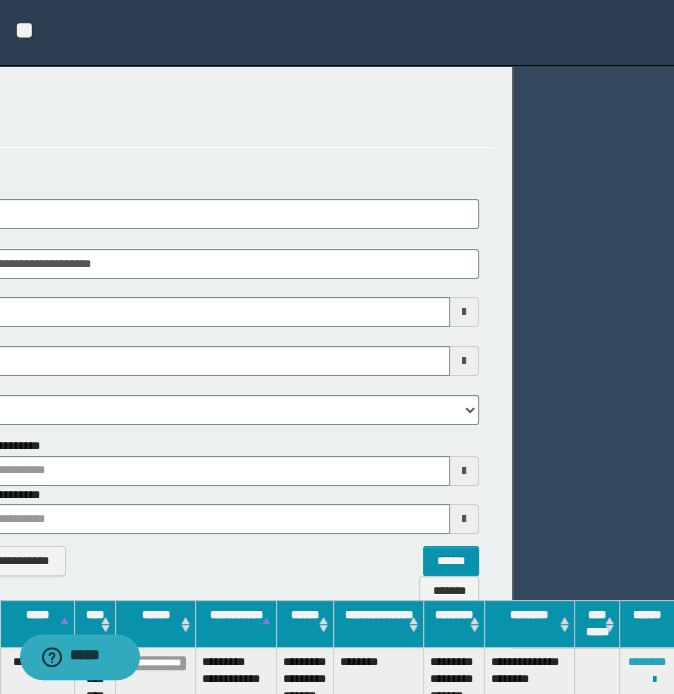 click on "********" at bounding box center [647, 662] 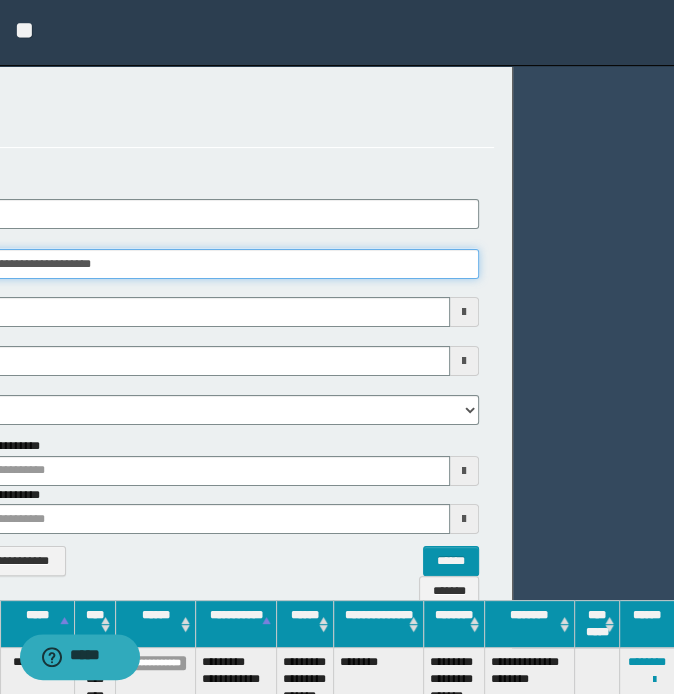 drag, startPoint x: 329, startPoint y: 259, endPoint x: -5, endPoint y: 259, distance: 334 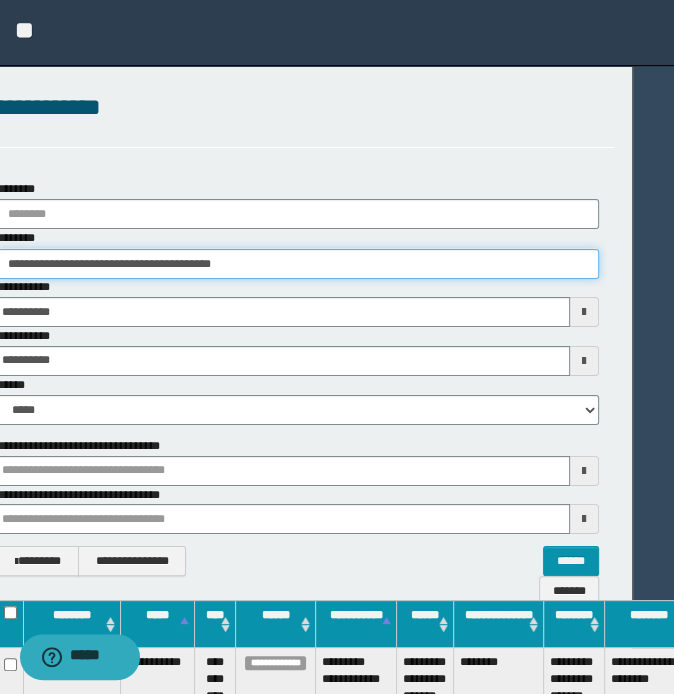 type on "*" 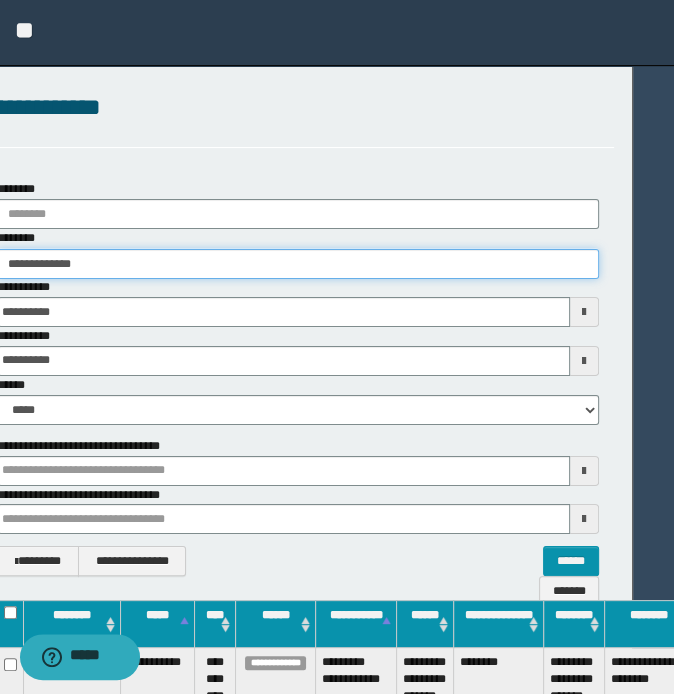 type on "**********" 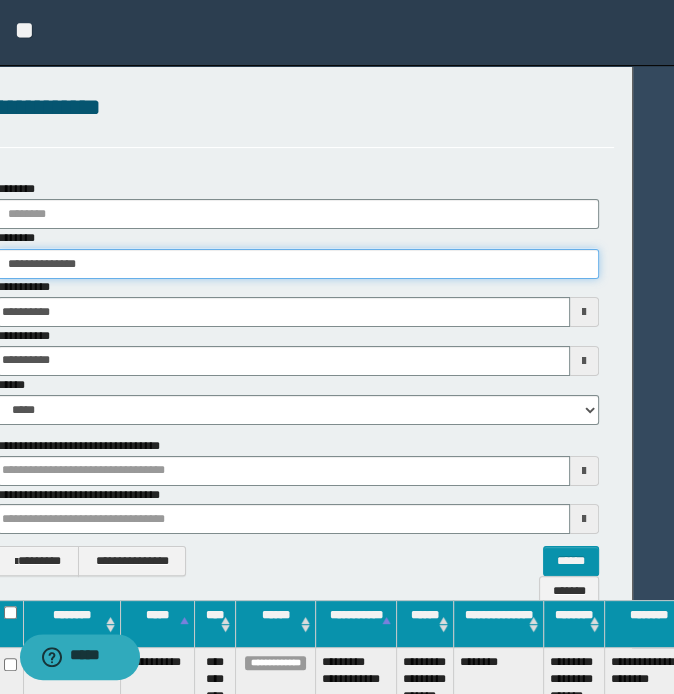 type on "**********" 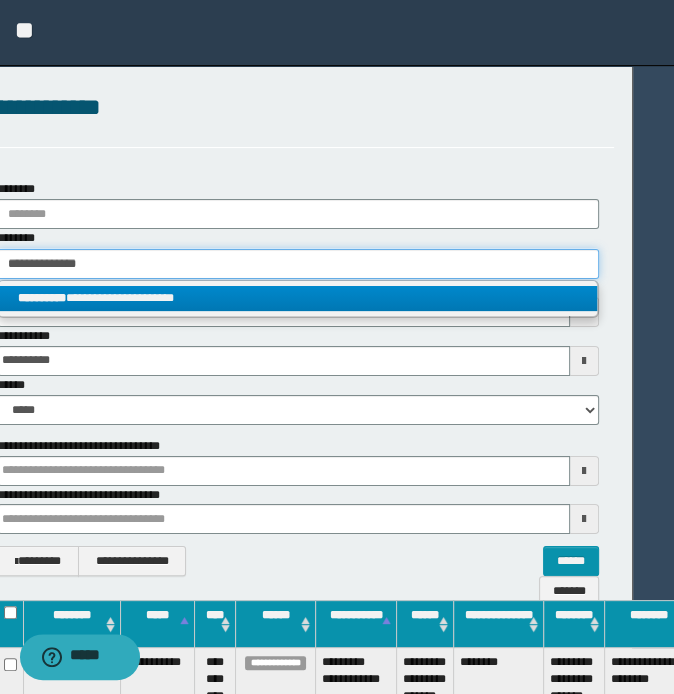 type on "**********" 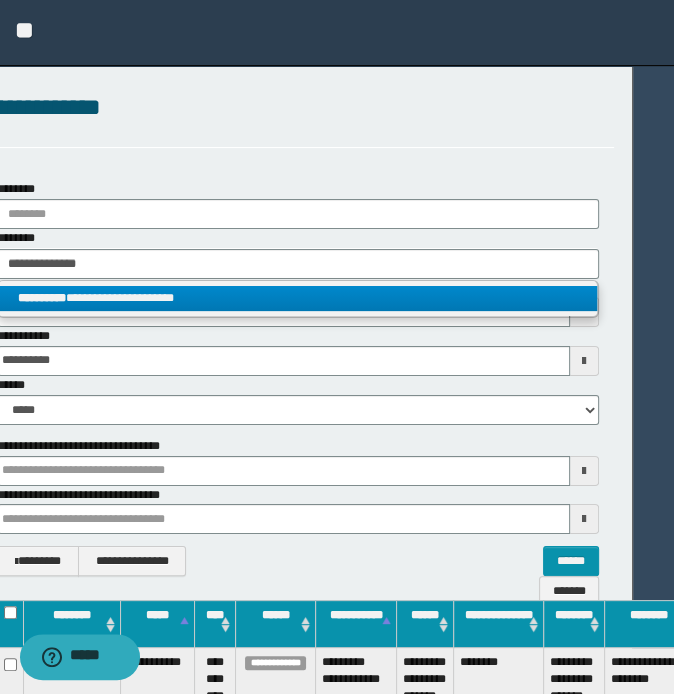click on "**********" at bounding box center [298, 298] 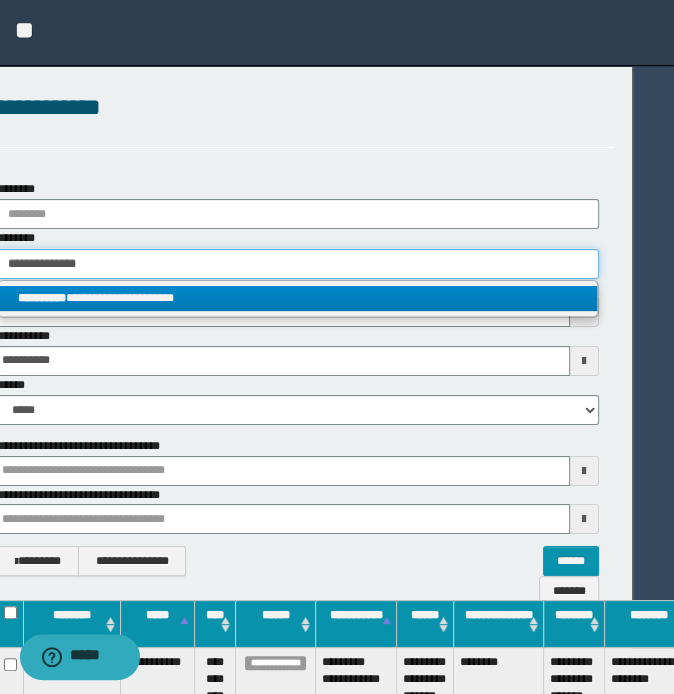 type 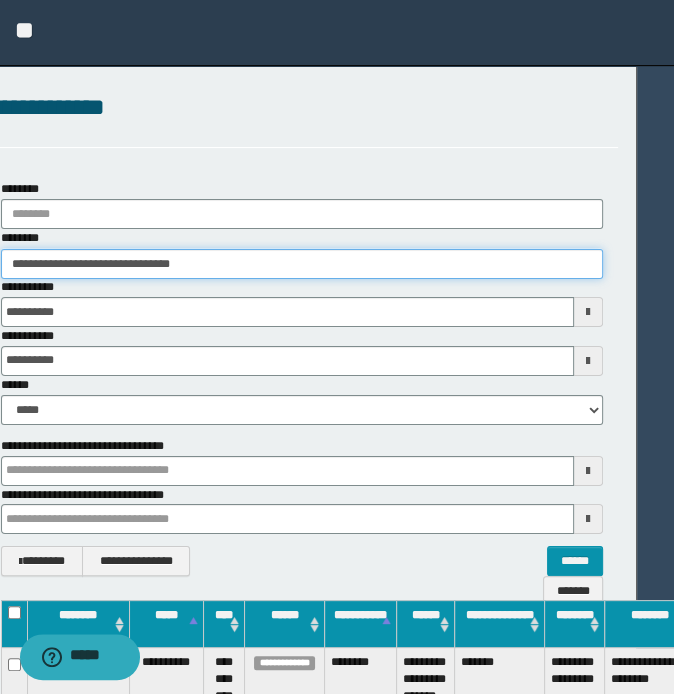 scroll, scrollTop: 0, scrollLeft: 158, axis: horizontal 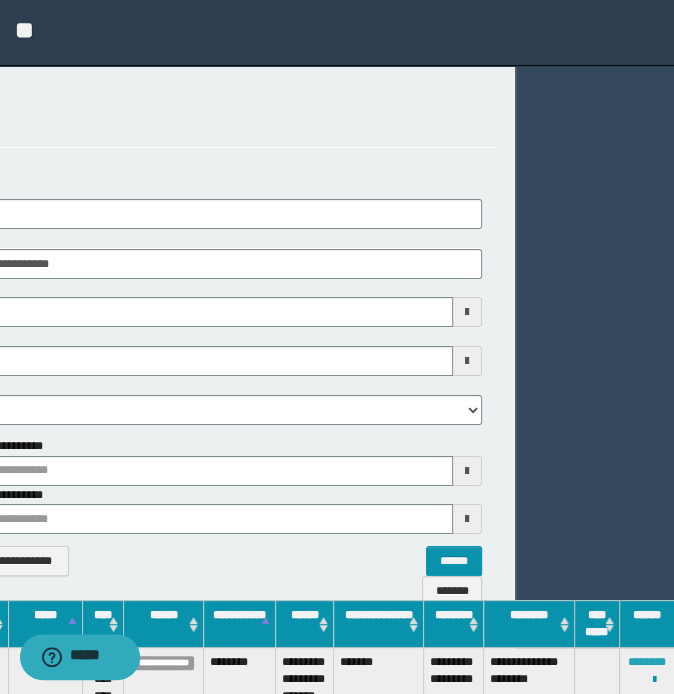 click on "********" at bounding box center [647, 662] 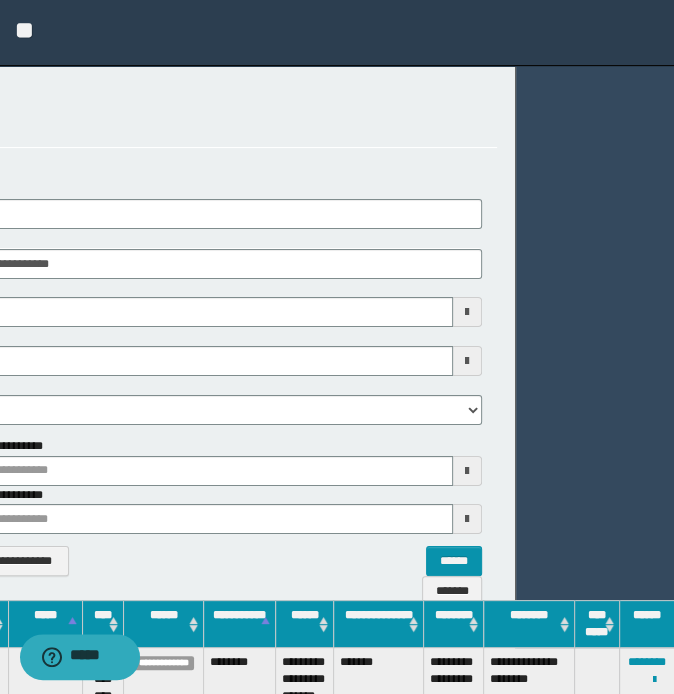 scroll, scrollTop: 0, scrollLeft: 0, axis: both 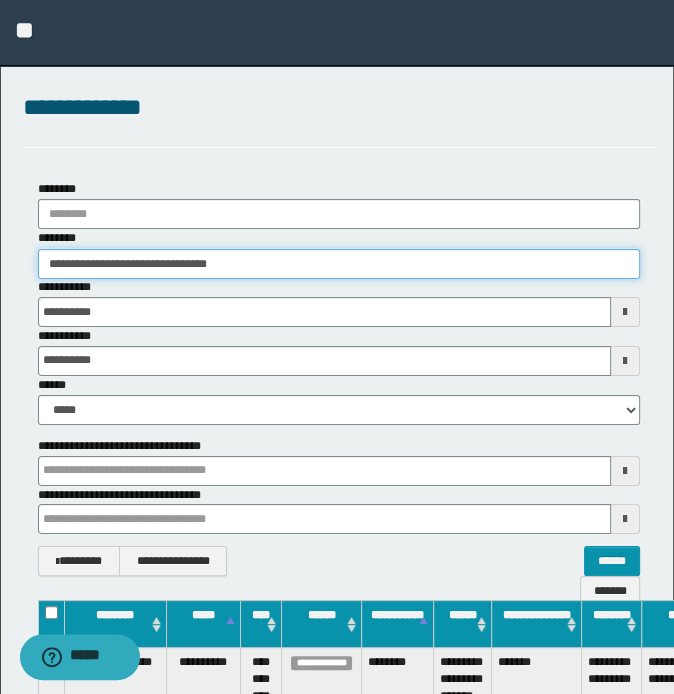 drag, startPoint x: 299, startPoint y: 258, endPoint x: -5, endPoint y: 273, distance: 304.36984 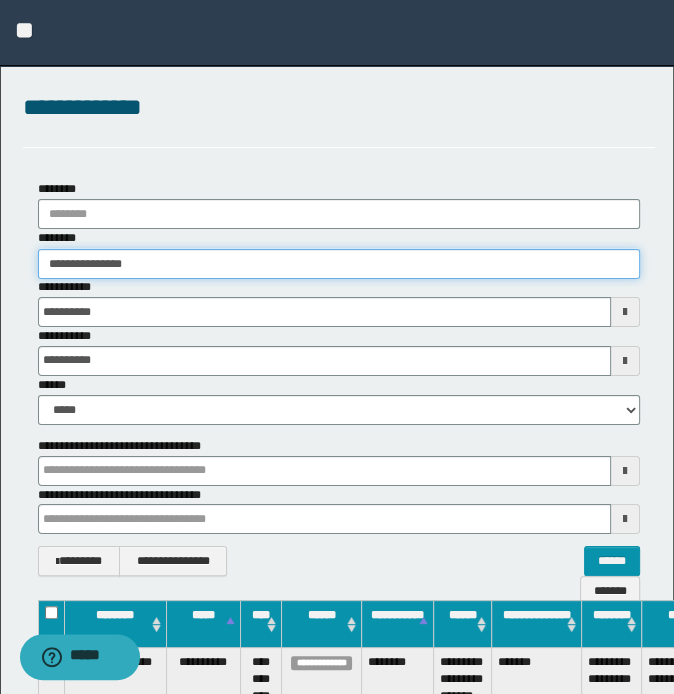 type on "**********" 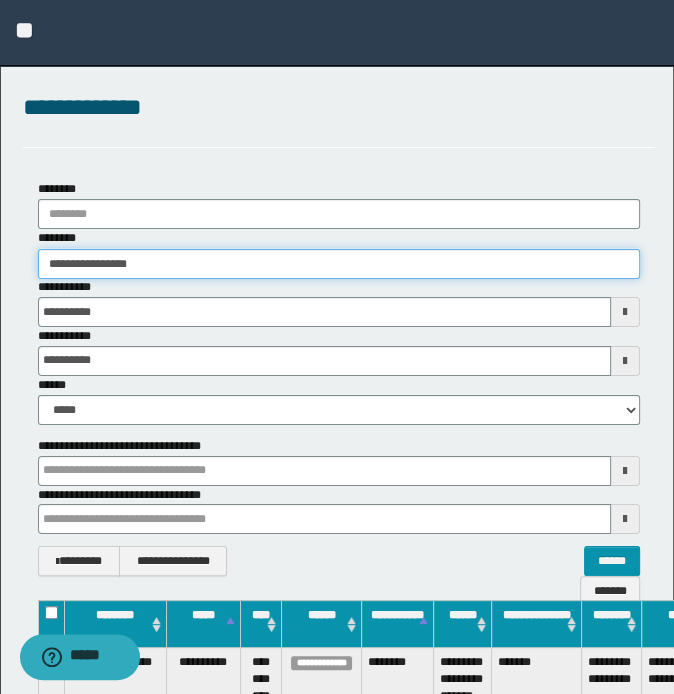 type on "**********" 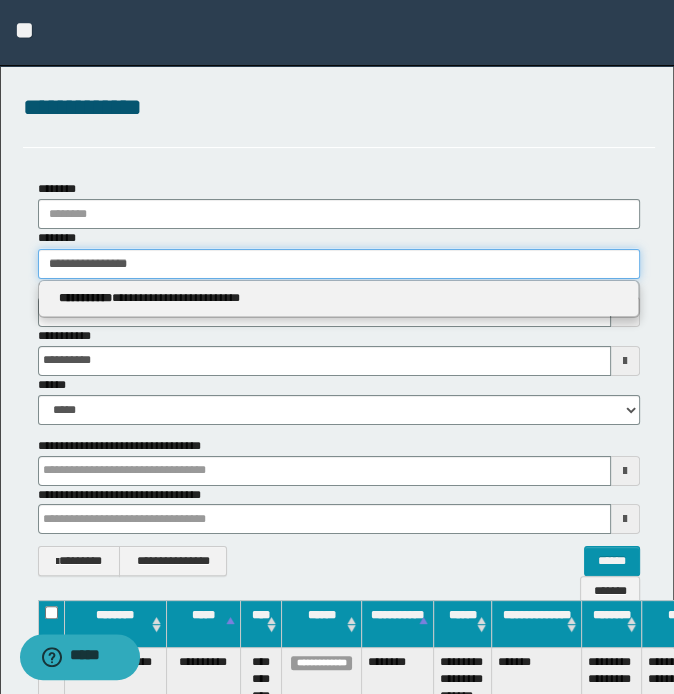 type 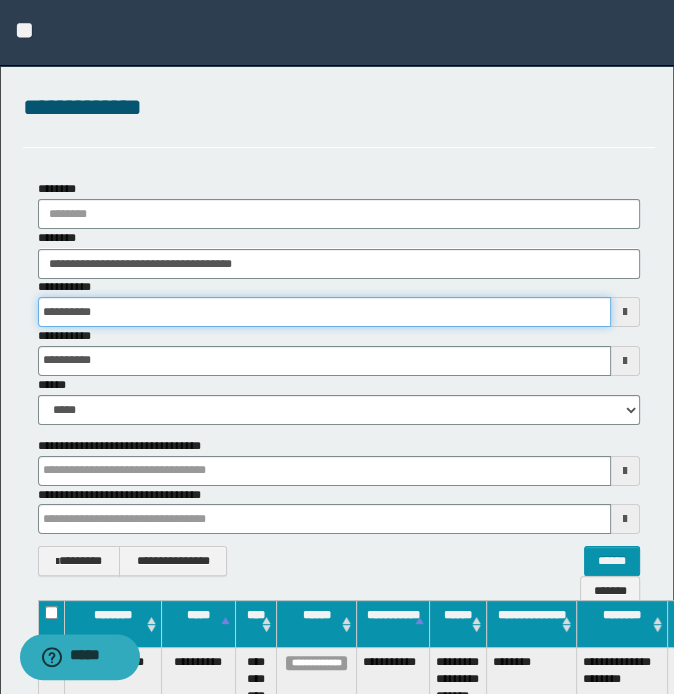 scroll, scrollTop: 0, scrollLeft: 183, axis: horizontal 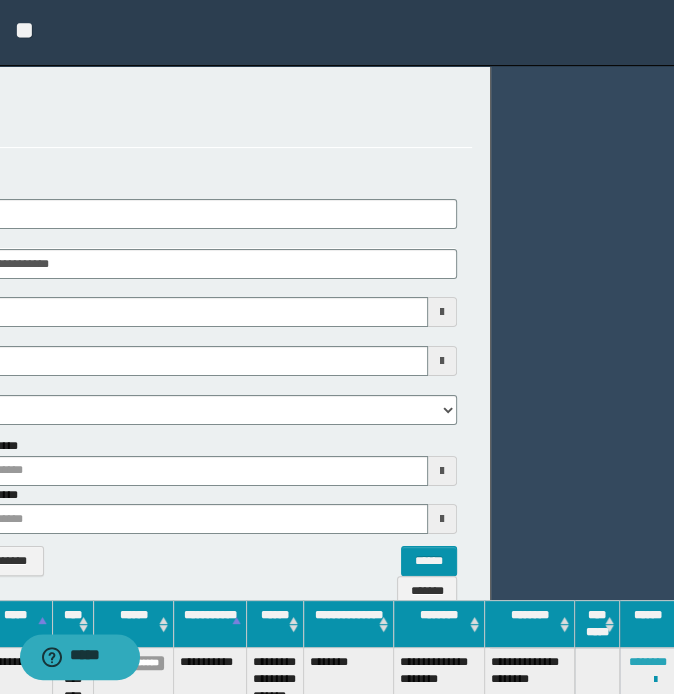 click on "********" at bounding box center [648, 662] 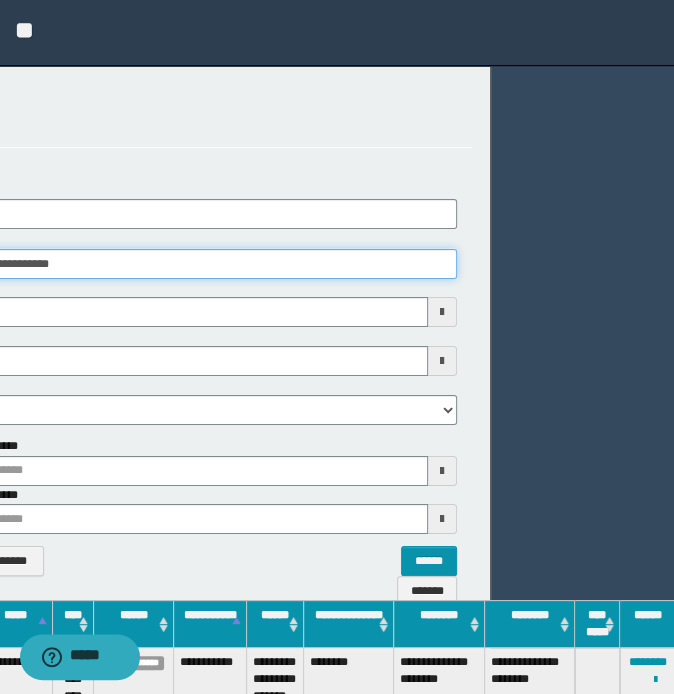 scroll, scrollTop: 0, scrollLeft: 0, axis: both 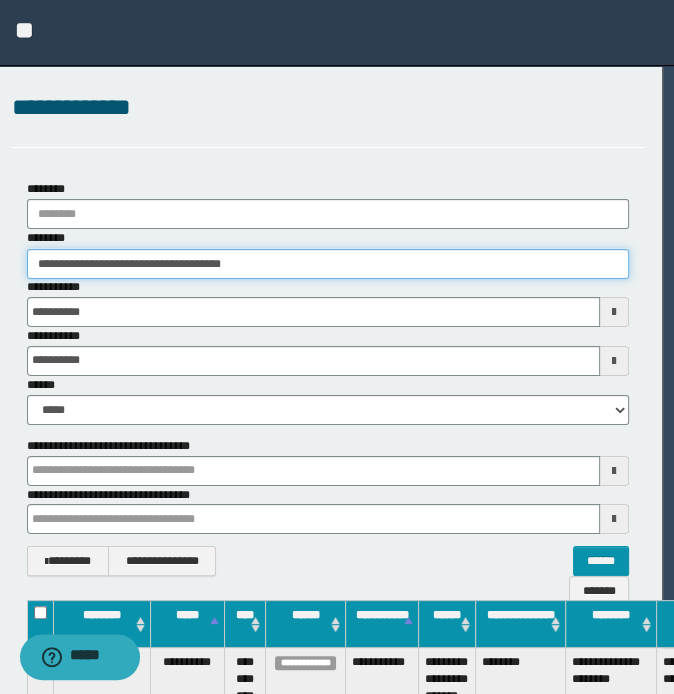 drag, startPoint x: 226, startPoint y: 262, endPoint x: -5, endPoint y: 256, distance: 231.07791 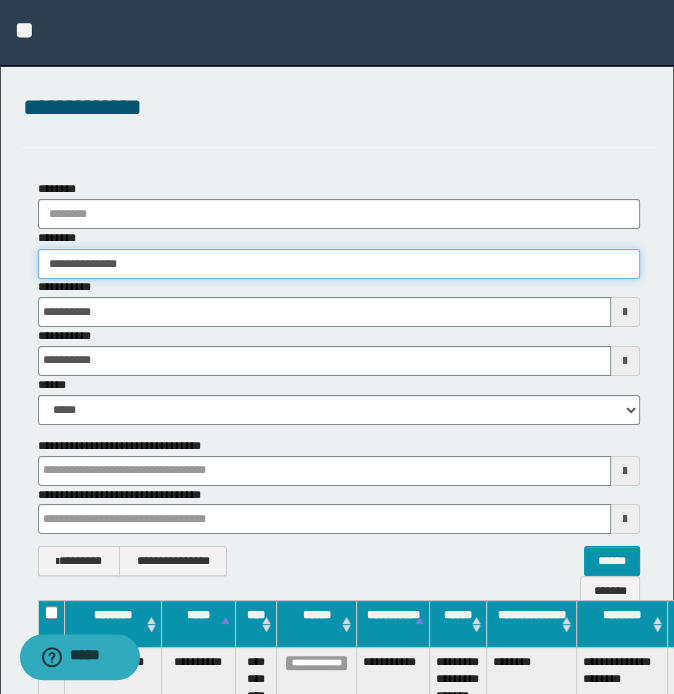type on "**********" 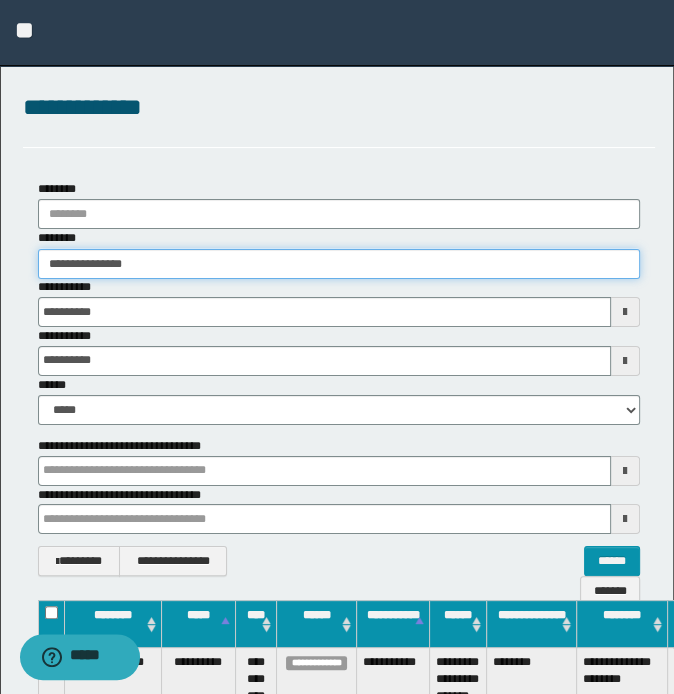 type on "**********" 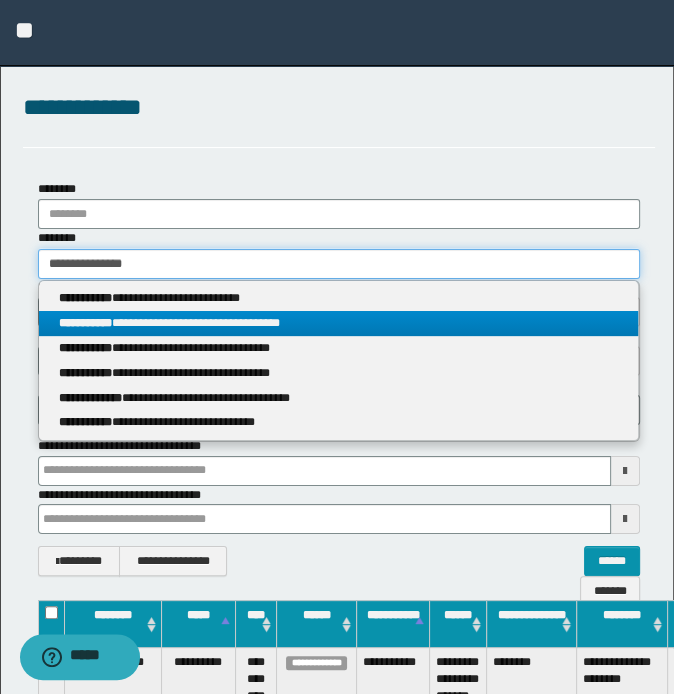 type on "**********" 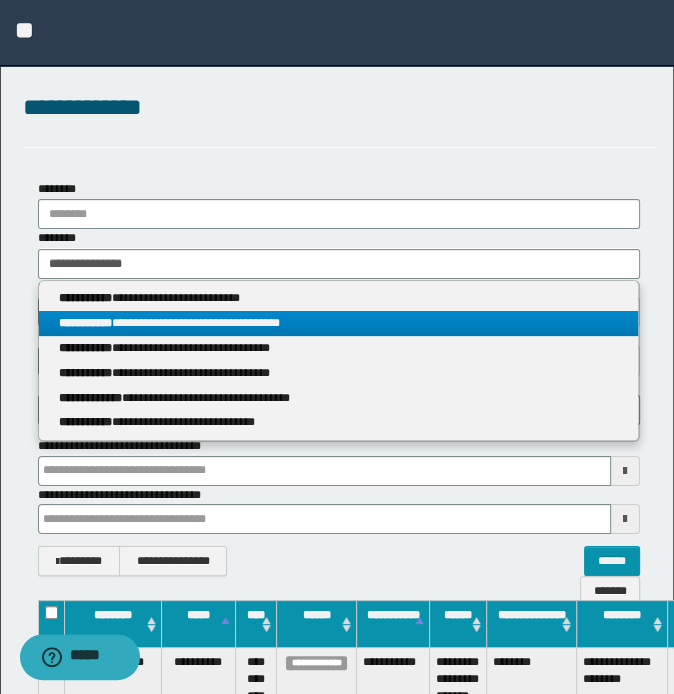 click on "**********" at bounding box center [339, 323] 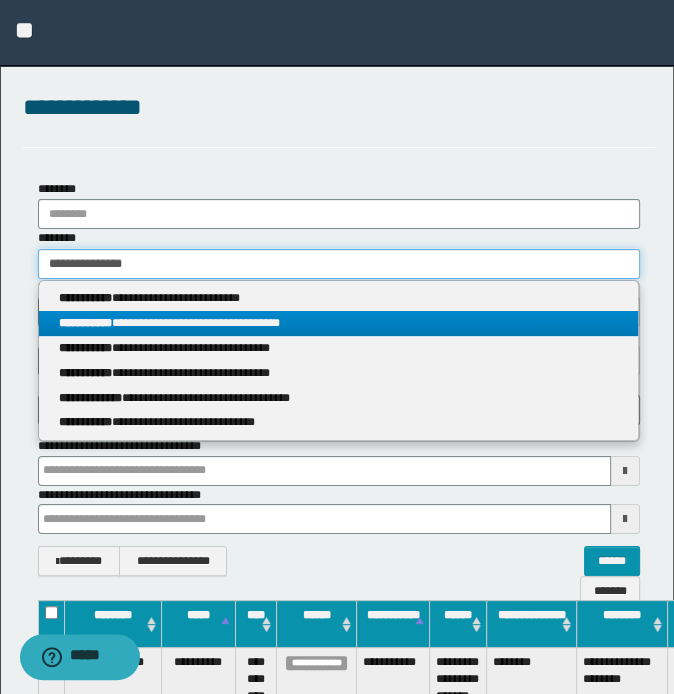type 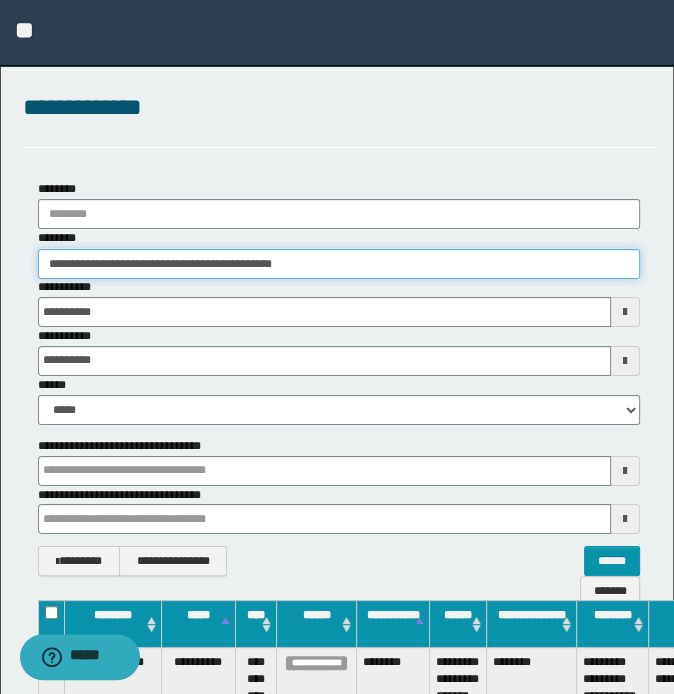 scroll, scrollTop: 0, scrollLeft: 165, axis: horizontal 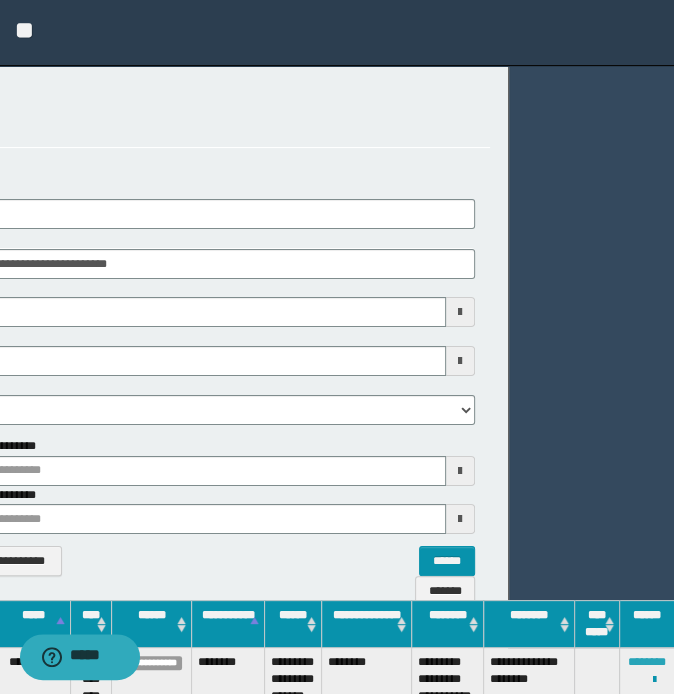 click on "********" at bounding box center [647, 662] 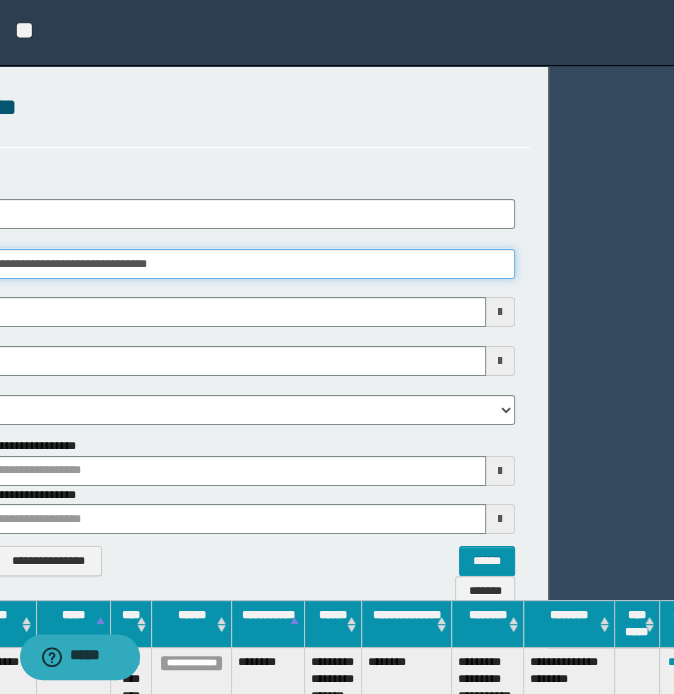 scroll, scrollTop: 0, scrollLeft: 0, axis: both 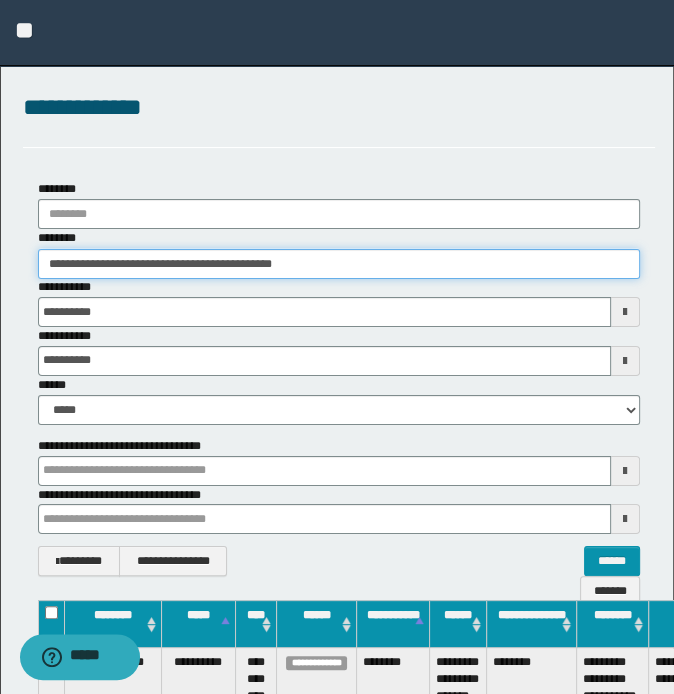 drag, startPoint x: 272, startPoint y: 275, endPoint x: -5, endPoint y: 283, distance: 277.1155 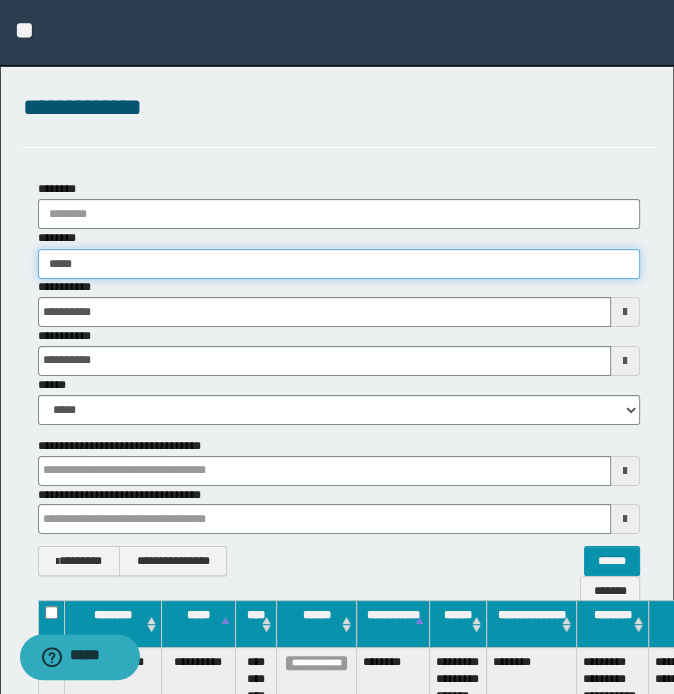 type on "*****" 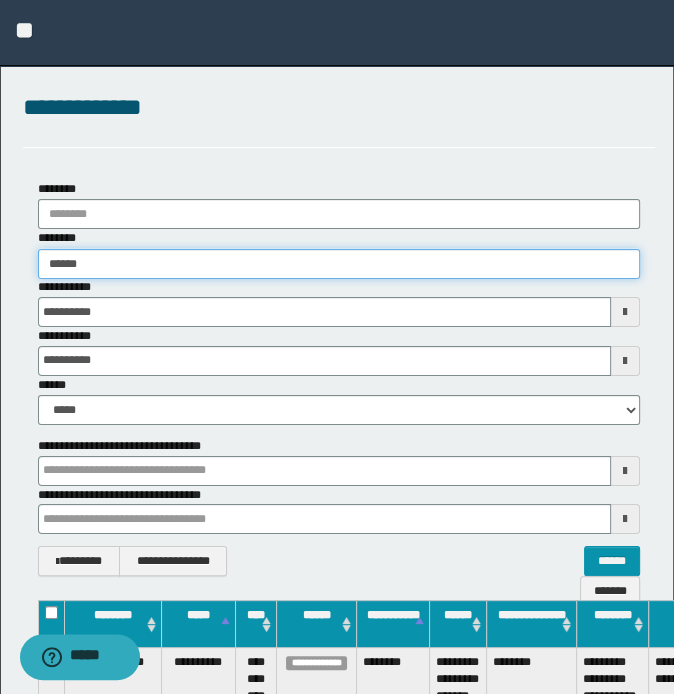 type on "*****" 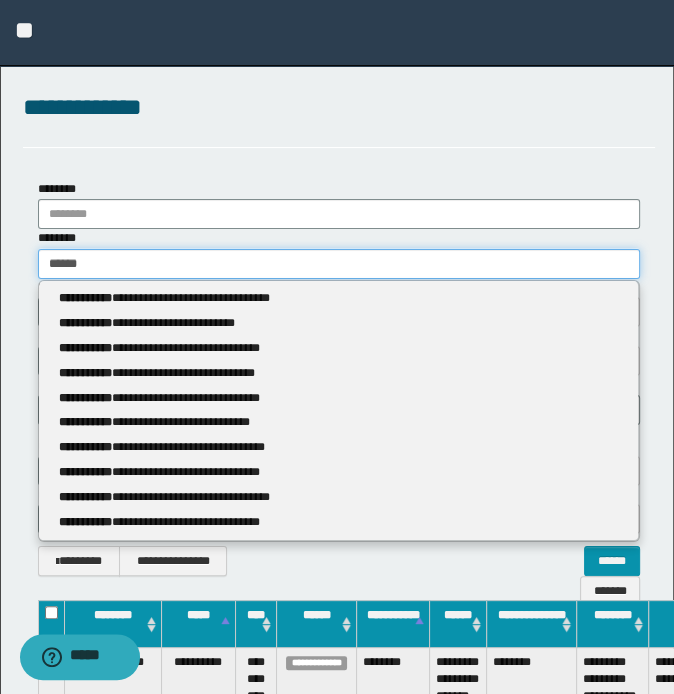 type 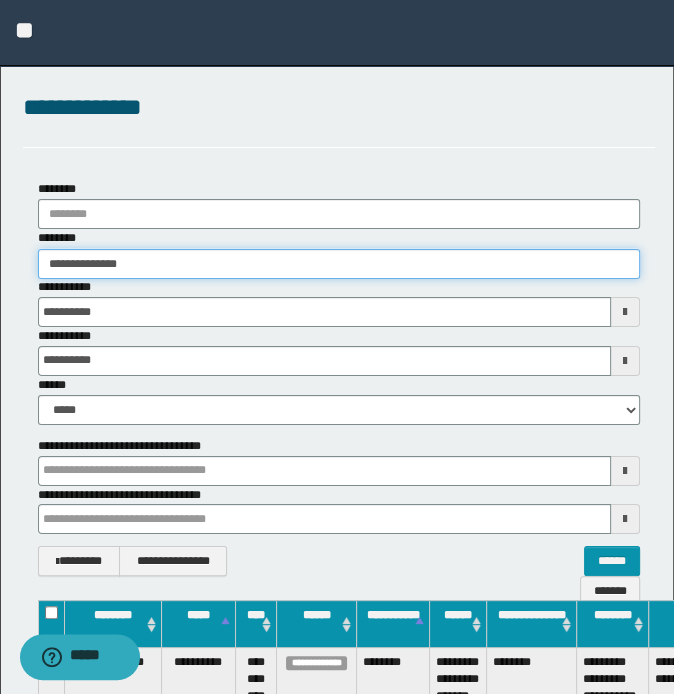 type on "**********" 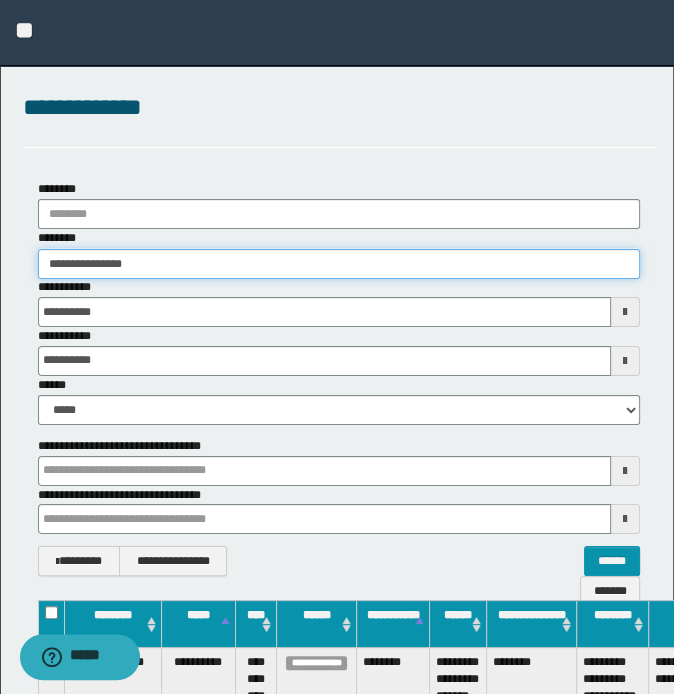 type on "**********" 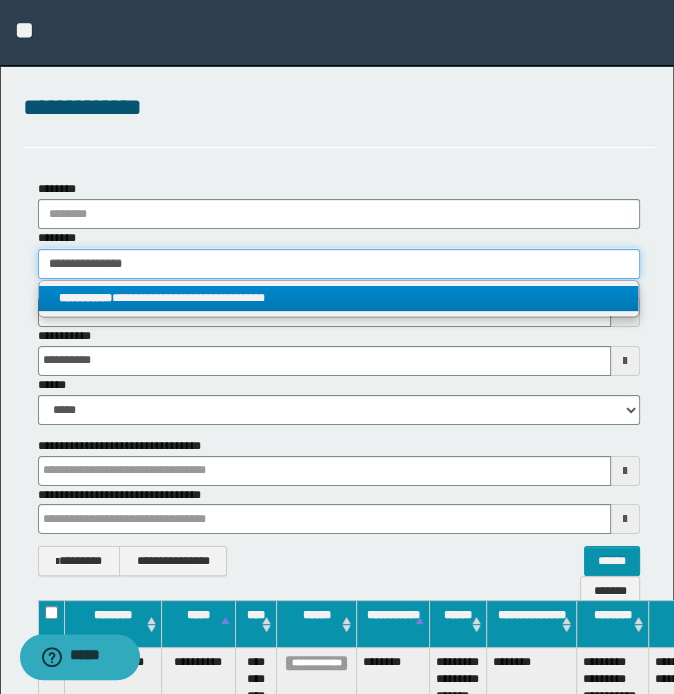 type on "**********" 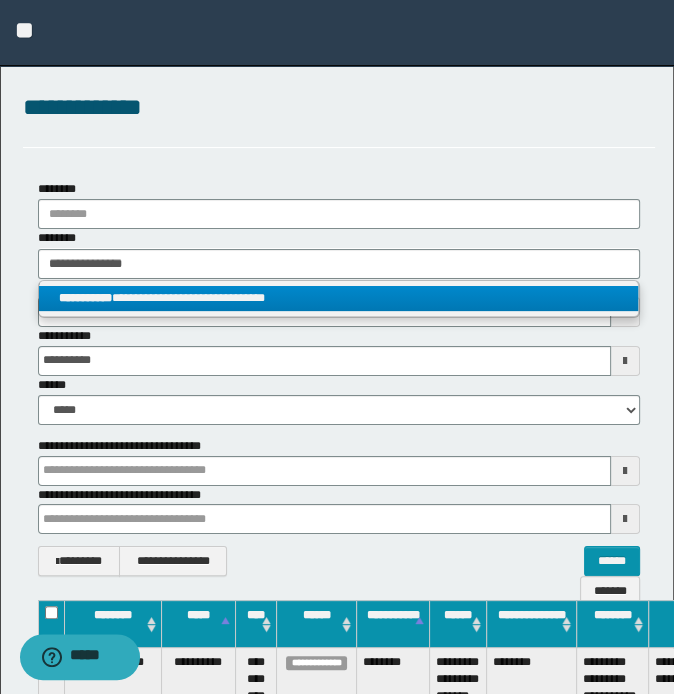 click on "**********" at bounding box center (339, 298) 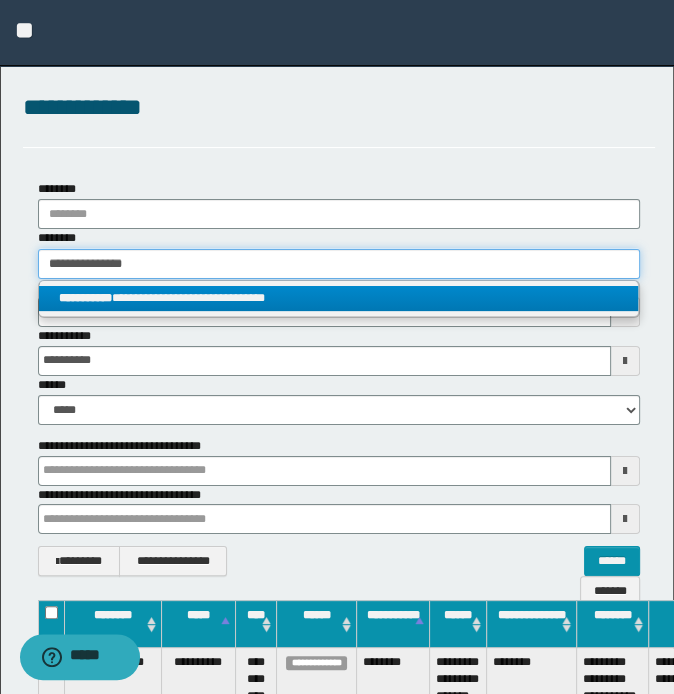 type 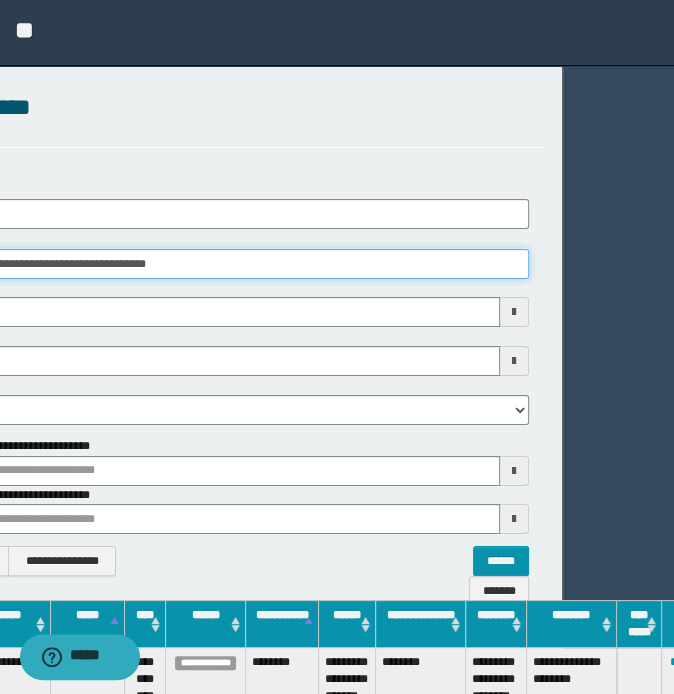 scroll, scrollTop: 0, scrollLeft: 153, axis: horizontal 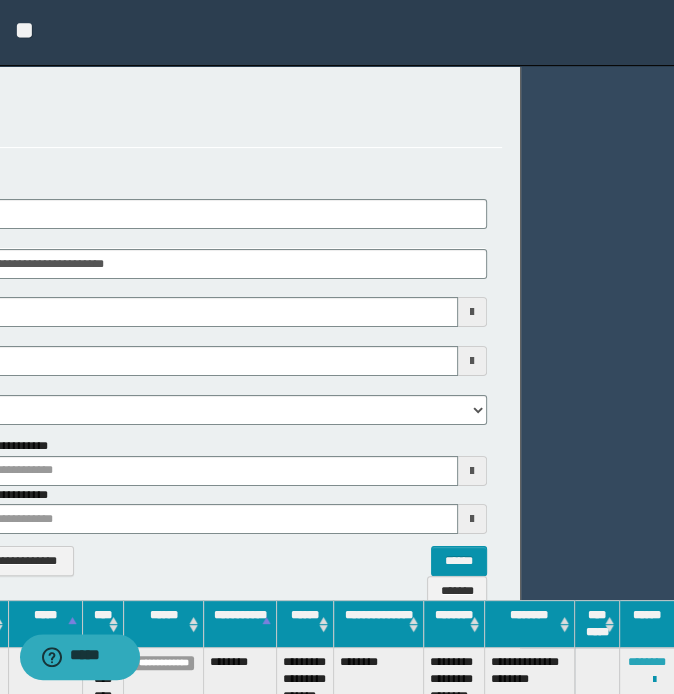 click on "********" at bounding box center [647, 662] 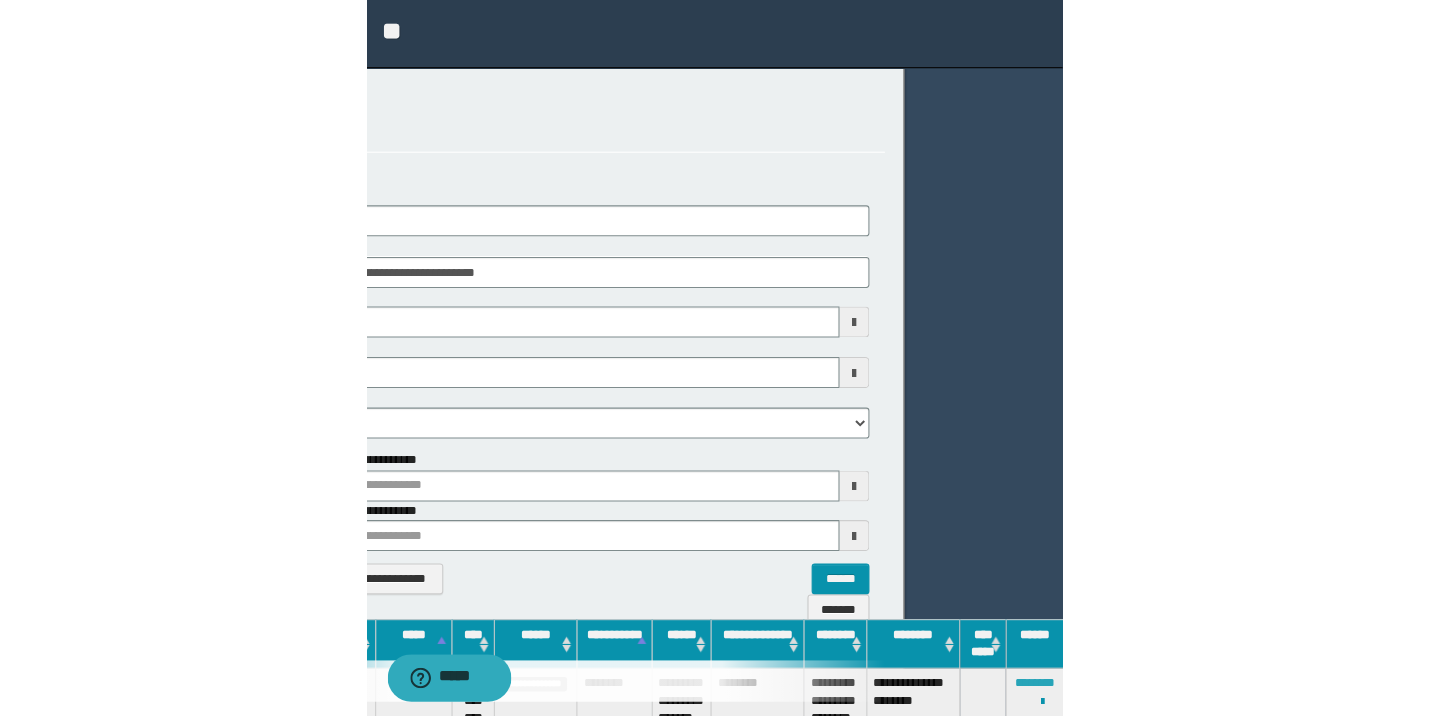 scroll, scrollTop: 0, scrollLeft: 0, axis: both 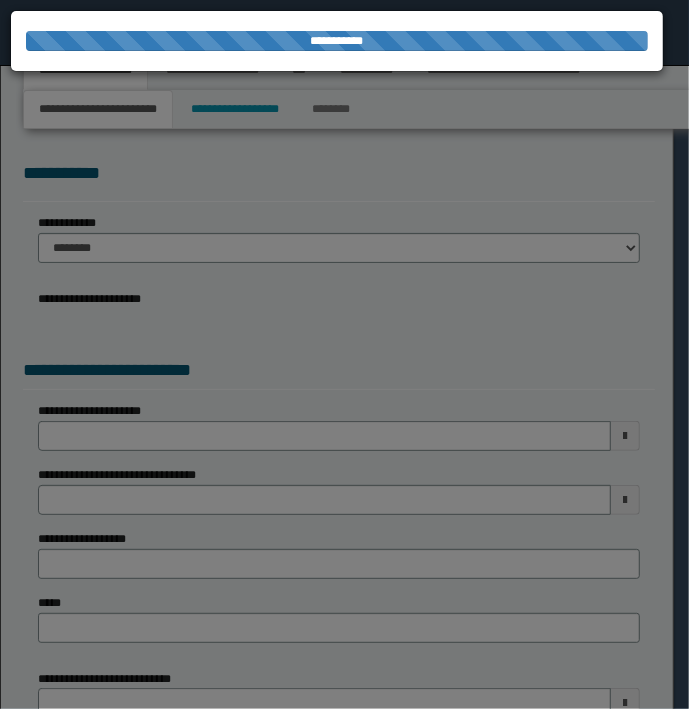 select on "*" 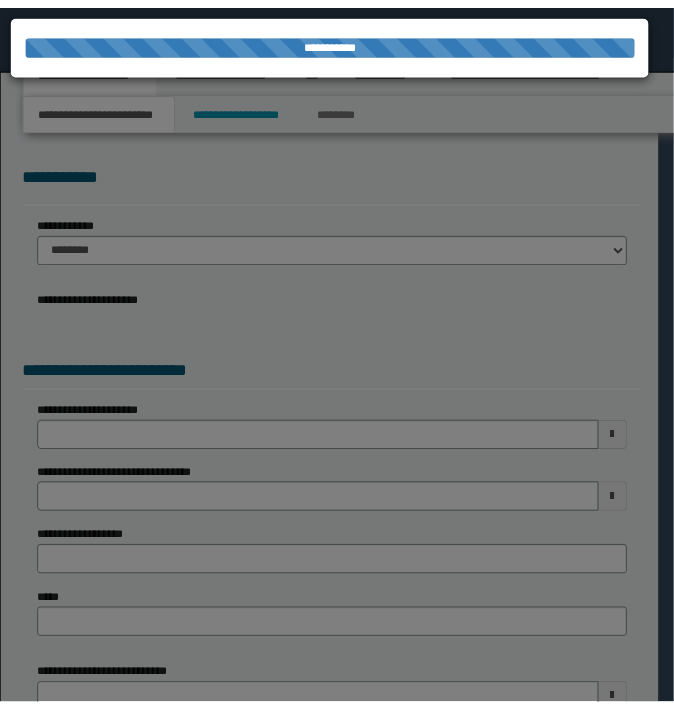 scroll, scrollTop: 0, scrollLeft: 0, axis: both 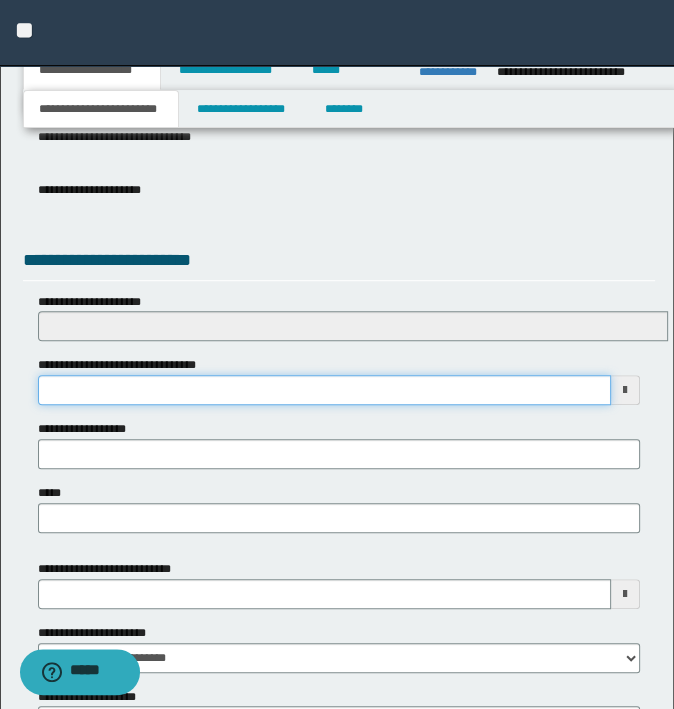 click on "**********" at bounding box center [325, 390] 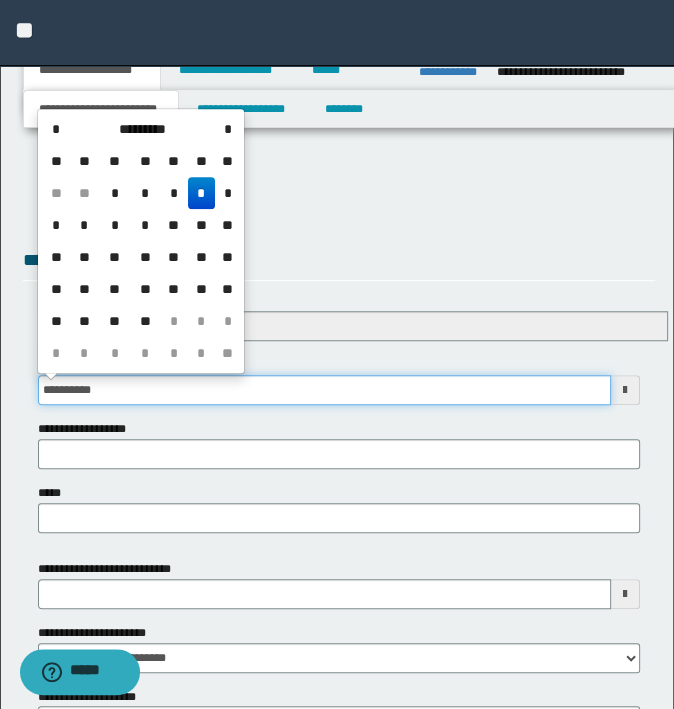 type on "**********" 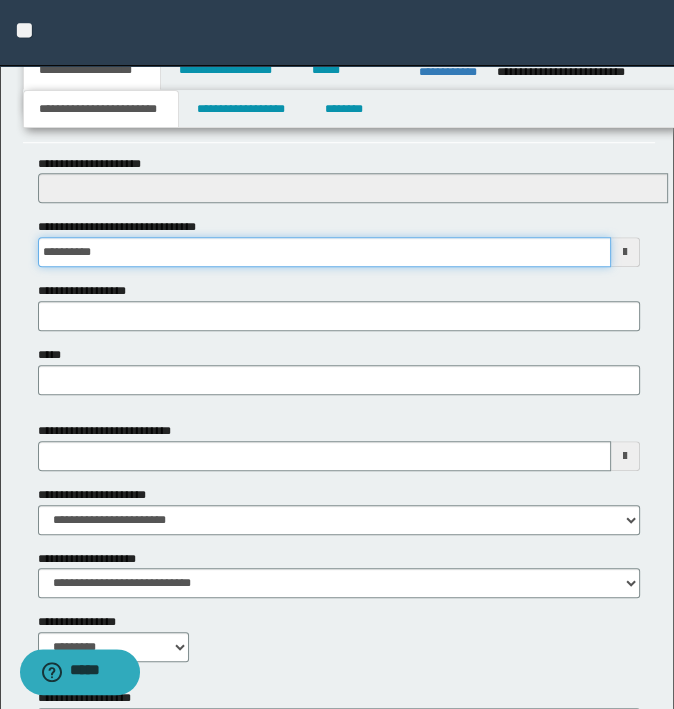 scroll, scrollTop: 953, scrollLeft: 0, axis: vertical 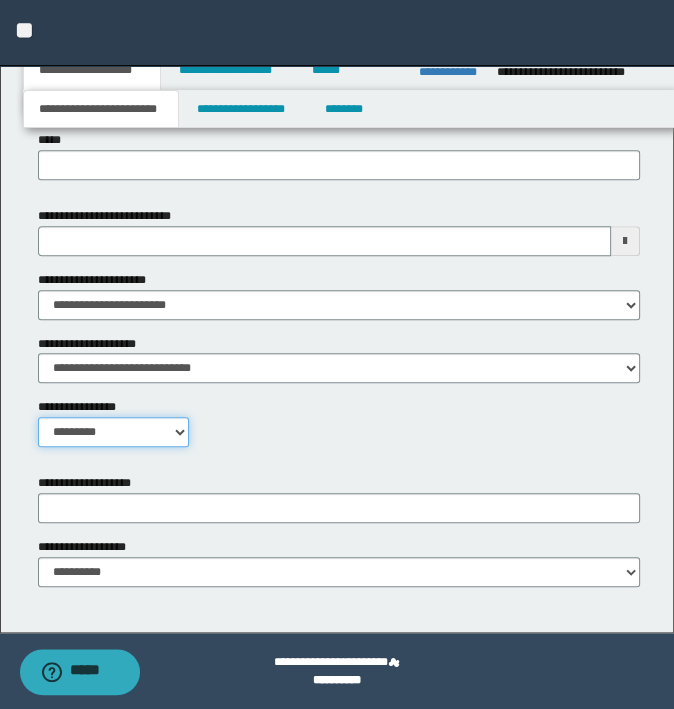 click on "**********" at bounding box center (114, 432) 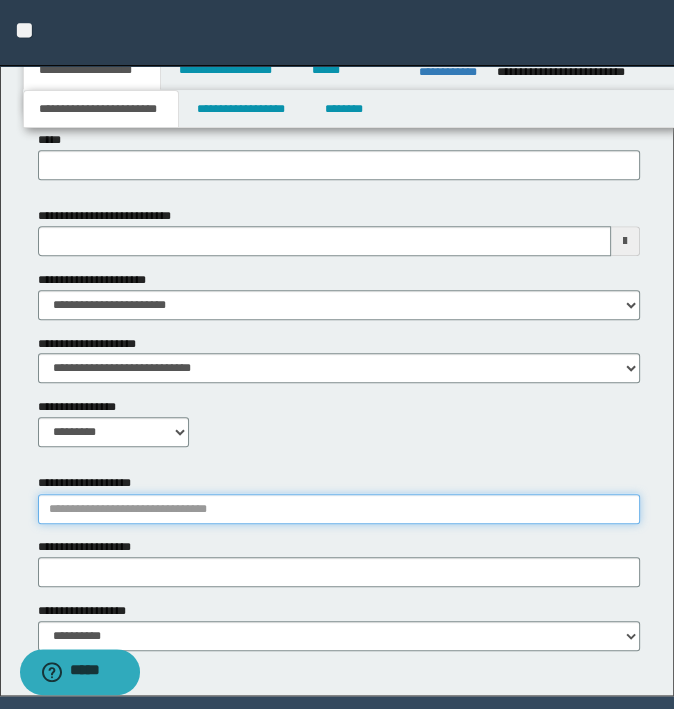 click on "**********" at bounding box center [339, 509] 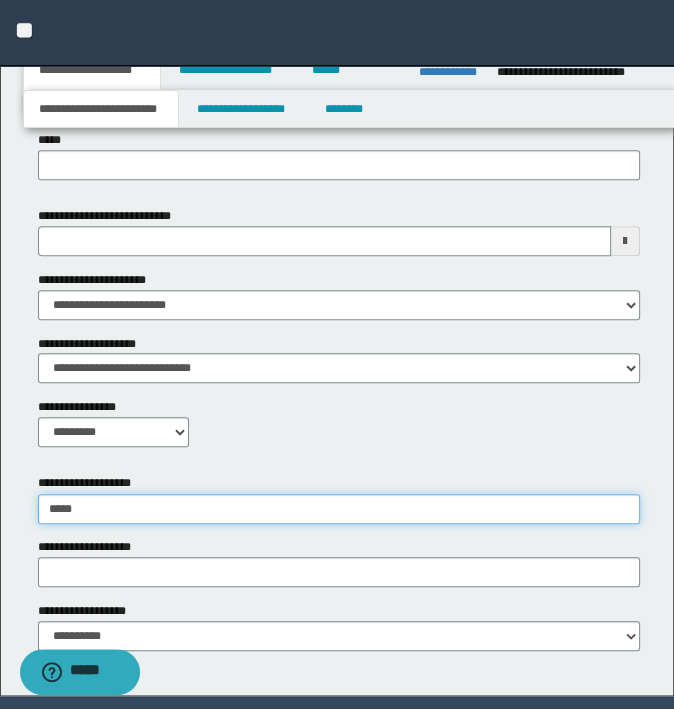 type on "******" 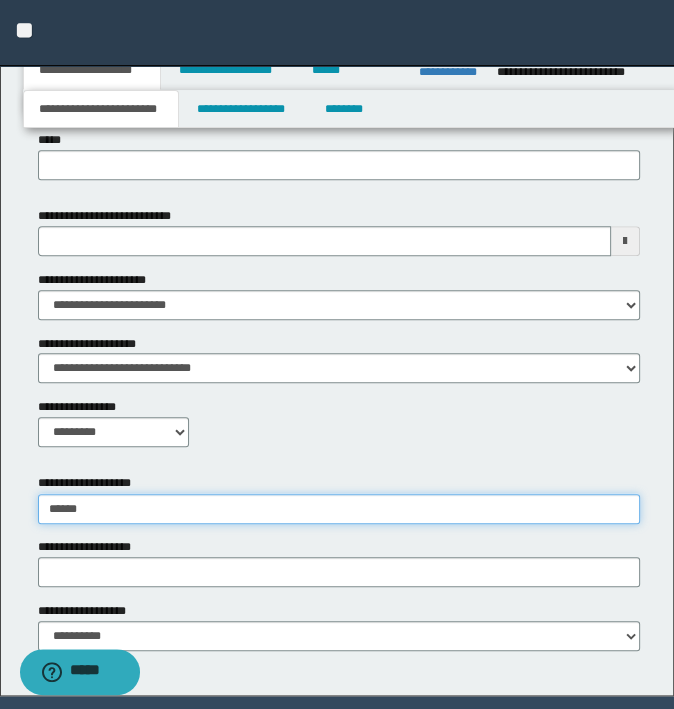 type on "********" 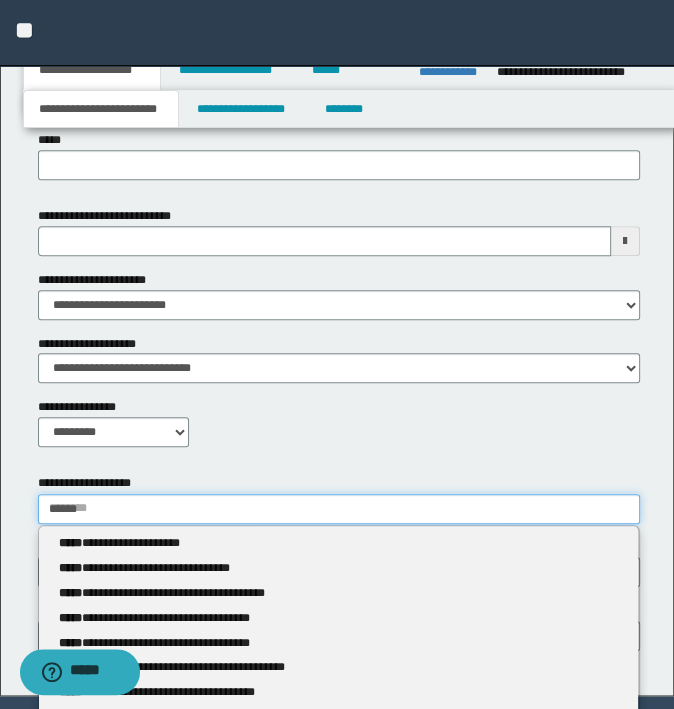 type 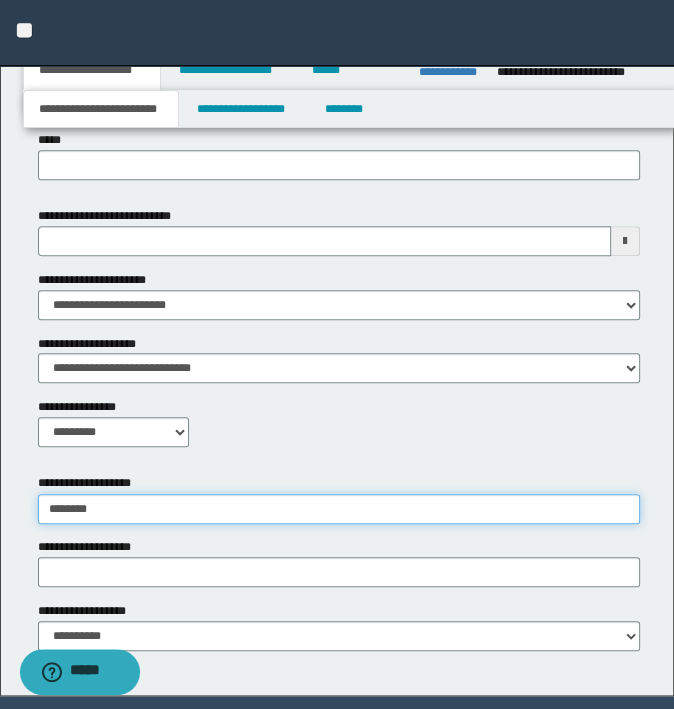 type on "********" 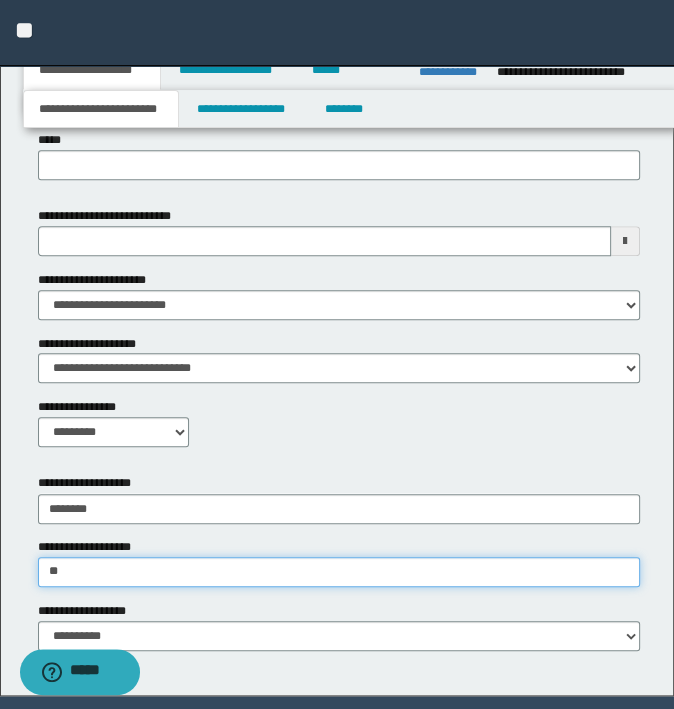 type on "*" 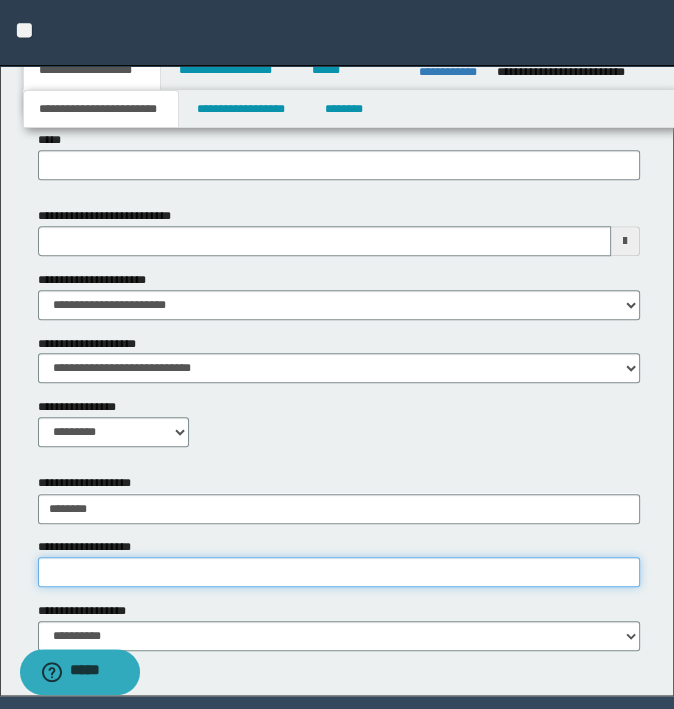 type on "*" 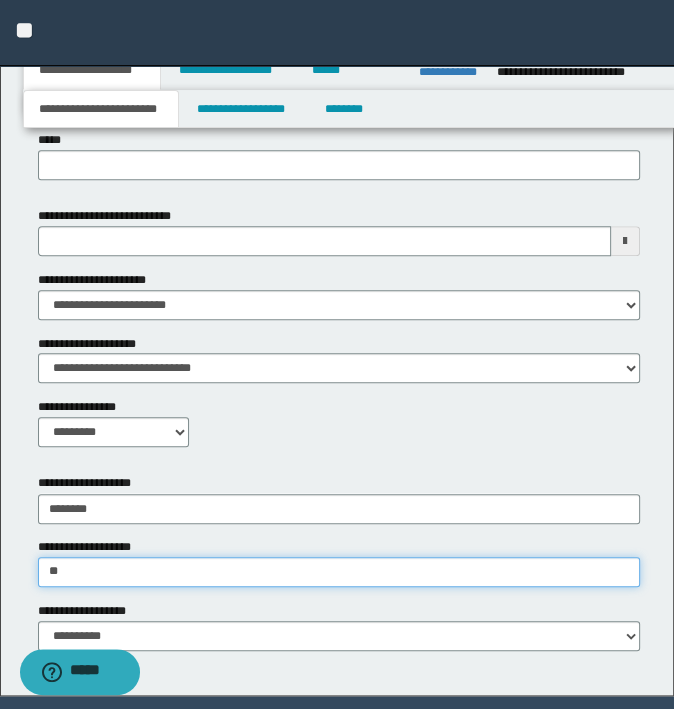 type on "*" 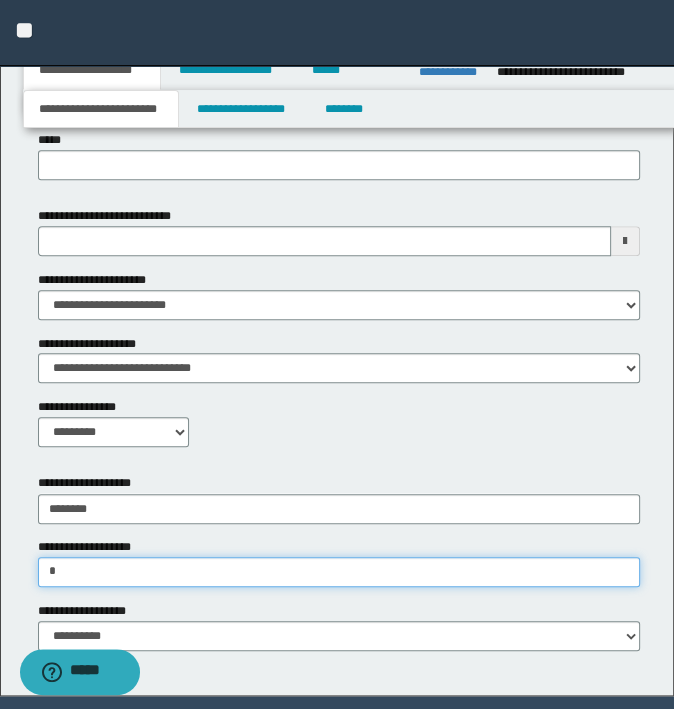 type 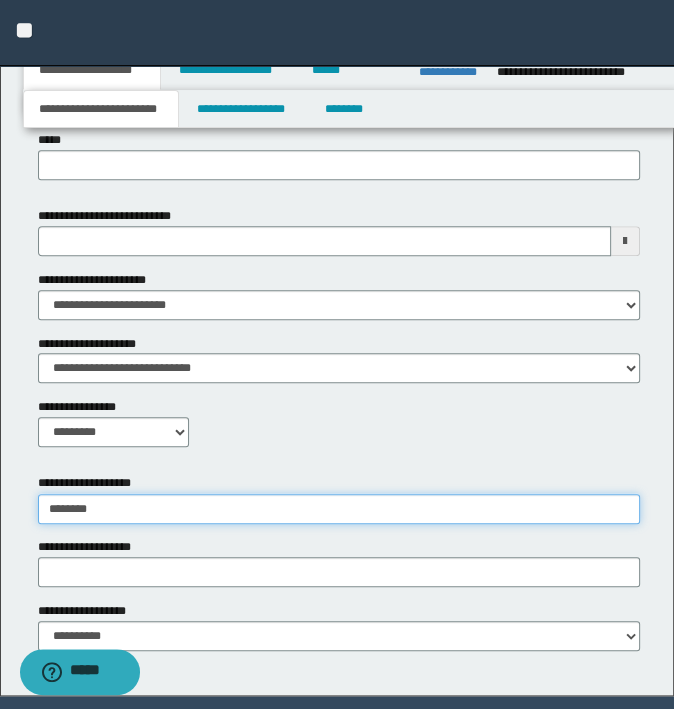 type on "********" 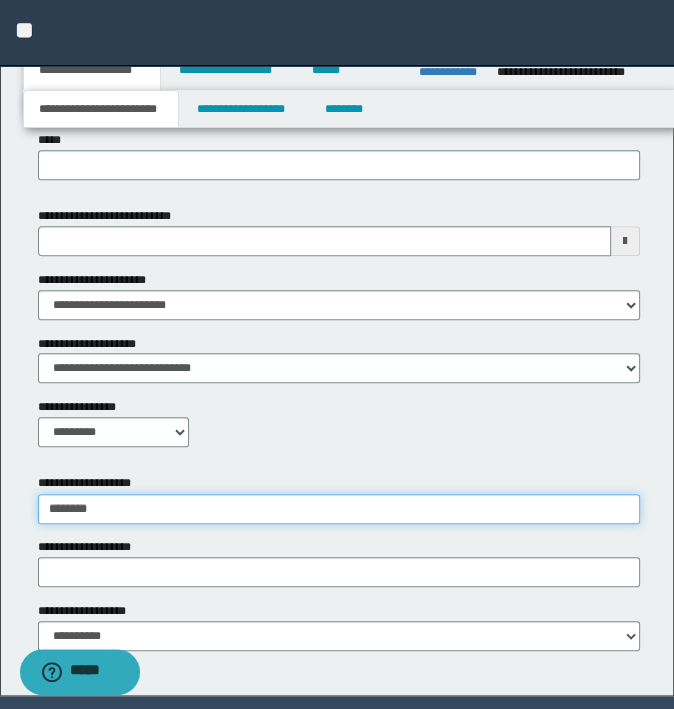 click on "********" at bounding box center (339, 509) 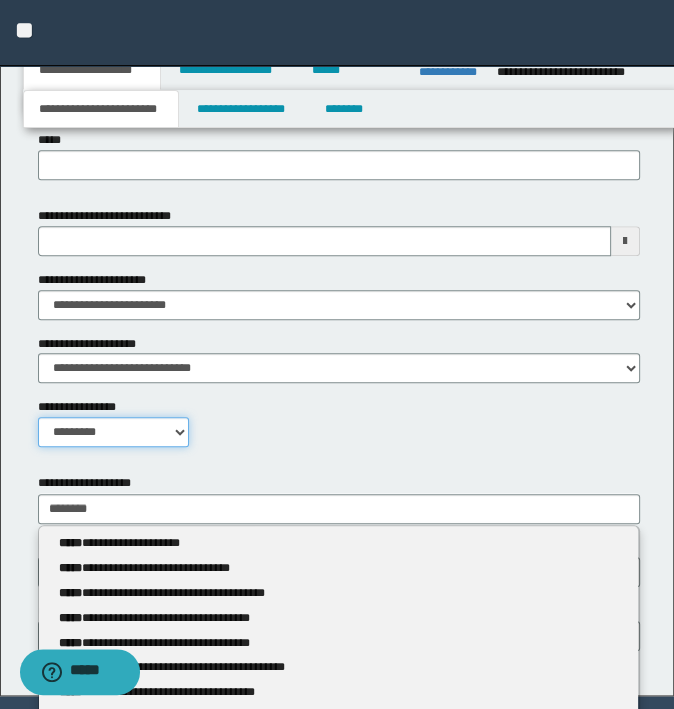 type 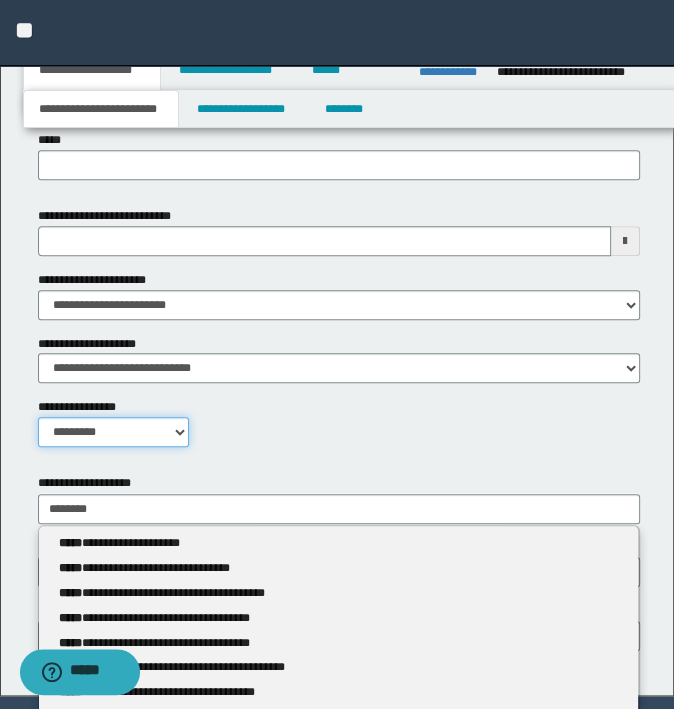 click on "**********" at bounding box center [114, 432] 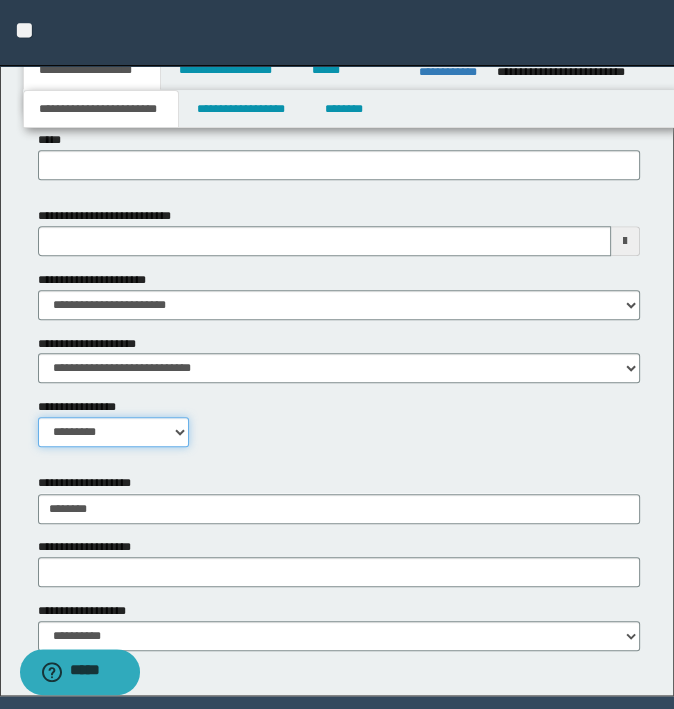 select on "*" 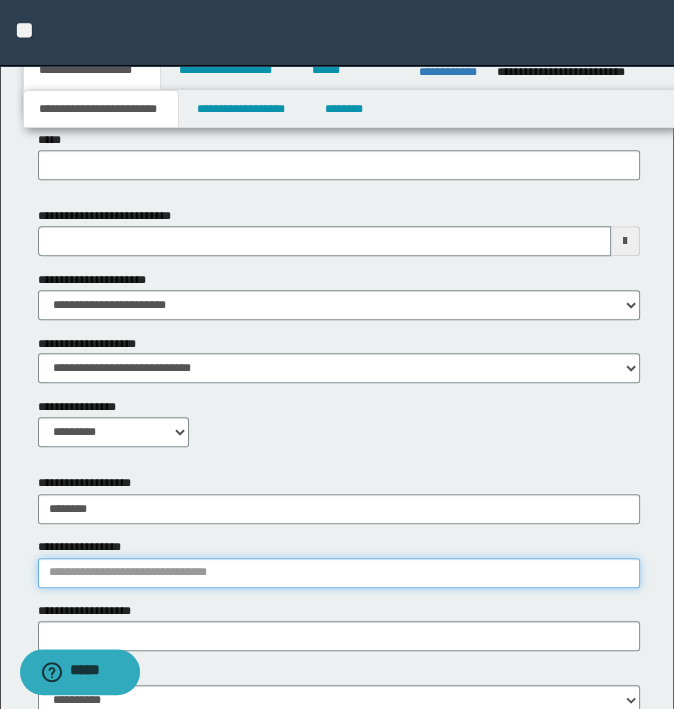 click on "**********" at bounding box center [339, 573] 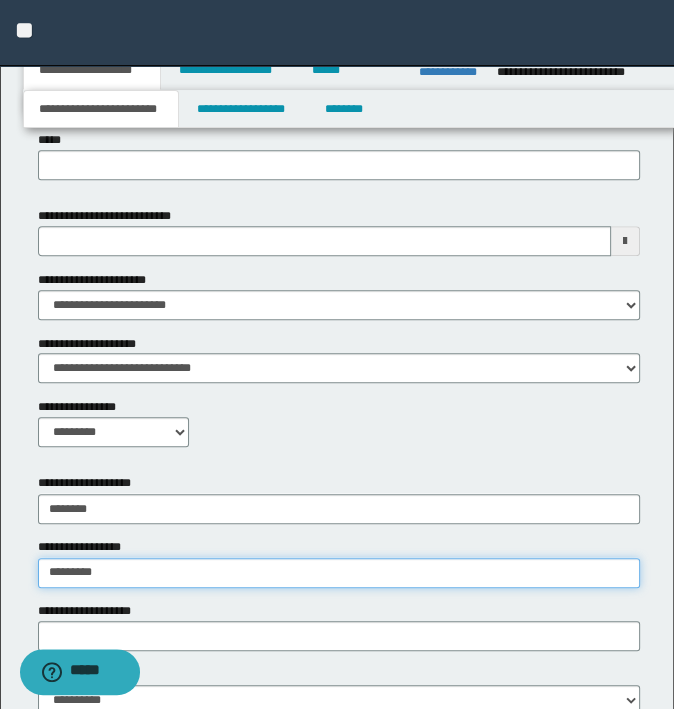 type on "**********" 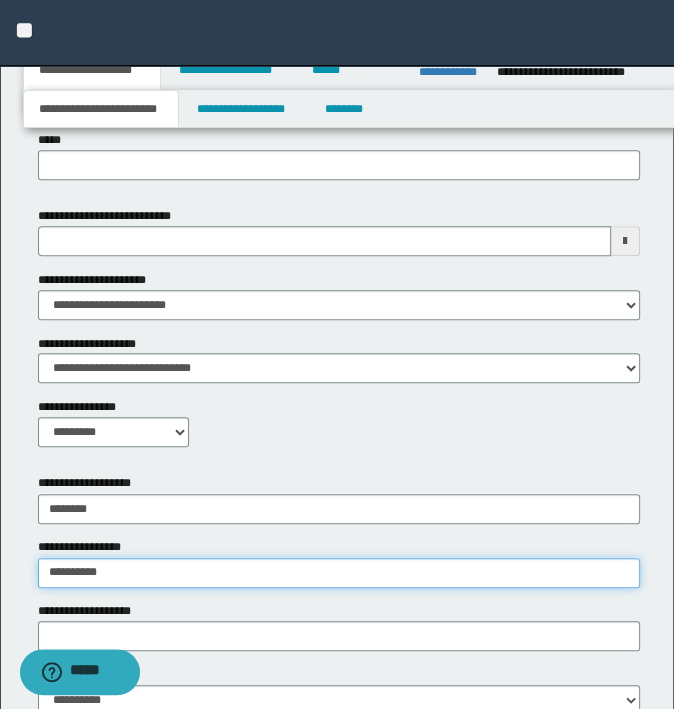 type on "**********" 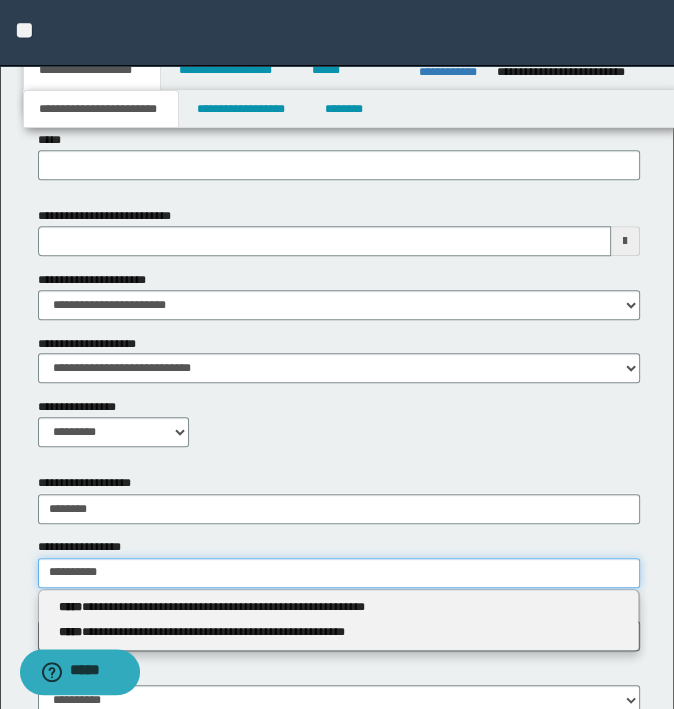 type 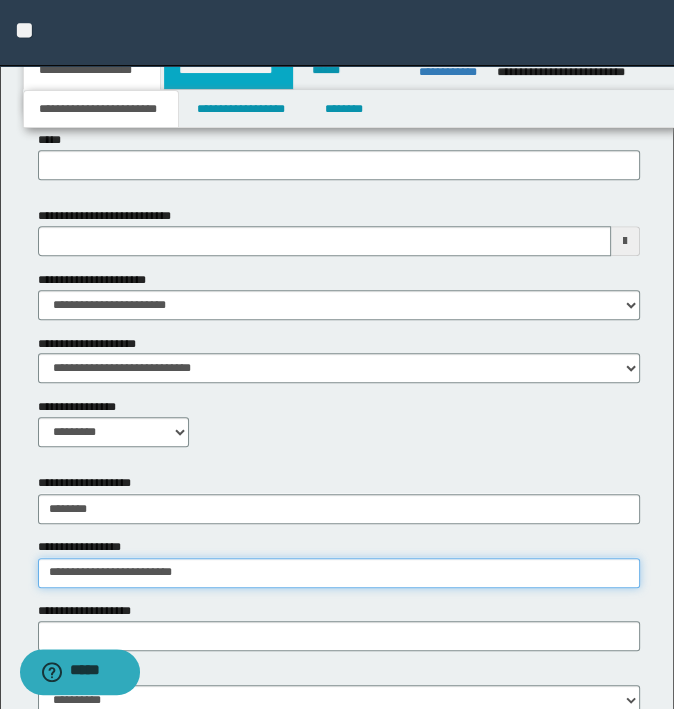 type on "**********" 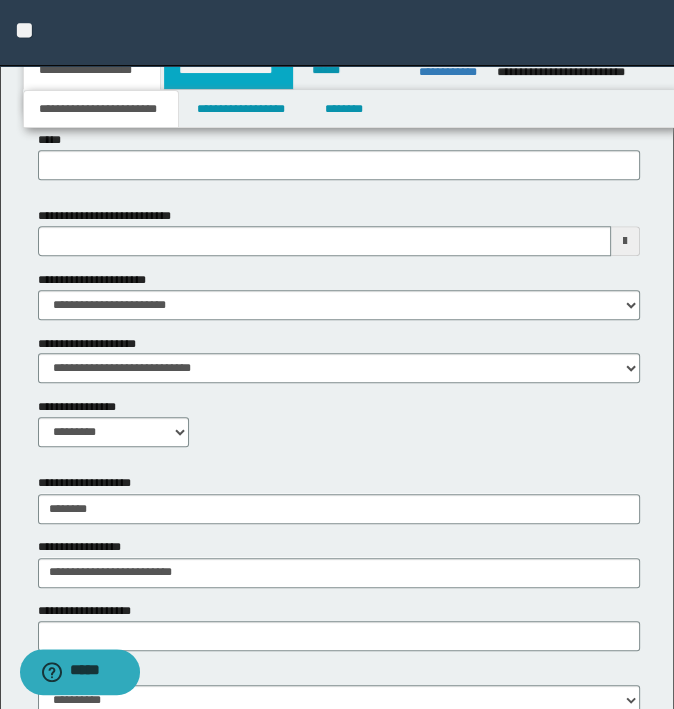 click on "**********" at bounding box center (228, 70) 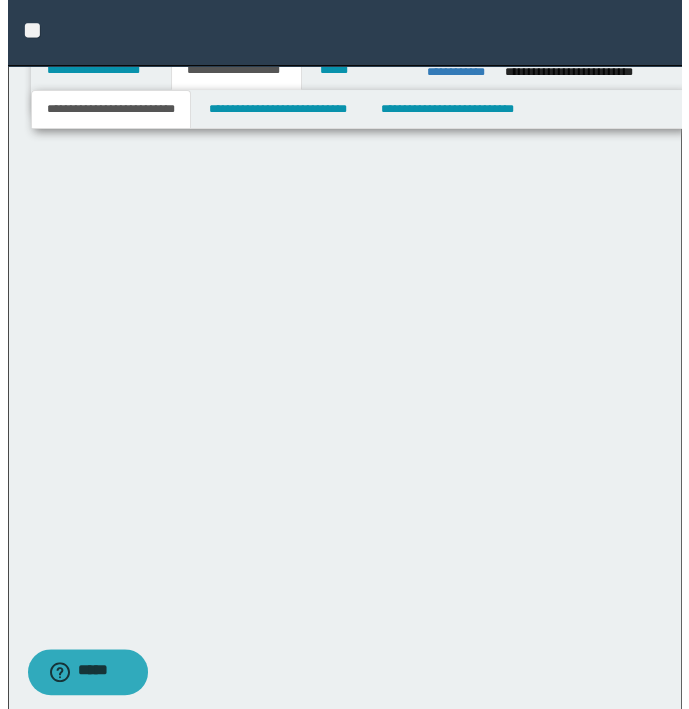 scroll, scrollTop: 0, scrollLeft: 0, axis: both 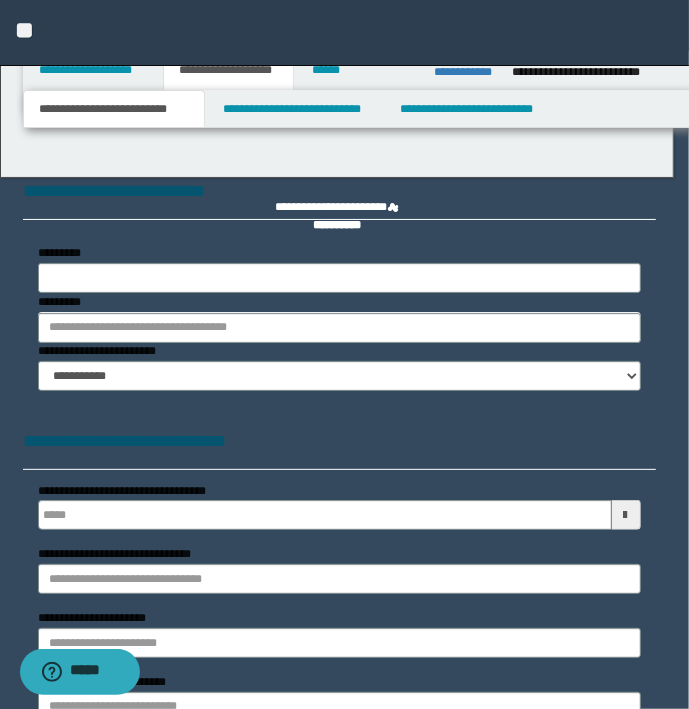 type 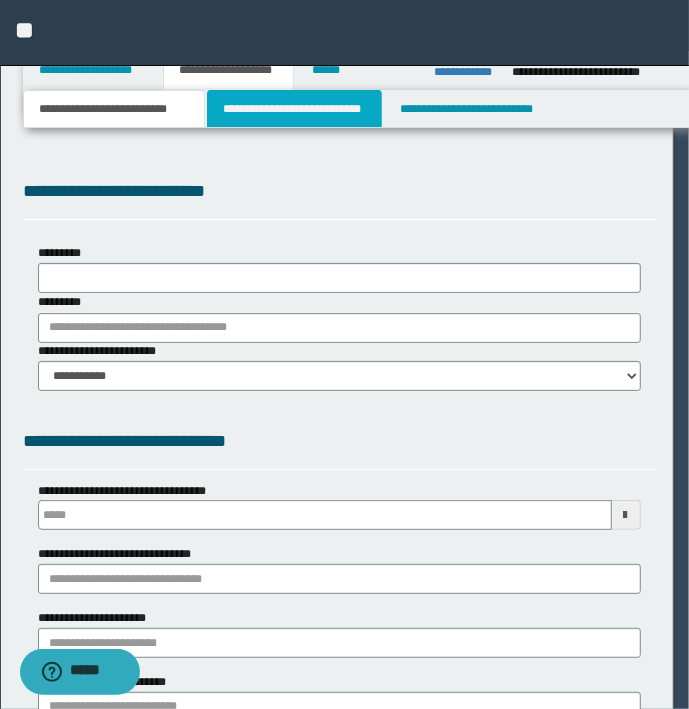 click on "**********" at bounding box center [294, 109] 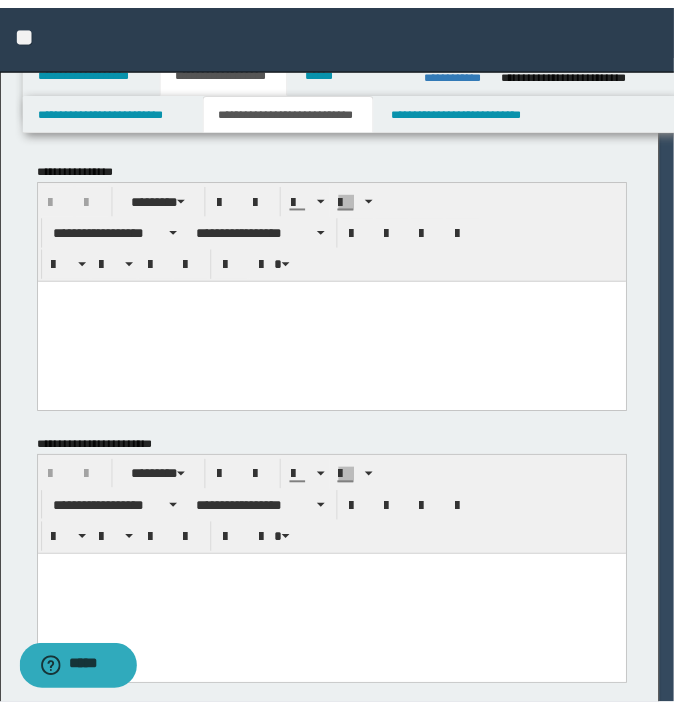 scroll, scrollTop: 0, scrollLeft: 0, axis: both 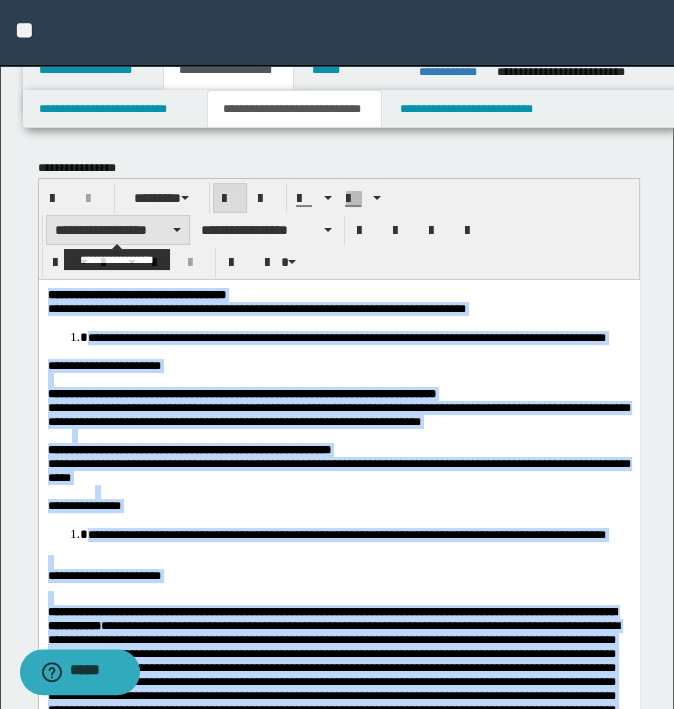 click on "**********" at bounding box center (118, 230) 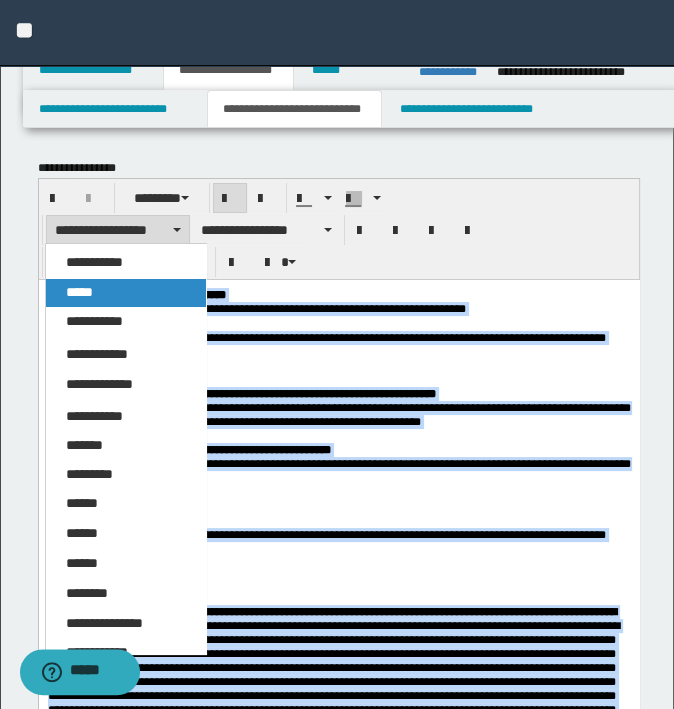 drag, startPoint x: 125, startPoint y: 289, endPoint x: 118, endPoint y: 2, distance: 287.08536 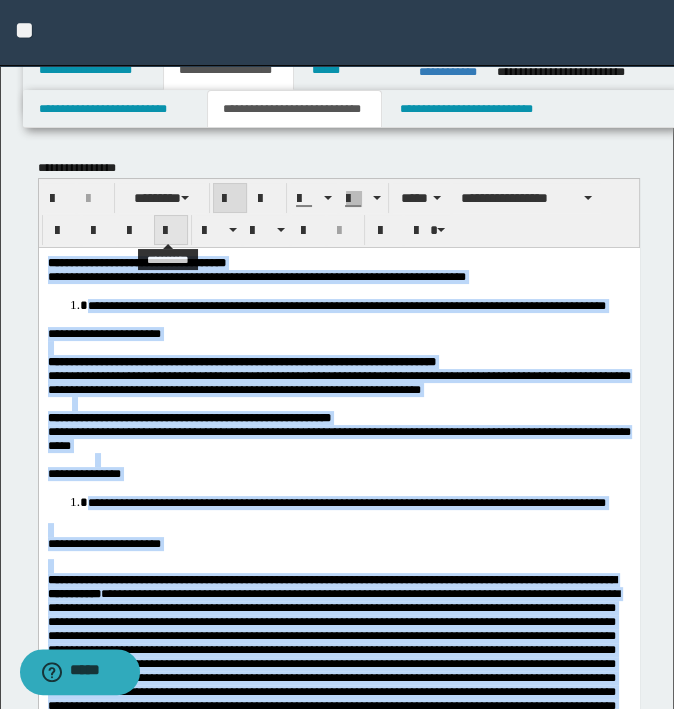 click at bounding box center (171, 231) 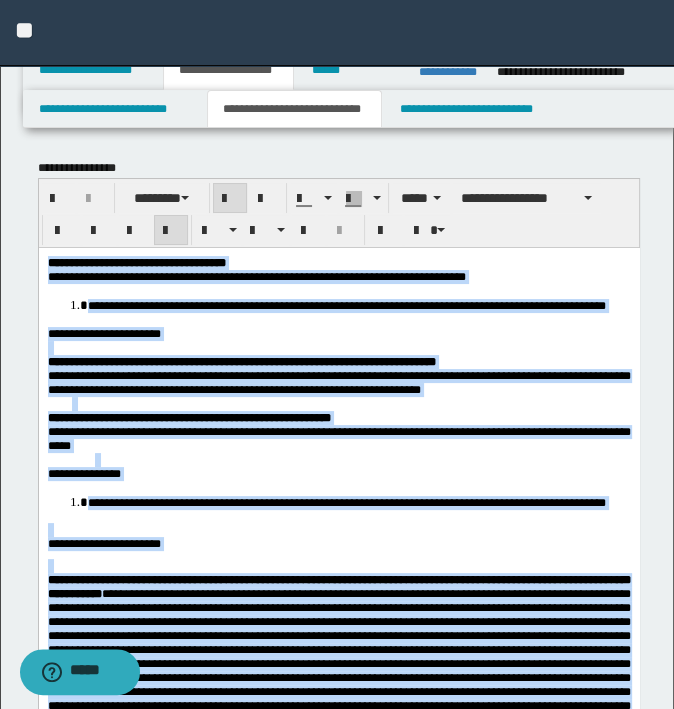 click at bounding box center [350, 403] 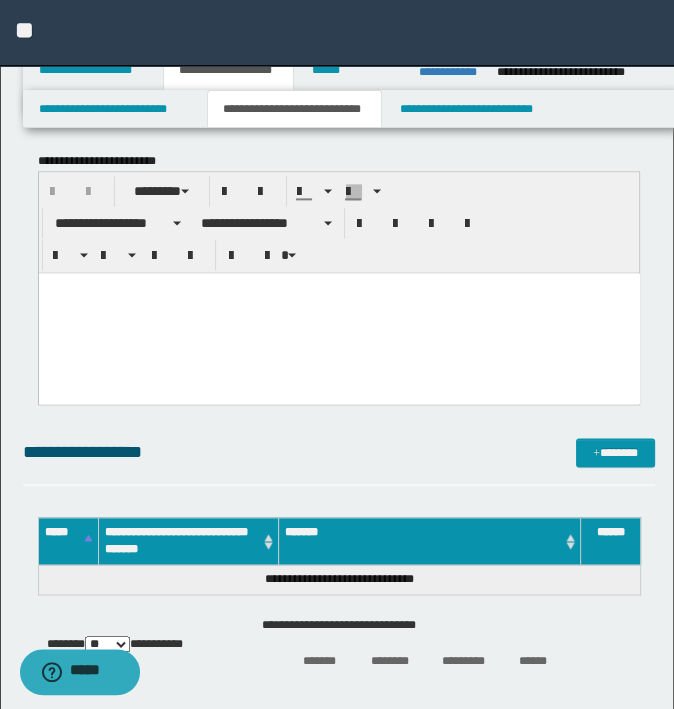 scroll, scrollTop: 1500, scrollLeft: 0, axis: vertical 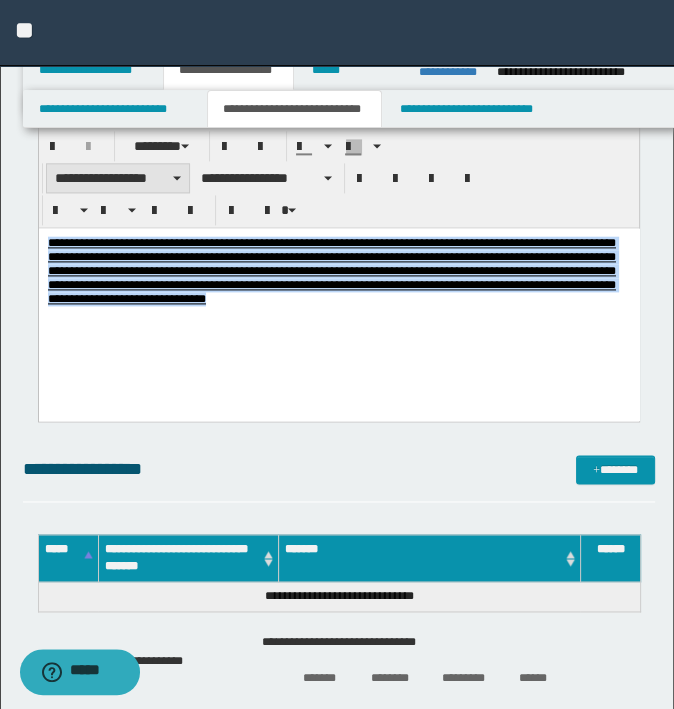 click on "**********" at bounding box center (118, 178) 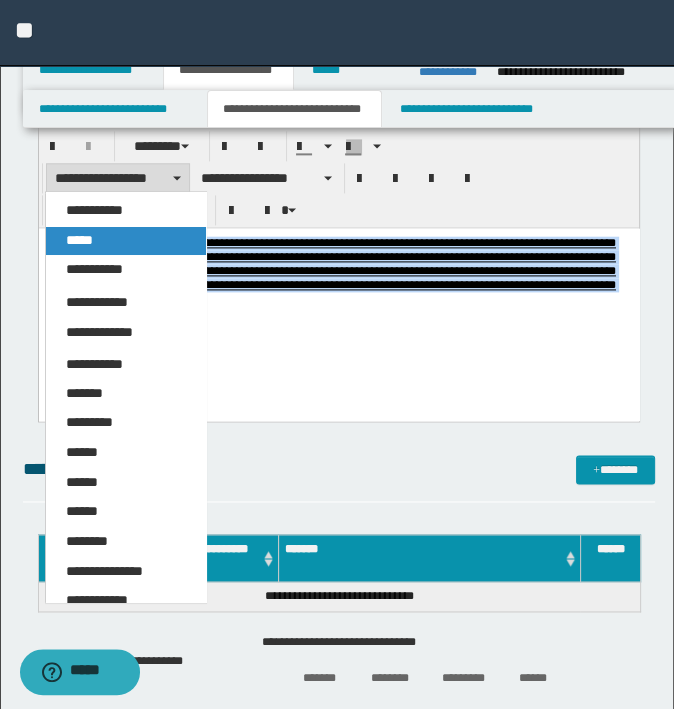 click on "*****" at bounding box center (126, 241) 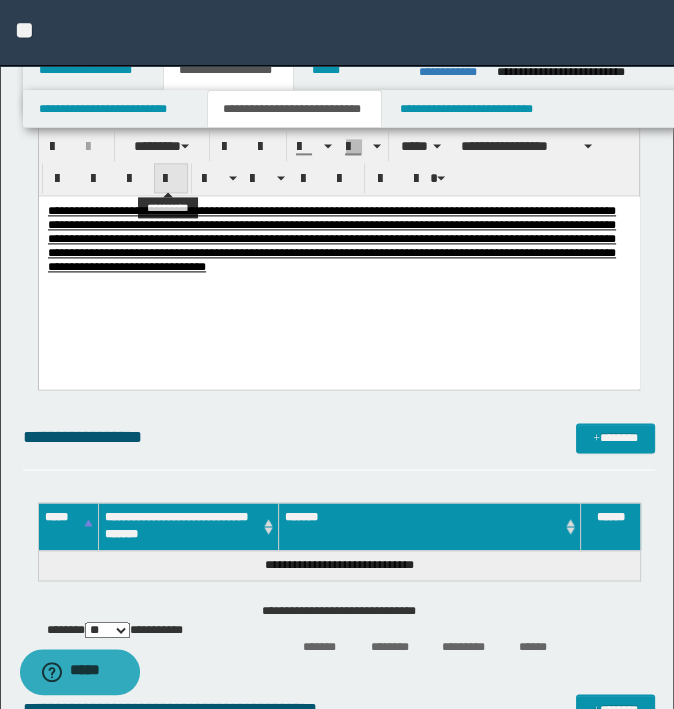 click at bounding box center [171, 179] 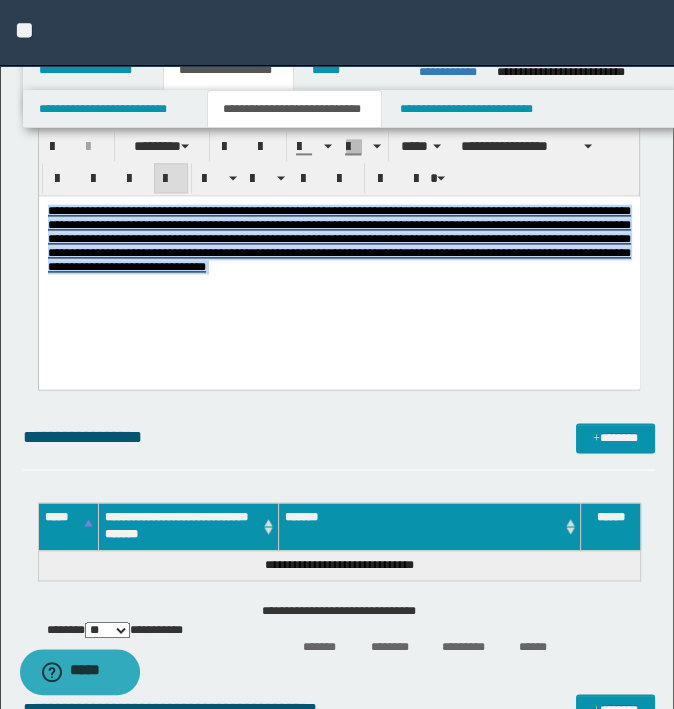 click on "**********" at bounding box center [338, 264] 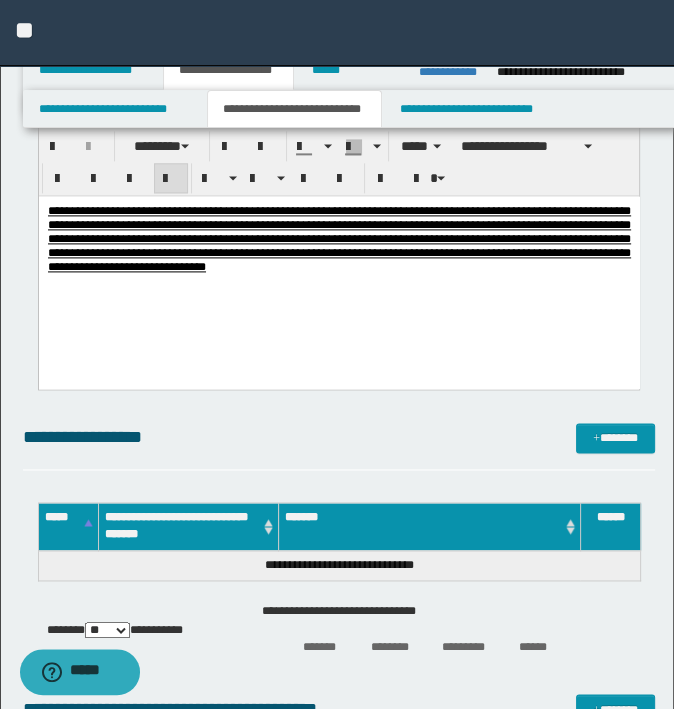 drag, startPoint x: 631, startPoint y: 438, endPoint x: 677, endPoint y: 428, distance: 47.07441 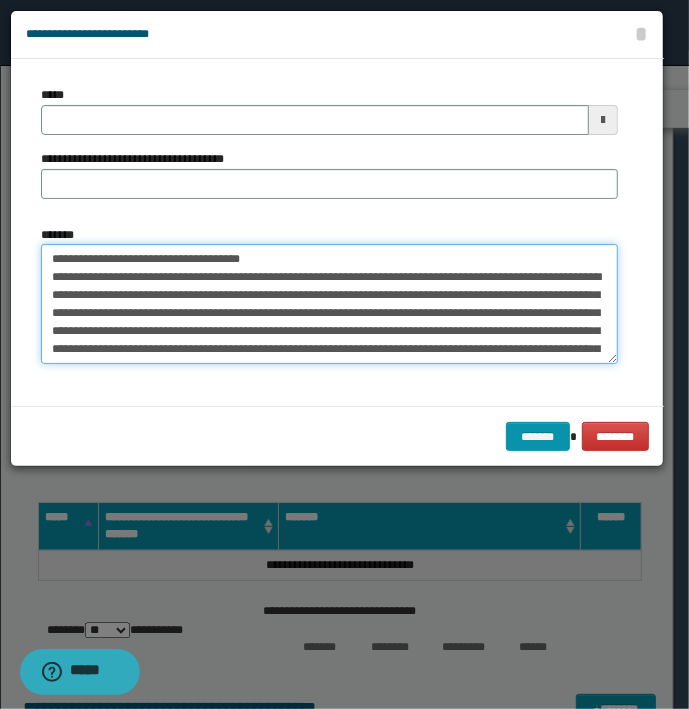 click on "**********" at bounding box center (329, 304) 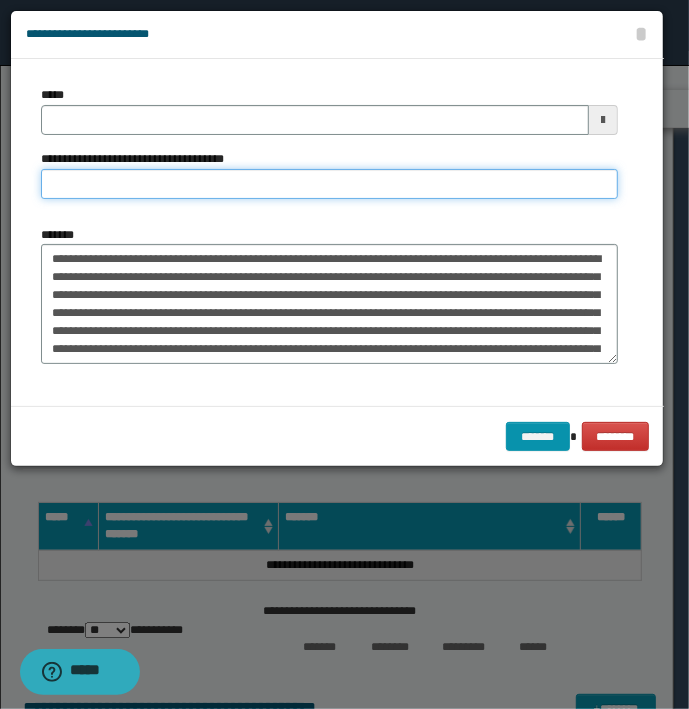 type on "**********" 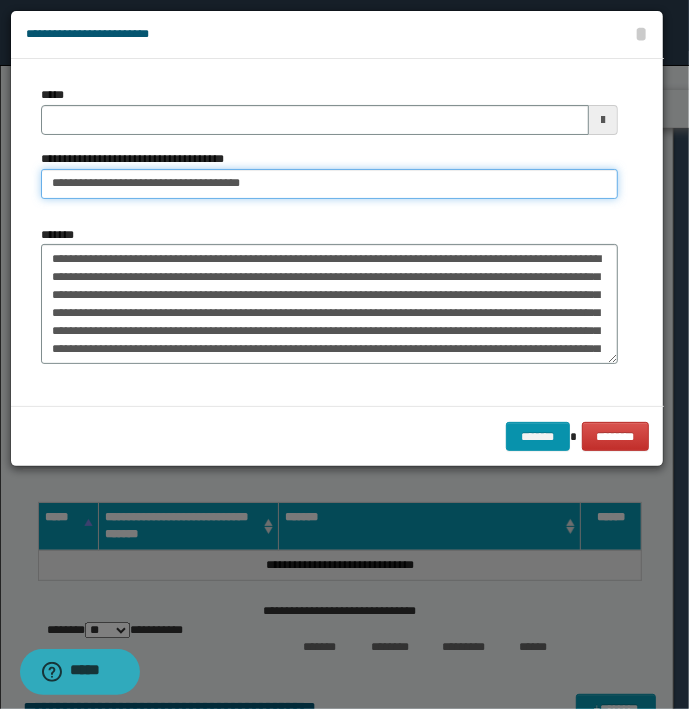 type 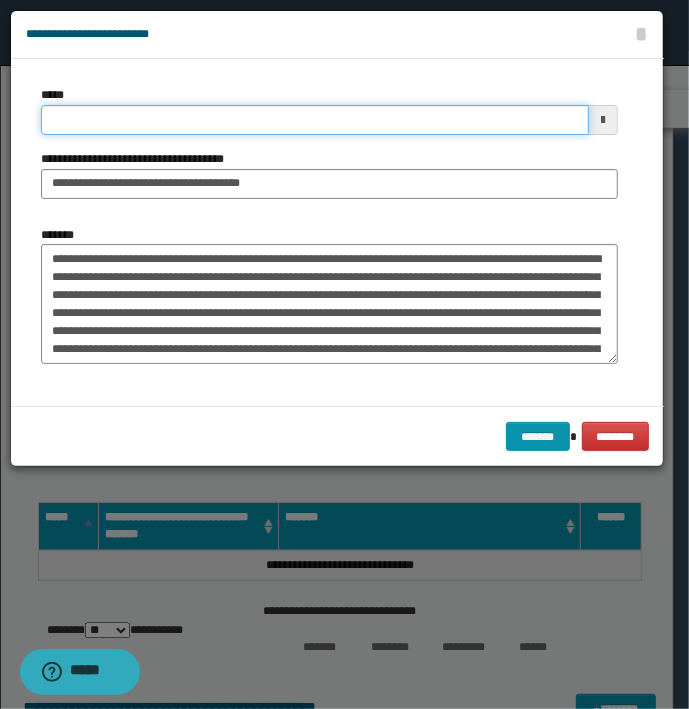 click on "*****" at bounding box center (315, 120) 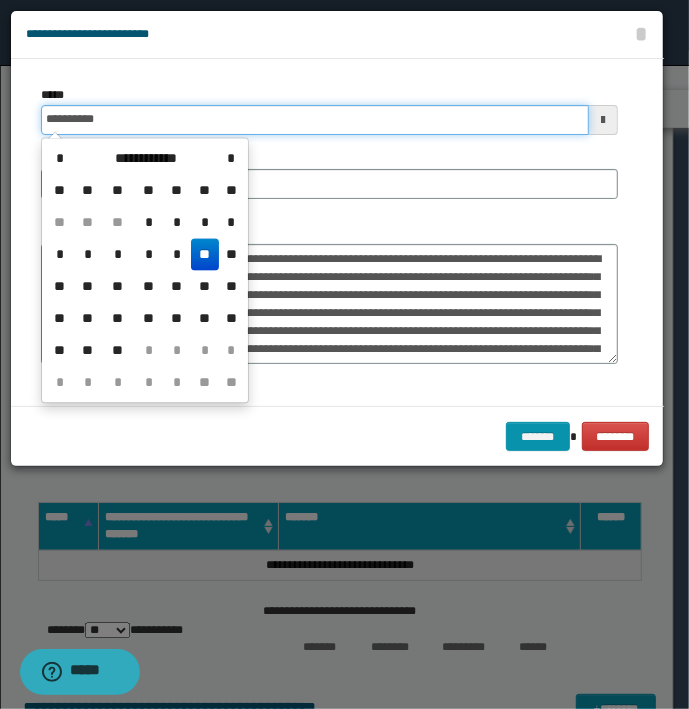 type on "**********" 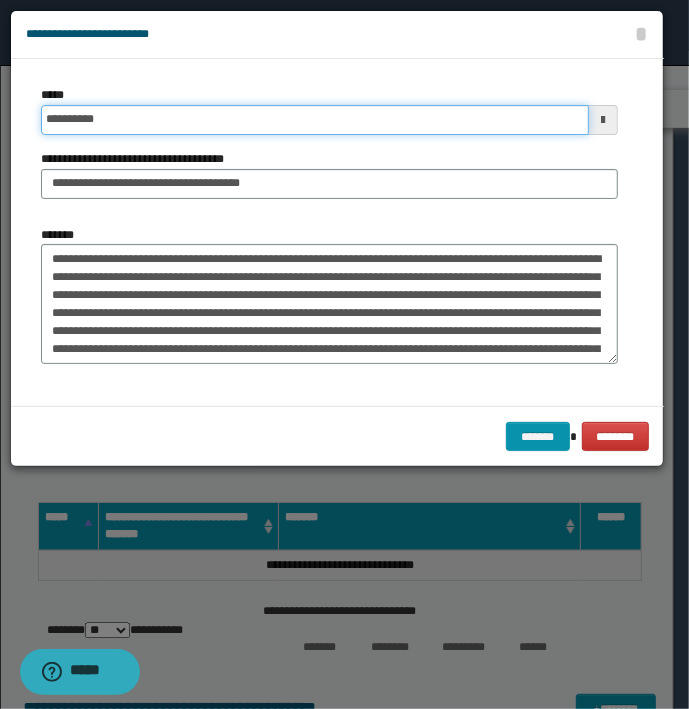 click on "*******" at bounding box center (538, 437) 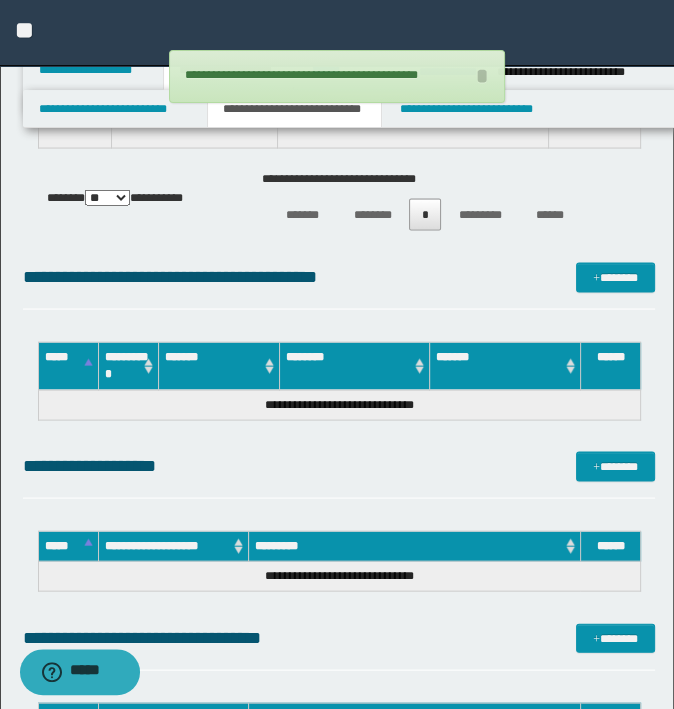 scroll, scrollTop: 2200, scrollLeft: 0, axis: vertical 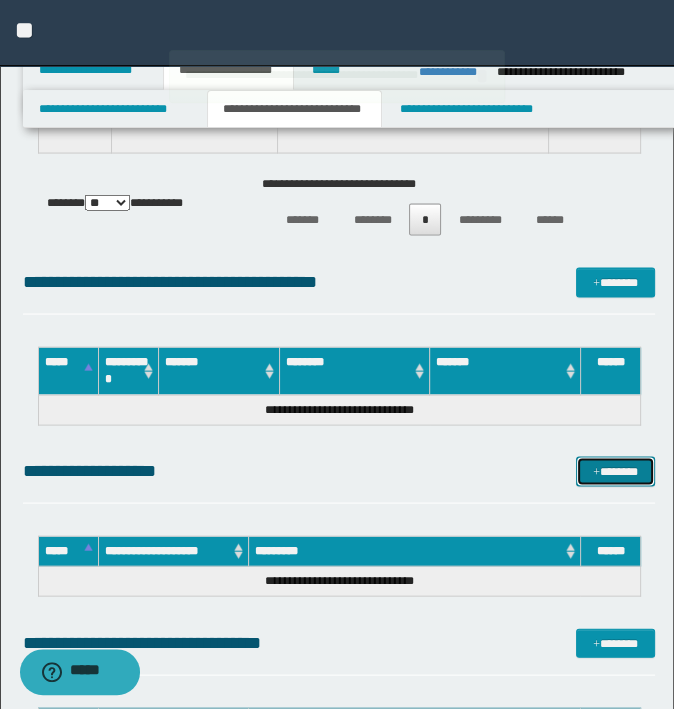click on "*******" at bounding box center (615, 472) 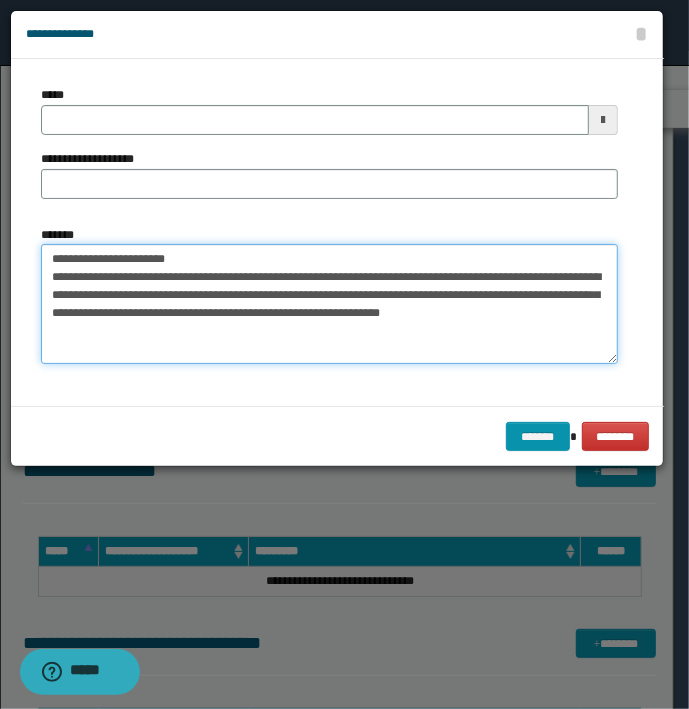 click on "**********" at bounding box center [329, 304] 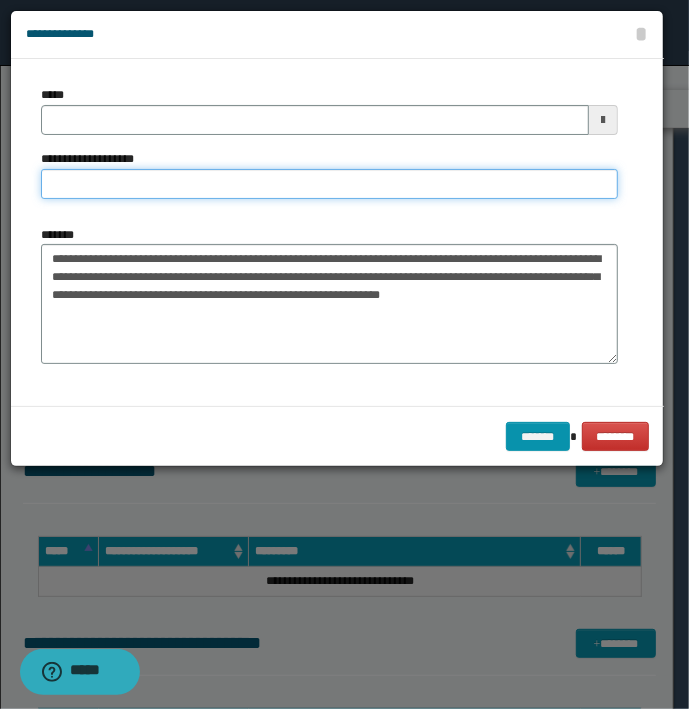 type on "**********" 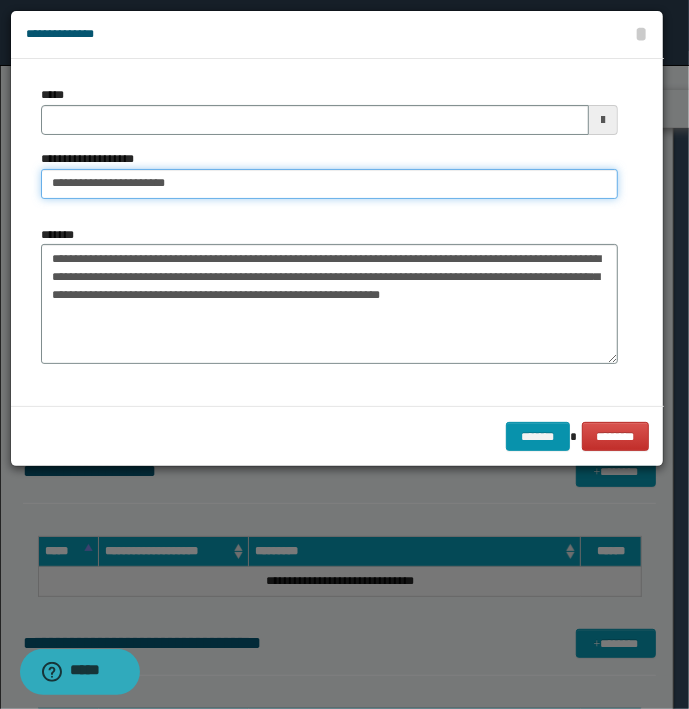 type 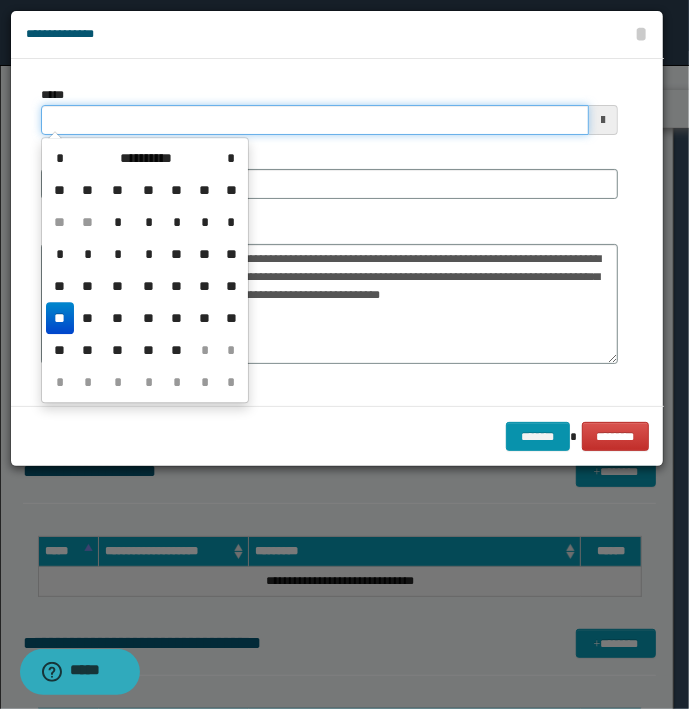 click on "*****" at bounding box center (315, 120) 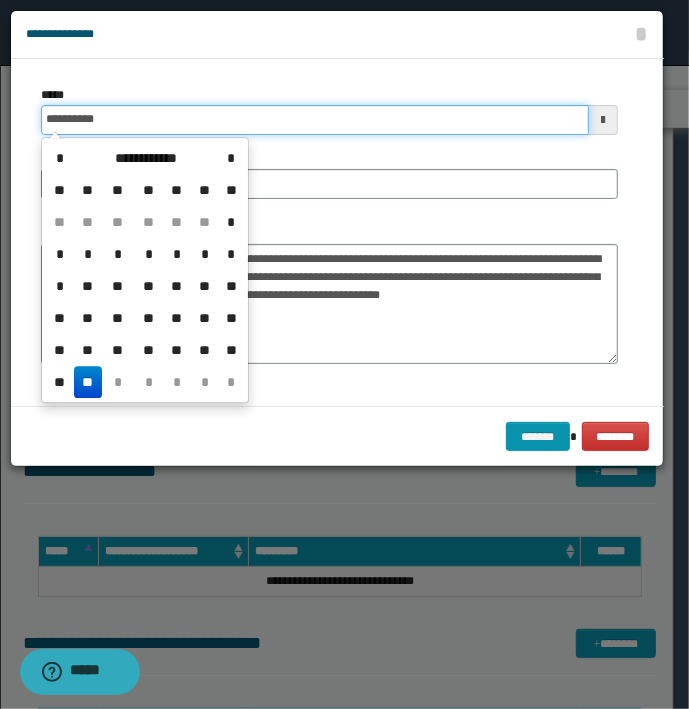 type on "**********" 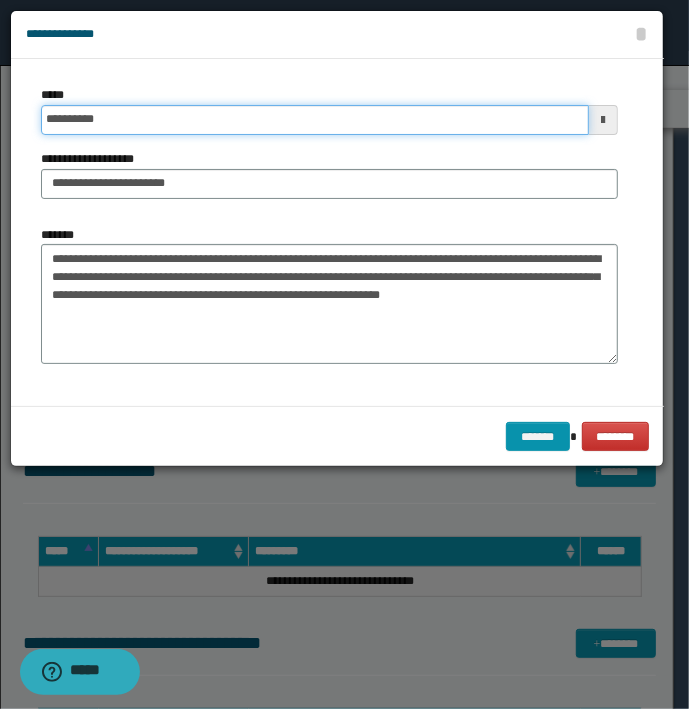 click on "*******" at bounding box center [538, 437] 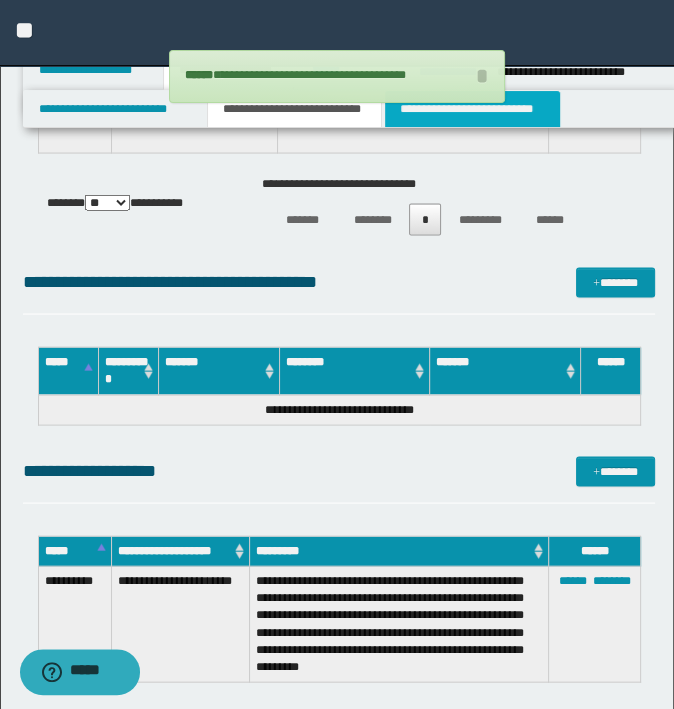 click on "**********" at bounding box center (472, 109) 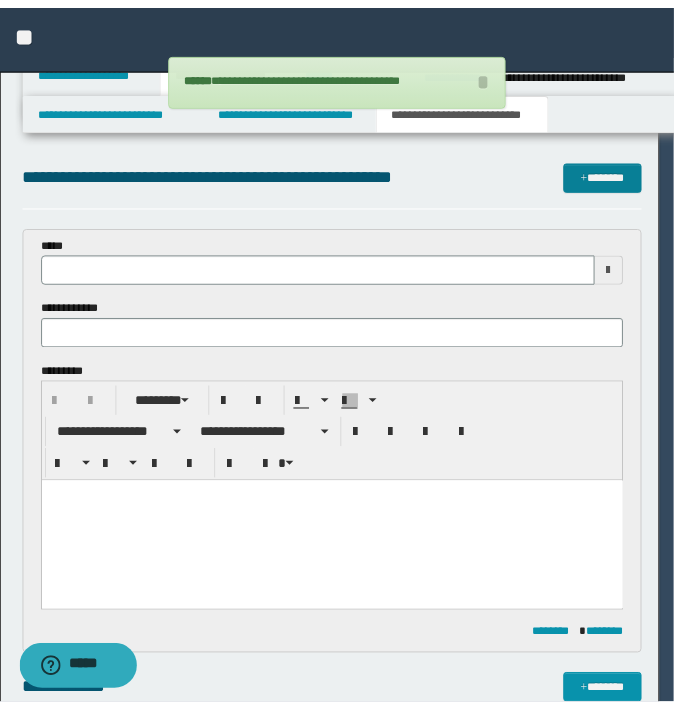scroll, scrollTop: 0, scrollLeft: 0, axis: both 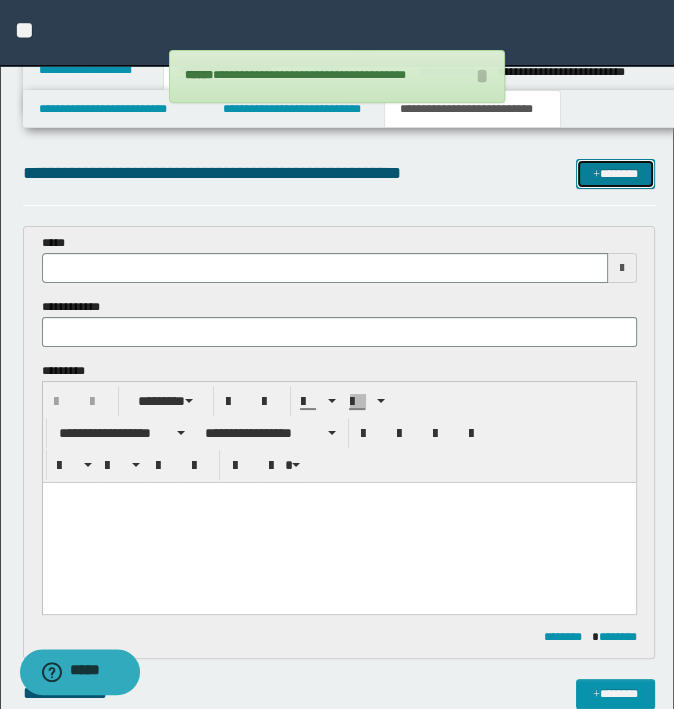 click on "*******" at bounding box center [615, 174] 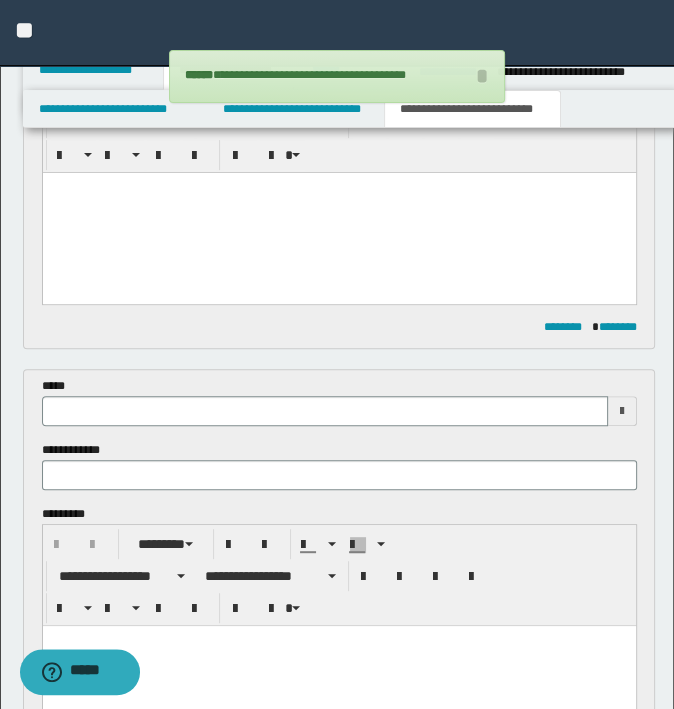 scroll, scrollTop: 0, scrollLeft: 0, axis: both 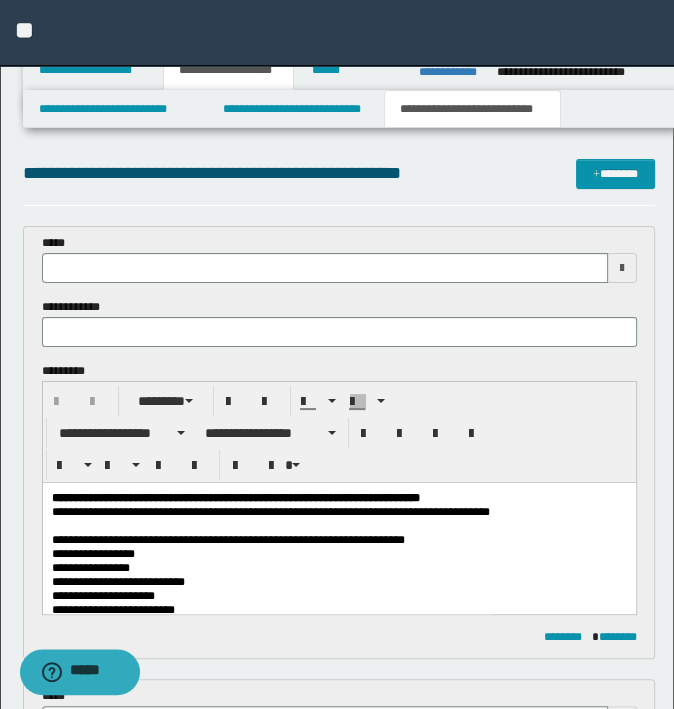 click at bounding box center (338, 525) 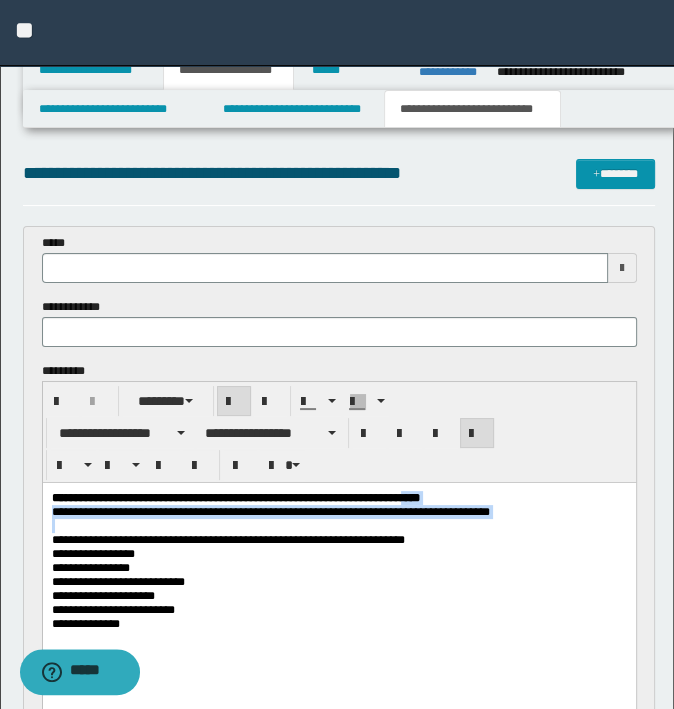 drag, startPoint x: 552, startPoint y: 502, endPoint x: 372, endPoint y: 526, distance: 181.59296 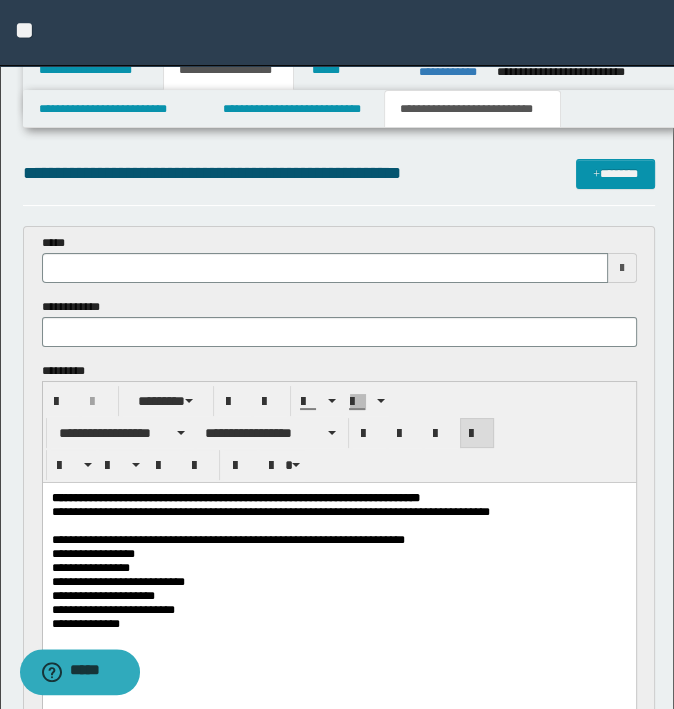 click on "**********" at bounding box center [235, 497] 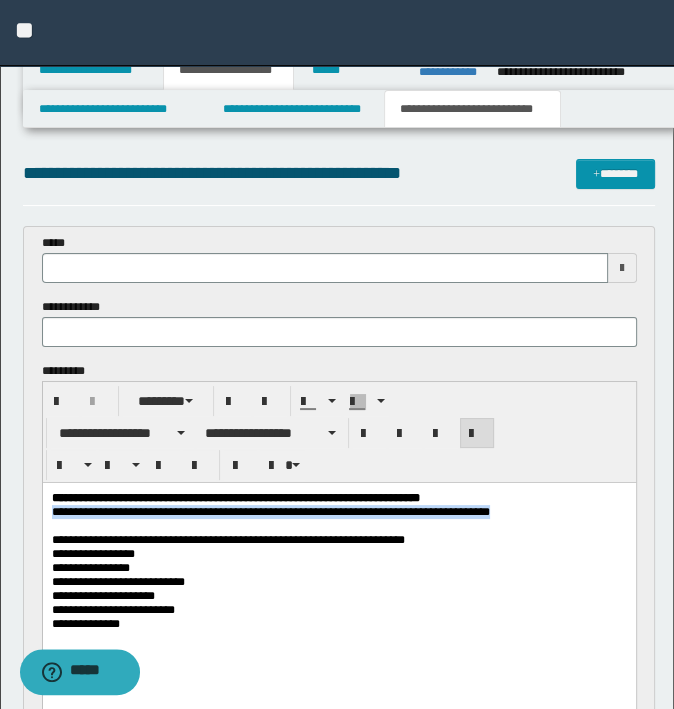 drag, startPoint x: 503, startPoint y: 509, endPoint x: -5, endPoint y: 506, distance: 508.00885 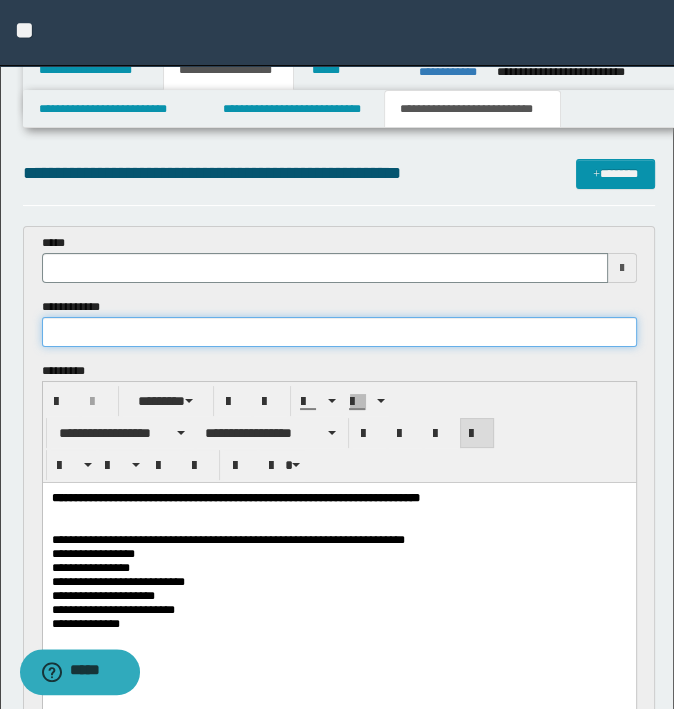 click at bounding box center (339, 332) 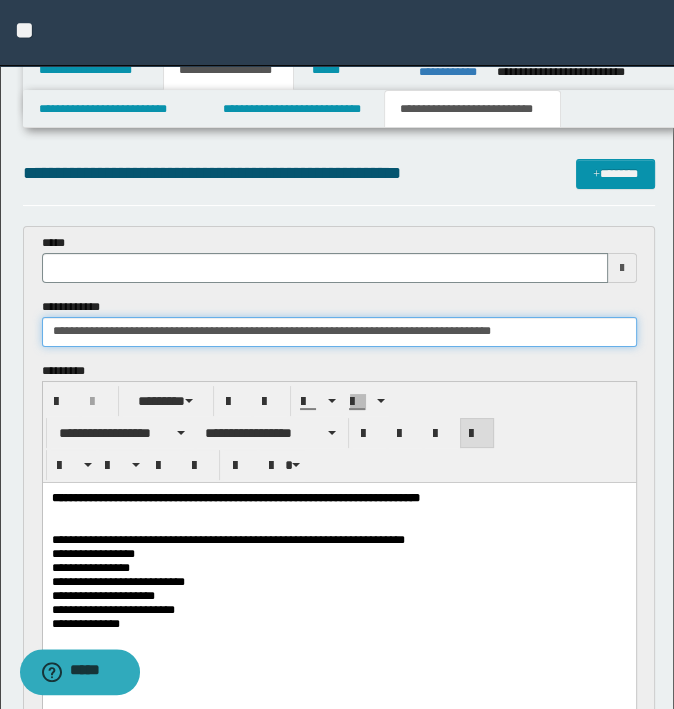 type on "**********" 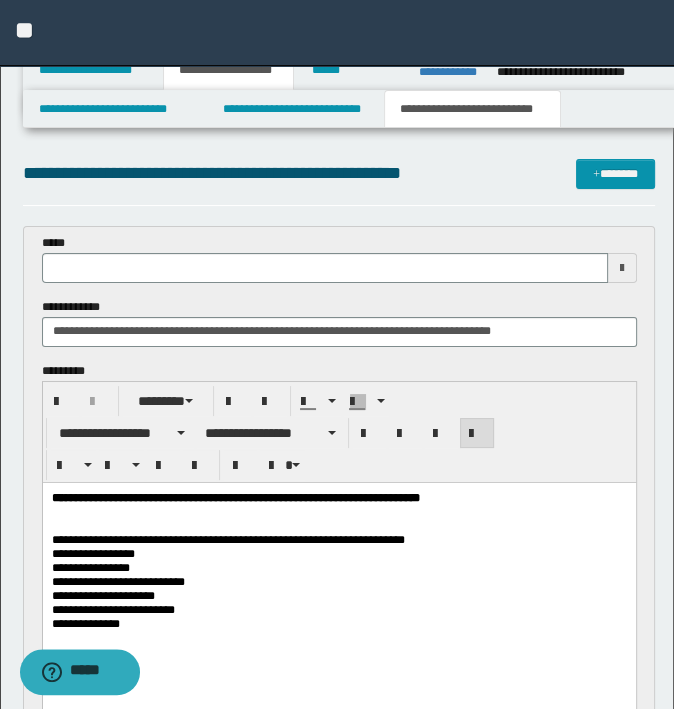 click at bounding box center (338, 525) 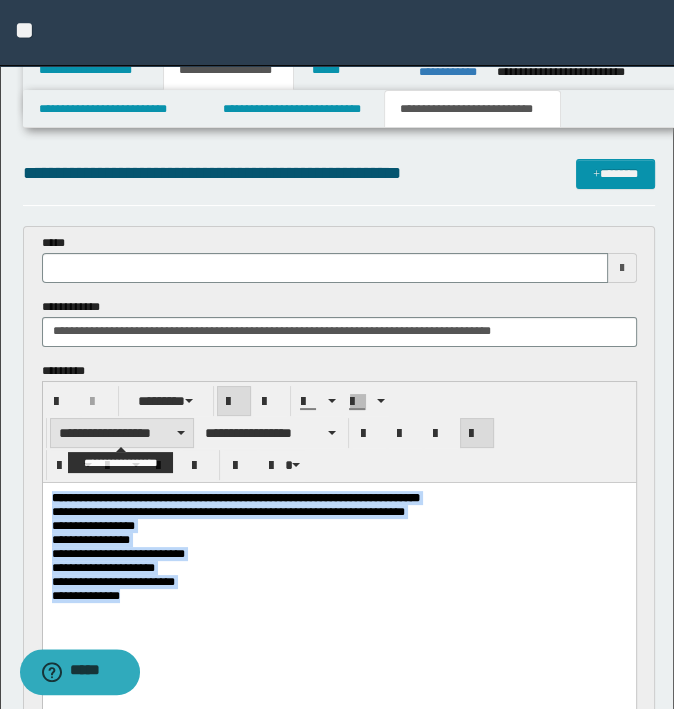 click on "**********" at bounding box center [122, 433] 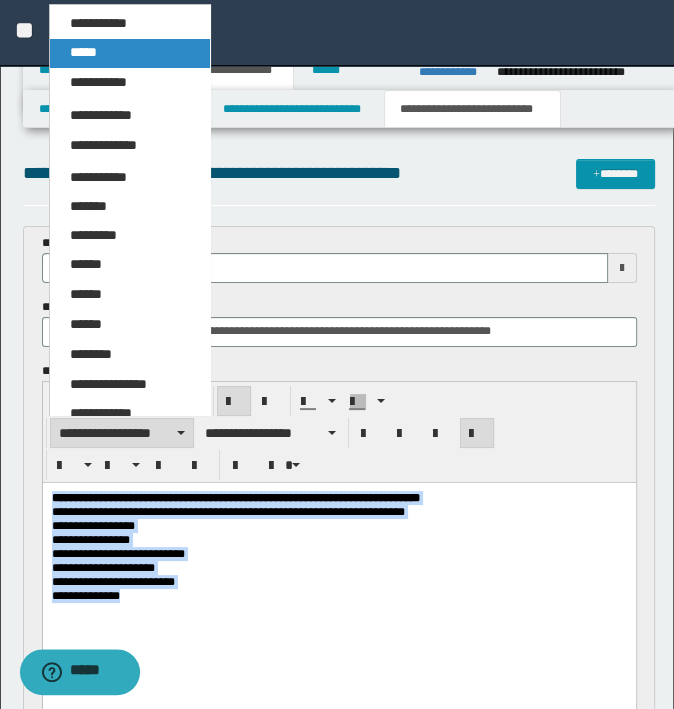 click on "*****" at bounding box center (130, 53) 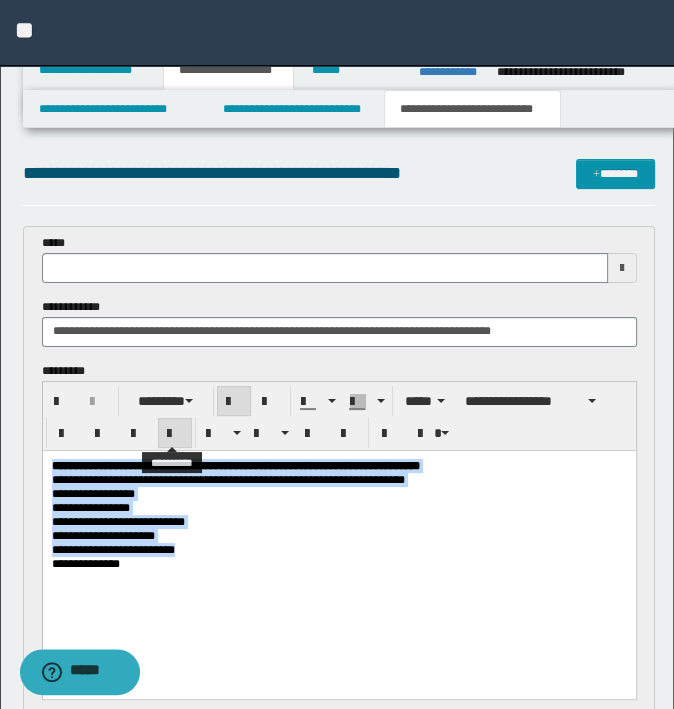 click at bounding box center [175, 434] 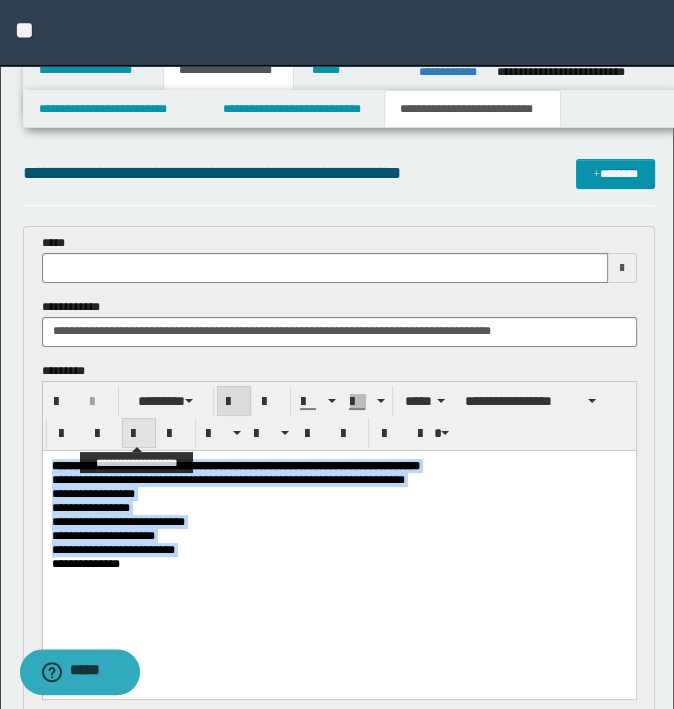 click at bounding box center (139, 434) 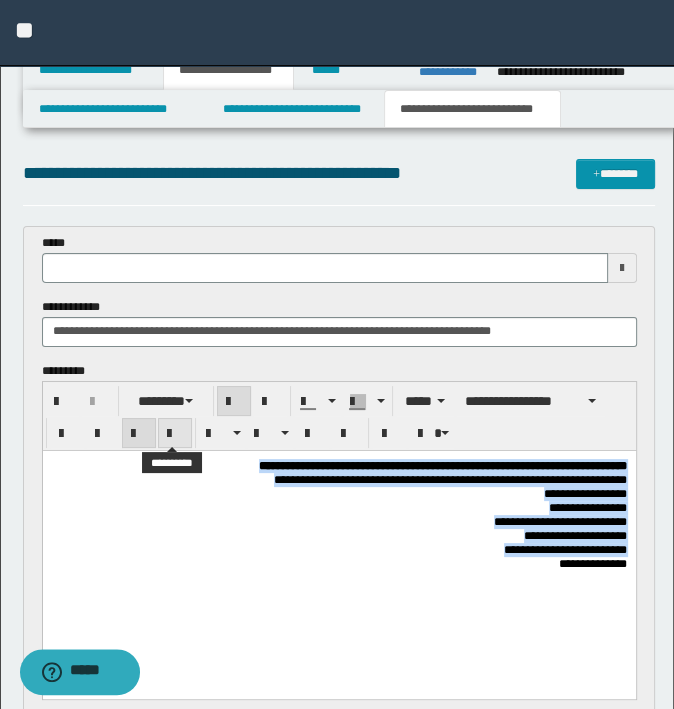 click at bounding box center (175, 434) 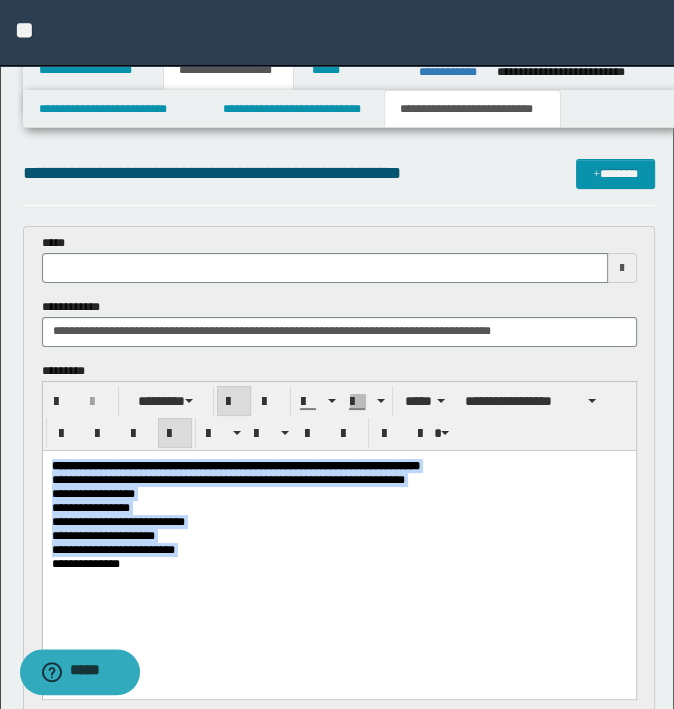 copy on "**********" 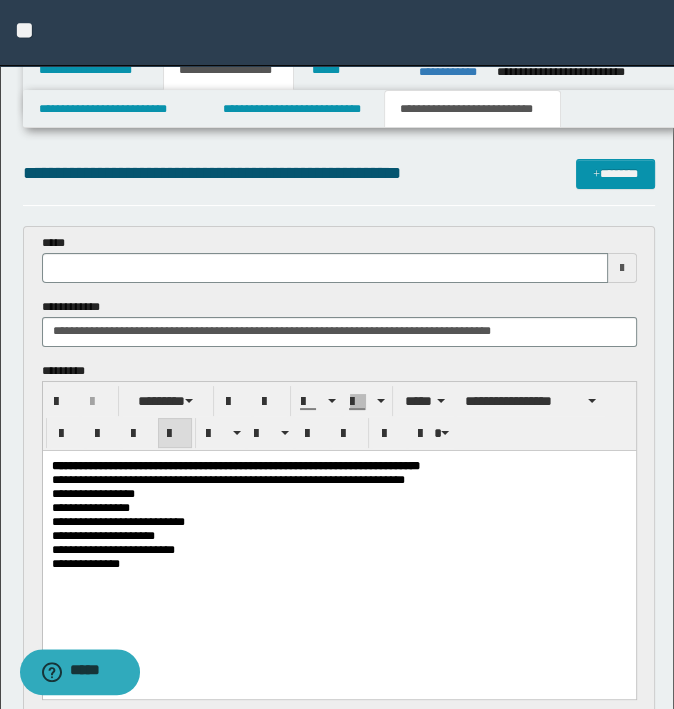 scroll, scrollTop: 600, scrollLeft: 0, axis: vertical 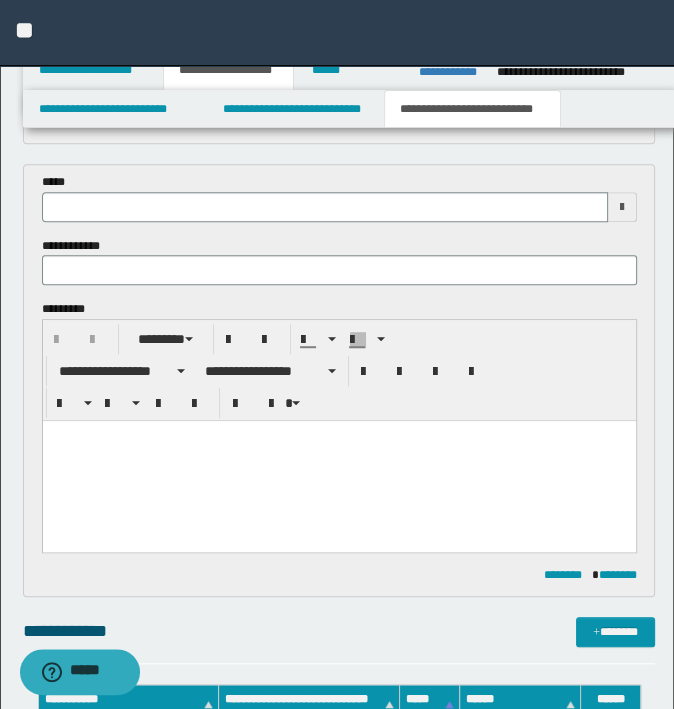 click at bounding box center (338, 461) 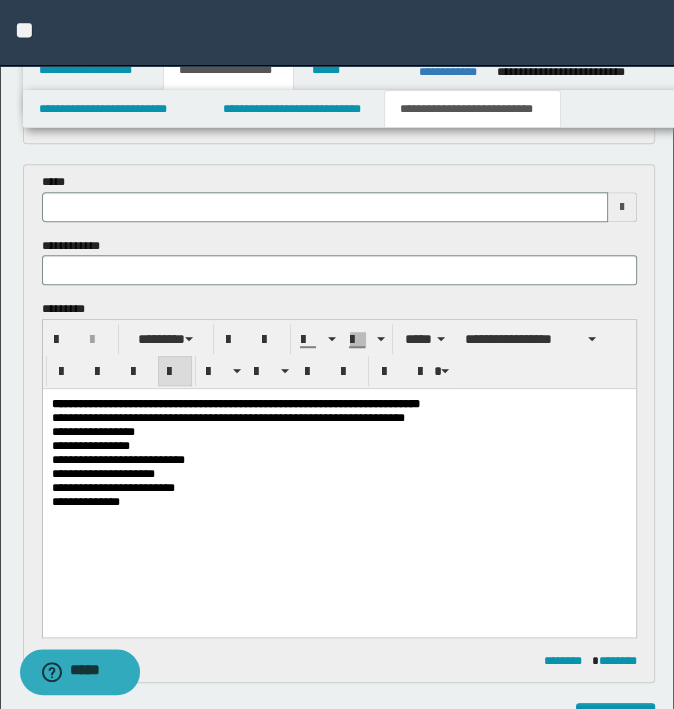 scroll, scrollTop: 0, scrollLeft: 0, axis: both 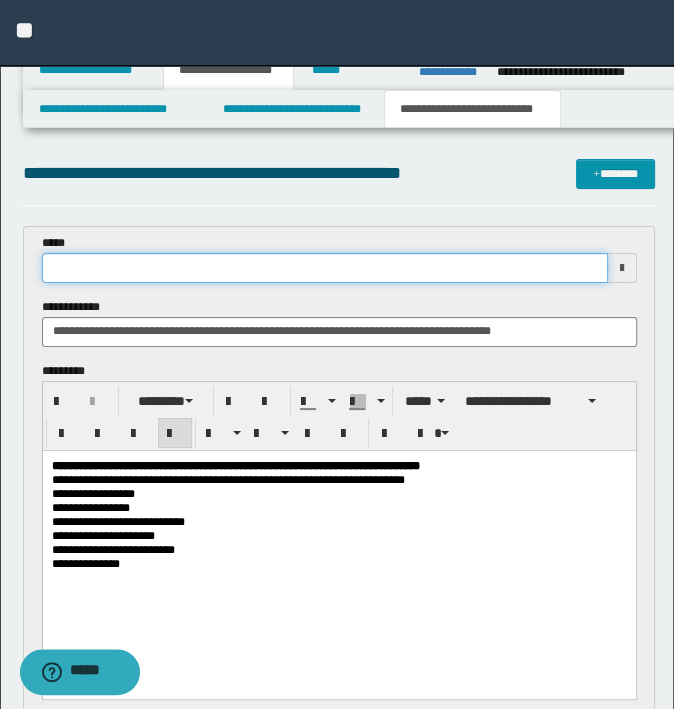 click at bounding box center [325, 268] 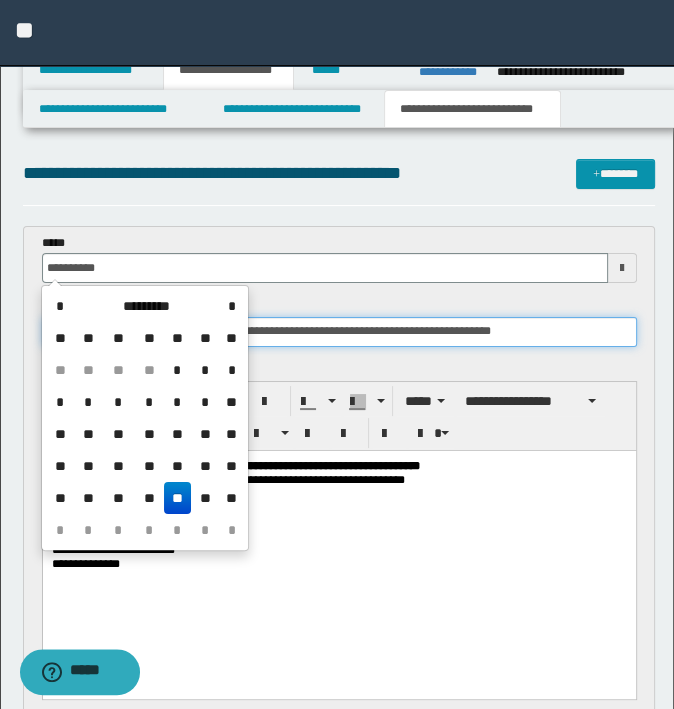 type on "**********" 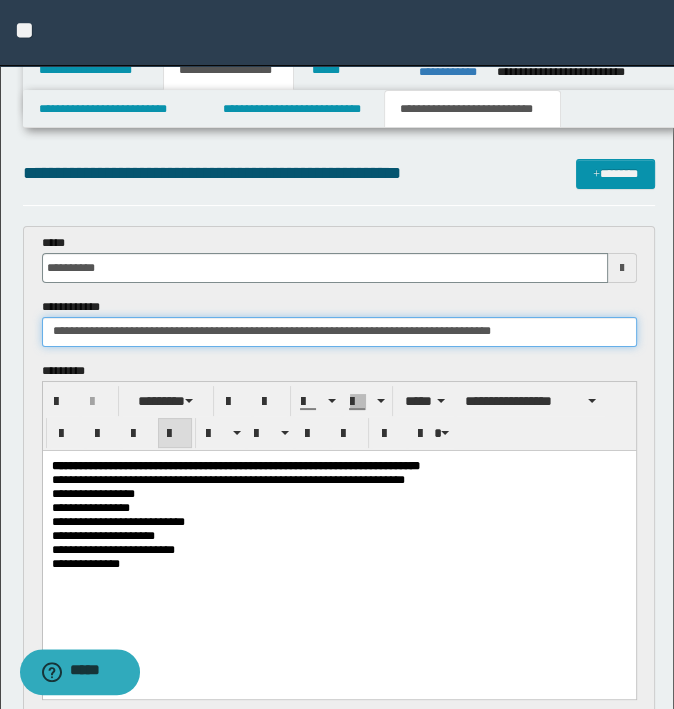 click on "**********" at bounding box center (339, 332) 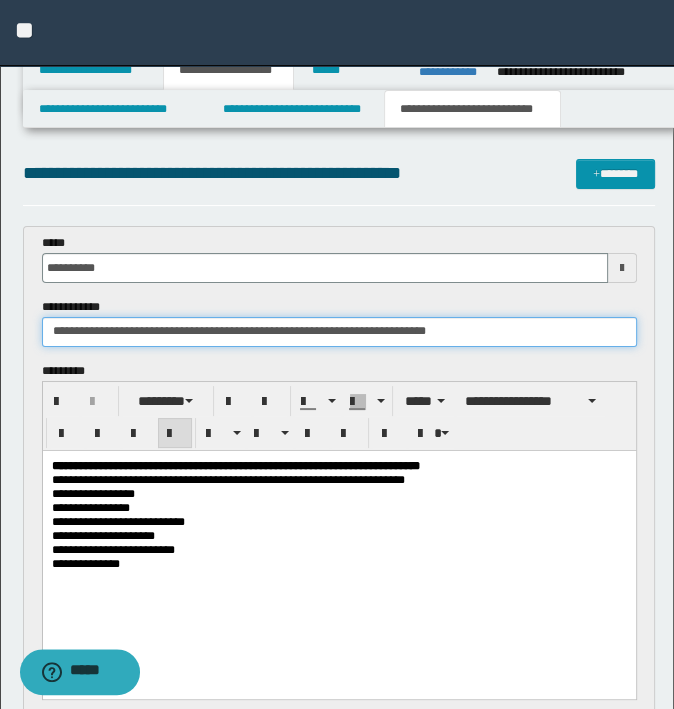 drag, startPoint x: 292, startPoint y: 335, endPoint x: 146, endPoint y: 335, distance: 146 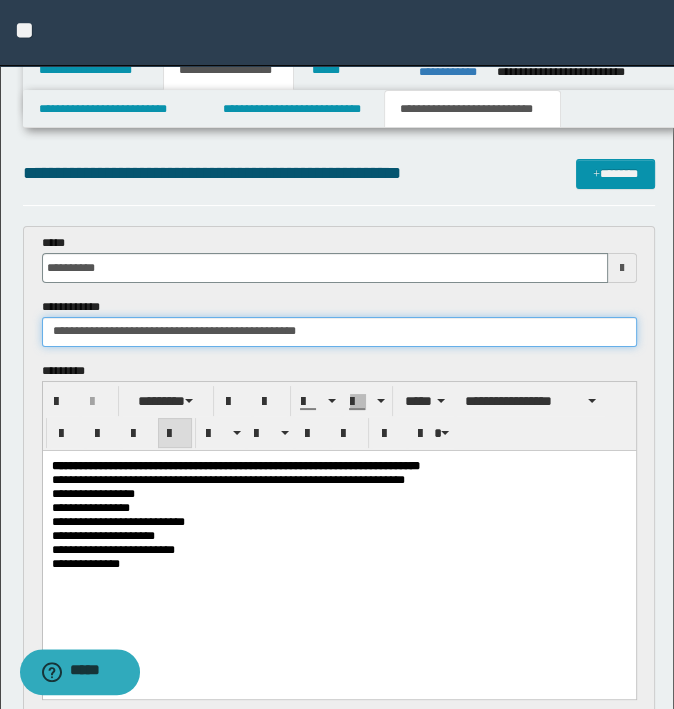 click on "**********" at bounding box center (339, 332) 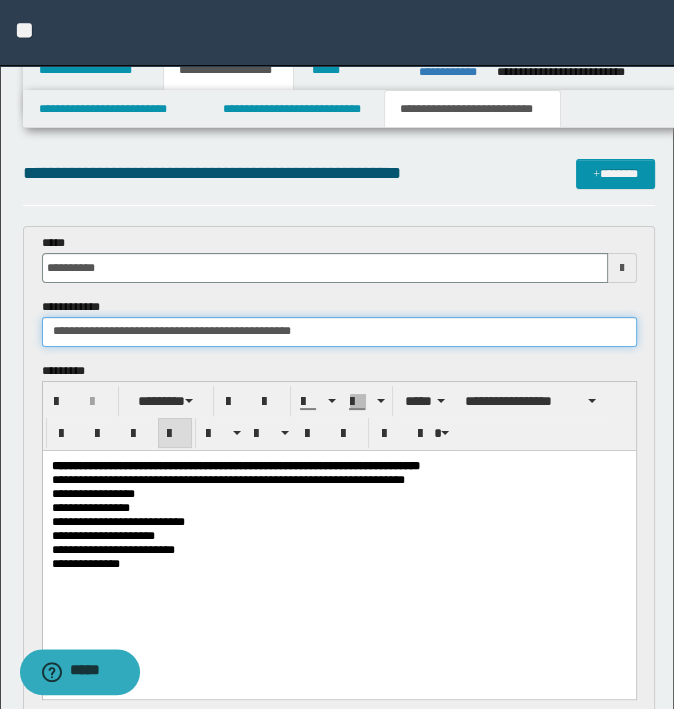 type on "**********" 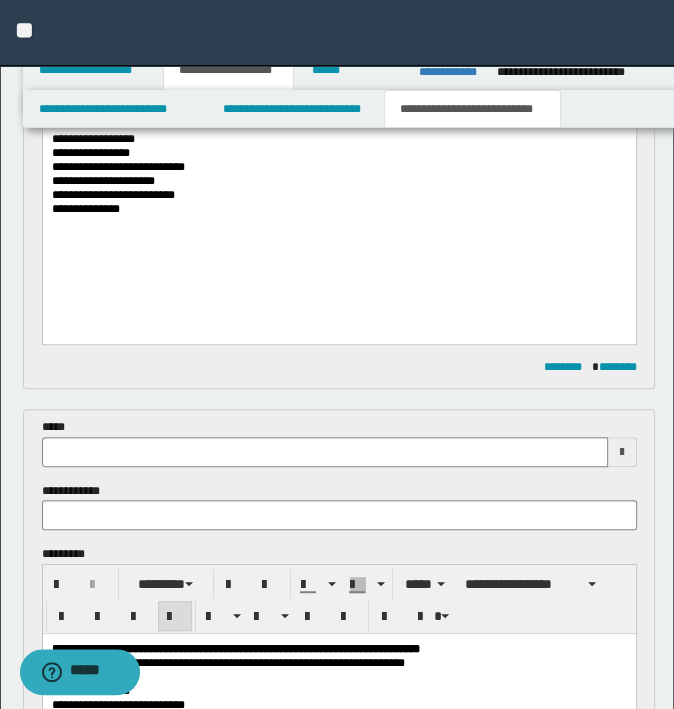 scroll, scrollTop: 400, scrollLeft: 0, axis: vertical 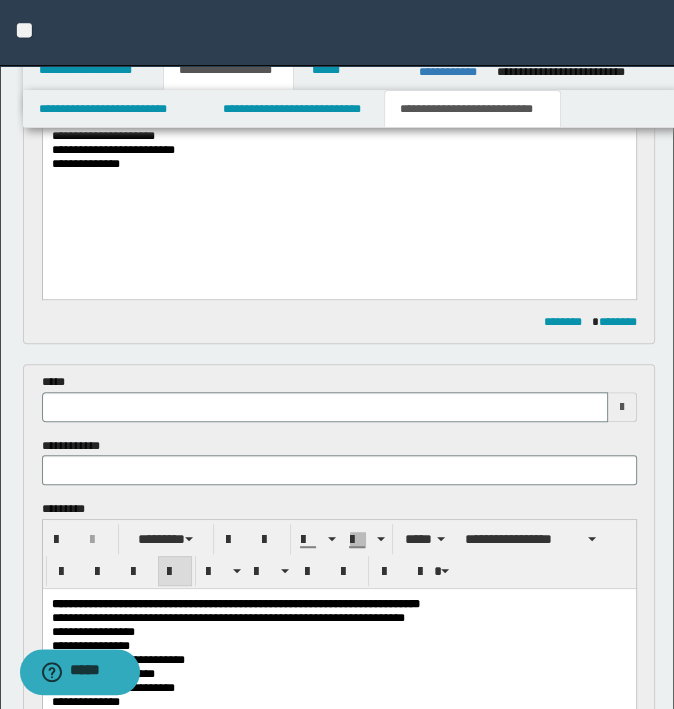 type 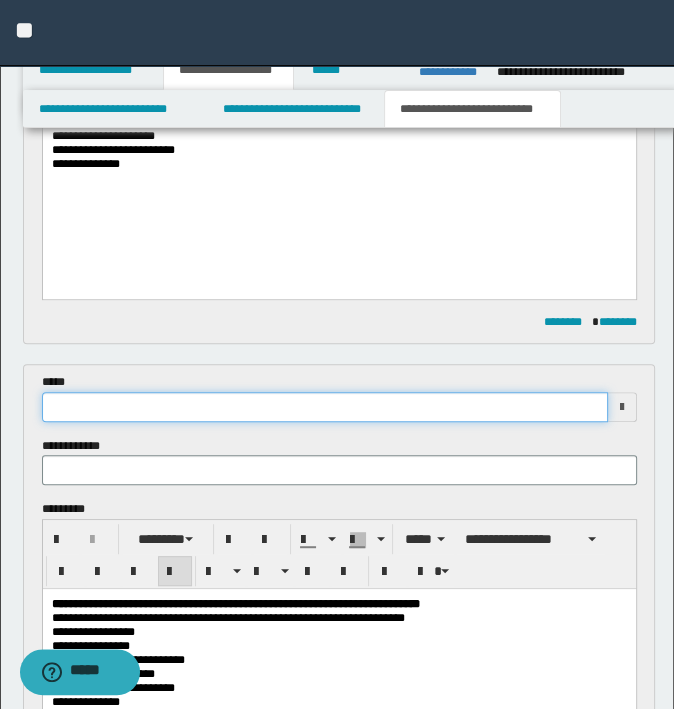 click at bounding box center (325, 407) 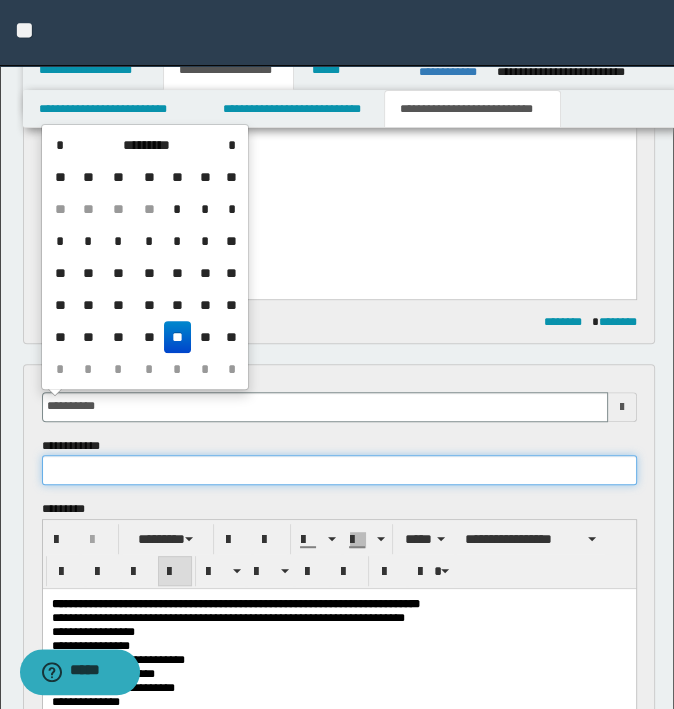 type on "**********" 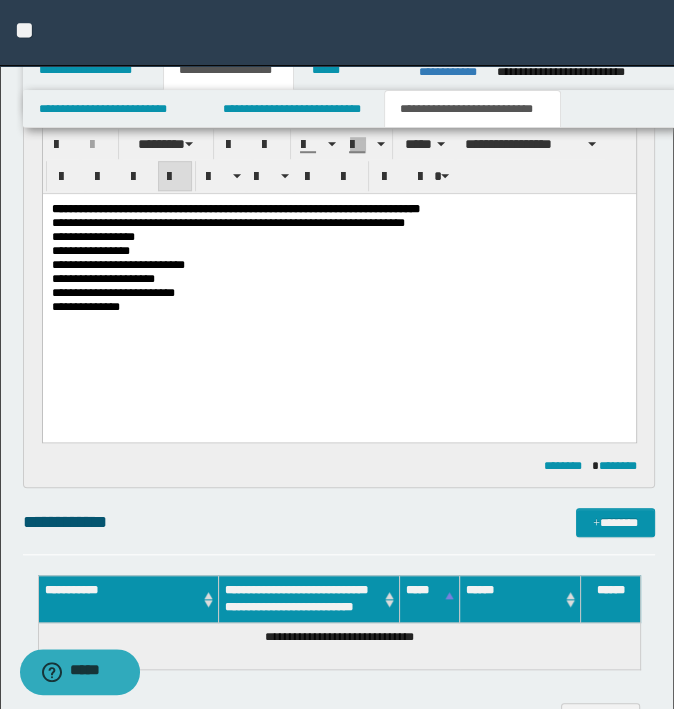 scroll, scrollTop: 500, scrollLeft: 0, axis: vertical 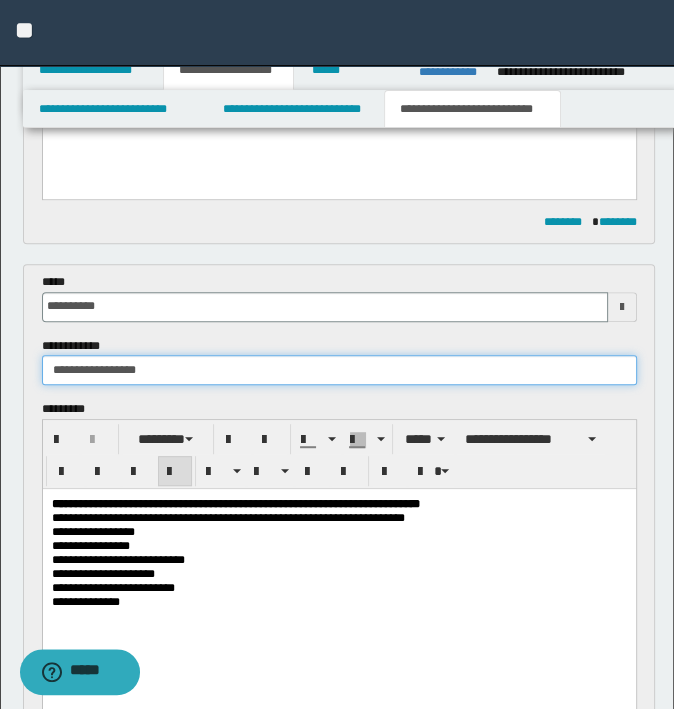 click on "**********" at bounding box center [339, 370] 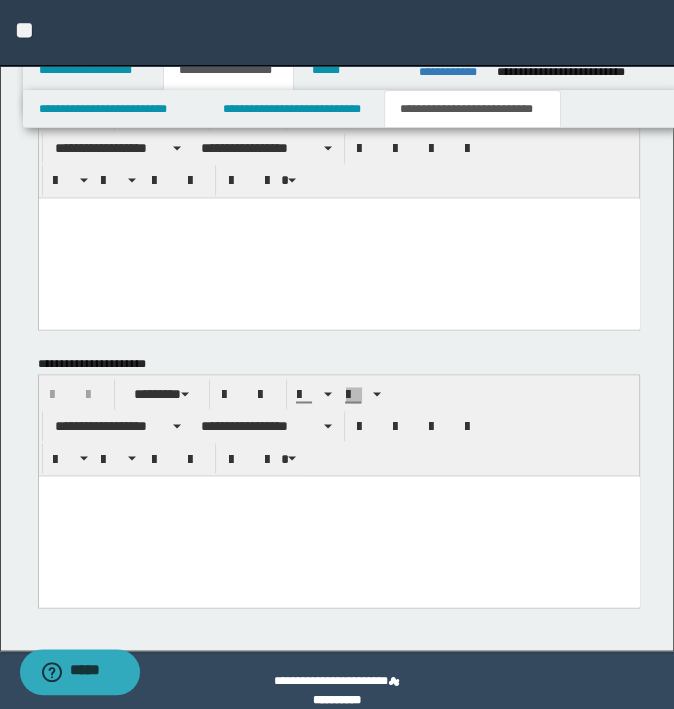 scroll, scrollTop: 1760, scrollLeft: 0, axis: vertical 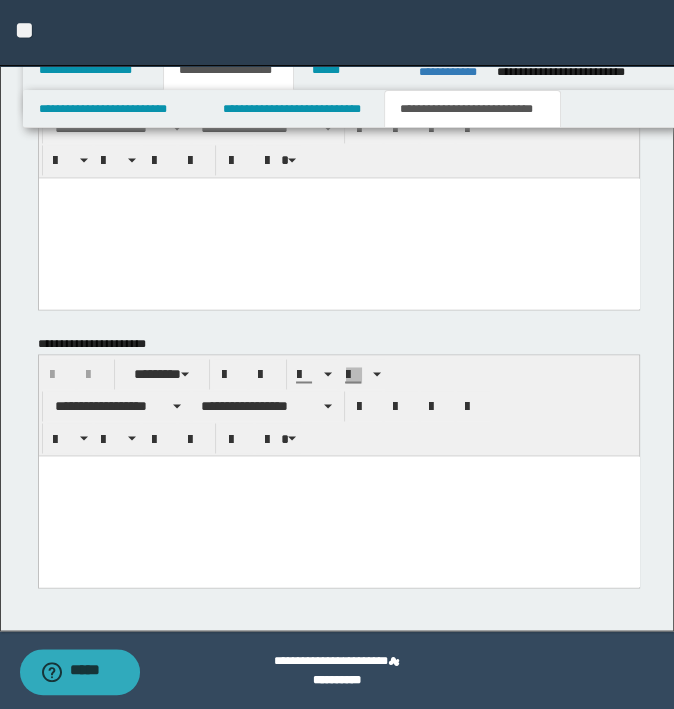 type on "**********" 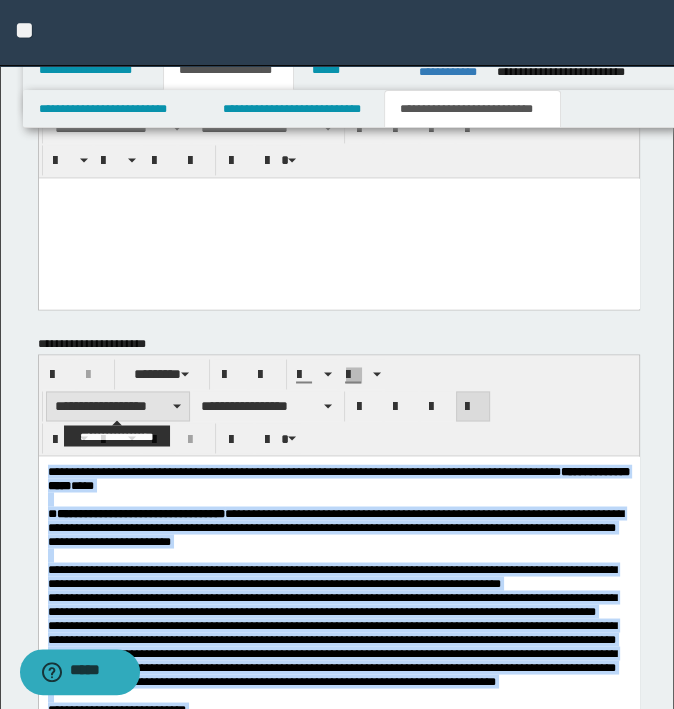 click on "**********" at bounding box center [118, 406] 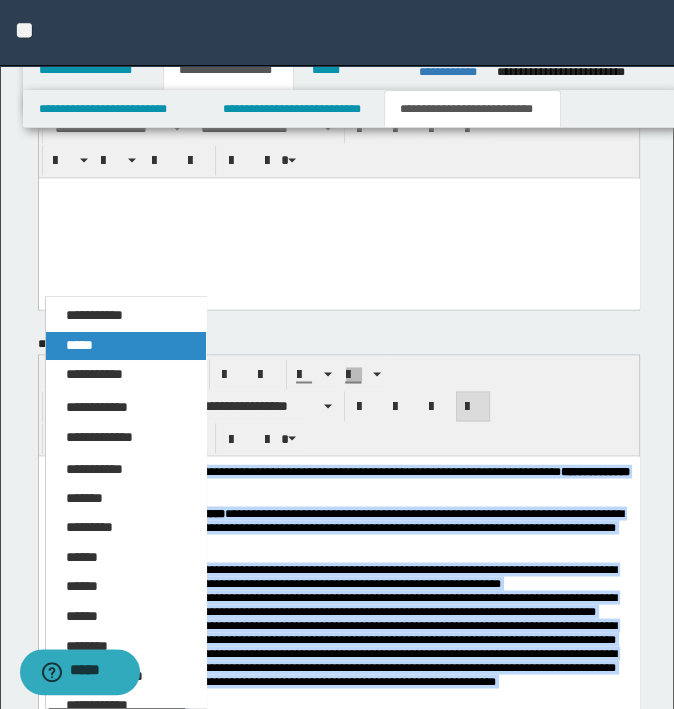 click on "*****" at bounding box center [126, 346] 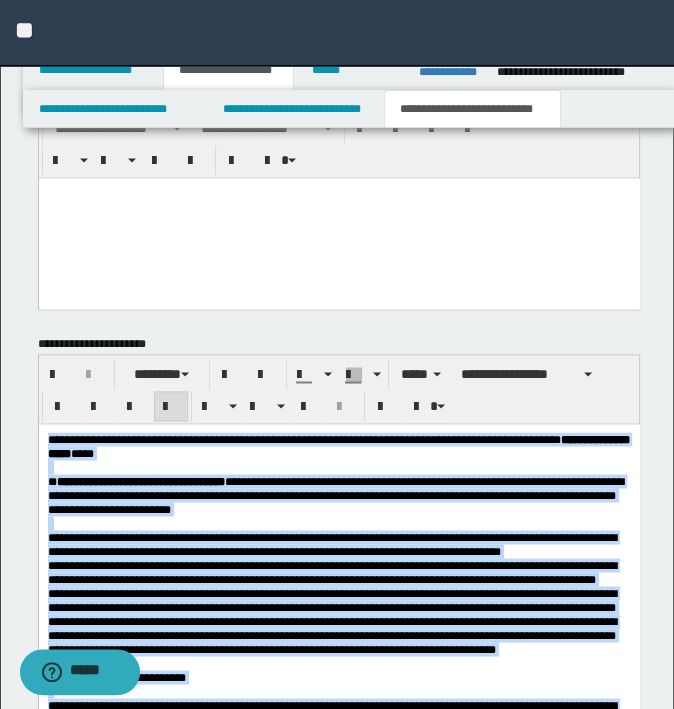 click at bounding box center (171, 407) 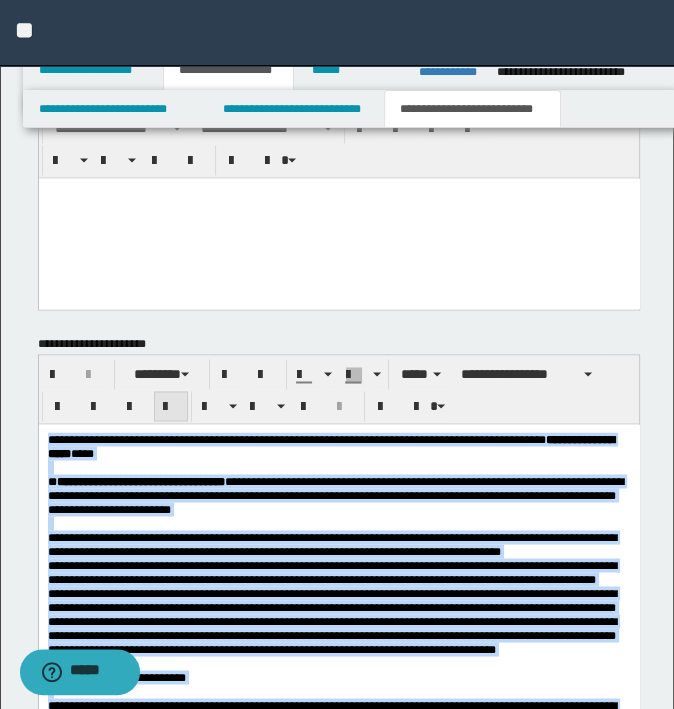 click at bounding box center (171, 407) 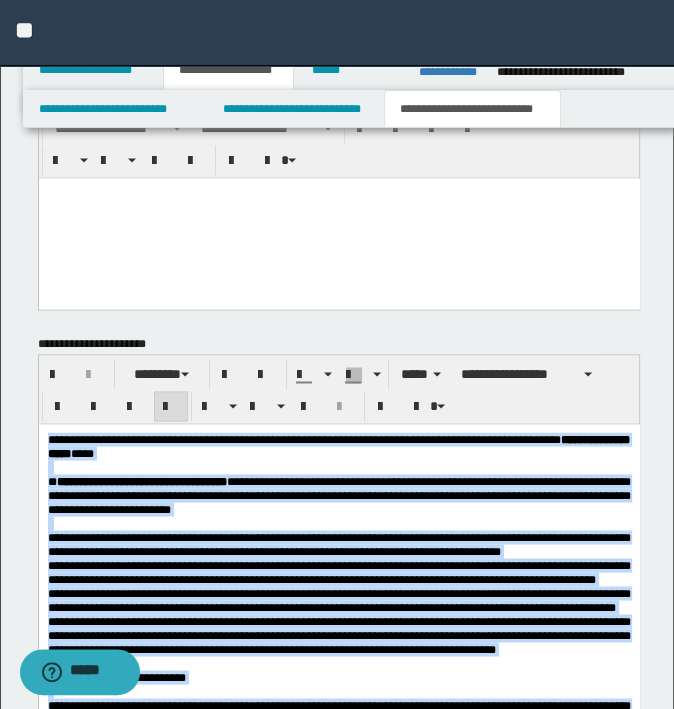 click on "**********" at bounding box center (338, 495) 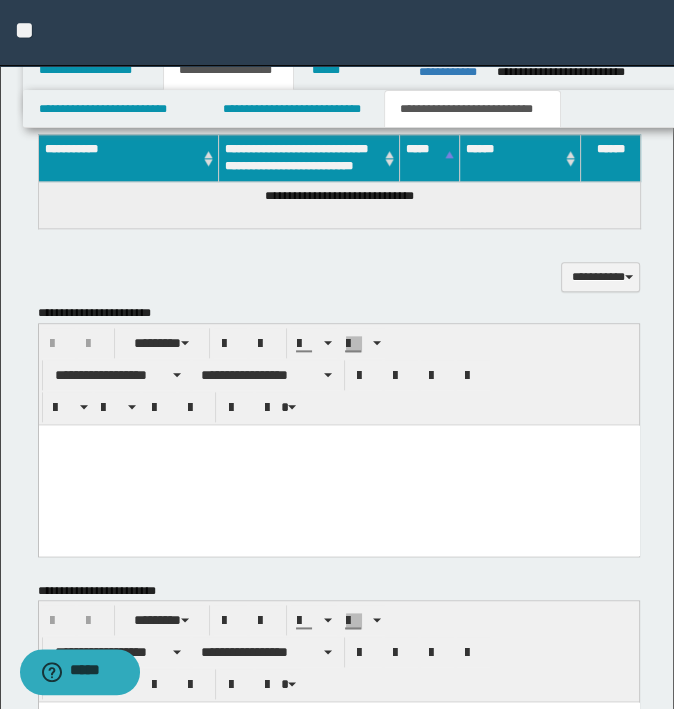scroll, scrollTop: 1060, scrollLeft: 0, axis: vertical 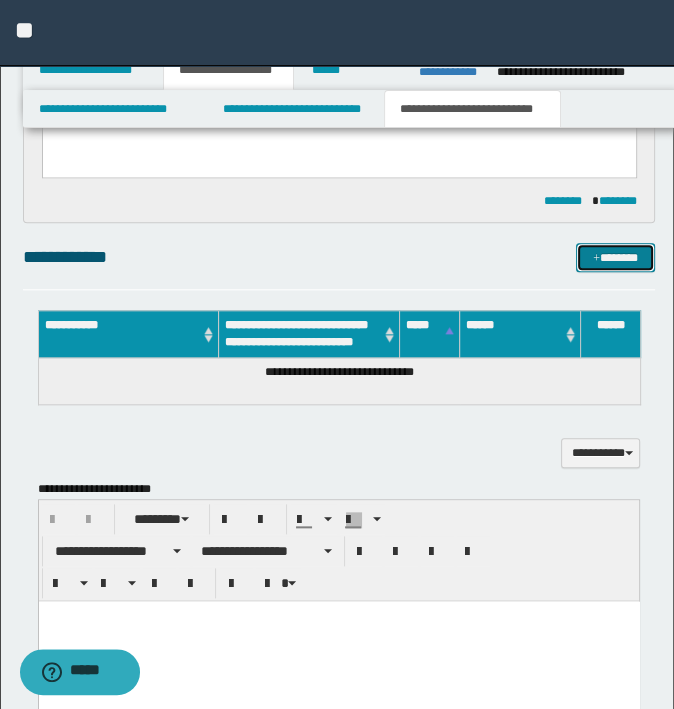 drag, startPoint x: 641, startPoint y: 260, endPoint x: 670, endPoint y: 262, distance: 29.068884 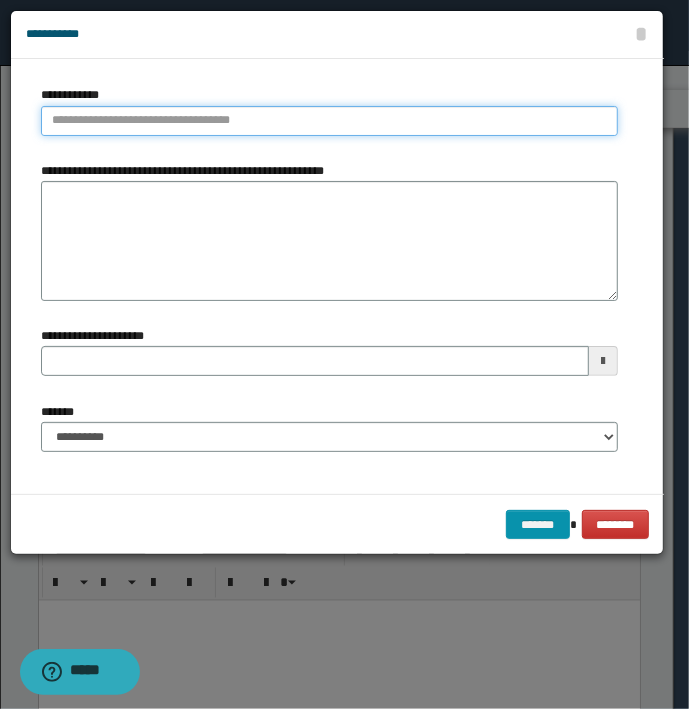 click on "**********" at bounding box center (329, 121) 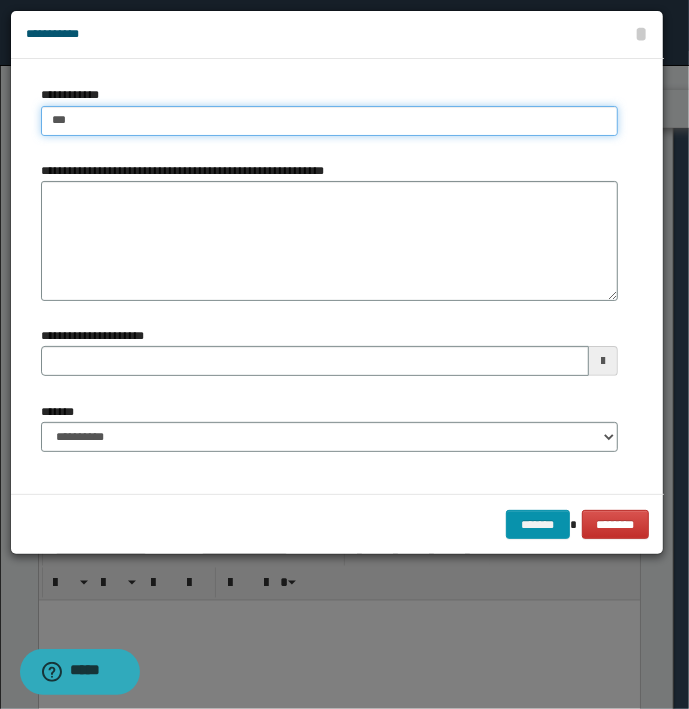 type on "****" 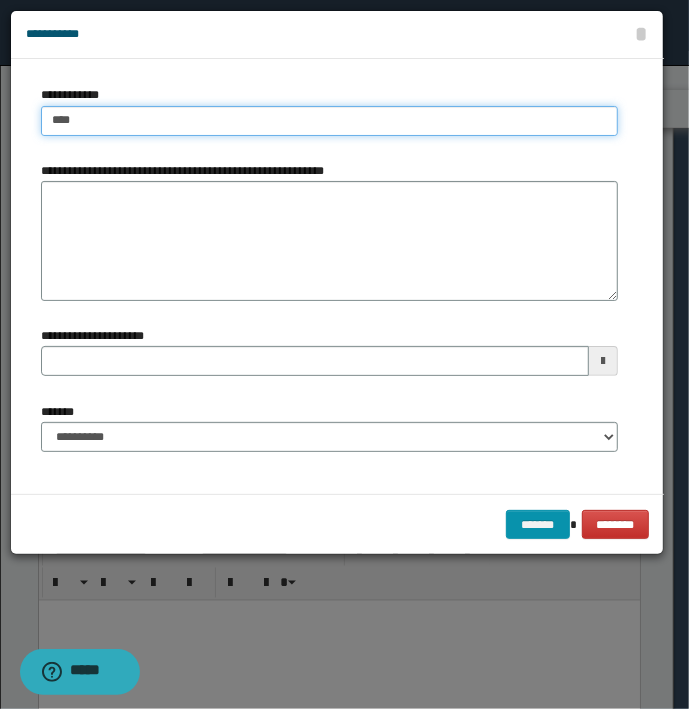 type on "****" 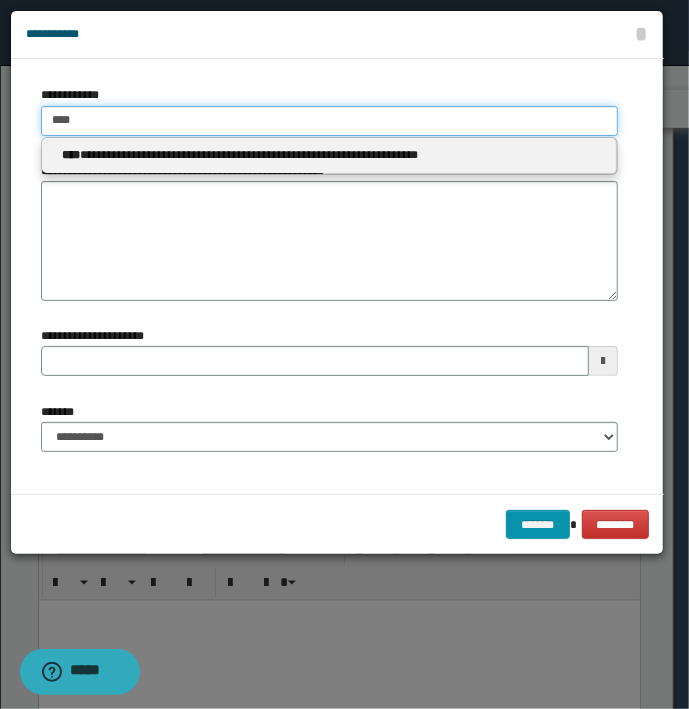 type 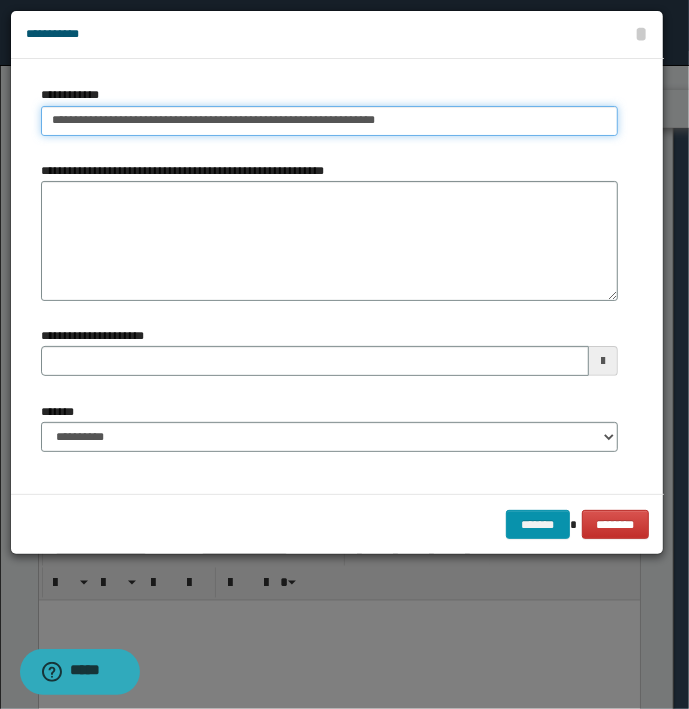 type on "**********" 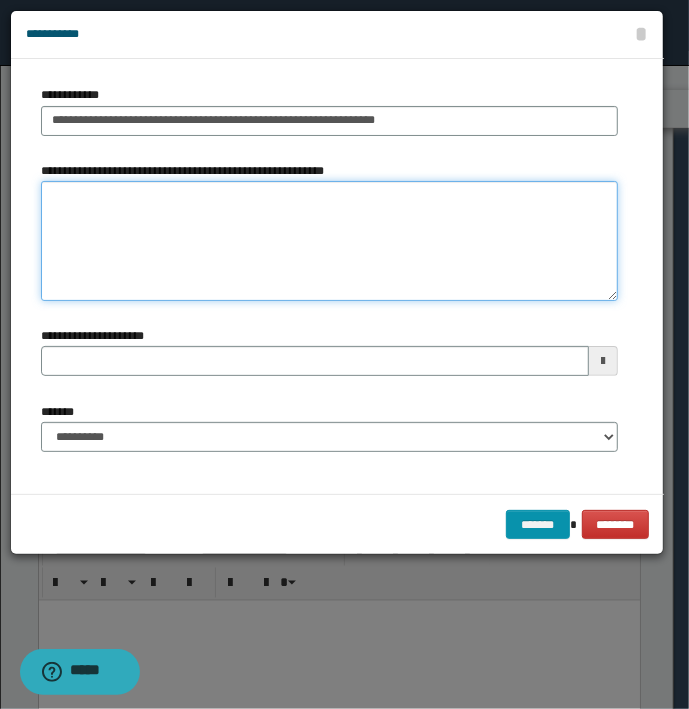 type on "**********" 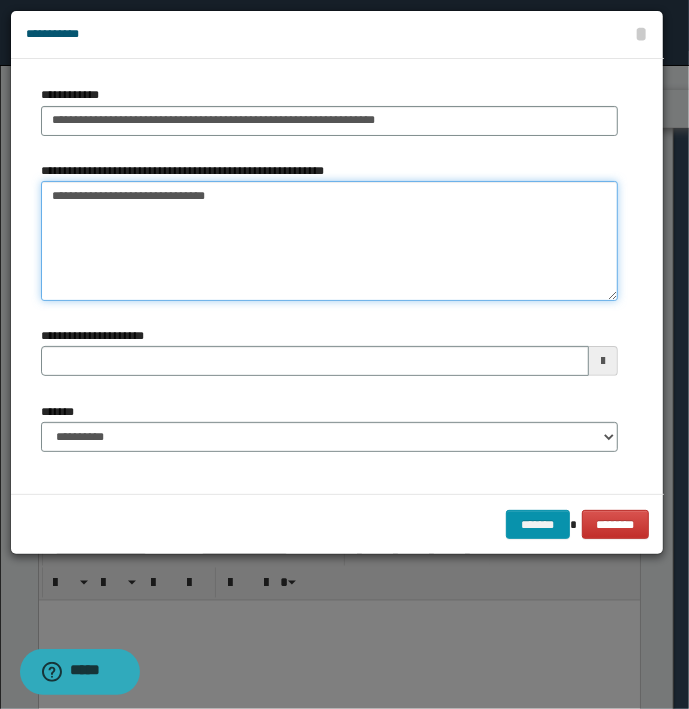 click on "**********" at bounding box center [329, 241] 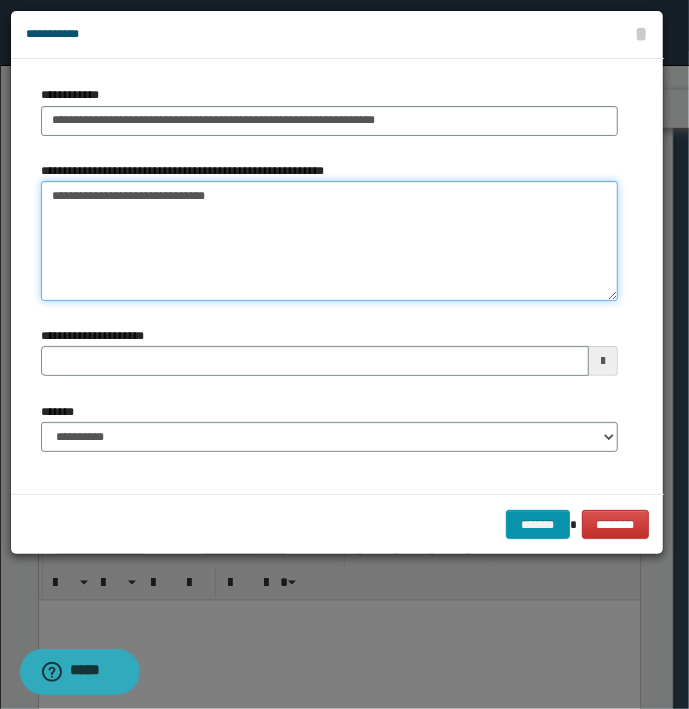 type on "**********" 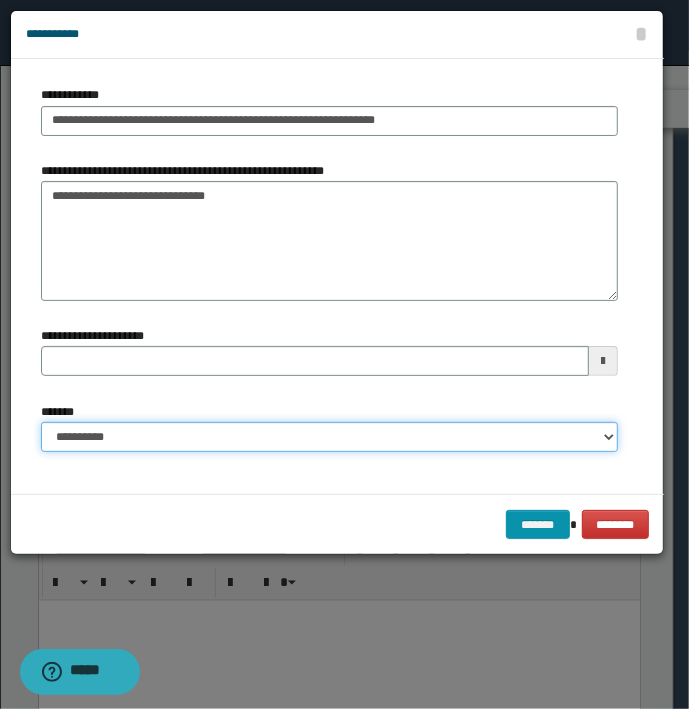 drag, startPoint x: 309, startPoint y: 428, endPoint x: 297, endPoint y: 444, distance: 20 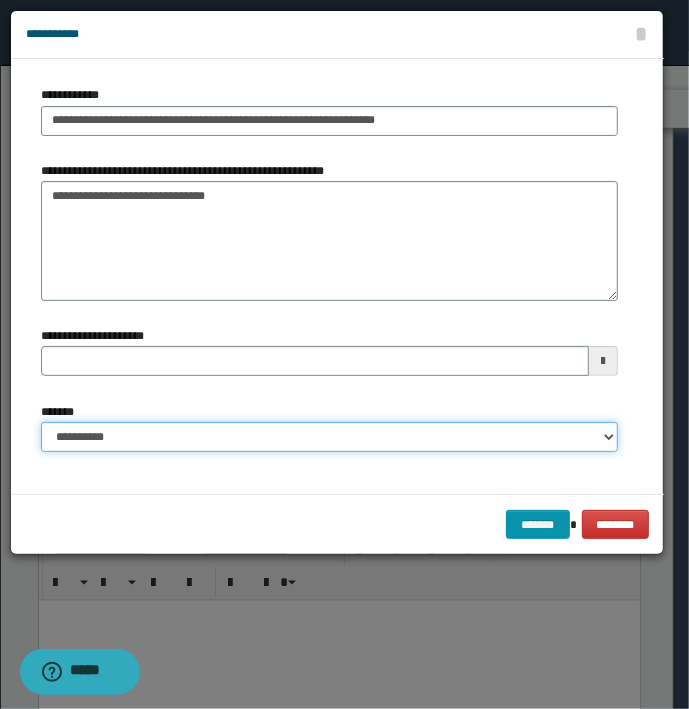 select on "*" 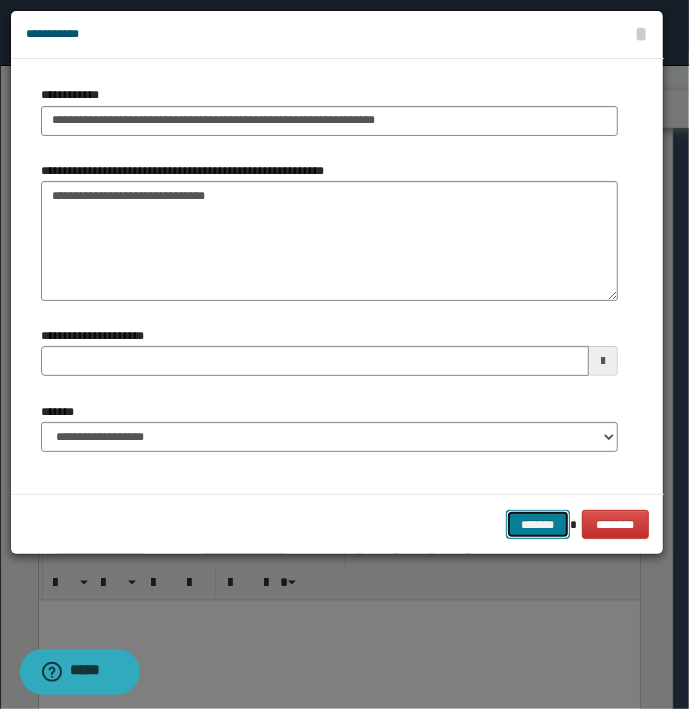 click on "*******" at bounding box center [538, 525] 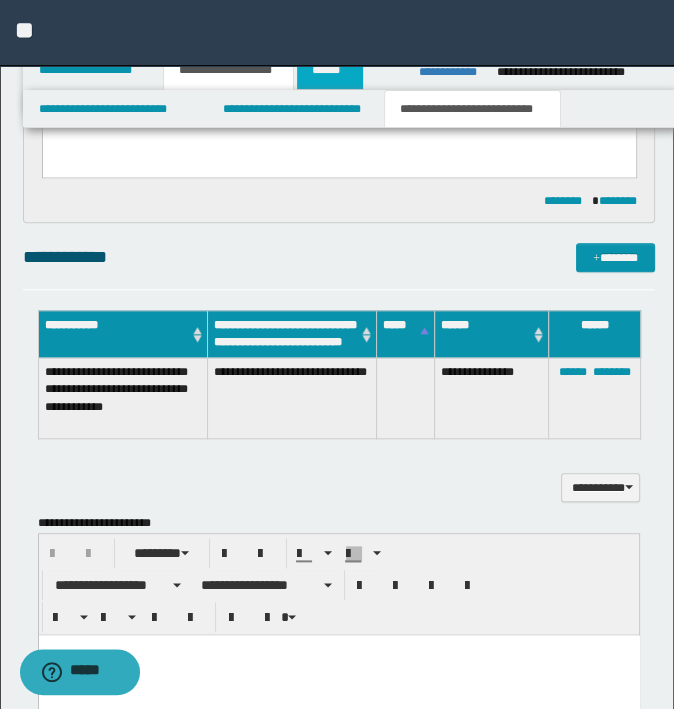 click on "******" at bounding box center (330, 70) 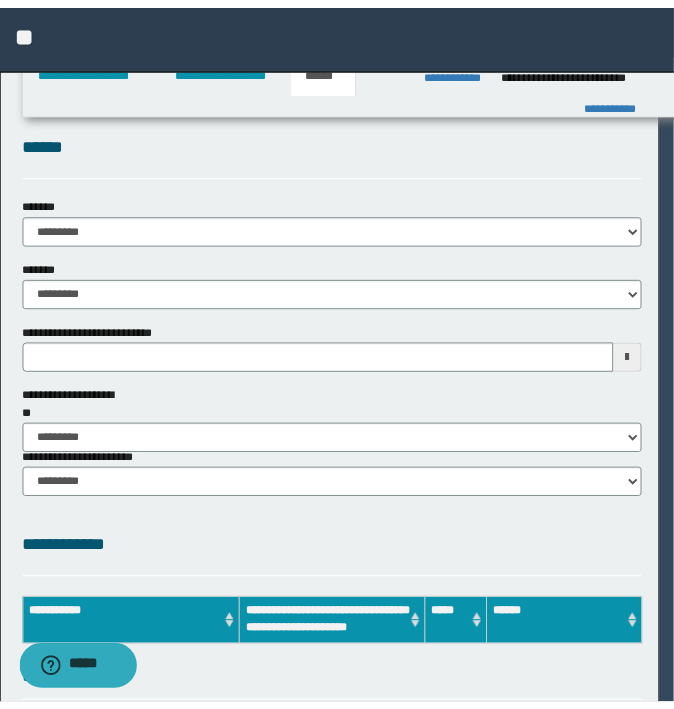 scroll, scrollTop: 0, scrollLeft: 0, axis: both 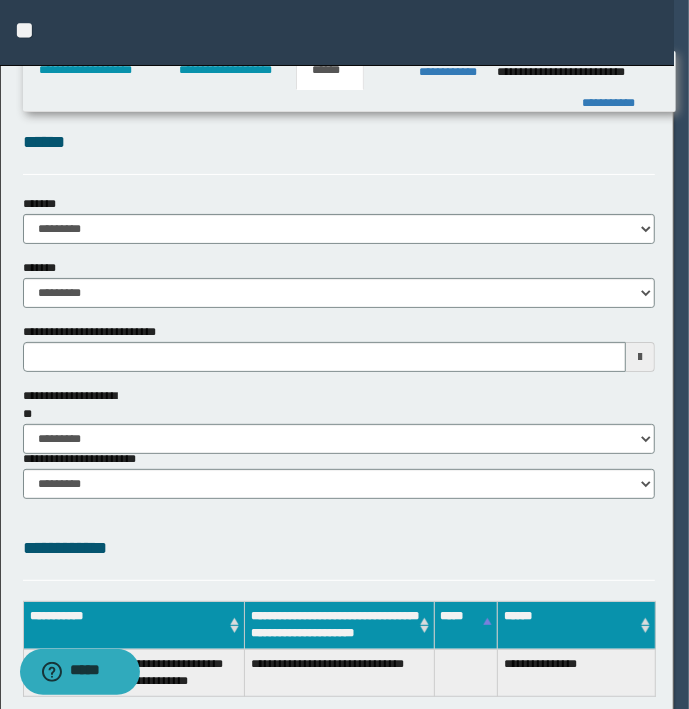 type 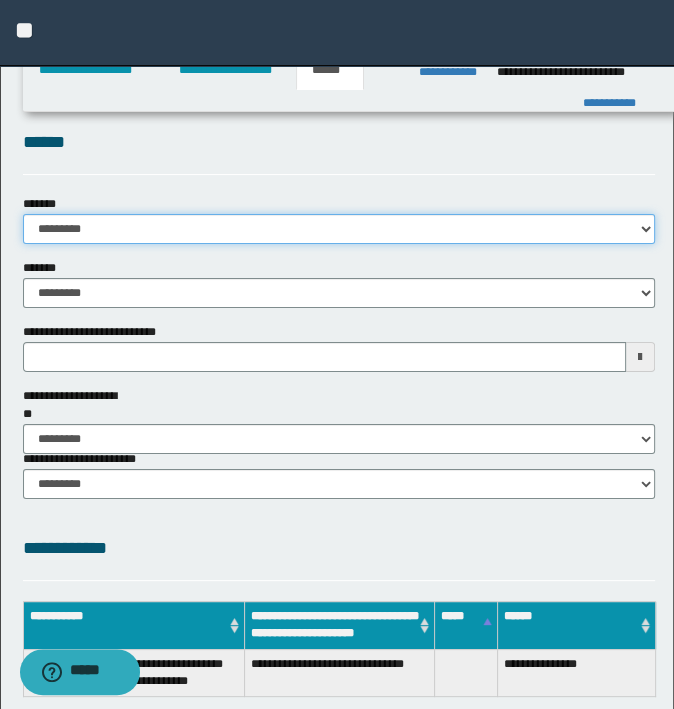 click on "**********" at bounding box center (339, 229) 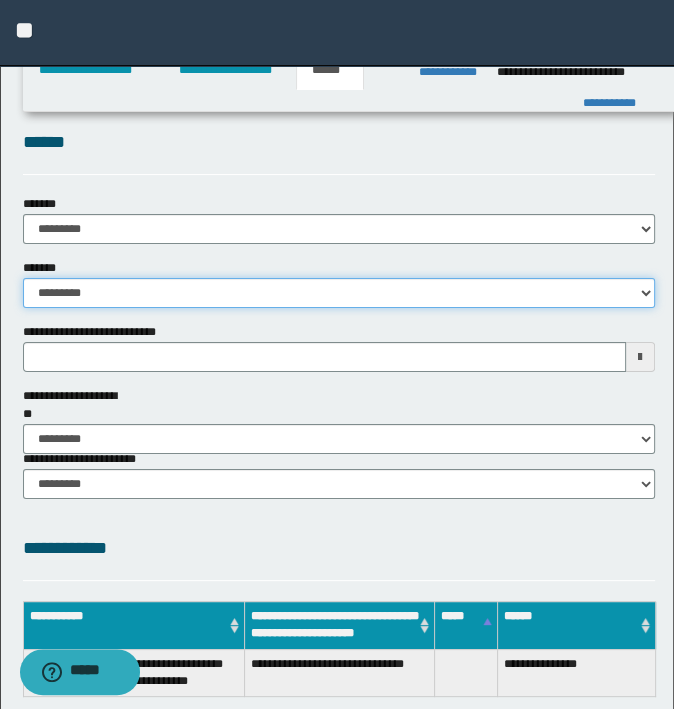 click on "**********" at bounding box center (339, 293) 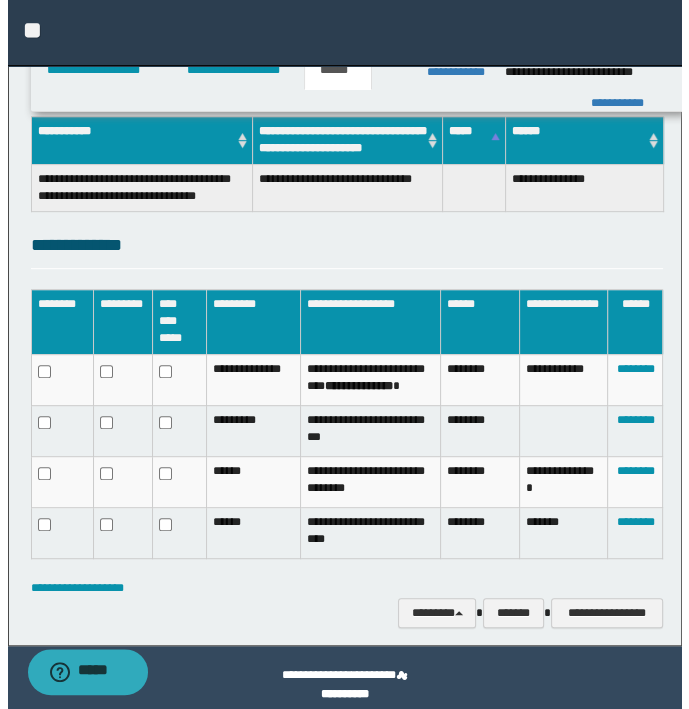 scroll, scrollTop: 500, scrollLeft: 0, axis: vertical 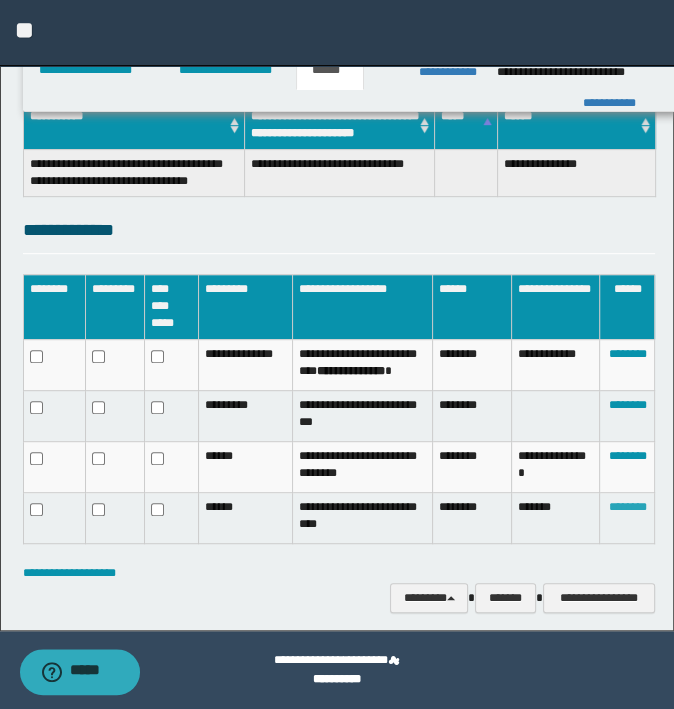 click on "********" at bounding box center [627, 507] 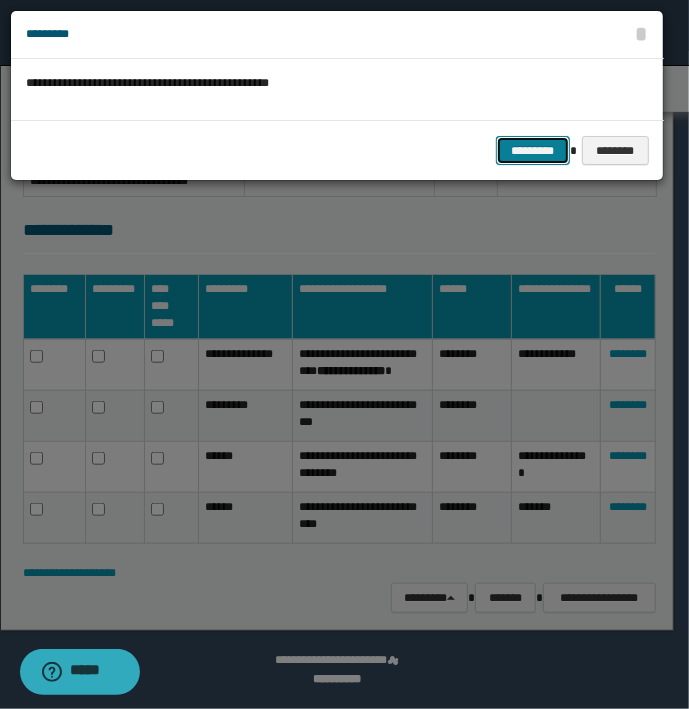 click on "*********" at bounding box center (533, 151) 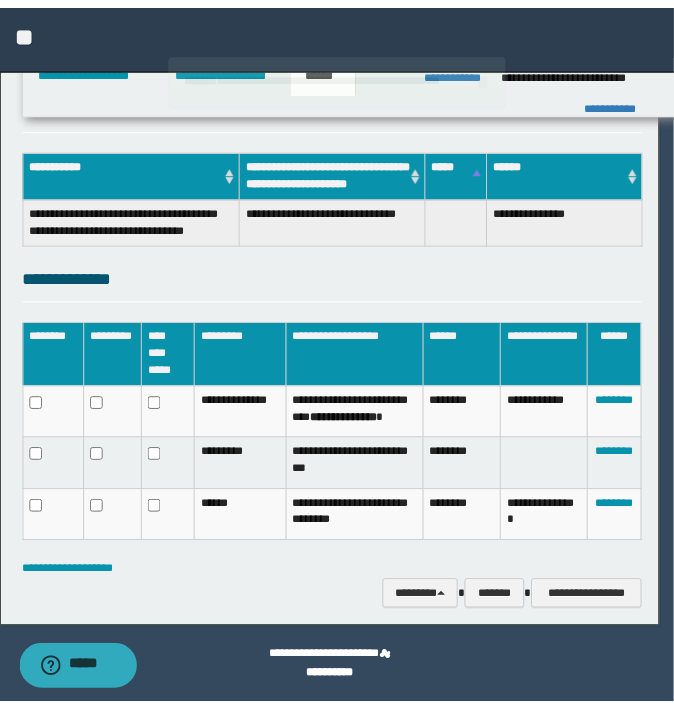 scroll, scrollTop: 435, scrollLeft: 0, axis: vertical 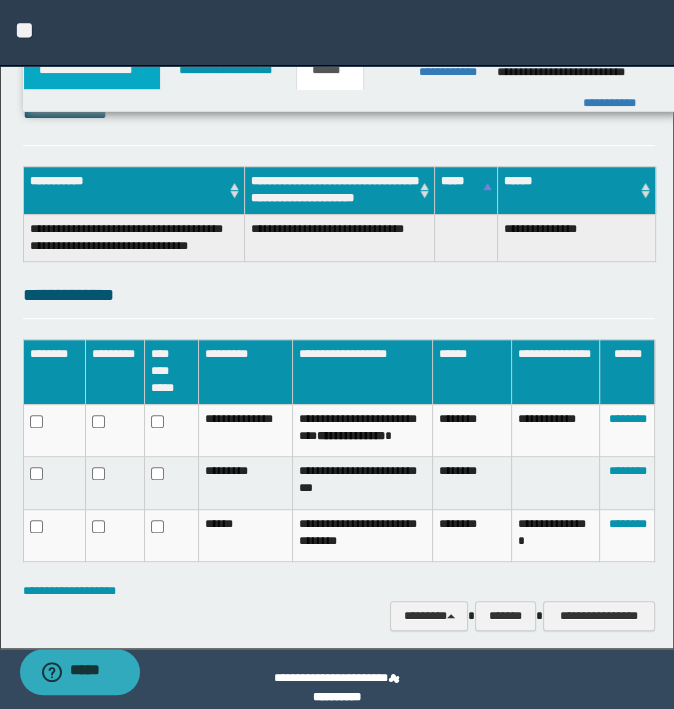 click on "**********" at bounding box center (92, 70) 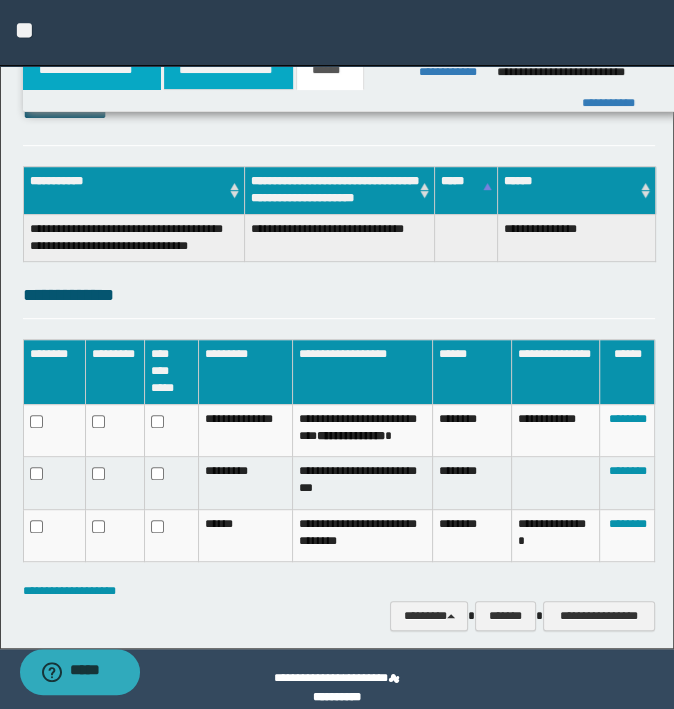 scroll, scrollTop: 466, scrollLeft: 0, axis: vertical 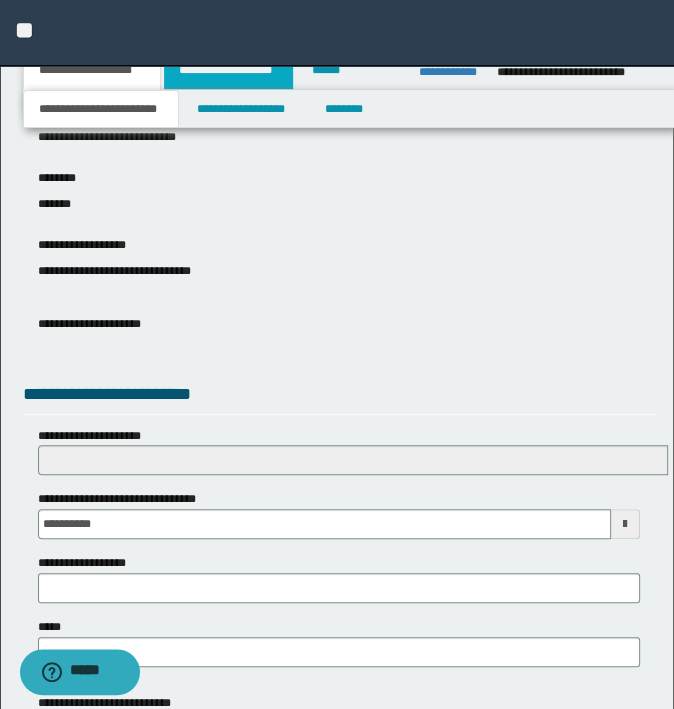 click on "**********" at bounding box center [228, 70] 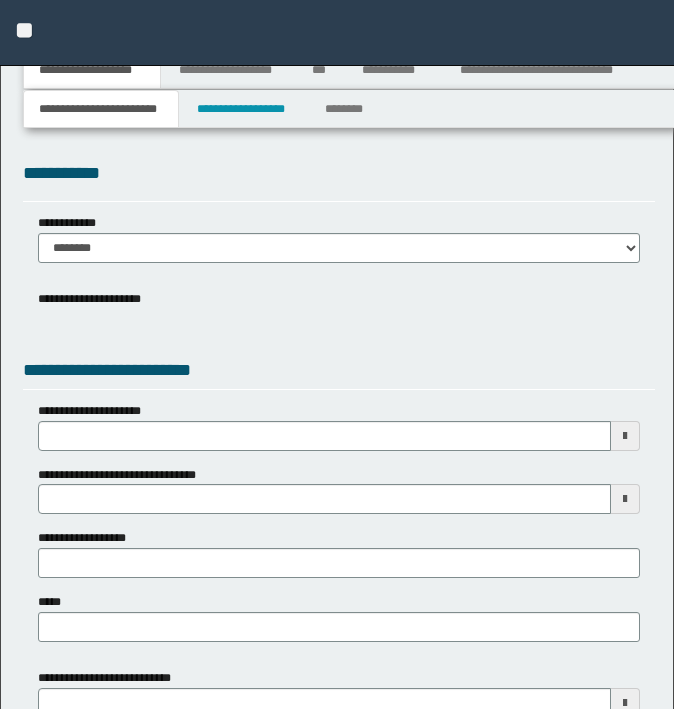 type 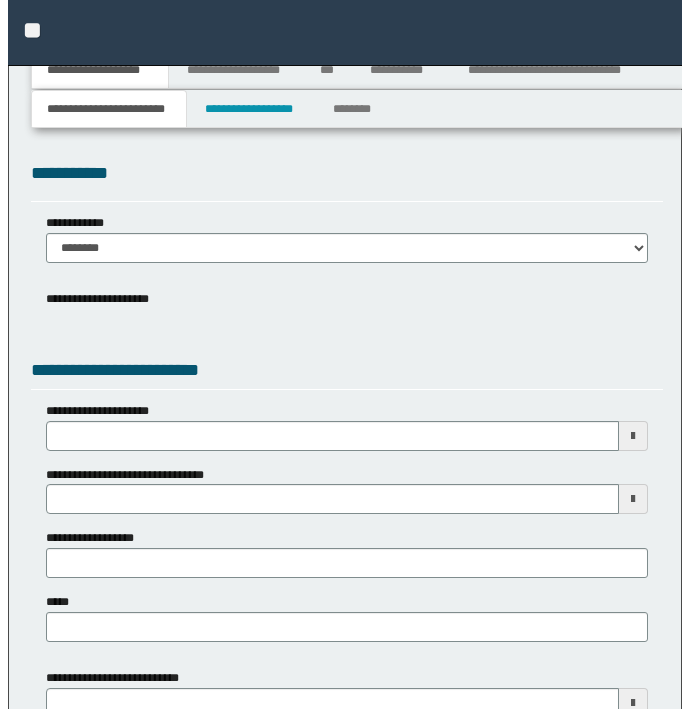 scroll, scrollTop: 0, scrollLeft: 0, axis: both 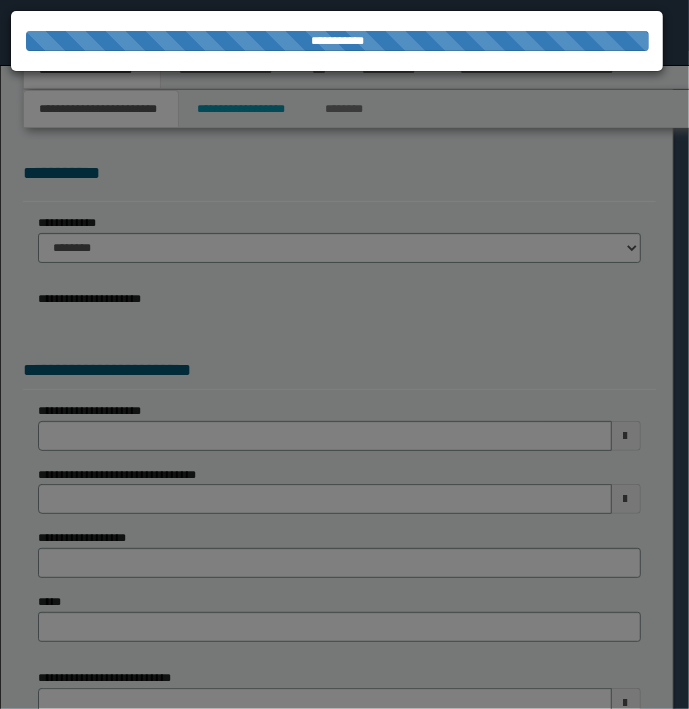 type on "**********" 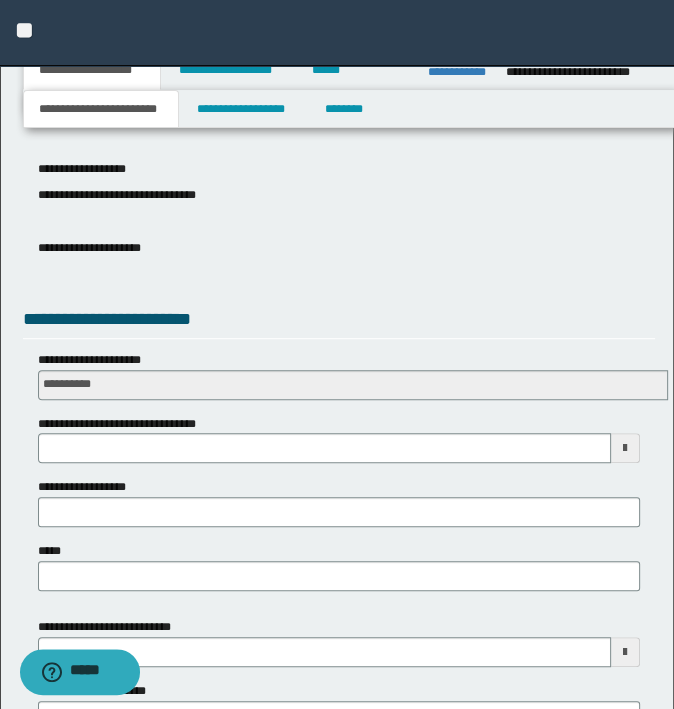 scroll, scrollTop: 700, scrollLeft: 0, axis: vertical 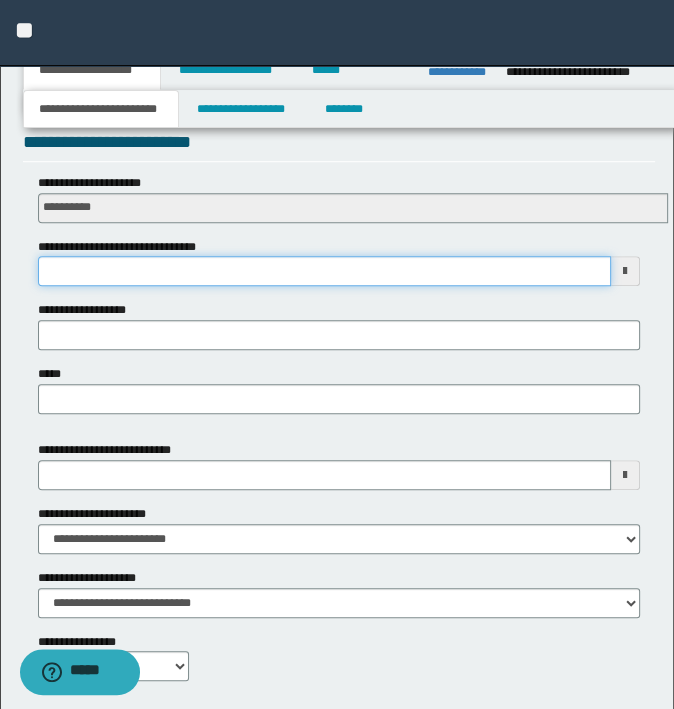 click on "**********" at bounding box center [325, 271] 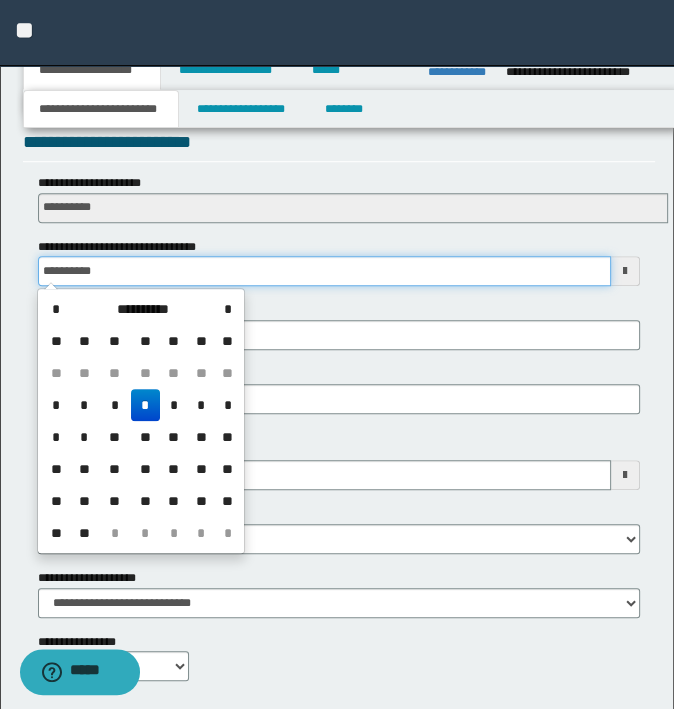 type on "**********" 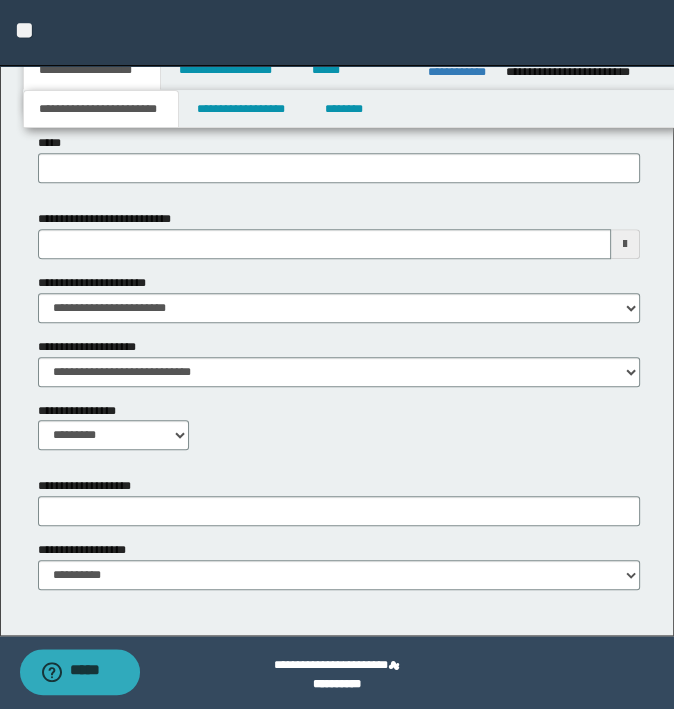 scroll, scrollTop: 935, scrollLeft: 0, axis: vertical 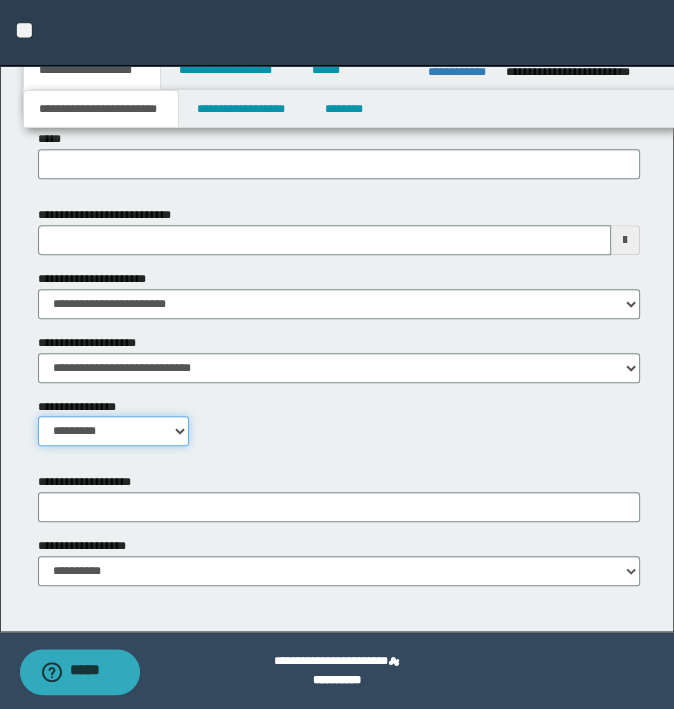 drag, startPoint x: 137, startPoint y: 425, endPoint x: 137, endPoint y: 437, distance: 12 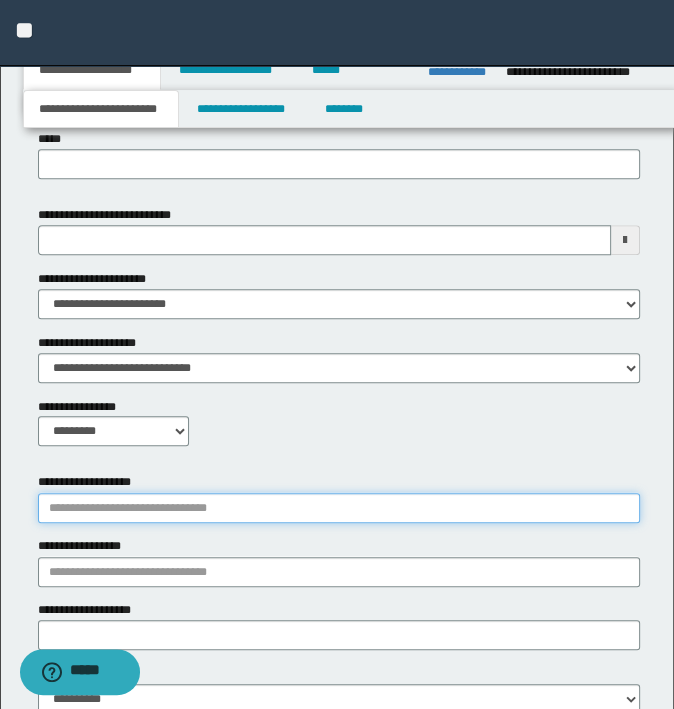 click on "**********" at bounding box center (339, 508) 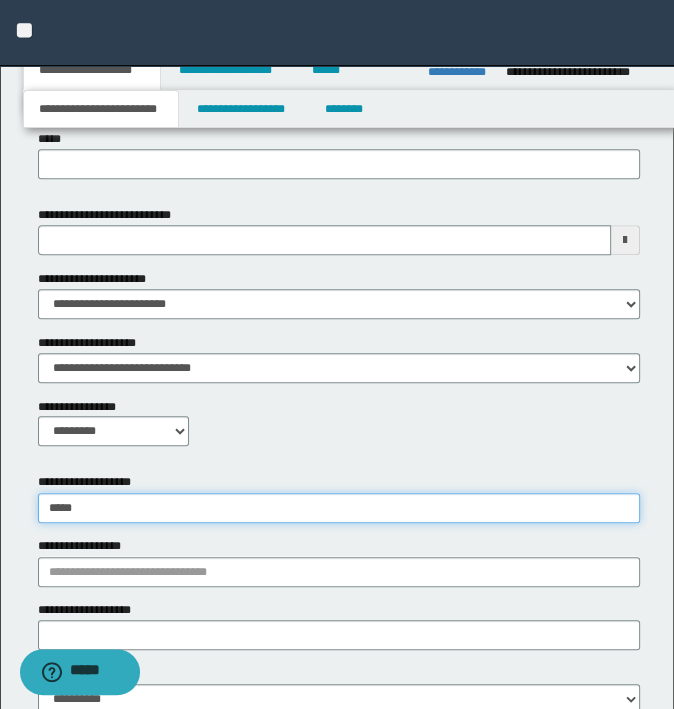 type on "******" 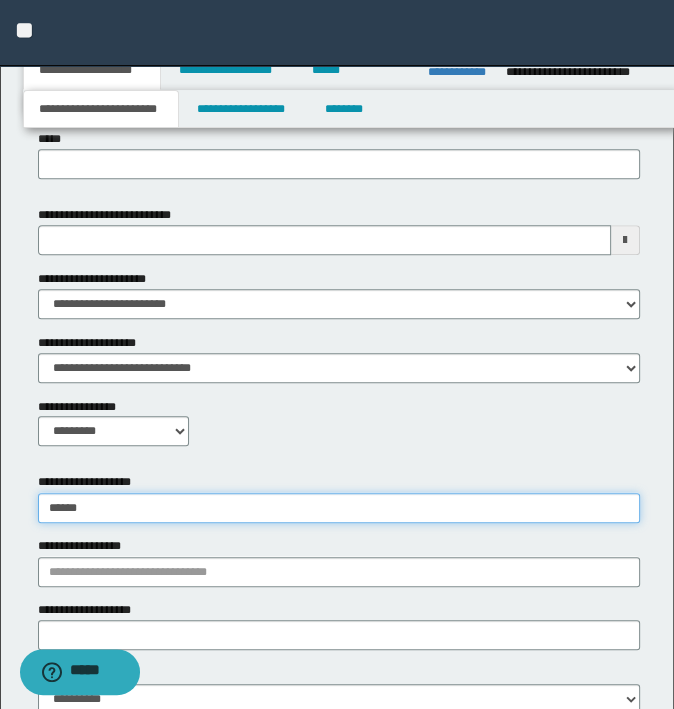 type on "**********" 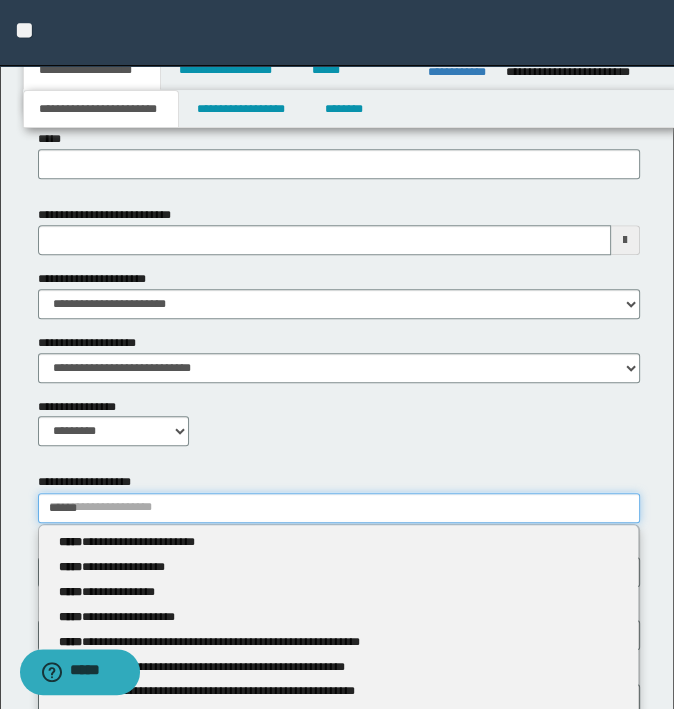 type 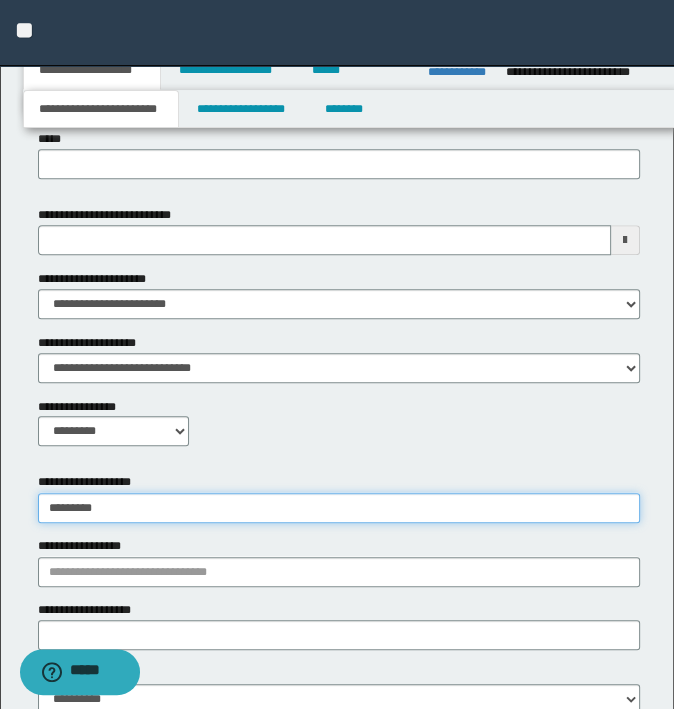 type on "********" 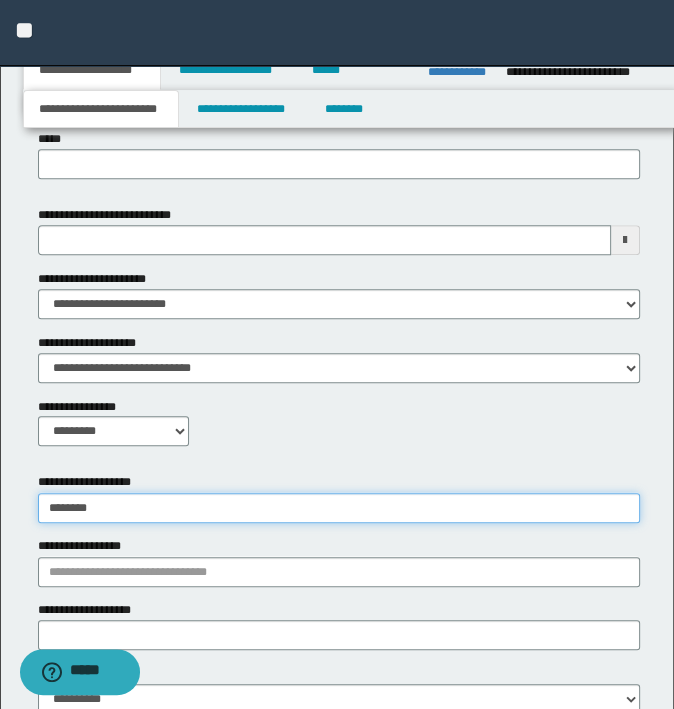type on "**********" 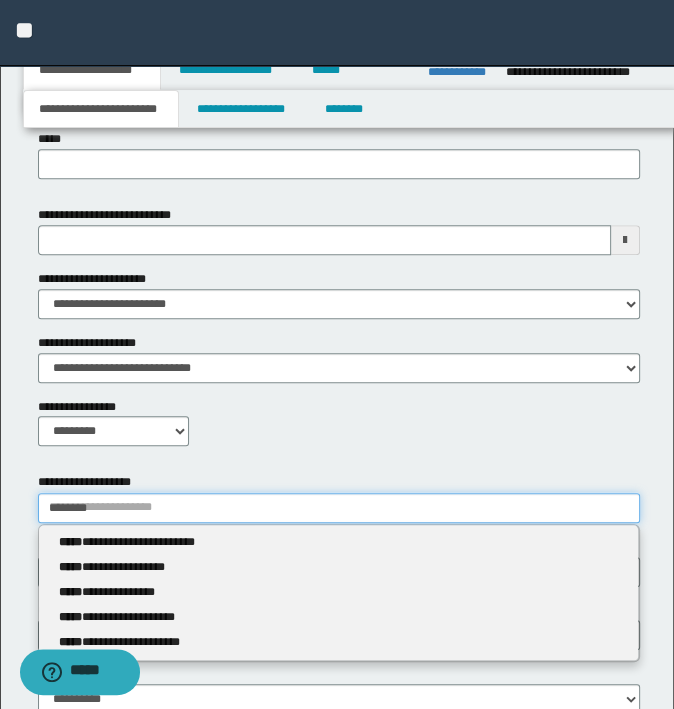 type 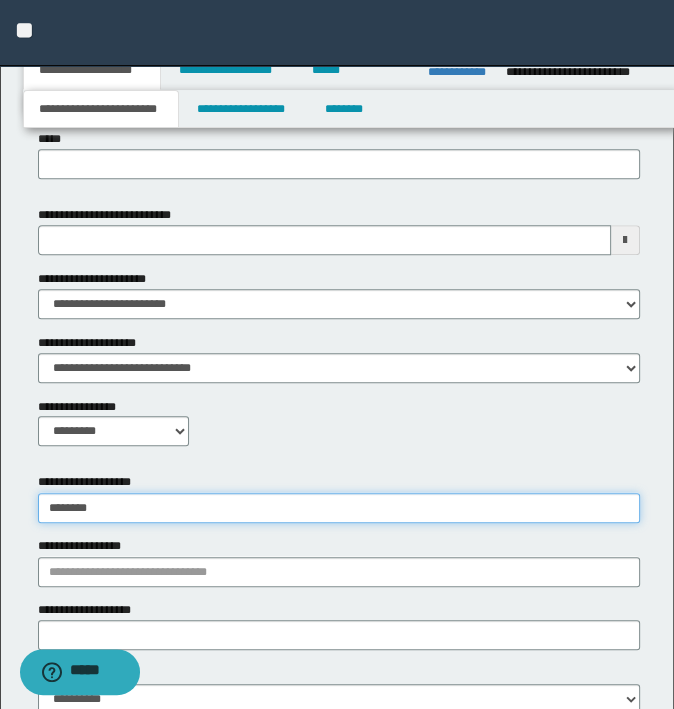 type on "********" 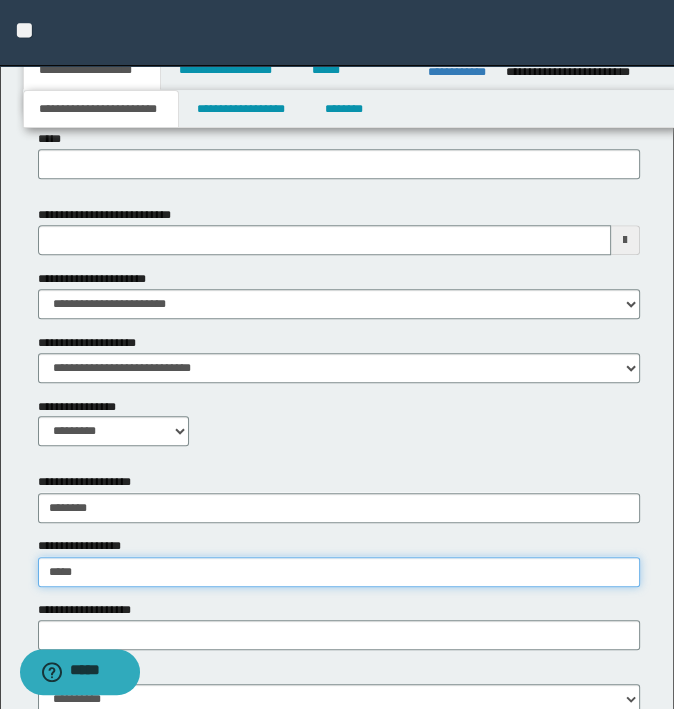 type on "*****" 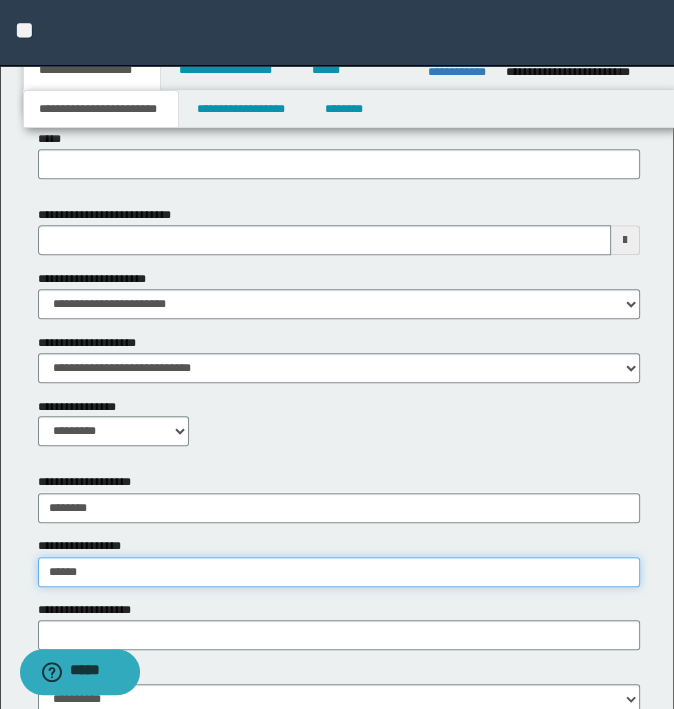 type on "**********" 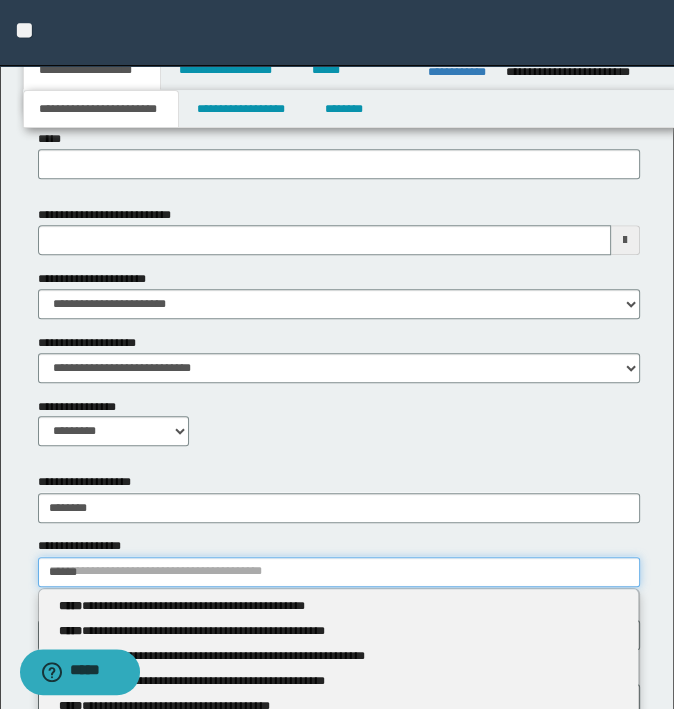type 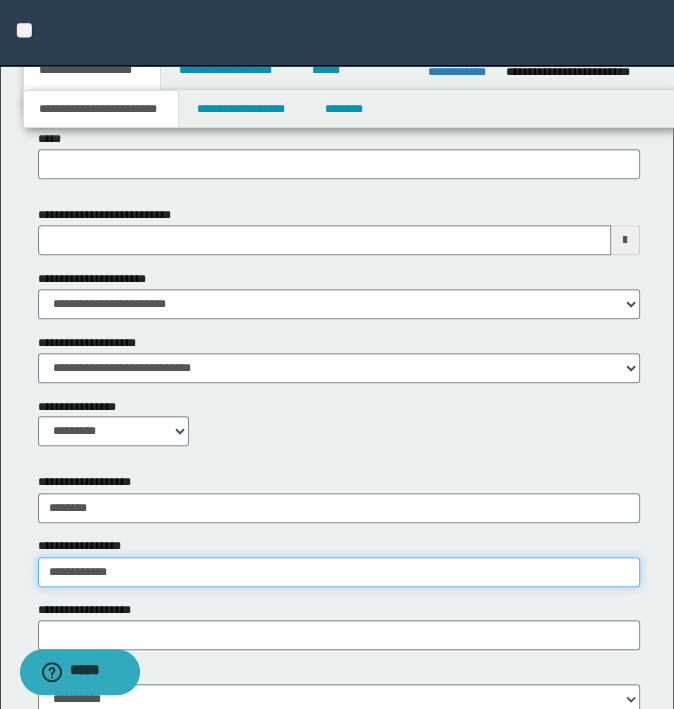type on "**********" 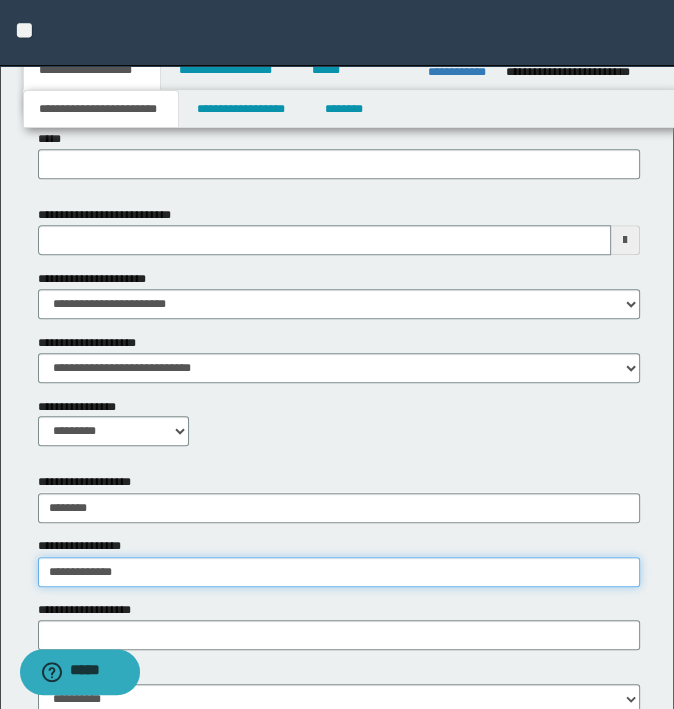 type on "**********" 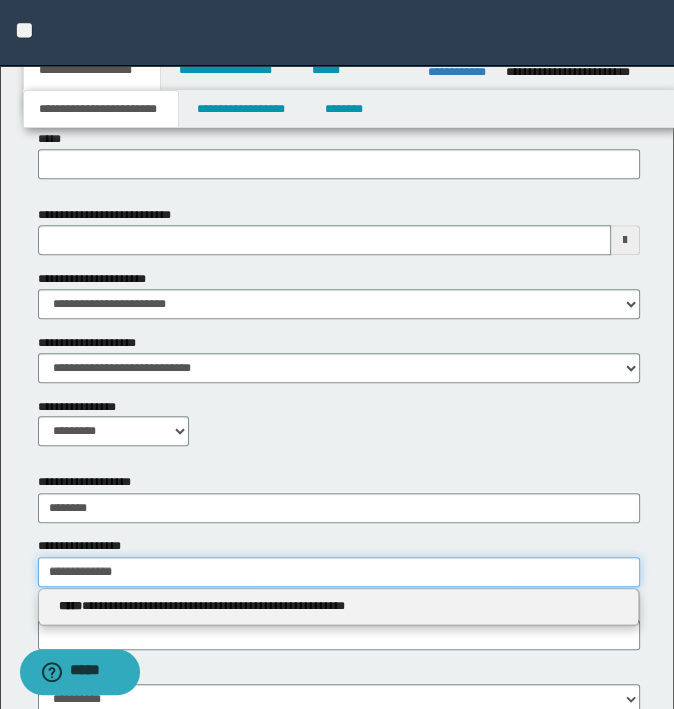 type 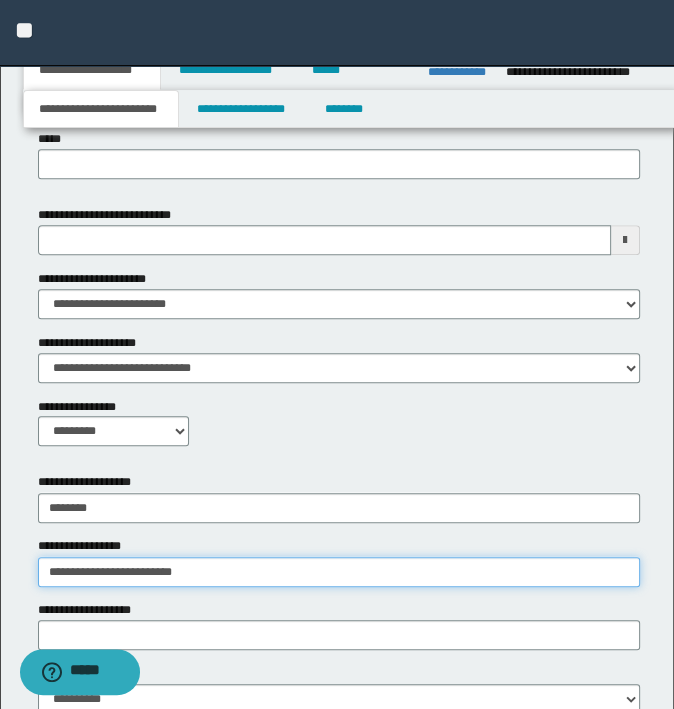 type 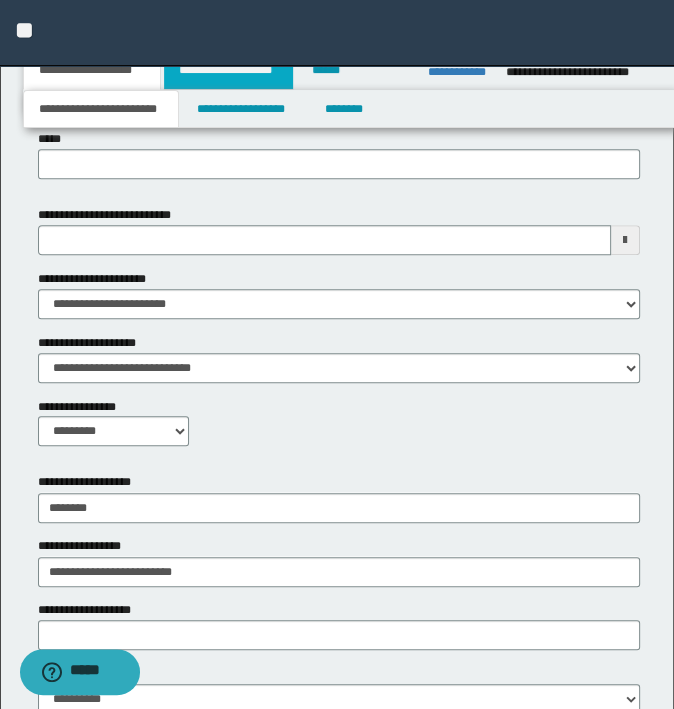 click on "**********" at bounding box center (228, 70) 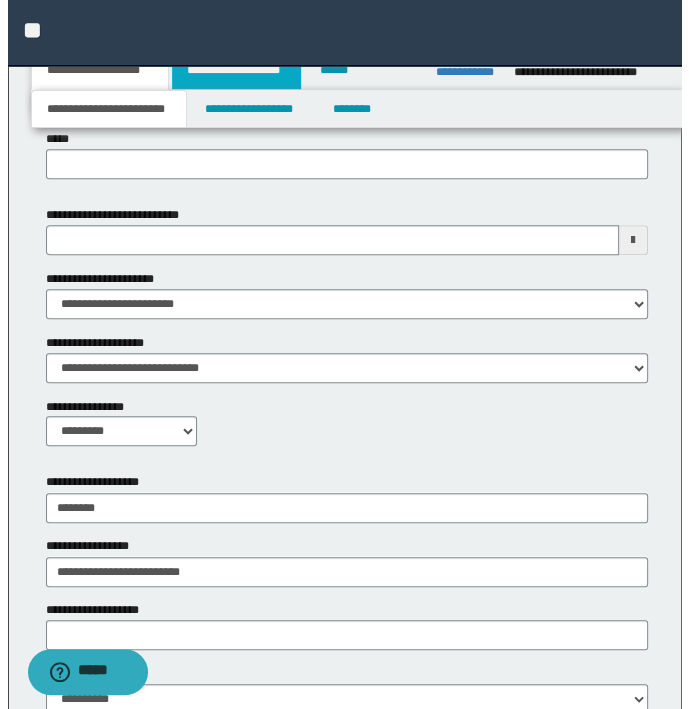 scroll, scrollTop: 0, scrollLeft: 0, axis: both 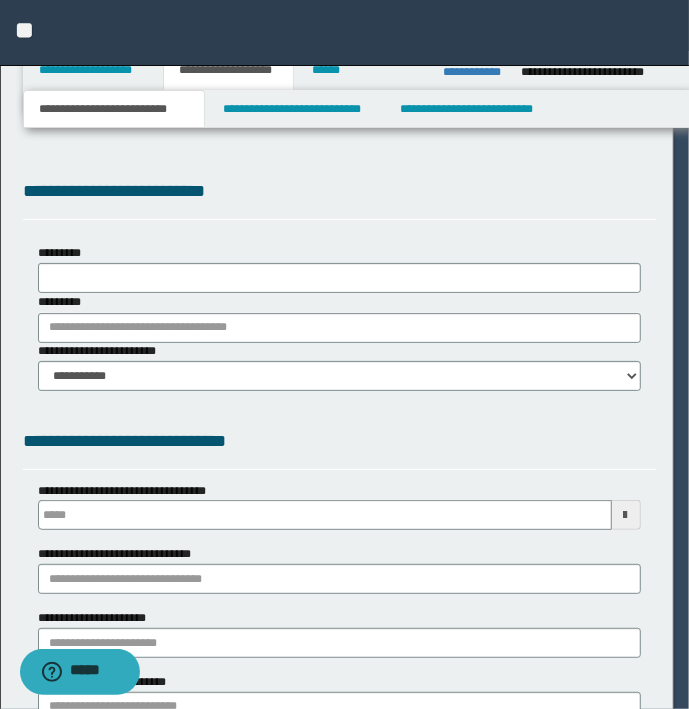 type 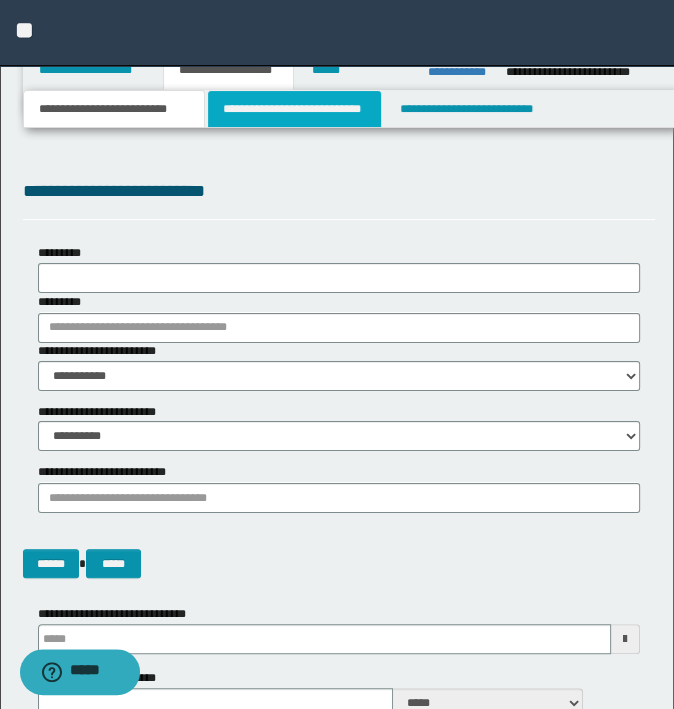 click on "**********" at bounding box center [294, 109] 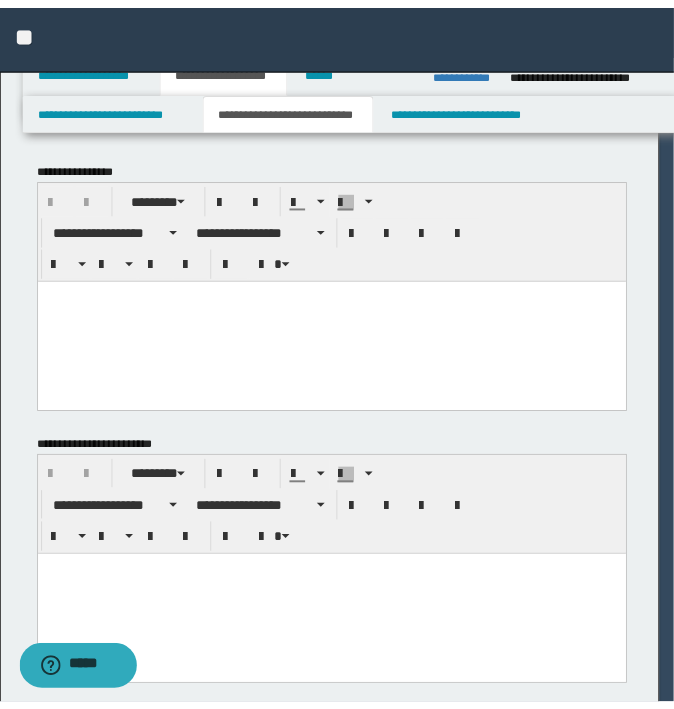 scroll, scrollTop: 0, scrollLeft: 0, axis: both 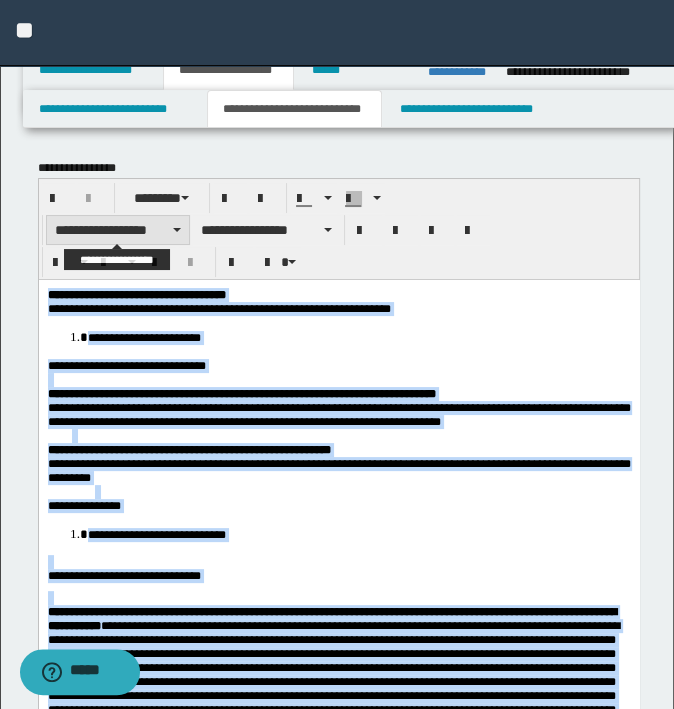 click on "**********" at bounding box center [118, 230] 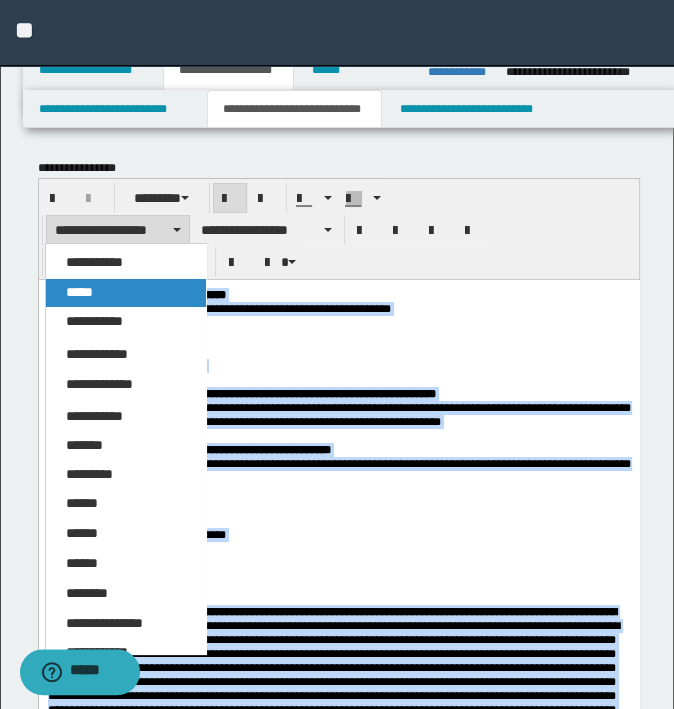 click on "*****" at bounding box center (126, 293) 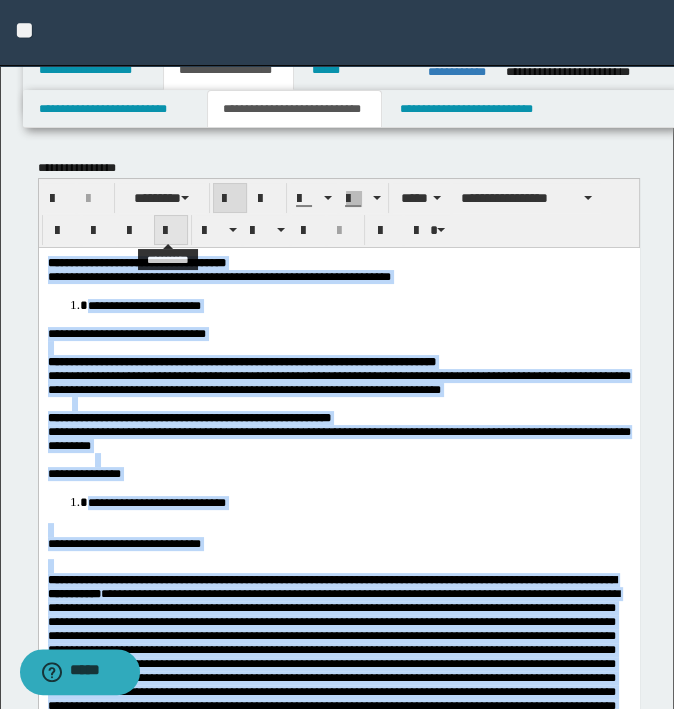 click at bounding box center (171, 231) 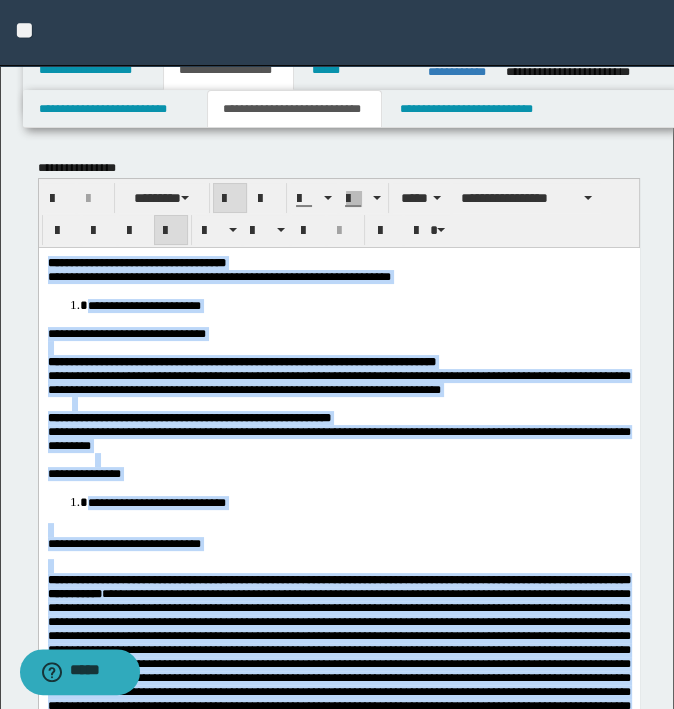 click at bounding box center [350, 403] 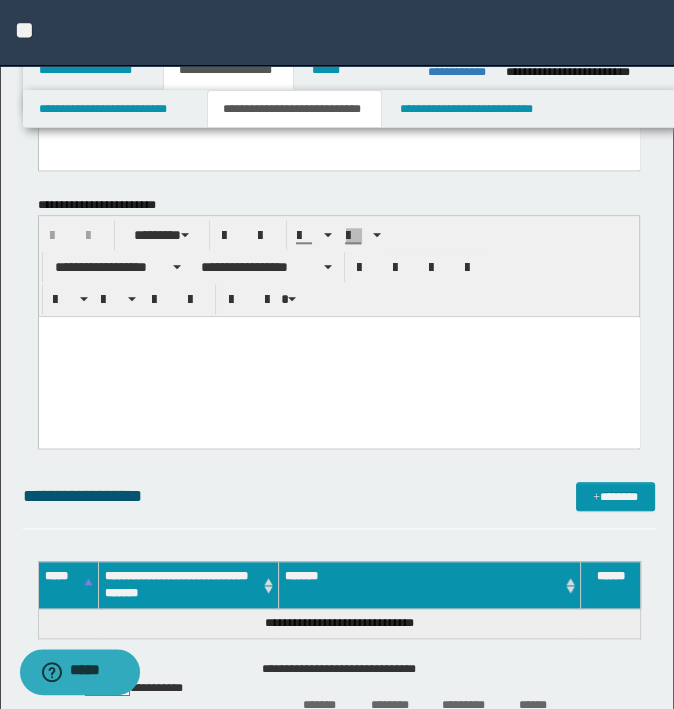 scroll, scrollTop: 900, scrollLeft: 0, axis: vertical 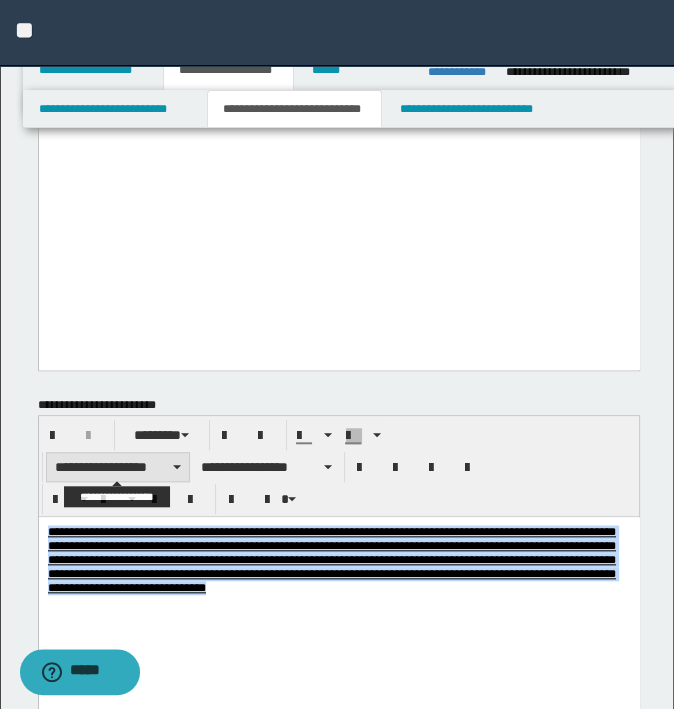 click on "**********" at bounding box center (118, 467) 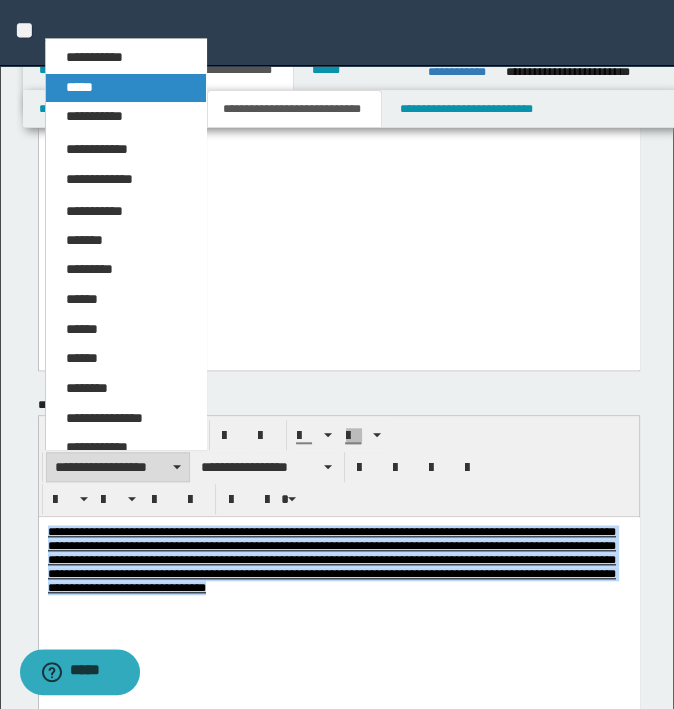 click on "*****" at bounding box center [126, 88] 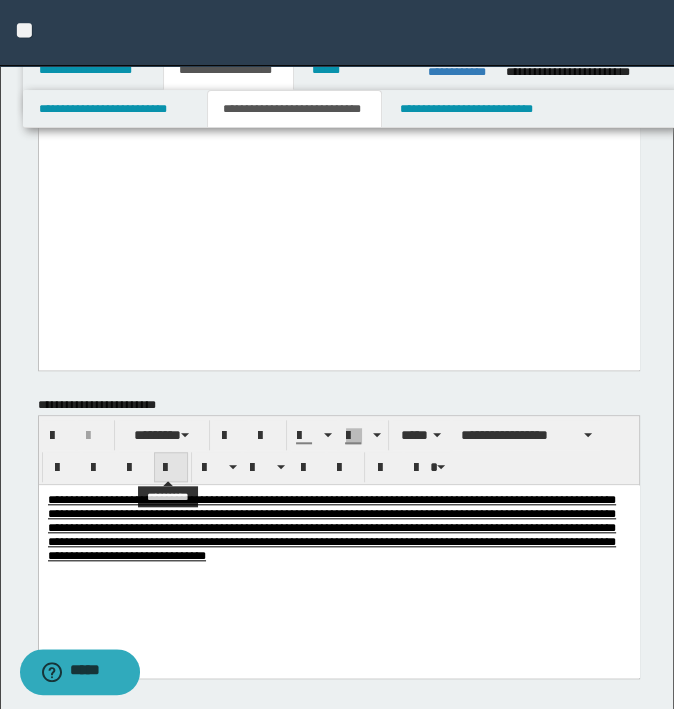 click at bounding box center [171, 468] 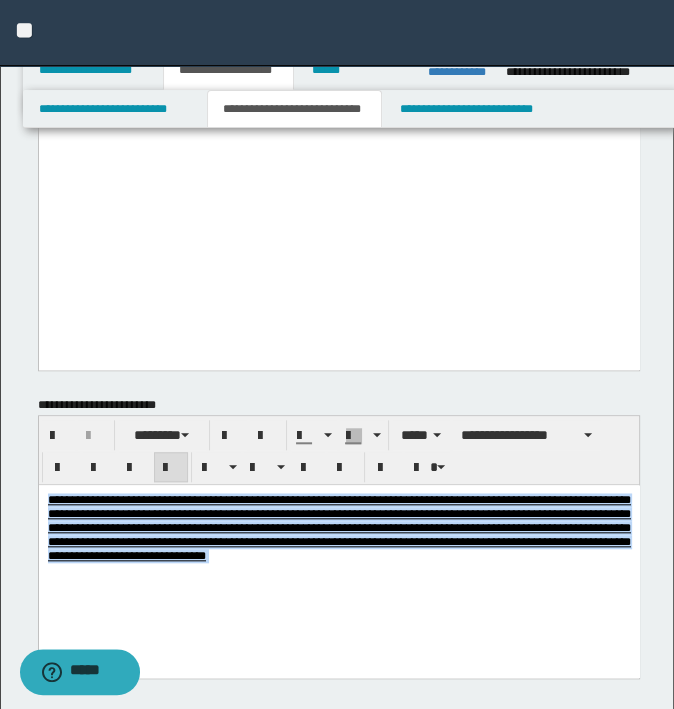 click on "**********" at bounding box center (338, 528) 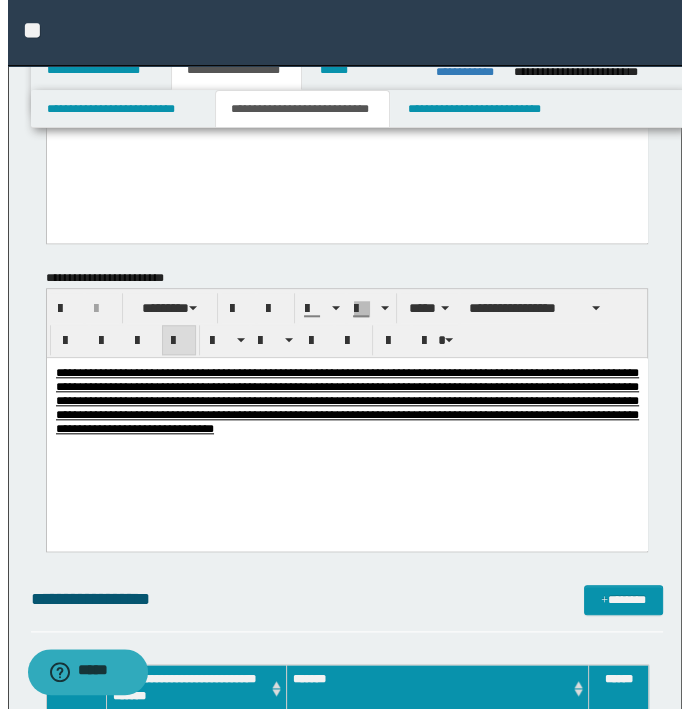 scroll, scrollTop: 1400, scrollLeft: 0, axis: vertical 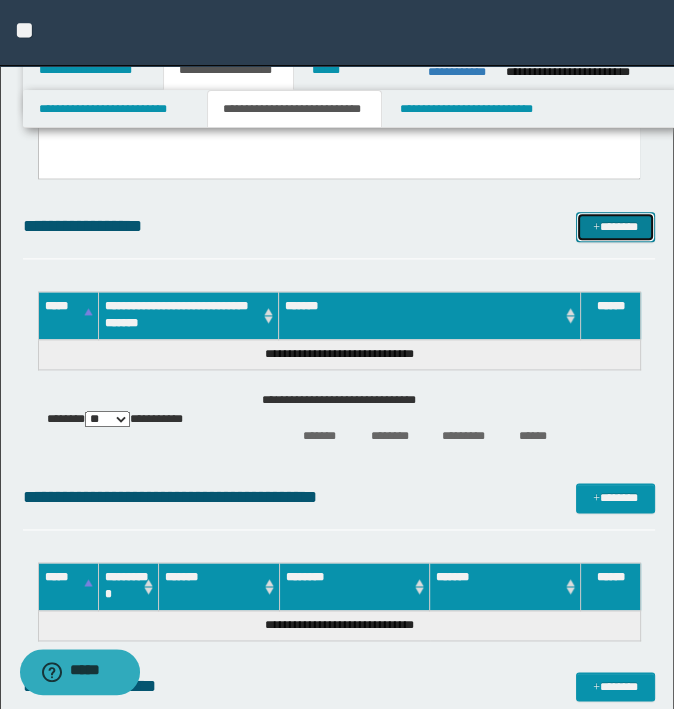 click on "*******" at bounding box center (615, 227) 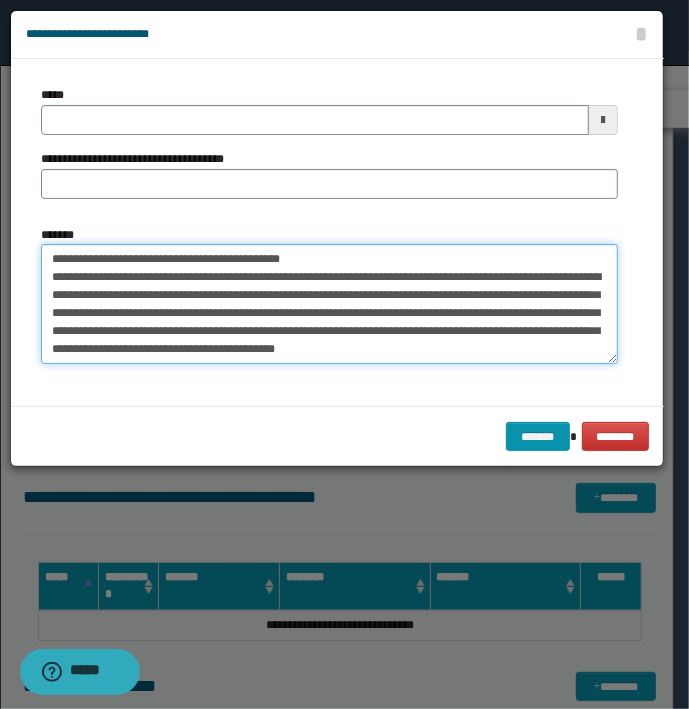 click on "**********" at bounding box center (329, 304) 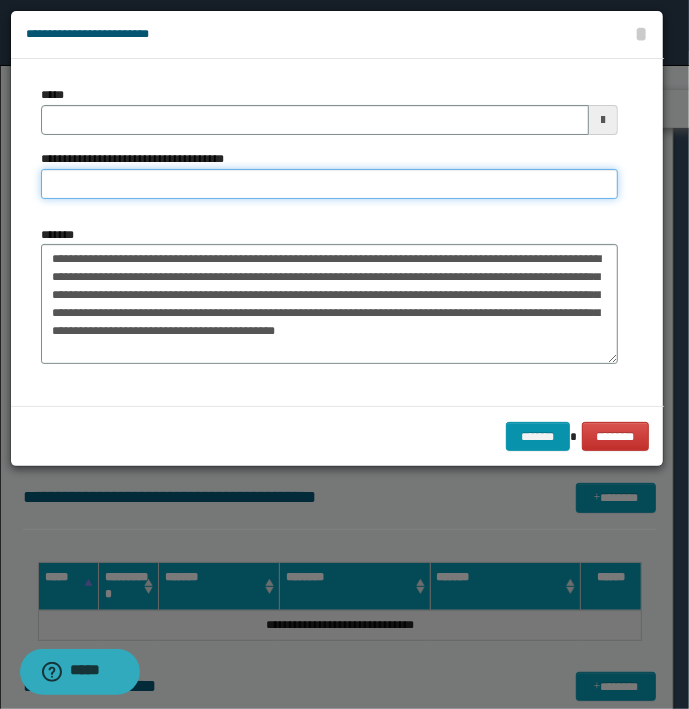 type on "**********" 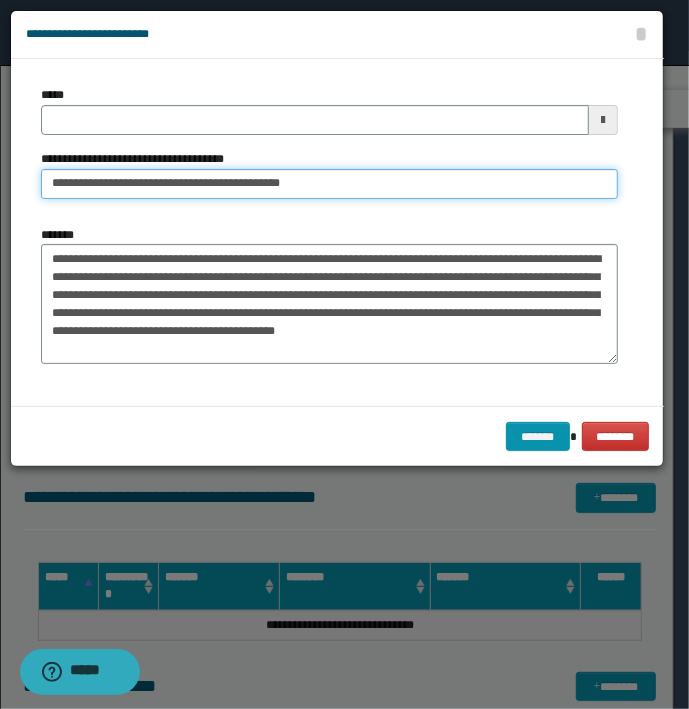 type 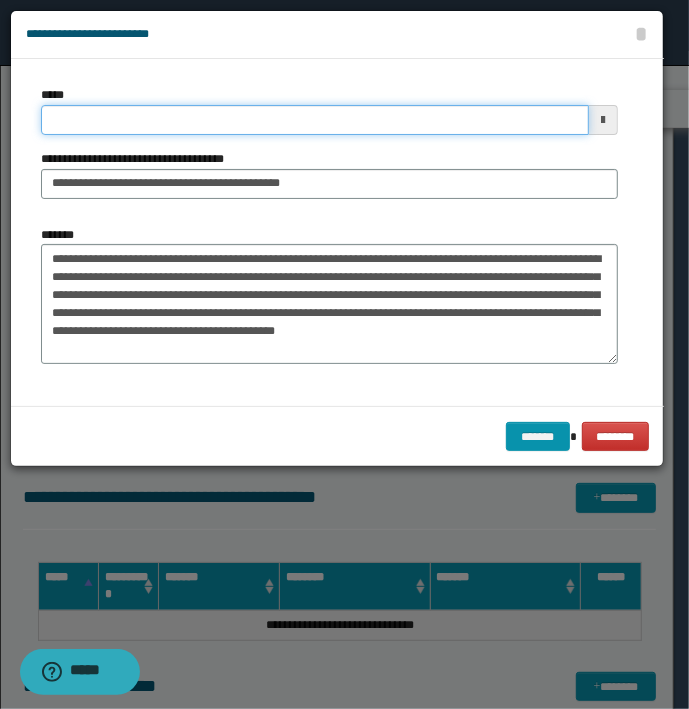 click on "*****" at bounding box center (315, 120) 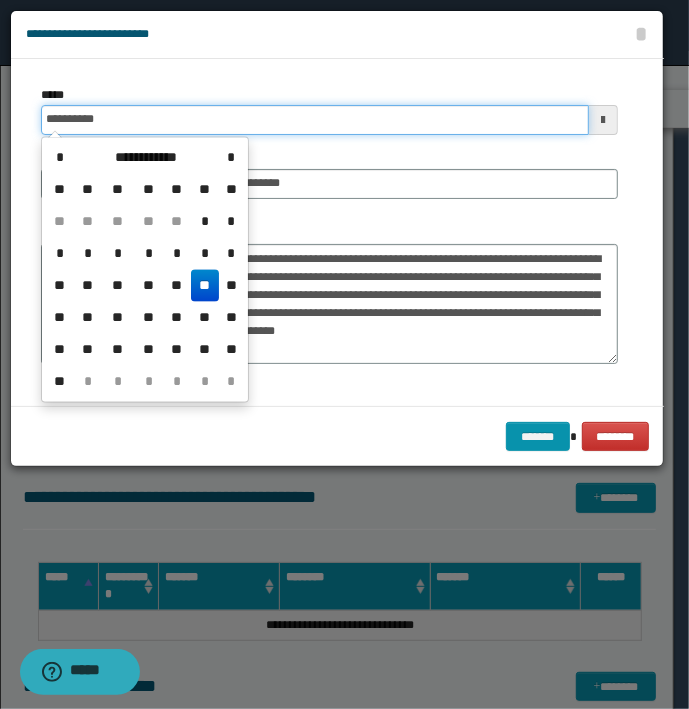 type on "**********" 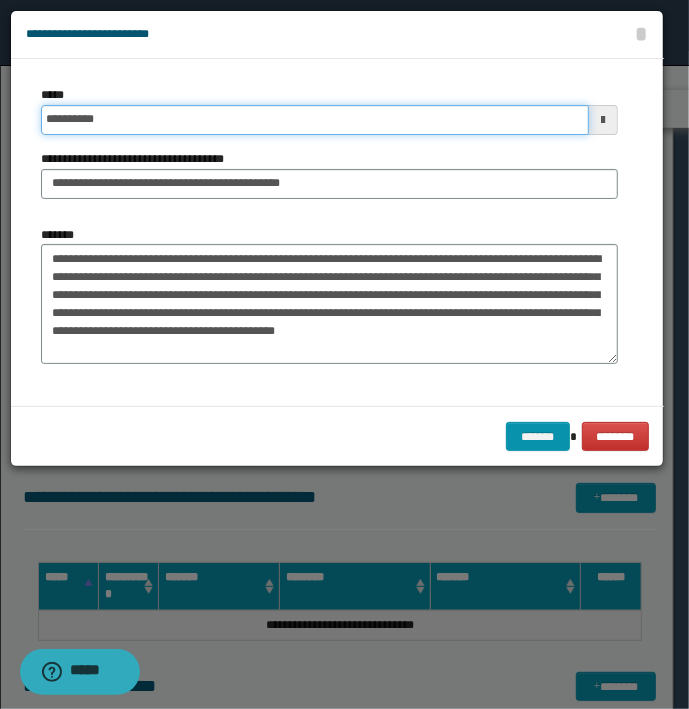 click on "*******" at bounding box center [538, 437] 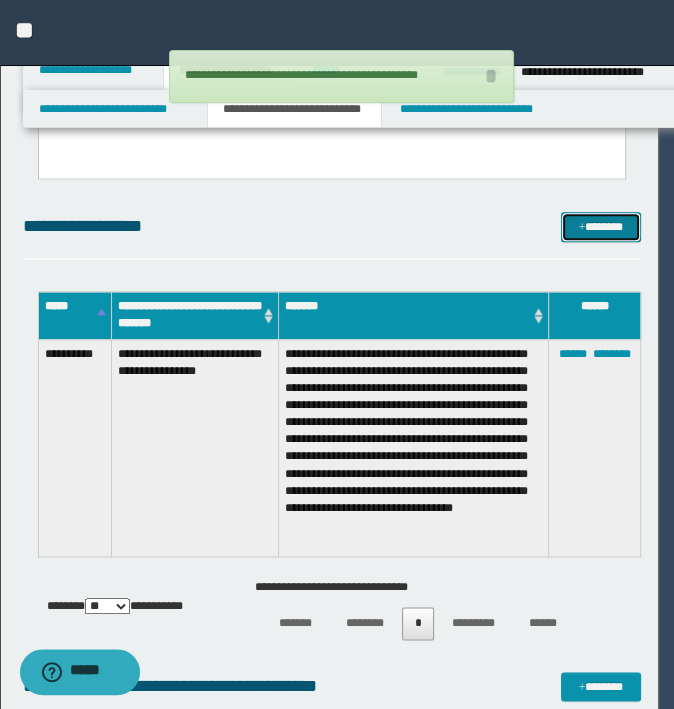 click on "*******" at bounding box center [600, 227] 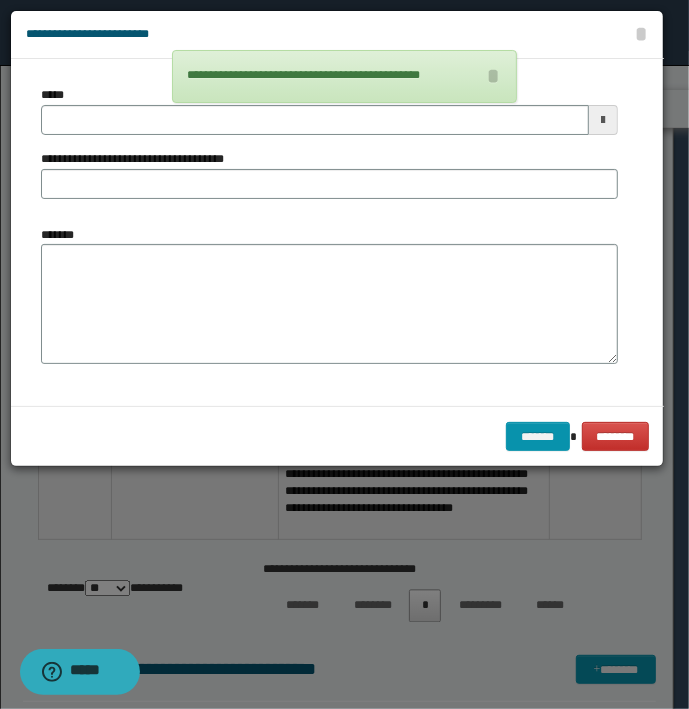 type 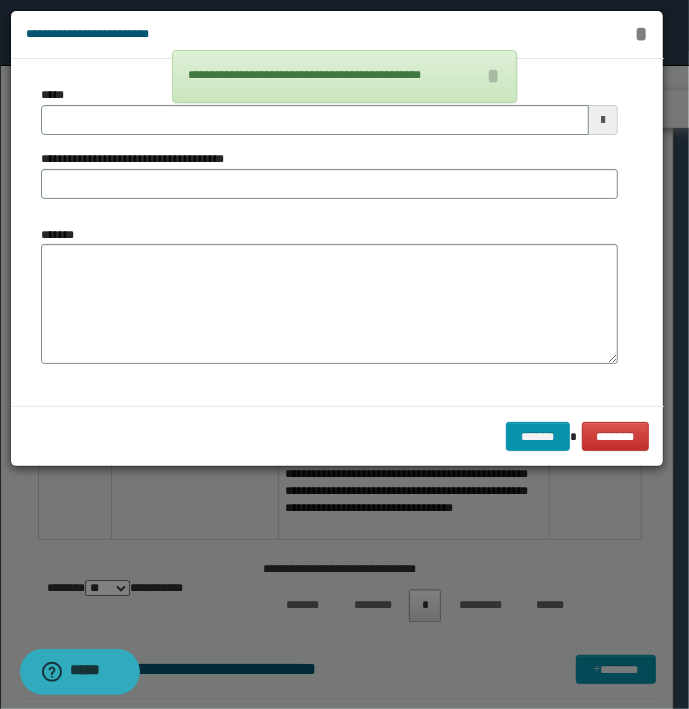 click on "*" at bounding box center [641, 34] 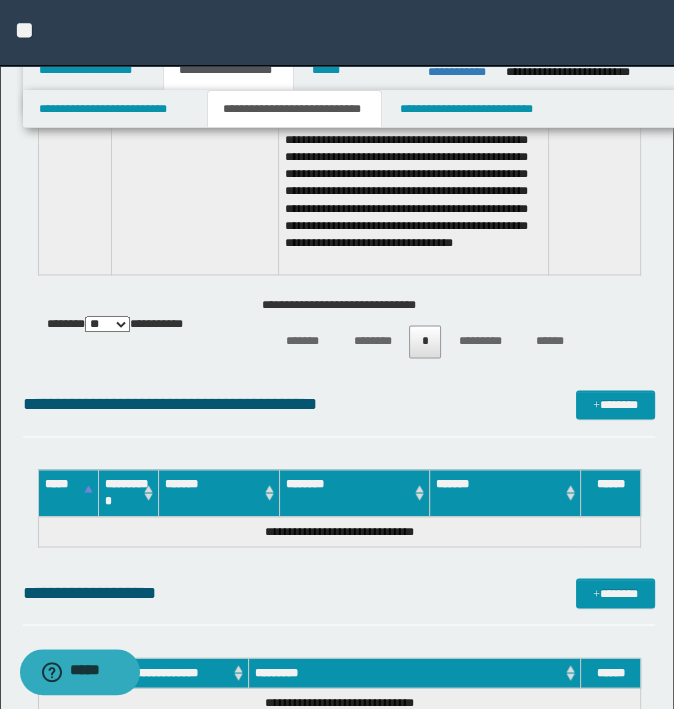 scroll, scrollTop: 1900, scrollLeft: 0, axis: vertical 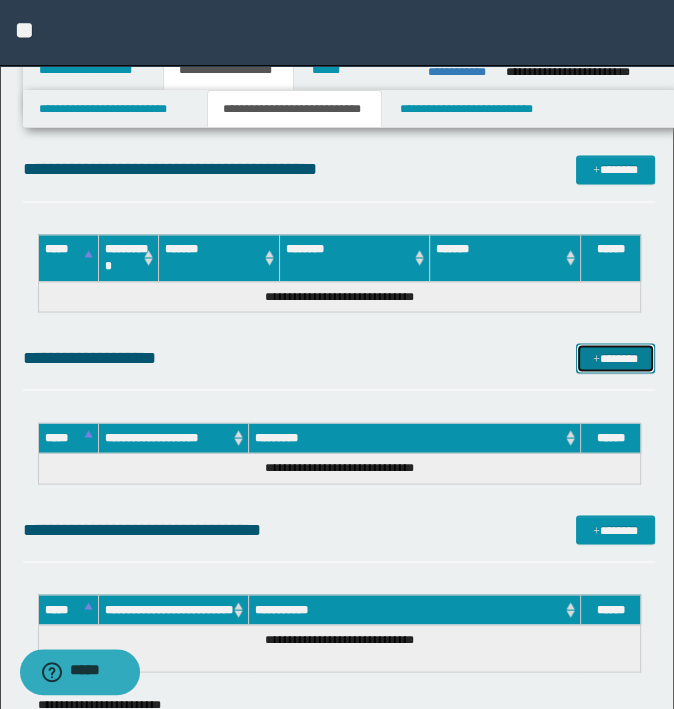 click on "*******" at bounding box center (615, 358) 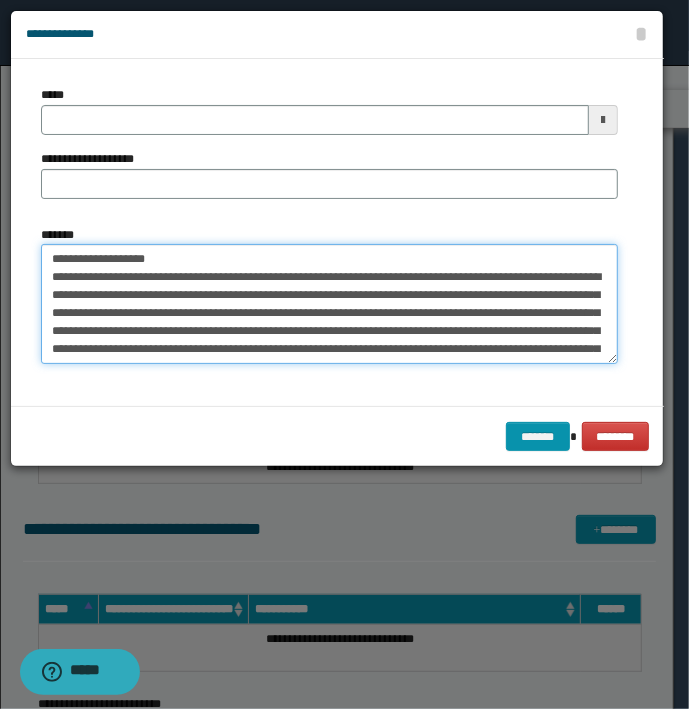 click on "**********" at bounding box center [329, 304] 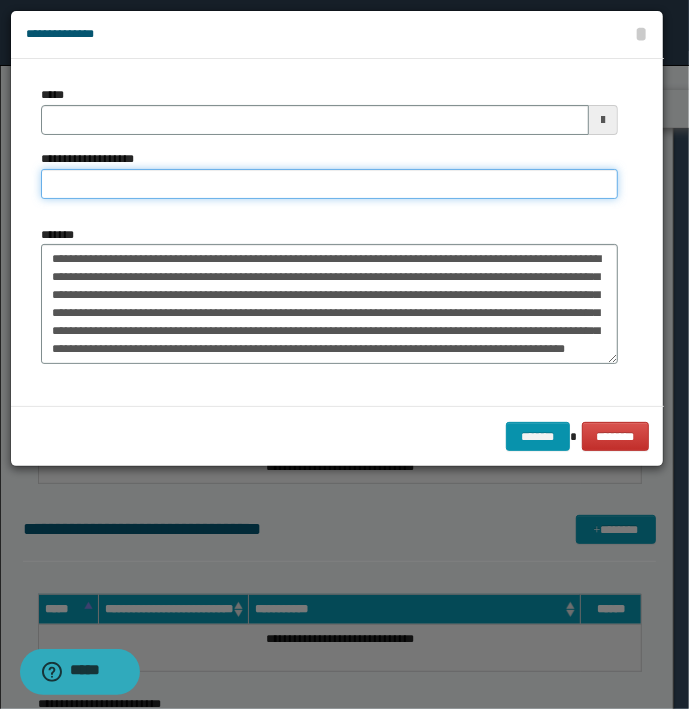type on "**********" 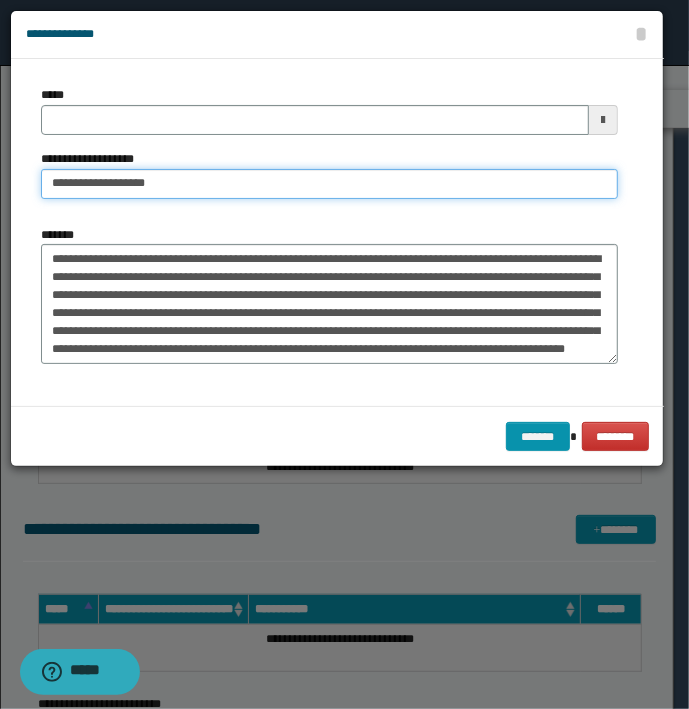 type 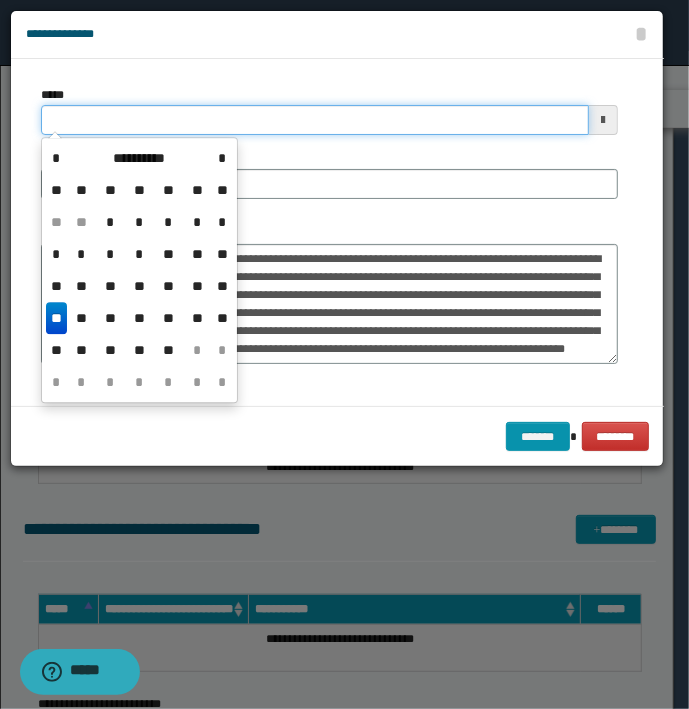 click on "*****" 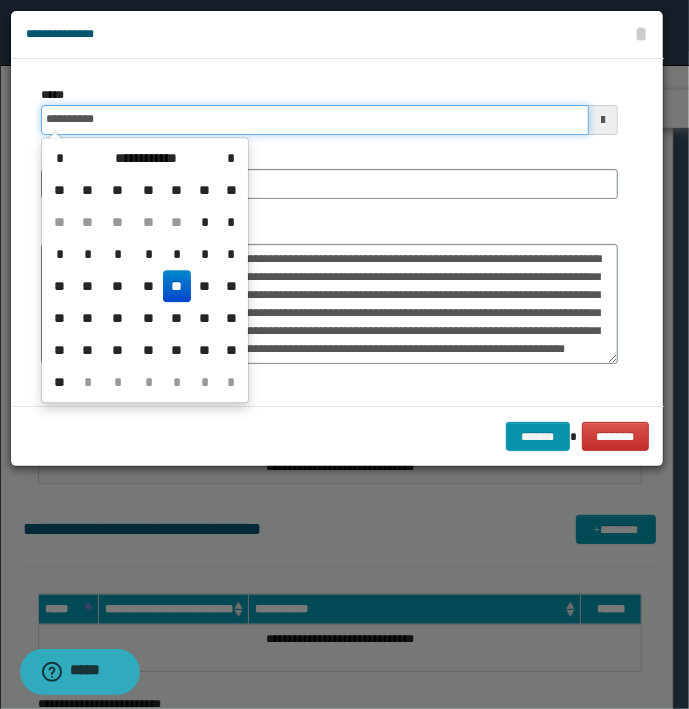 type on "**********" 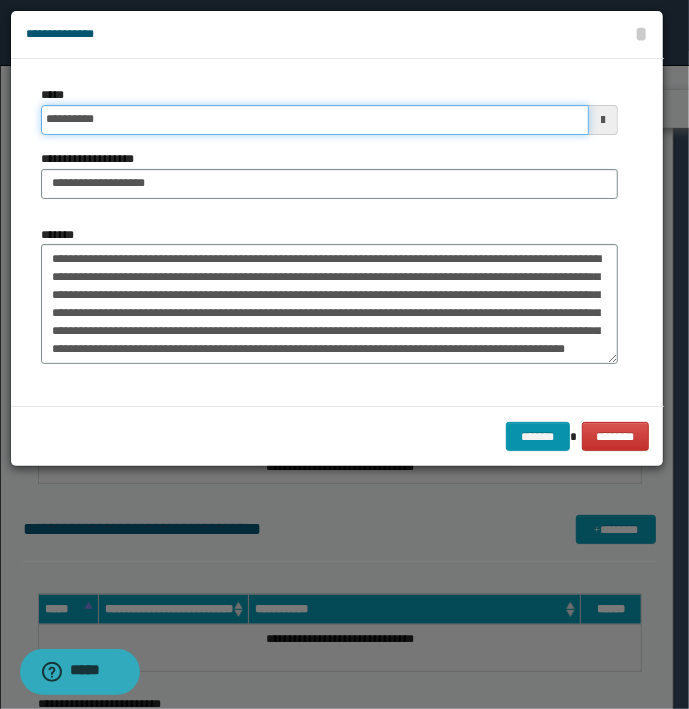 click on "*******" 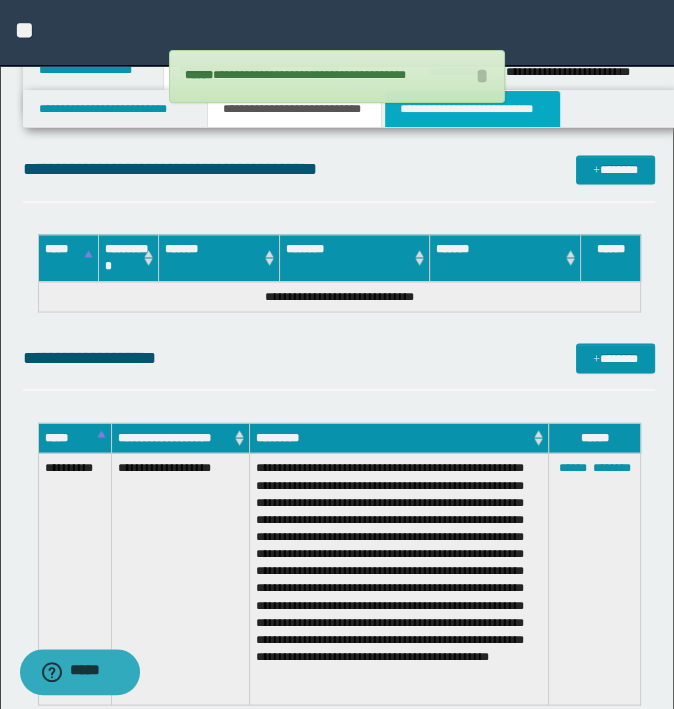 click on "**********" 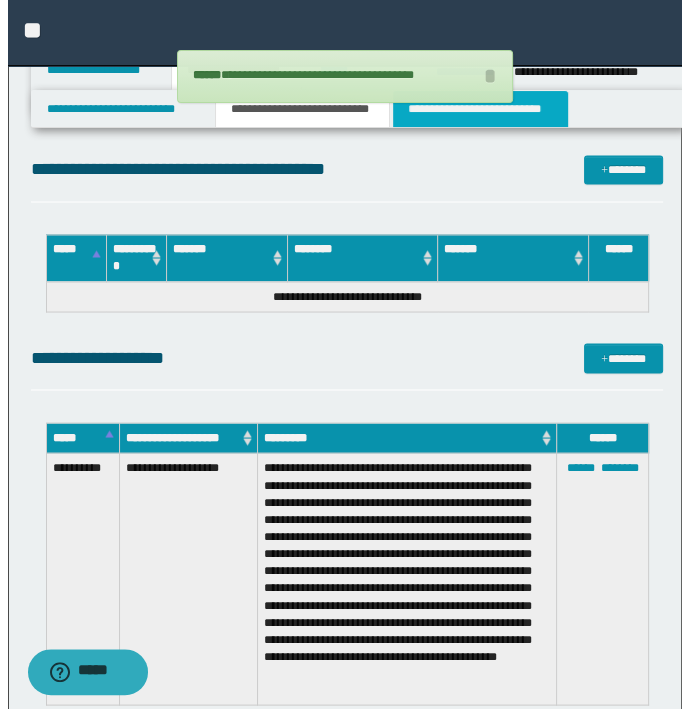 scroll, scrollTop: 0, scrollLeft: 0, axis: both 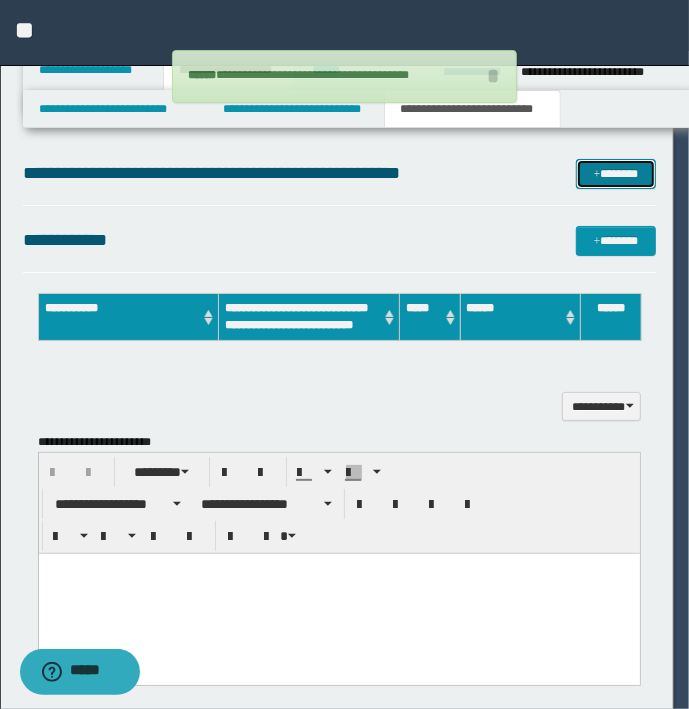 click on "*******" 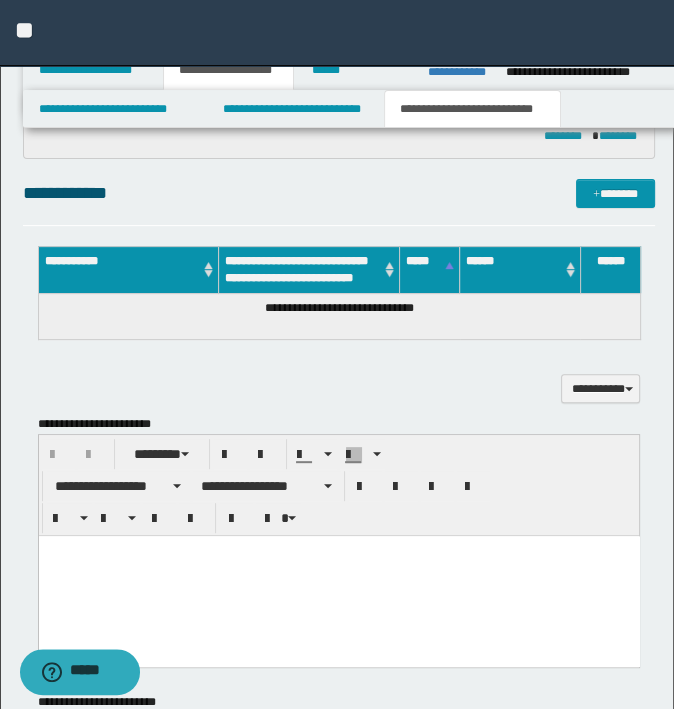 scroll, scrollTop: 0, scrollLeft: 0, axis: both 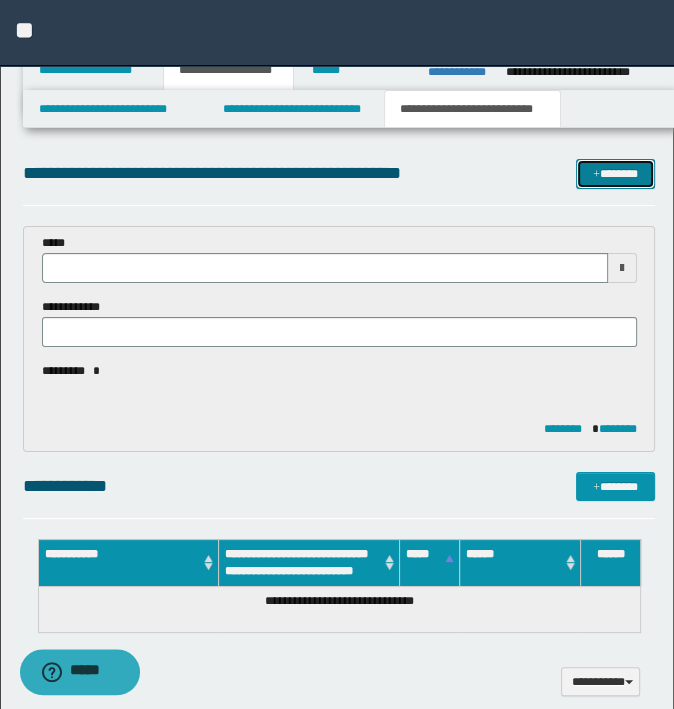 click on "*******" 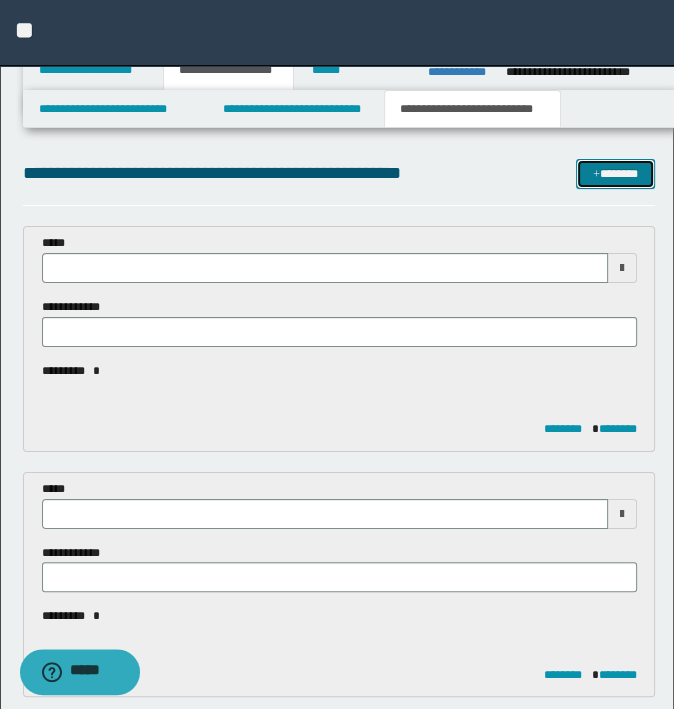 type 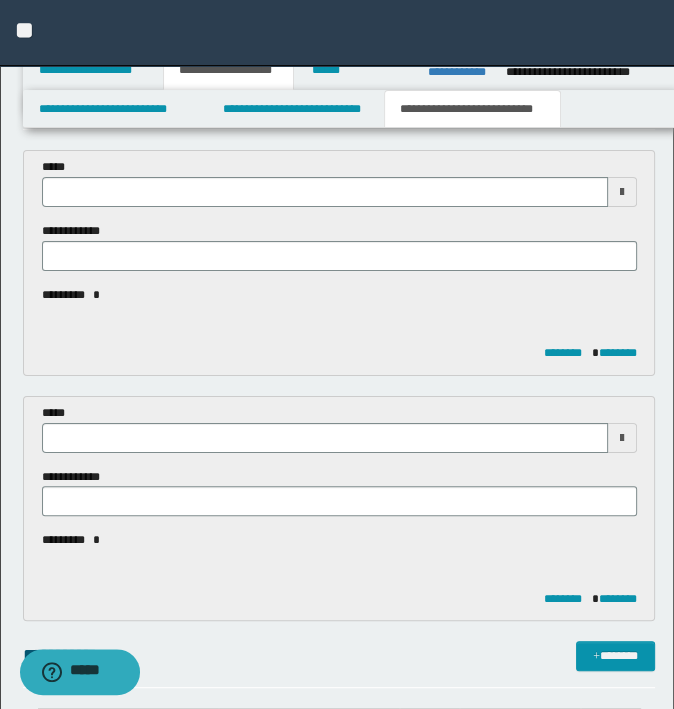 scroll, scrollTop: 300, scrollLeft: 0, axis: vertical 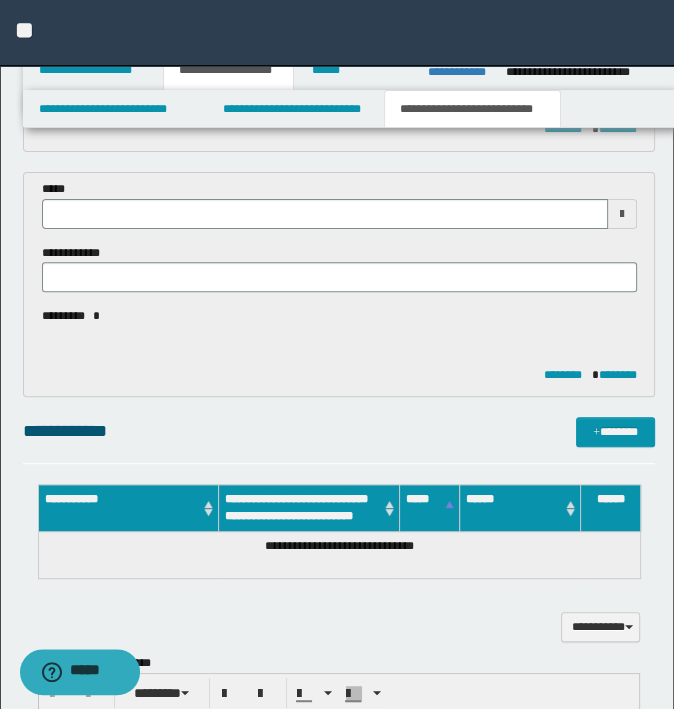 click on "********
********" 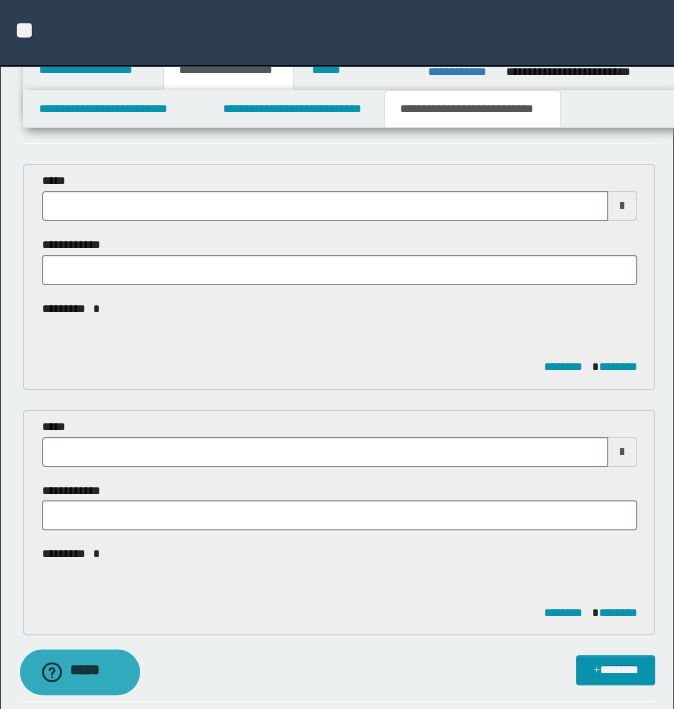 scroll, scrollTop: 0, scrollLeft: 0, axis: both 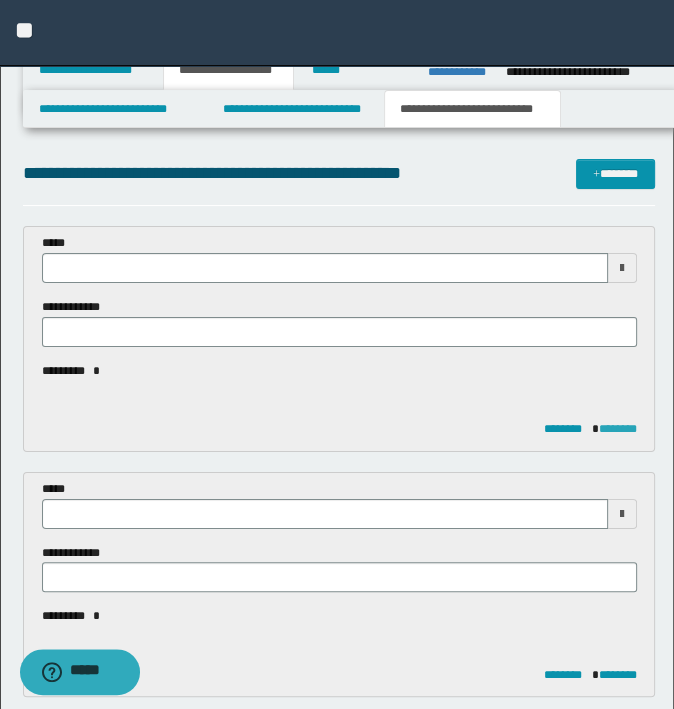 click on "********" 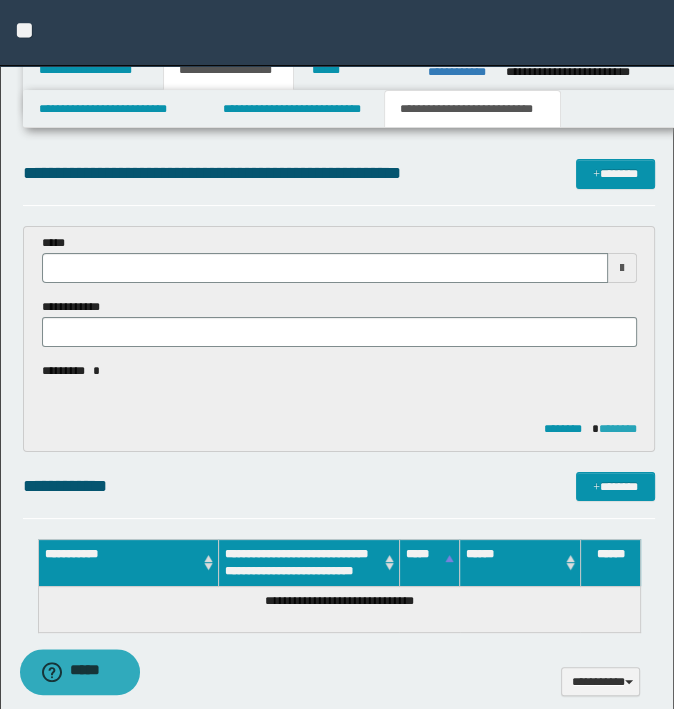 click on "********" 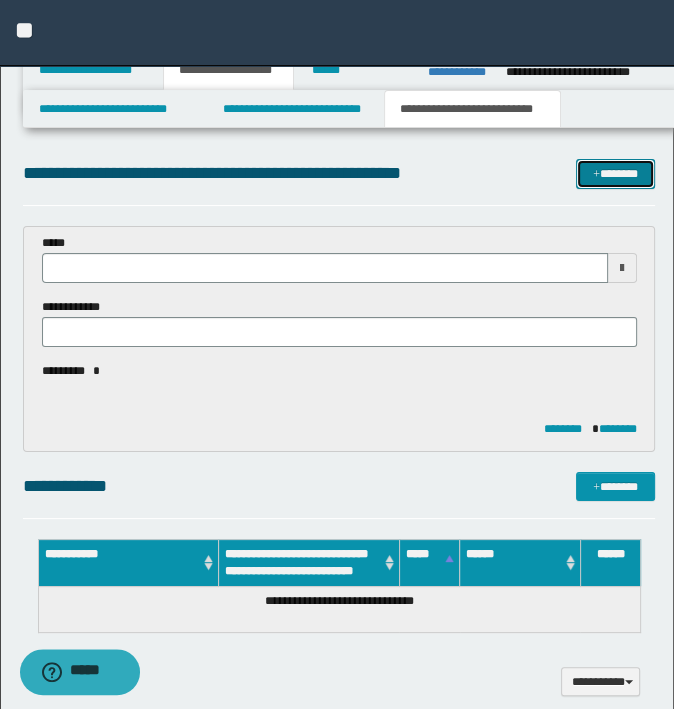 click on "*******" 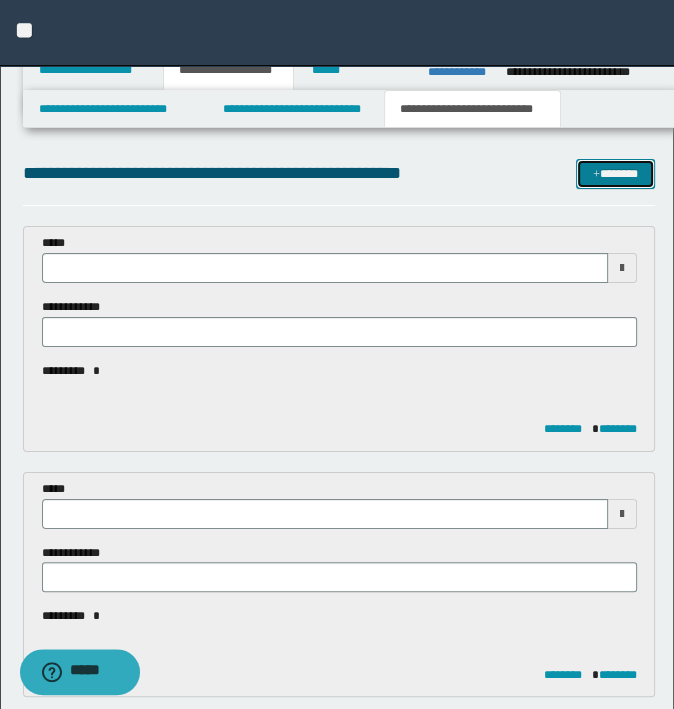 type 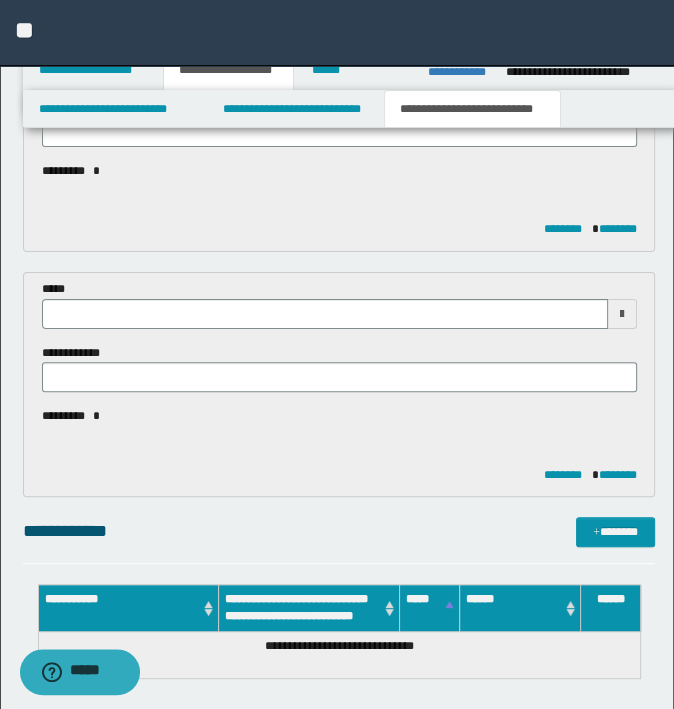 type 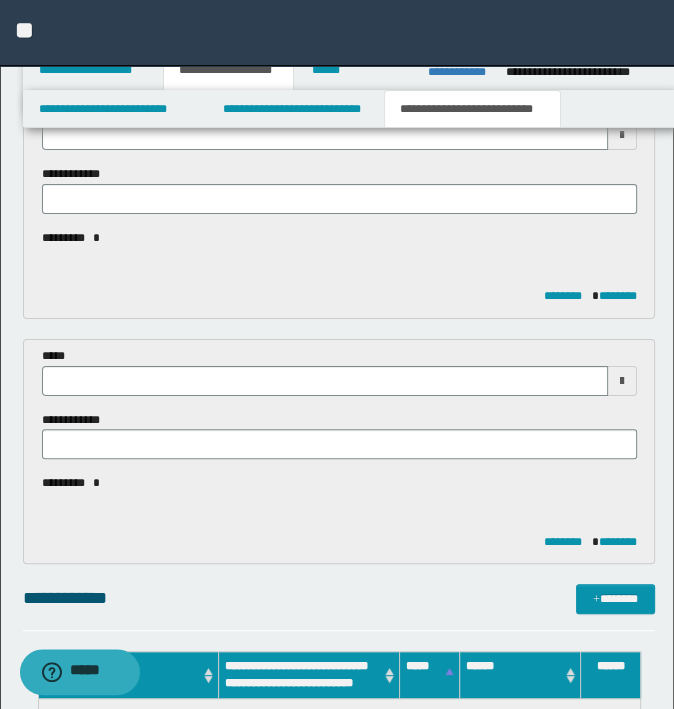 scroll, scrollTop: 100, scrollLeft: 0, axis: vertical 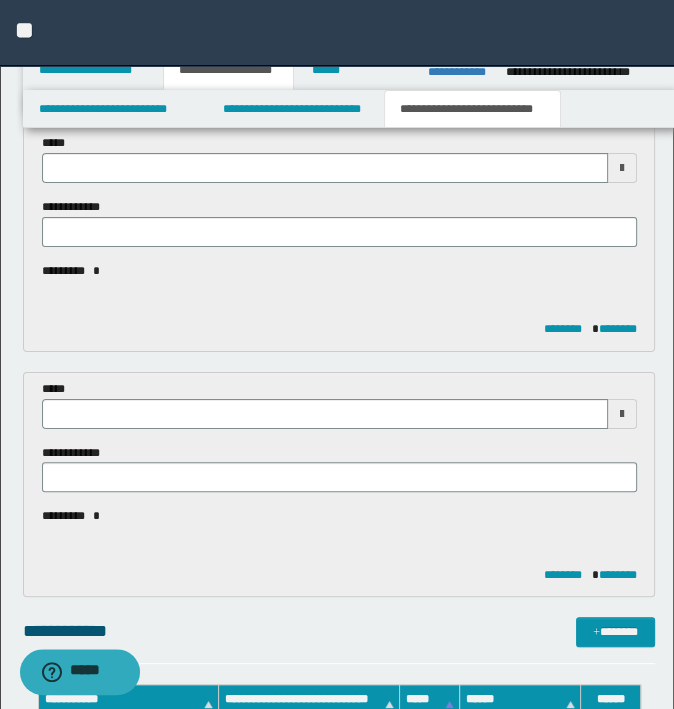 click on "**********" 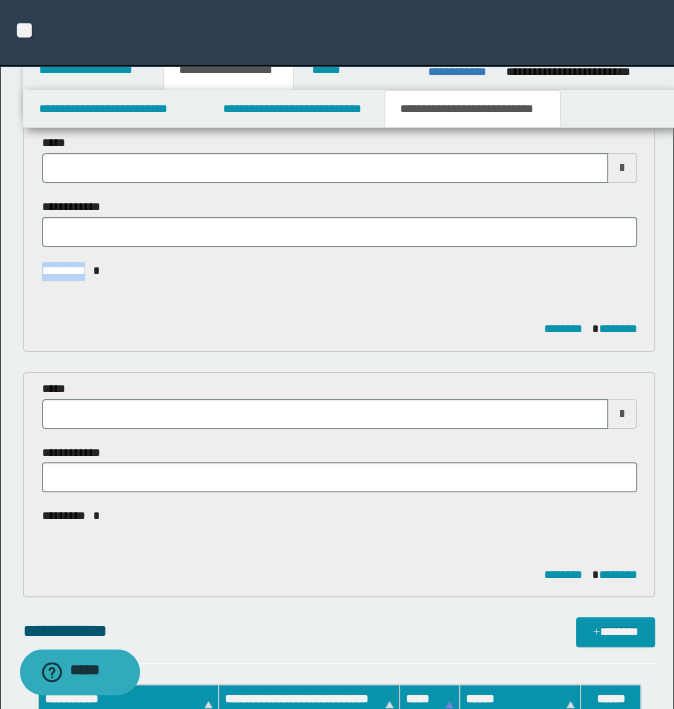 click on "*********" 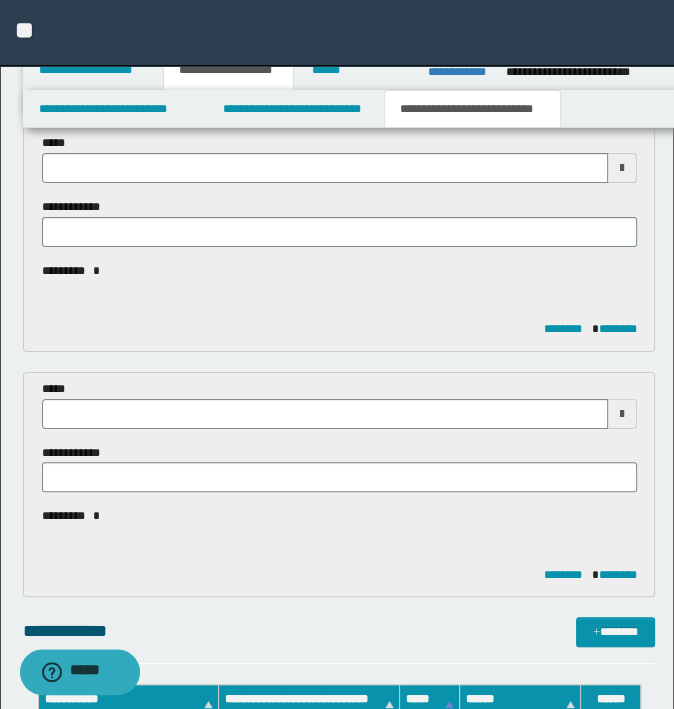 click on "********
********" 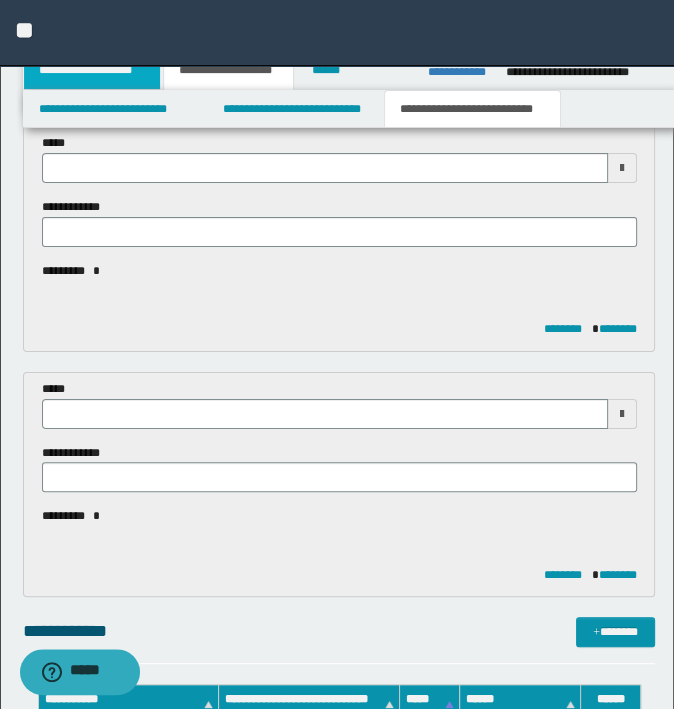 click on "**********" 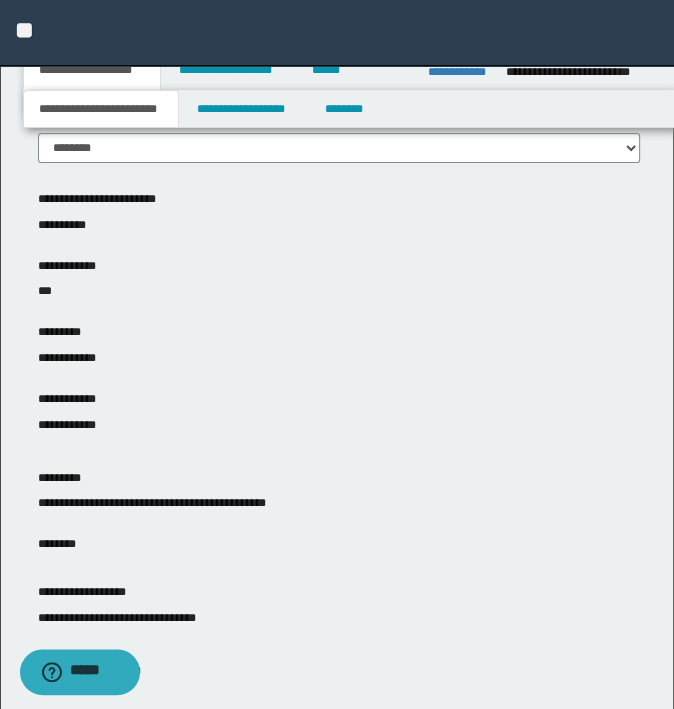 click on "**********" 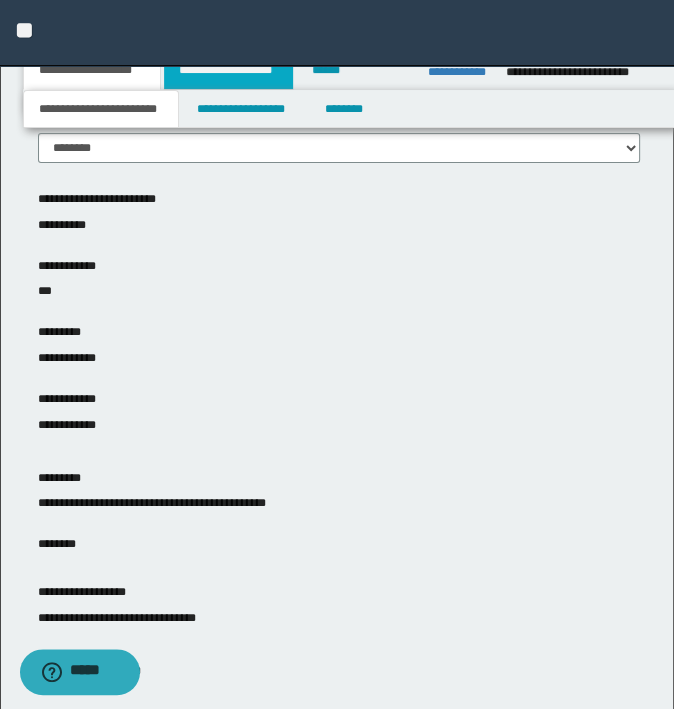 click on "**********" 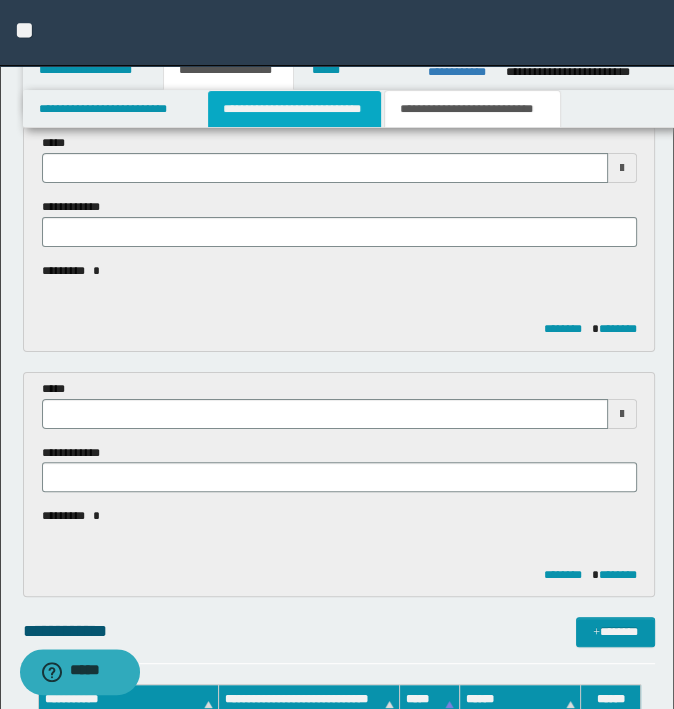 click on "**********" 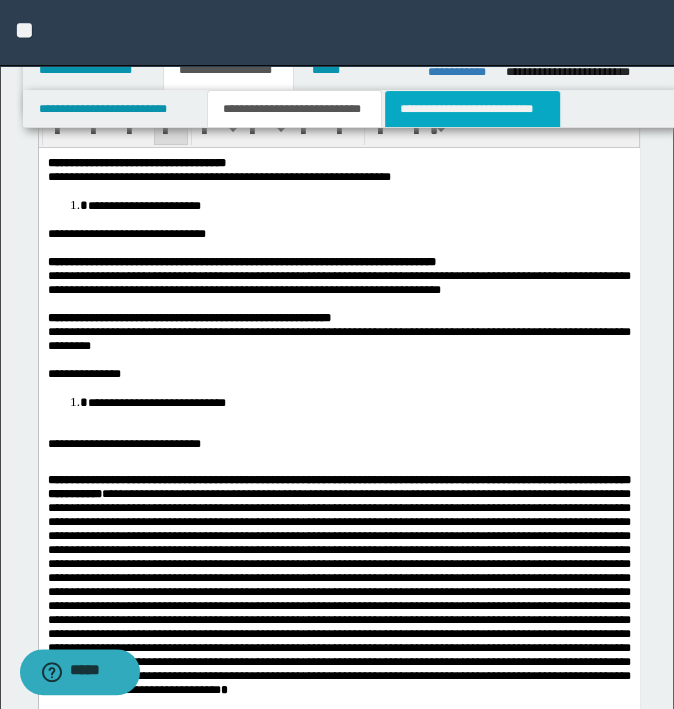 click on "**********" 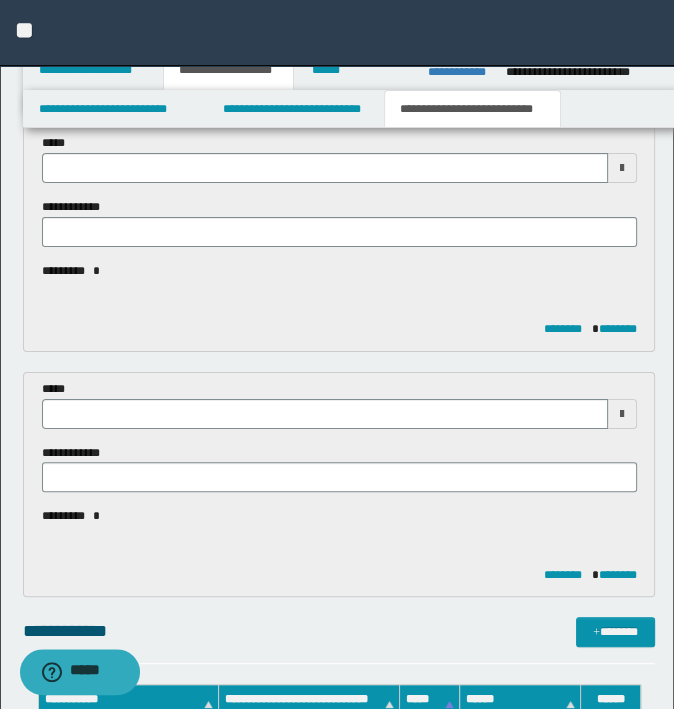 scroll, scrollTop: 0, scrollLeft: 0, axis: both 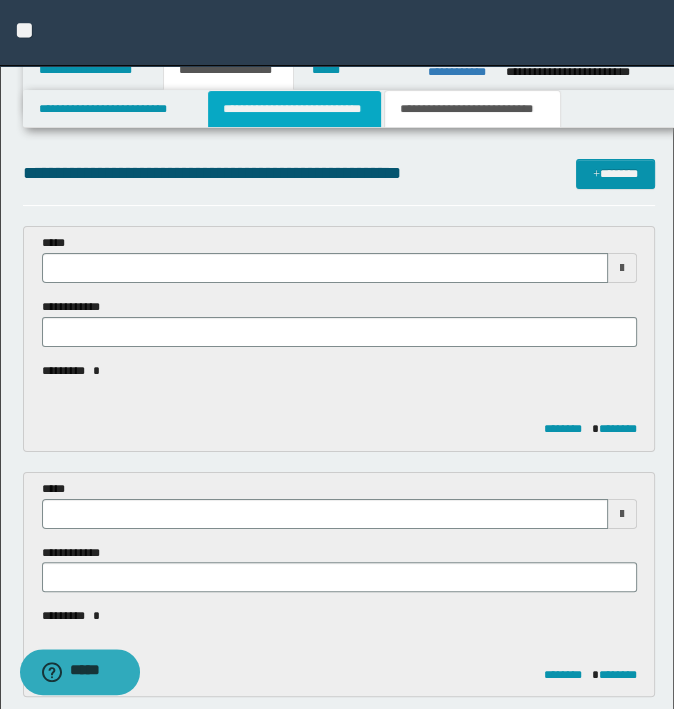 type 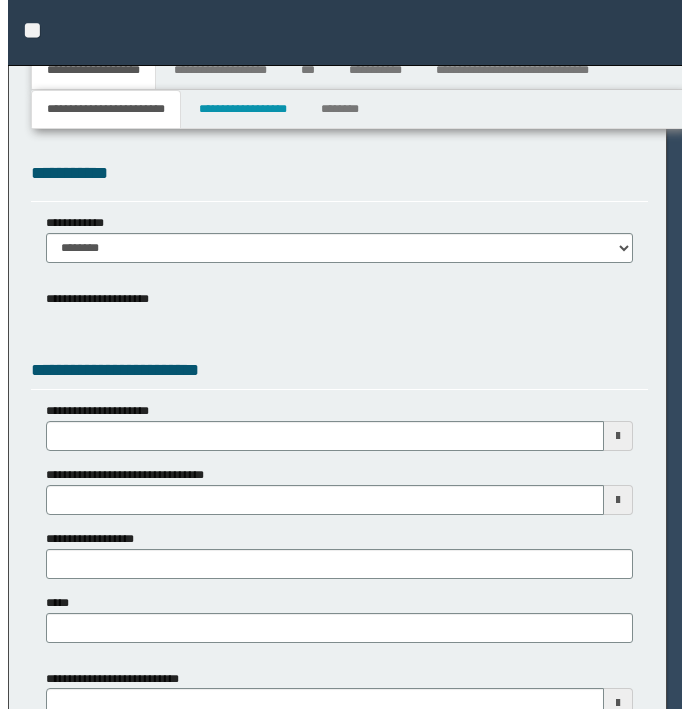 scroll, scrollTop: 0, scrollLeft: 0, axis: both 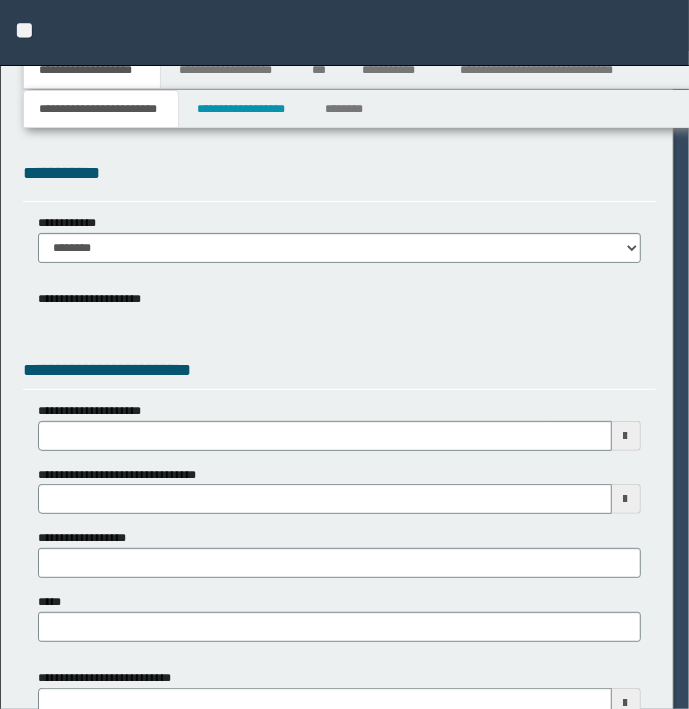 select on "*" 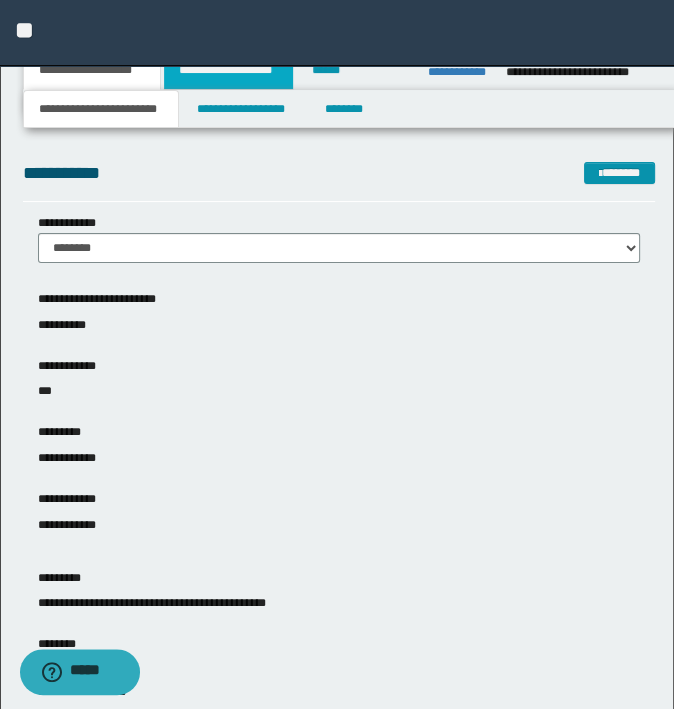 click on "**********" at bounding box center (228, 70) 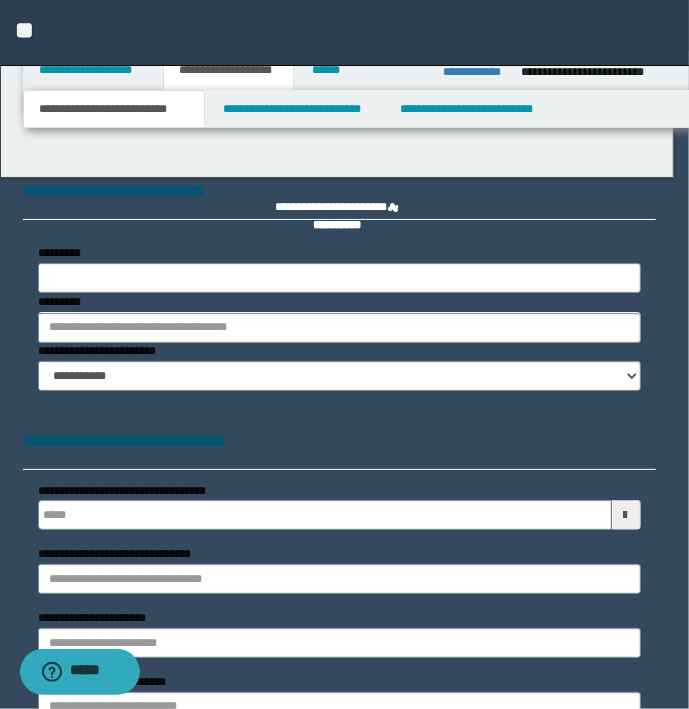 type 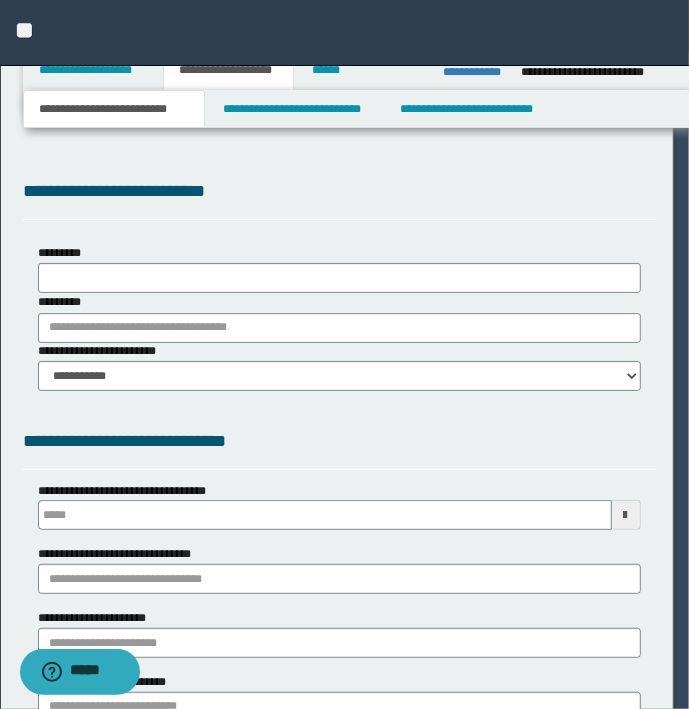 select on "*" 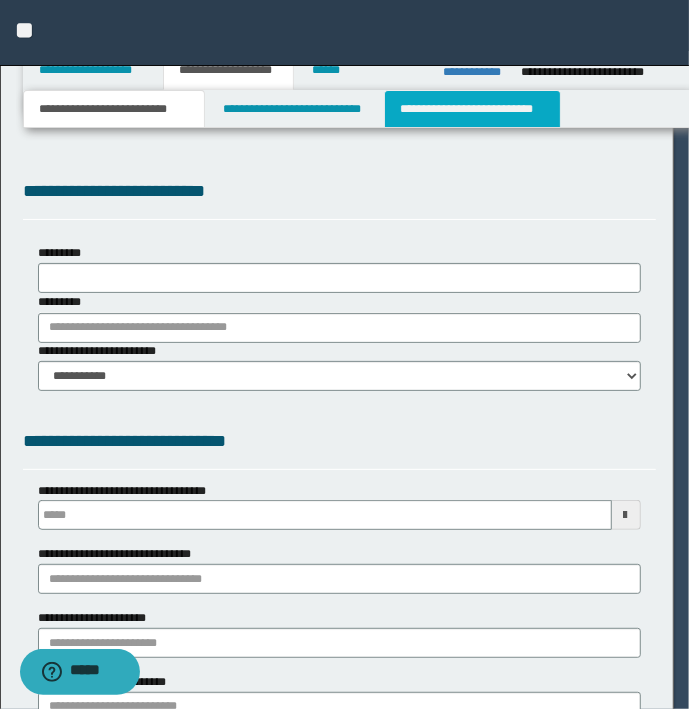 scroll, scrollTop: 0, scrollLeft: 0, axis: both 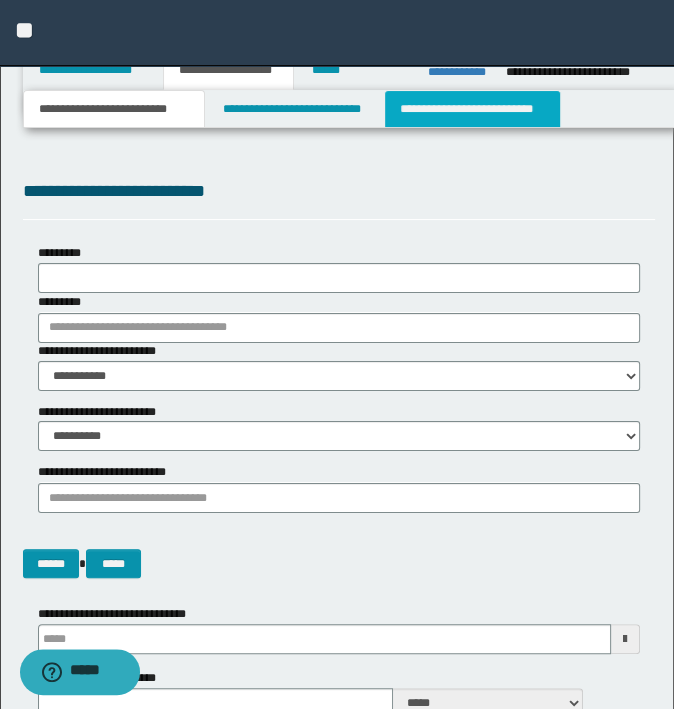 click on "**********" at bounding box center [472, 109] 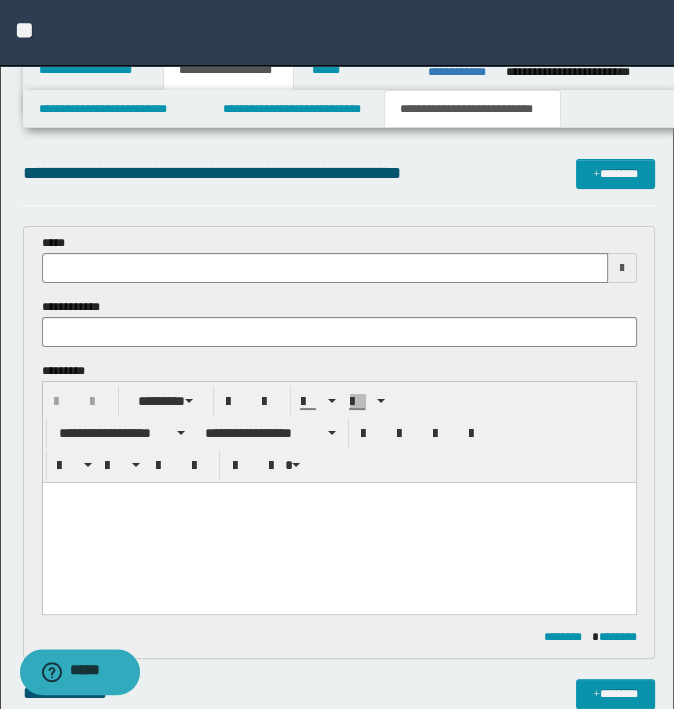 scroll, scrollTop: 0, scrollLeft: 0, axis: both 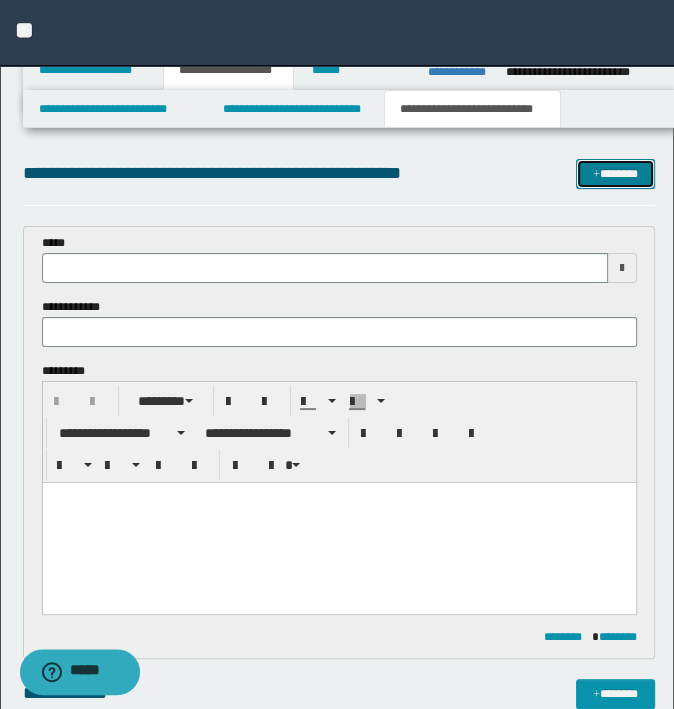 click on "*******" at bounding box center (615, 174) 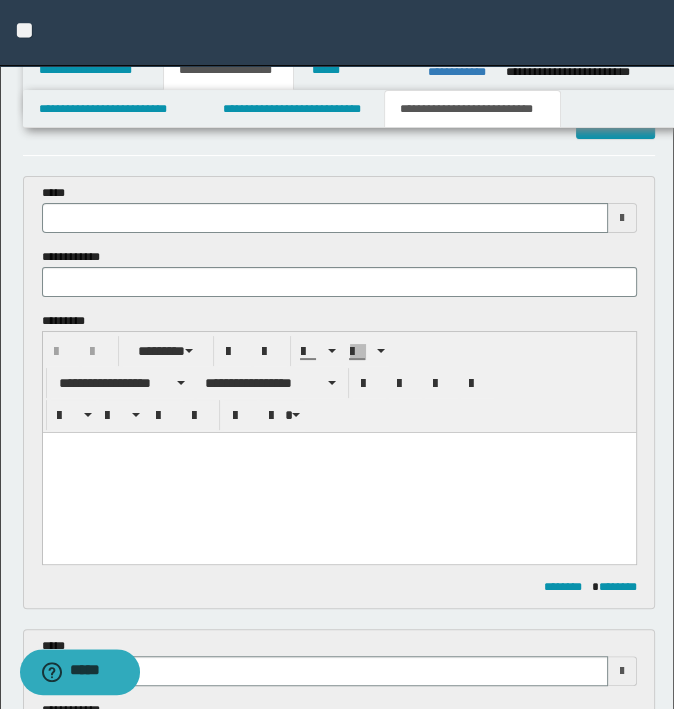 scroll, scrollTop: 0, scrollLeft: 0, axis: both 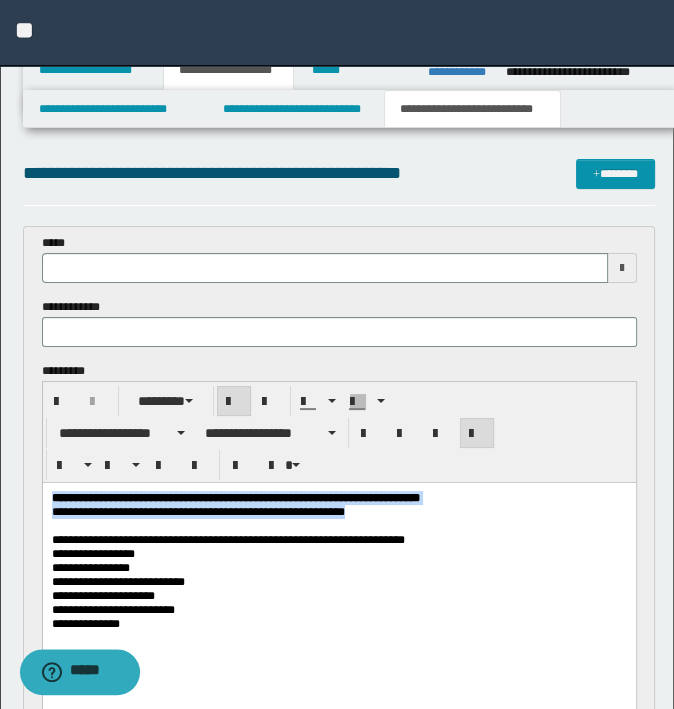 drag, startPoint x: 385, startPoint y: 514, endPoint x: -5, endPoint y: 482, distance: 391.3106 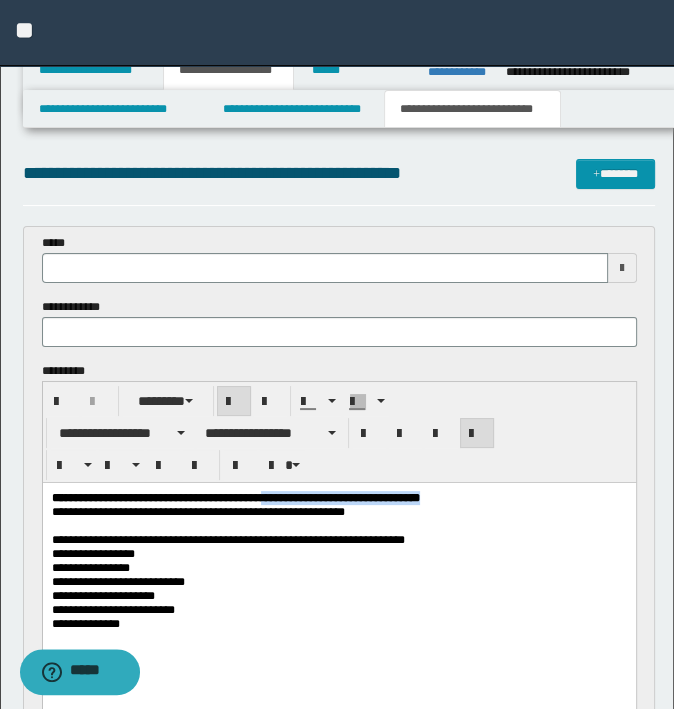 drag, startPoint x: 359, startPoint y: 502, endPoint x: 81, endPoint y: 991, distance: 562.4989 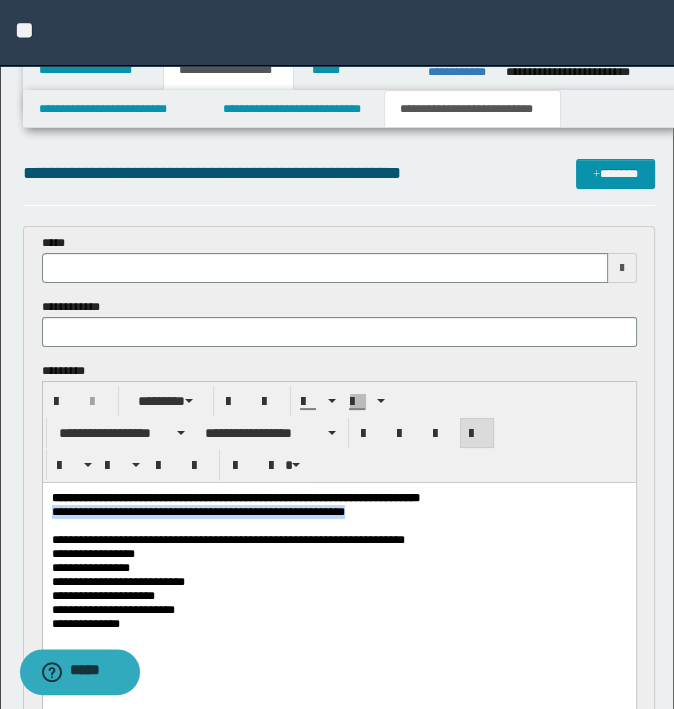 drag, startPoint x: 371, startPoint y: 519, endPoint x: -5, endPoint y: 519, distance: 376 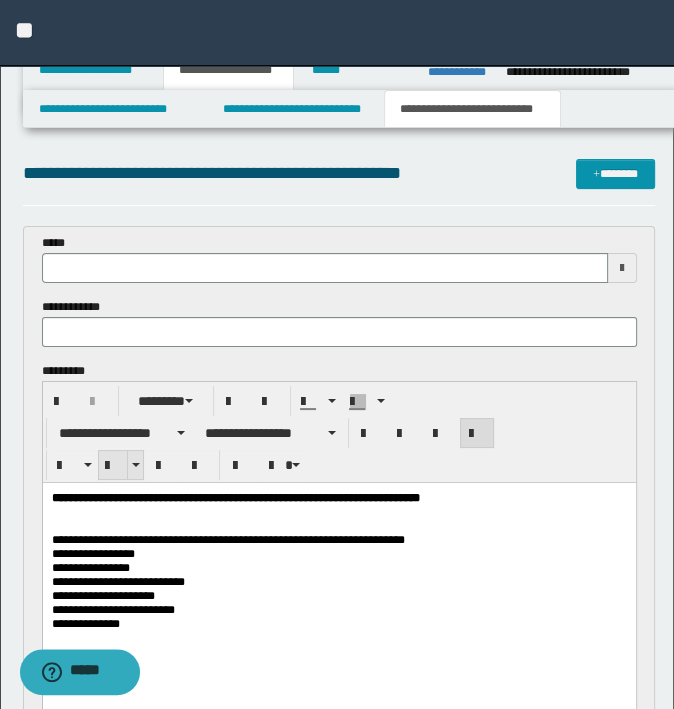 type 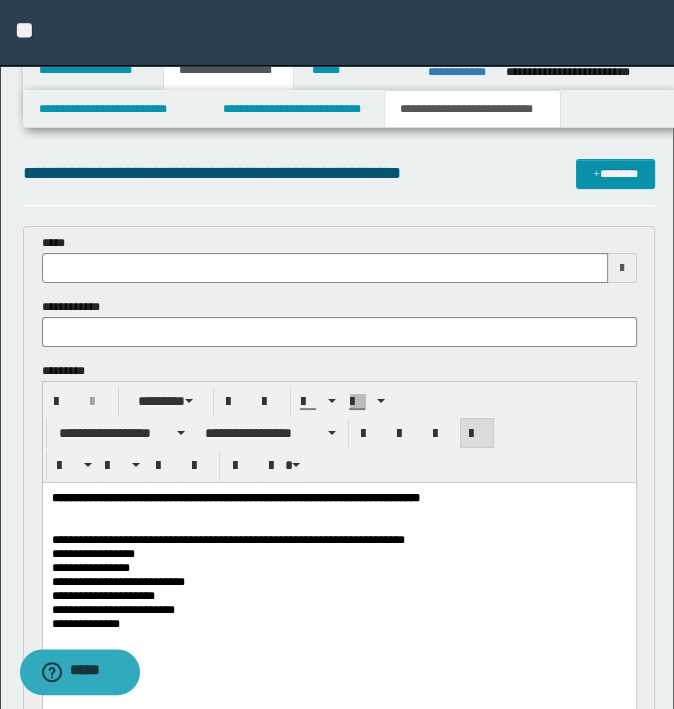 click at bounding box center (339, 332) 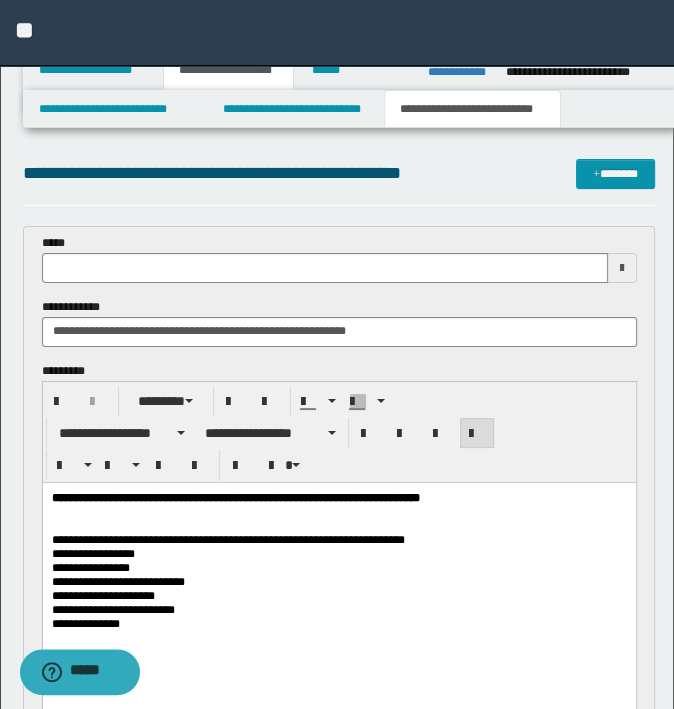 type on "**********" 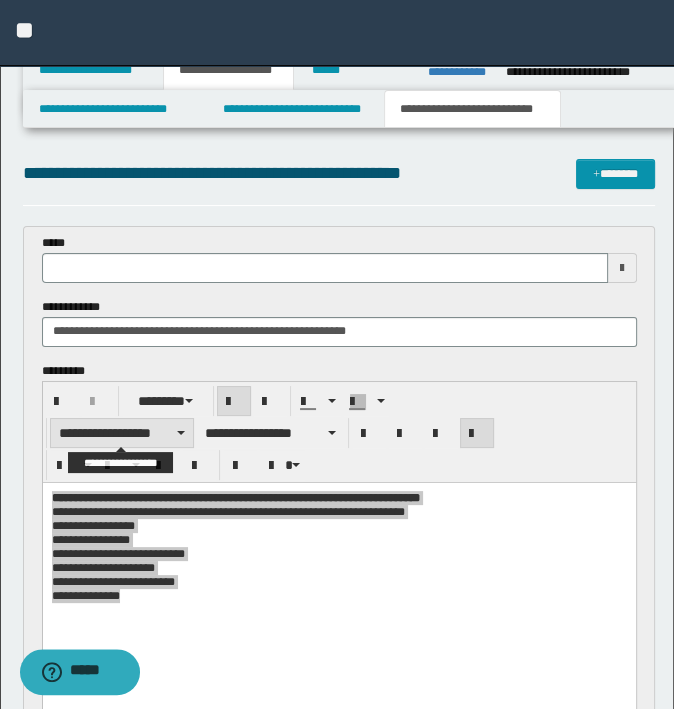 click on "**********" at bounding box center [121, 462] 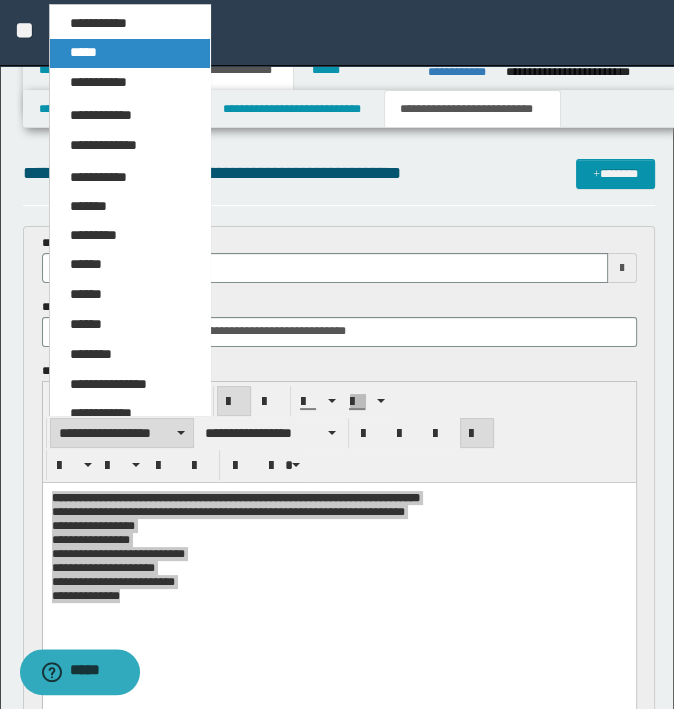 click on "*****" at bounding box center [130, 53] 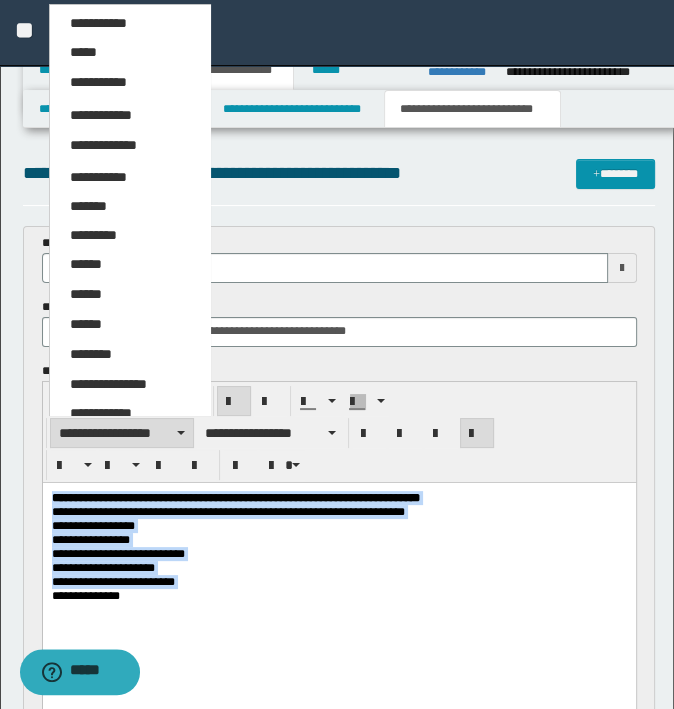 type 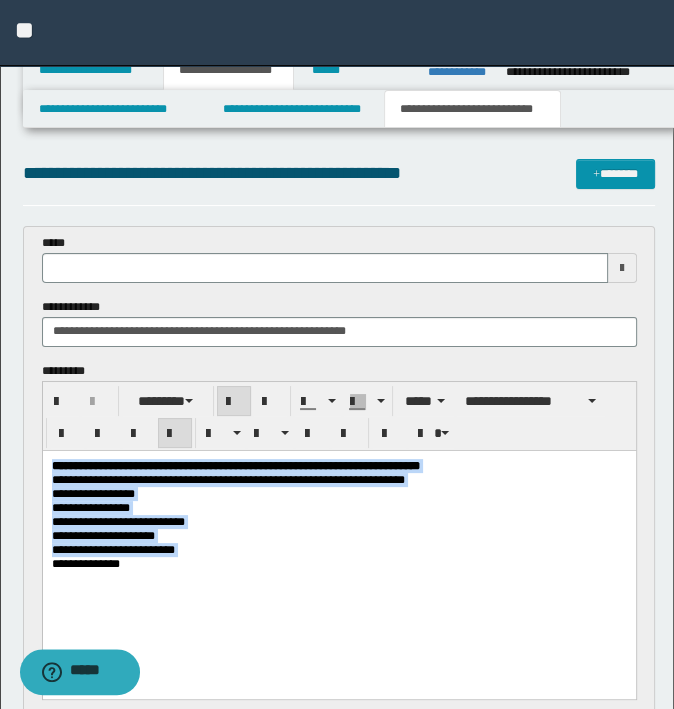 copy on "**********" 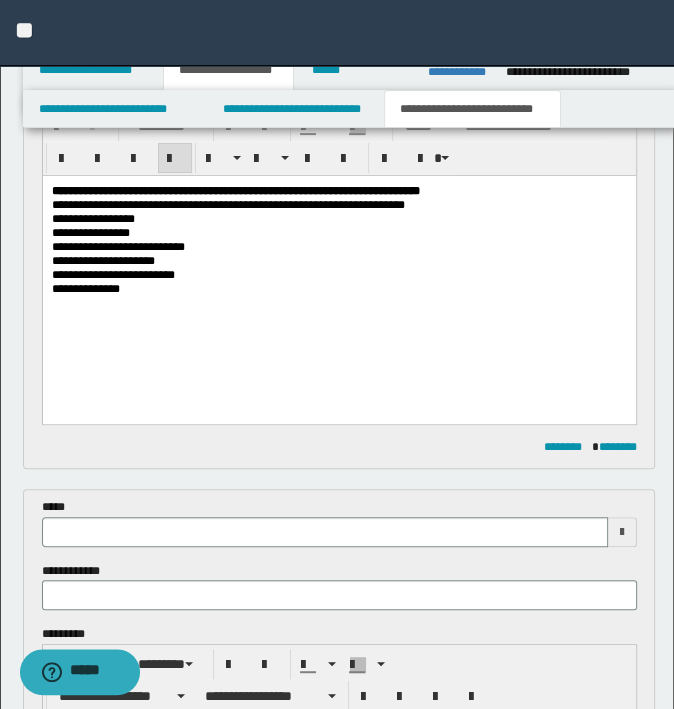scroll, scrollTop: 600, scrollLeft: 0, axis: vertical 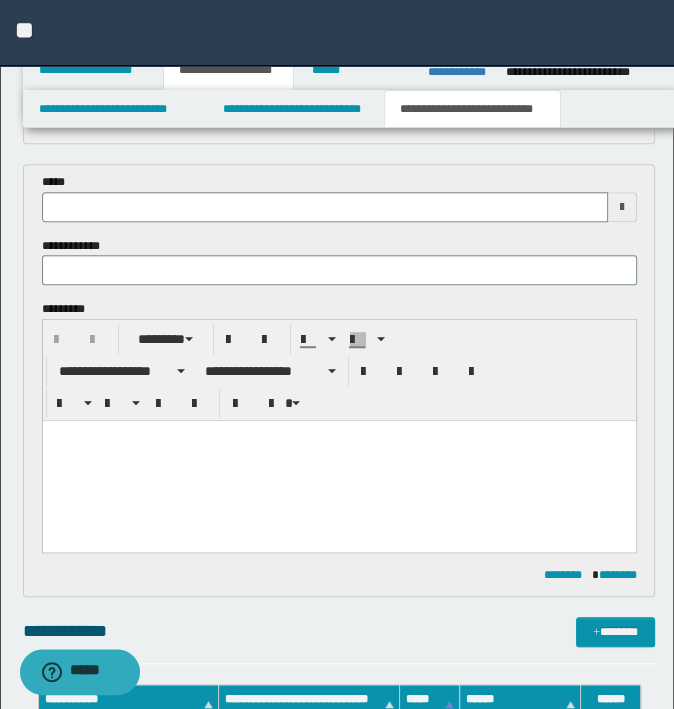 click at bounding box center [338, 461] 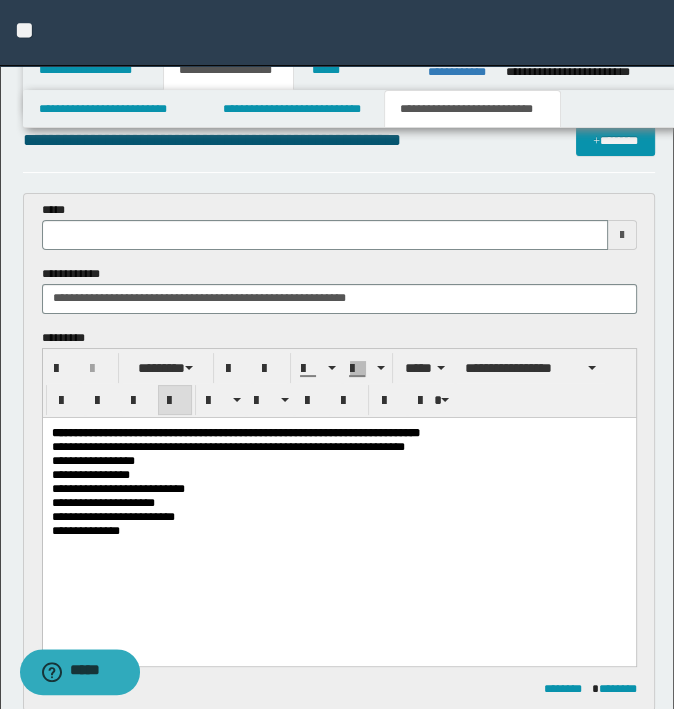 scroll, scrollTop: 0, scrollLeft: 0, axis: both 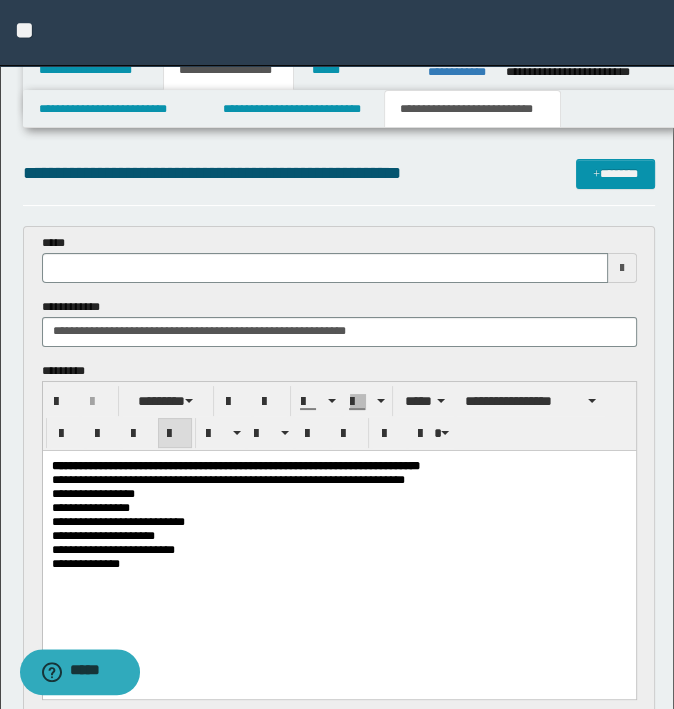 type 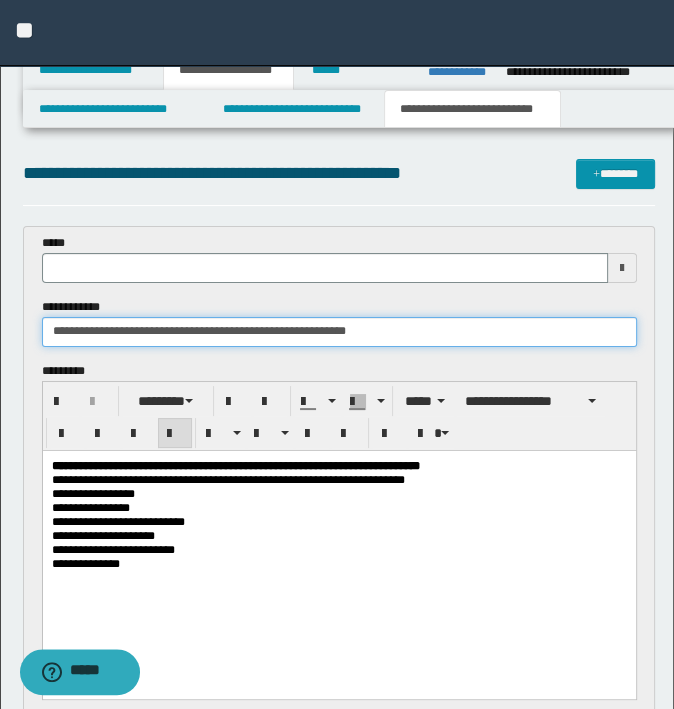 drag, startPoint x: 119, startPoint y: 331, endPoint x: -5, endPoint y: 331, distance: 124 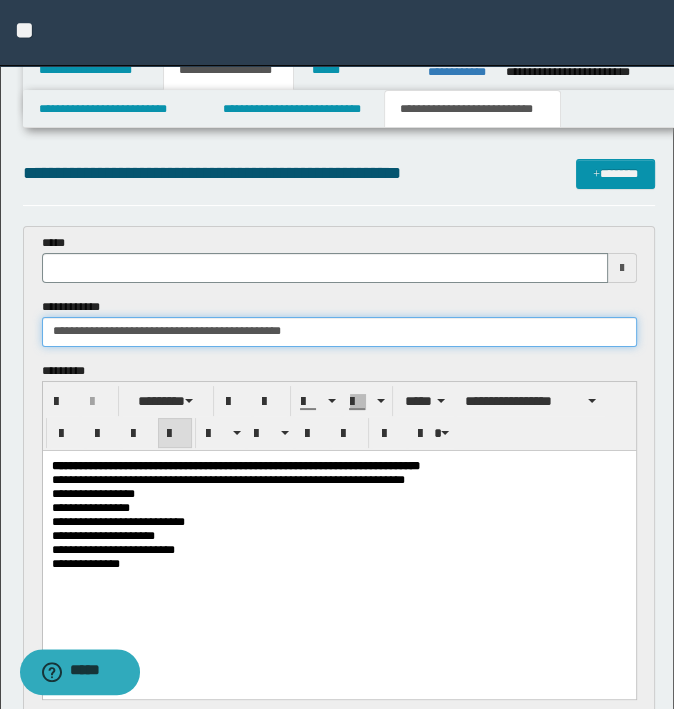 drag, startPoint x: 347, startPoint y: 338, endPoint x: 149, endPoint y: 338, distance: 198 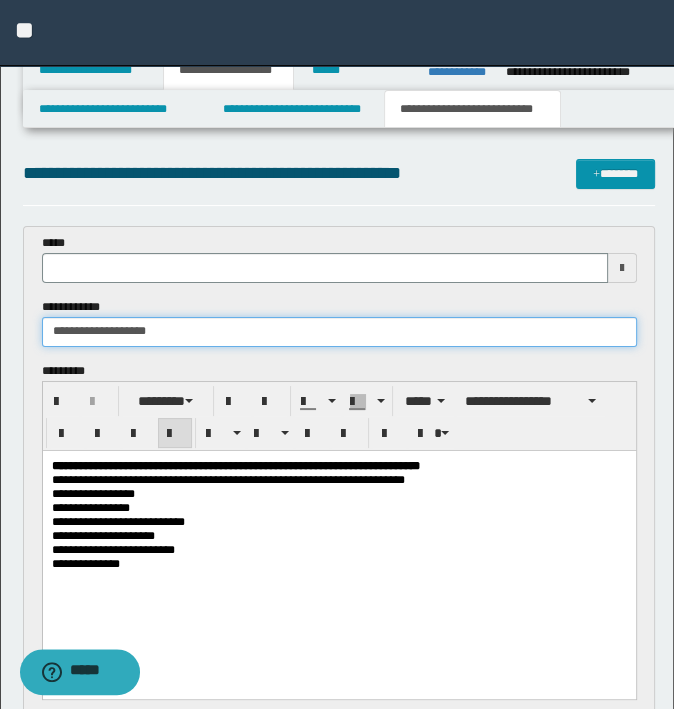 type on "**********" 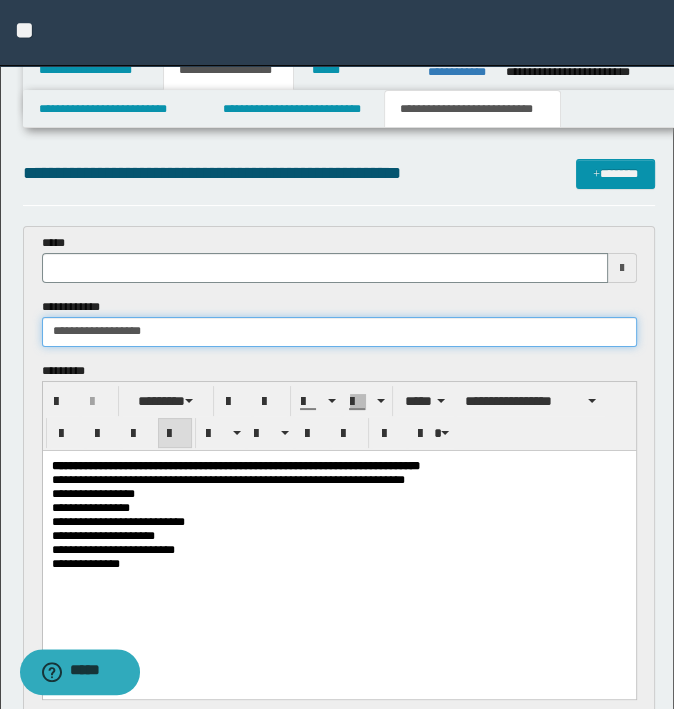 type 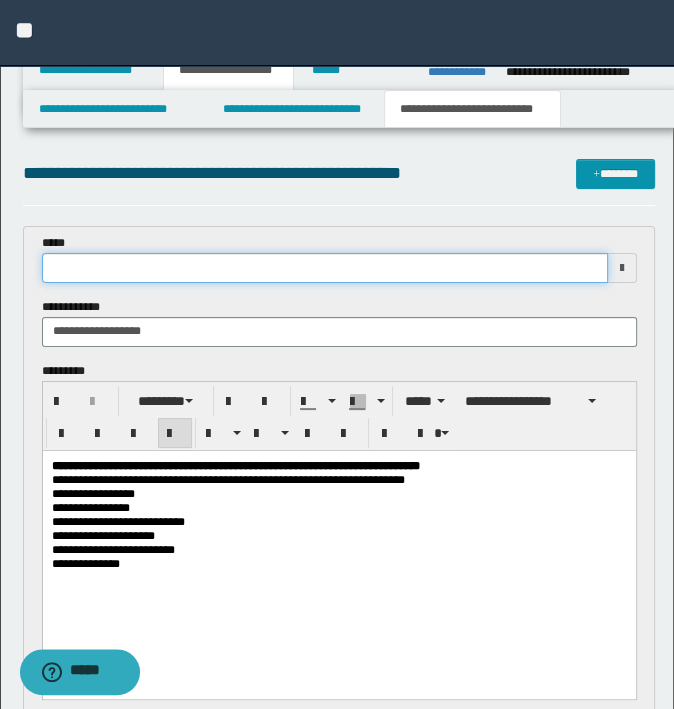 click at bounding box center [325, 268] 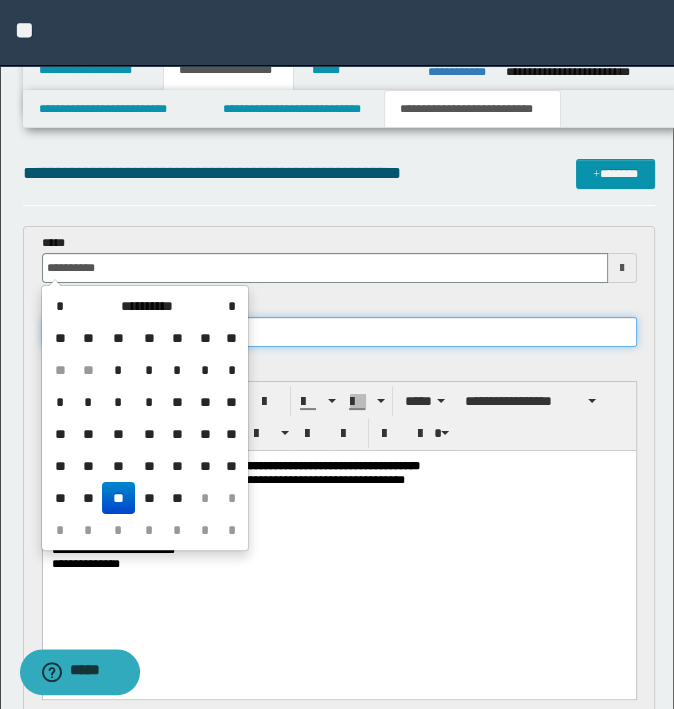 type on "**********" 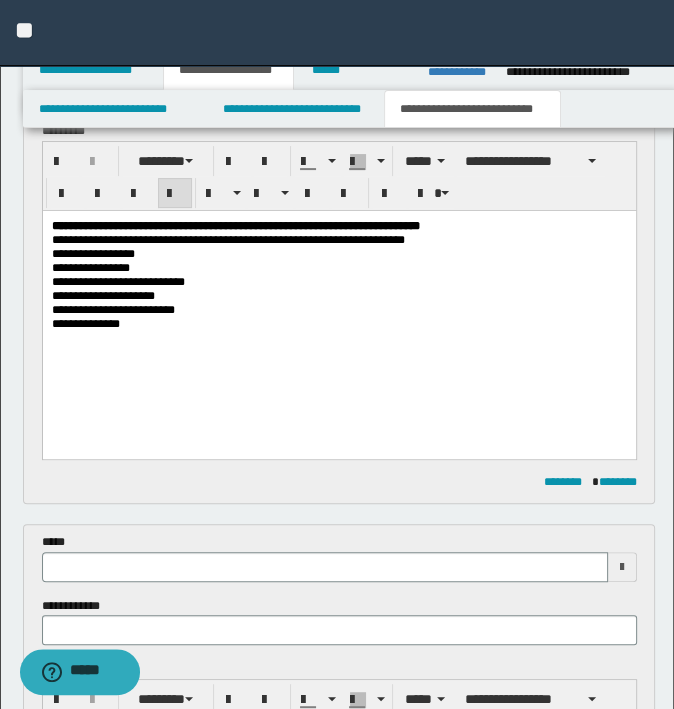 scroll, scrollTop: 500, scrollLeft: 0, axis: vertical 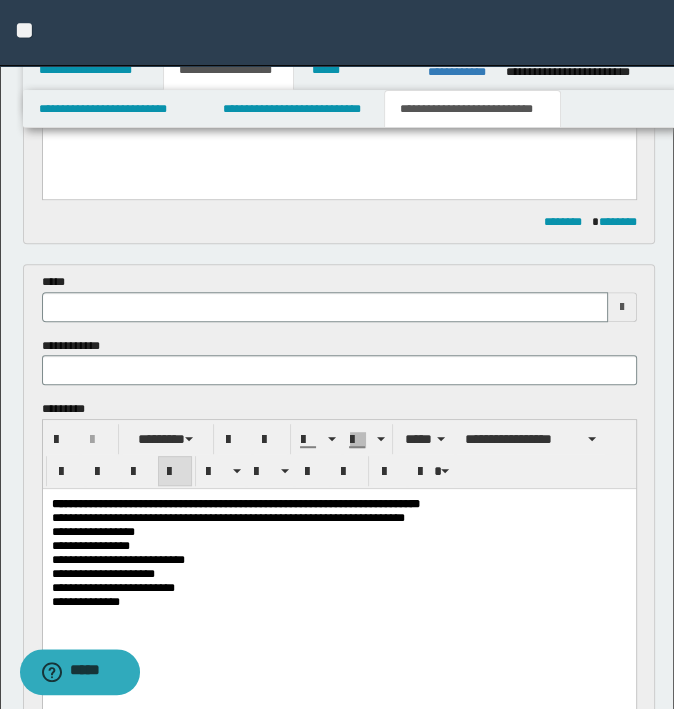 click on "*****" at bounding box center [339, 297] 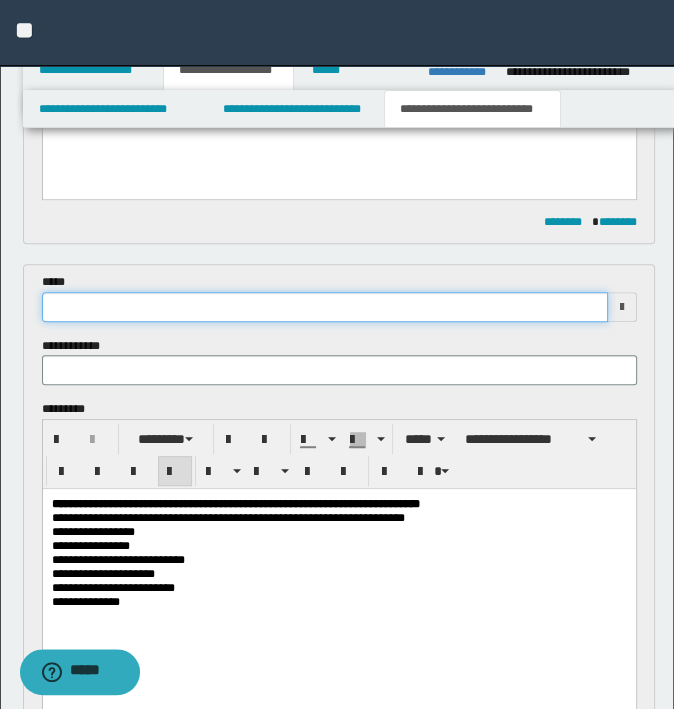 click at bounding box center [325, 307] 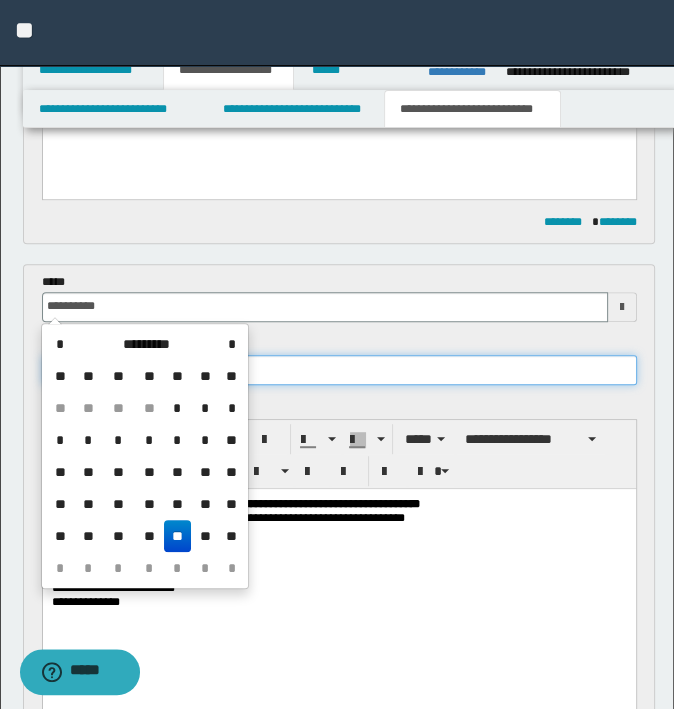 type on "**********" 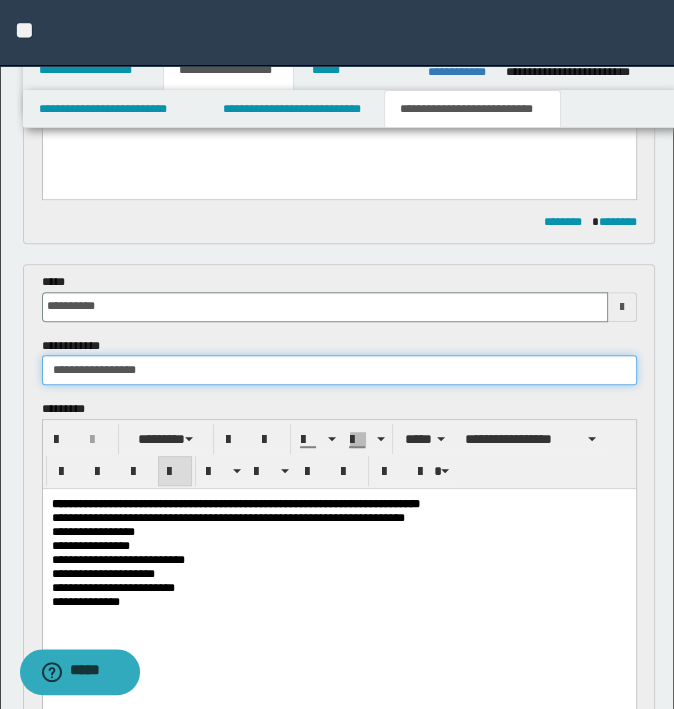 type on "**********" 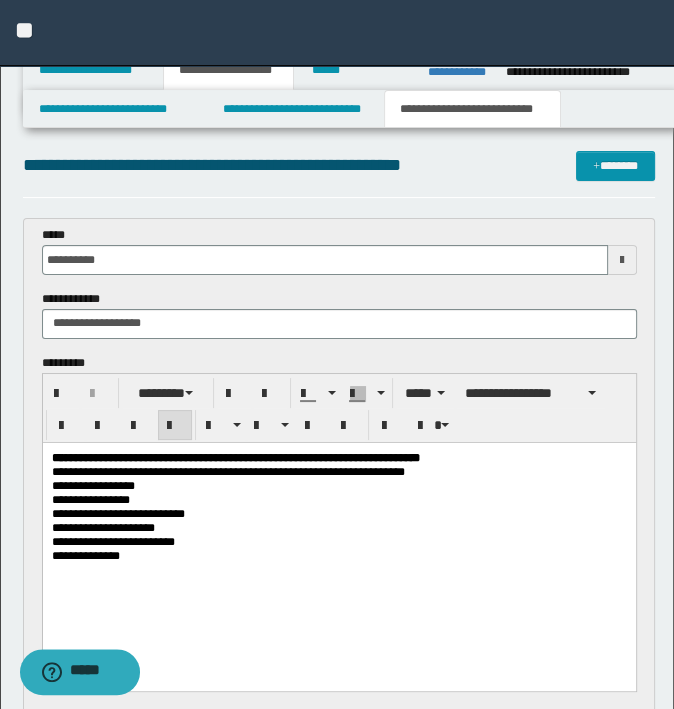 scroll, scrollTop: 0, scrollLeft: 0, axis: both 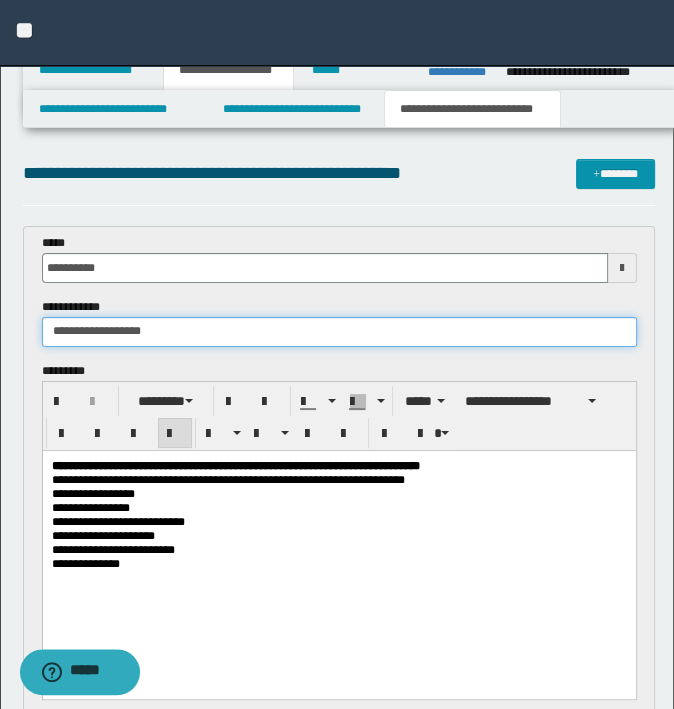 click on "**********" at bounding box center [339, 332] 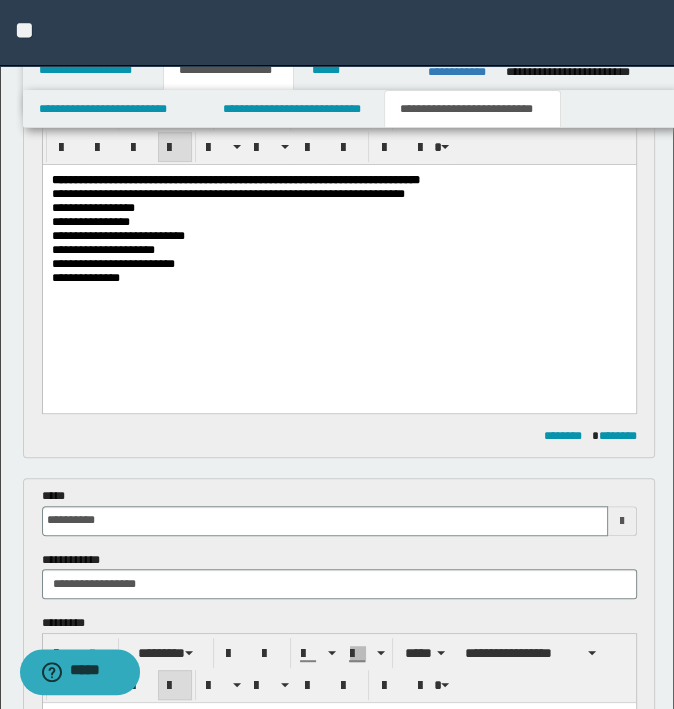 scroll, scrollTop: 300, scrollLeft: 0, axis: vertical 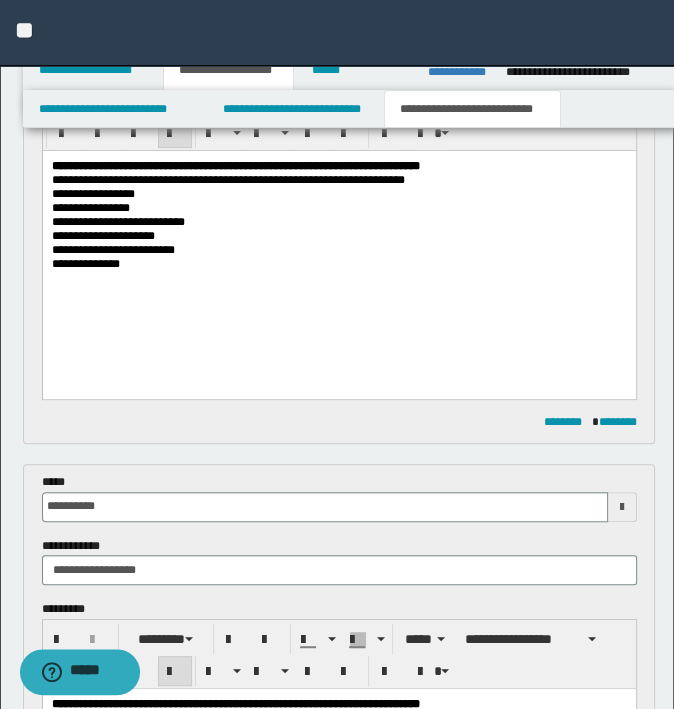 type on "**********" 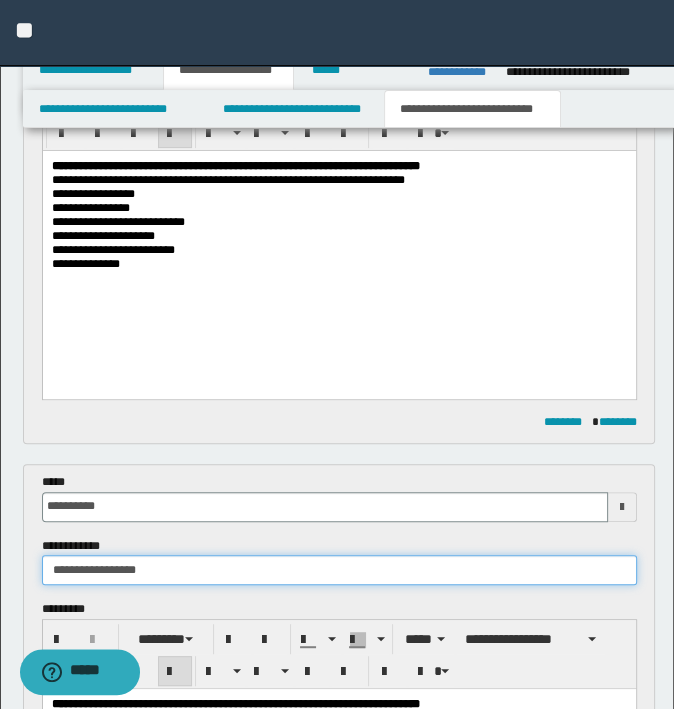 click on "**********" at bounding box center [339, 570] 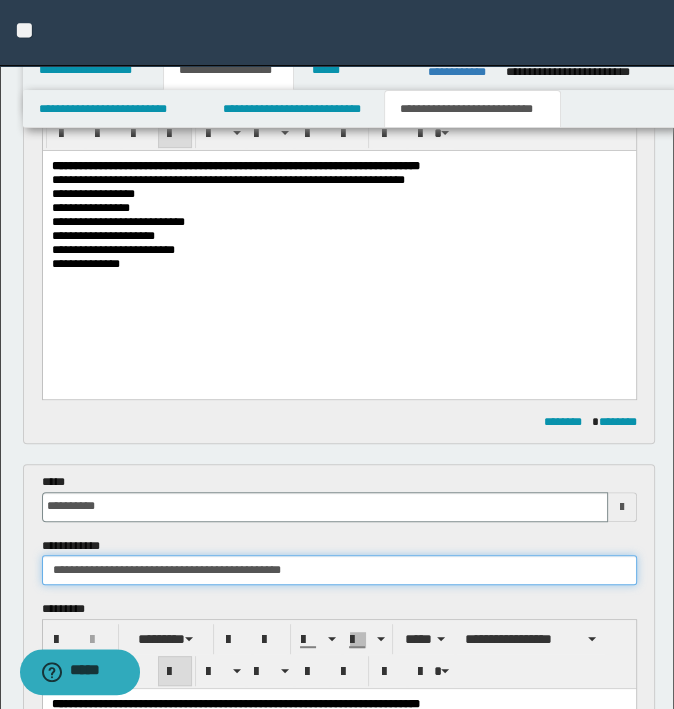 type on "**********" 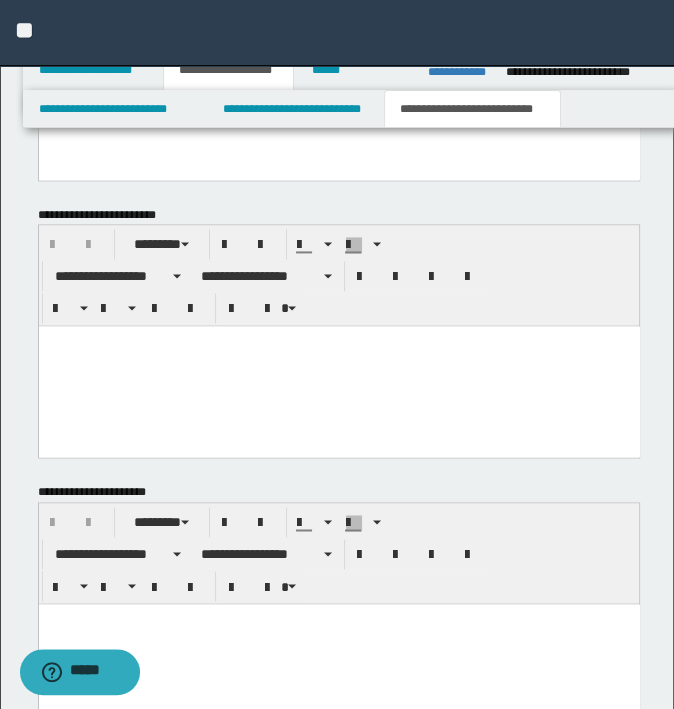 scroll, scrollTop: 1760, scrollLeft: 0, axis: vertical 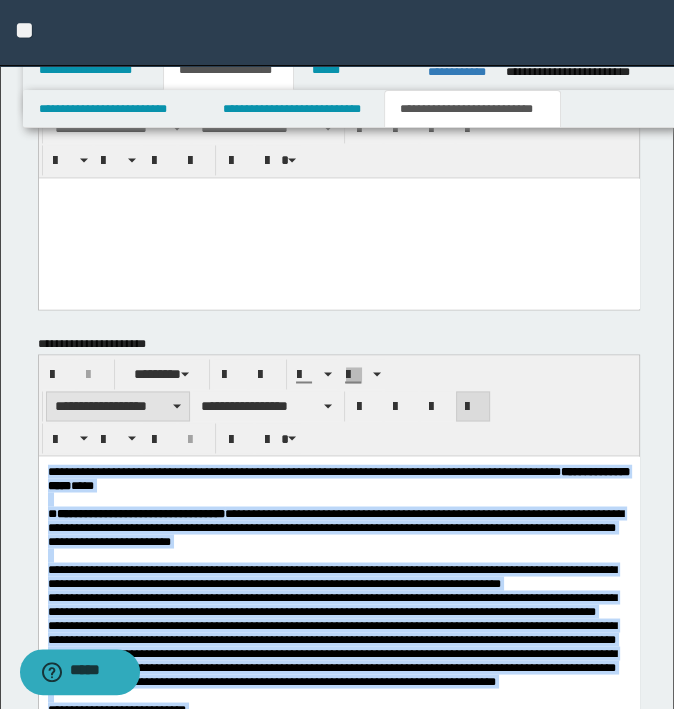 click on "**********" at bounding box center [118, 406] 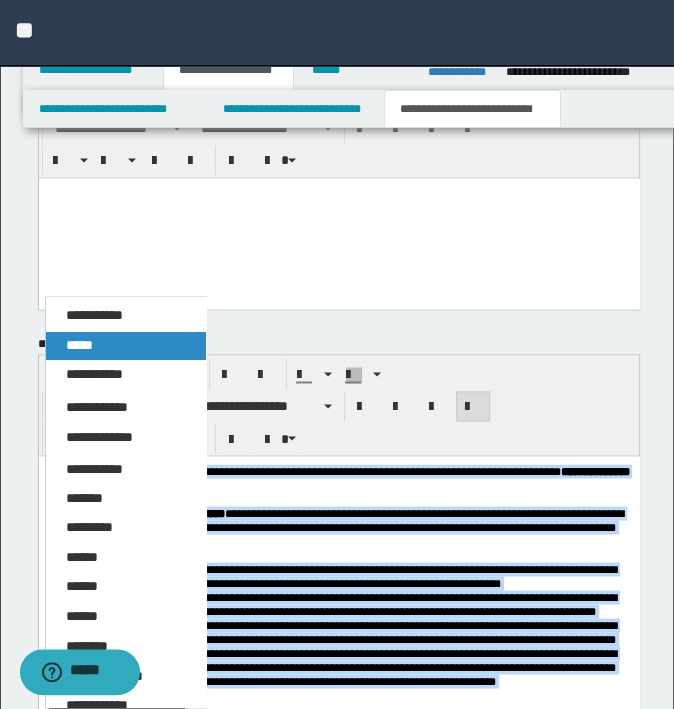 click on "*****" at bounding box center [126, 346] 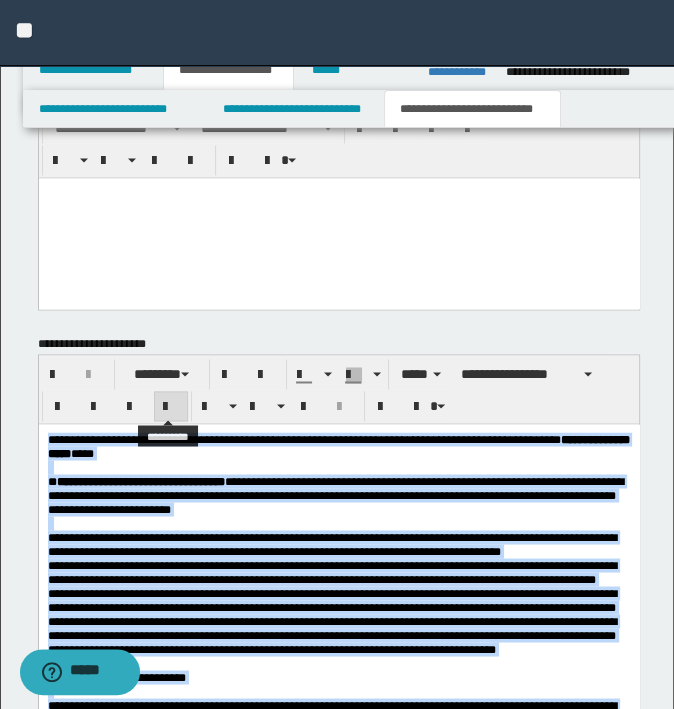 click at bounding box center (171, 407) 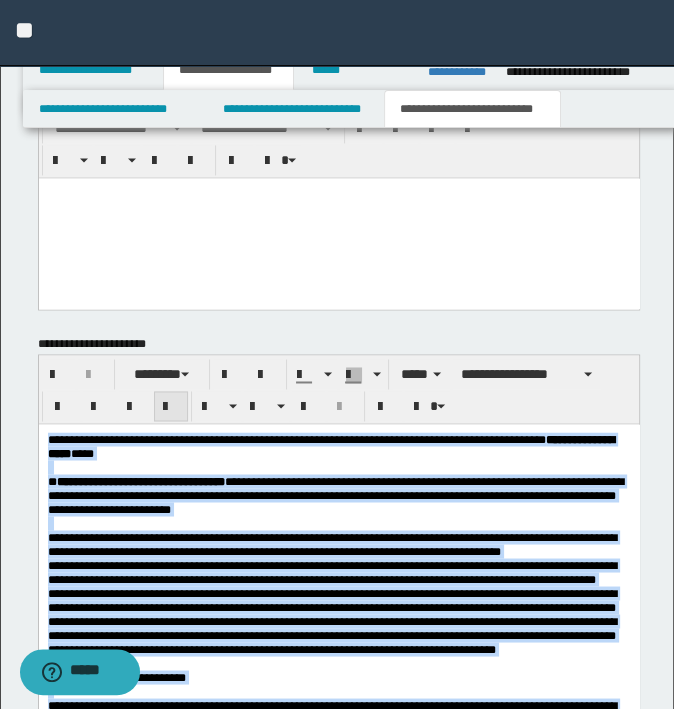 click at bounding box center (171, 407) 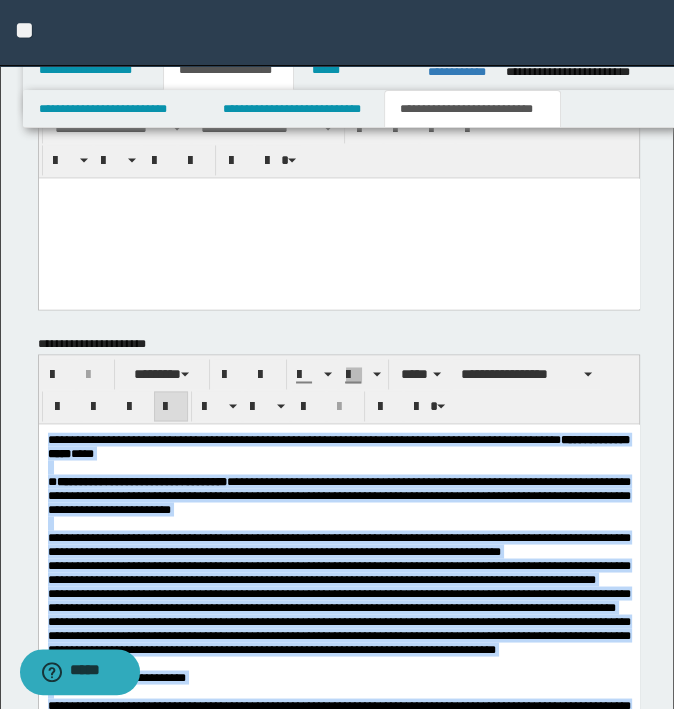 click on "**********" at bounding box center (338, 673) 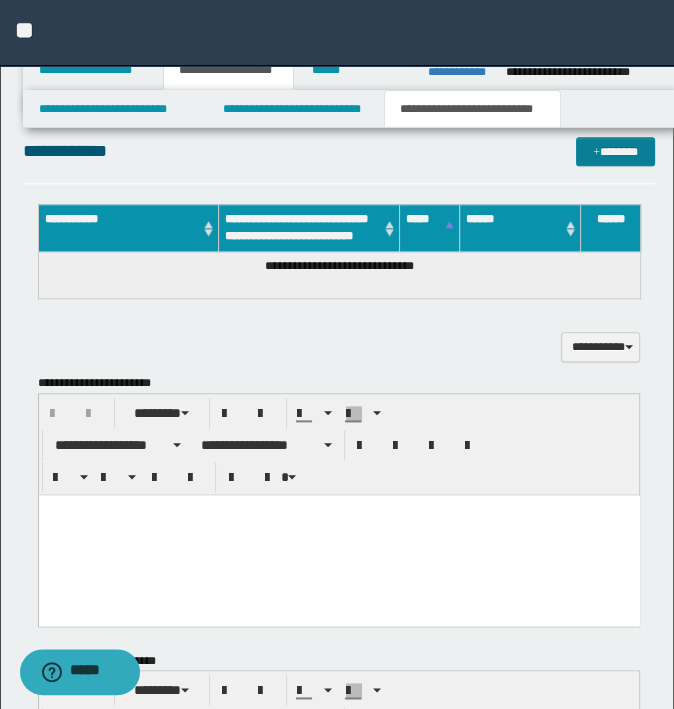 scroll, scrollTop: 1060, scrollLeft: 0, axis: vertical 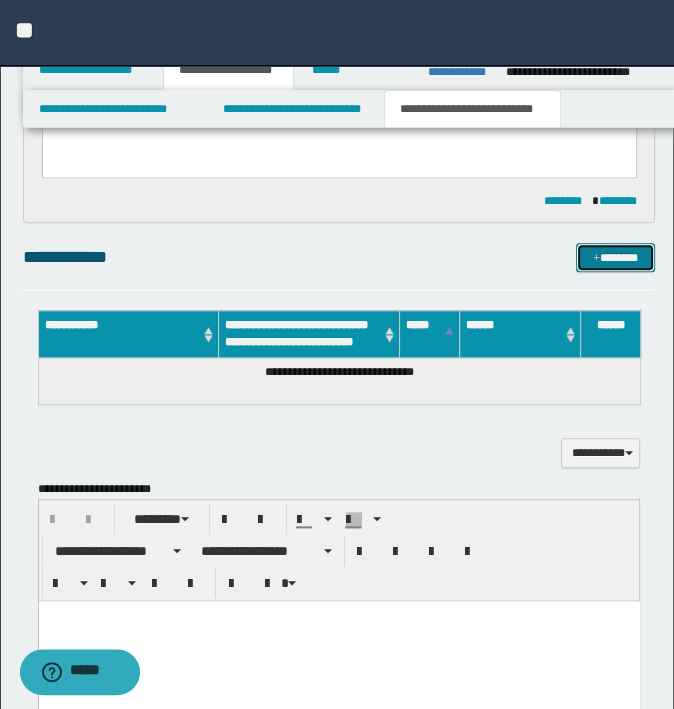 click on "*******" at bounding box center [615, 258] 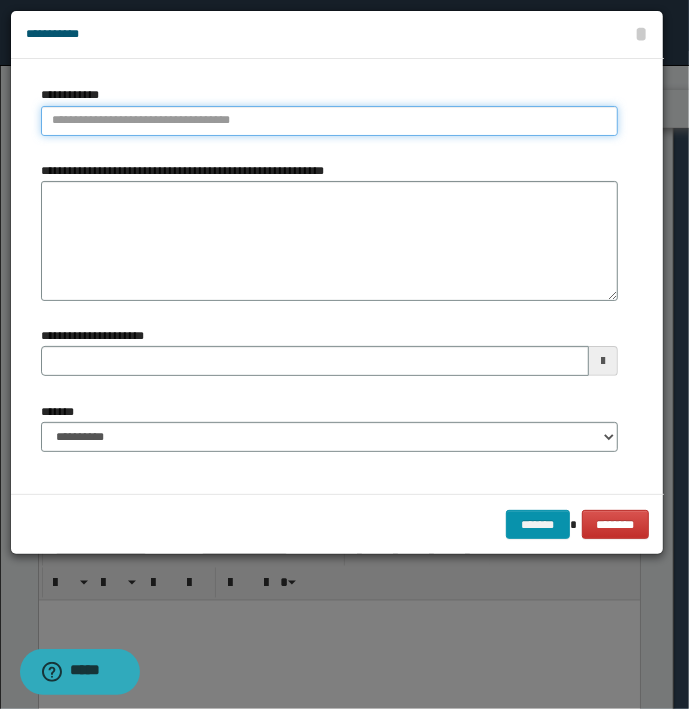 click on "**********" at bounding box center (329, 121) 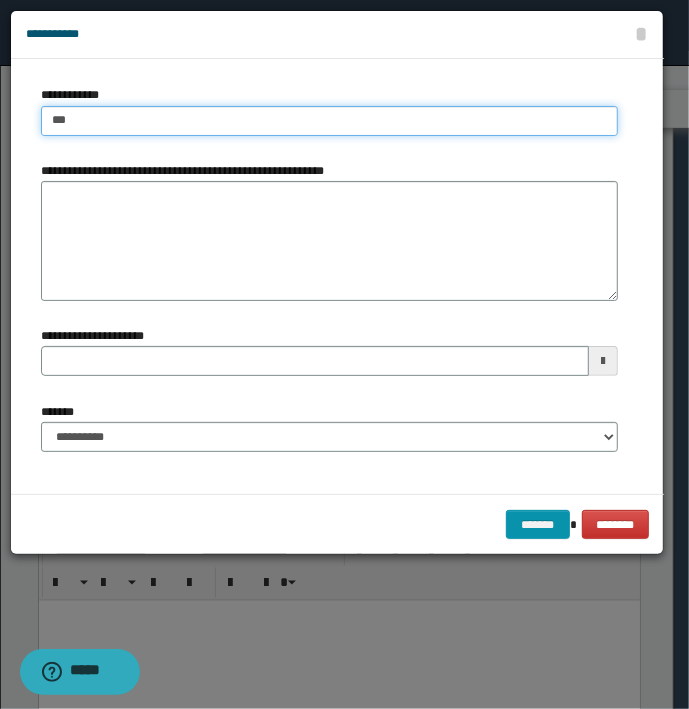type on "****" 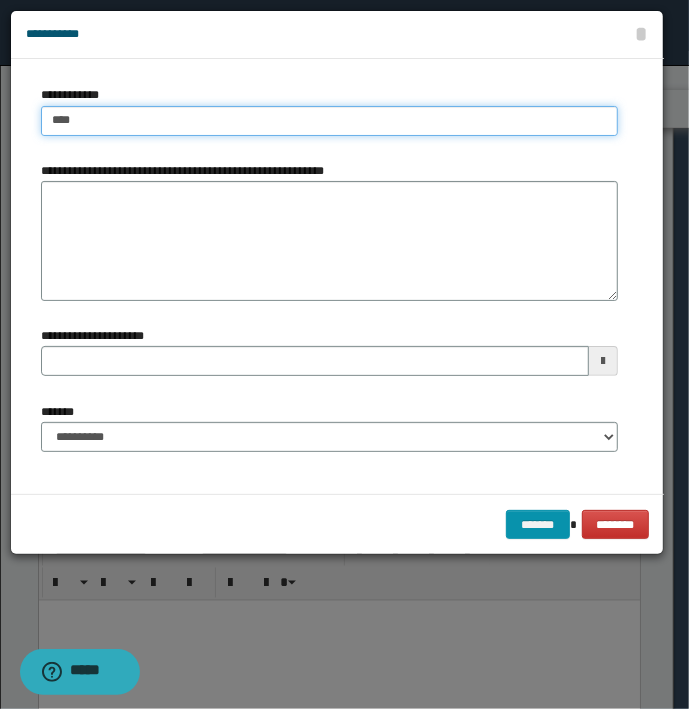 type on "****" 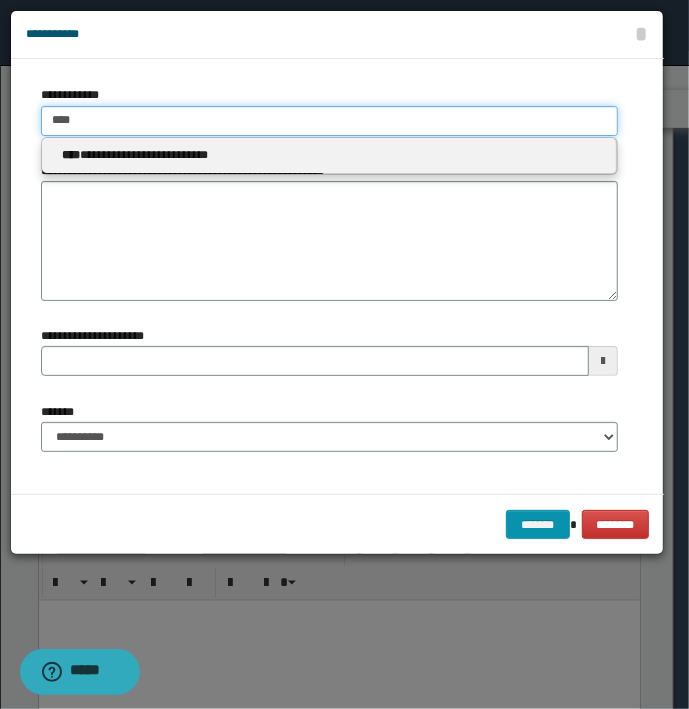 type 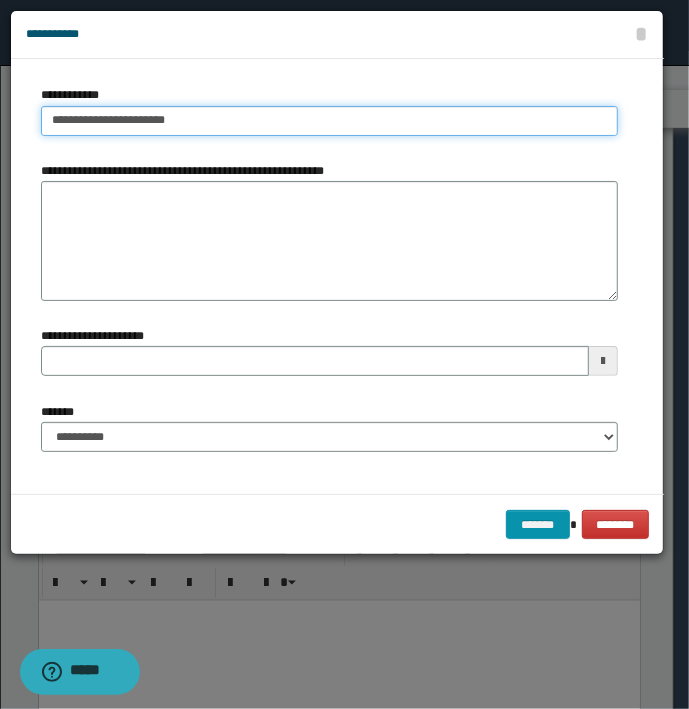type 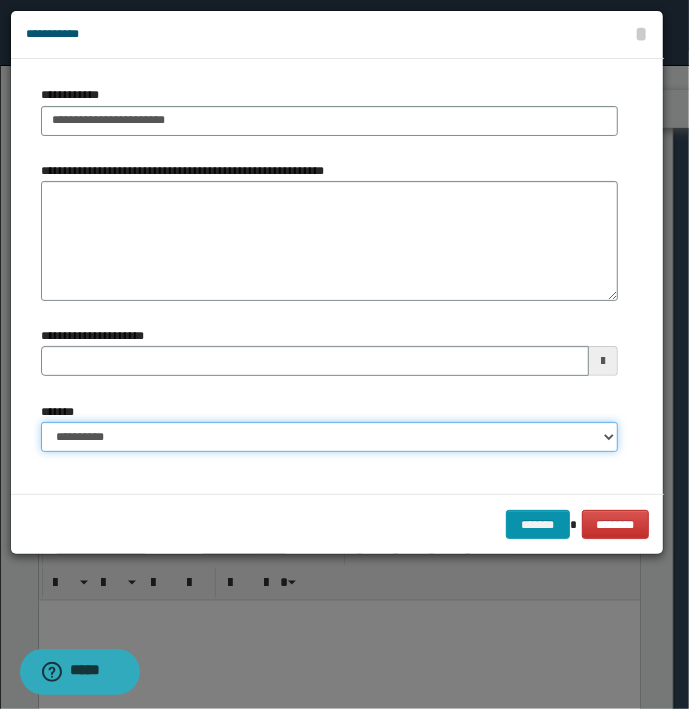 click on "**********" at bounding box center (329, 437) 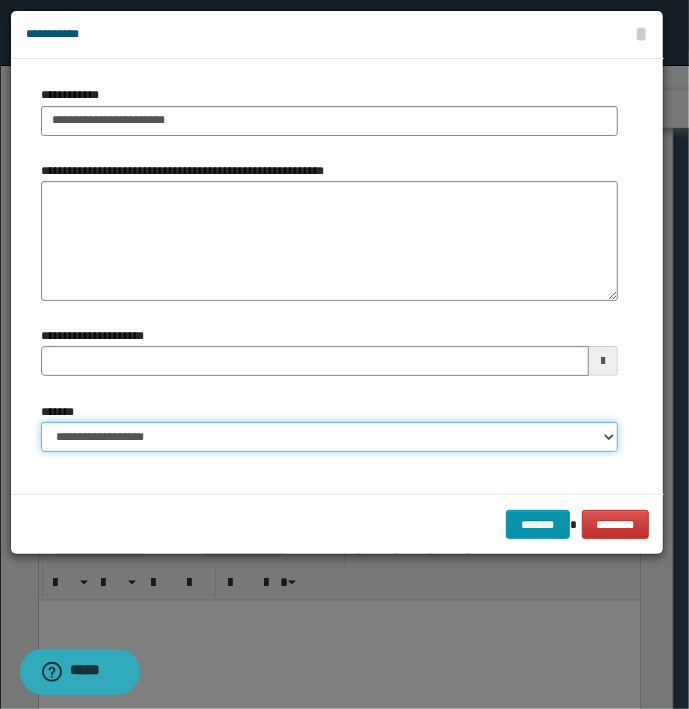 click on "**********" at bounding box center [329, 437] 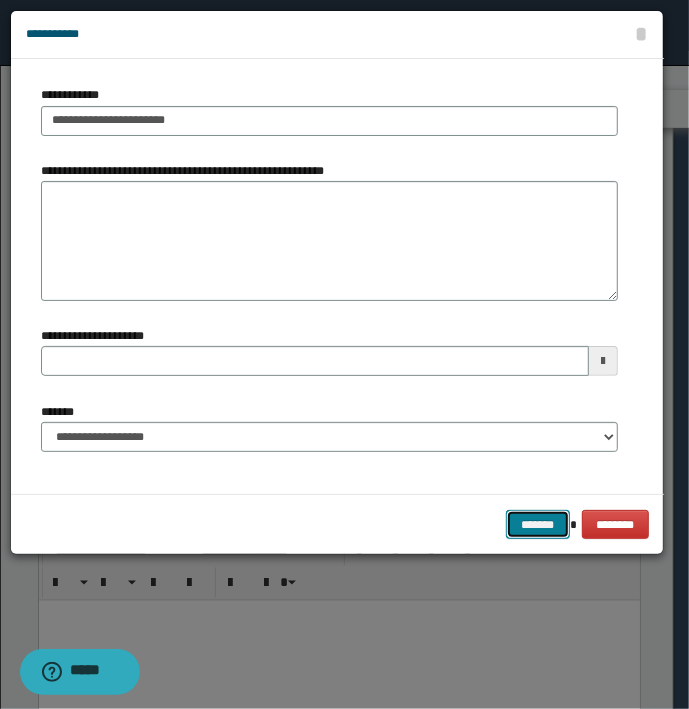 click on "*******" at bounding box center [538, 525] 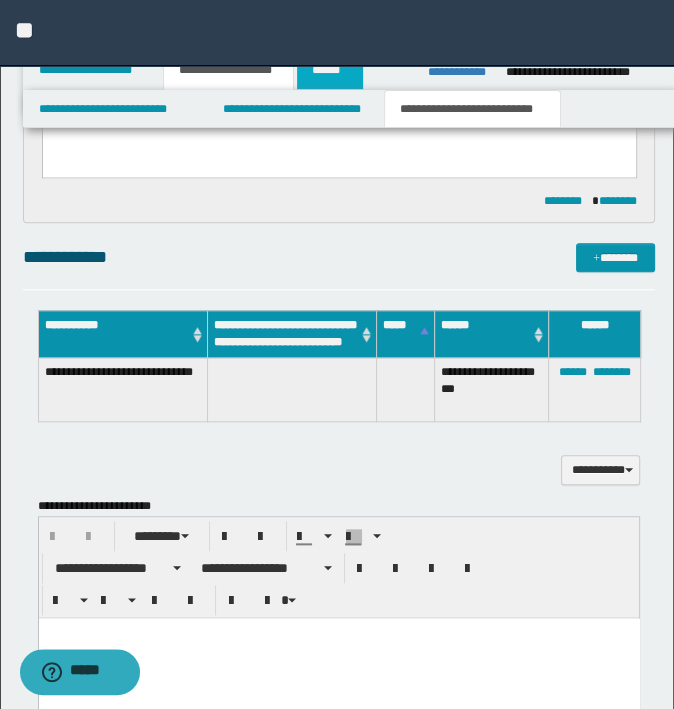 drag, startPoint x: 330, startPoint y: 55, endPoint x: 340, endPoint y: 68, distance: 16.40122 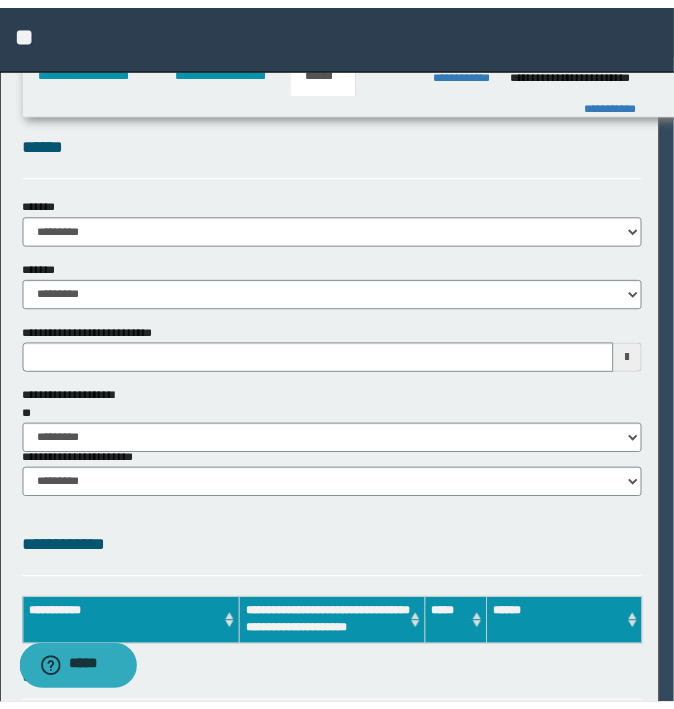 scroll, scrollTop: 0, scrollLeft: 0, axis: both 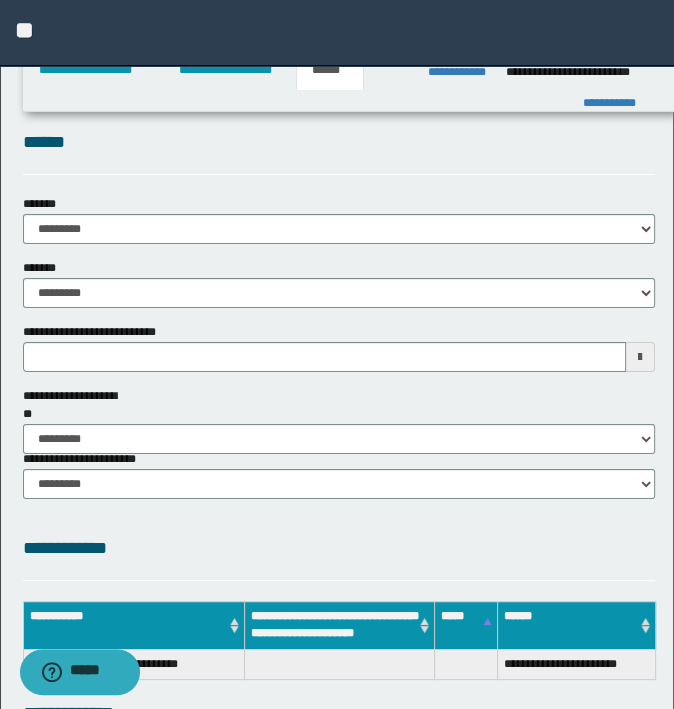 type 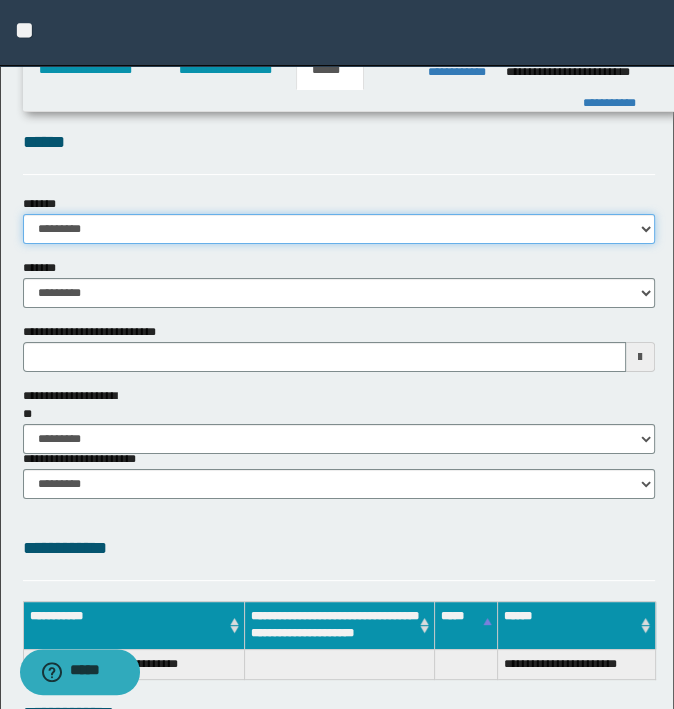 click on "**********" at bounding box center (339, 229) 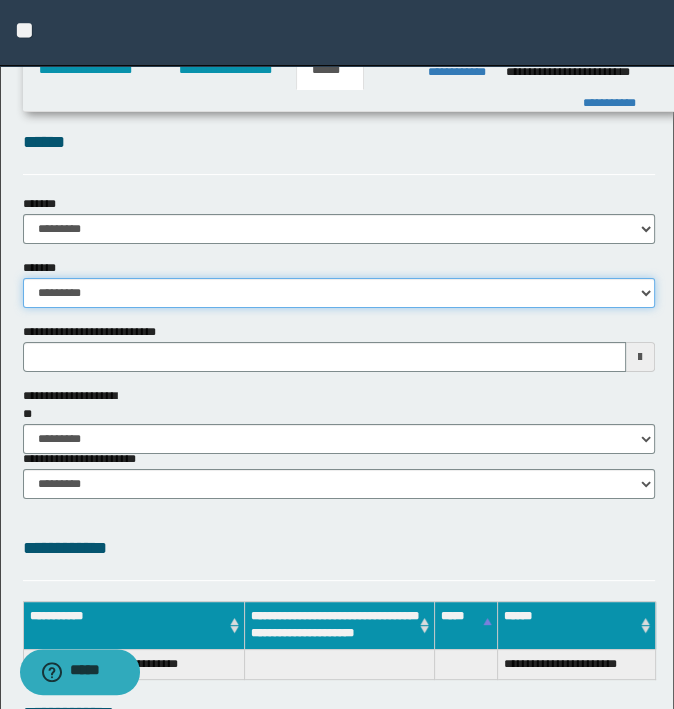 click on "**********" at bounding box center (339, 293) 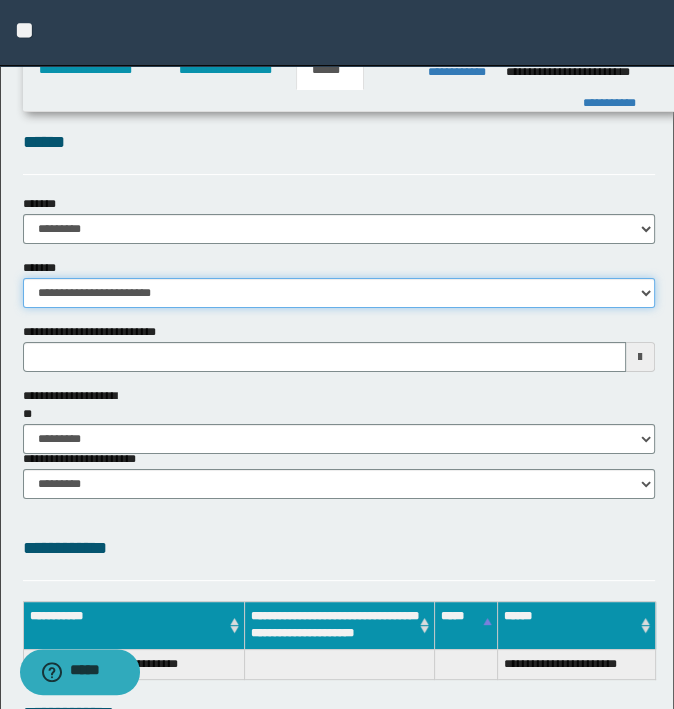 type 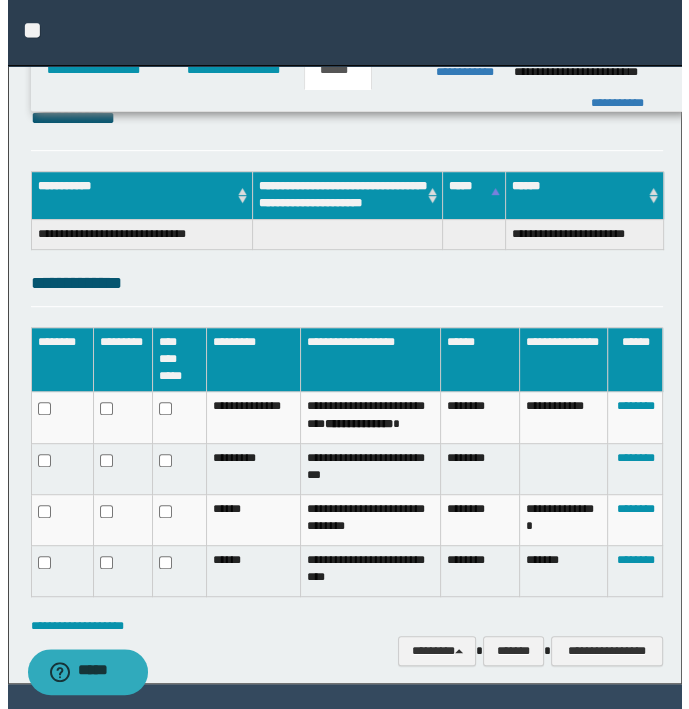scroll, scrollTop: 482, scrollLeft: 0, axis: vertical 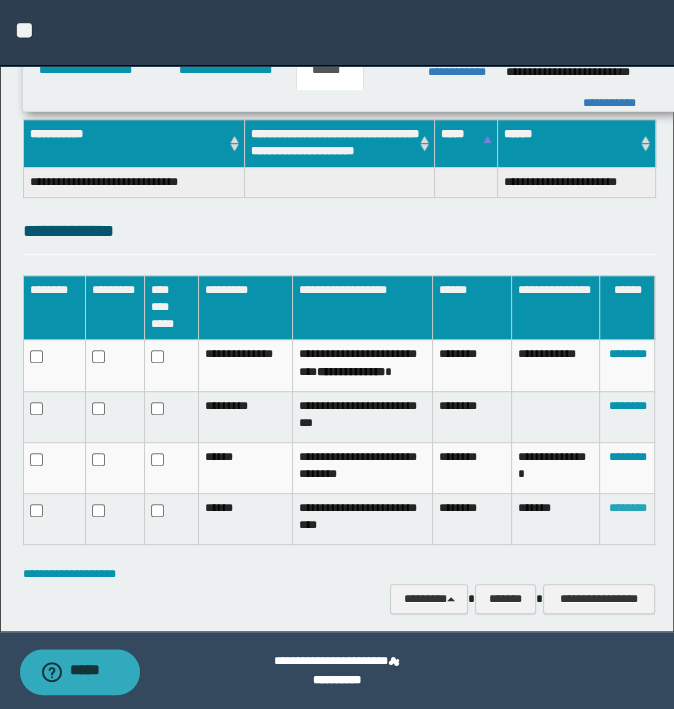 click on "********" at bounding box center (627, 508) 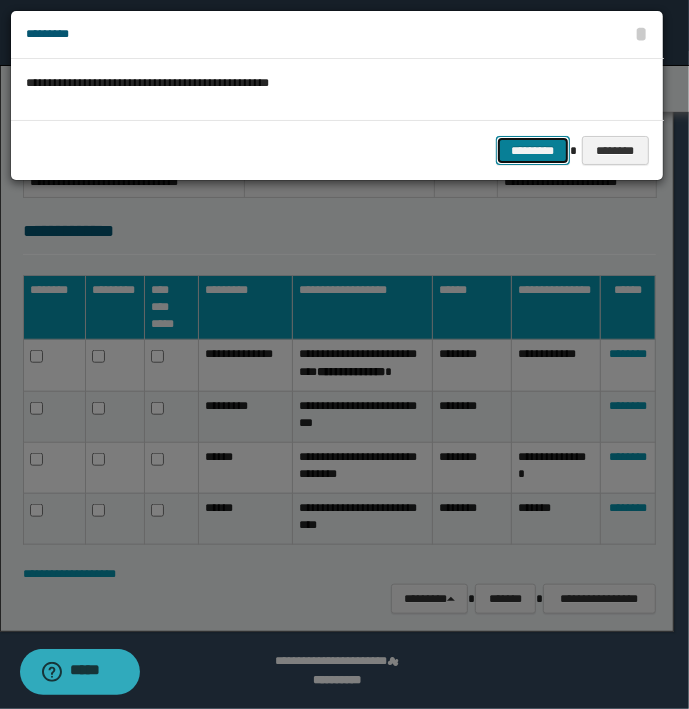 click on "*********" at bounding box center (533, 151) 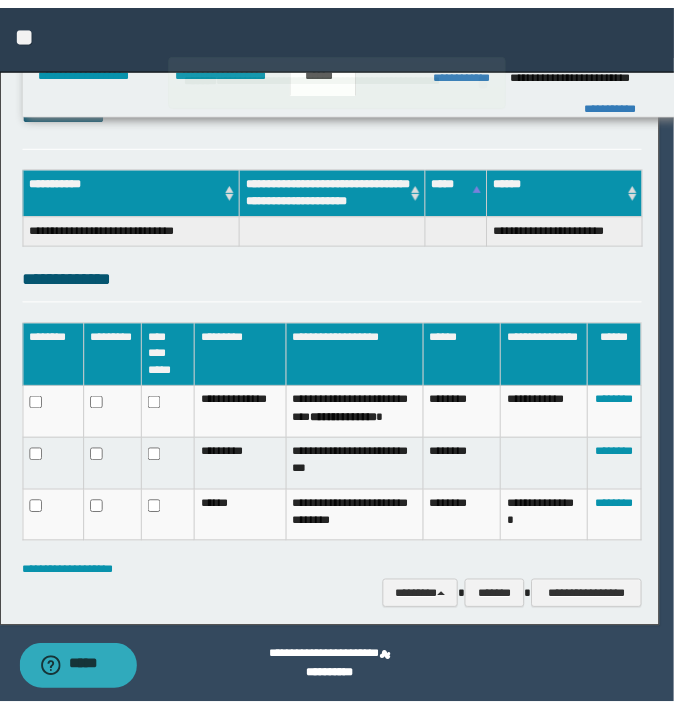scroll, scrollTop: 418, scrollLeft: 0, axis: vertical 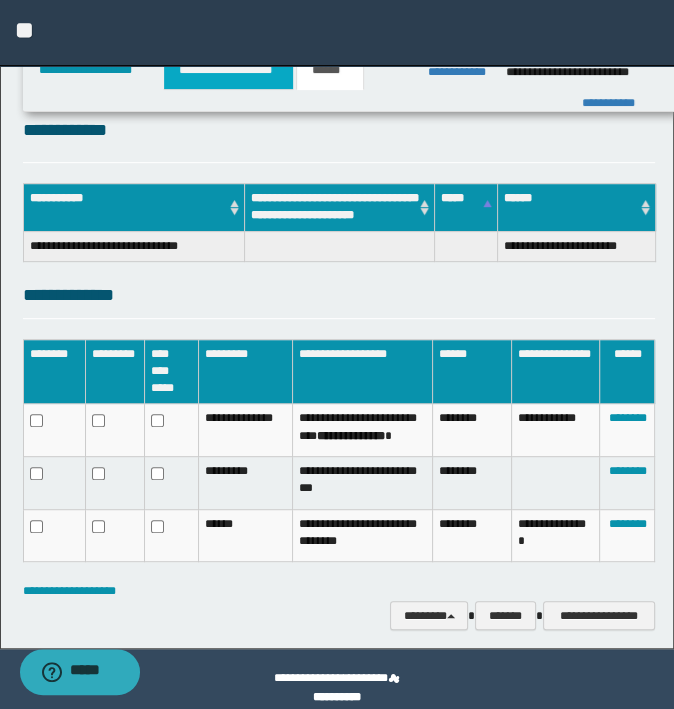 click on "**********" at bounding box center (228, 70) 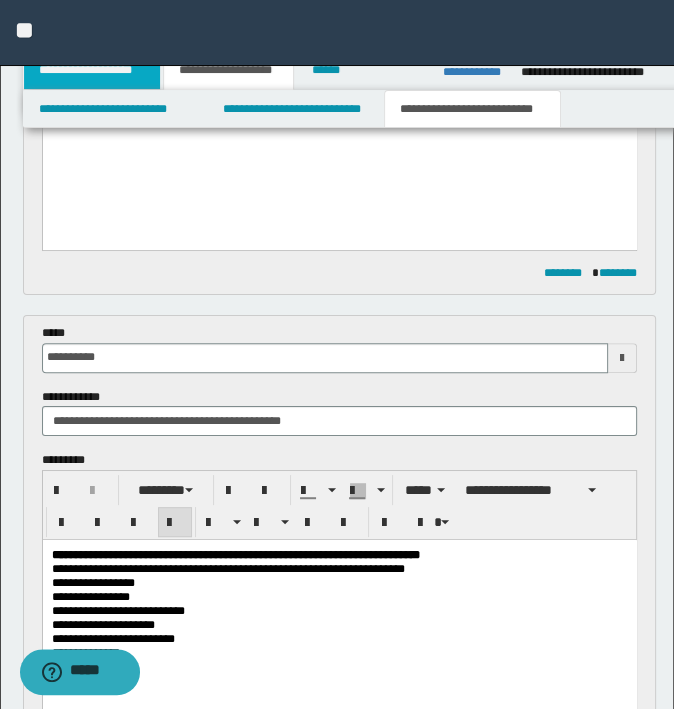 click on "**********" at bounding box center (92, 70) 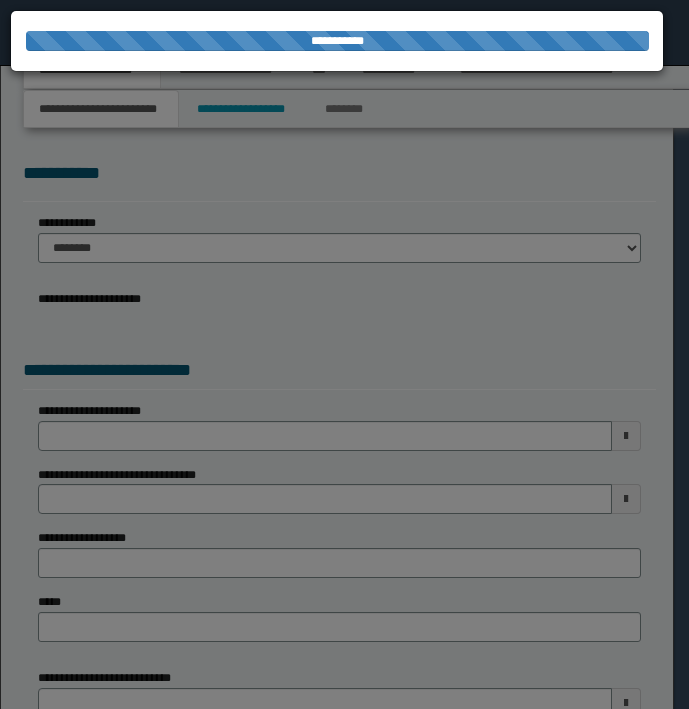 scroll, scrollTop: 0, scrollLeft: 0, axis: both 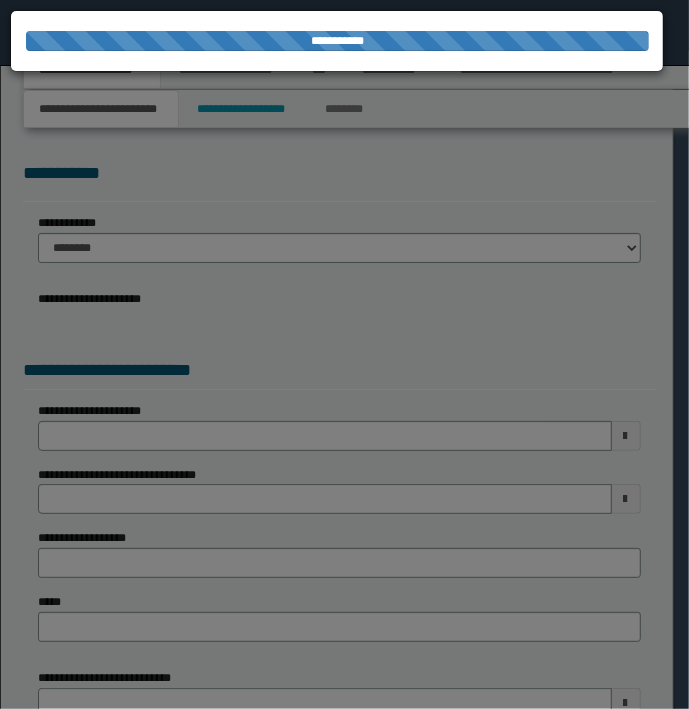 select on "*" 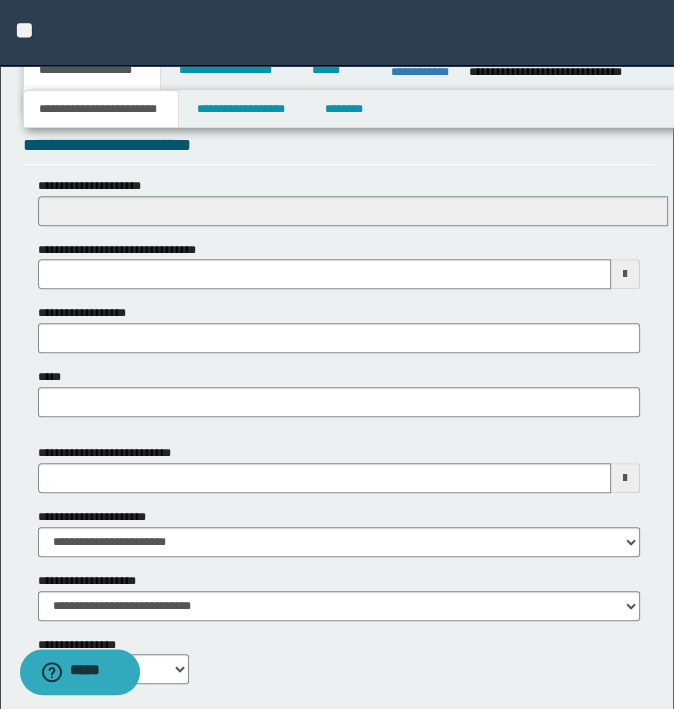 scroll, scrollTop: 700, scrollLeft: 0, axis: vertical 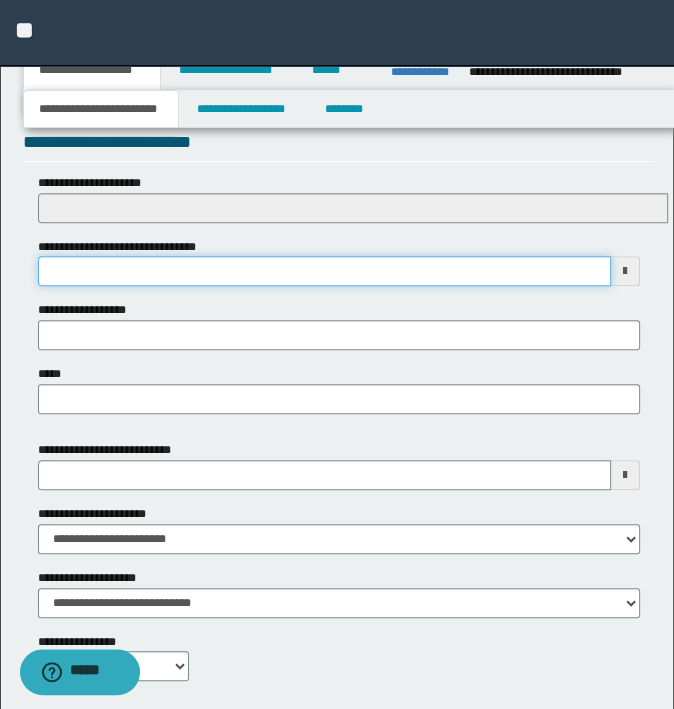 click on "**********" at bounding box center [325, 271] 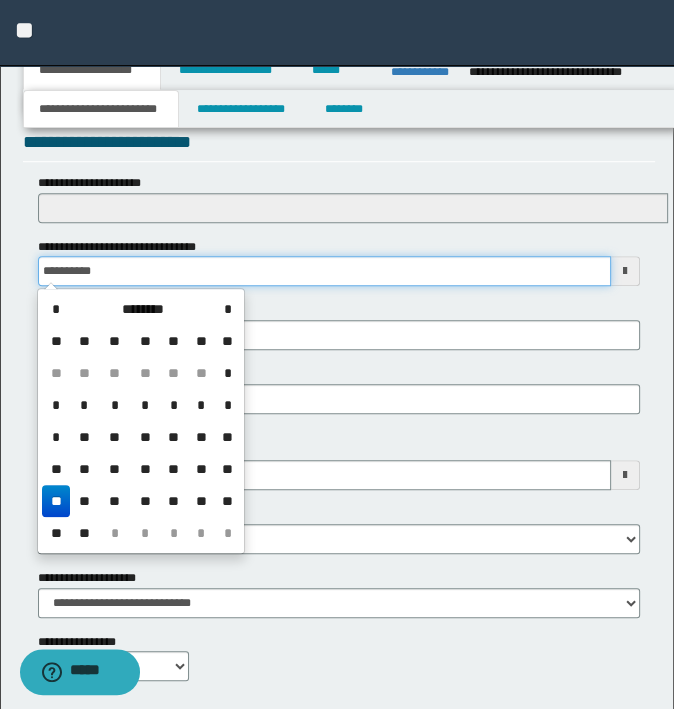 type on "**********" 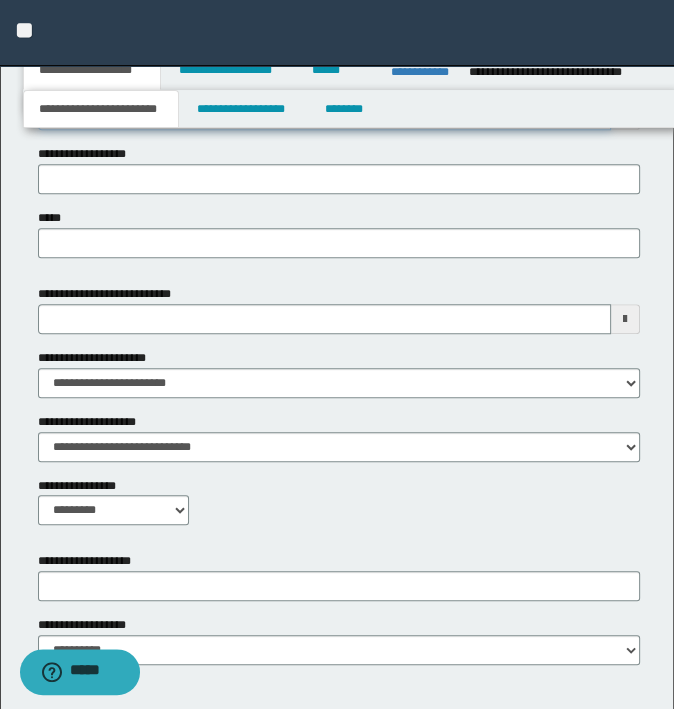 scroll, scrollTop: 935, scrollLeft: 0, axis: vertical 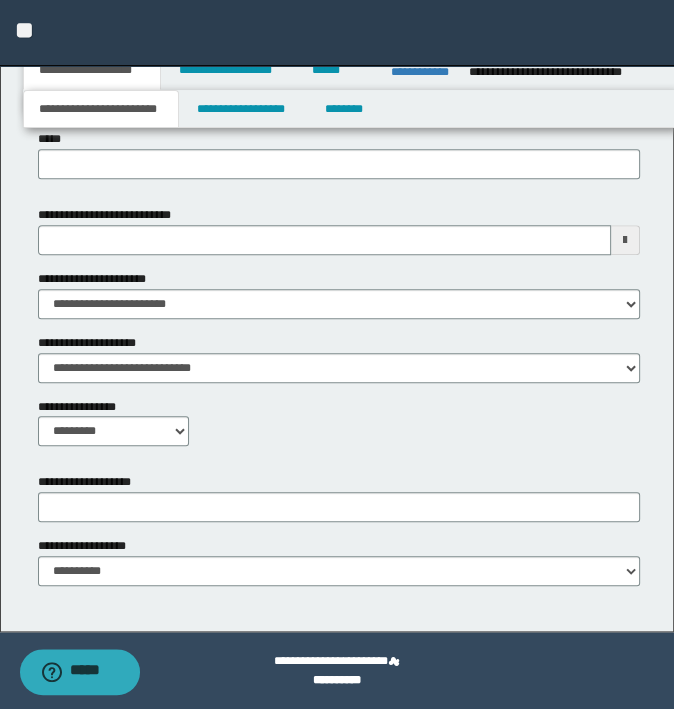 click on "**********" at bounding box center (78, 407) 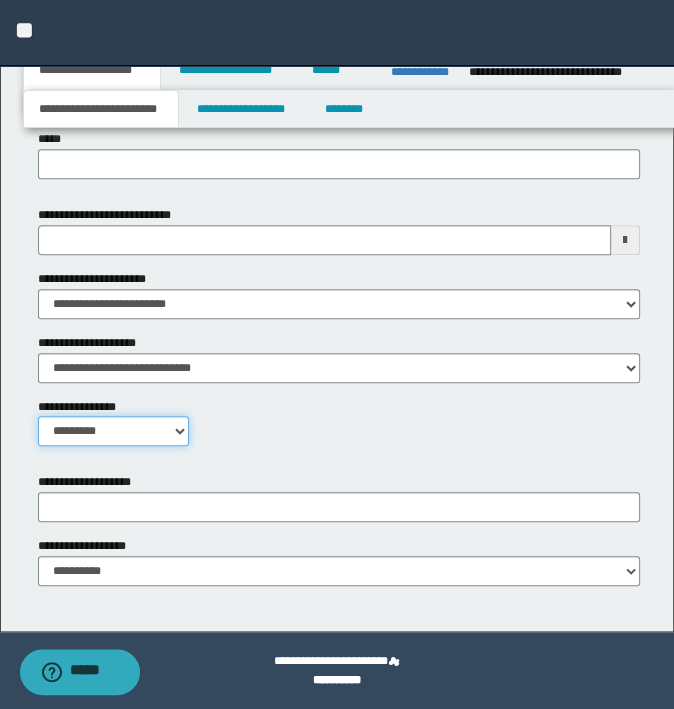 click on "**********" at bounding box center [114, 431] 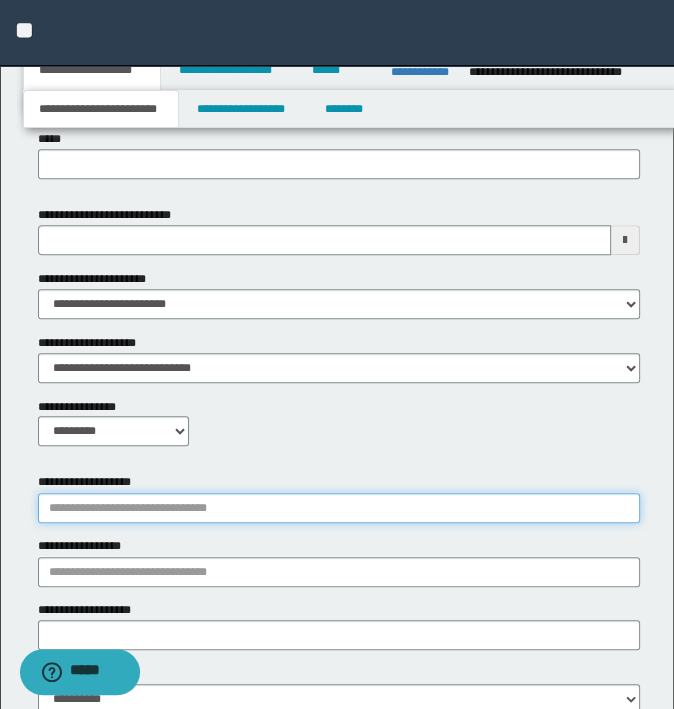 click on "**********" at bounding box center [339, 508] 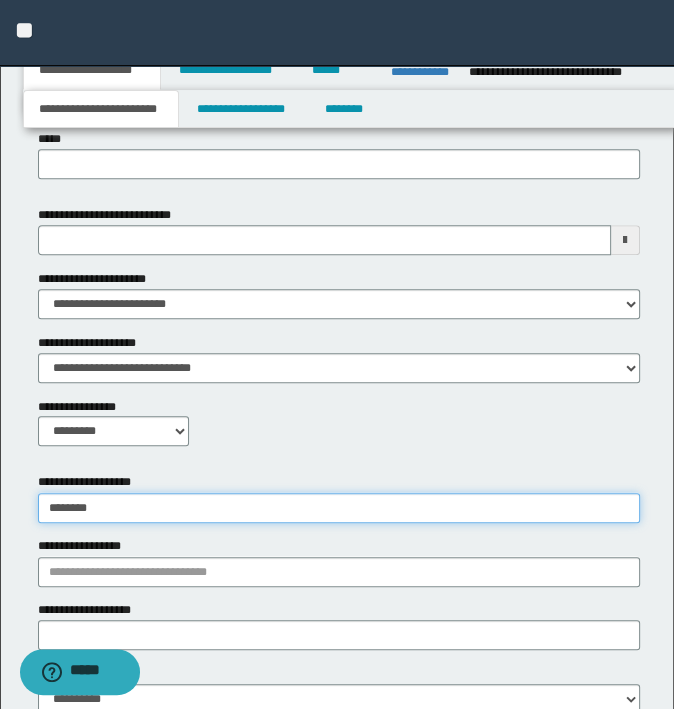 type on "*********" 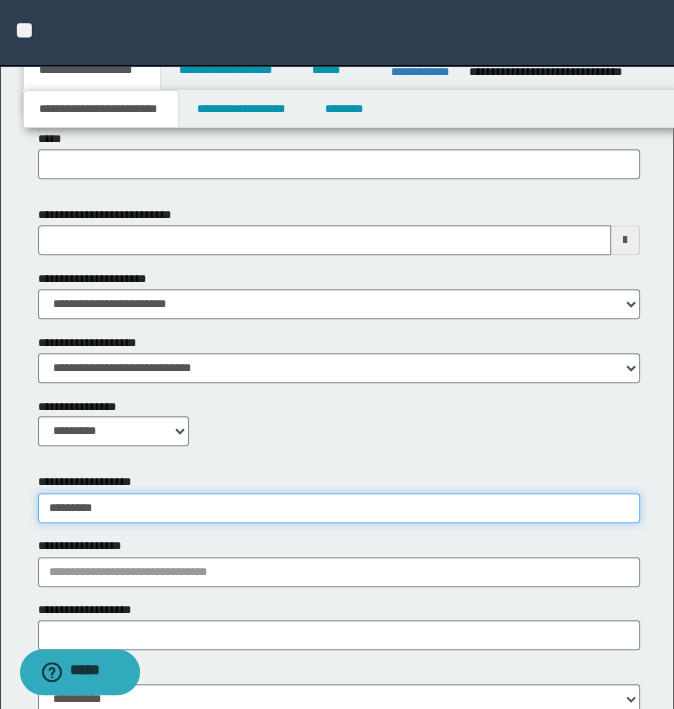type on "*********" 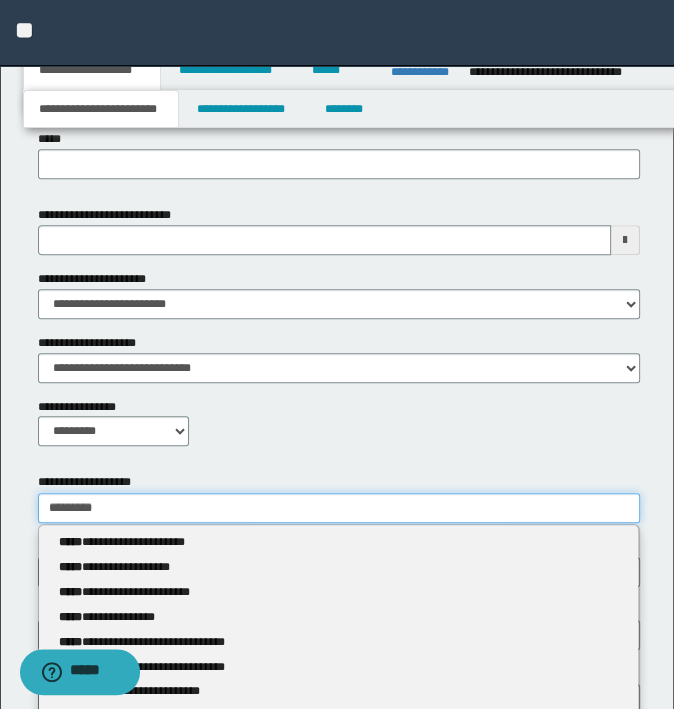 type 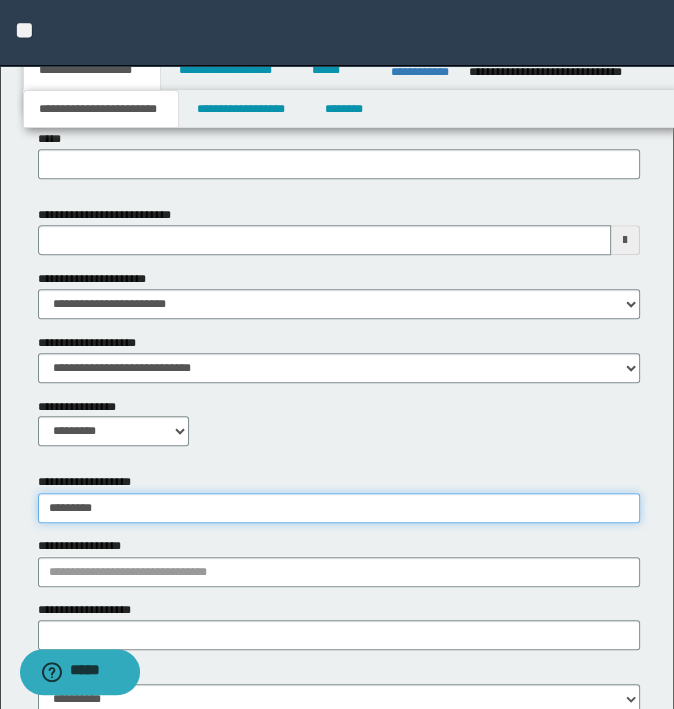 type on "*********" 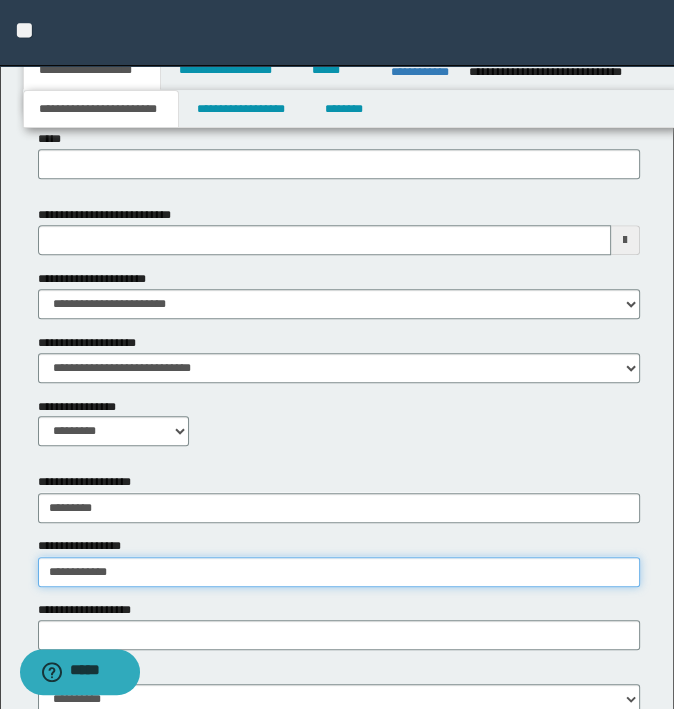 type on "**********" 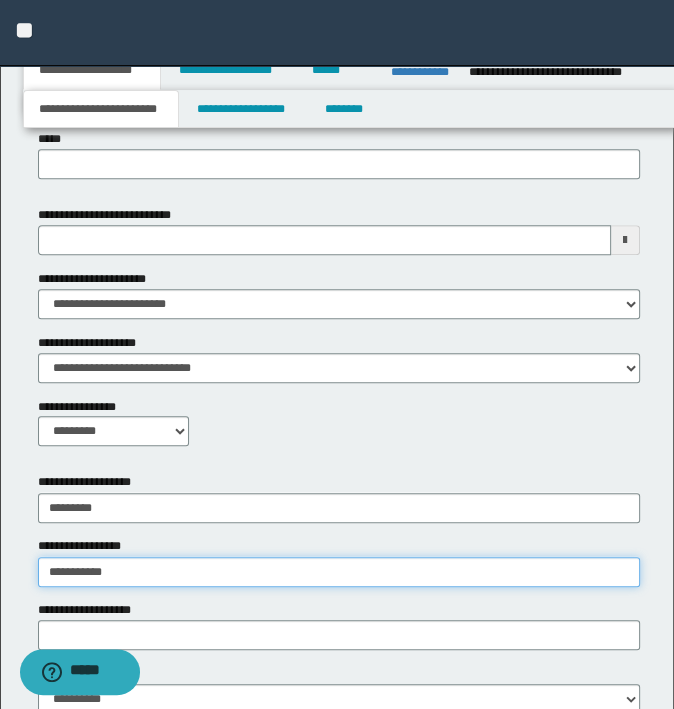 type on "**********" 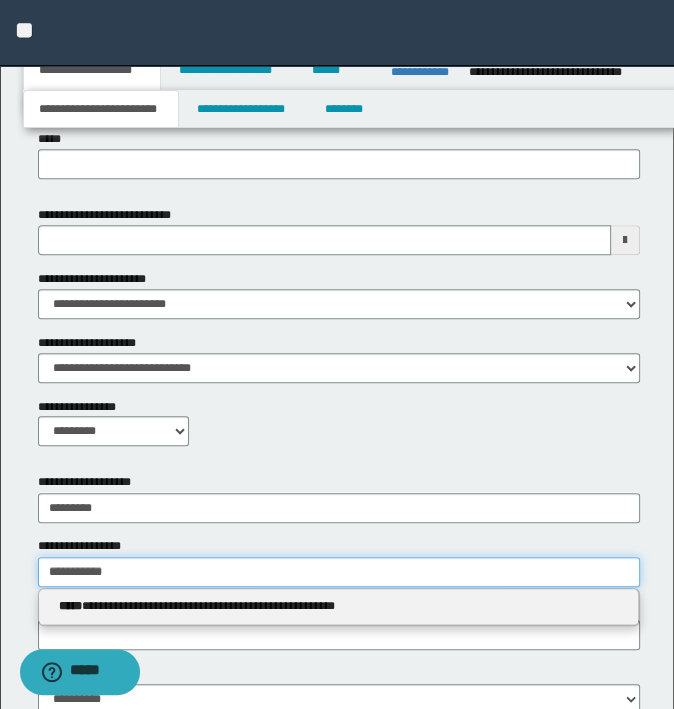 type 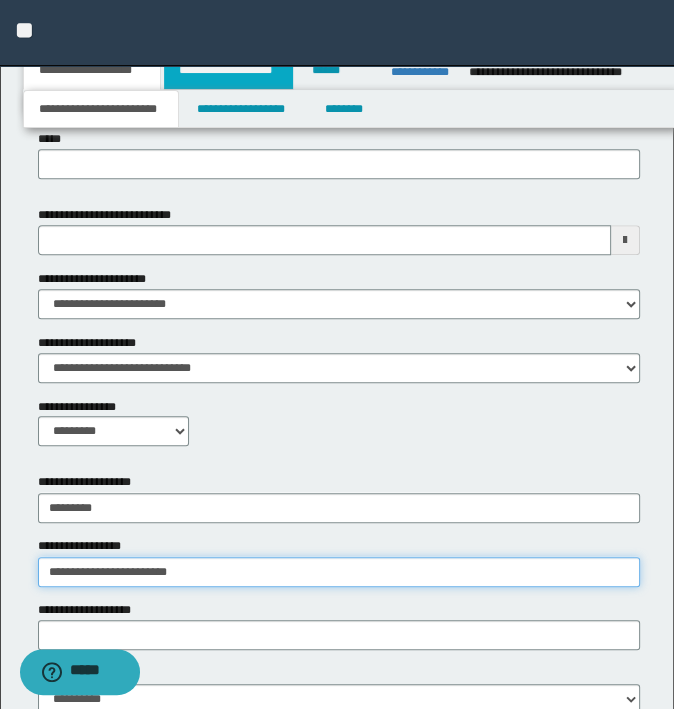 type on "**********" 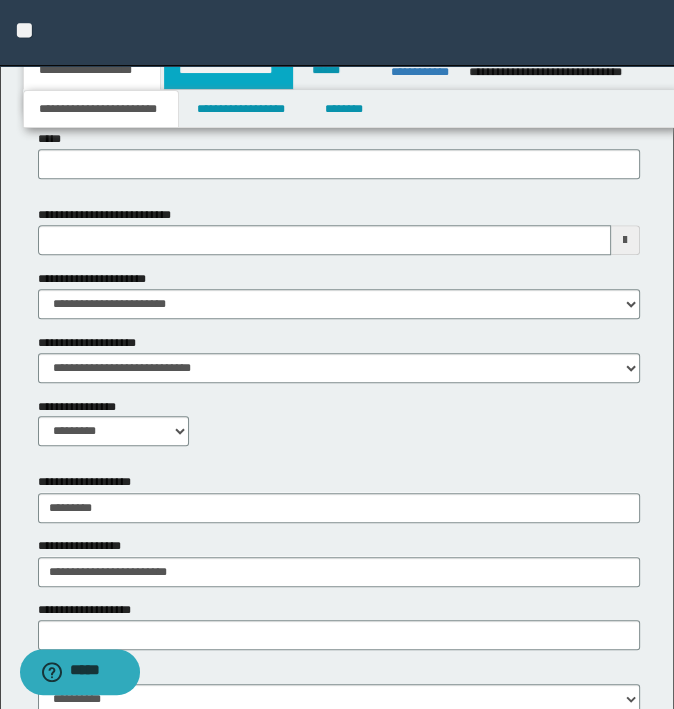 click on "**********" at bounding box center [228, 70] 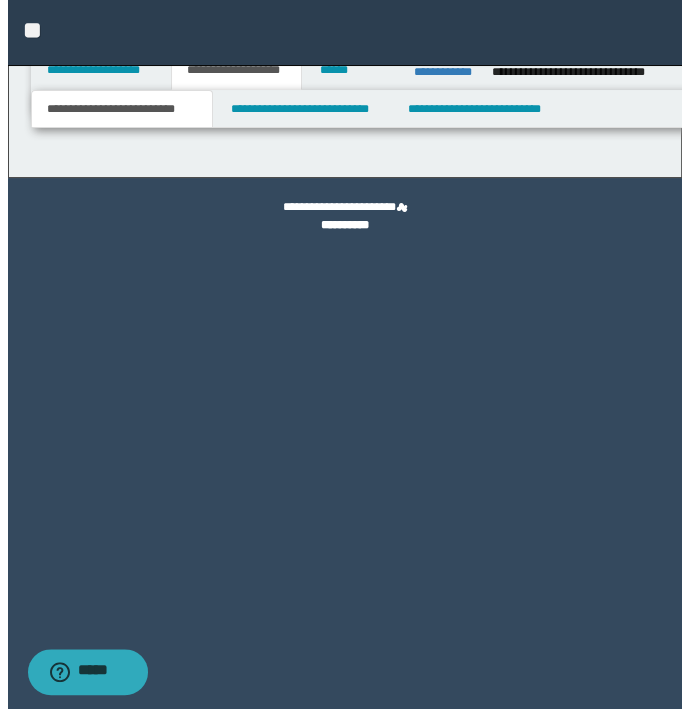 scroll, scrollTop: 0, scrollLeft: 0, axis: both 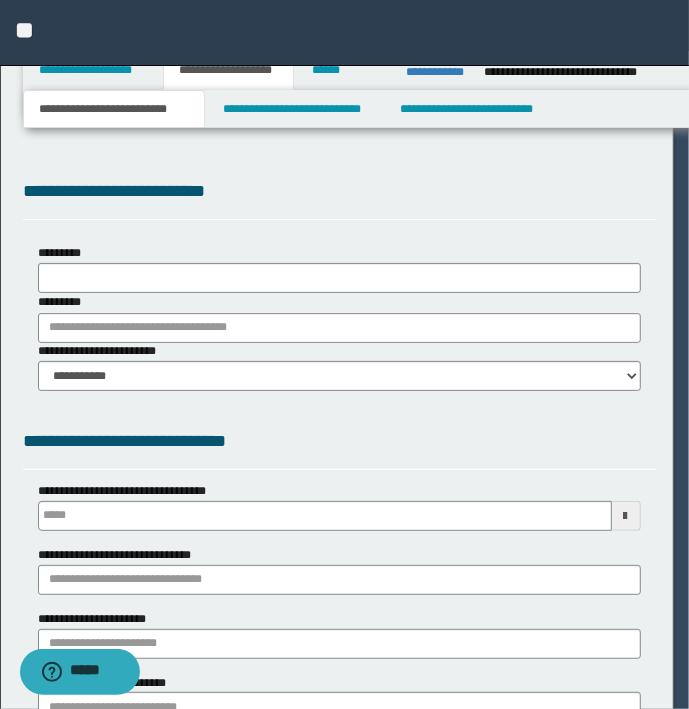 type 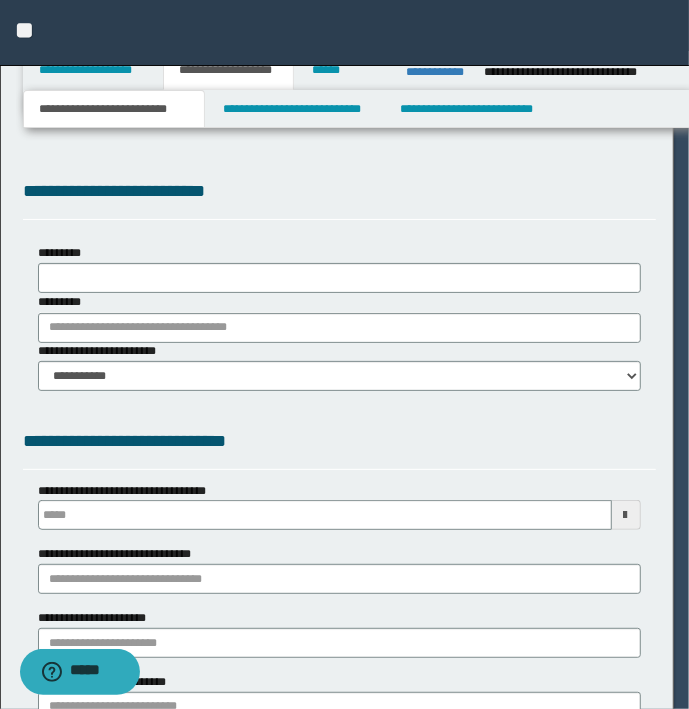 scroll, scrollTop: 0, scrollLeft: 0, axis: both 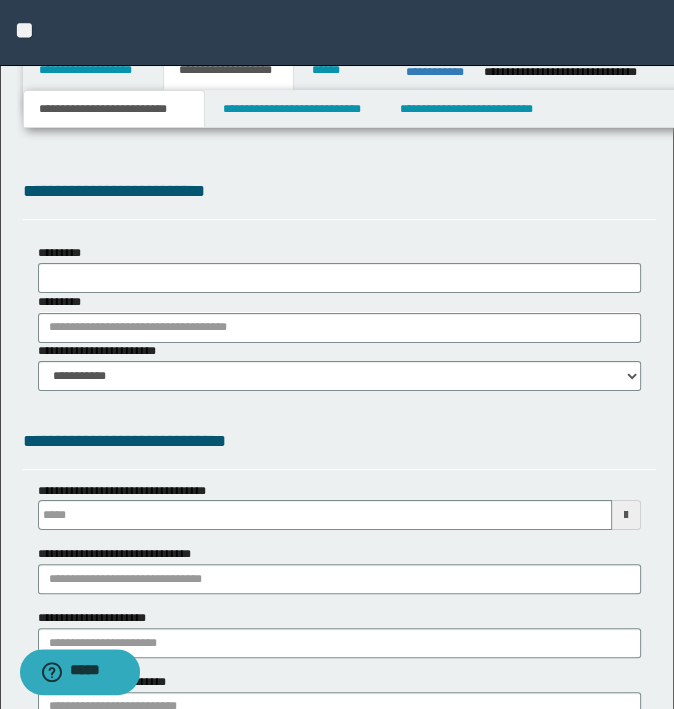 select on "*" 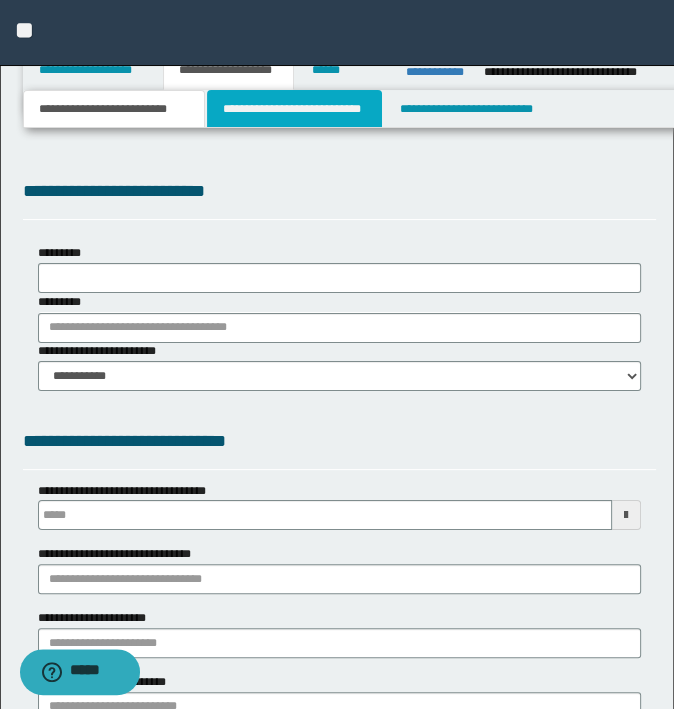 click on "**********" at bounding box center (294, 109) 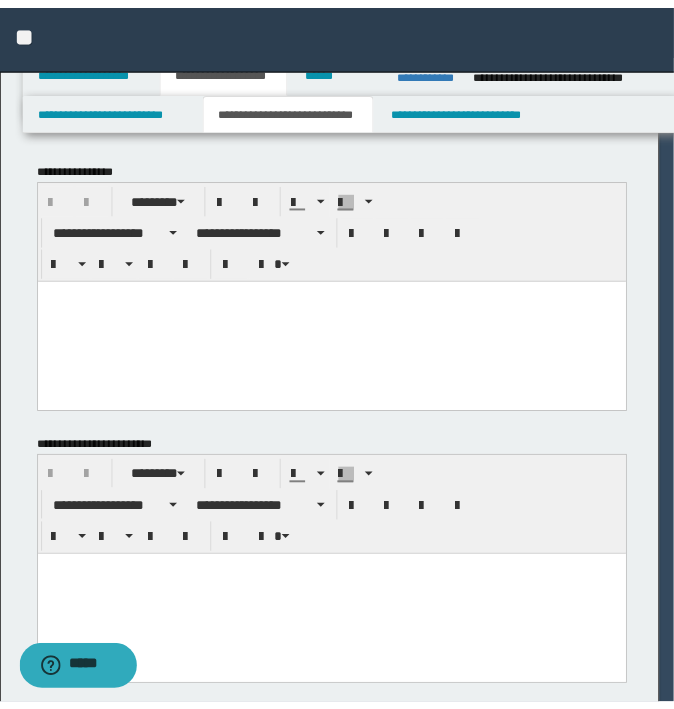 scroll, scrollTop: 0, scrollLeft: 0, axis: both 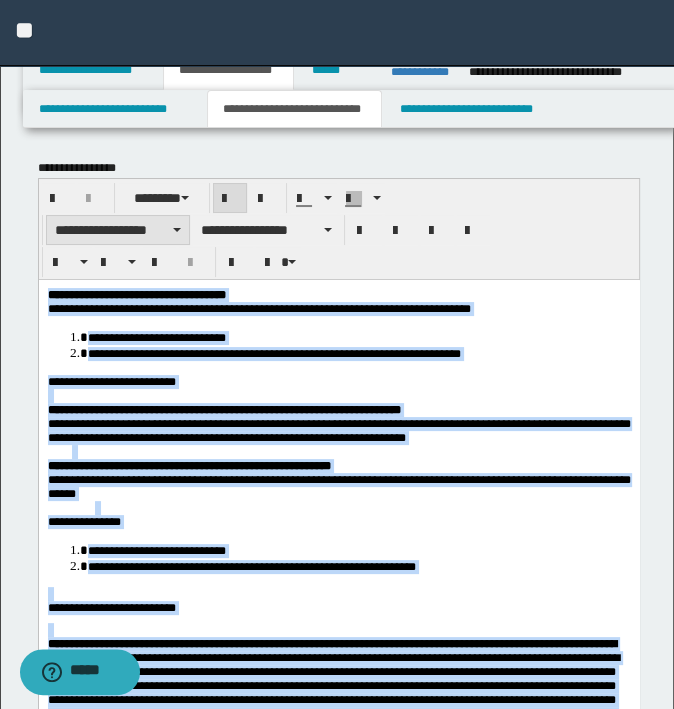 click on "**********" at bounding box center [118, 230] 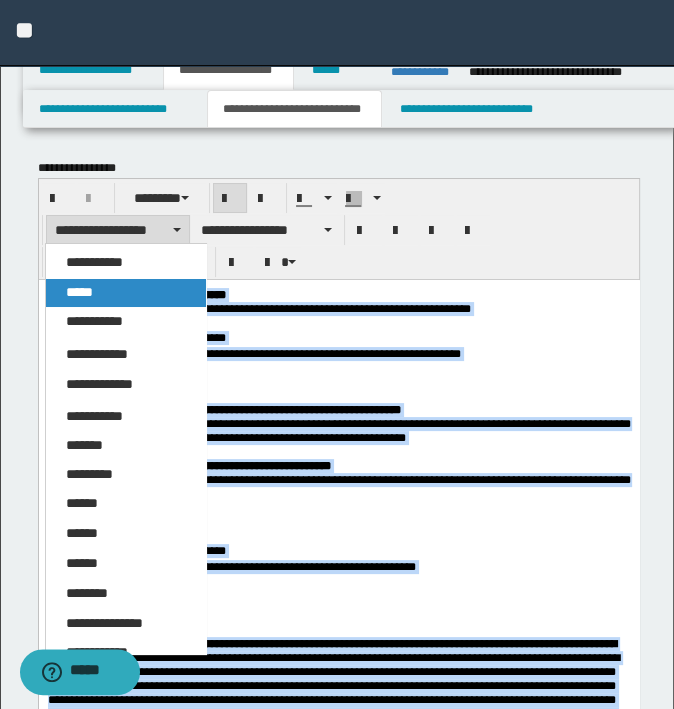 drag, startPoint x: 109, startPoint y: 291, endPoint x: 74, endPoint y: 42, distance: 251.44781 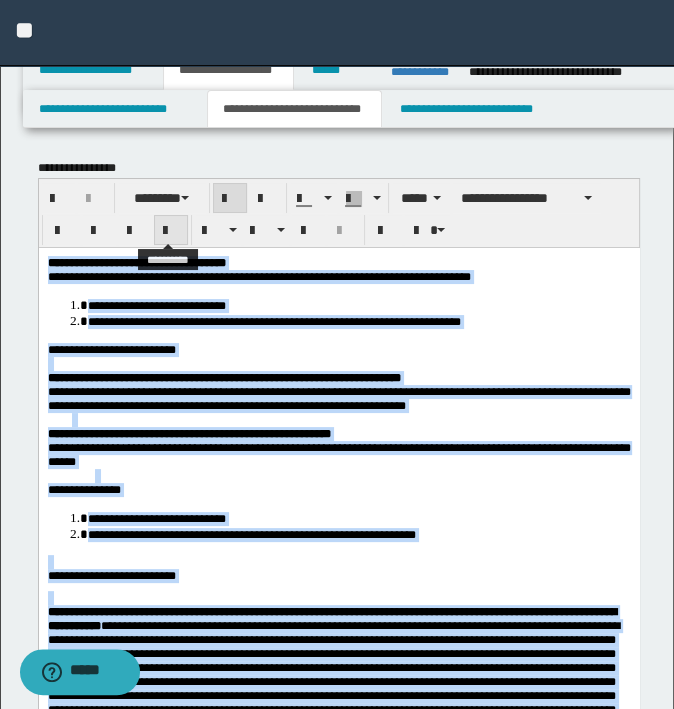click at bounding box center (171, 231) 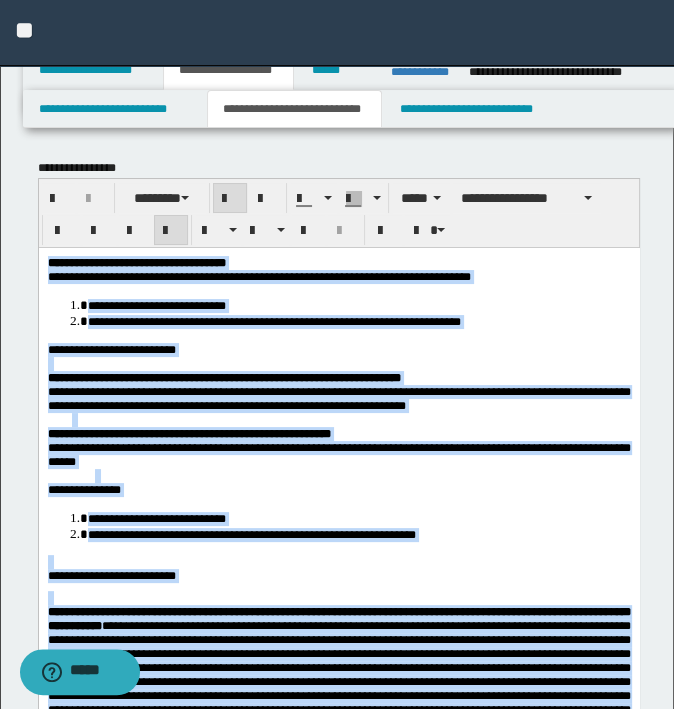 click on "**********" at bounding box center (358, 517) 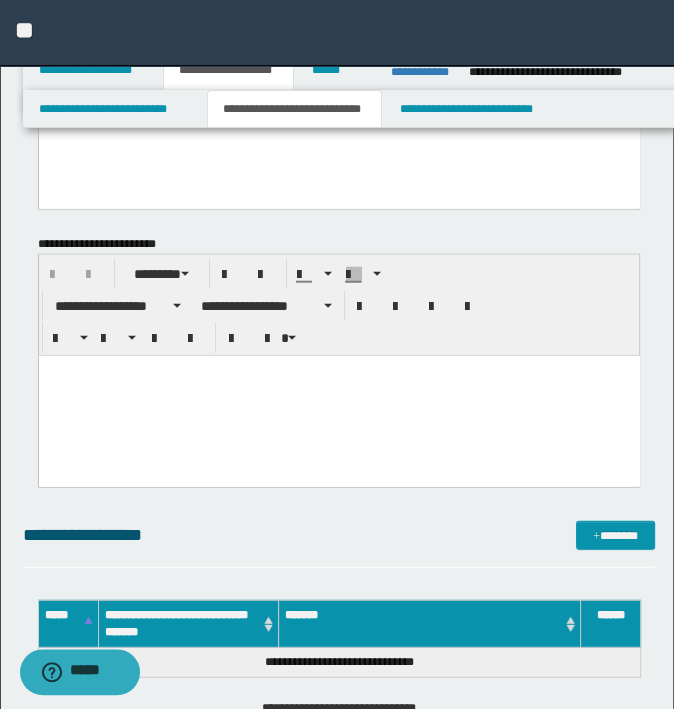 scroll, scrollTop: 2800, scrollLeft: 0, axis: vertical 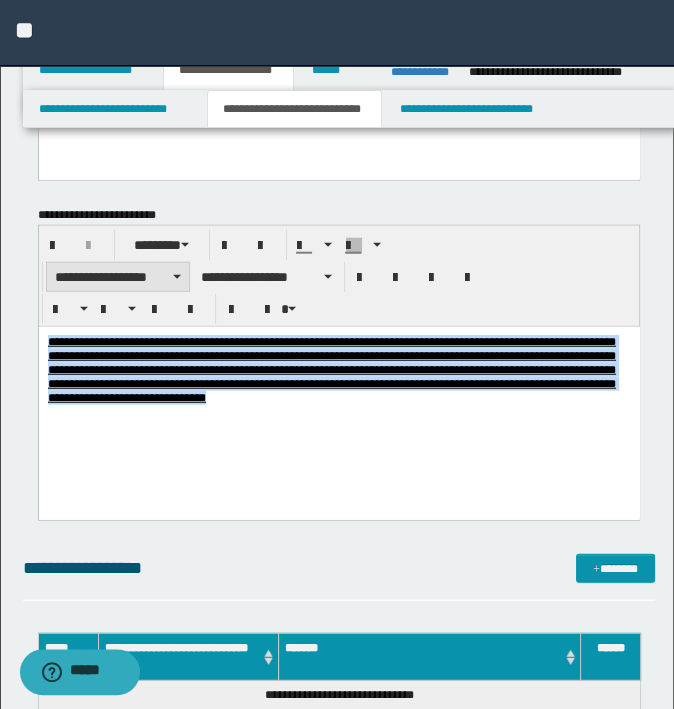 click on "**********" at bounding box center (118, 277) 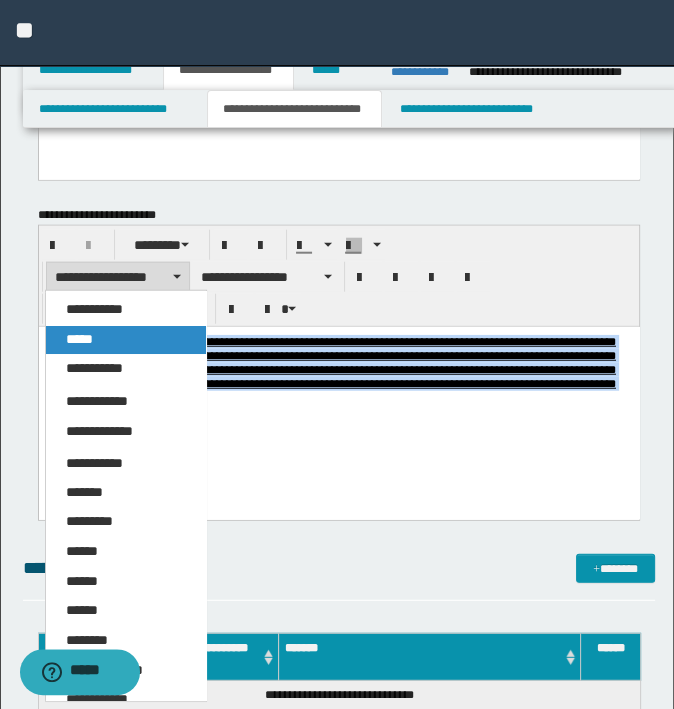 click on "*****" at bounding box center [126, 340] 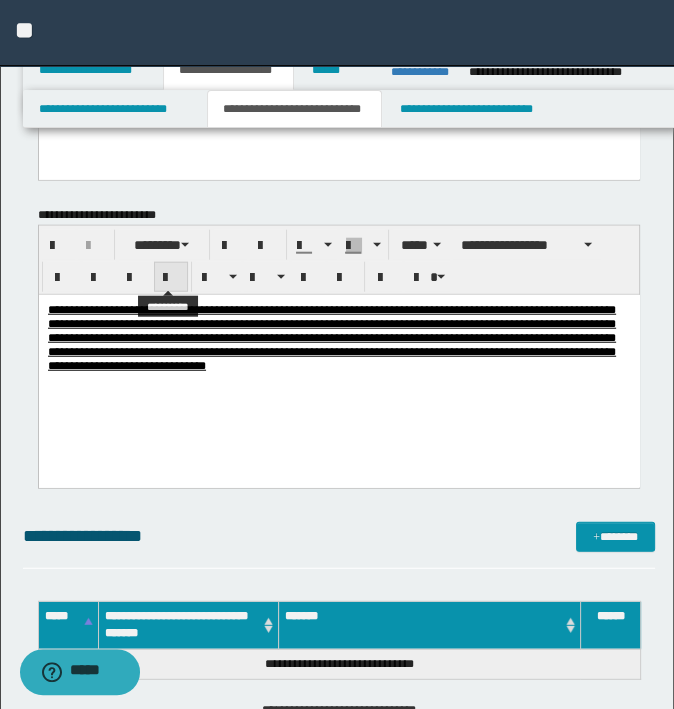 click at bounding box center (171, 277) 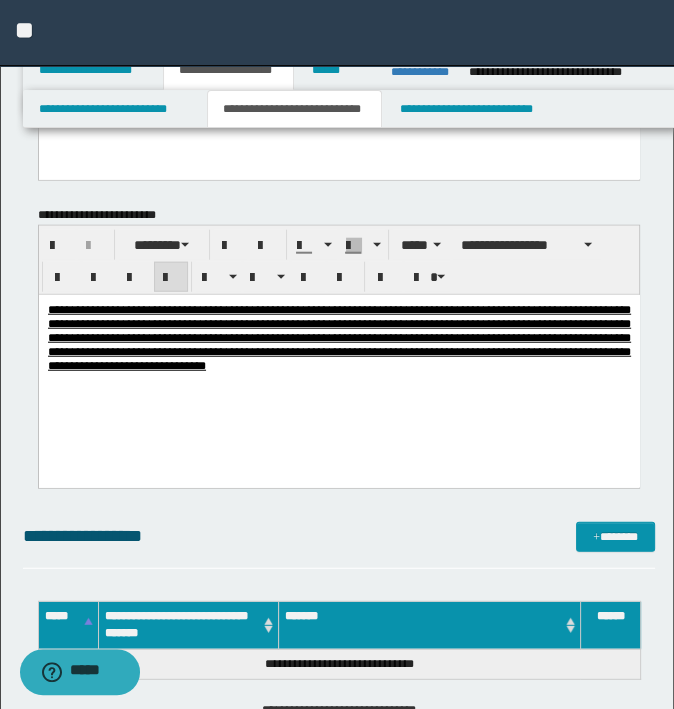 click on "**********" at bounding box center [338, 363] 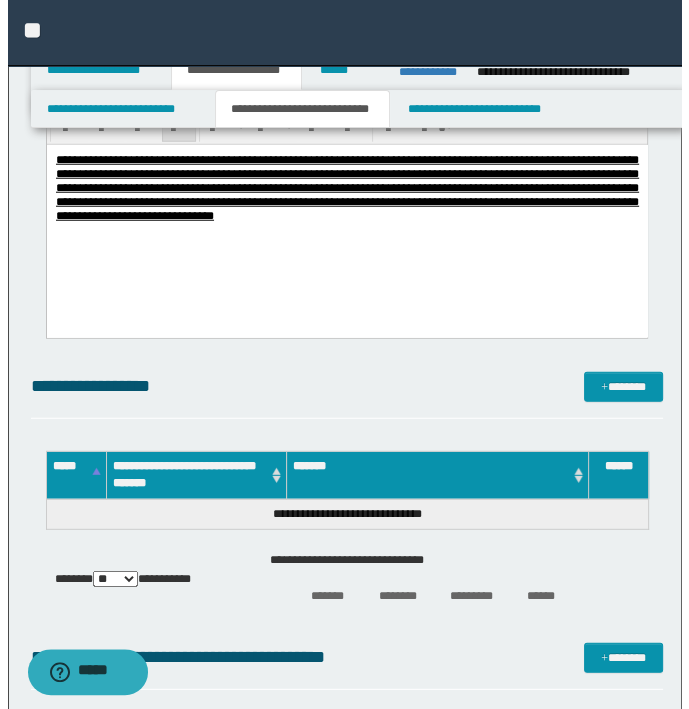 scroll, scrollTop: 3100, scrollLeft: 0, axis: vertical 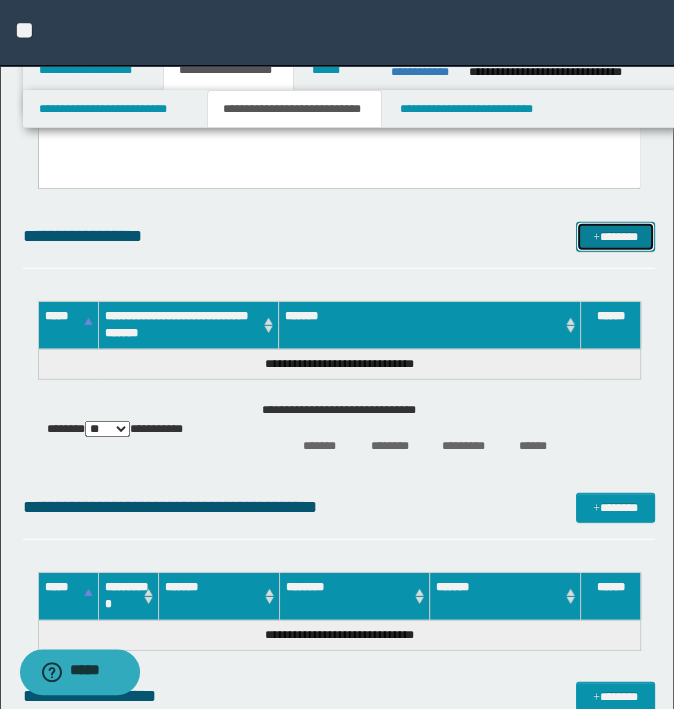 click at bounding box center [596, 238] 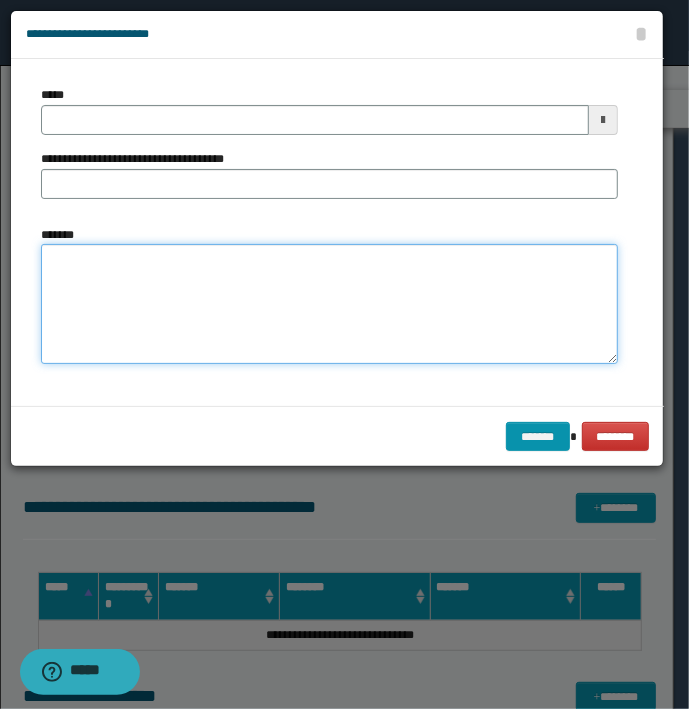 type on "**********" 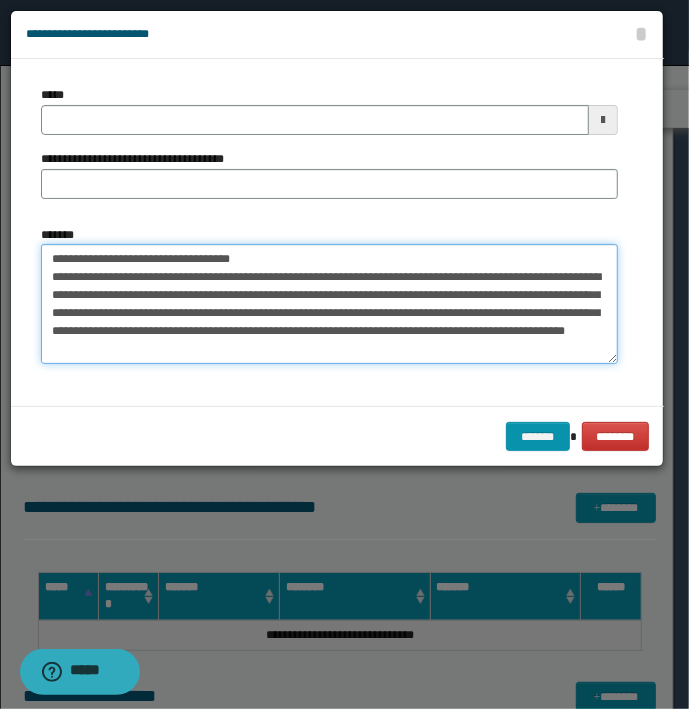 click on "**********" at bounding box center [329, 304] 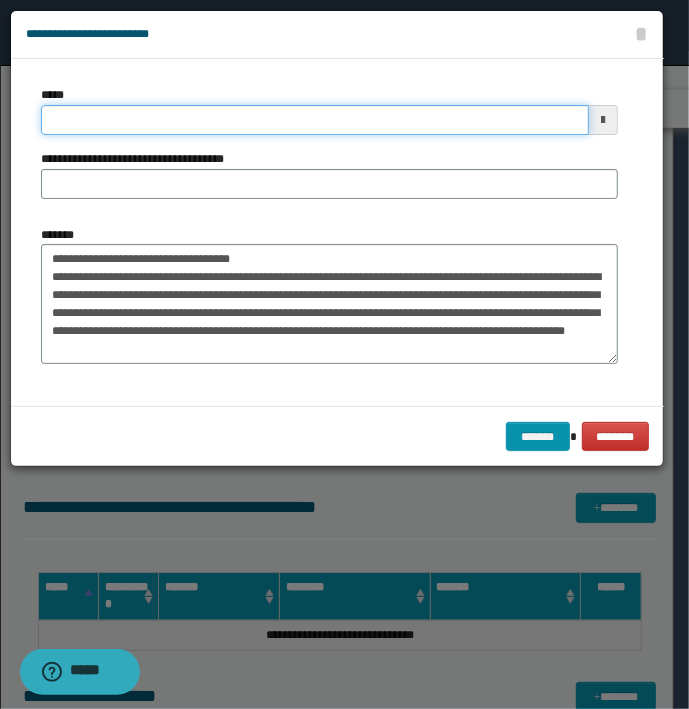 click on "*****" at bounding box center [315, 120] 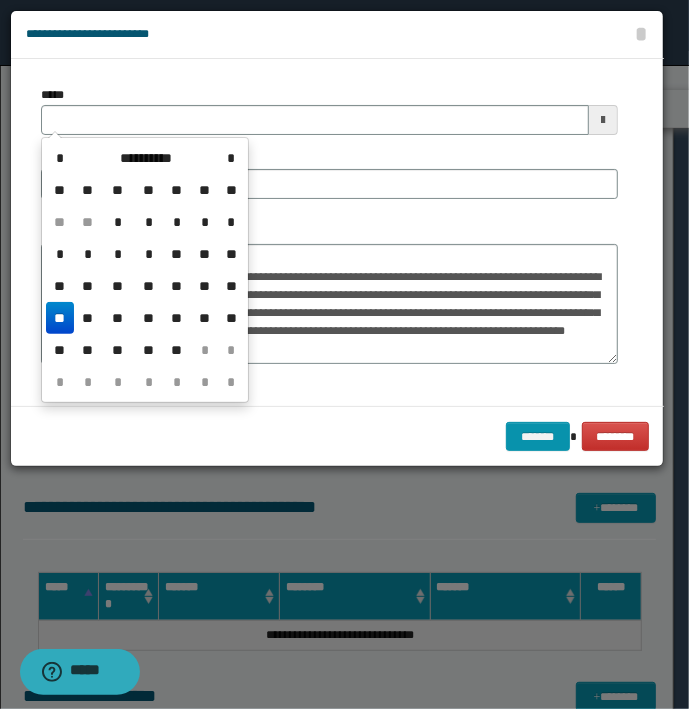 type 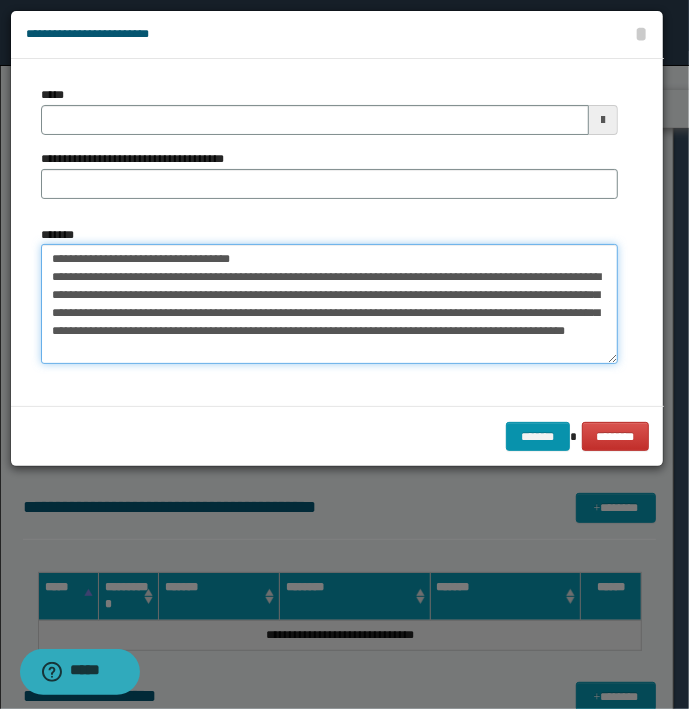 drag, startPoint x: 289, startPoint y: 260, endPoint x: -5, endPoint y: 255, distance: 294.0425 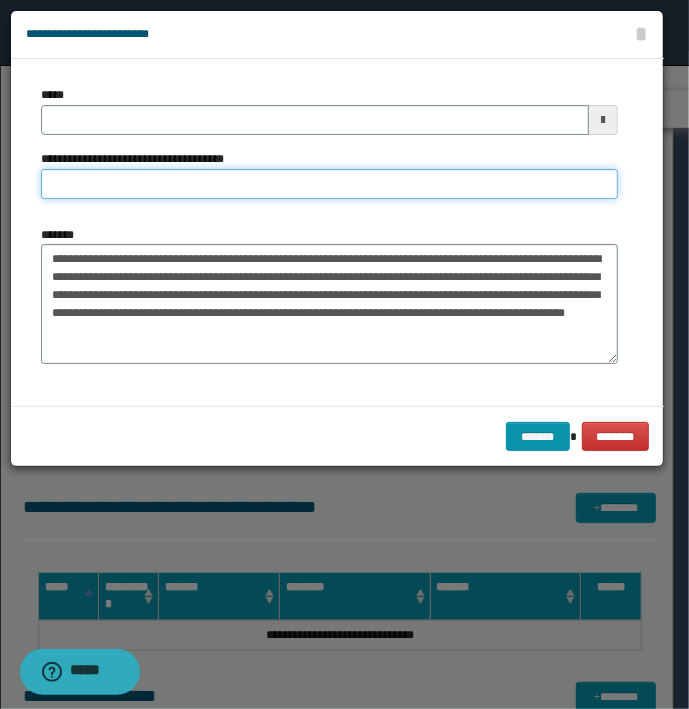 type on "**********" 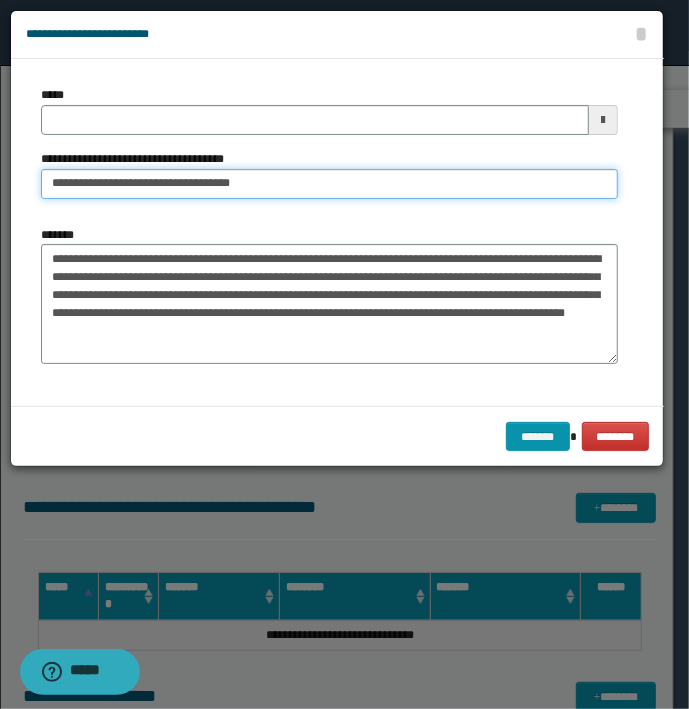 type 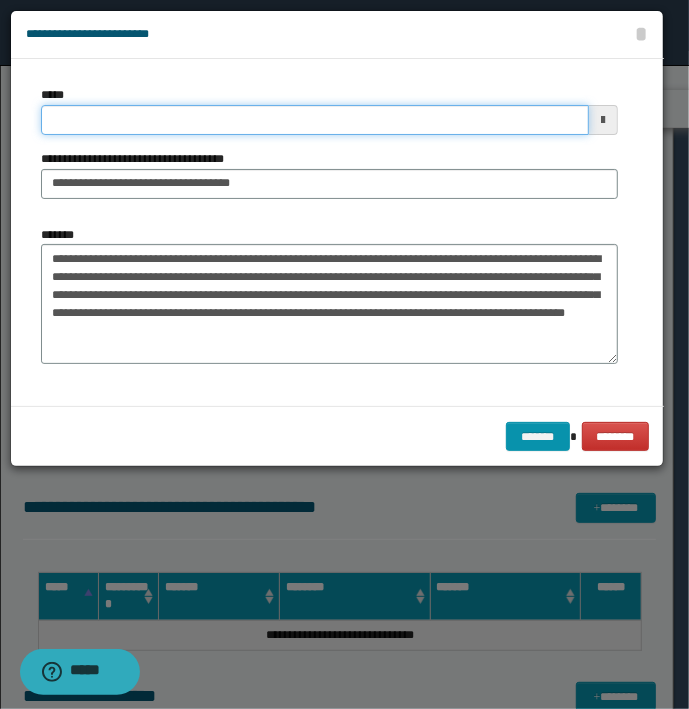 click on "*****" at bounding box center [315, 120] 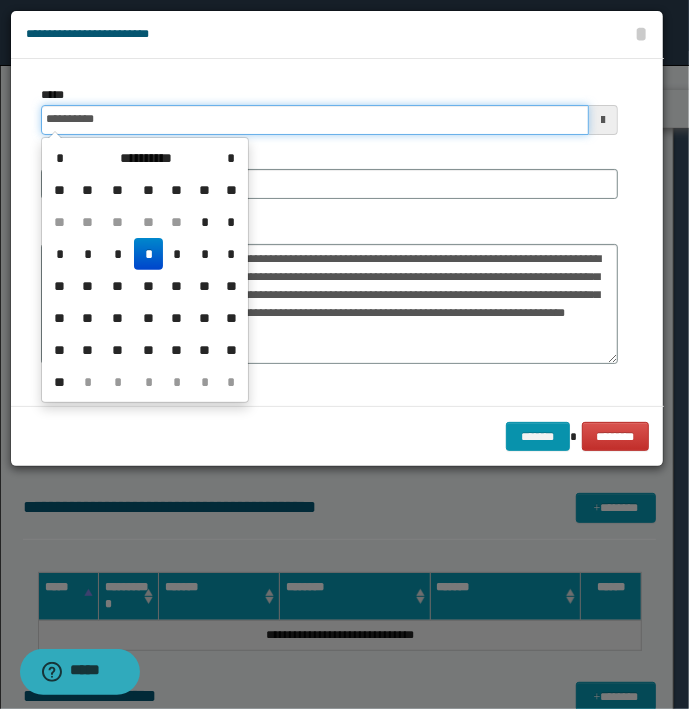 type on "**********" 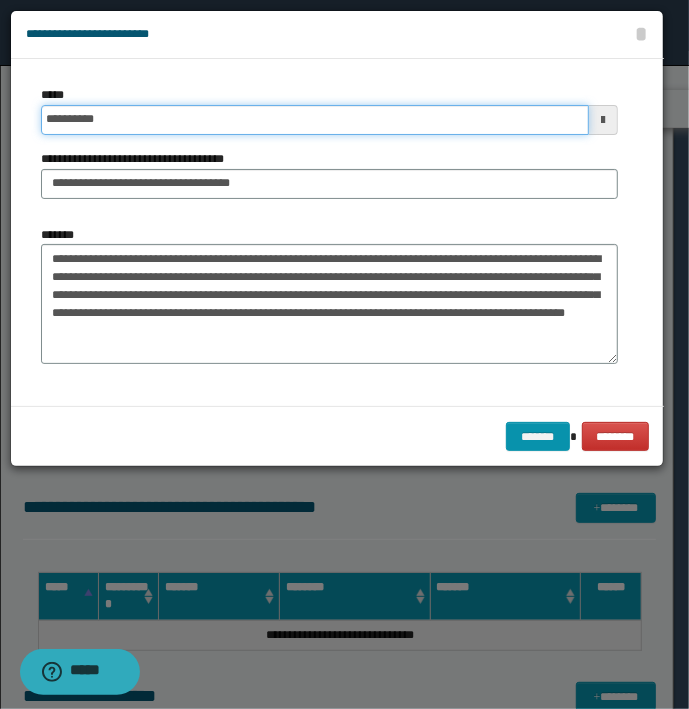 click on "*******" at bounding box center [538, 437] 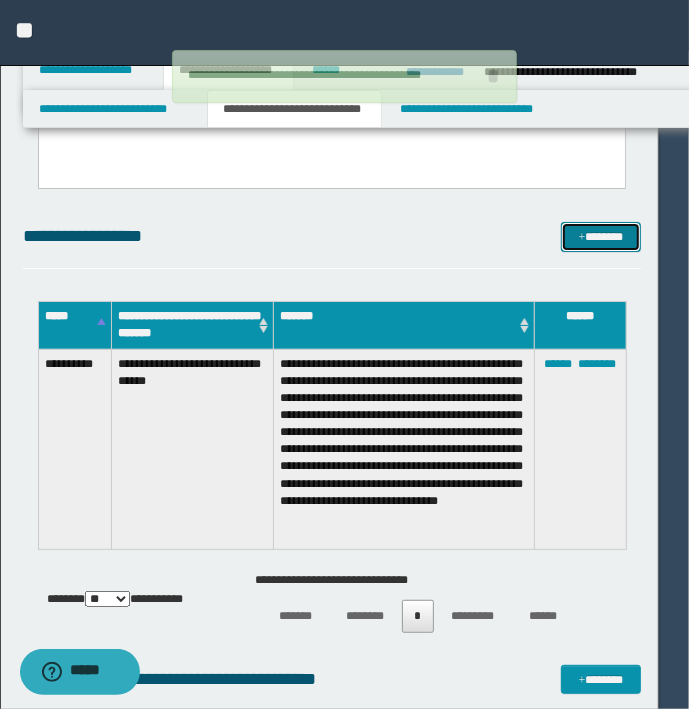 type 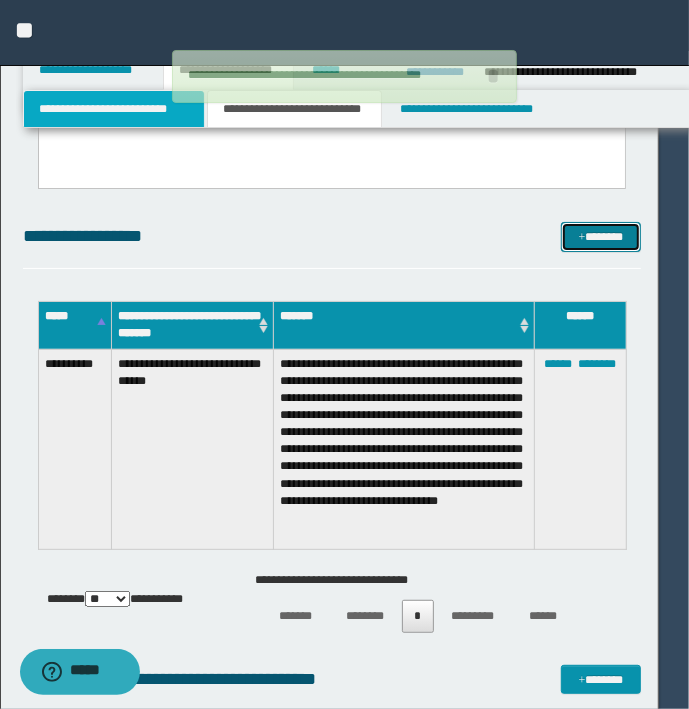 click on "*******" at bounding box center [600, 237] 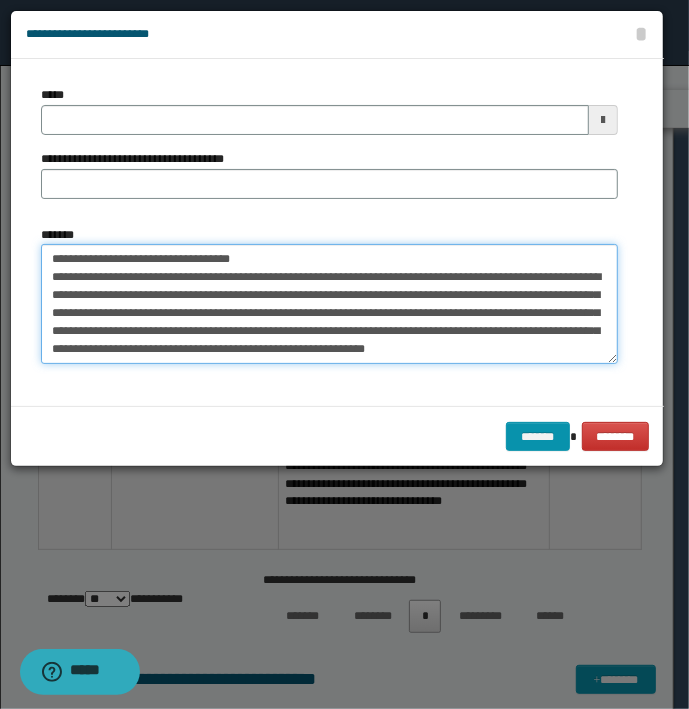 click on "**********" at bounding box center [329, 304] 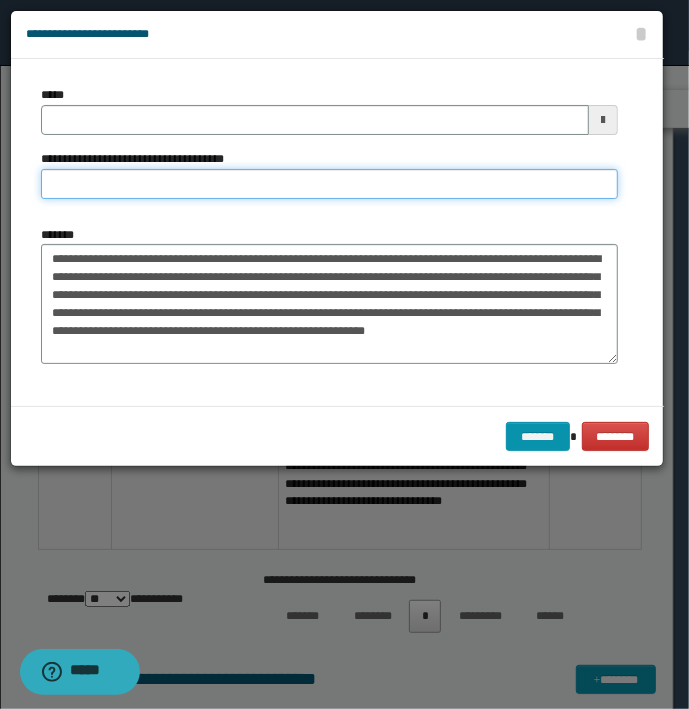 type on "**********" 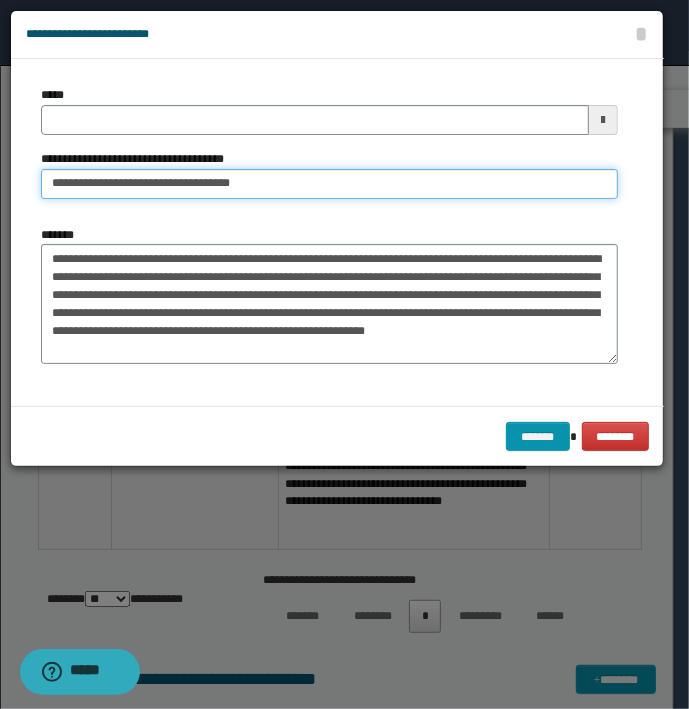 type 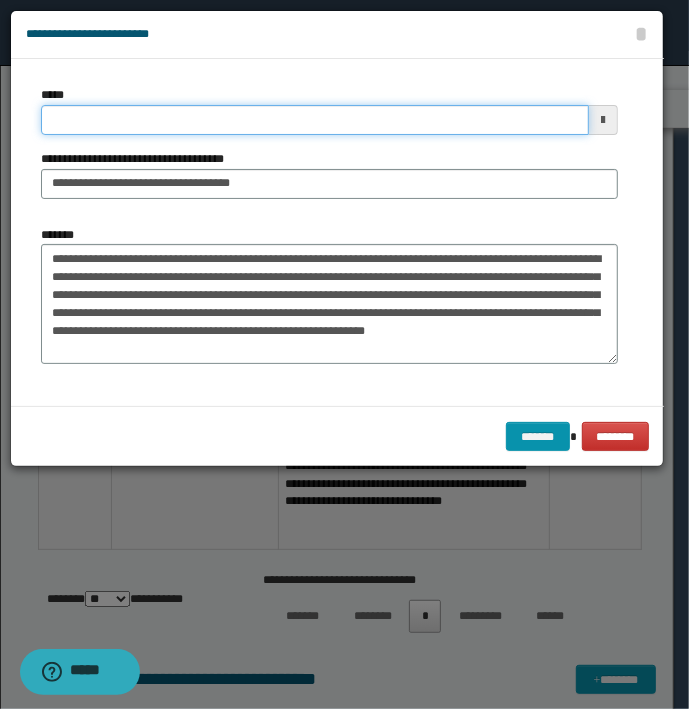click on "*****" at bounding box center (315, 120) 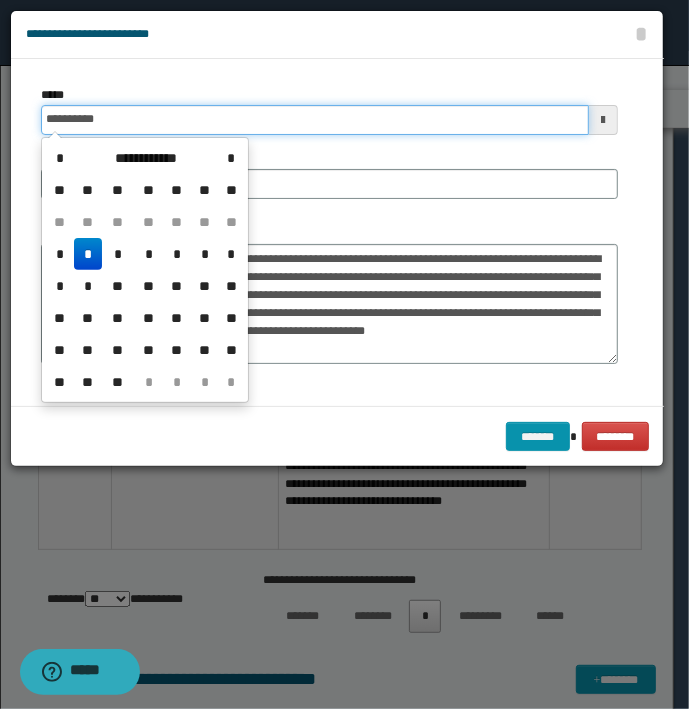 type on "**********" 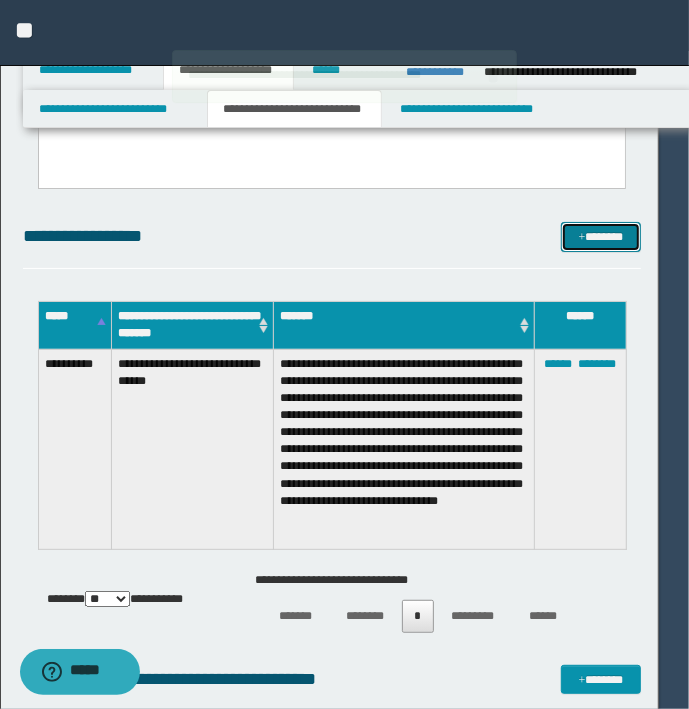 type 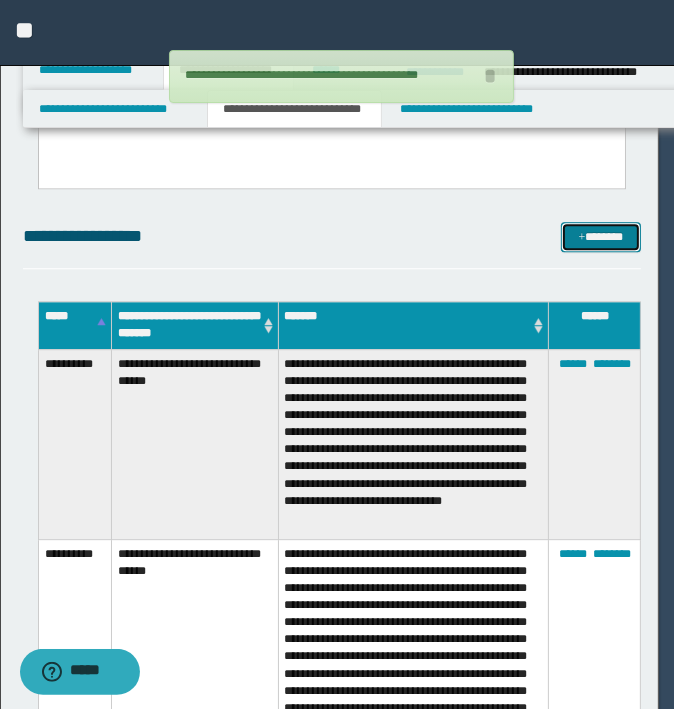 click on "*******" at bounding box center (600, 237) 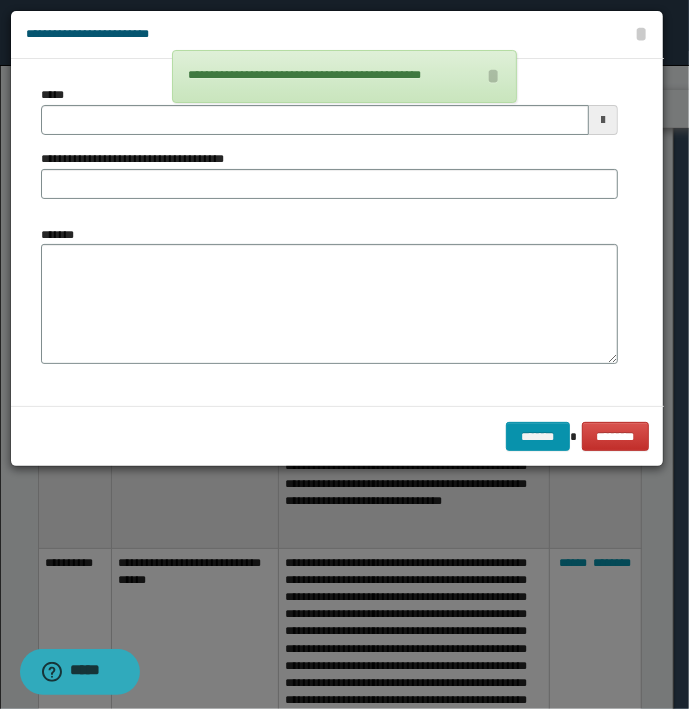 type 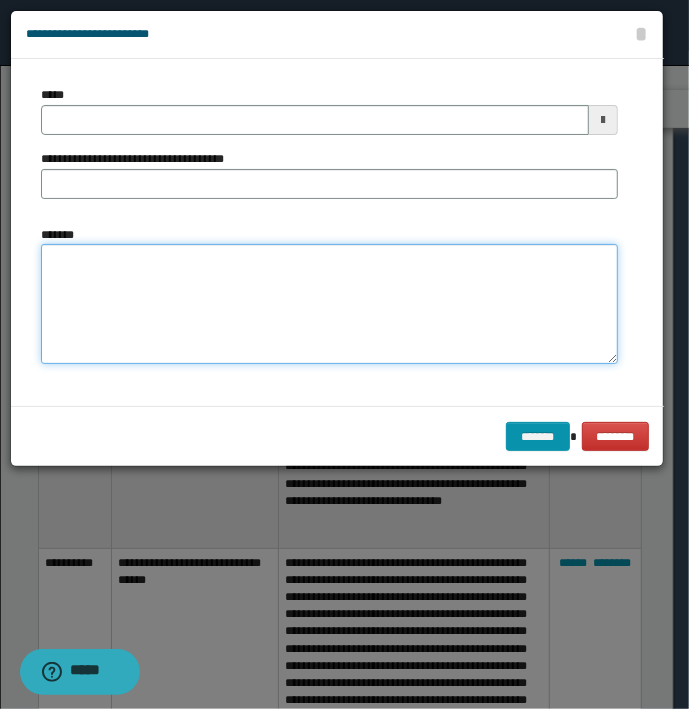 type on "**********" 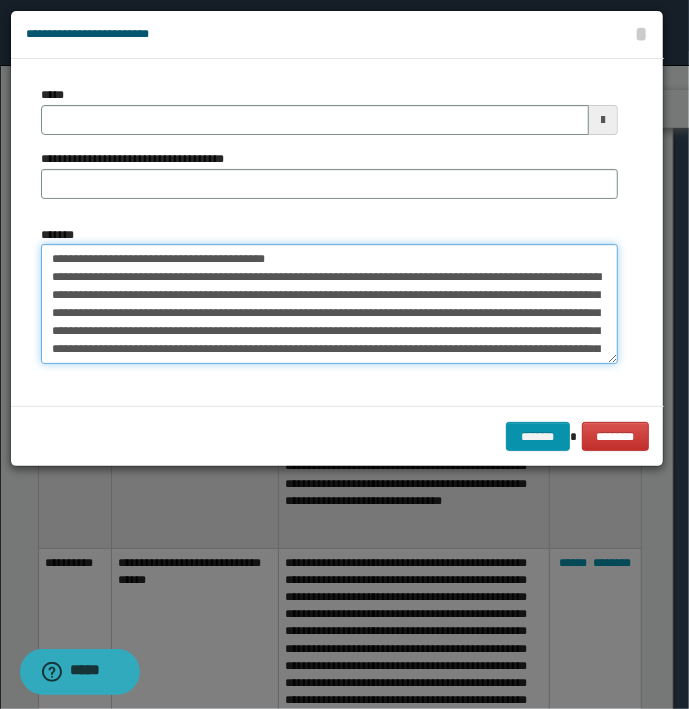 click on "*******" at bounding box center (329, 304) 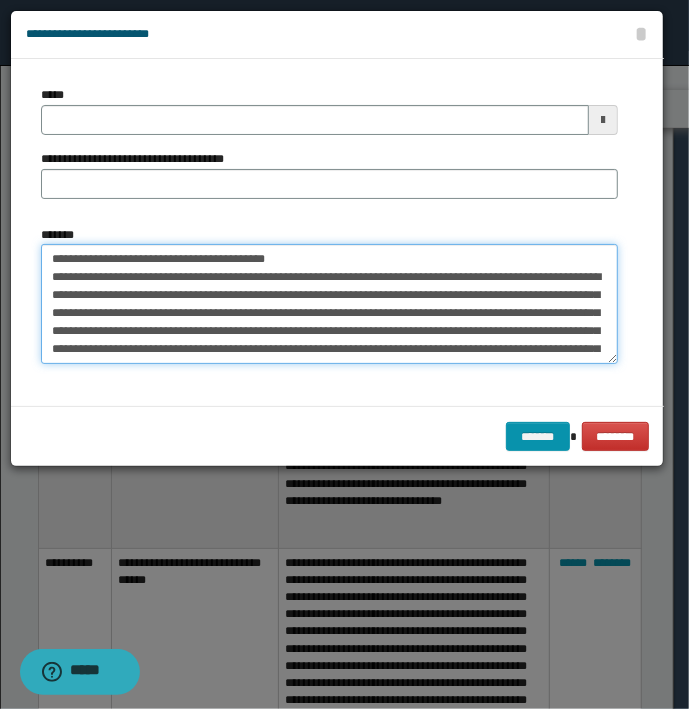 type on "**********" 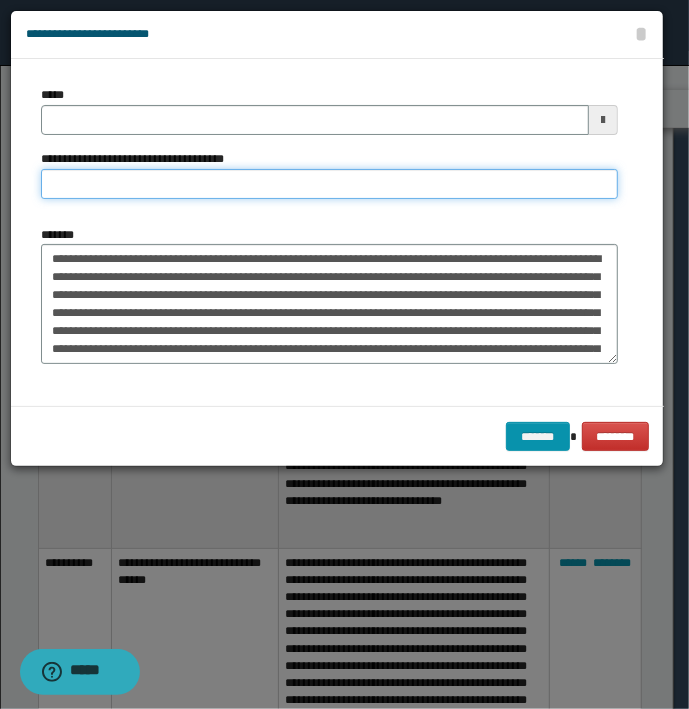 type on "**********" 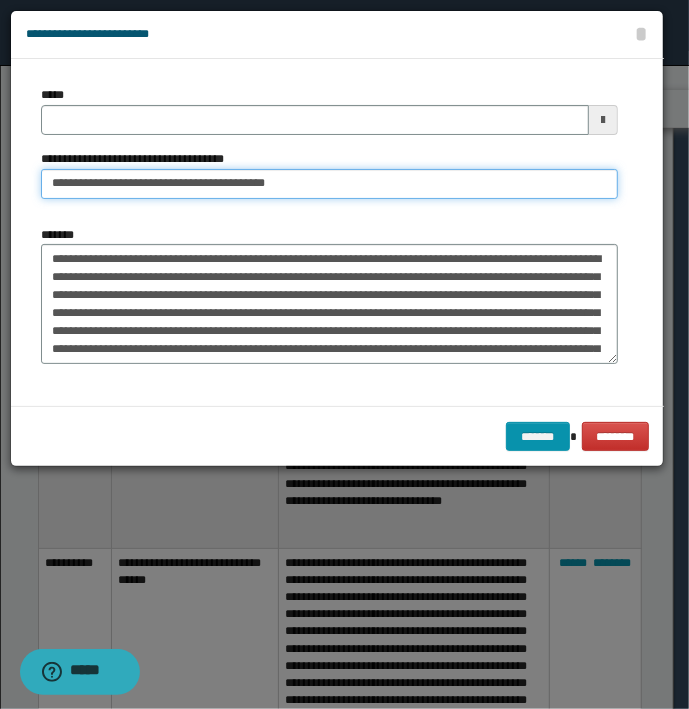 type 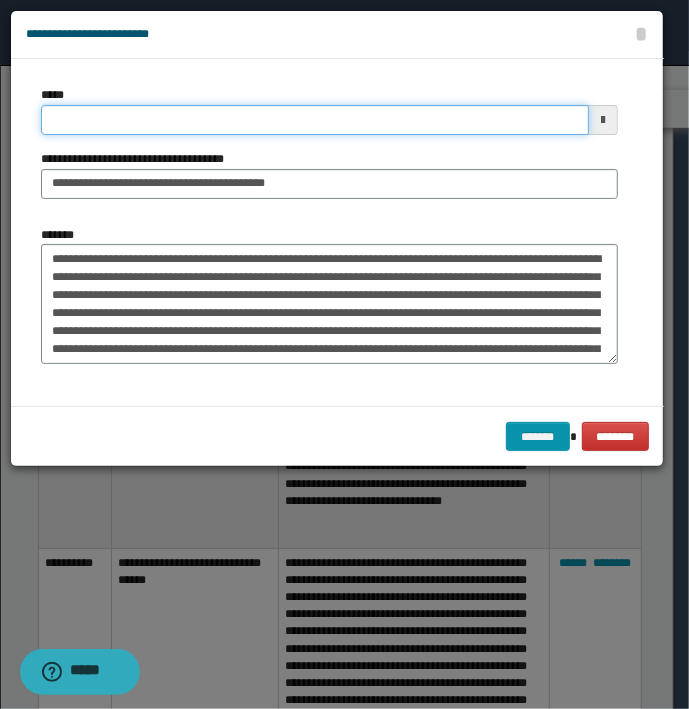 click on "*****" at bounding box center [315, 120] 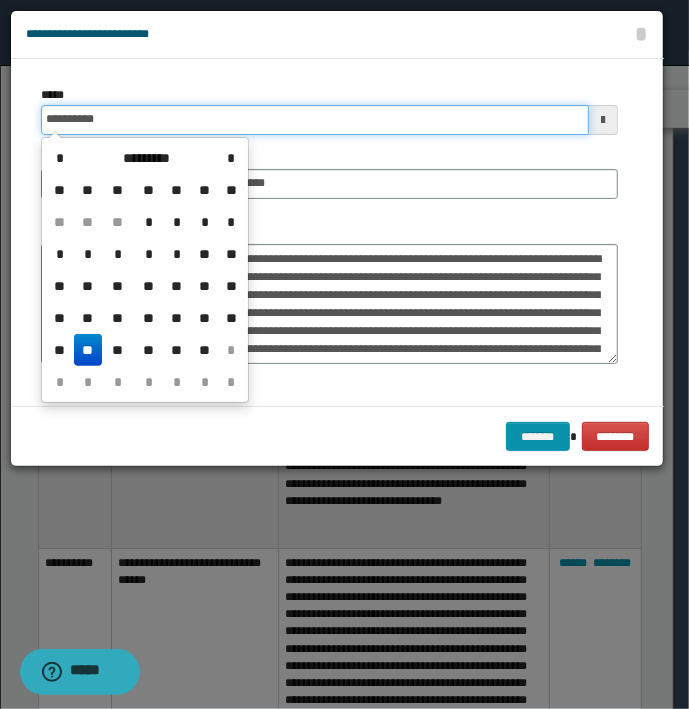 type on "**********" 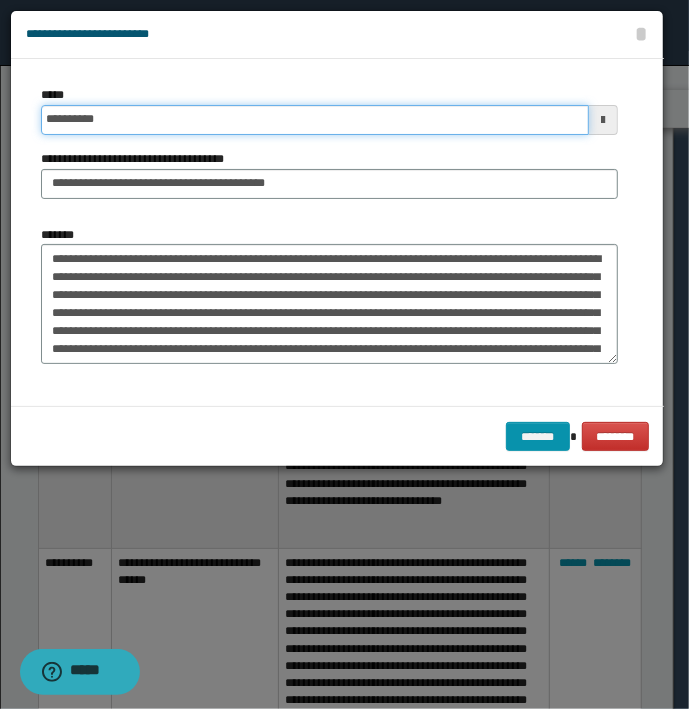 click on "*******" at bounding box center (538, 437) 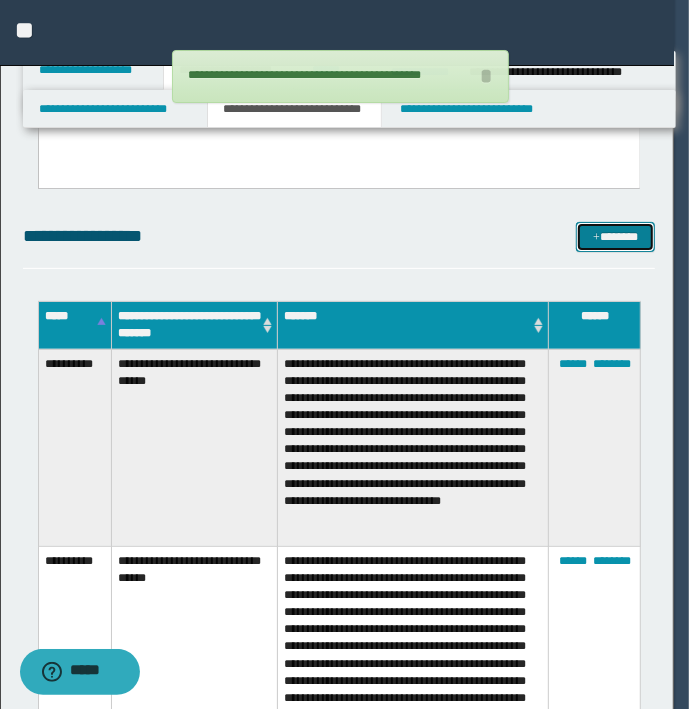 click on "*******" at bounding box center (615, 237) 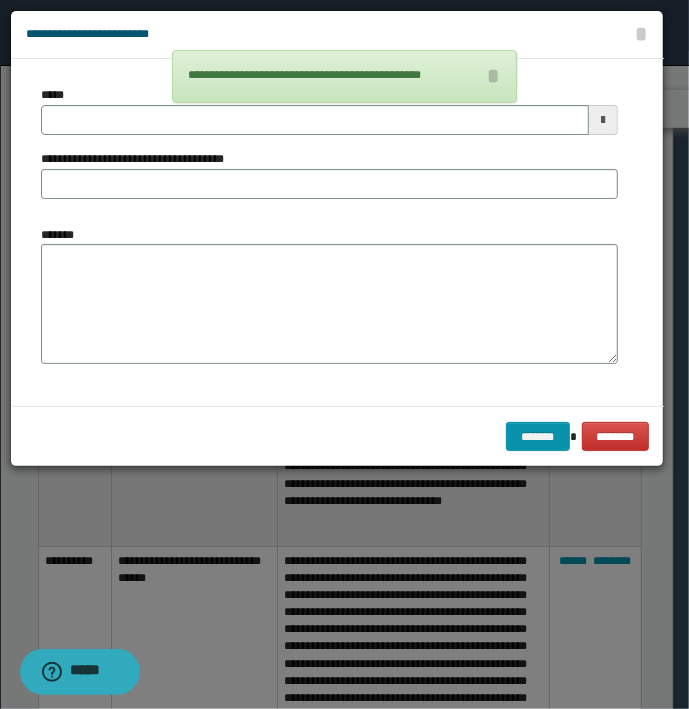 type 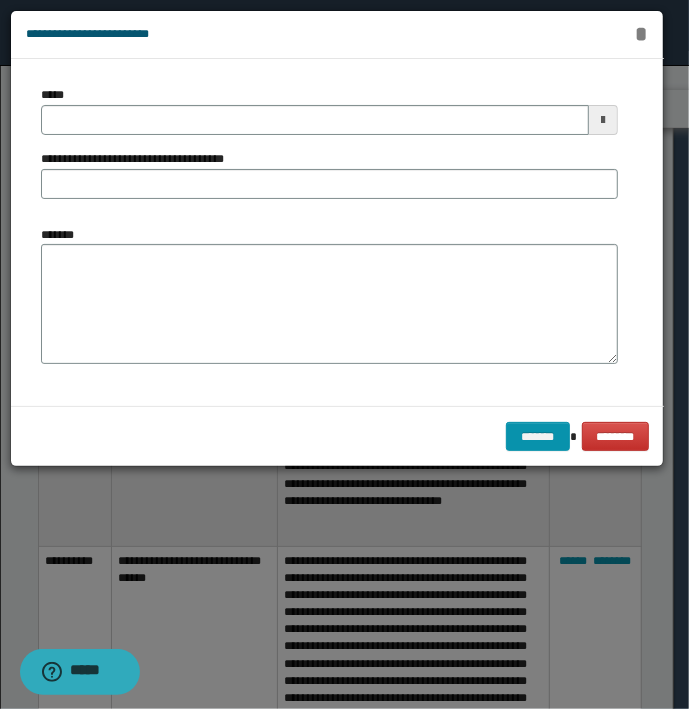 drag, startPoint x: 637, startPoint y: 31, endPoint x: 637, endPoint y: 91, distance: 60 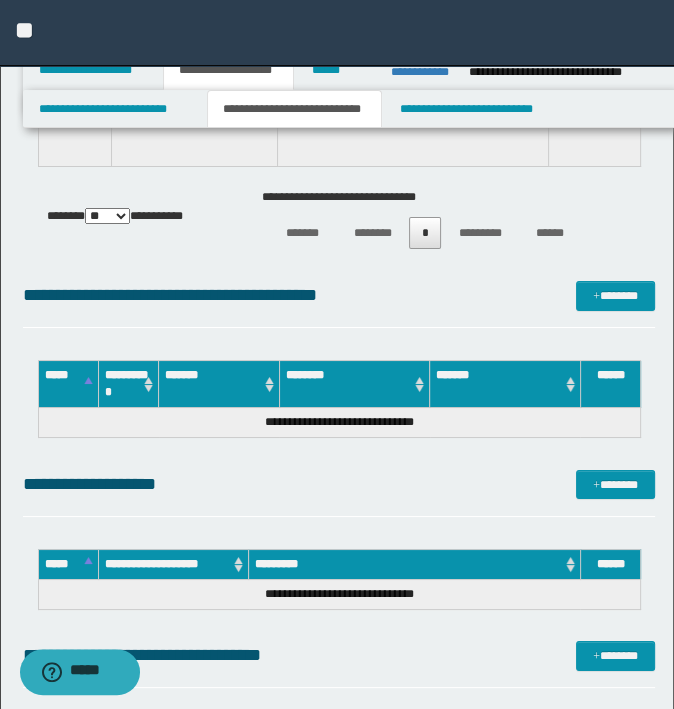scroll, scrollTop: 4400, scrollLeft: 0, axis: vertical 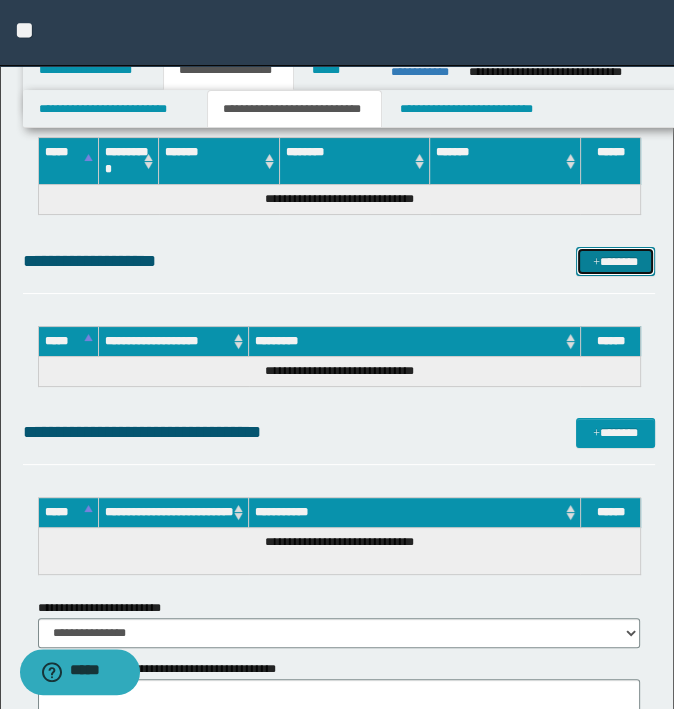 click on "*******" at bounding box center [615, 262] 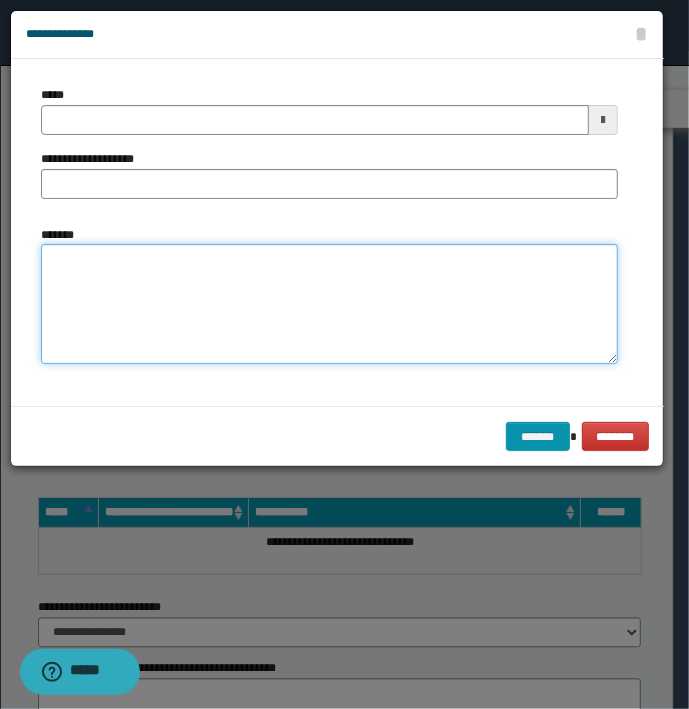 drag, startPoint x: 676, startPoint y: 272, endPoint x: 493, endPoint y: 276, distance: 183.04372 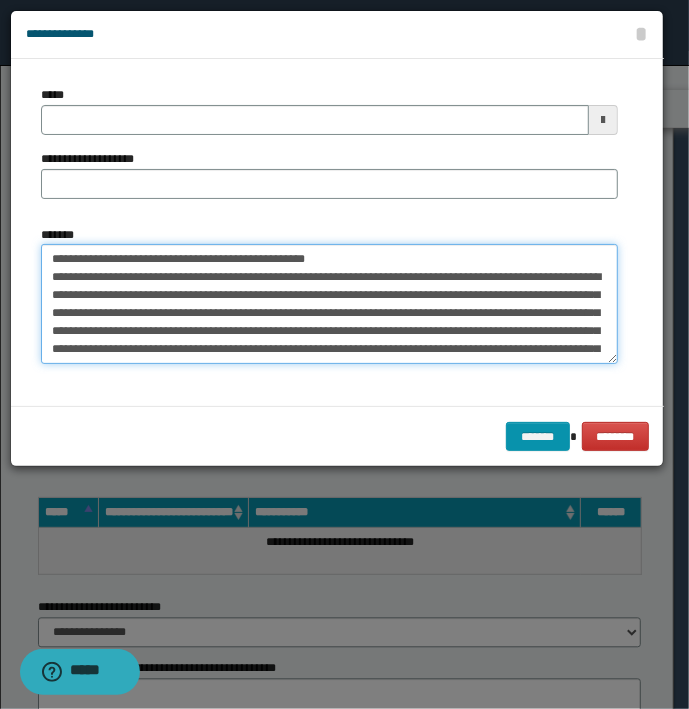 click on "*******" at bounding box center [329, 304] 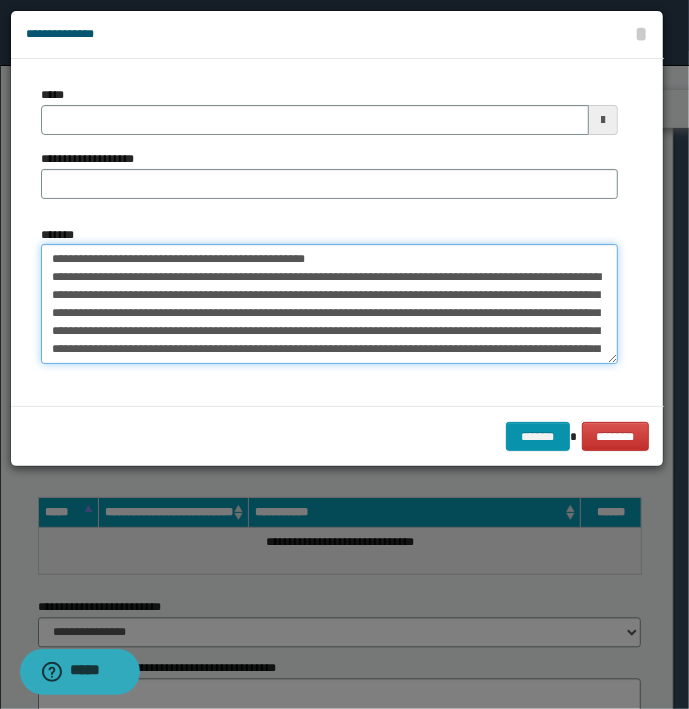 drag, startPoint x: 147, startPoint y: 257, endPoint x: -5, endPoint y: 257, distance: 152 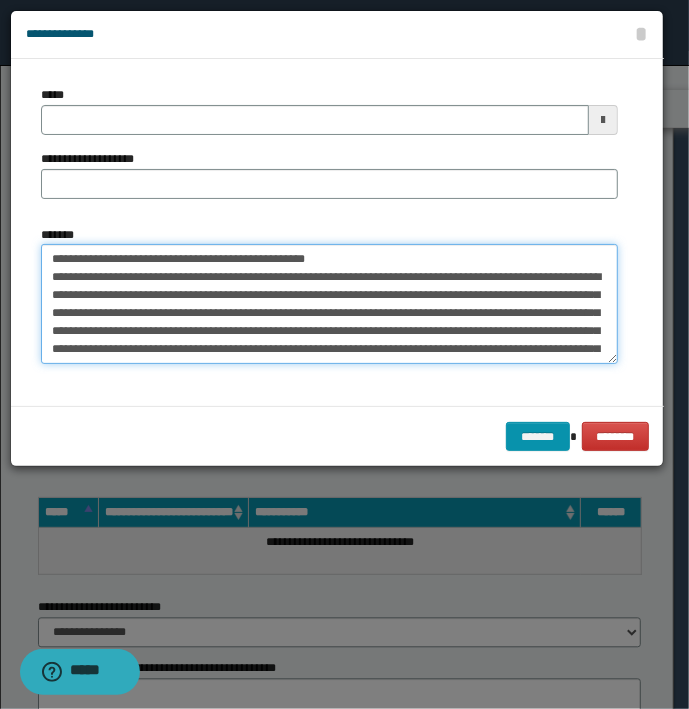 type on "**********" 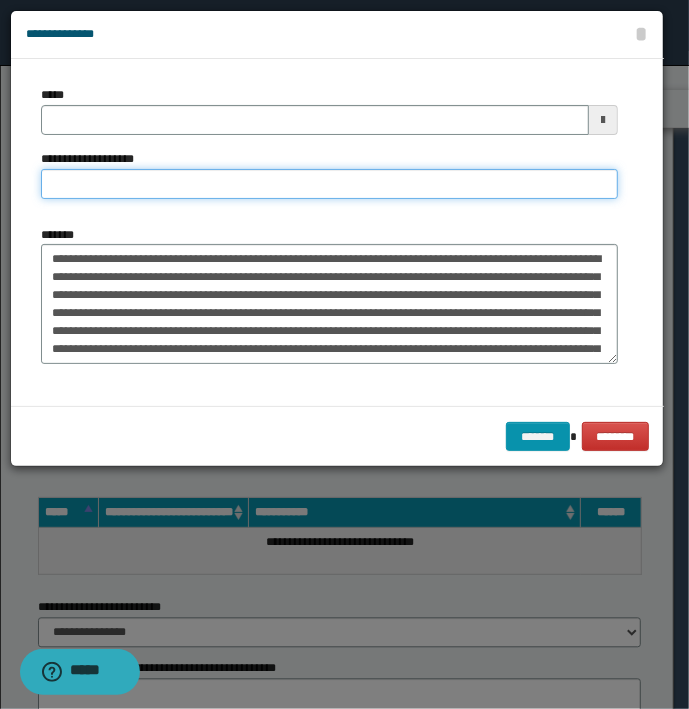 type on "**********" 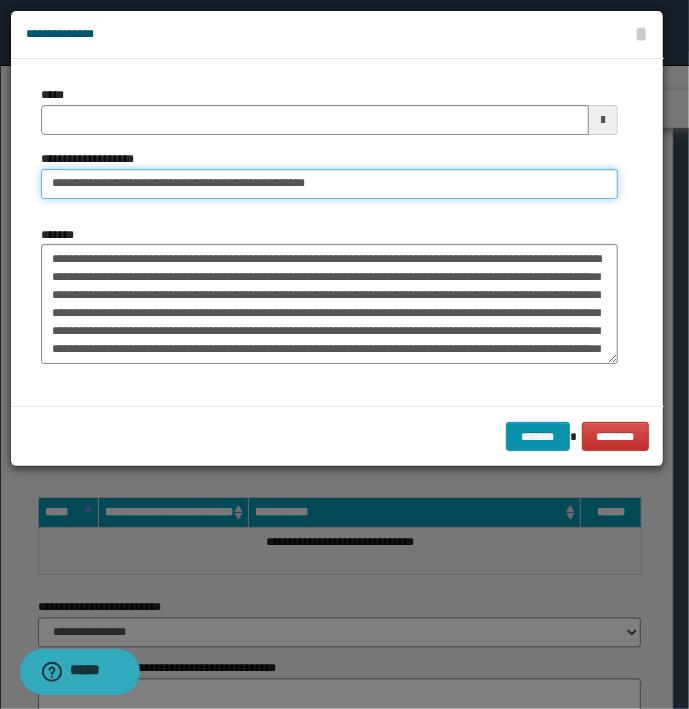 type 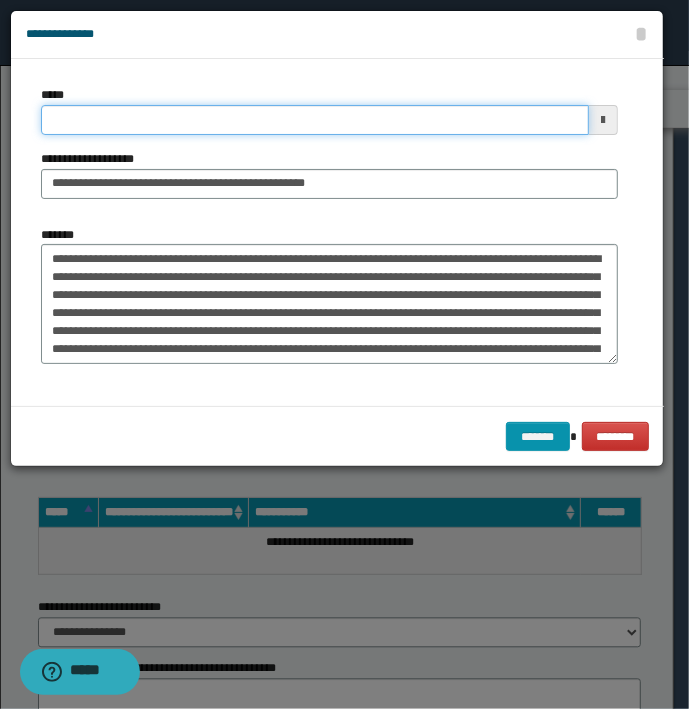 click on "*****" at bounding box center [315, 120] 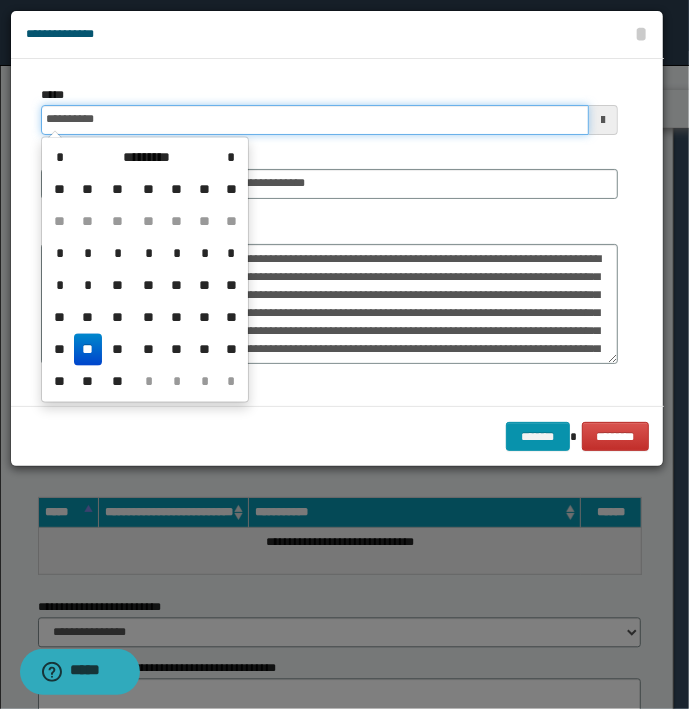 type on "**********" 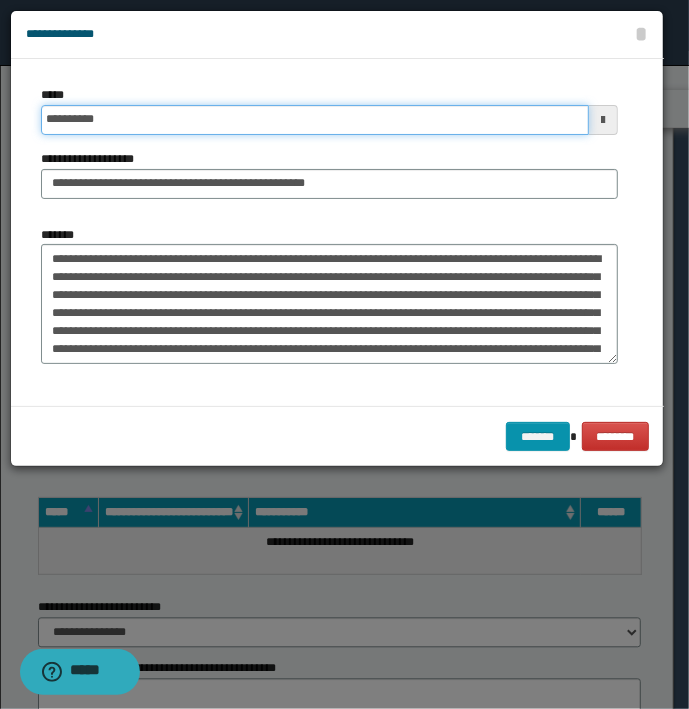 click on "*******" at bounding box center [538, 437] 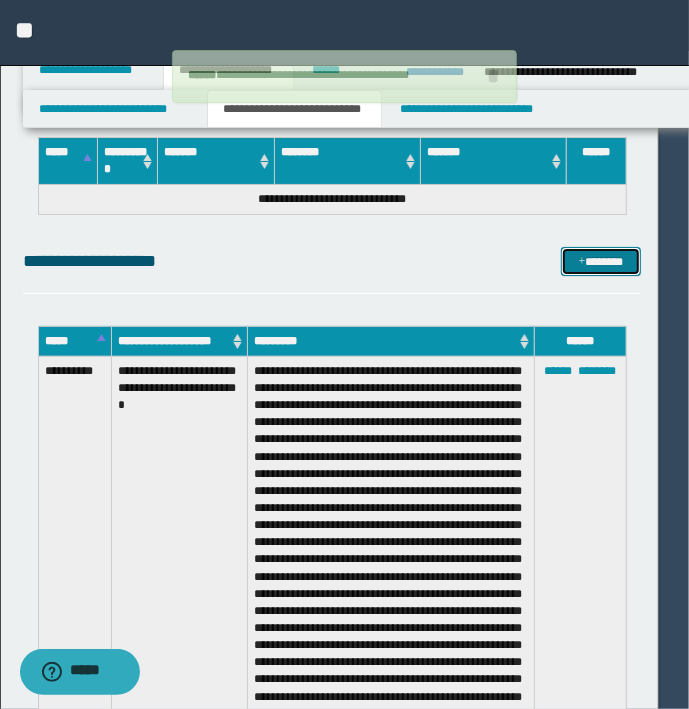 type 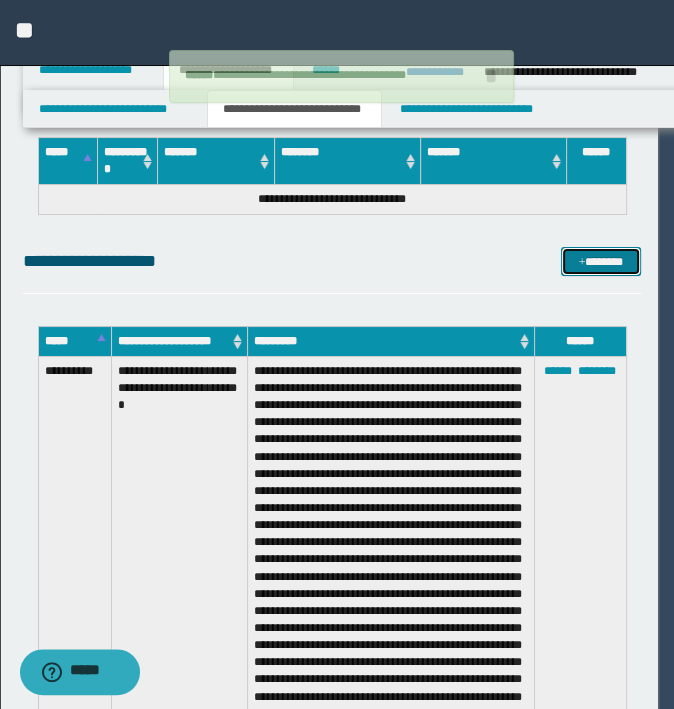 click on "*******" at bounding box center (600, 262) 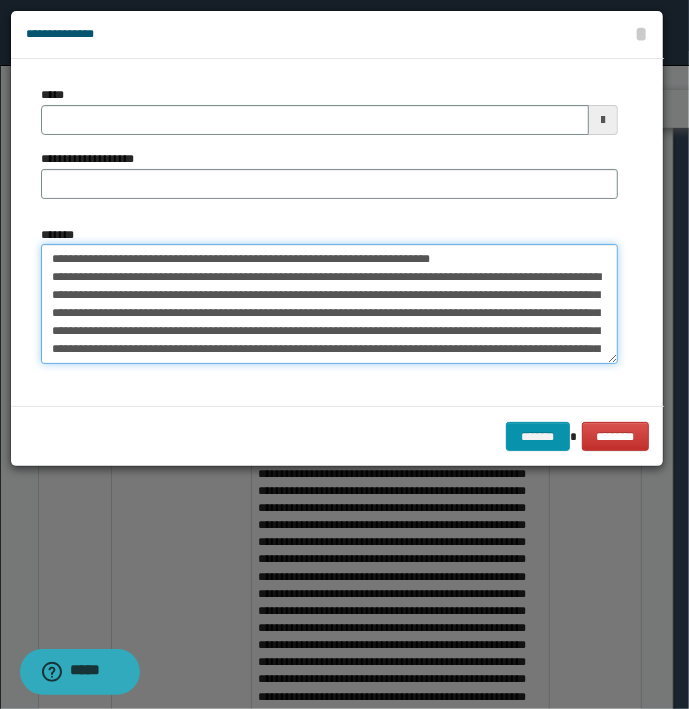click on "*******" at bounding box center [329, 304] 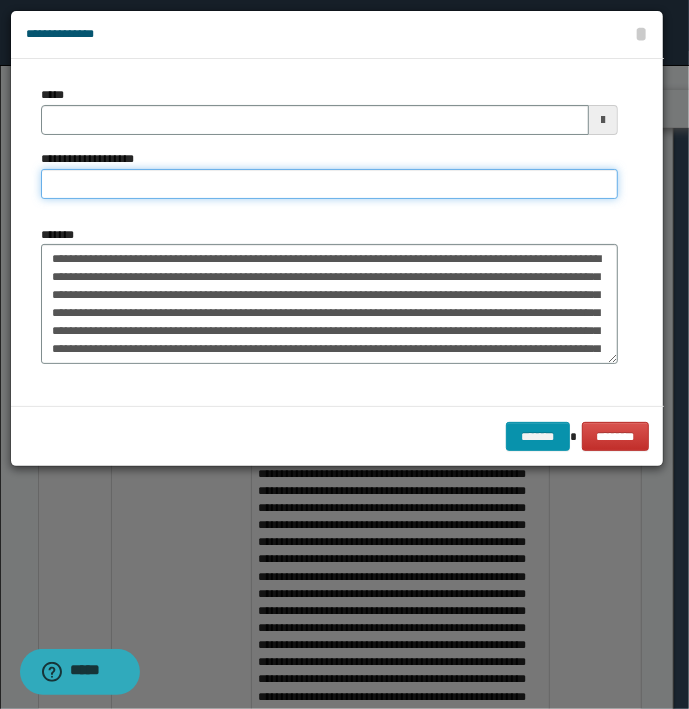 type on "**********" 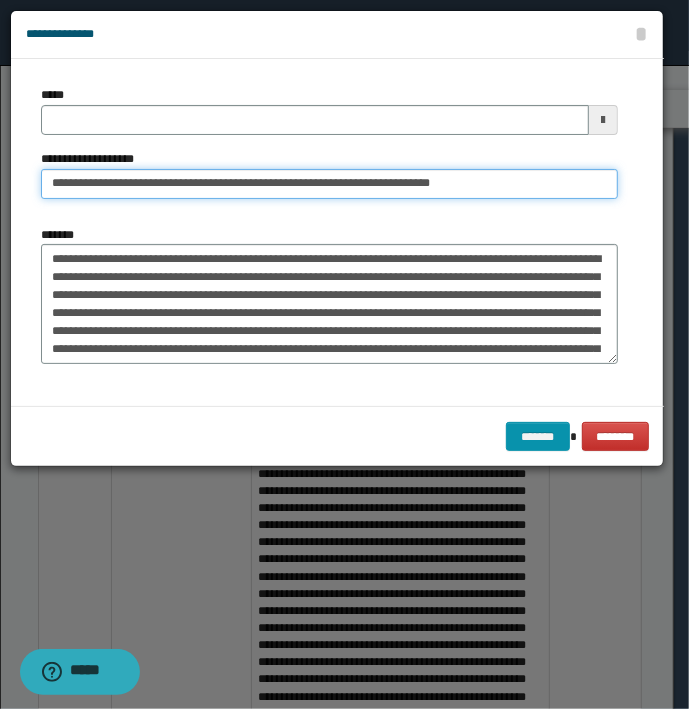 type 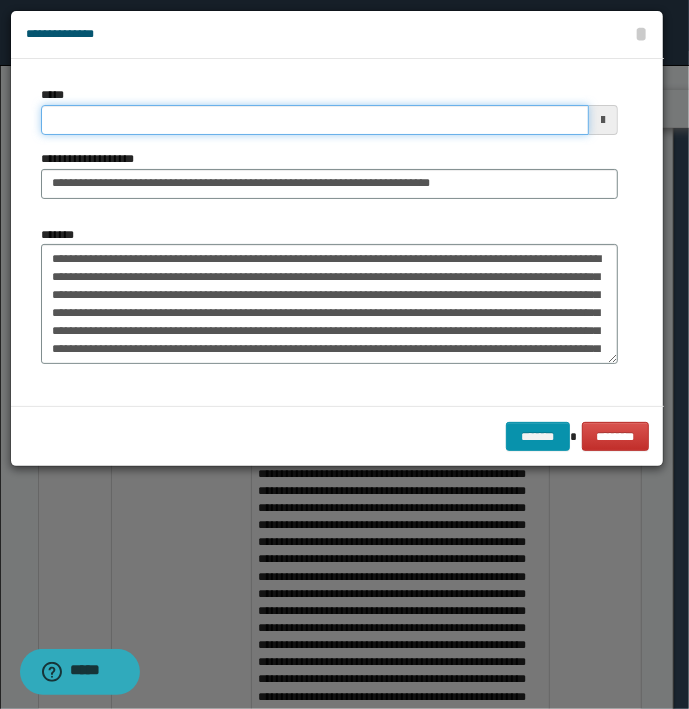 click on "*****" at bounding box center [315, 120] 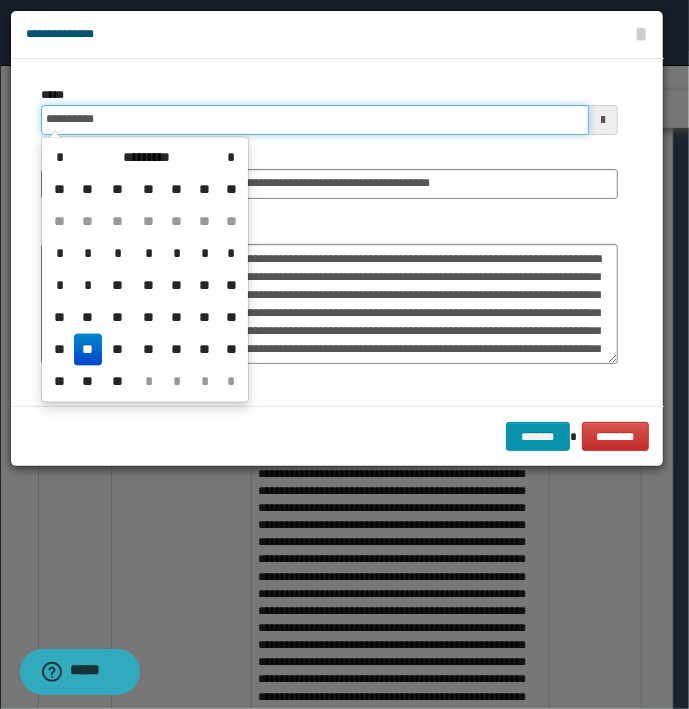 type on "**********" 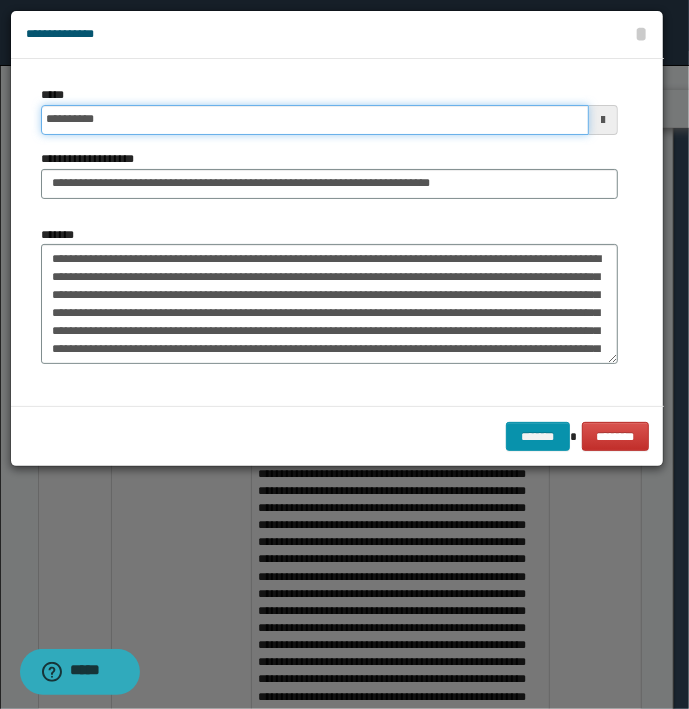 click on "*******" at bounding box center [538, 437] 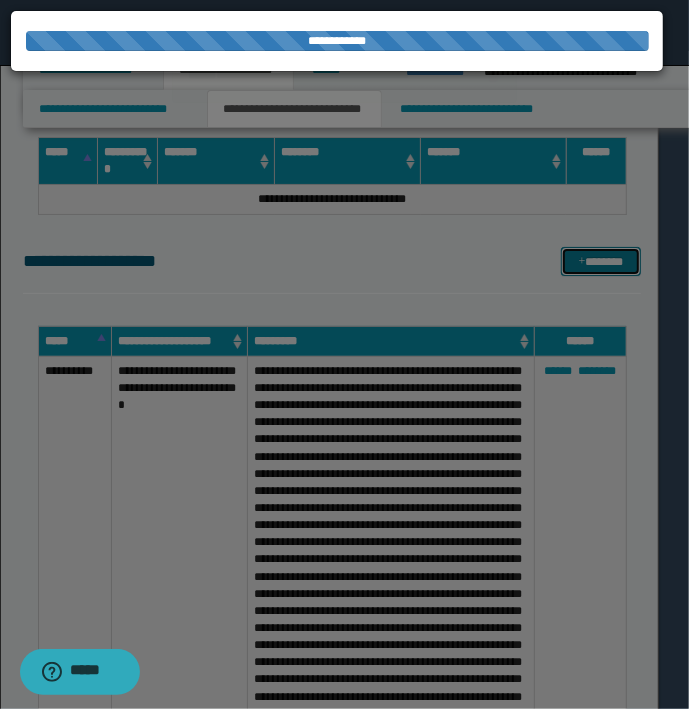 type 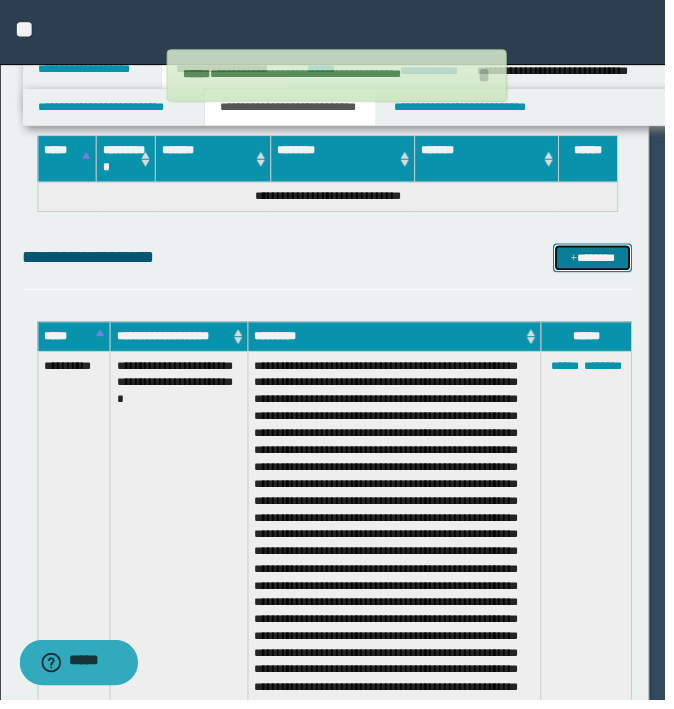 click on "*******" at bounding box center [600, 262] 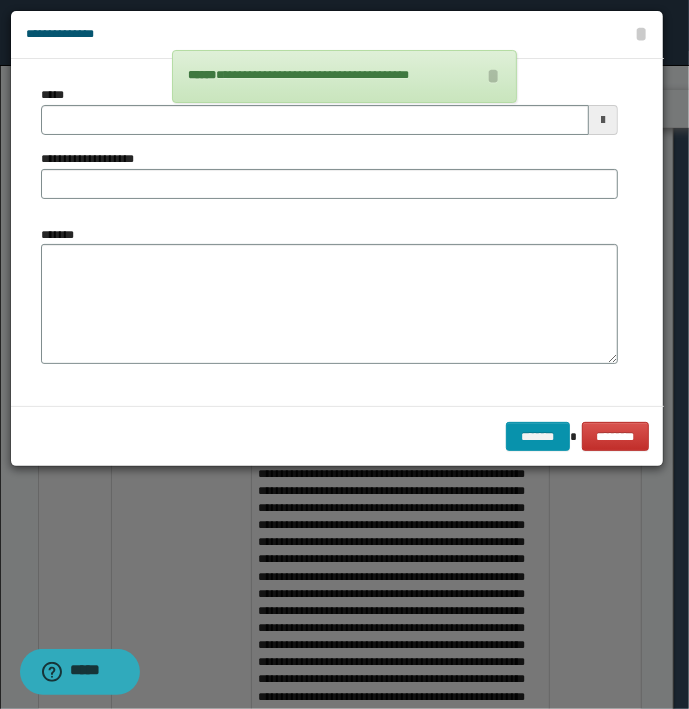type 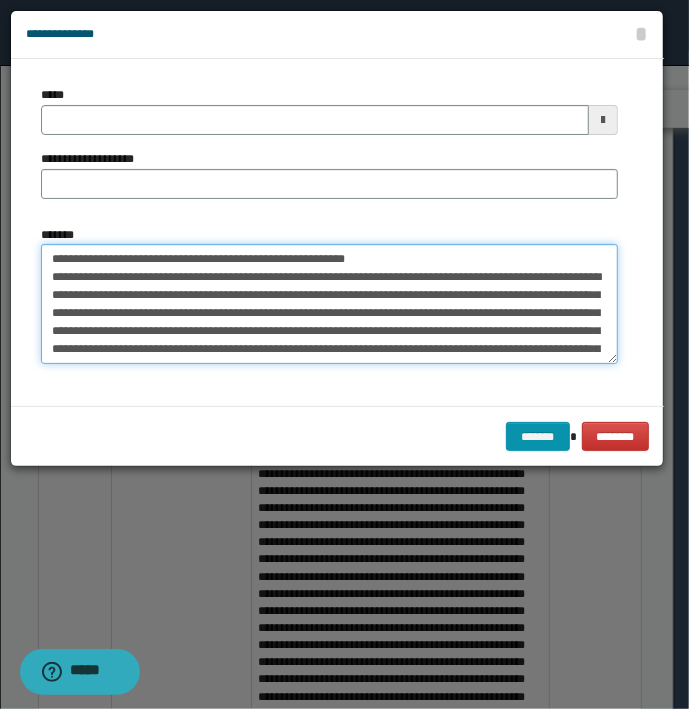 click on "*******" at bounding box center (329, 304) 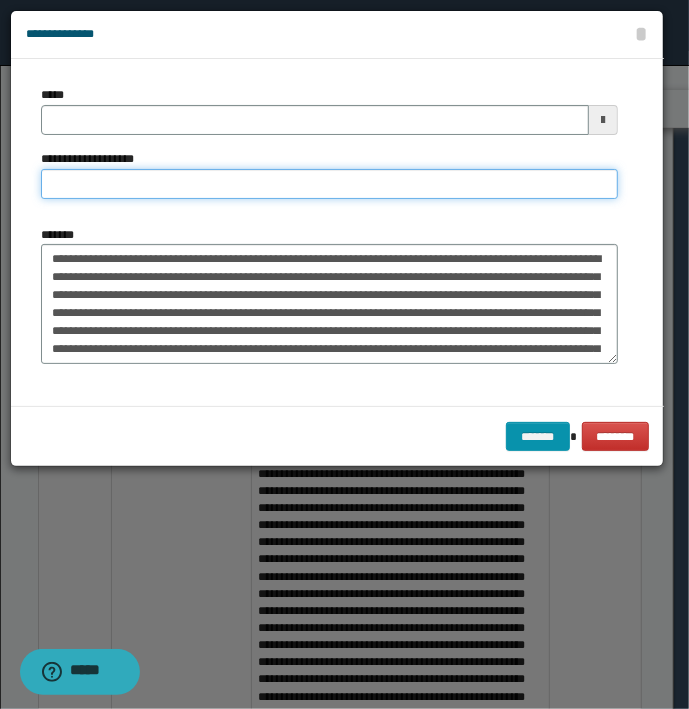 type on "**********" 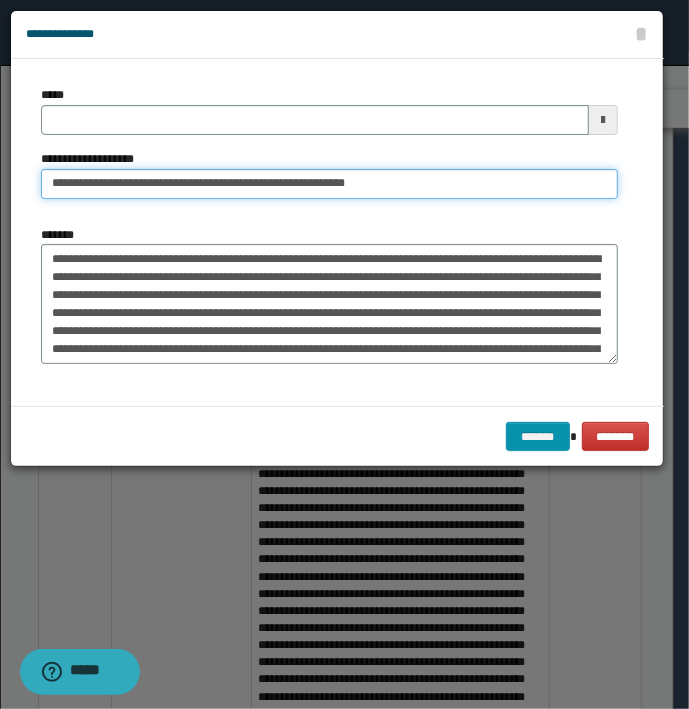 type 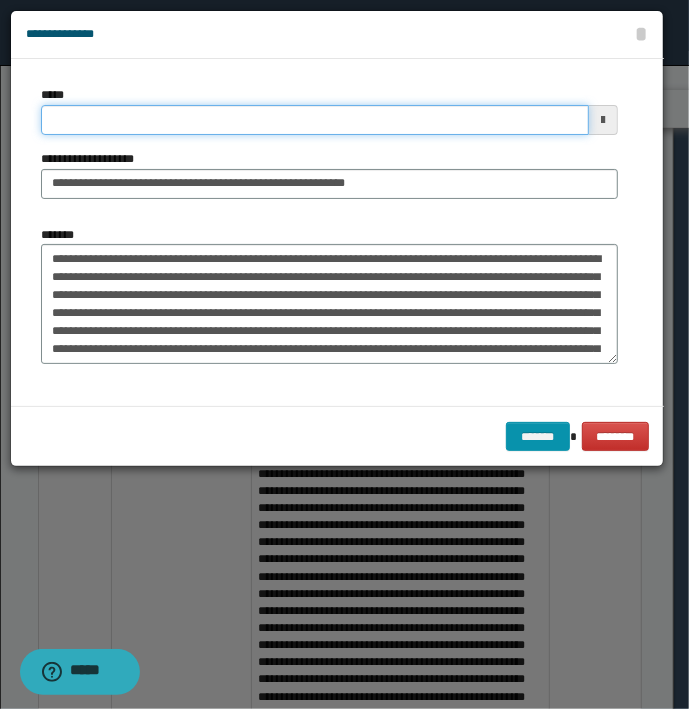 click on "*****" at bounding box center (315, 120) 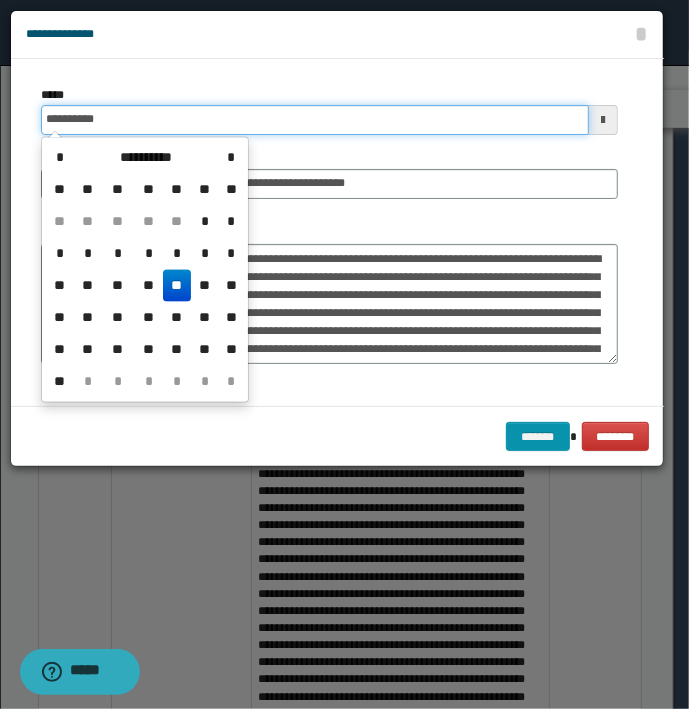 type on "**********" 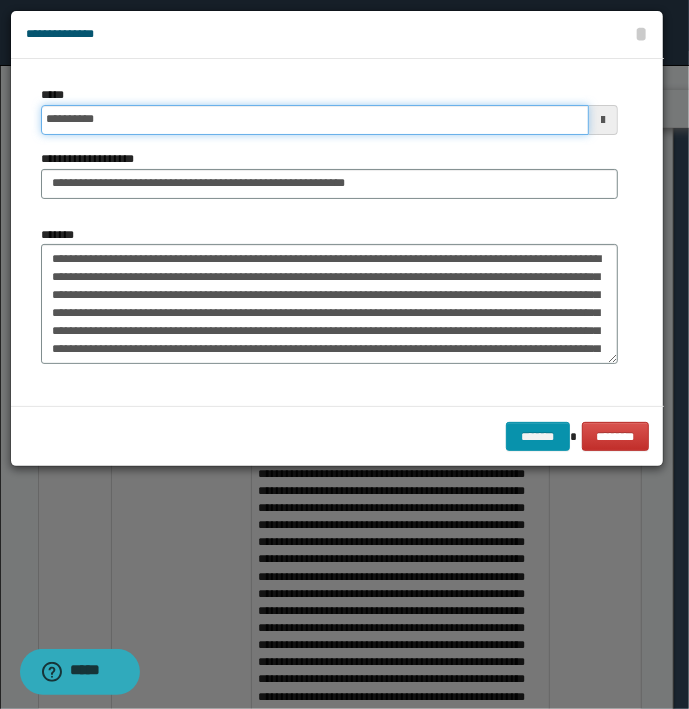 click on "*******" at bounding box center [538, 437] 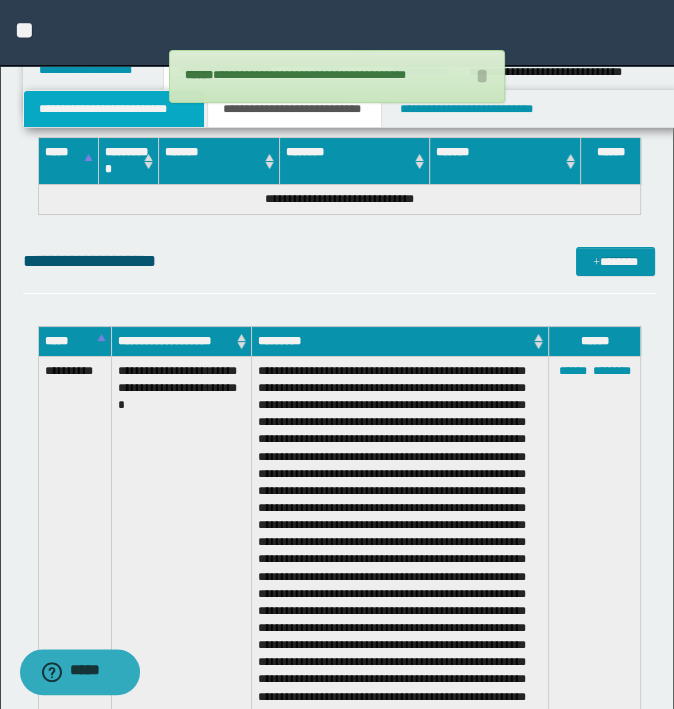 click on "**********" at bounding box center [114, 109] 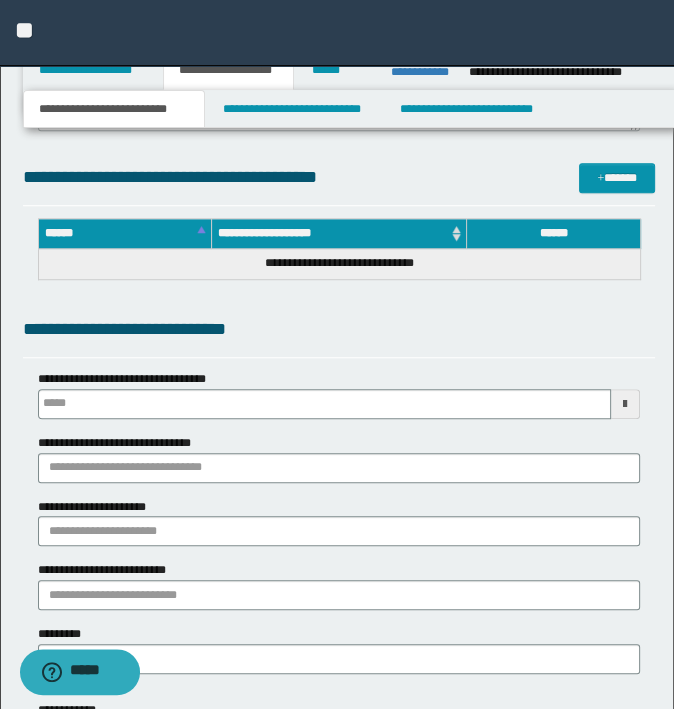 scroll, scrollTop: 978, scrollLeft: 0, axis: vertical 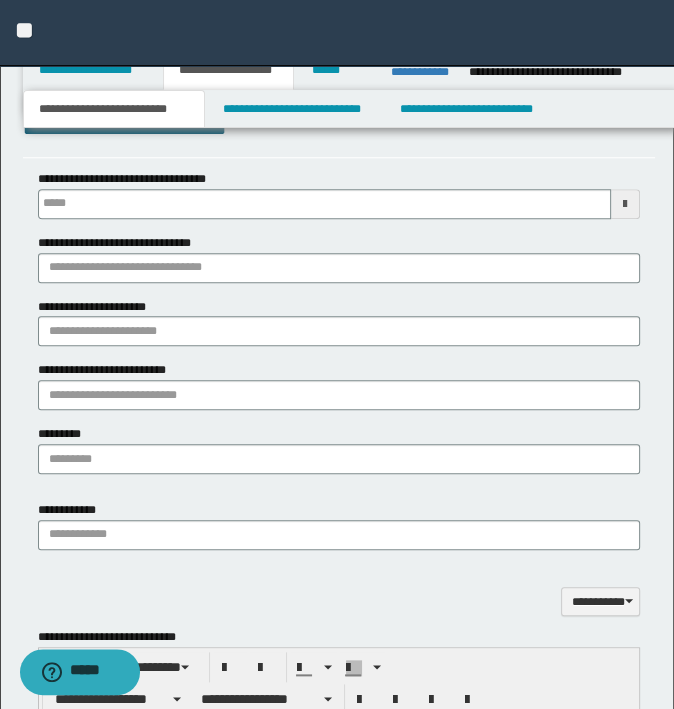 click on "**********" at bounding box center (339, 329) 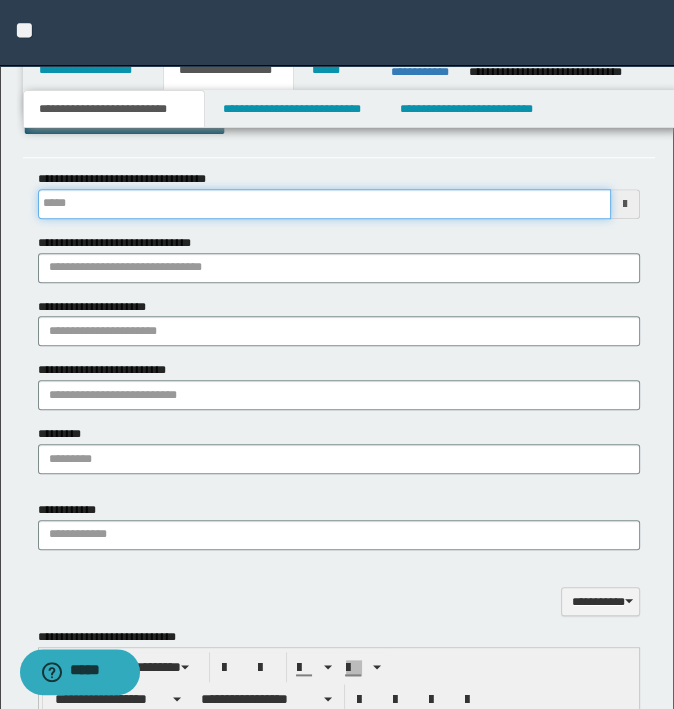click on "**********" at bounding box center (325, 204) 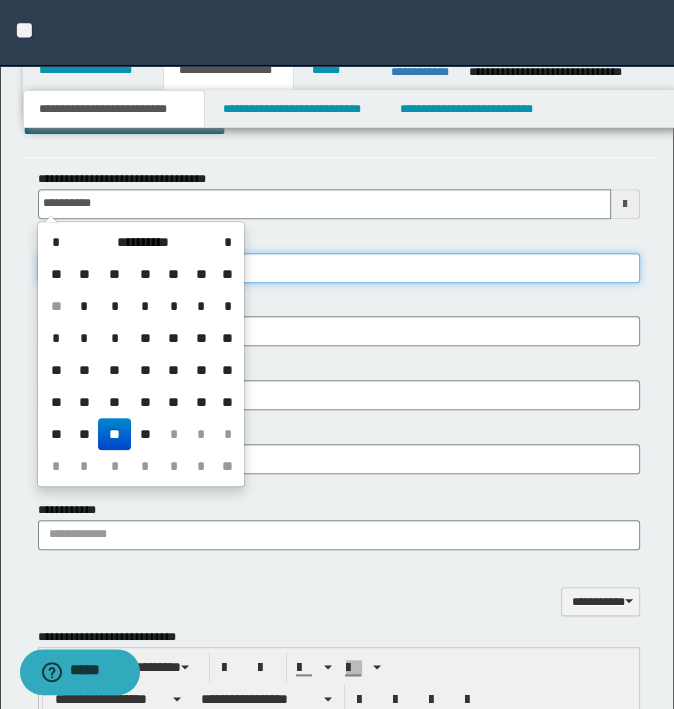 type on "**********" 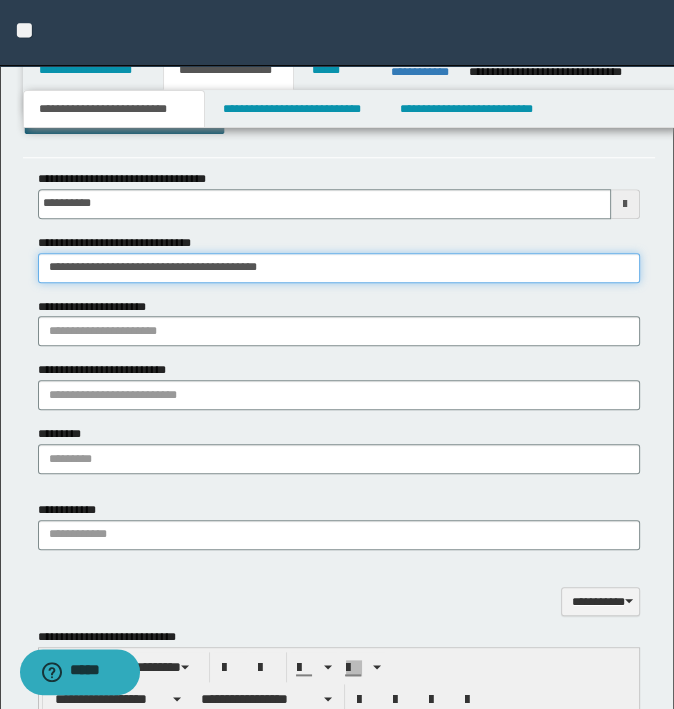 type on "**********" 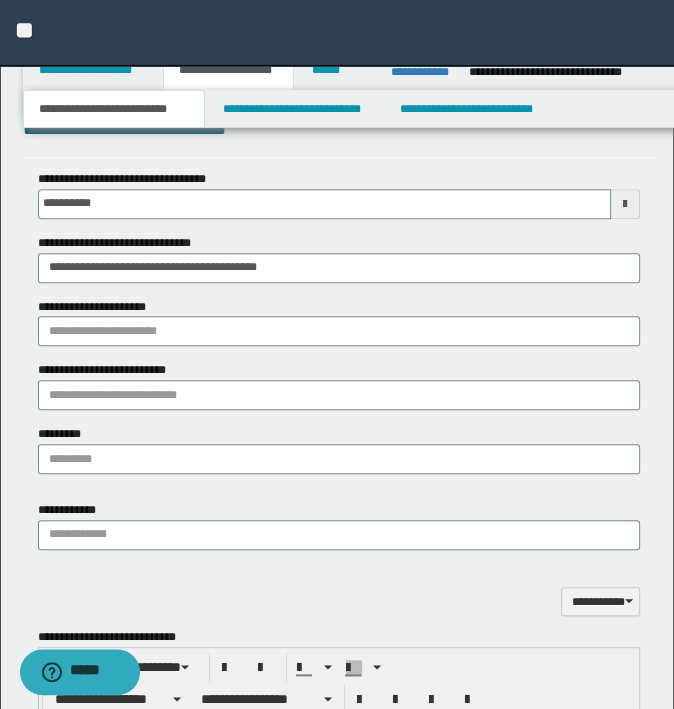 click on "**********" at bounding box center (339, 329) 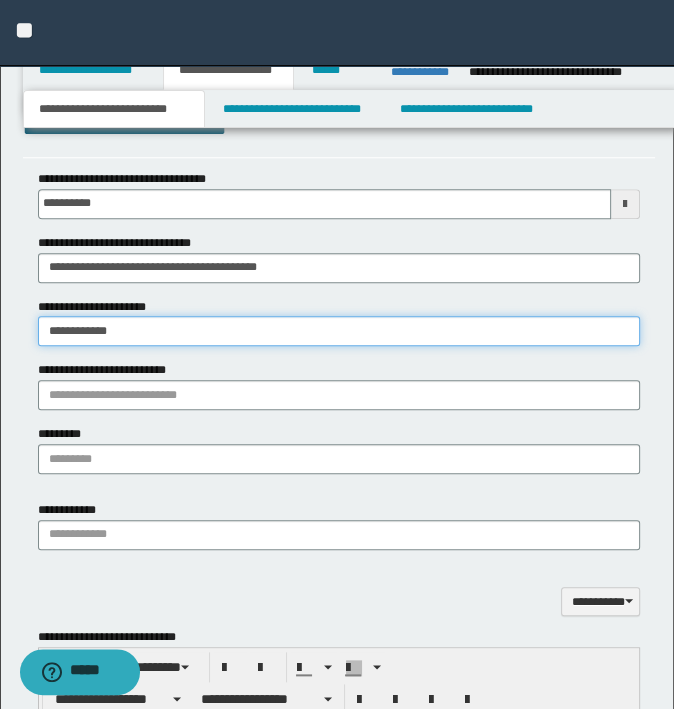 type on "**********" 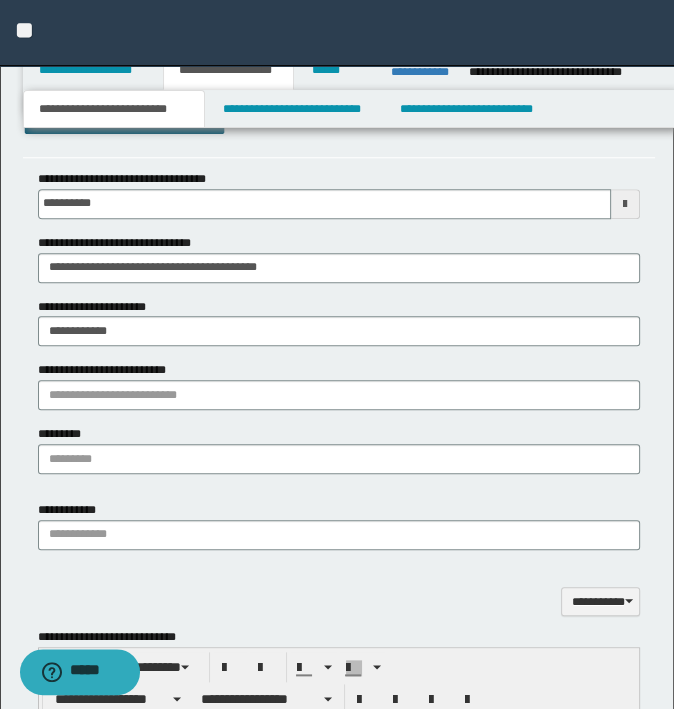 click on "**********" at bounding box center (339, 329) 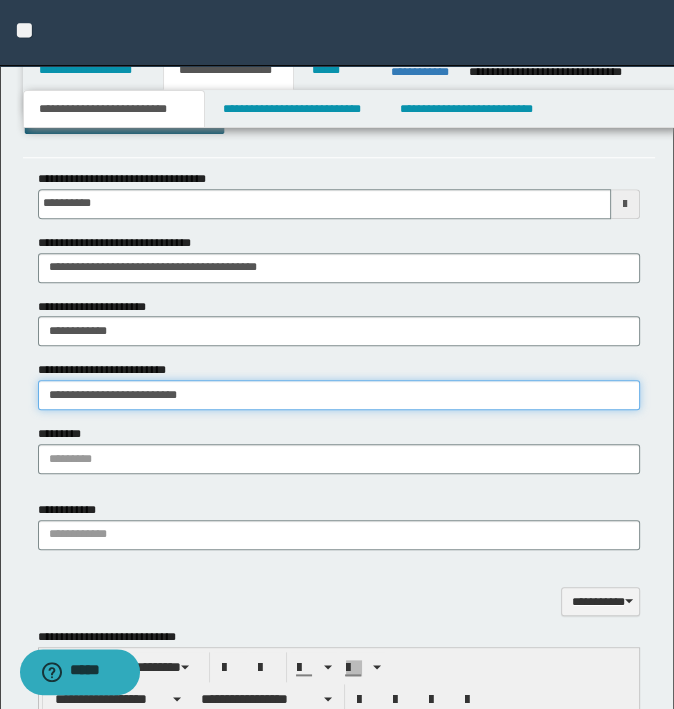 type on "**********" 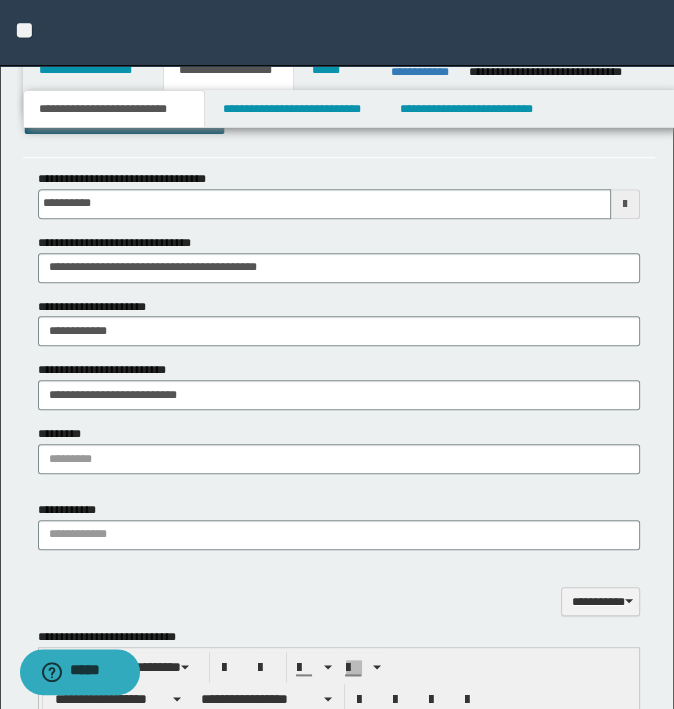 click on "*********" at bounding box center (339, 449) 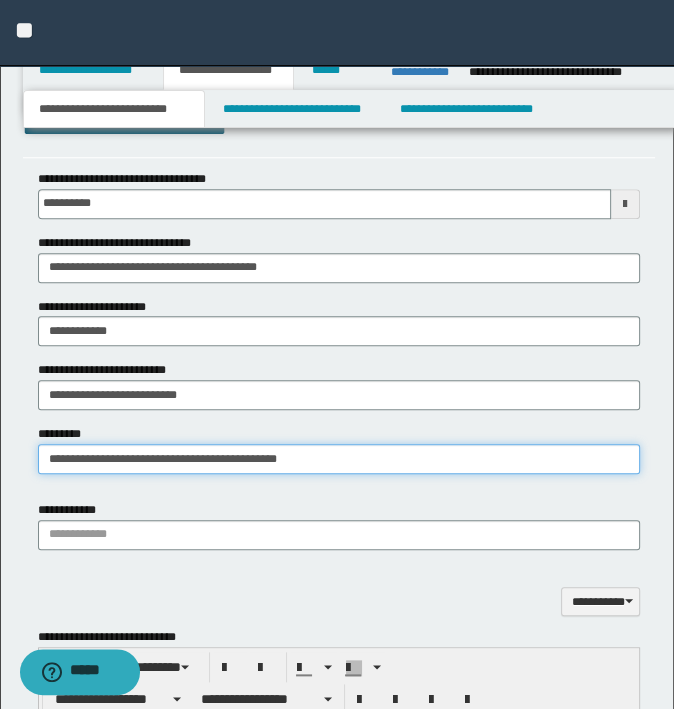 type on "**********" 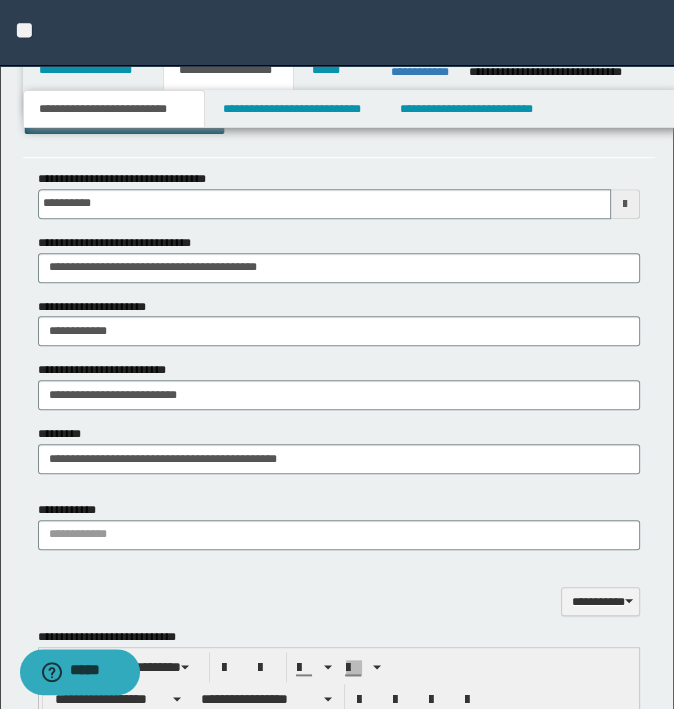 click on "**********" at bounding box center (339, 525) 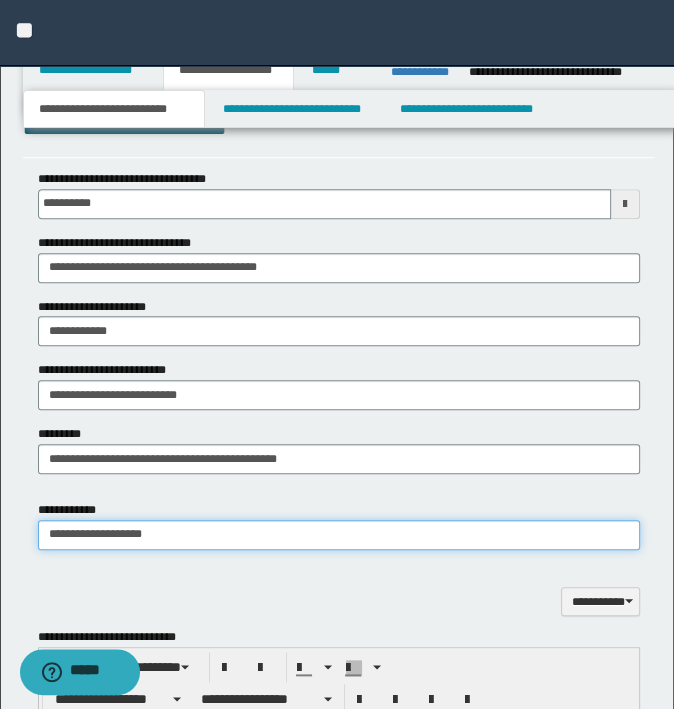 type on "**********" 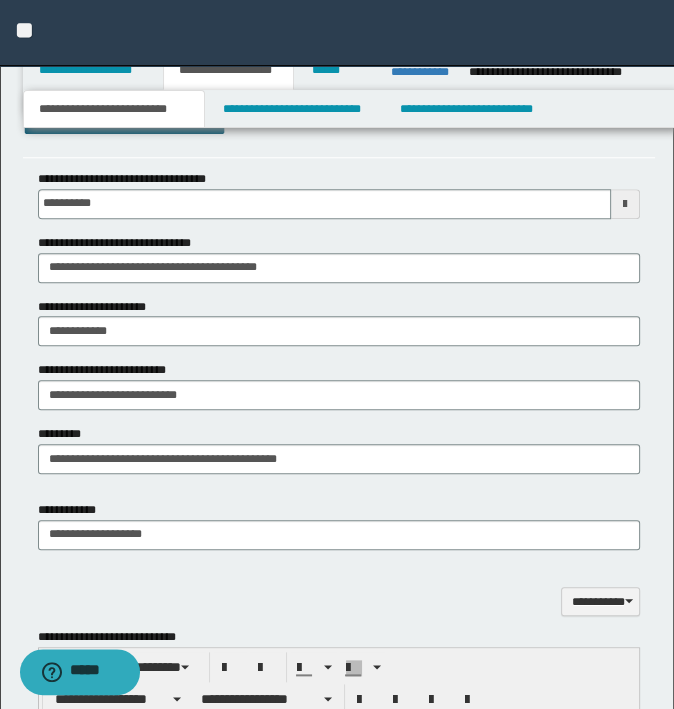 click on "**********" at bounding box center [339, 590] 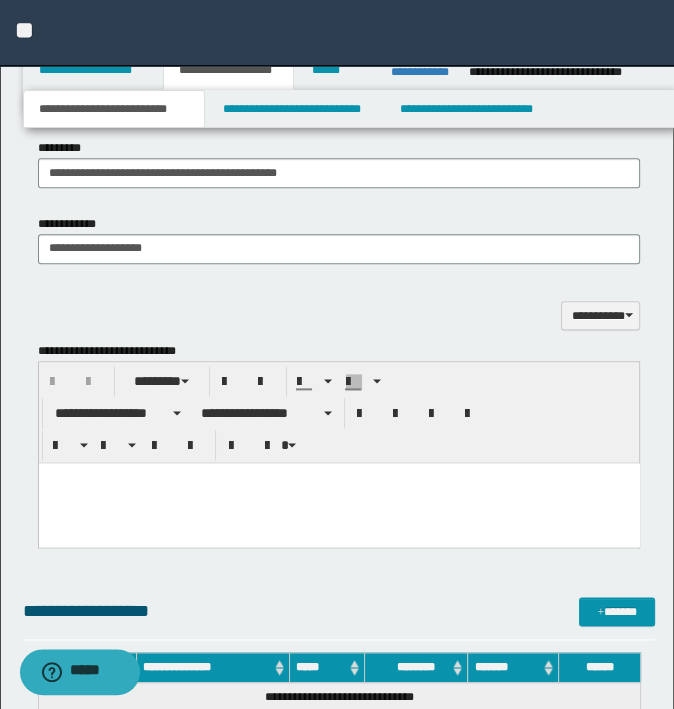 scroll, scrollTop: 1278, scrollLeft: 0, axis: vertical 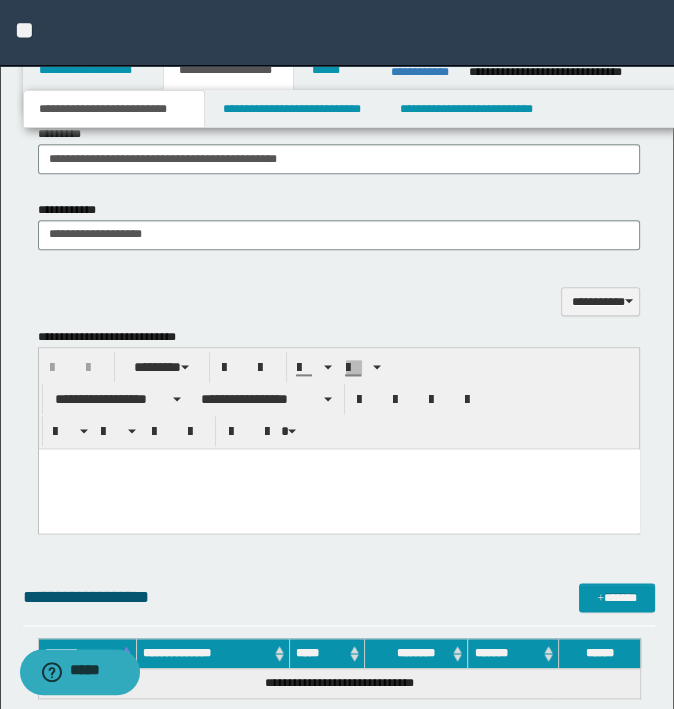 click at bounding box center (338, 464) 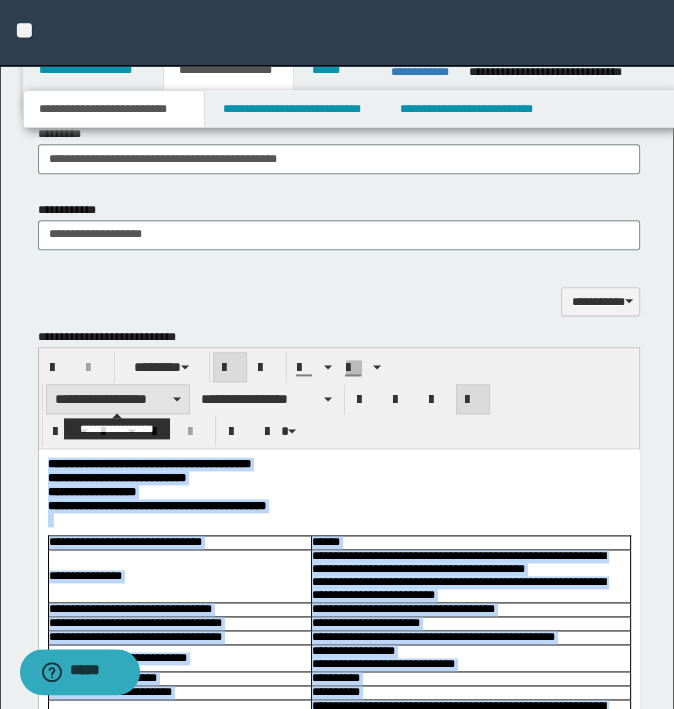 click on "**********" at bounding box center [118, 399] 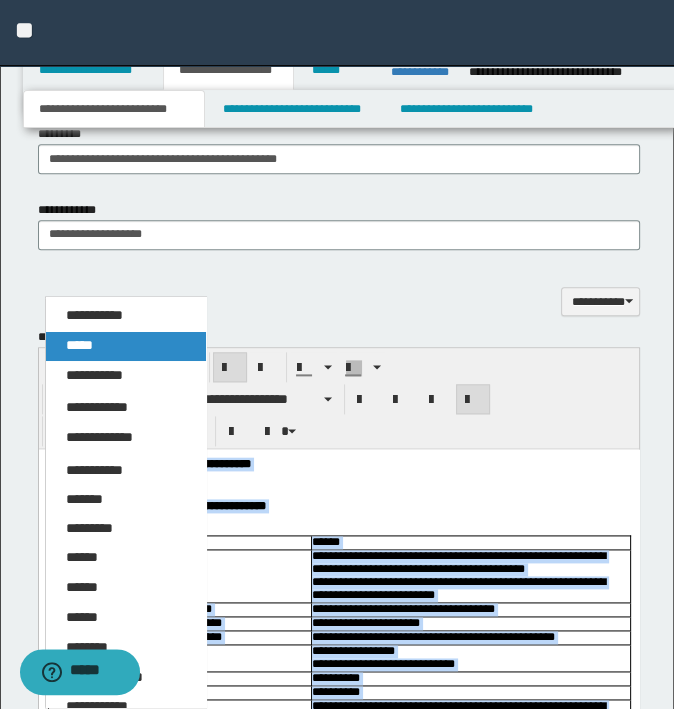 click on "*****" at bounding box center [126, 346] 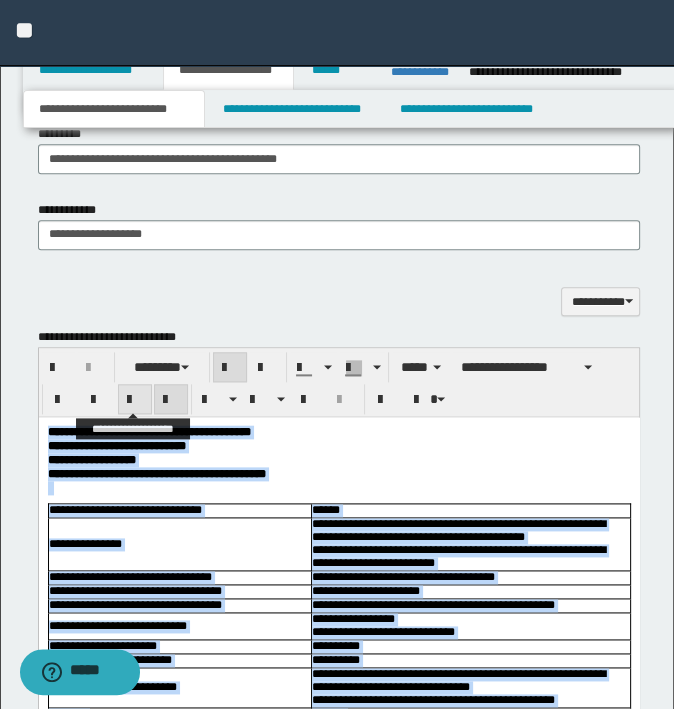 click at bounding box center [135, 400] 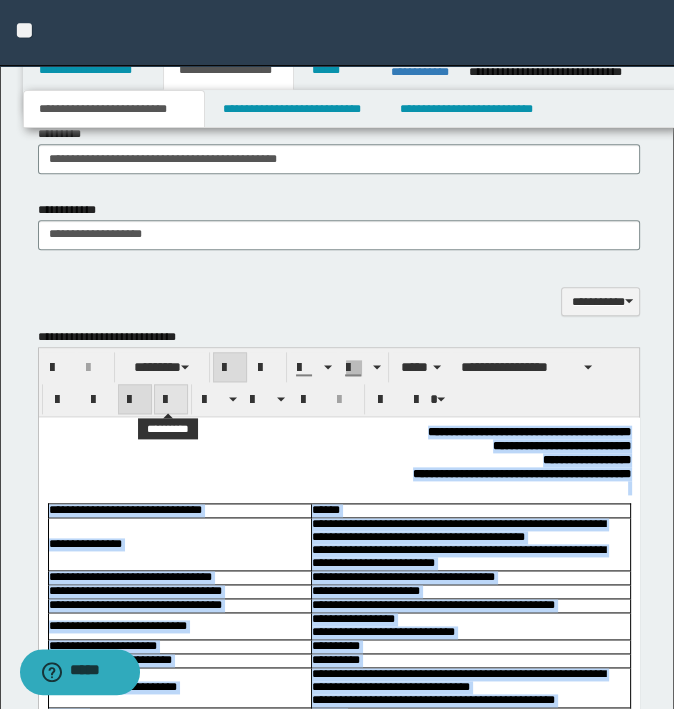 click at bounding box center (171, 400) 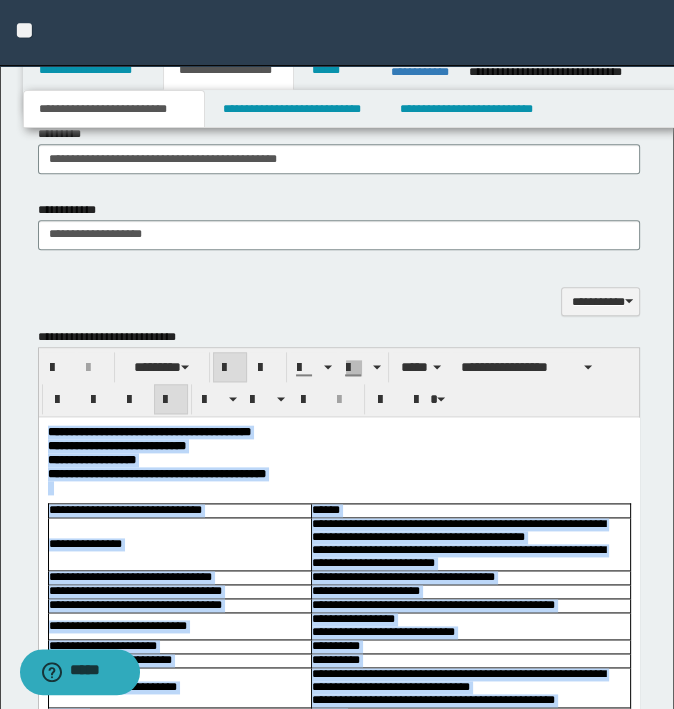 click on "**********" at bounding box center [338, 5028] 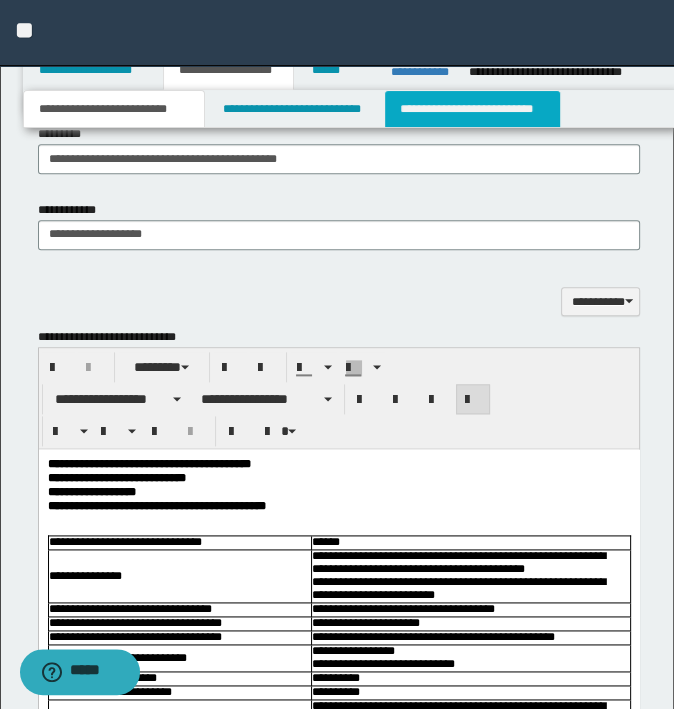 click on "**********" at bounding box center (472, 109) 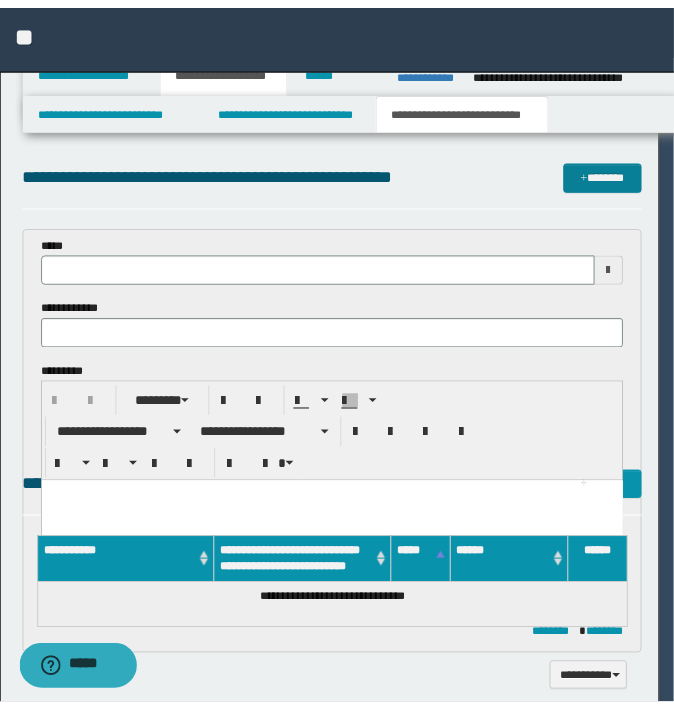 scroll, scrollTop: 0, scrollLeft: 0, axis: both 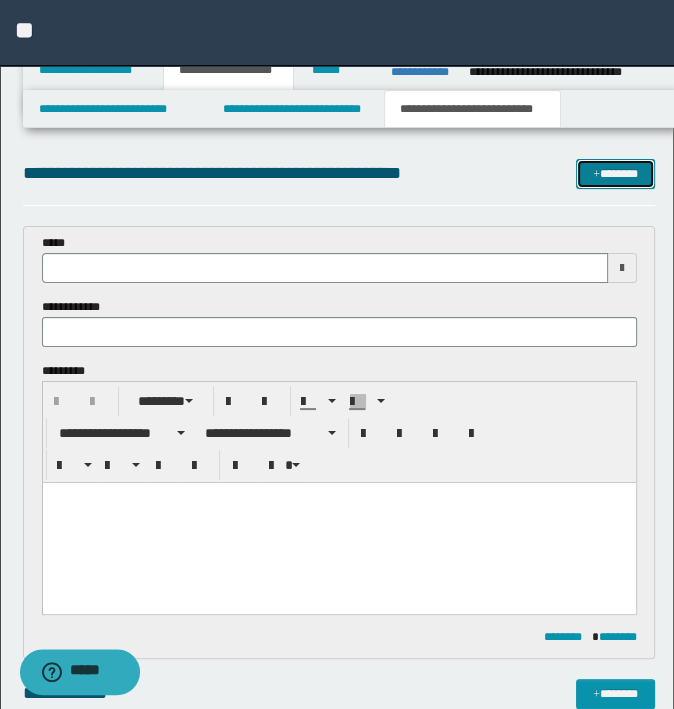 click on "*******" at bounding box center [615, 174] 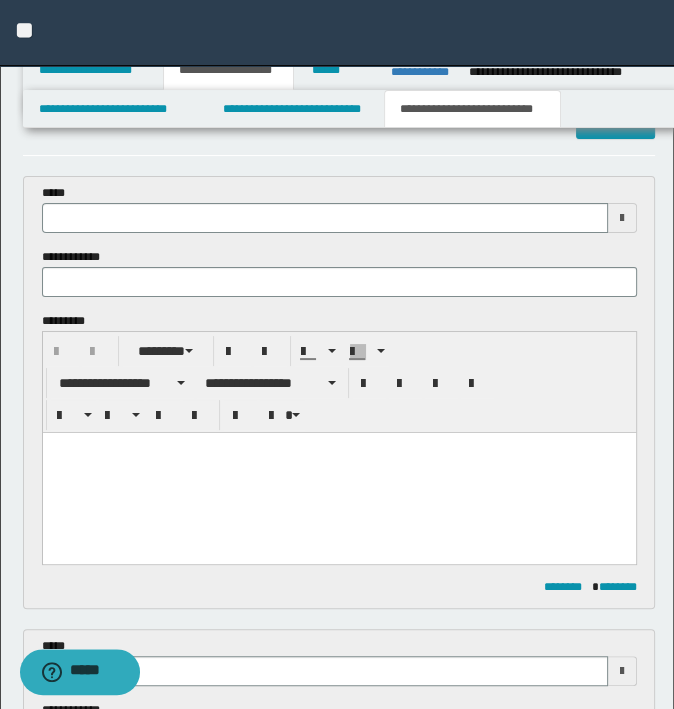 scroll, scrollTop: 0, scrollLeft: 0, axis: both 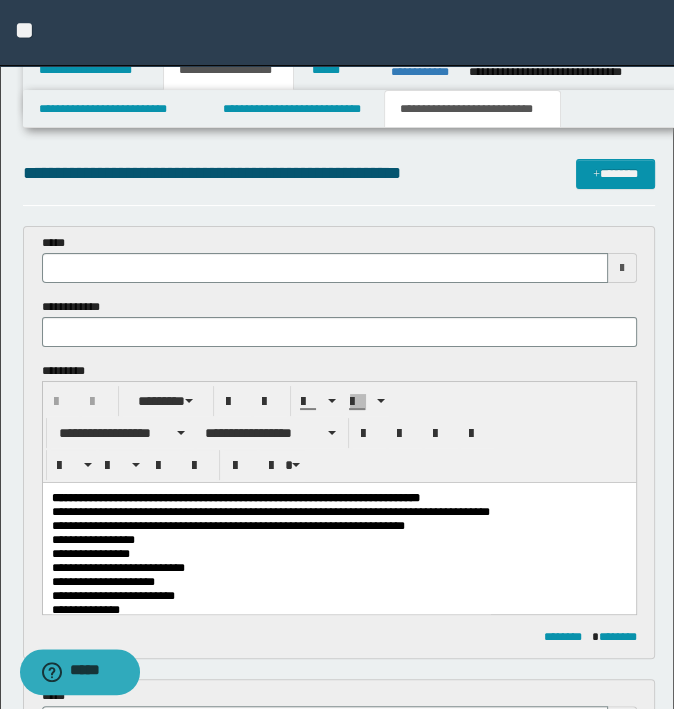 click on "**********" at bounding box center (227, 525) 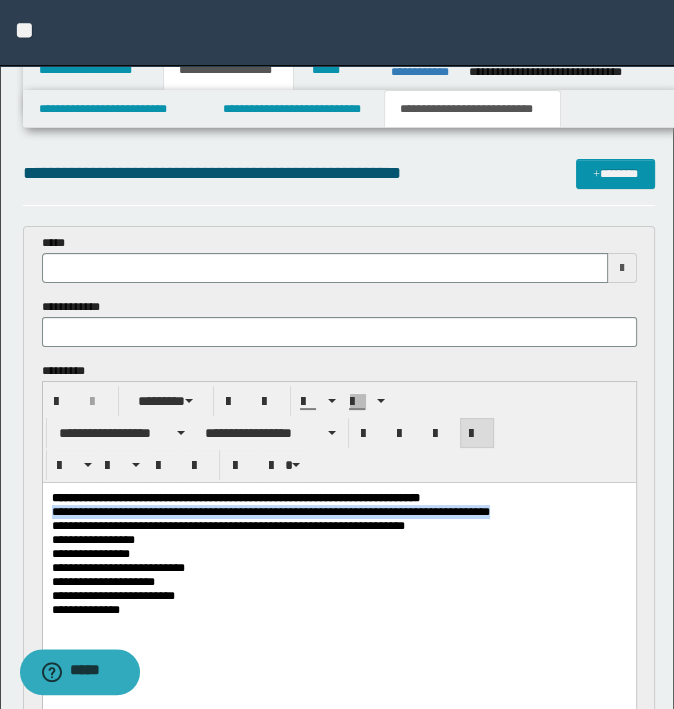 drag, startPoint x: 533, startPoint y: 513, endPoint x: 54, endPoint y: 994, distance: 678.824 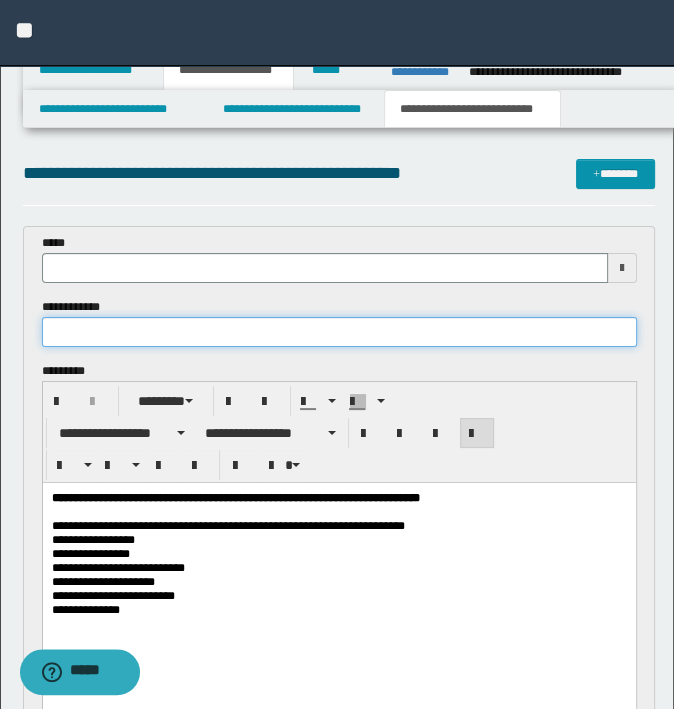 click at bounding box center [339, 332] 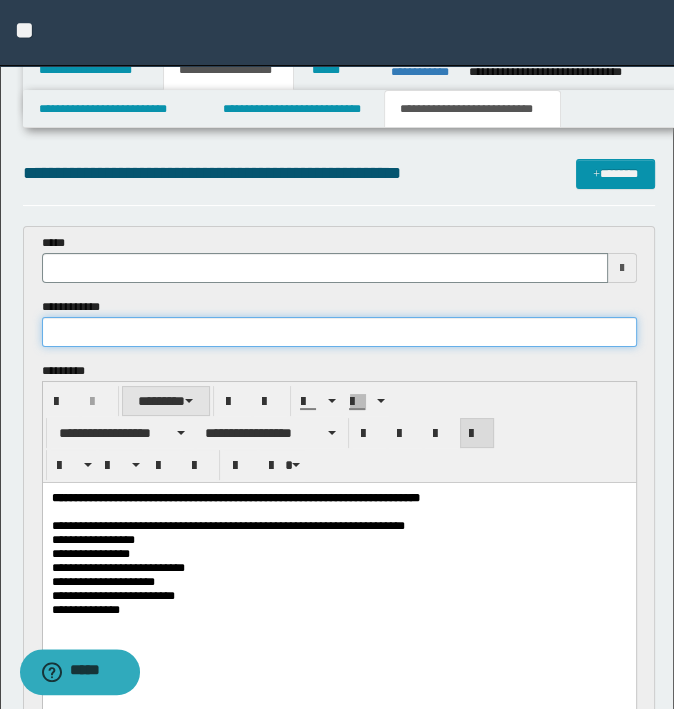 paste on "**********" 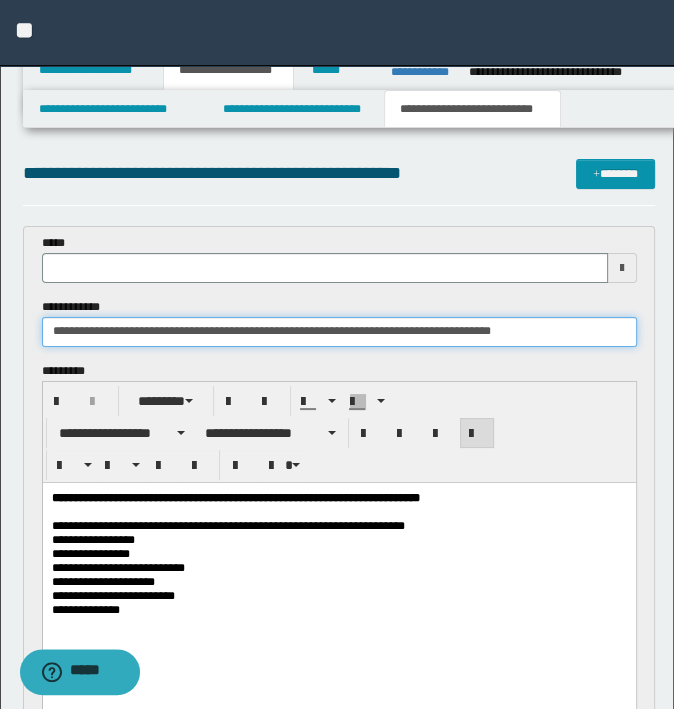 type on "**********" 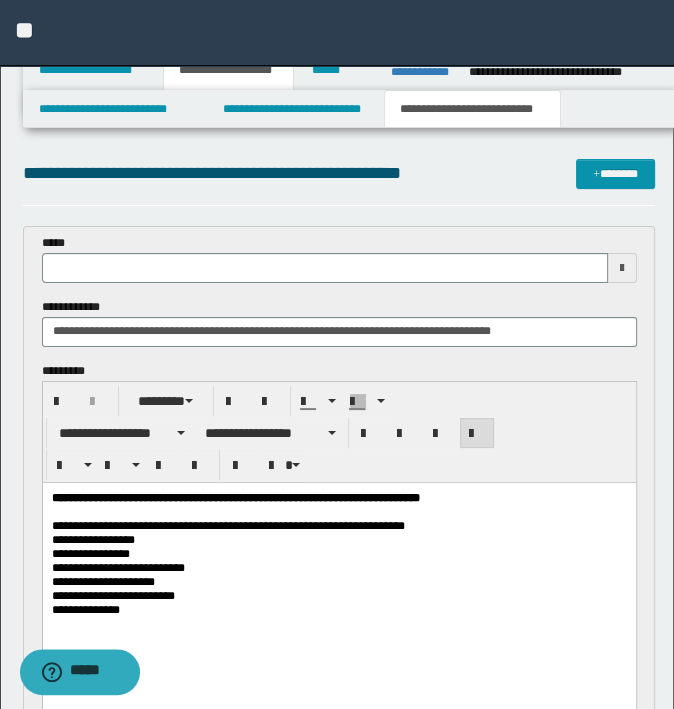 click on "**********" at bounding box center (227, 525) 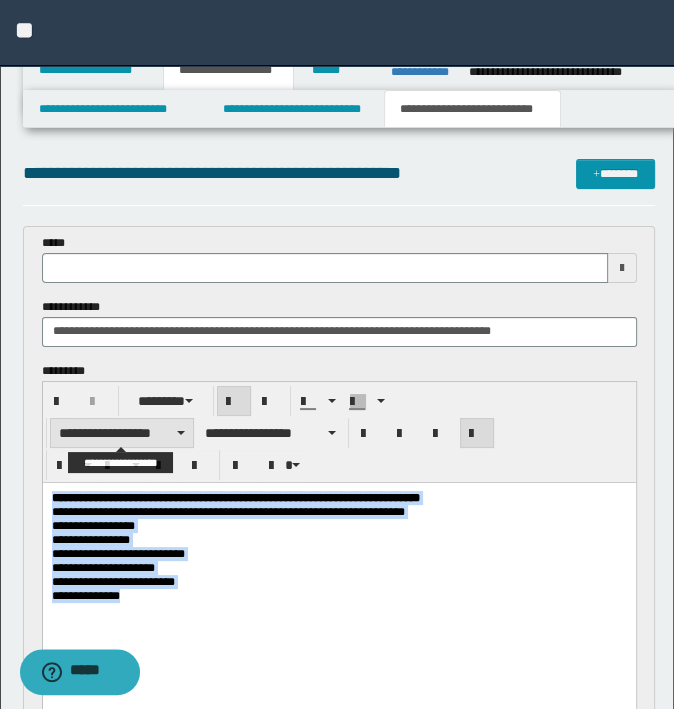 click on "**********" at bounding box center [122, 433] 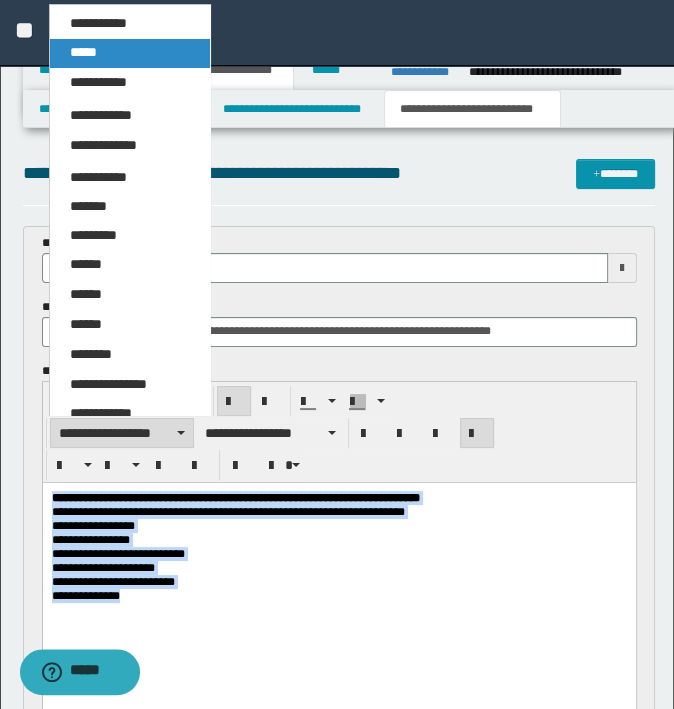 click on "*****" at bounding box center [130, 53] 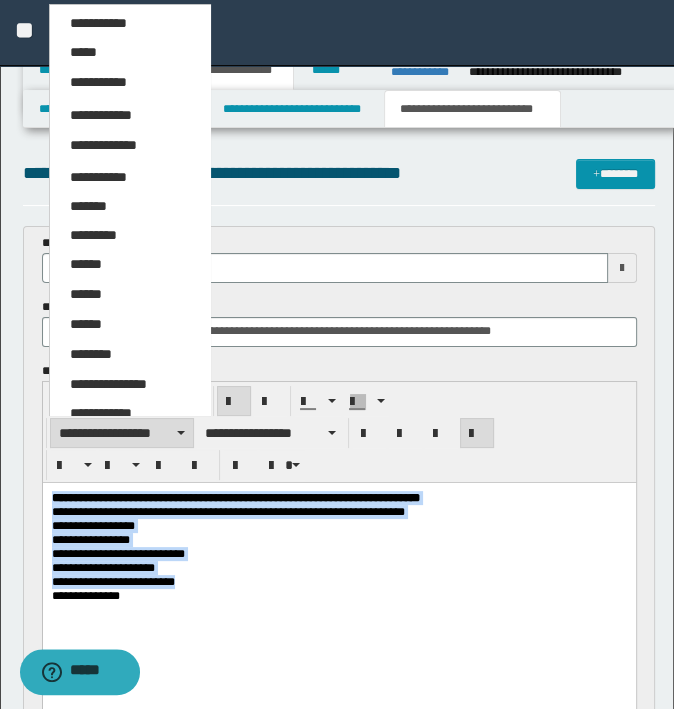 type 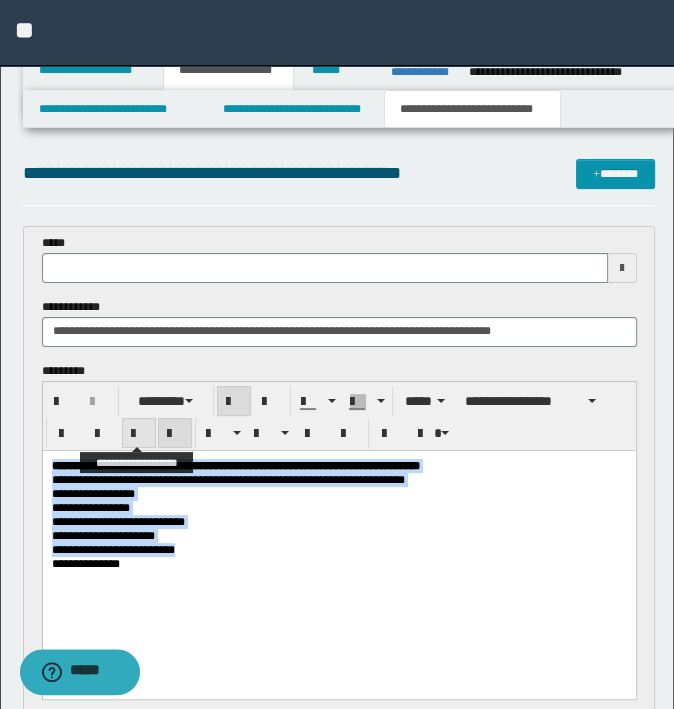 click at bounding box center [139, 434] 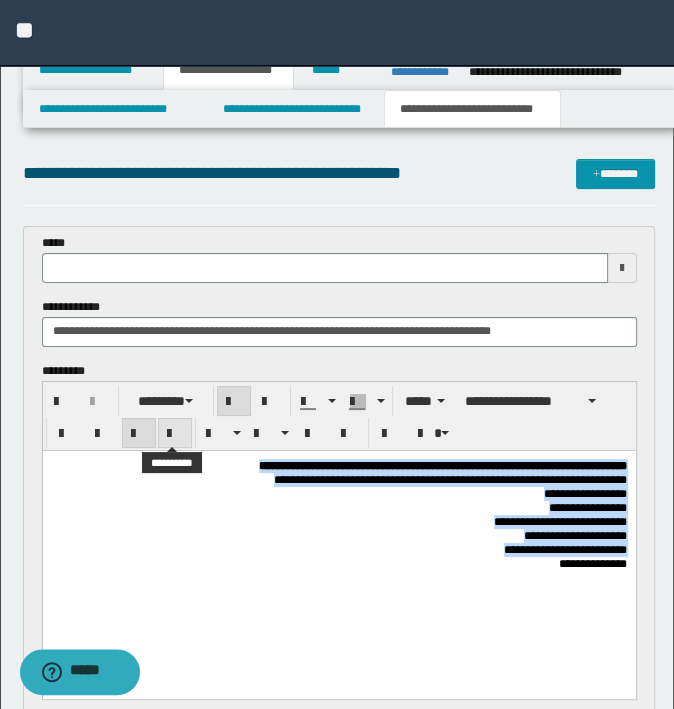 click at bounding box center [175, 434] 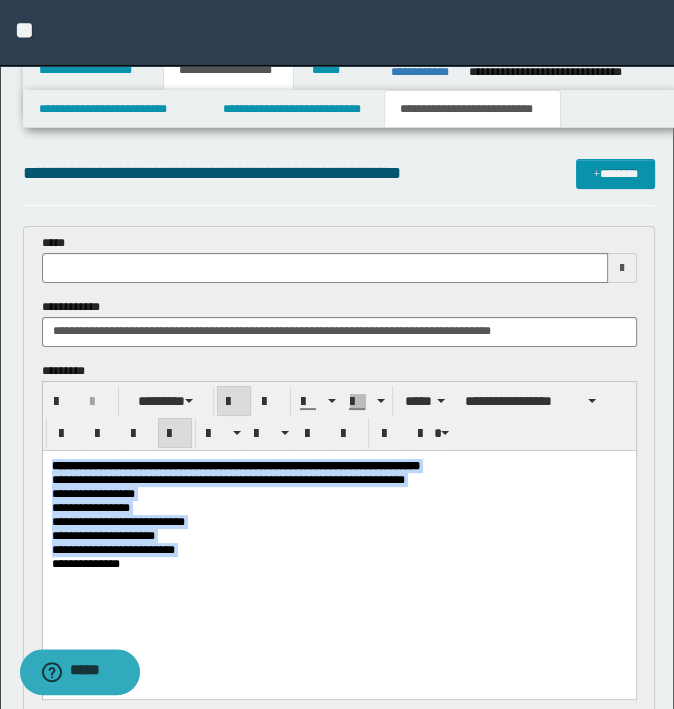copy on "**********" 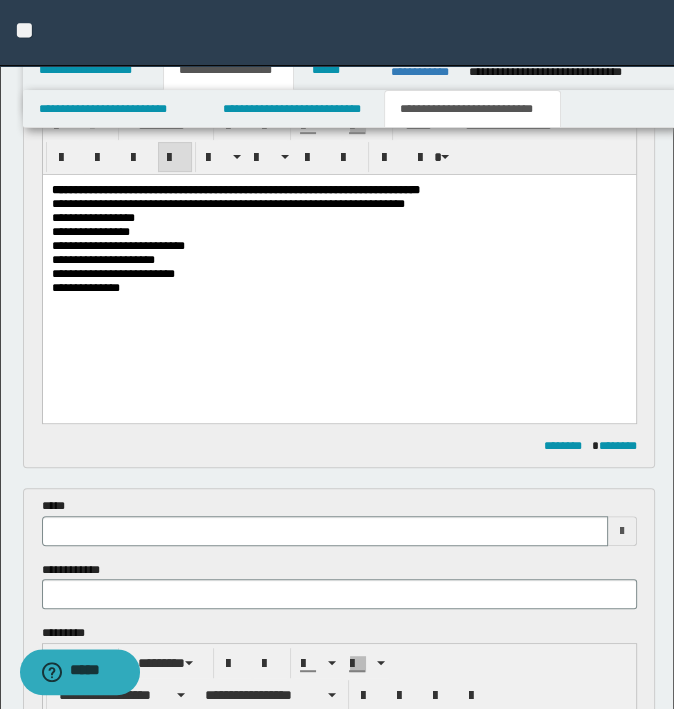 scroll, scrollTop: 500, scrollLeft: 0, axis: vertical 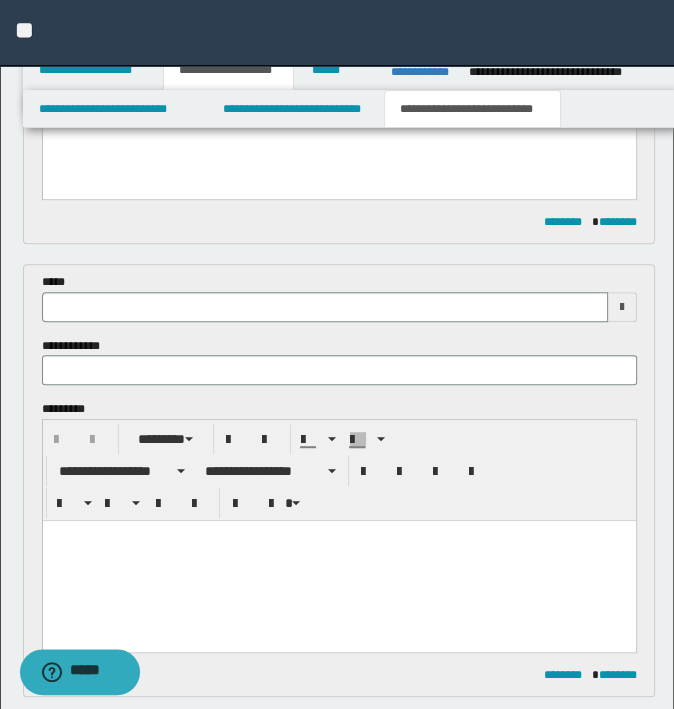 click at bounding box center [338, 561] 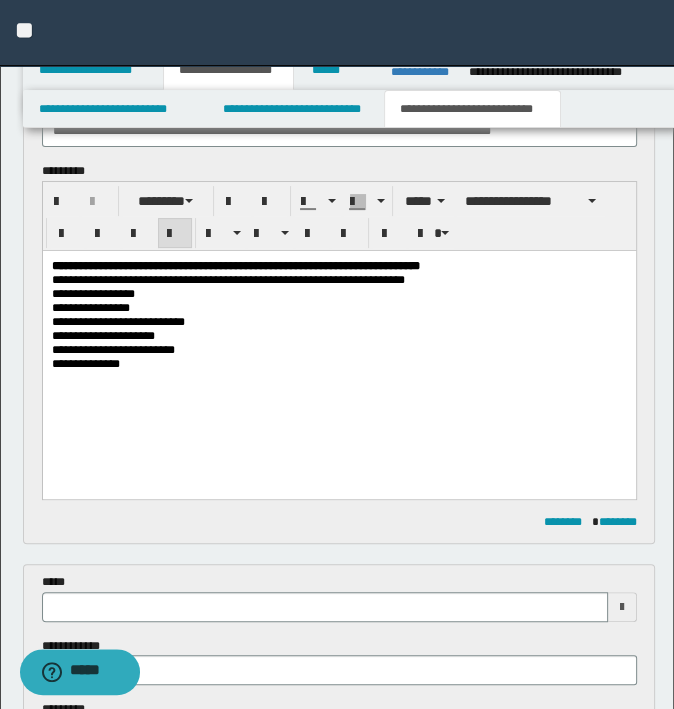 scroll, scrollTop: 0, scrollLeft: 0, axis: both 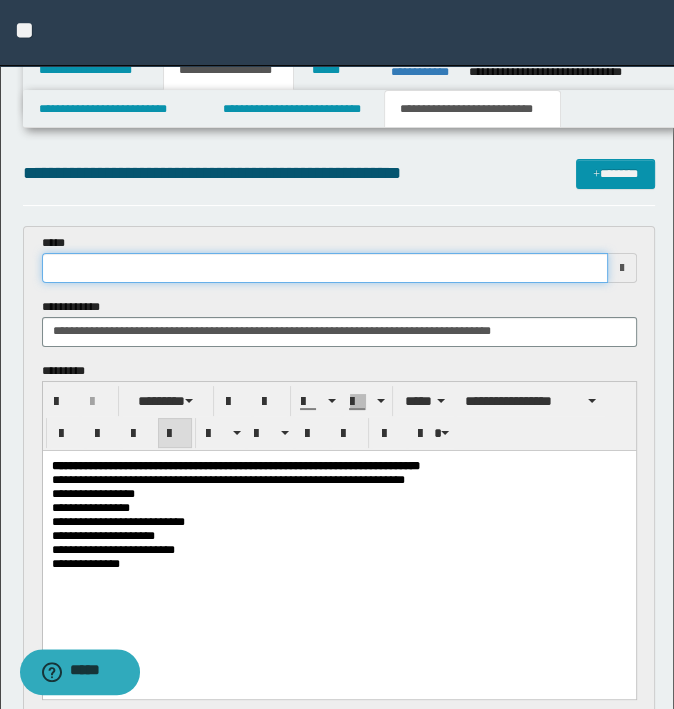 click at bounding box center (325, 268) 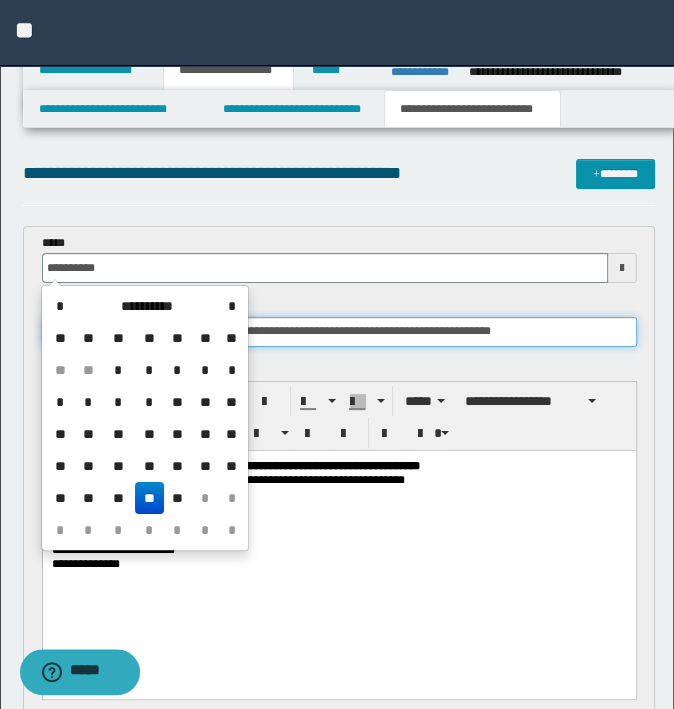 type on "**********" 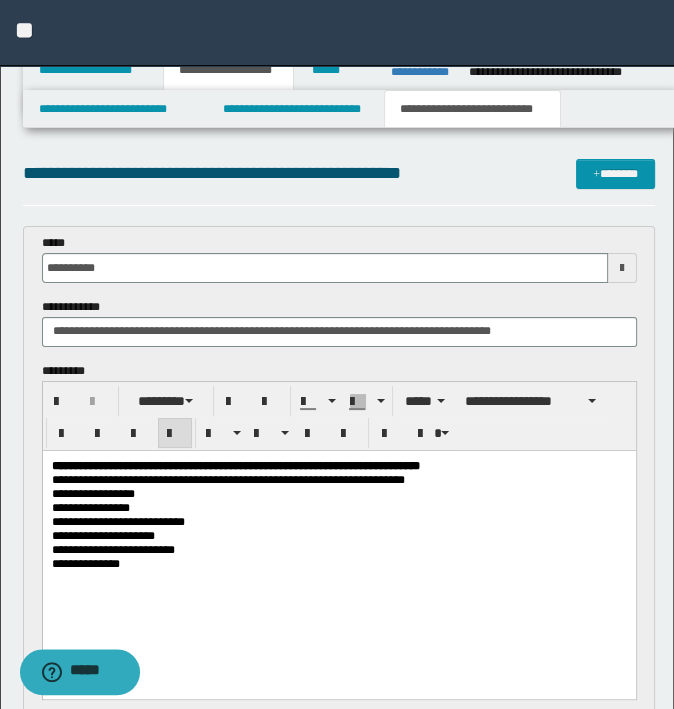 click on "**********" at bounding box center [339, 322] 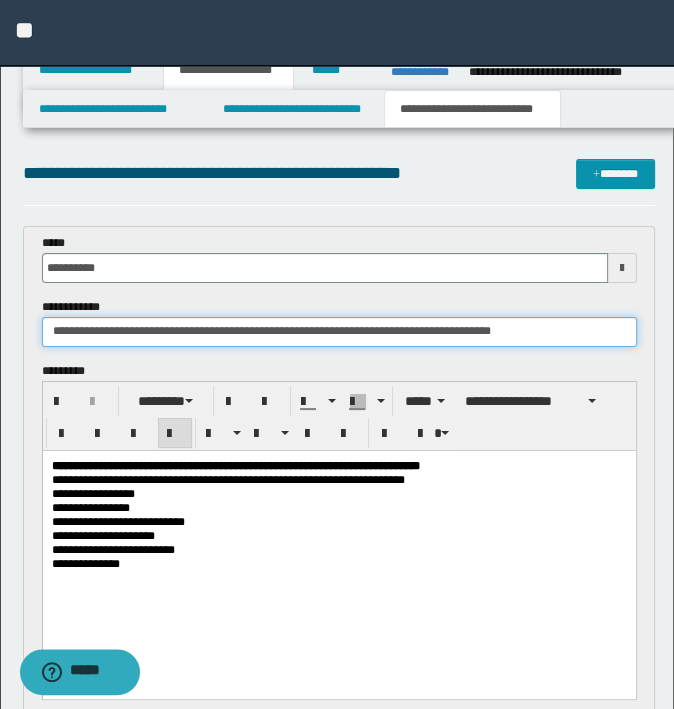 click on "**********" at bounding box center [339, 332] 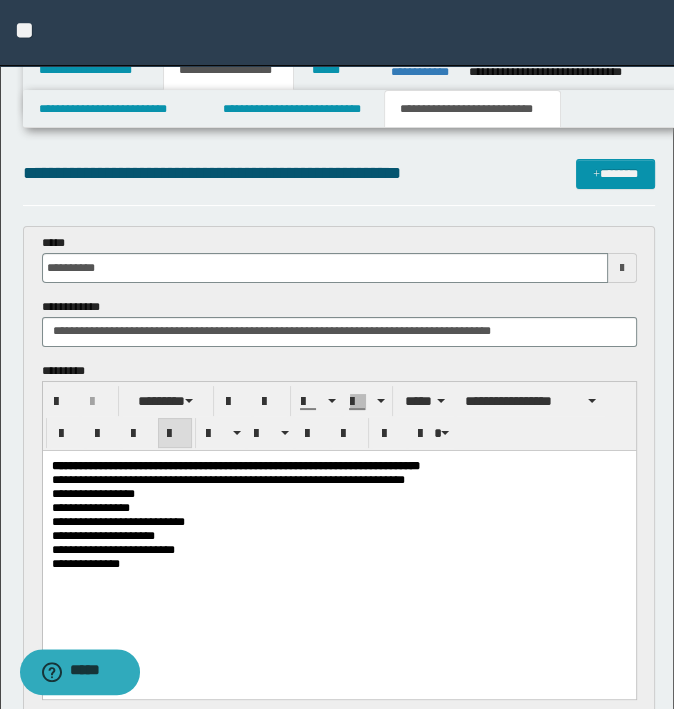 click on "**********" at bounding box center (339, 416) 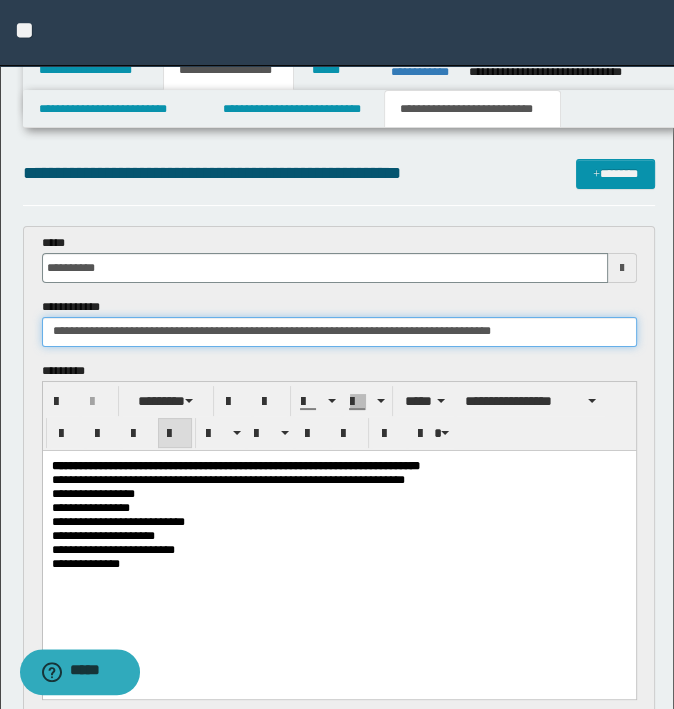 click on "**********" at bounding box center [339, 332] 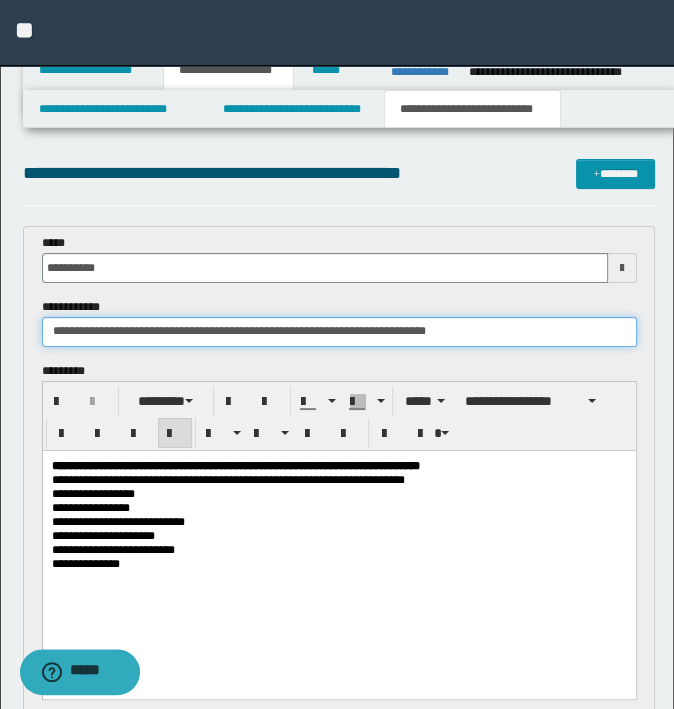 drag, startPoint x: 296, startPoint y: 330, endPoint x: 156, endPoint y: 336, distance: 140.12851 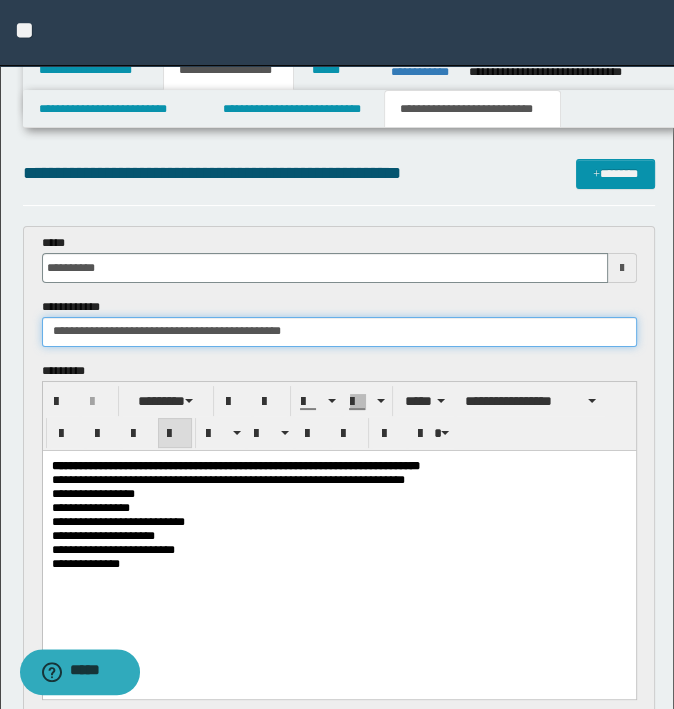 type on "**********" 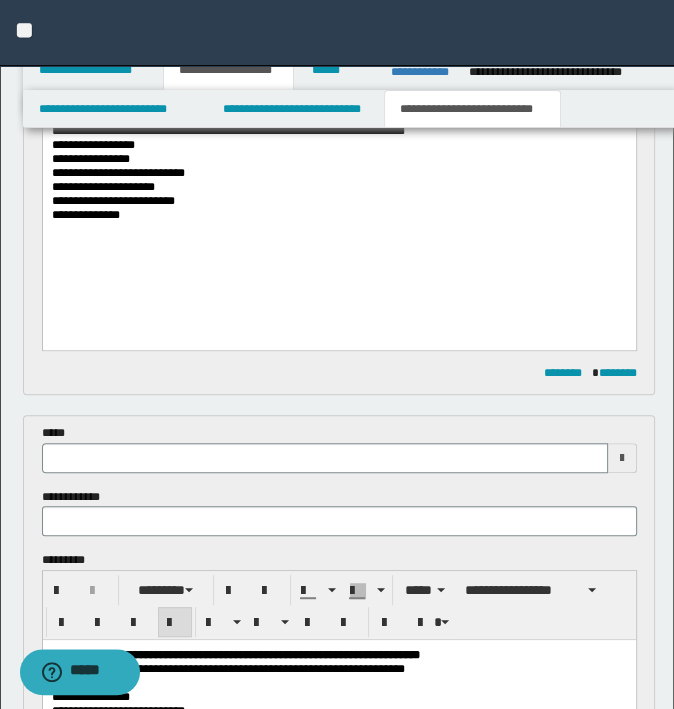 scroll, scrollTop: 400, scrollLeft: 0, axis: vertical 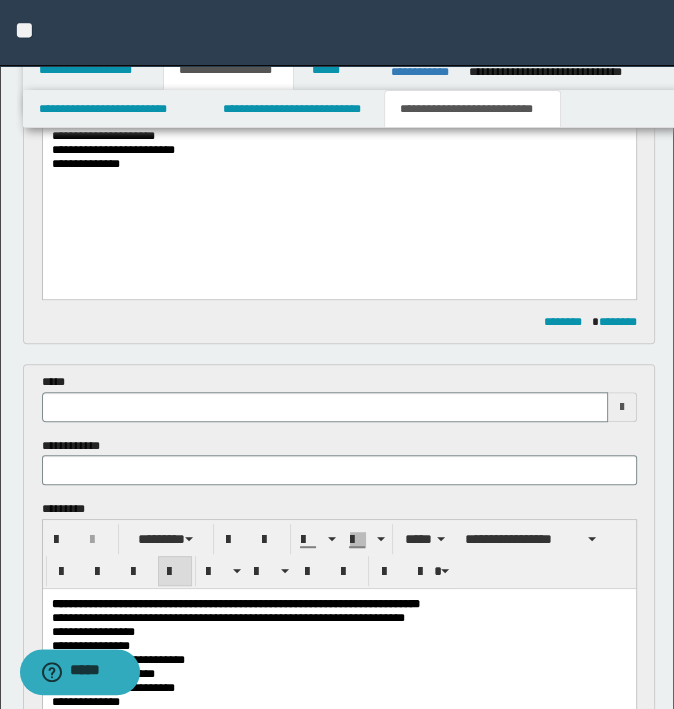 type 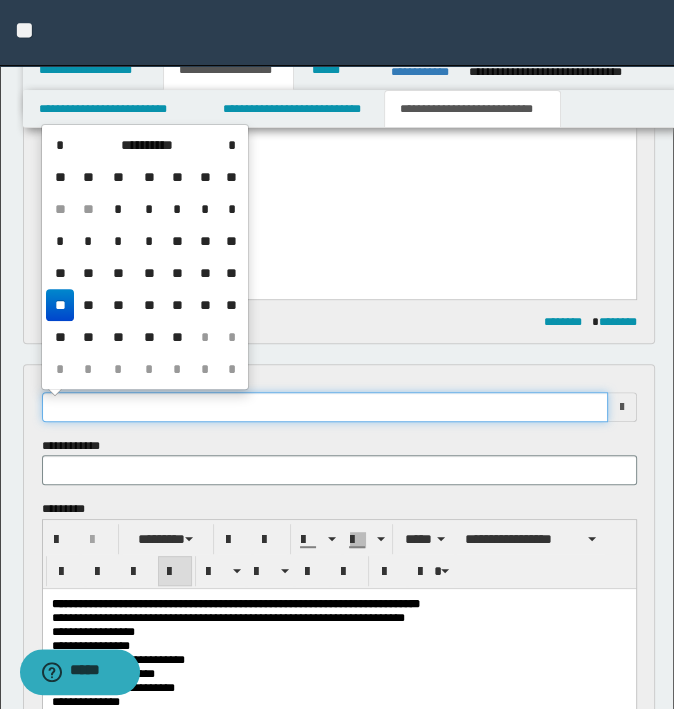 click at bounding box center (325, 407) 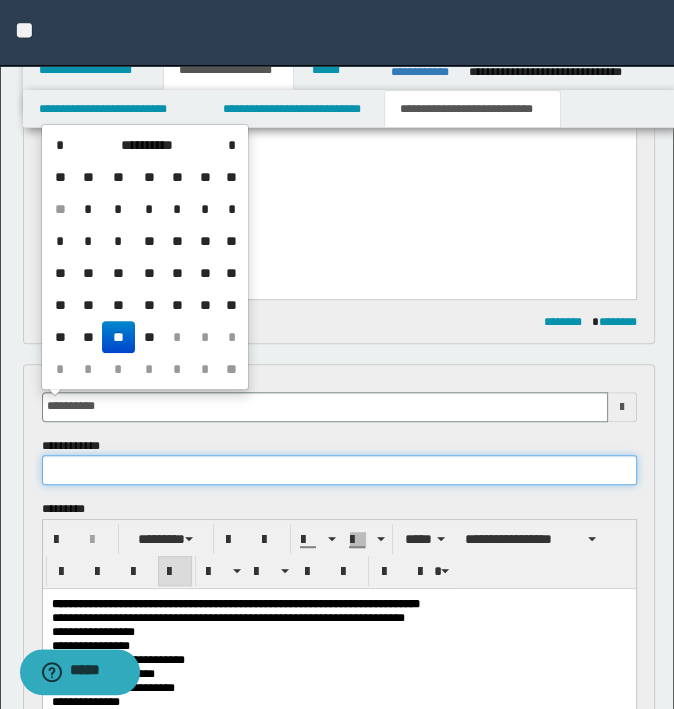 type on "**********" 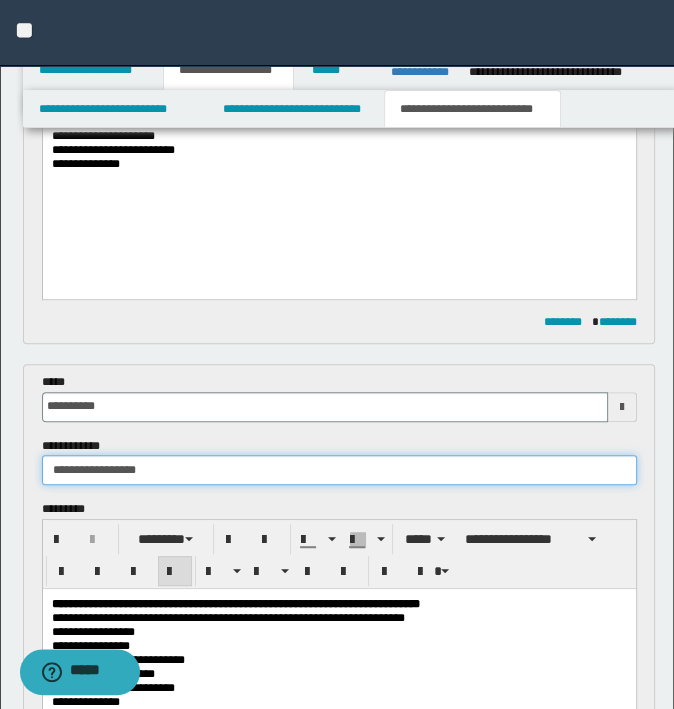 type on "**********" 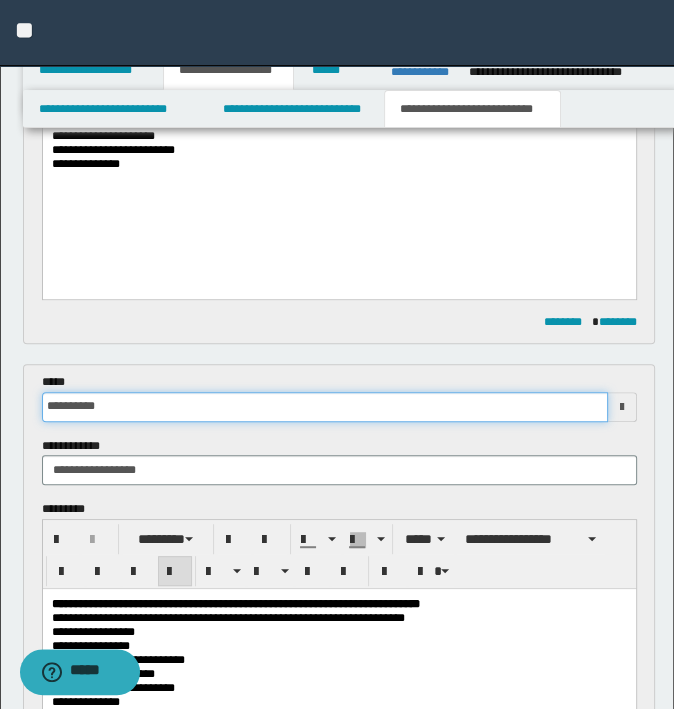 click on "**********" at bounding box center (325, 407) 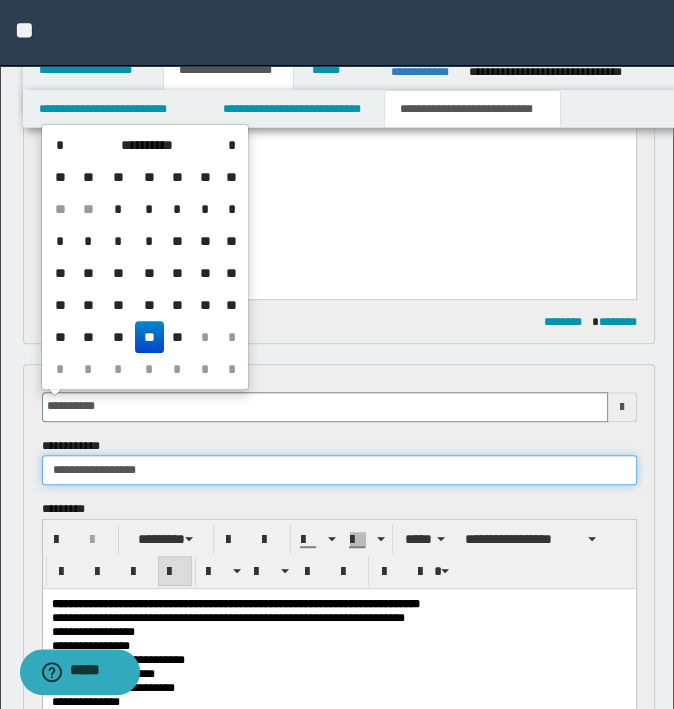 type on "**********" 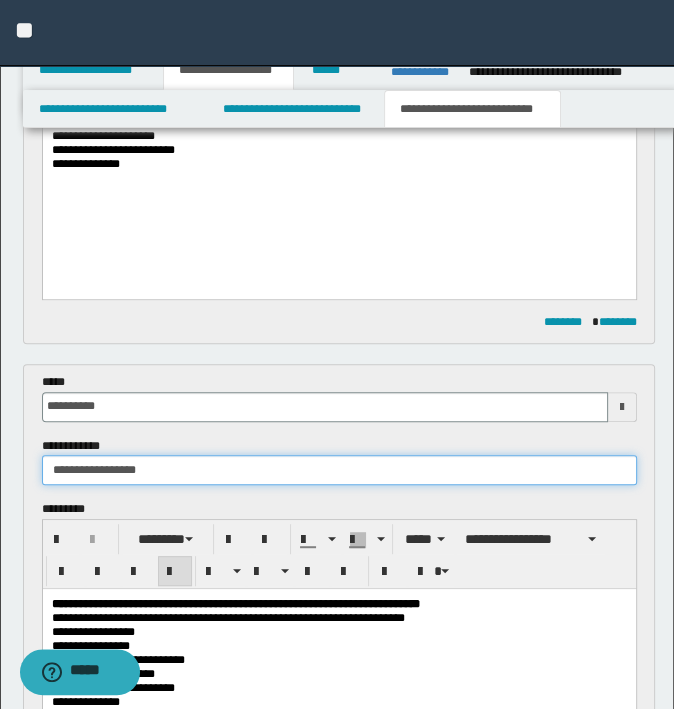 click on "**********" at bounding box center (339, 470) 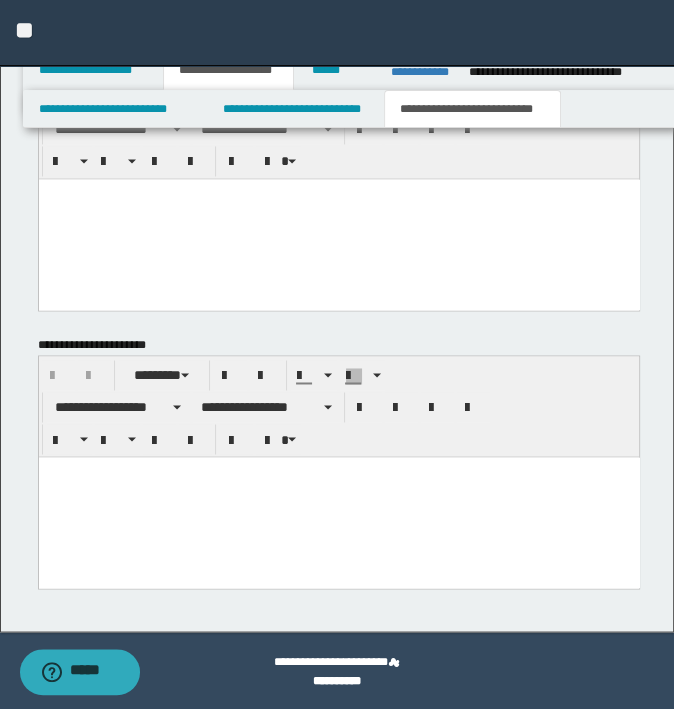 scroll, scrollTop: 1760, scrollLeft: 0, axis: vertical 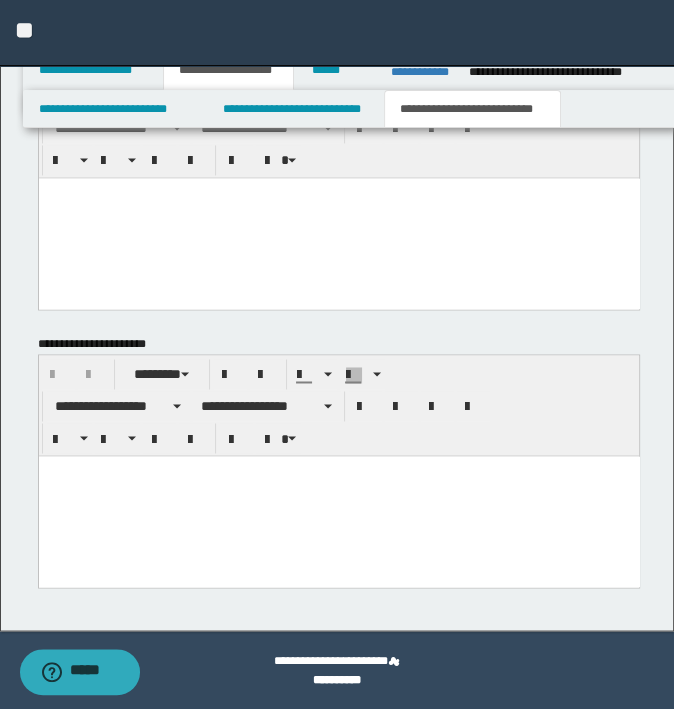 type on "**********" 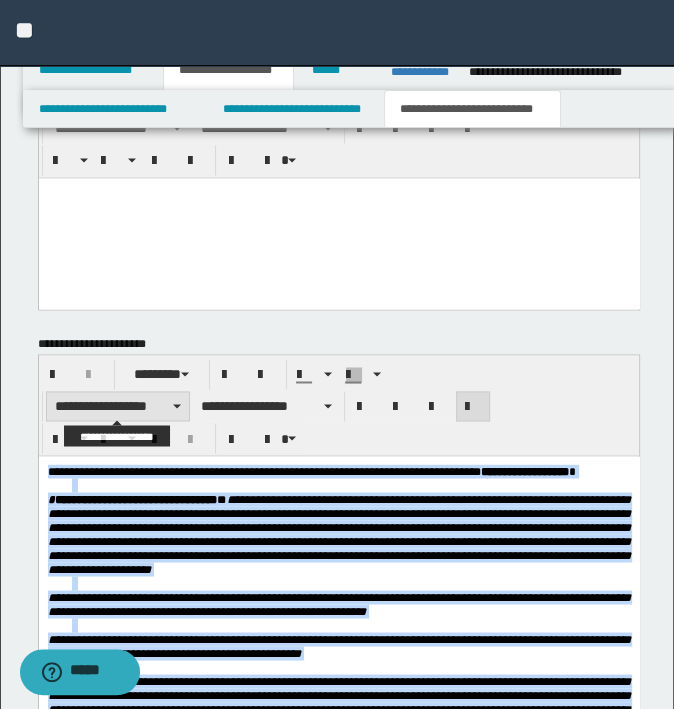 click on "**********" at bounding box center (118, 406) 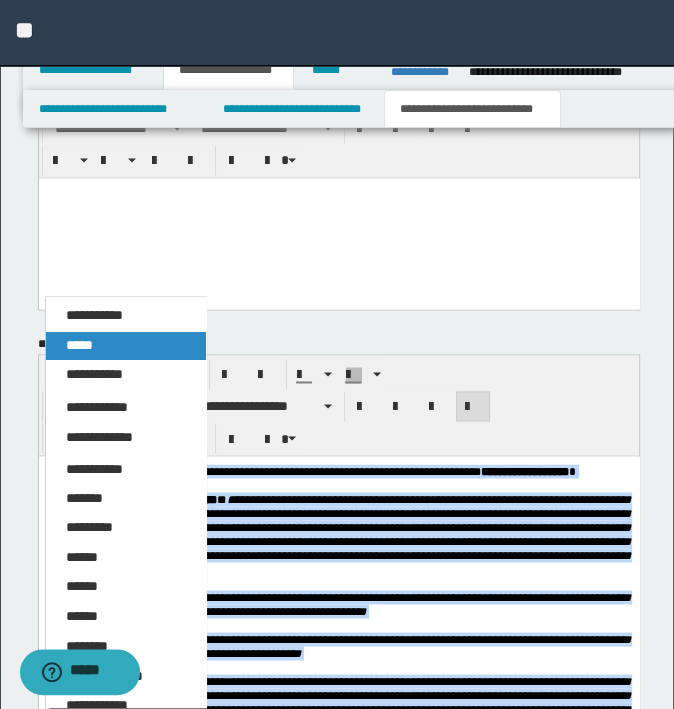 click on "*****" at bounding box center (79, 345) 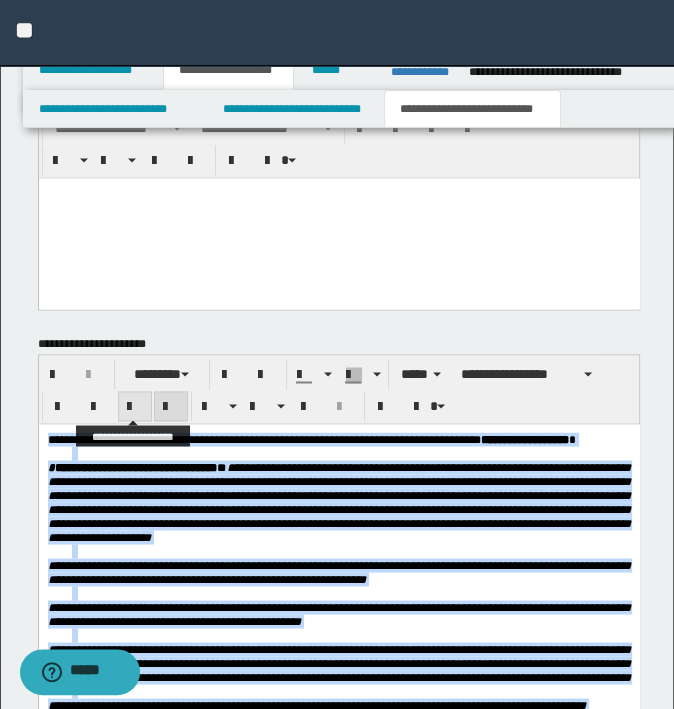 click at bounding box center [135, 407] 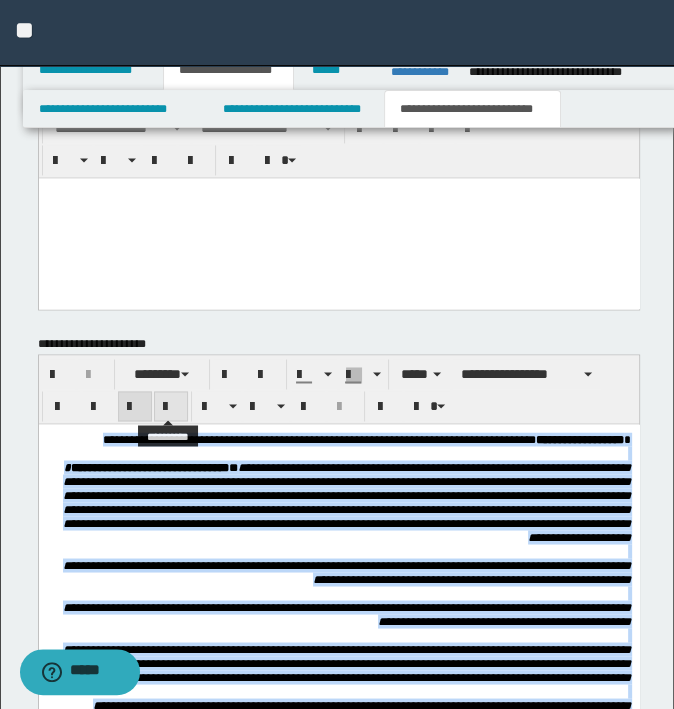click at bounding box center [171, 407] 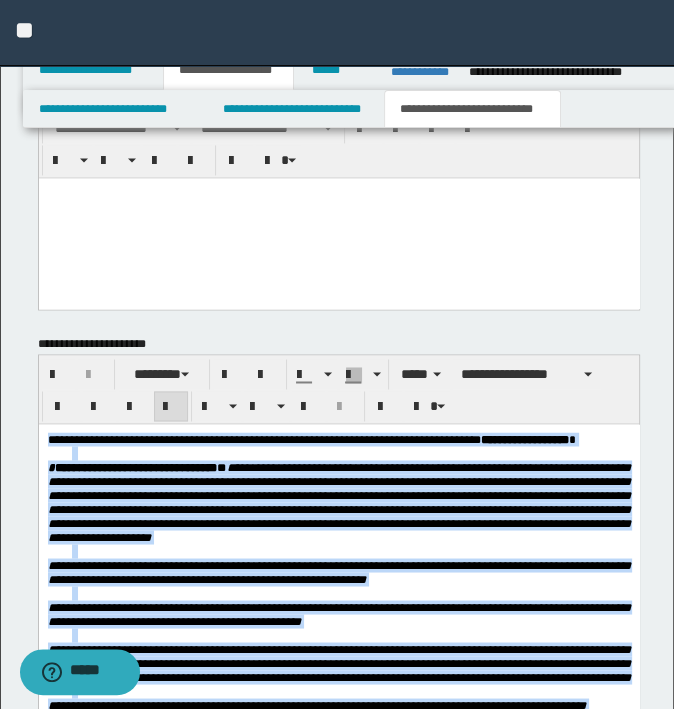 click on "**********" at bounding box center (338, 502) 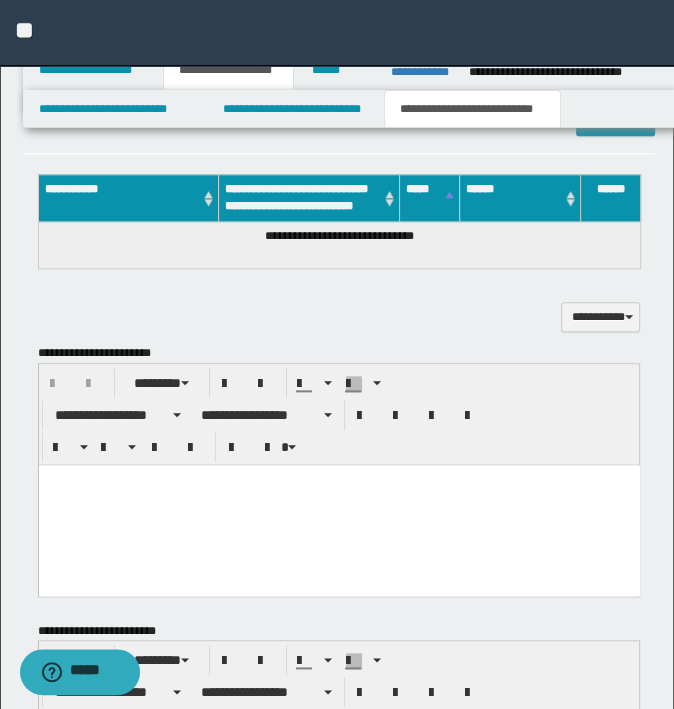 scroll, scrollTop: 1160, scrollLeft: 0, axis: vertical 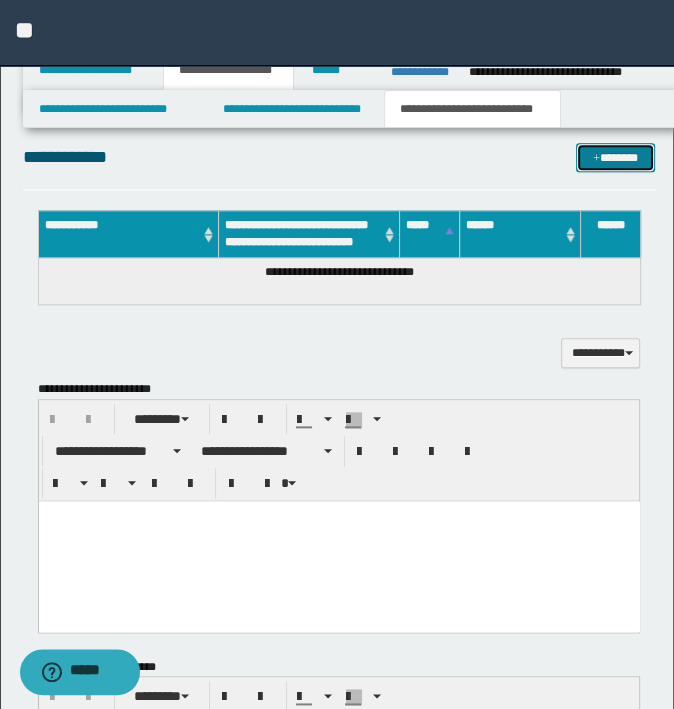 click on "*******" at bounding box center [615, 158] 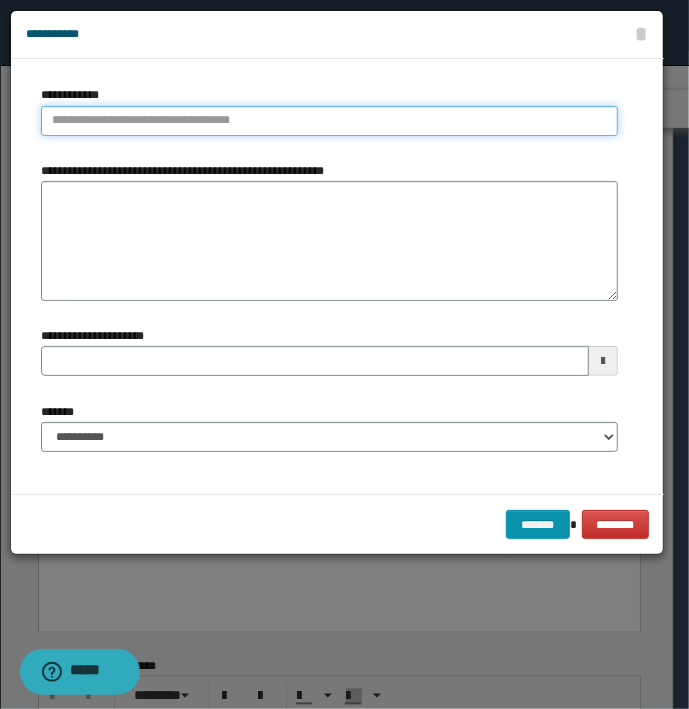 click on "**********" at bounding box center [329, 121] 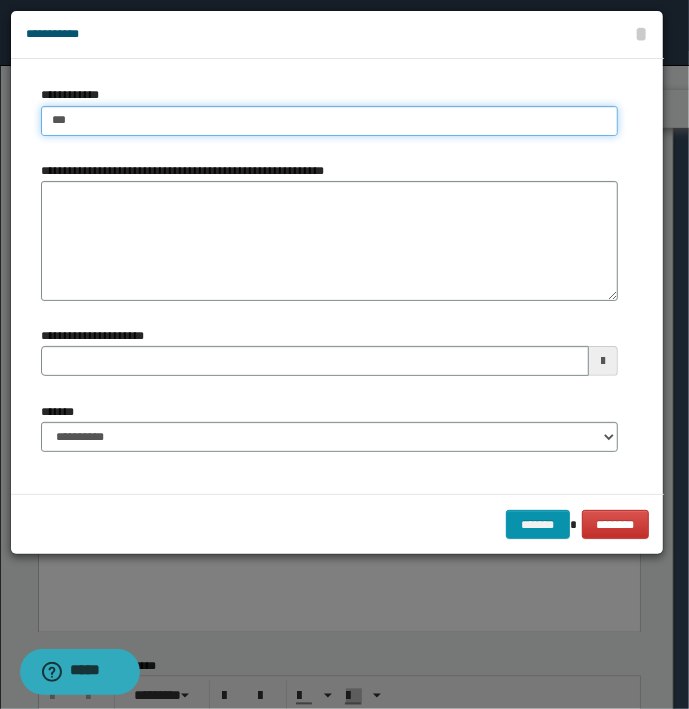 type on "****" 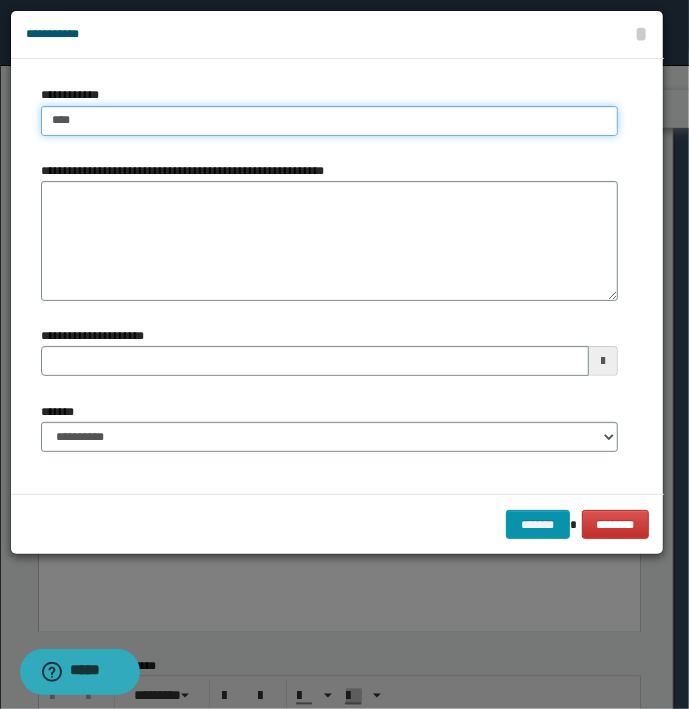 type on "****" 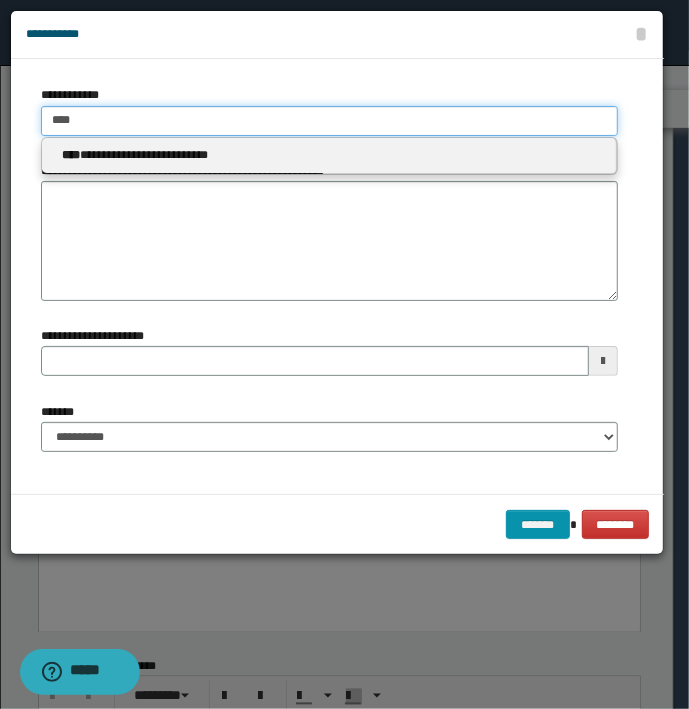 type 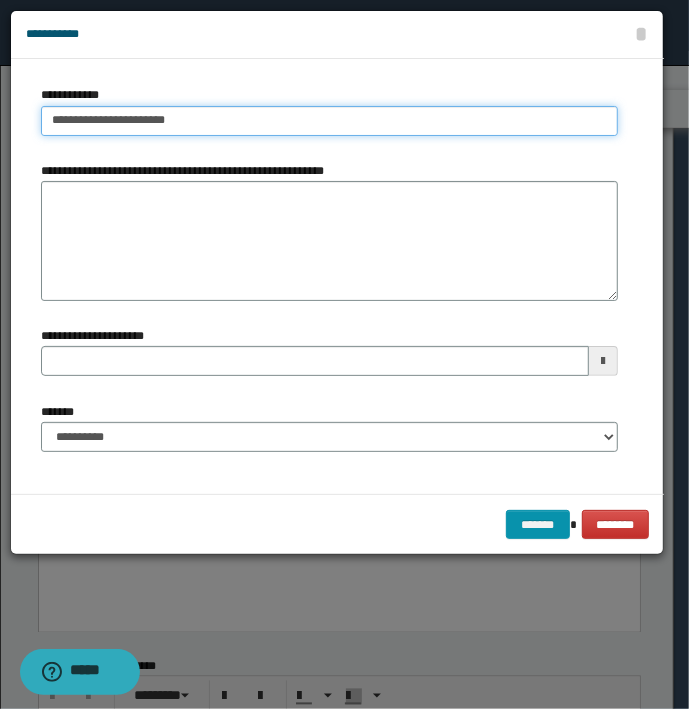 type on "**********" 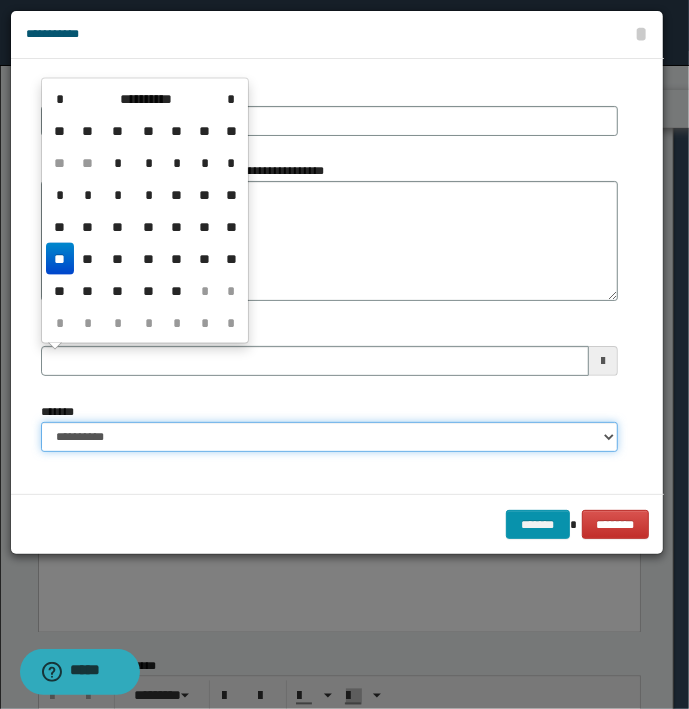 type 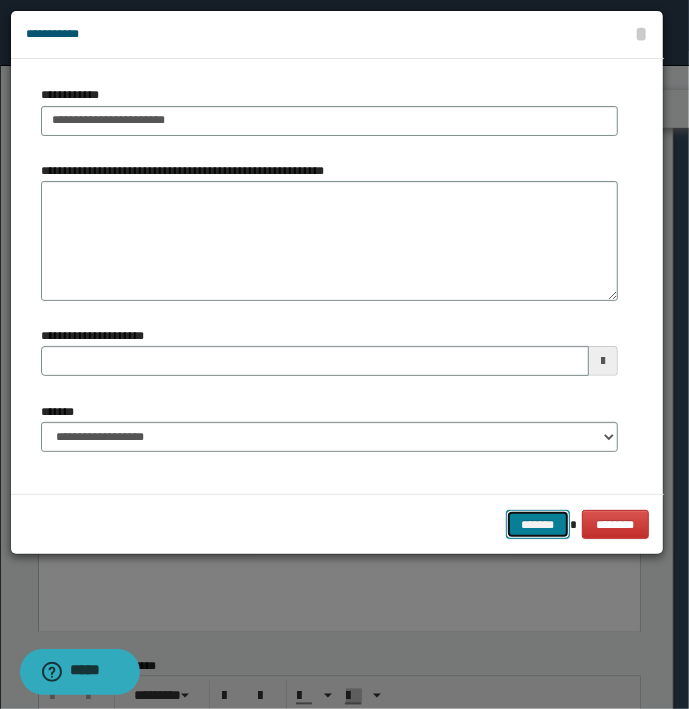 type 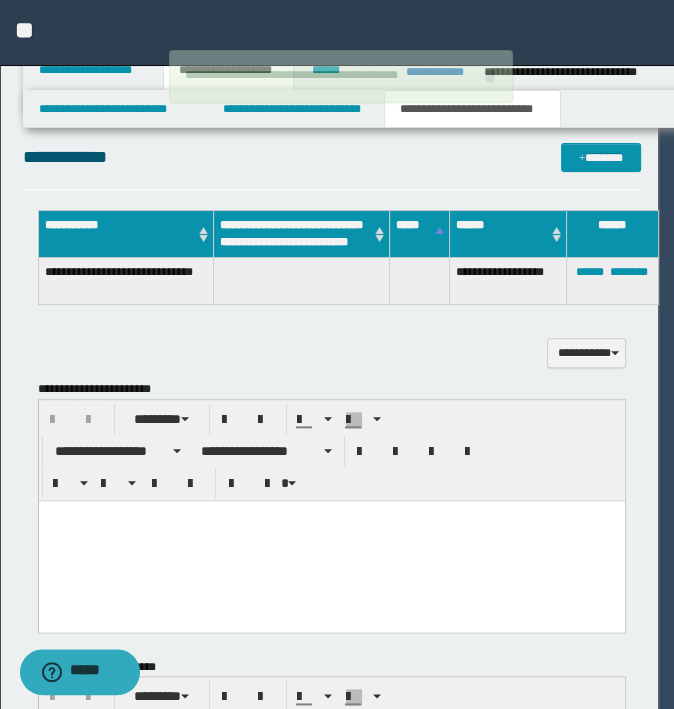 type 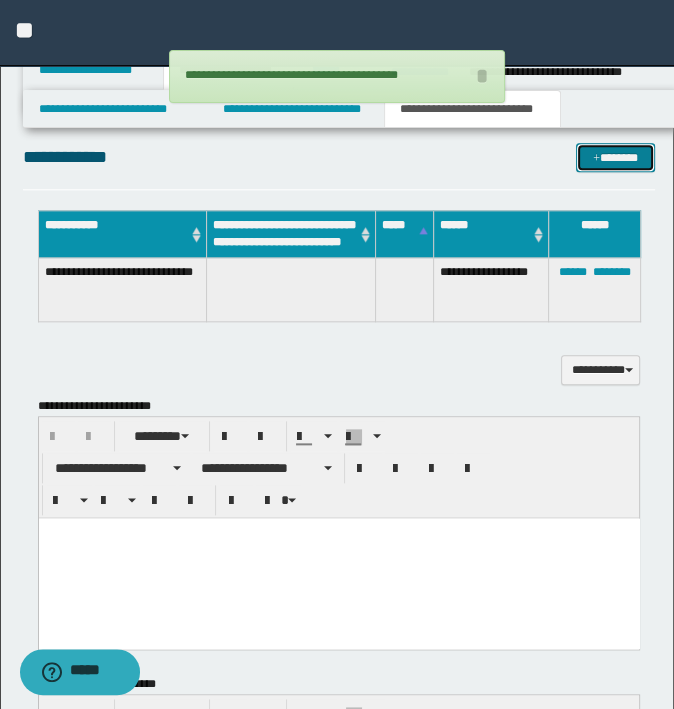 type 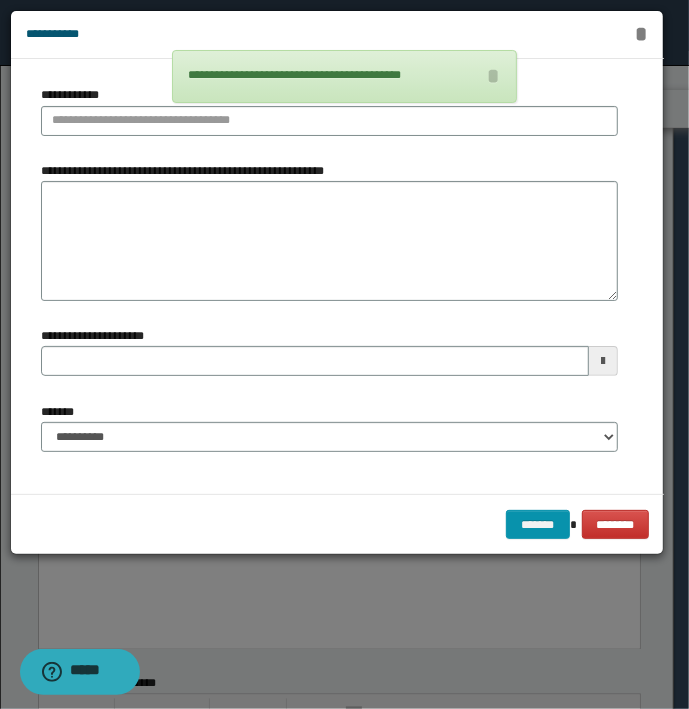 type 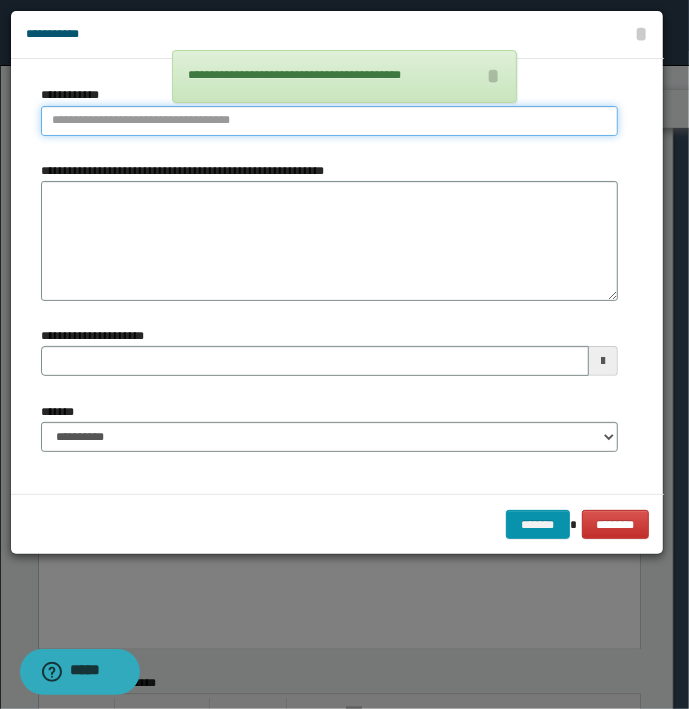 type on "**********" 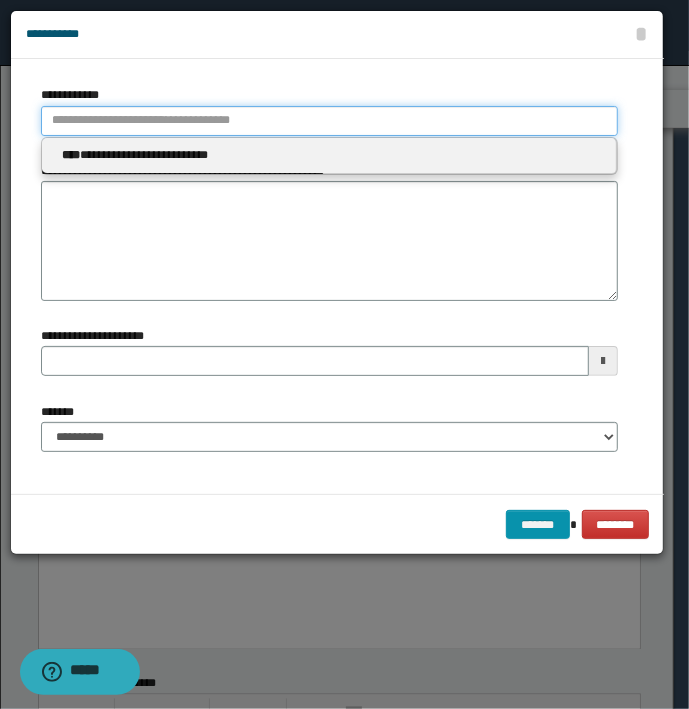 type 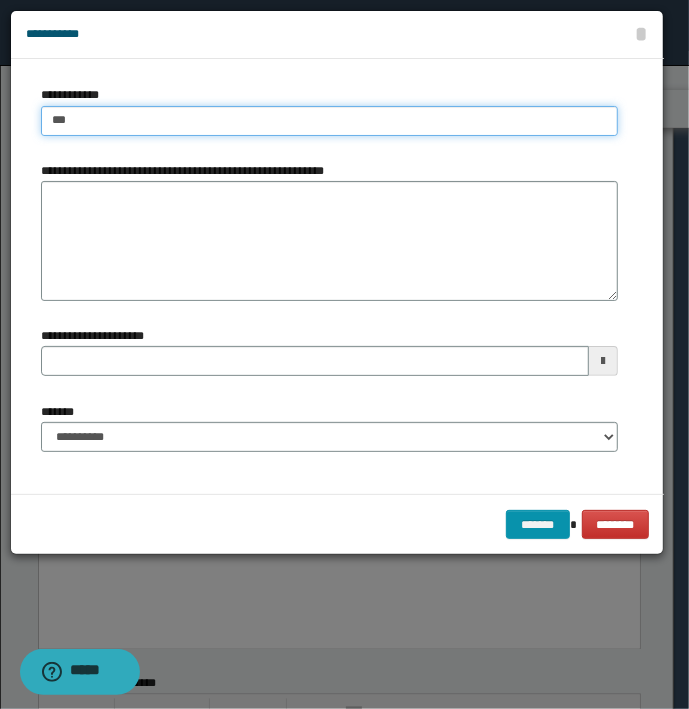 type on "****" 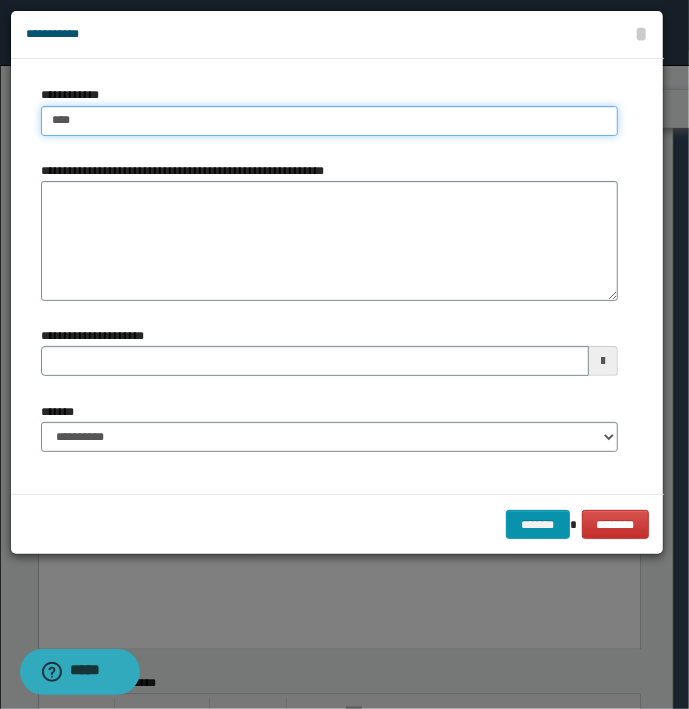 type on "****" 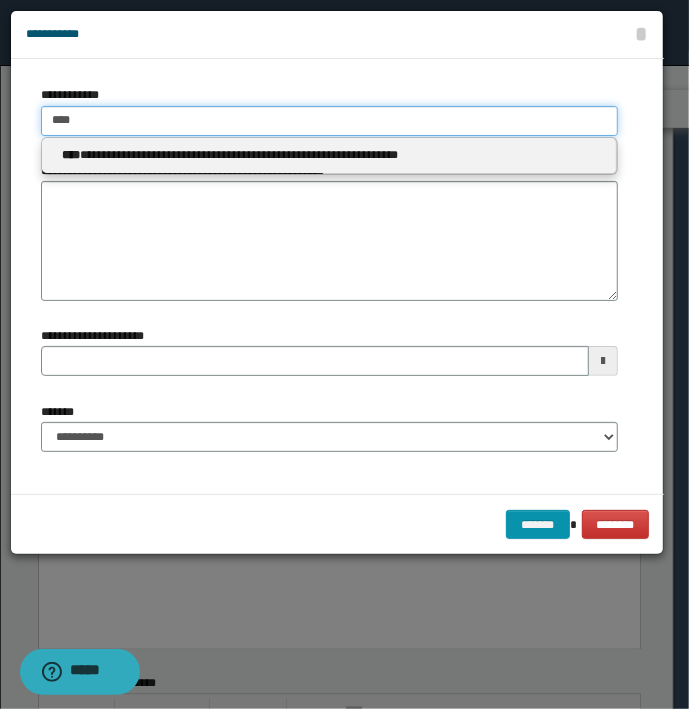 type 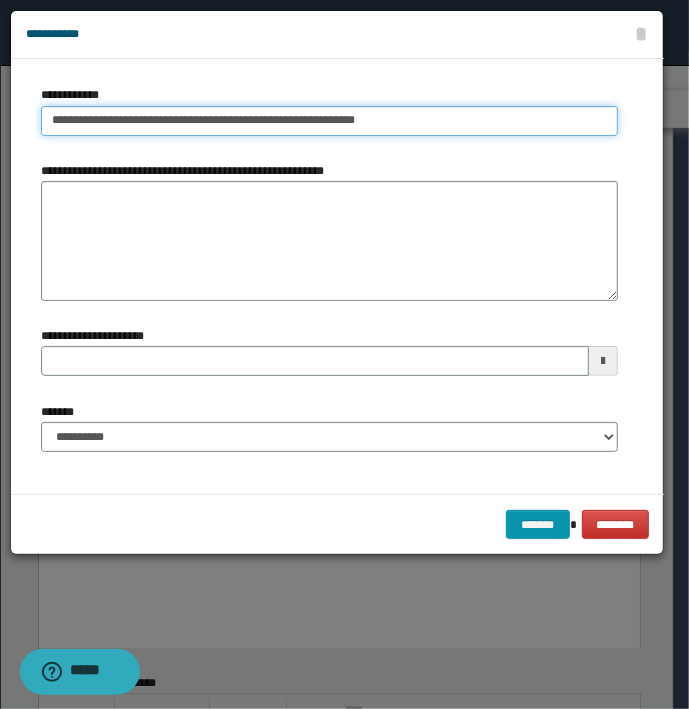 type on "**********" 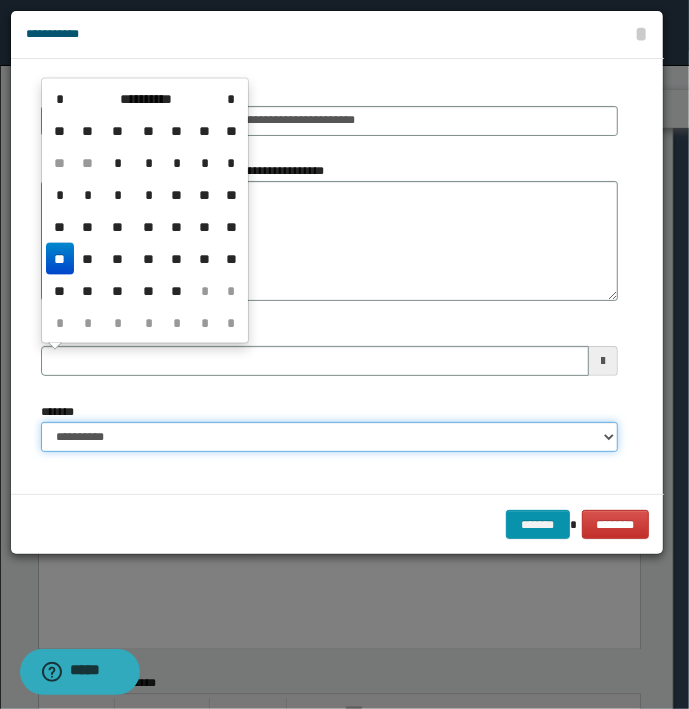 type 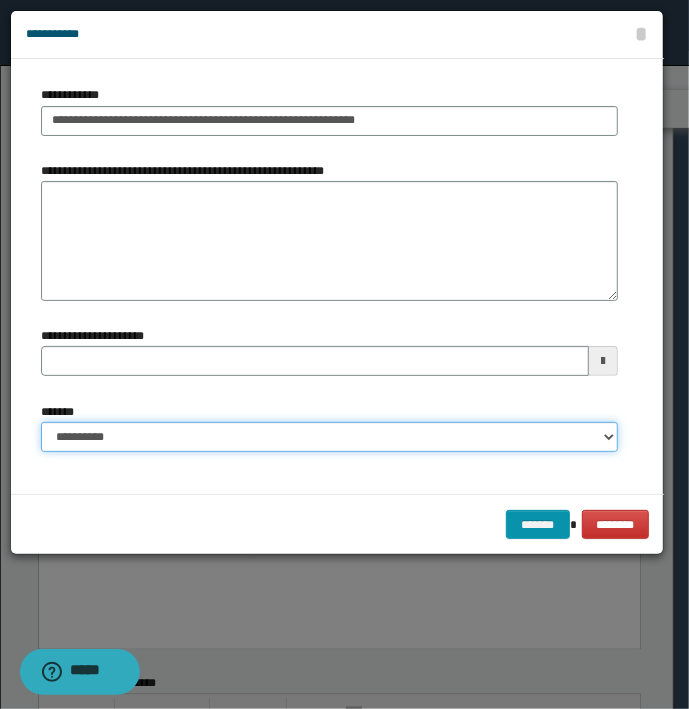 select on "*" 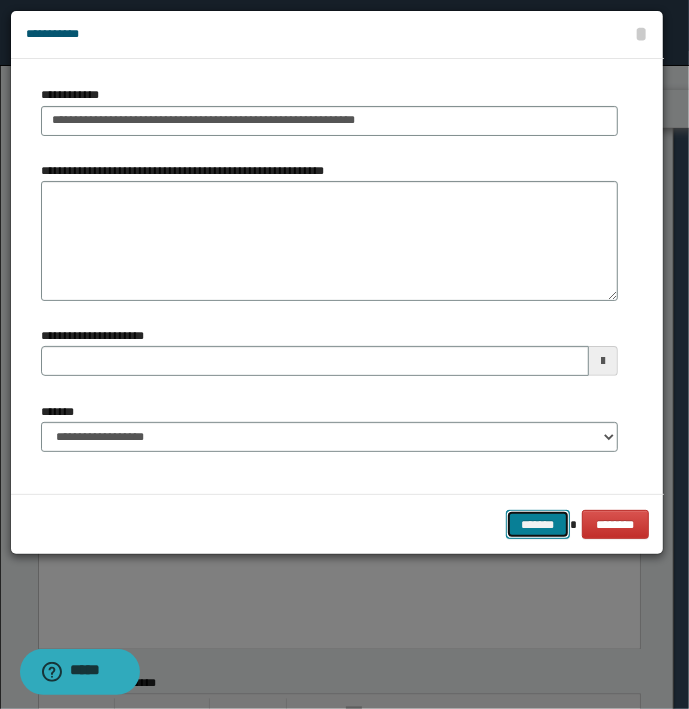 click on "*******" at bounding box center (538, 525) 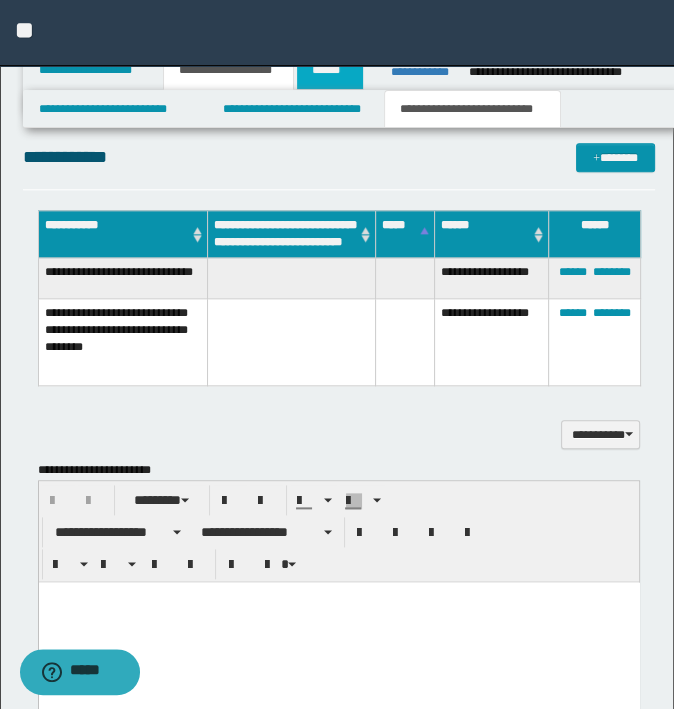 click on "******" at bounding box center (330, 70) 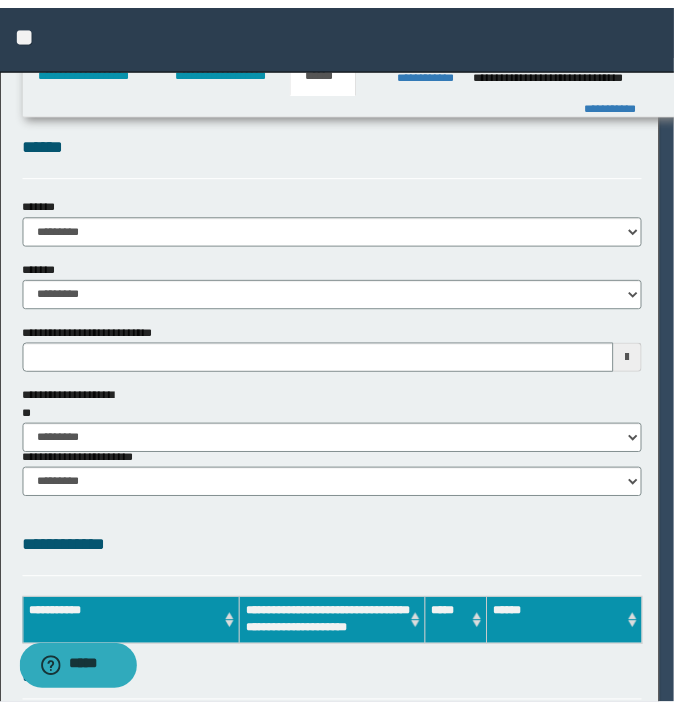 scroll, scrollTop: 0, scrollLeft: 0, axis: both 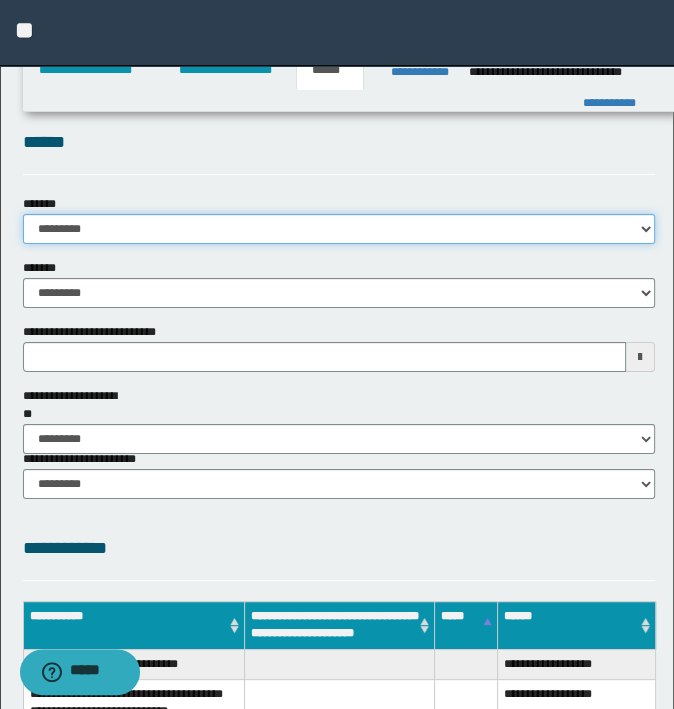 click on "**********" at bounding box center (339, 229) 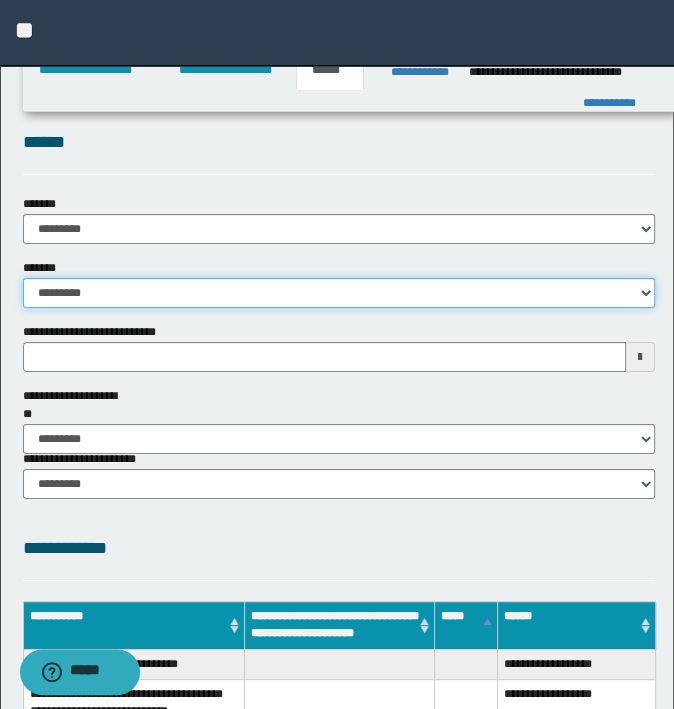 click on "**********" at bounding box center [339, 293] 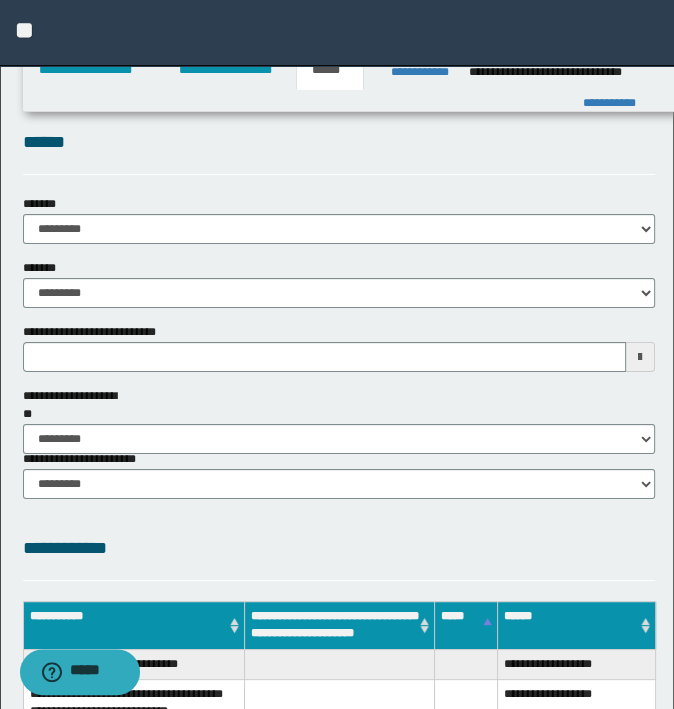 click on "**" at bounding box center [337, 33] 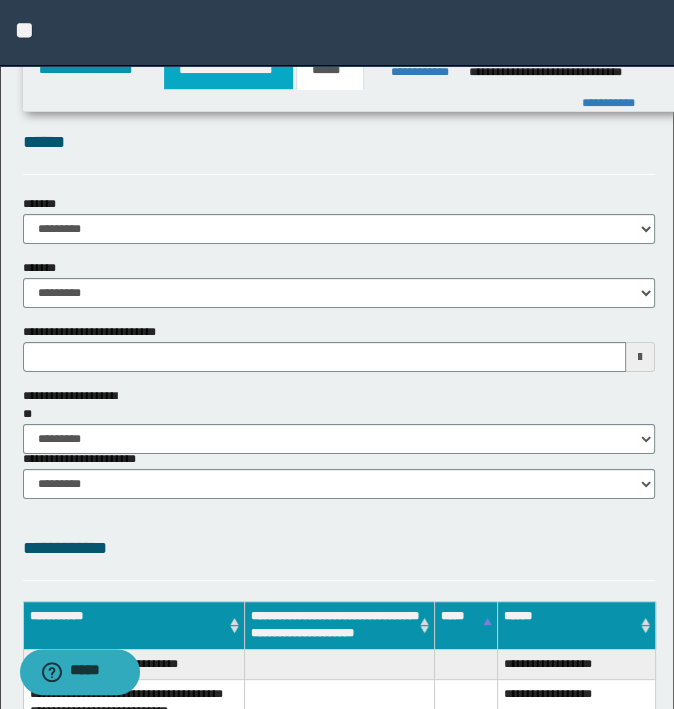 click on "**********" at bounding box center (228, 70) 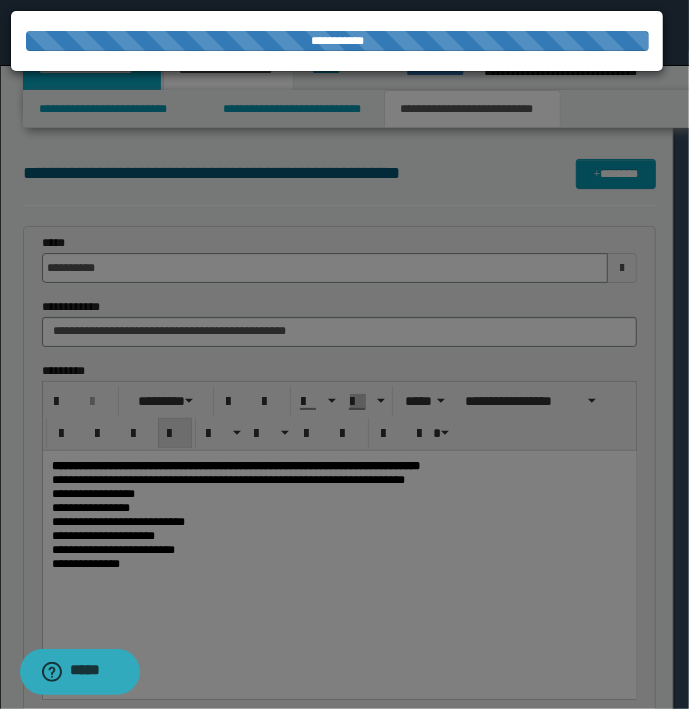 click on "**********" at bounding box center (92, 70) 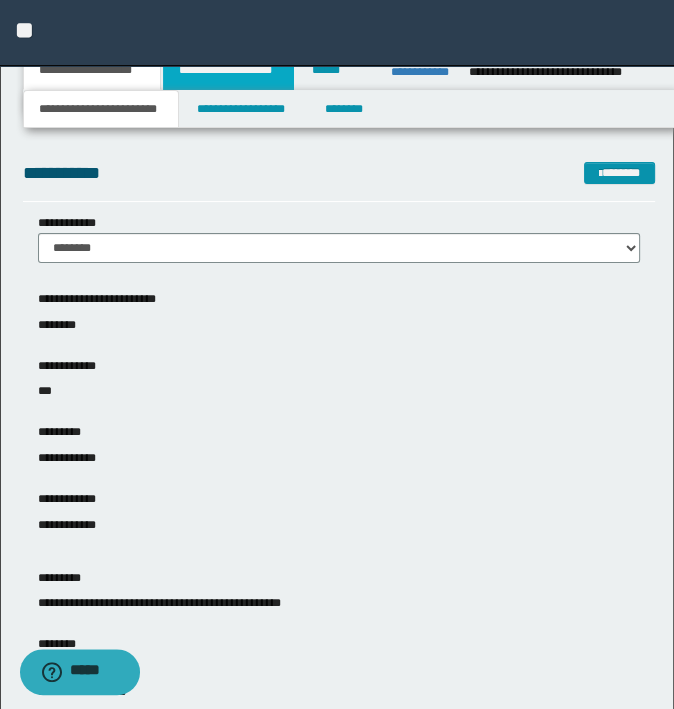 click on "**********" at bounding box center (228, 70) 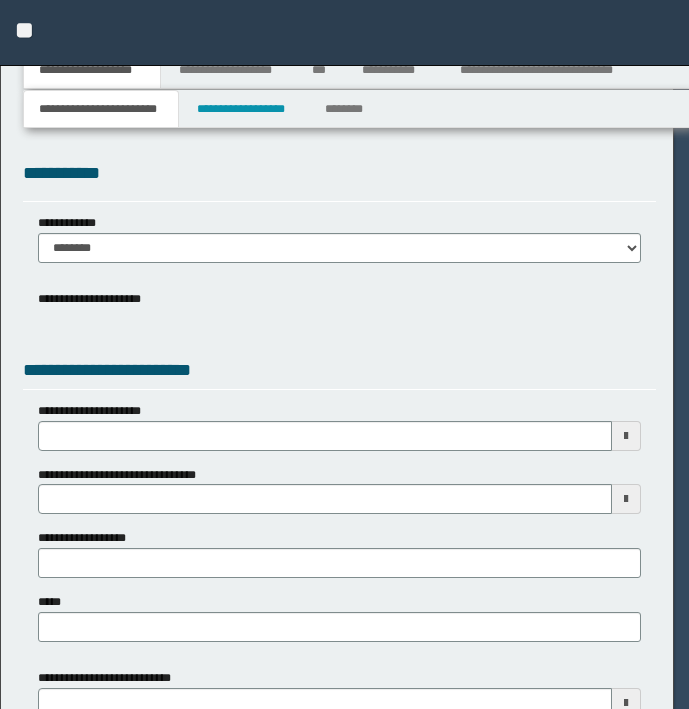 scroll, scrollTop: 0, scrollLeft: 0, axis: both 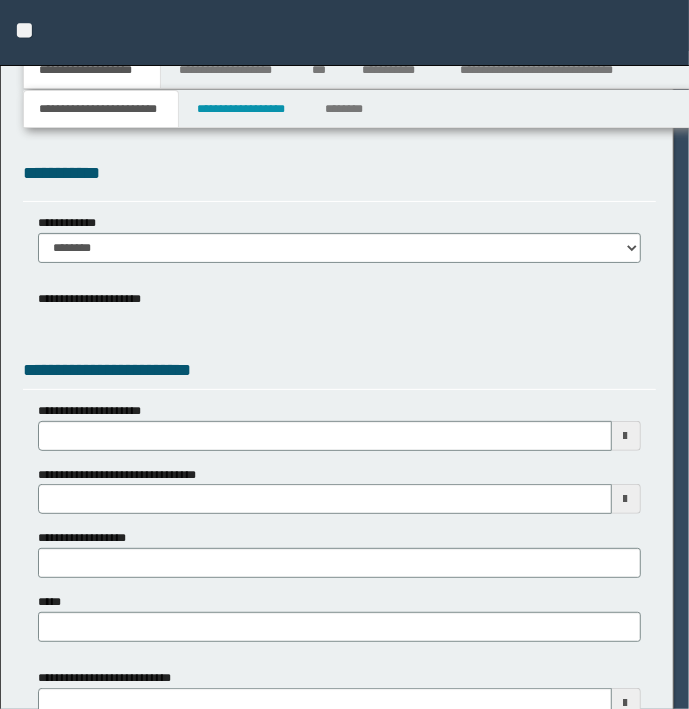 select on "*" 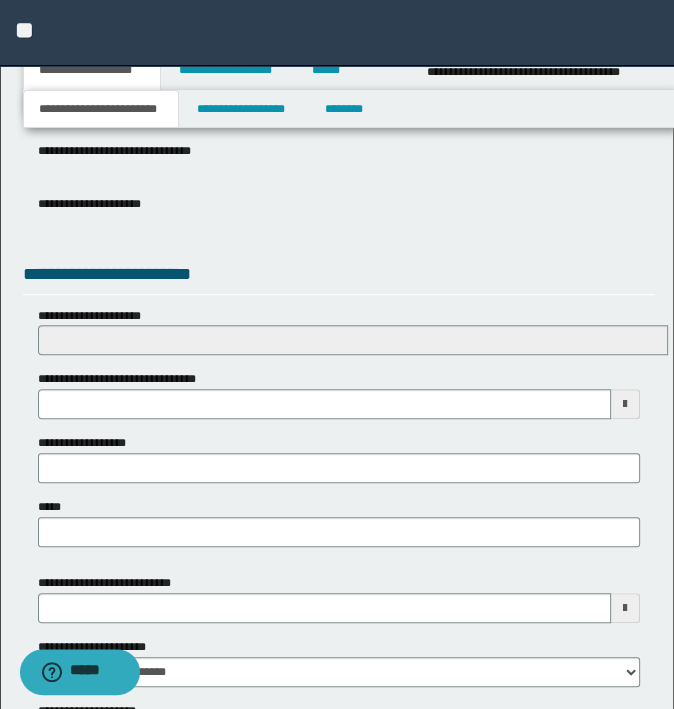 scroll, scrollTop: 700, scrollLeft: 0, axis: vertical 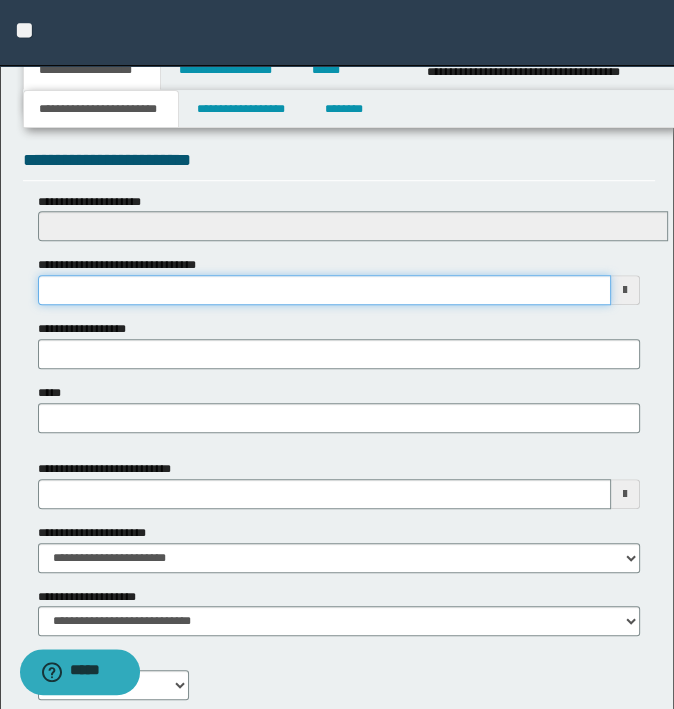 click on "**********" at bounding box center (325, 290) 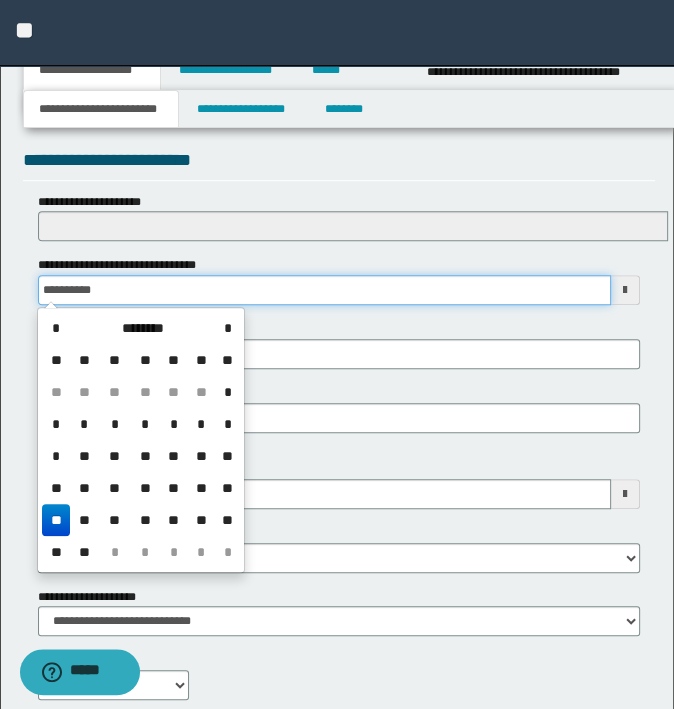 type on "**********" 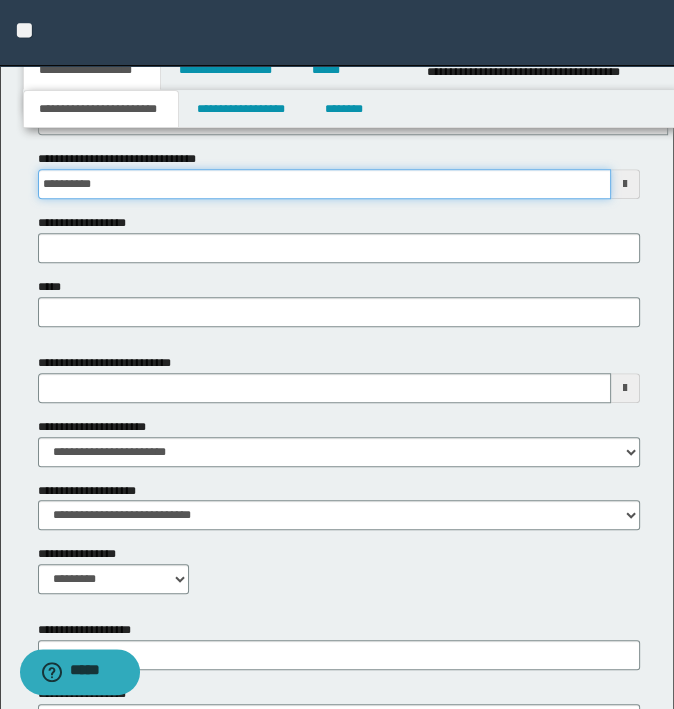 scroll, scrollTop: 953, scrollLeft: 0, axis: vertical 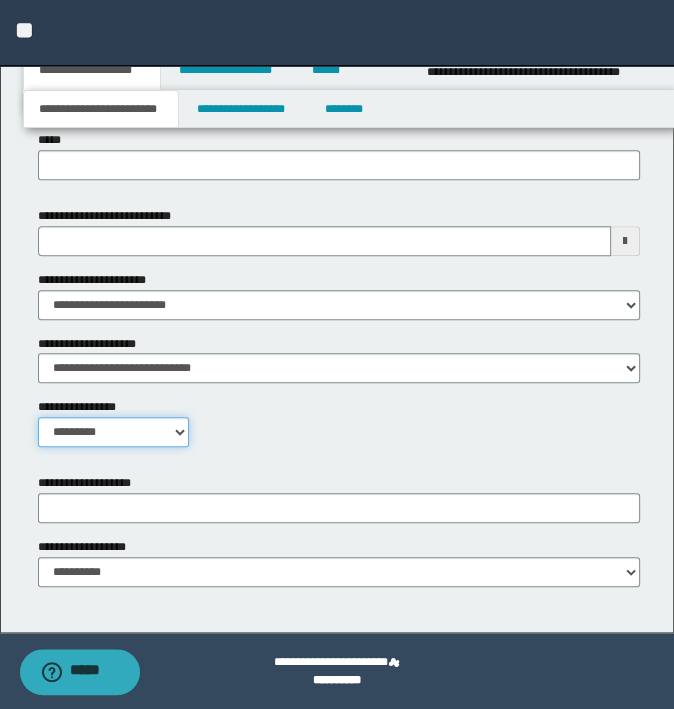 click on "**********" at bounding box center [114, 432] 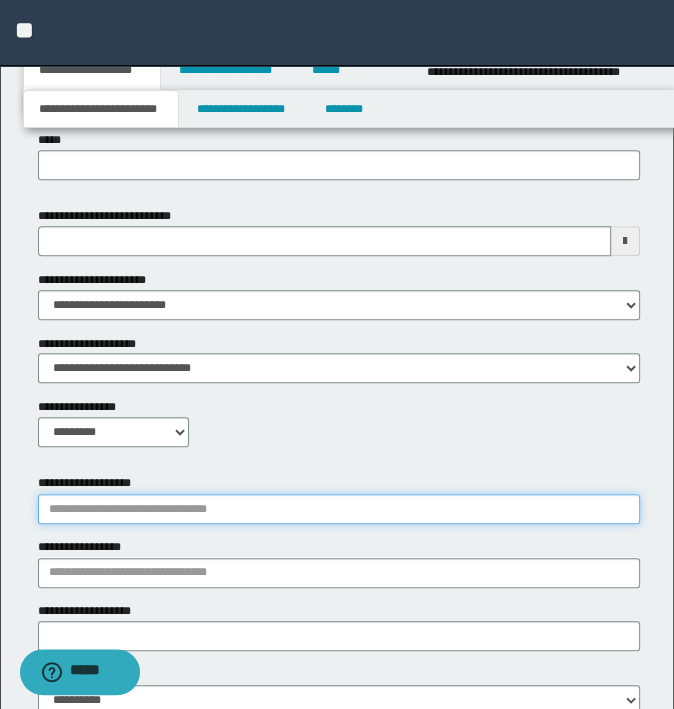 click on "**********" at bounding box center [339, 509] 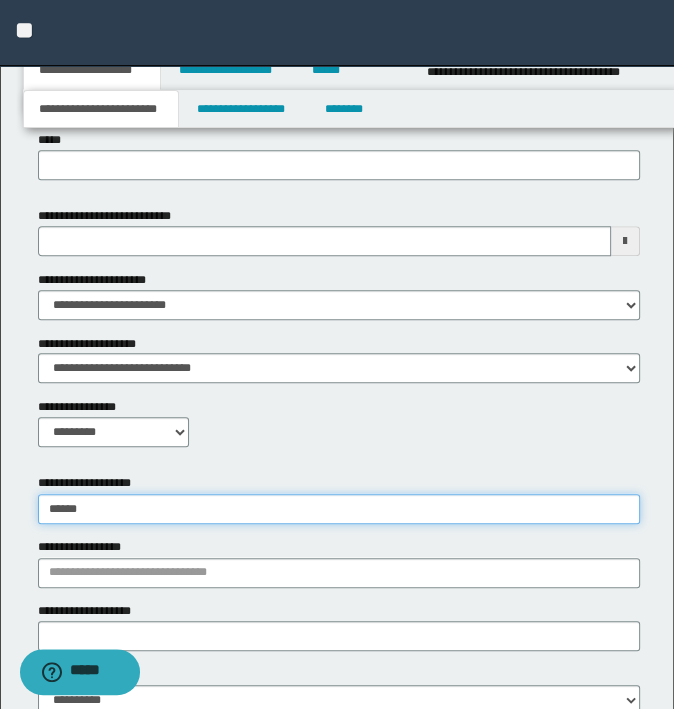 type on "******" 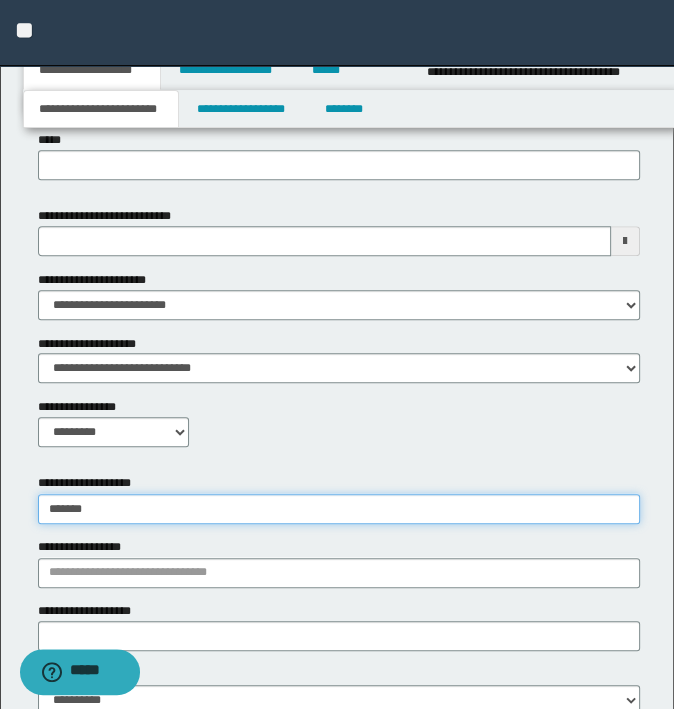 type on "******" 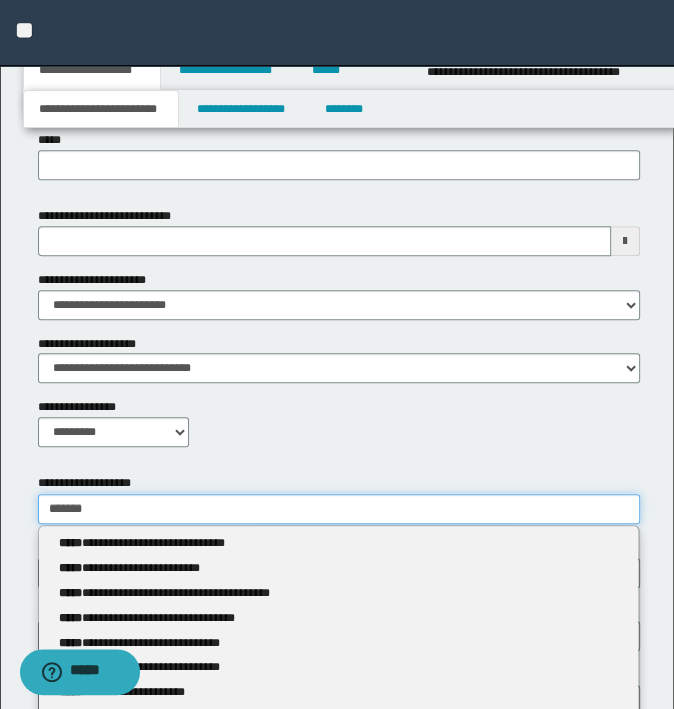 type 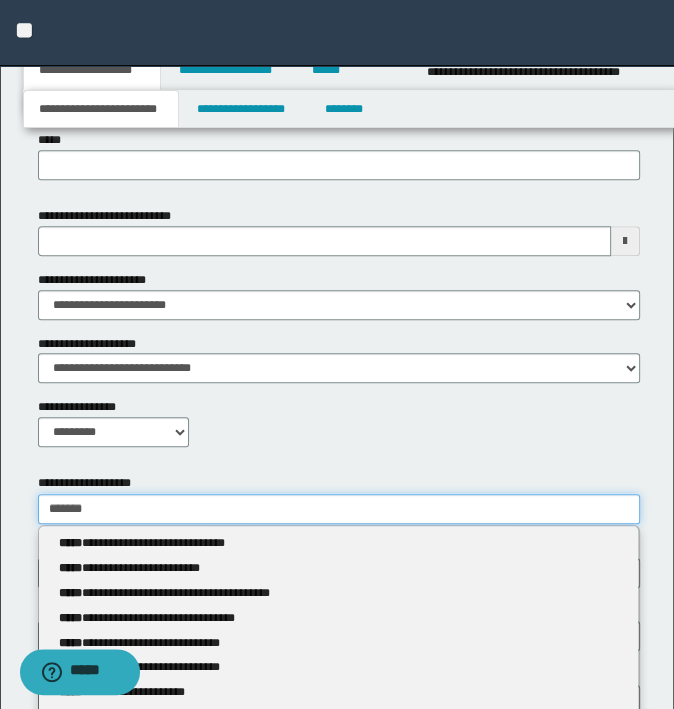 type on "******" 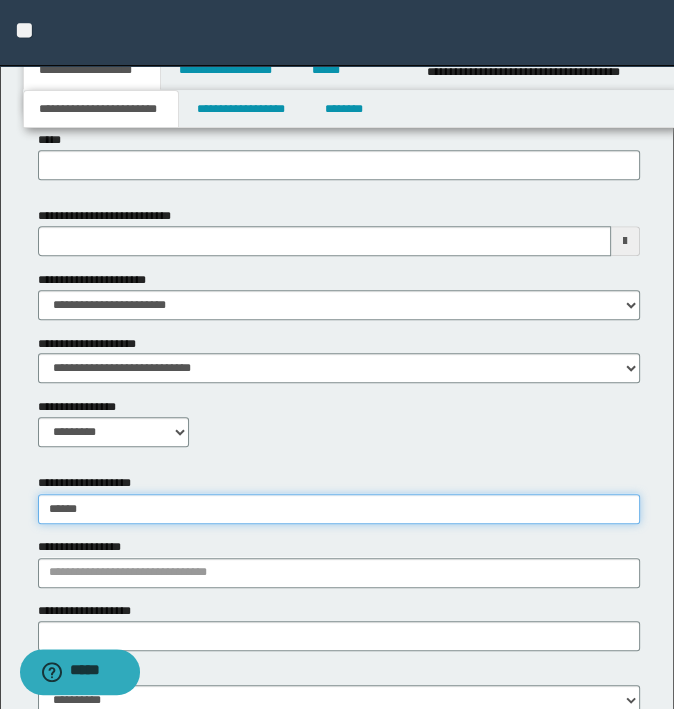 type on "*********" 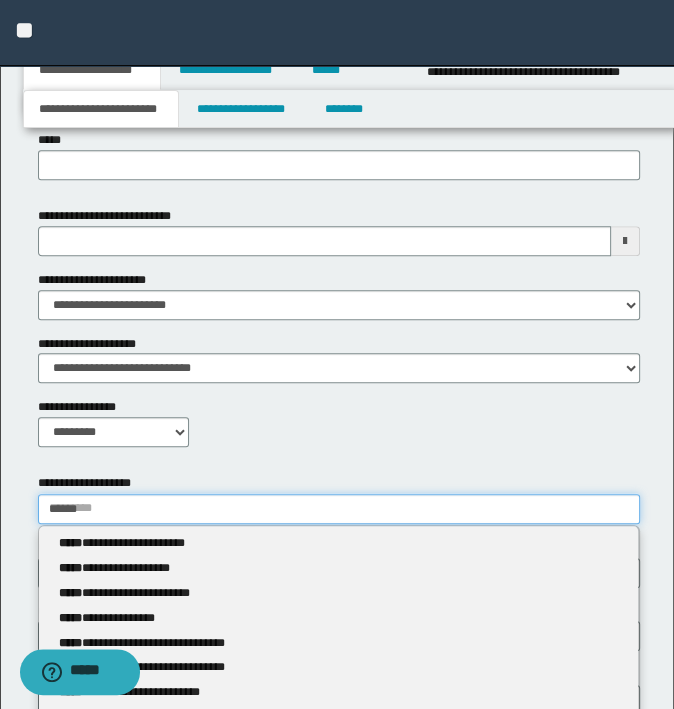 type 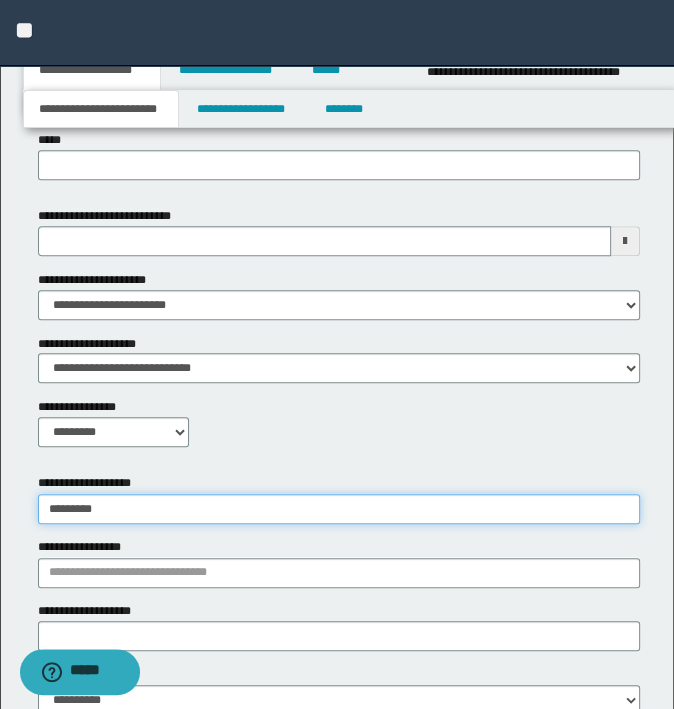 type on "*********" 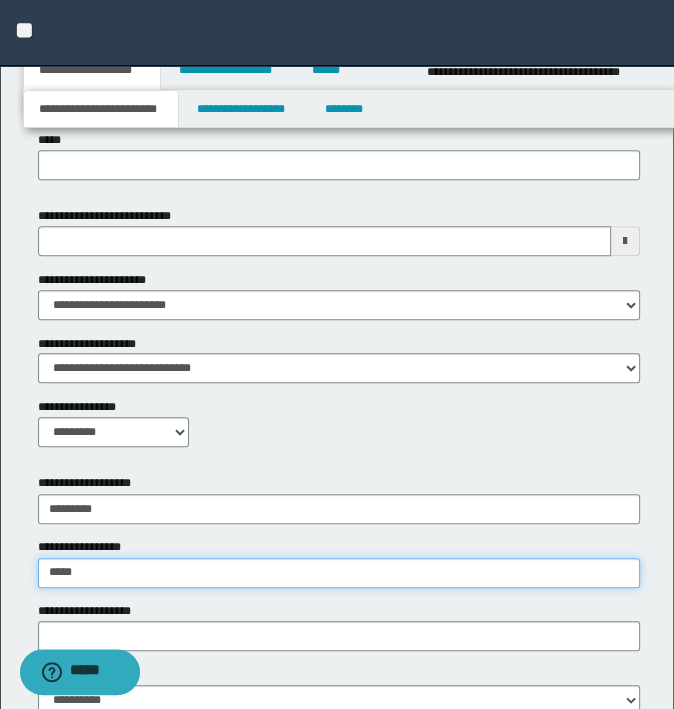 type on "*****" 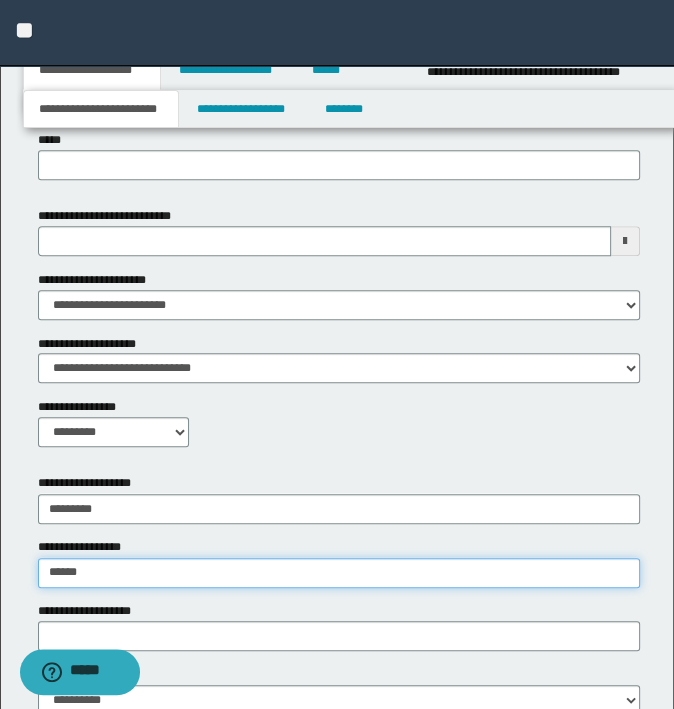 type on "**********" 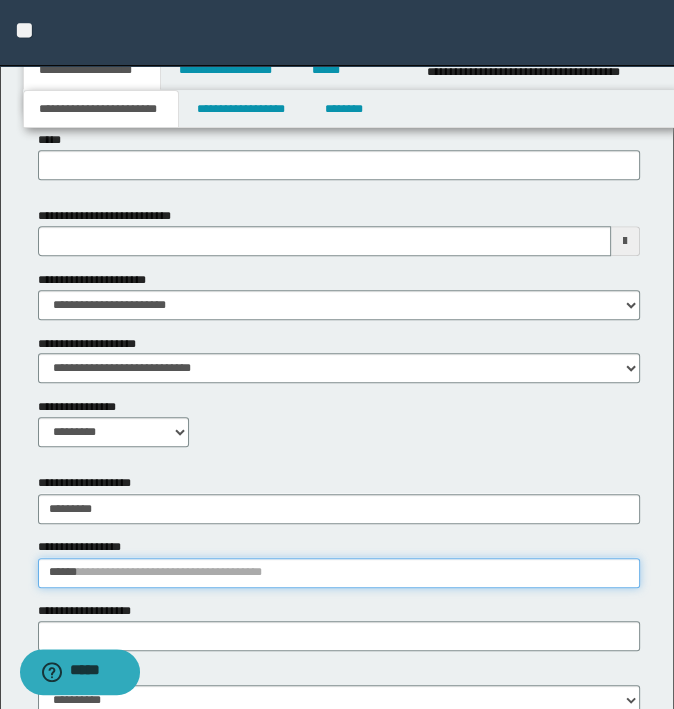 type 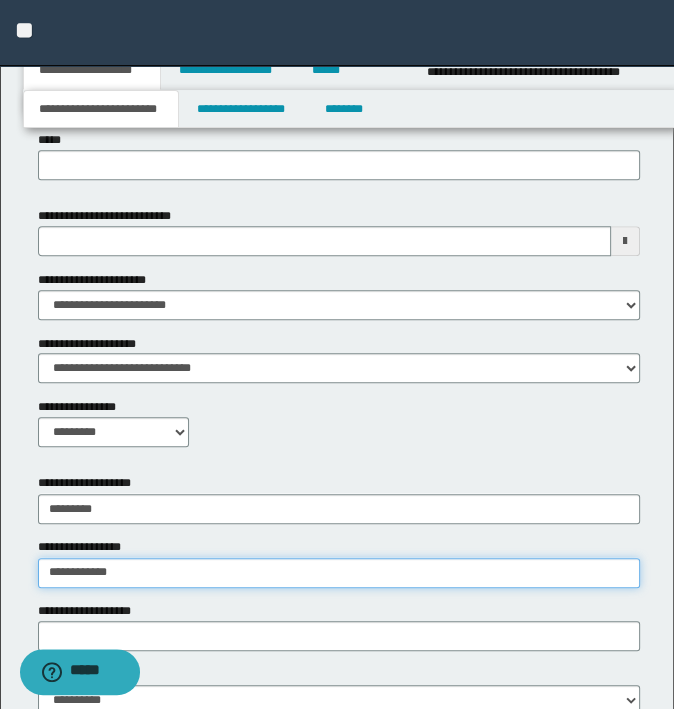 type on "**********" 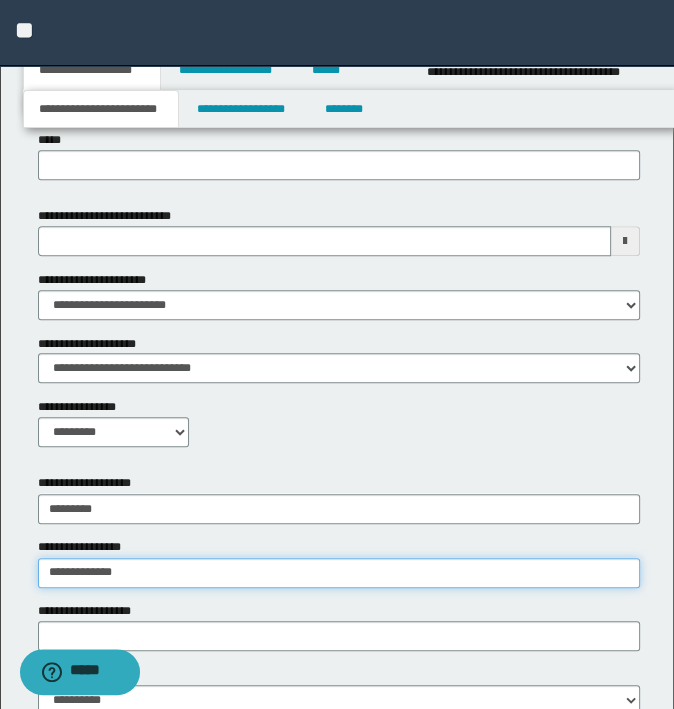 type on "**********" 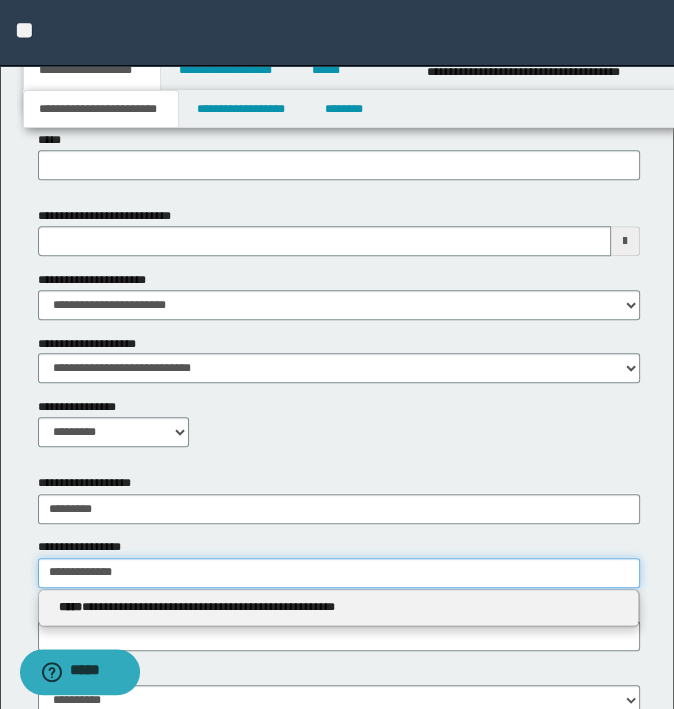 type 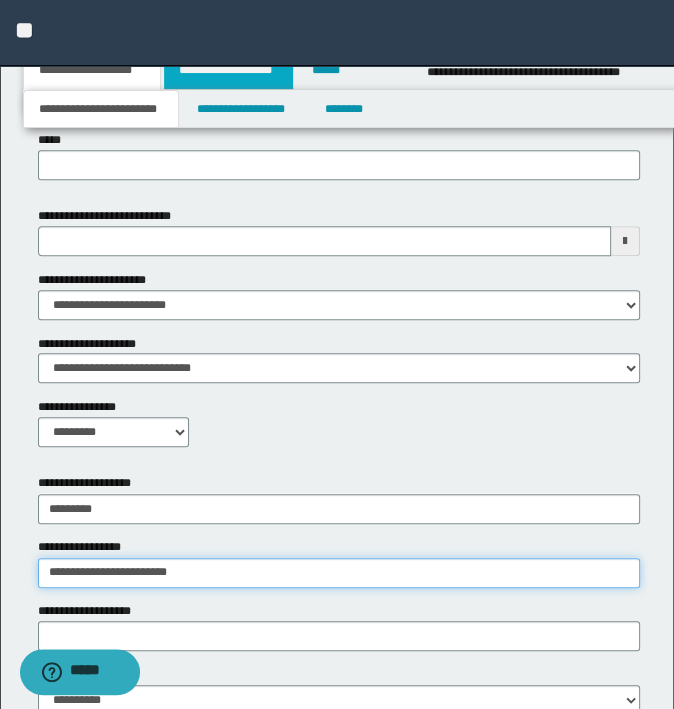 type on "**********" 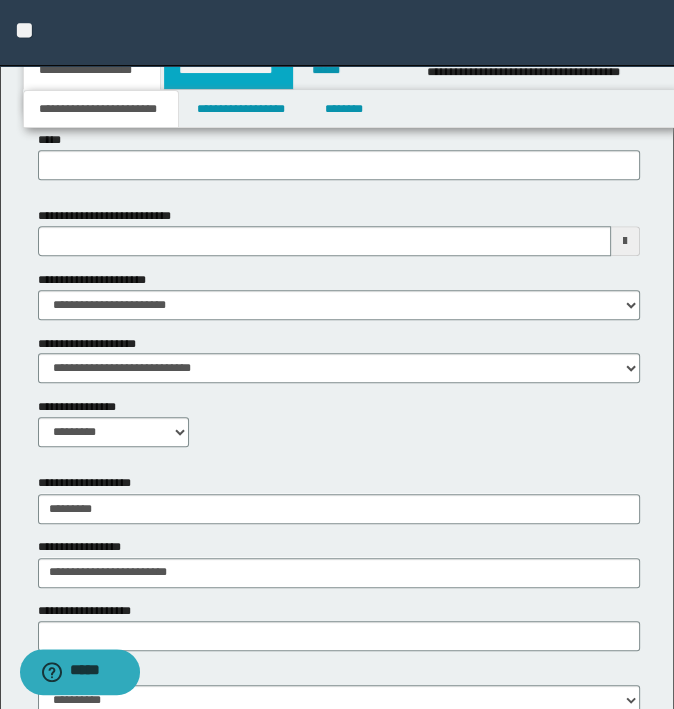 click on "**********" at bounding box center (228, 70) 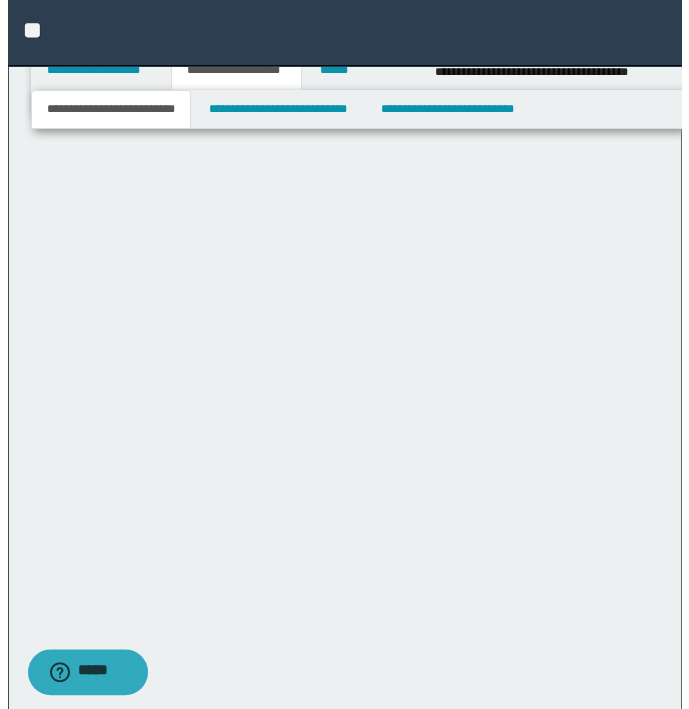 scroll, scrollTop: 0, scrollLeft: 0, axis: both 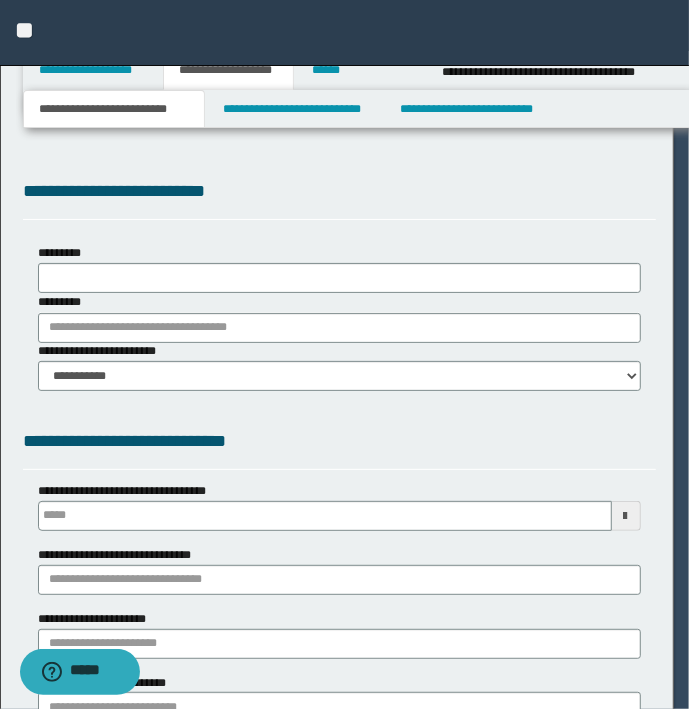 type 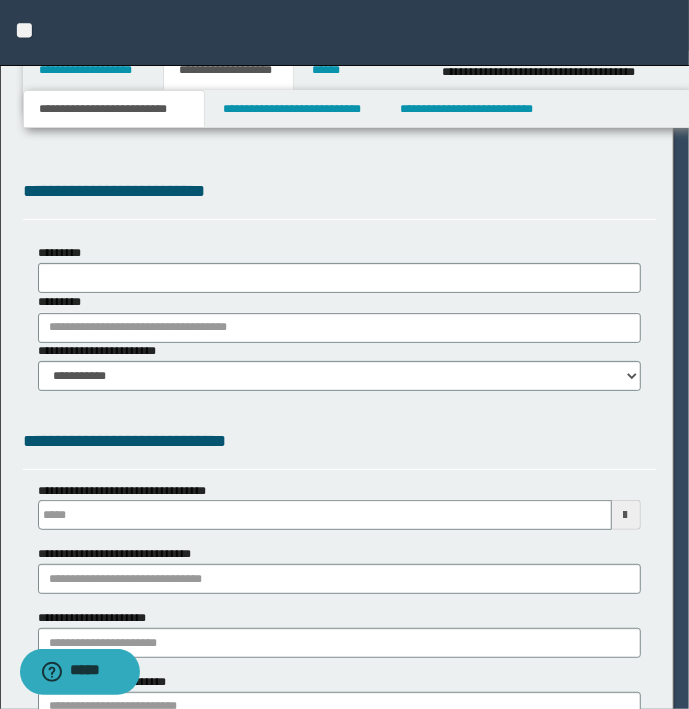 scroll, scrollTop: 0, scrollLeft: 0, axis: both 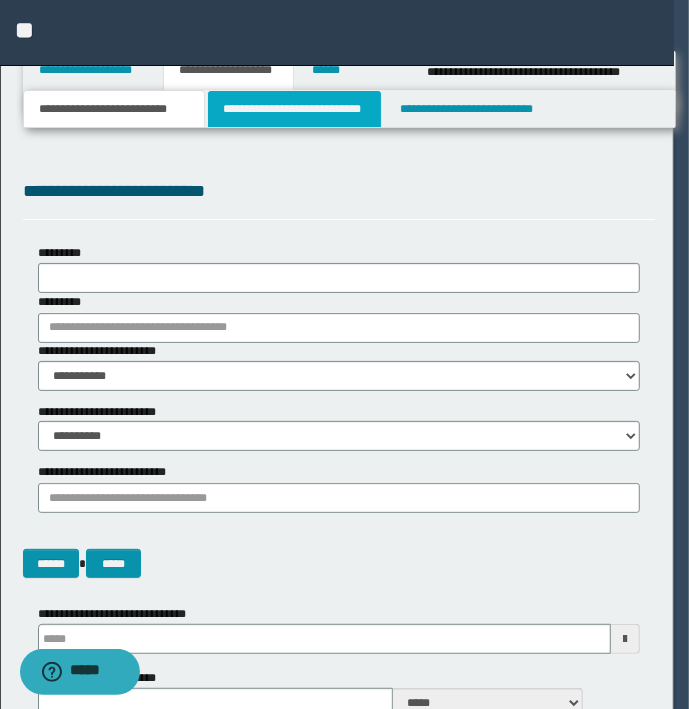 click on "**********" at bounding box center (294, 109) 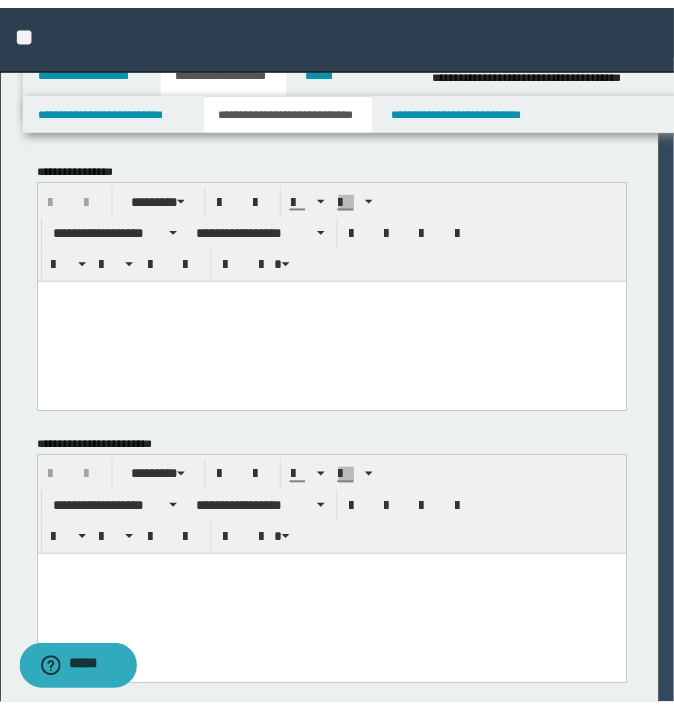 scroll, scrollTop: 0, scrollLeft: 0, axis: both 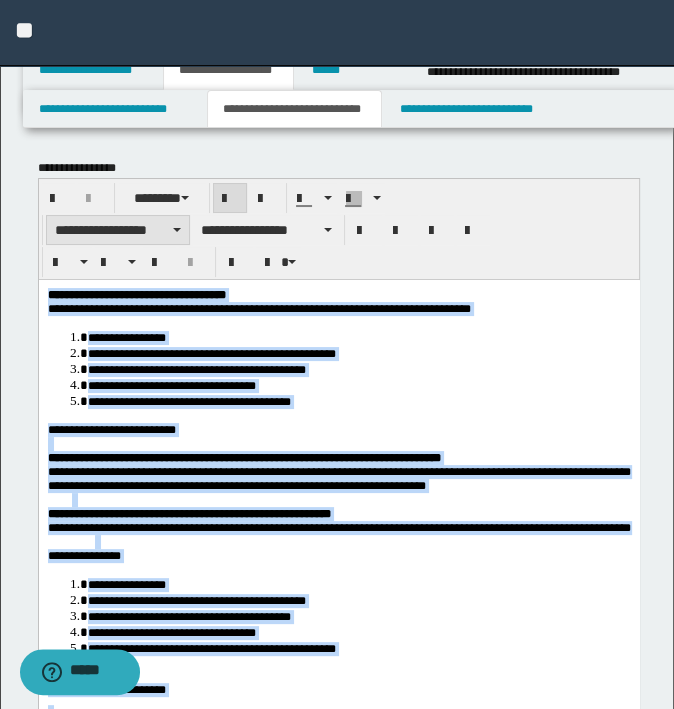 click on "**********" at bounding box center (118, 230) 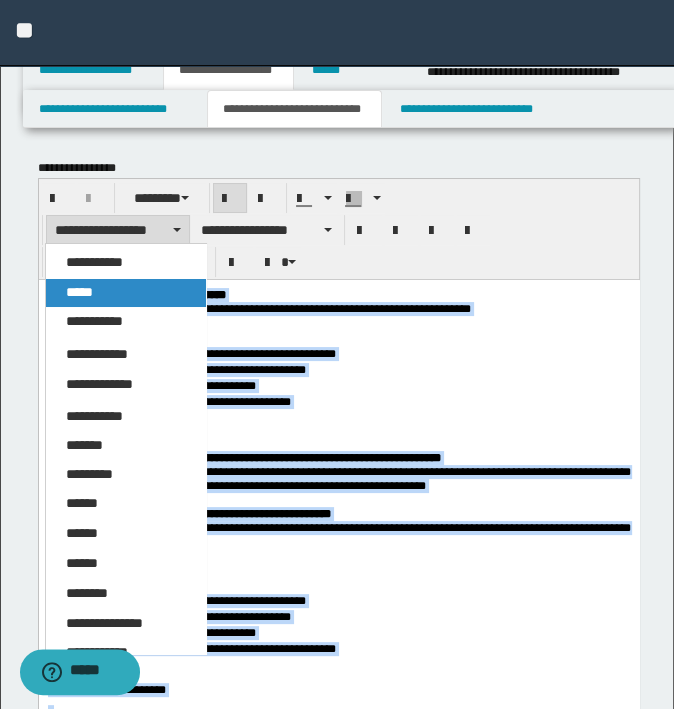 click on "*****" at bounding box center [126, 293] 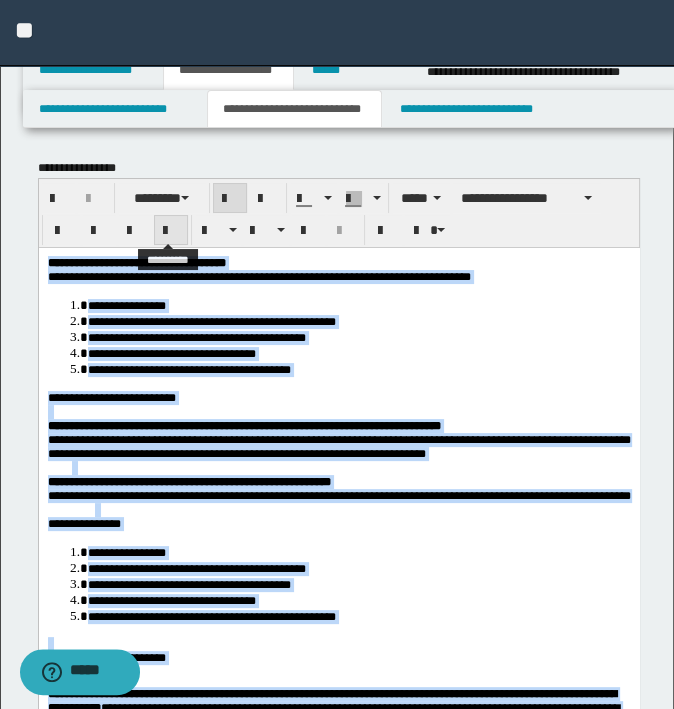 click at bounding box center [171, 231] 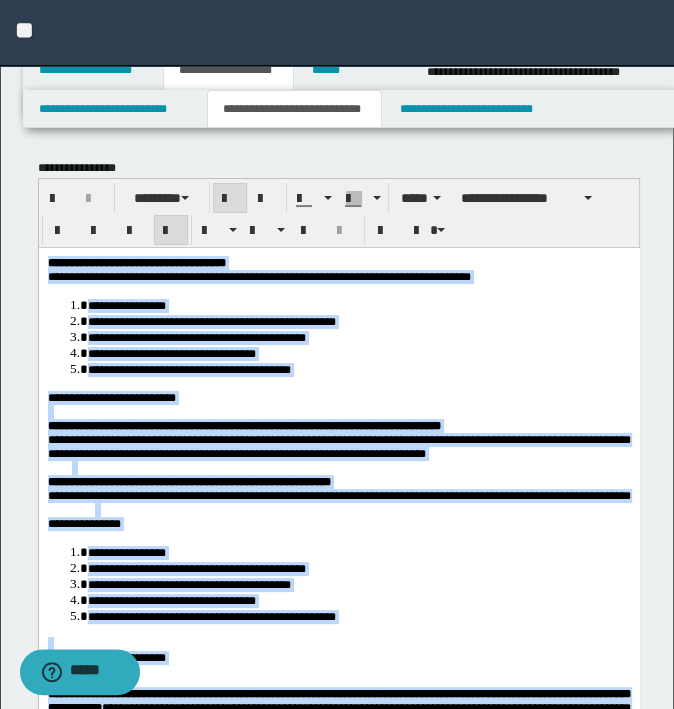 click at bounding box center [338, 411] 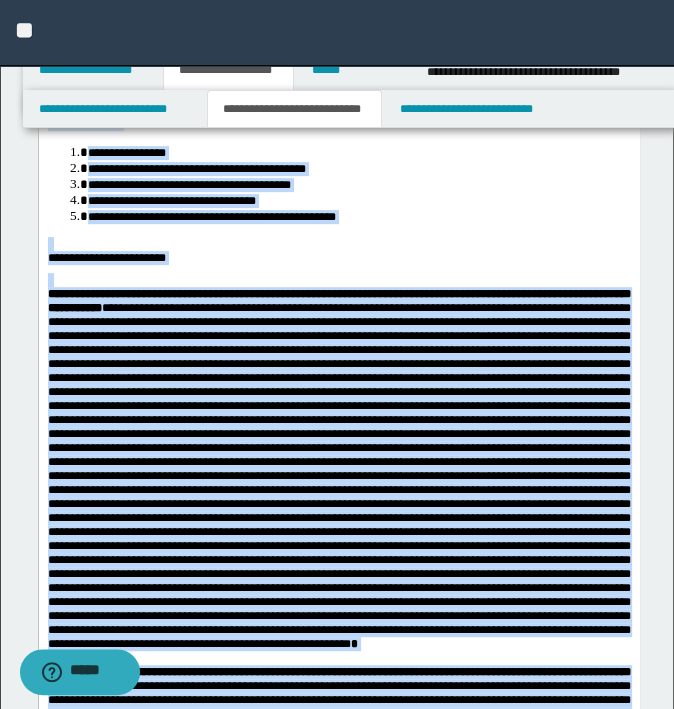 click on "*" at bounding box center [338, 476] 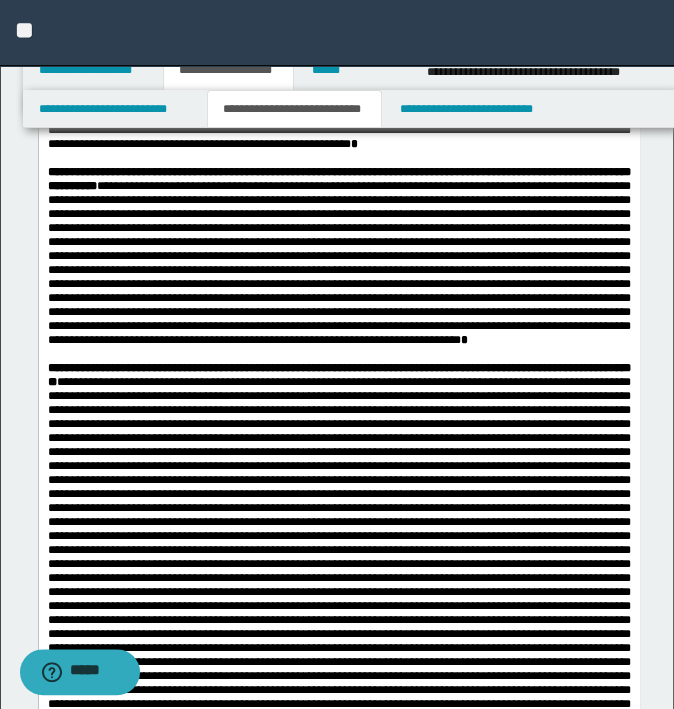 scroll, scrollTop: 600, scrollLeft: 0, axis: vertical 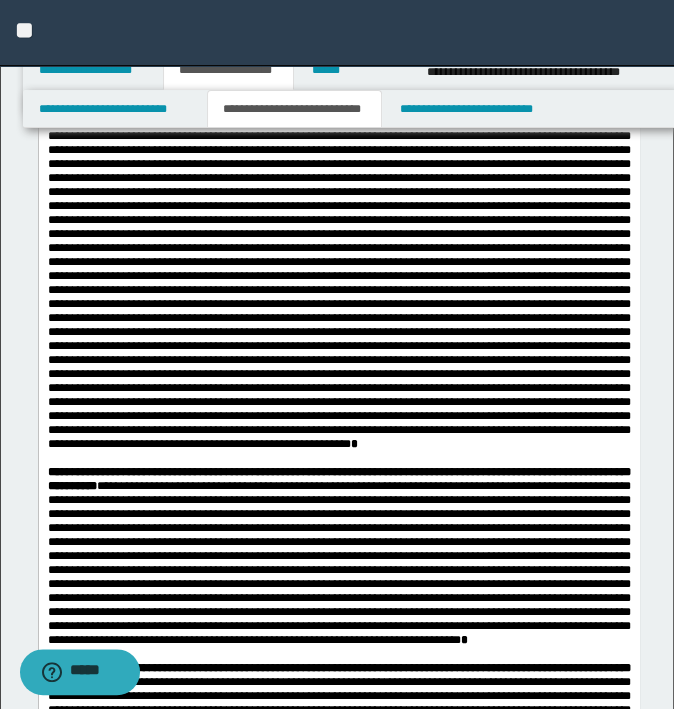 type 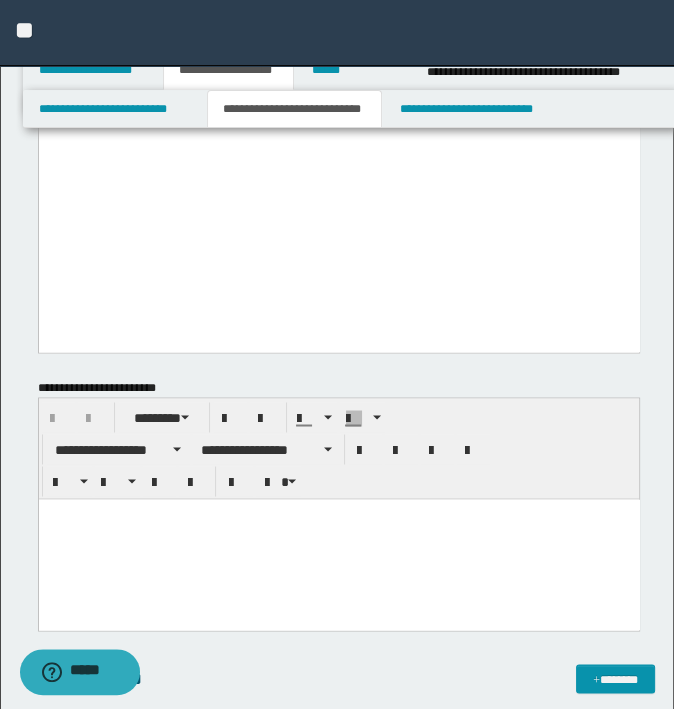 scroll, scrollTop: 2000, scrollLeft: 0, axis: vertical 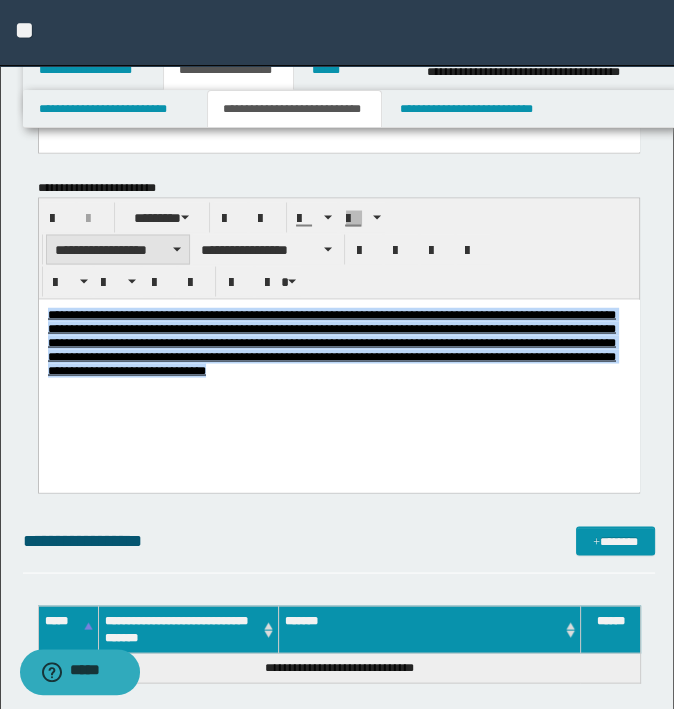 click on "**********" at bounding box center (118, 249) 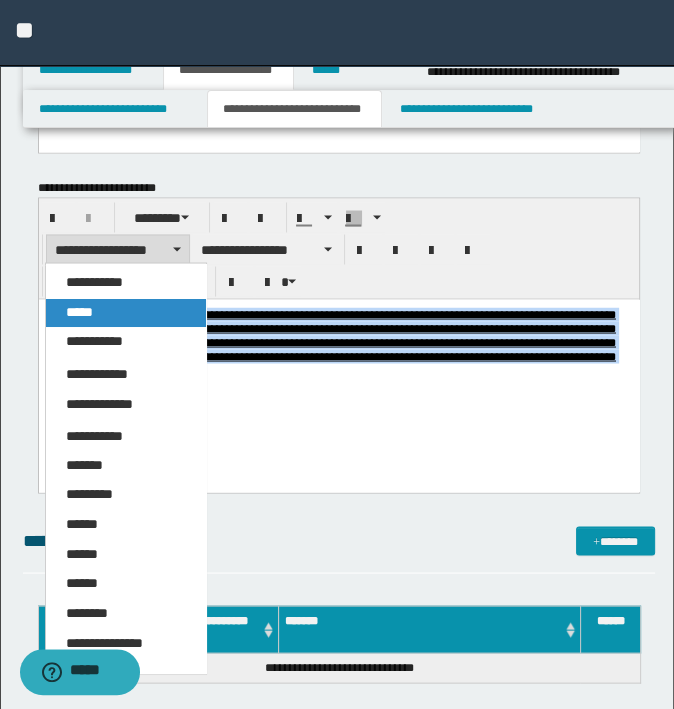 click on "*****" at bounding box center (126, 312) 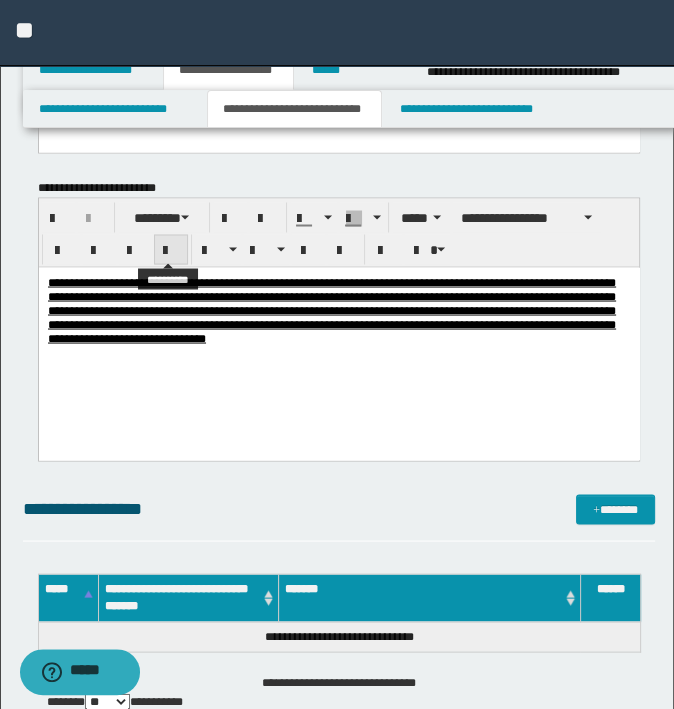 click at bounding box center (171, 250) 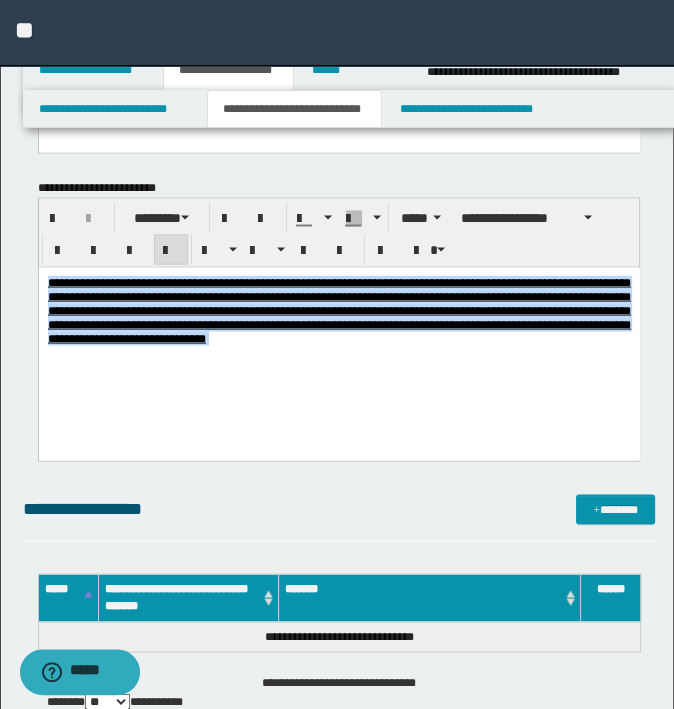 click on "**********" at bounding box center (338, 335) 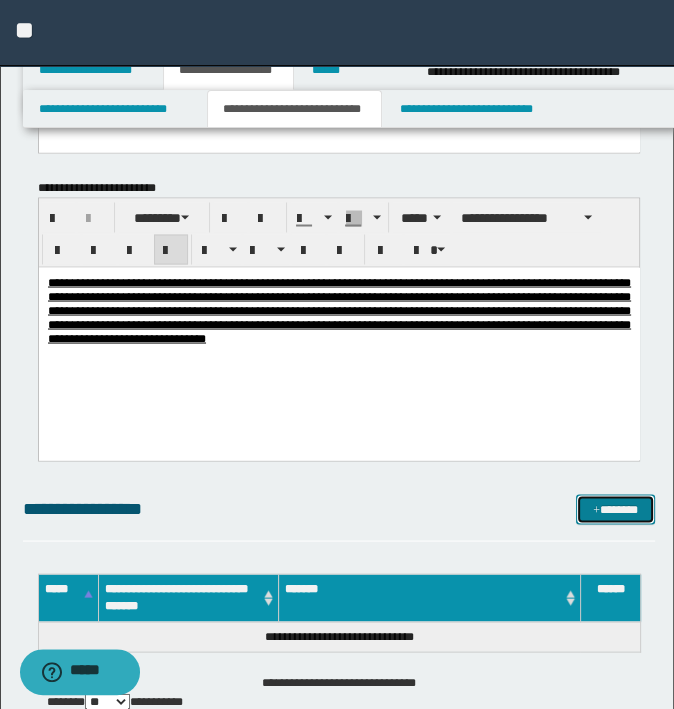 drag, startPoint x: 619, startPoint y: 512, endPoint x: 667, endPoint y: 495, distance: 50.92151 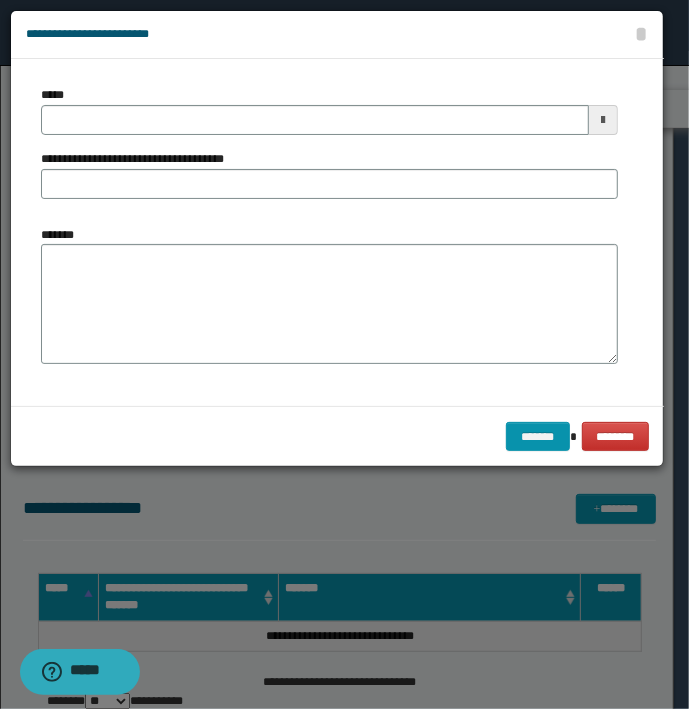 click on "*******" at bounding box center (329, 295) 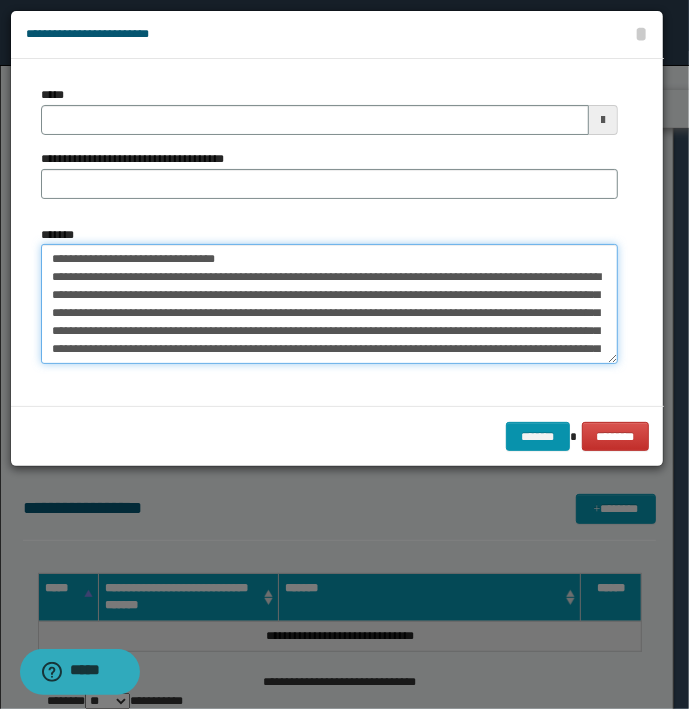click on "*******" at bounding box center (329, 304) 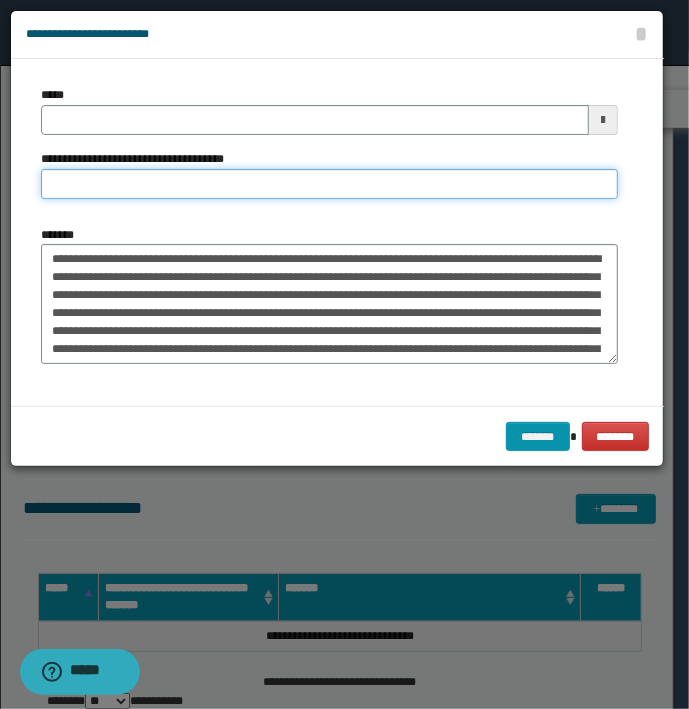type on "**********" 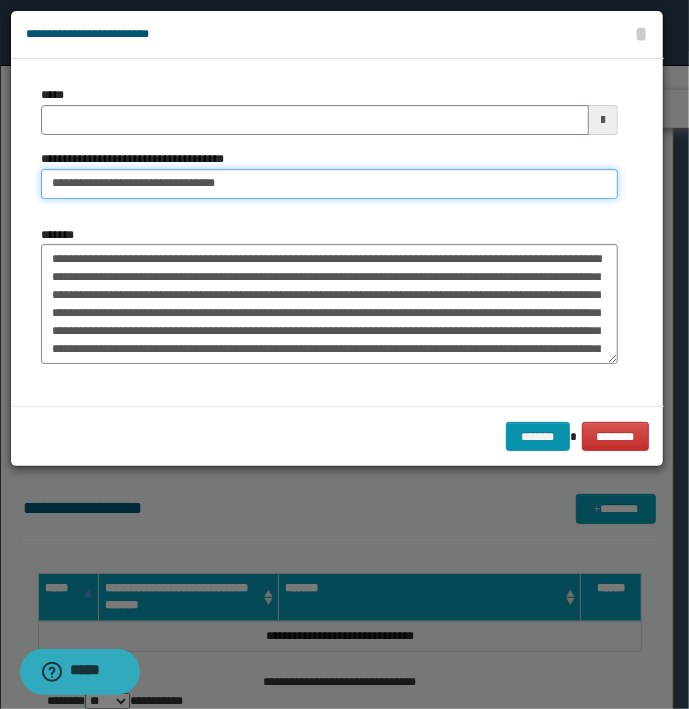 type 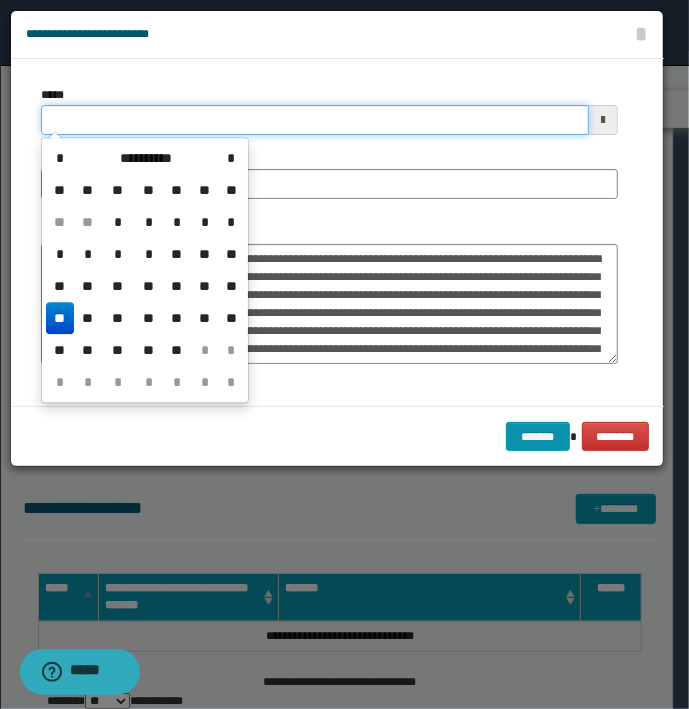 click on "*****" at bounding box center [315, 120] 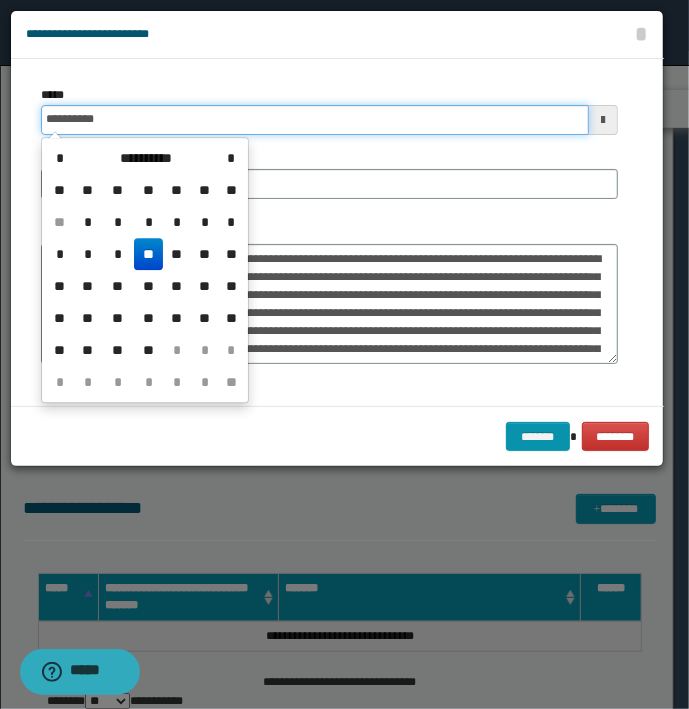 type on "**********" 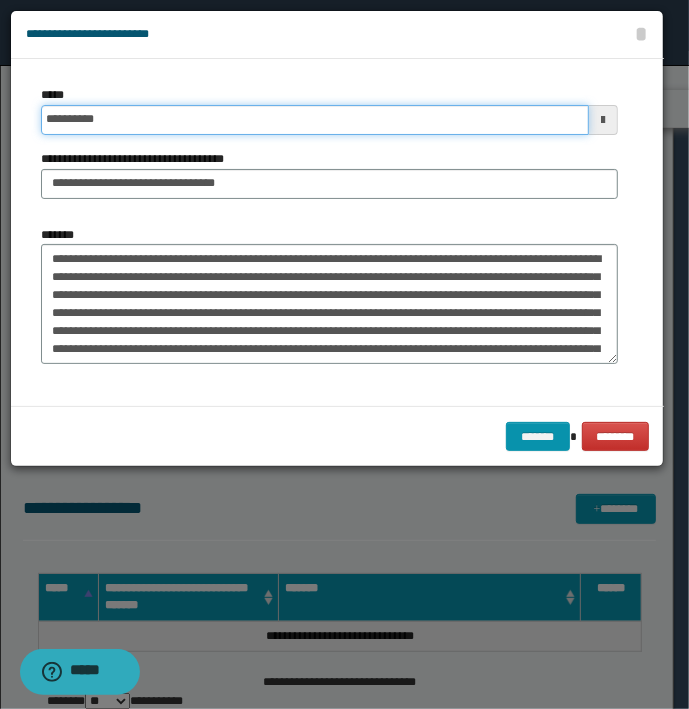 click on "*******" at bounding box center (538, 437) 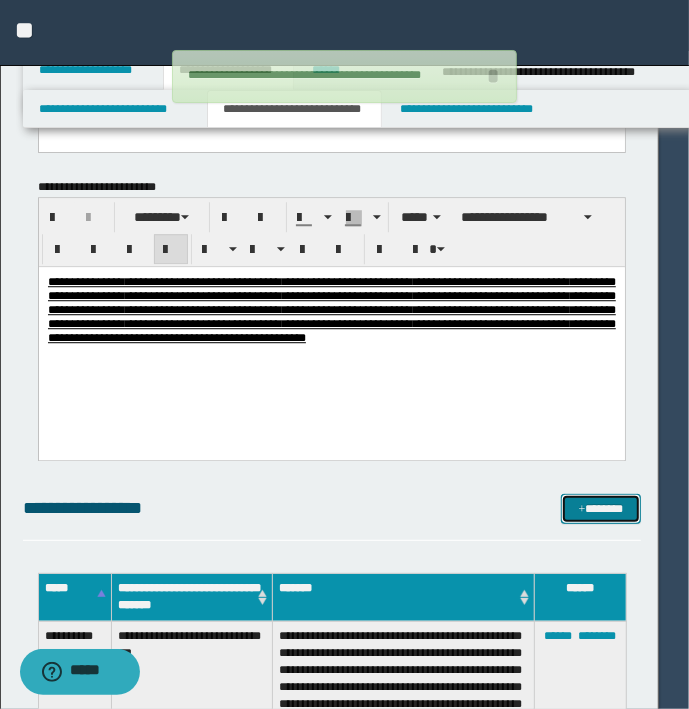 type 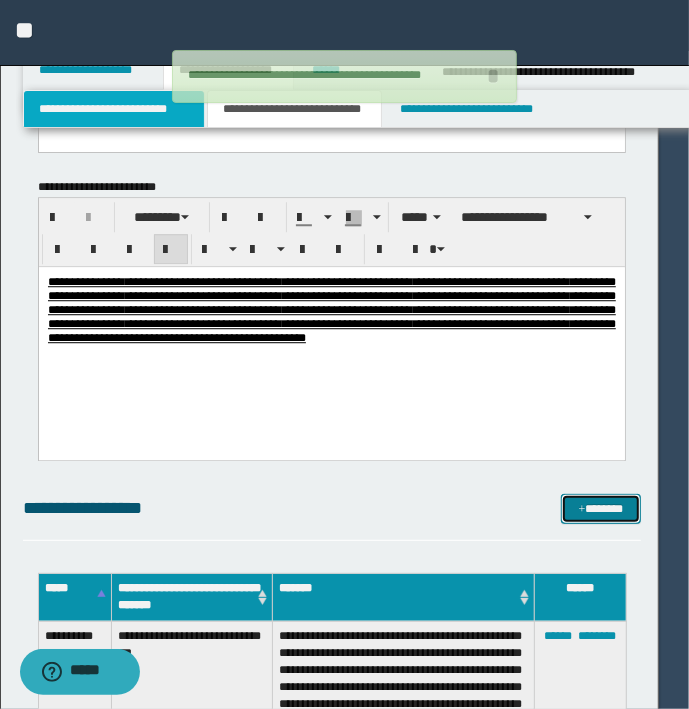 click on "*******" at bounding box center (600, 509) 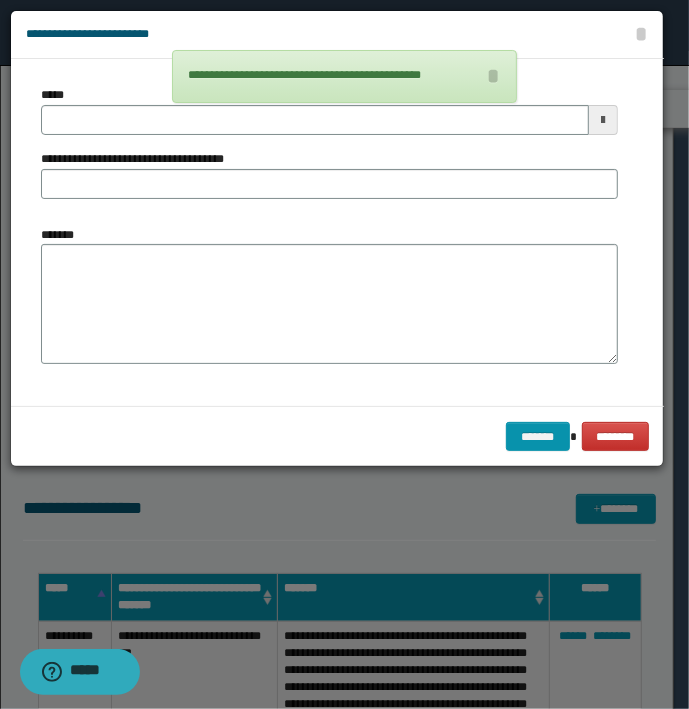 type 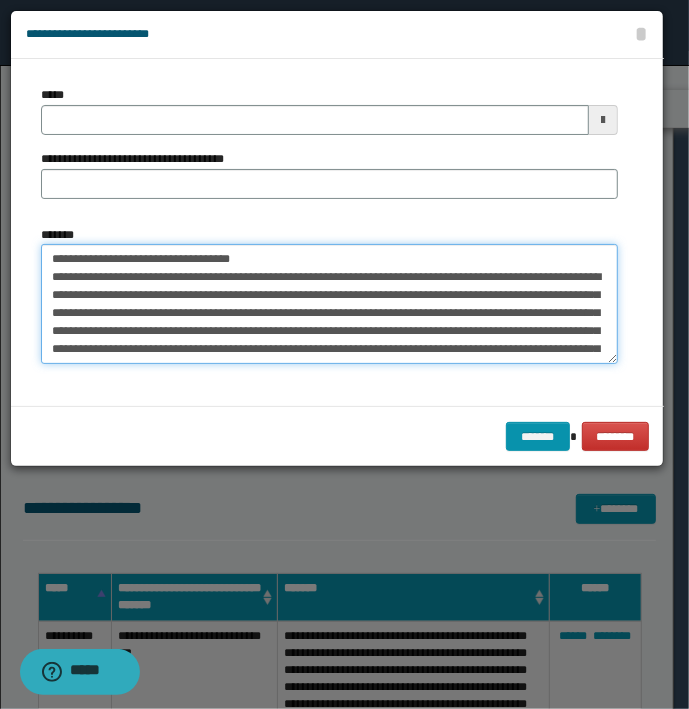 click on "**********" at bounding box center [329, 304] 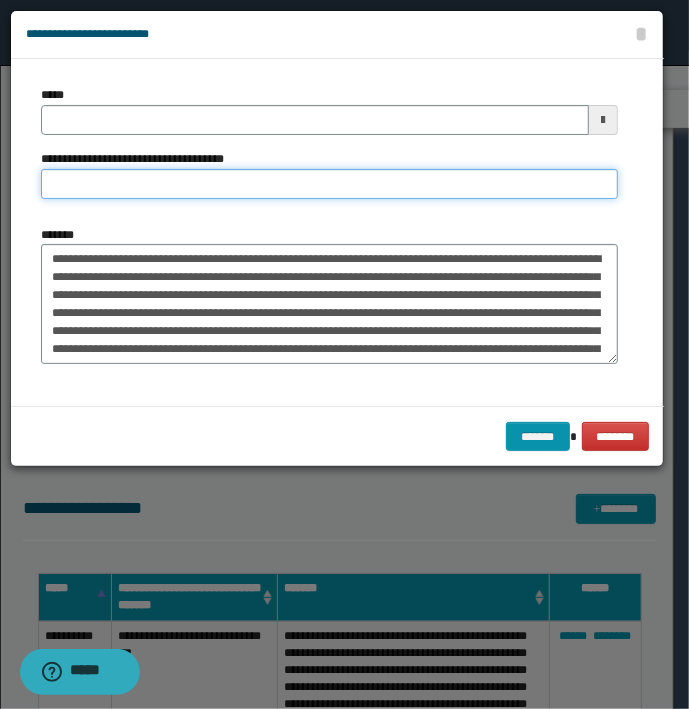 type on "**********" 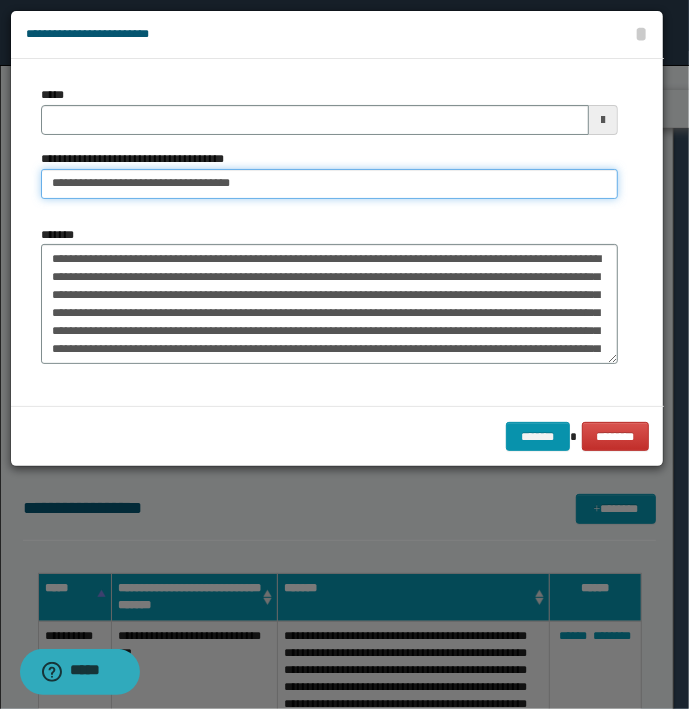 type 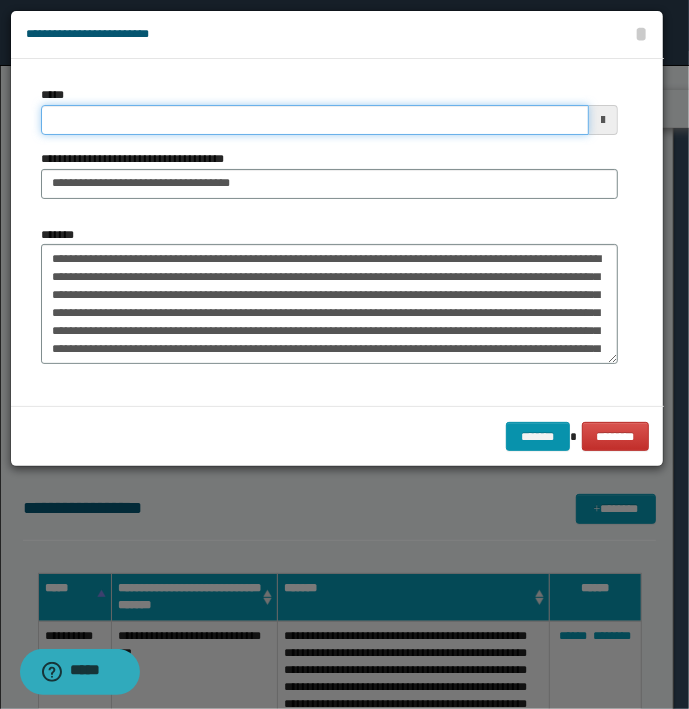 click on "*****" at bounding box center (315, 120) 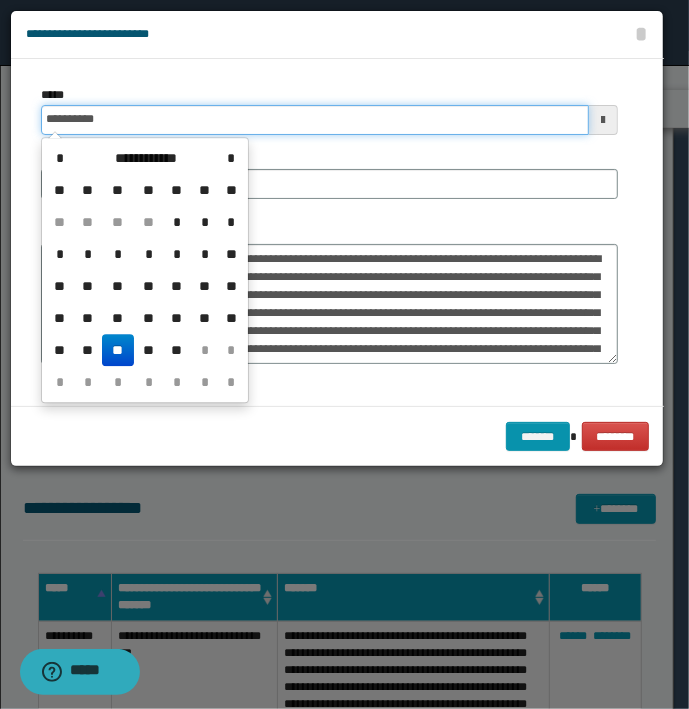 type on "**********" 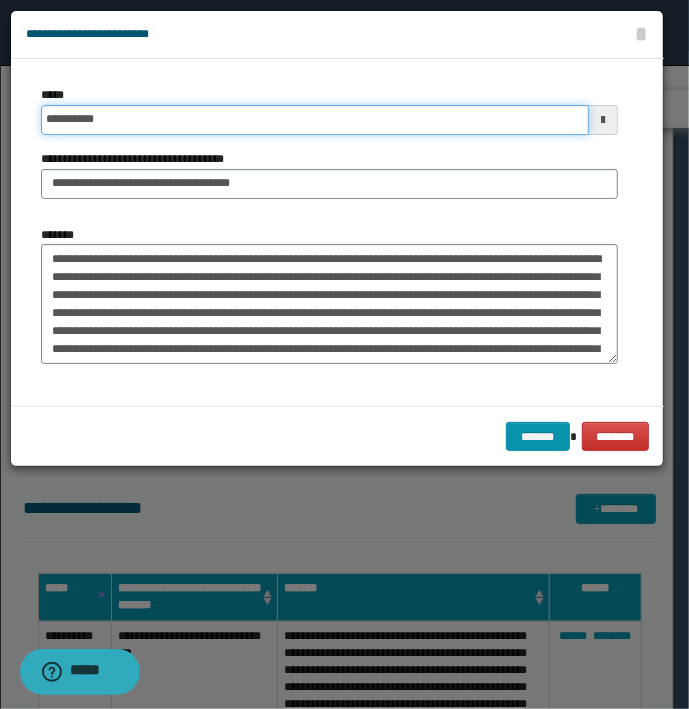 click on "*******" at bounding box center [538, 437] 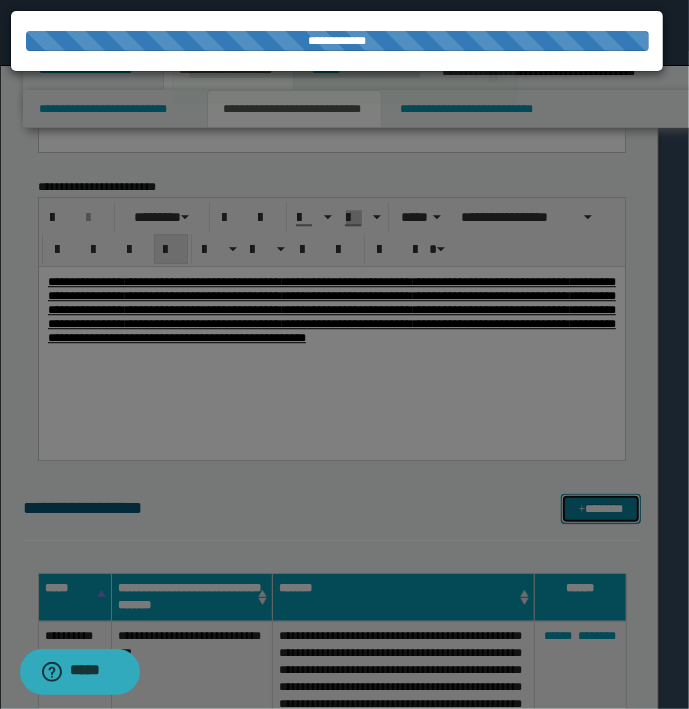 type 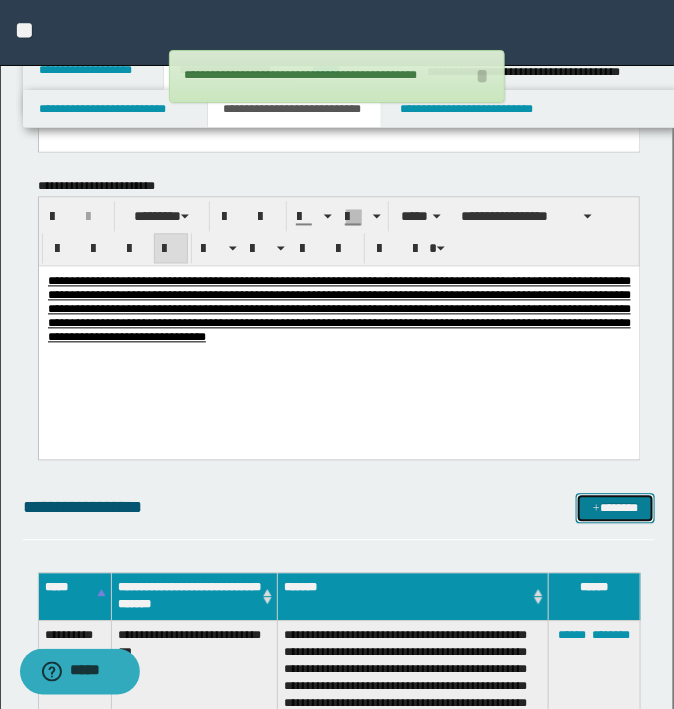 click on "*******" at bounding box center (615, 509) 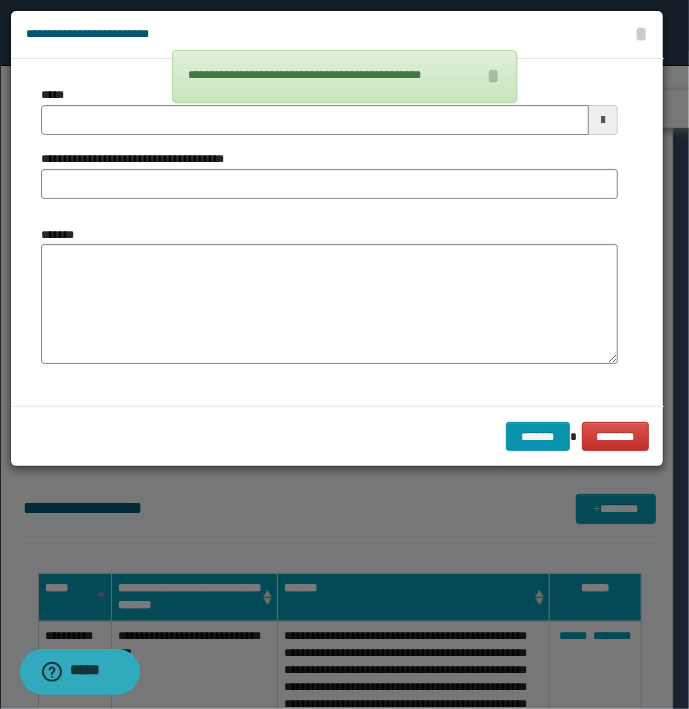 type 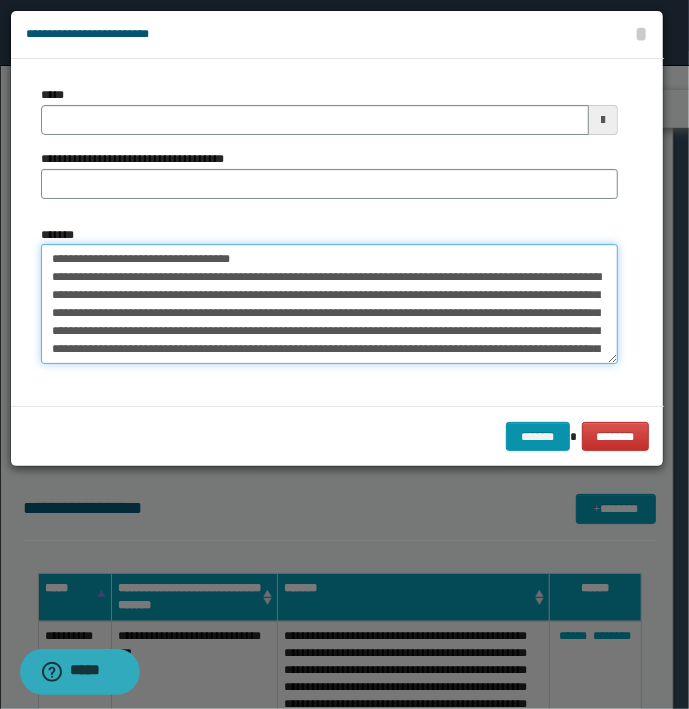 click on "*******" at bounding box center [329, 304] 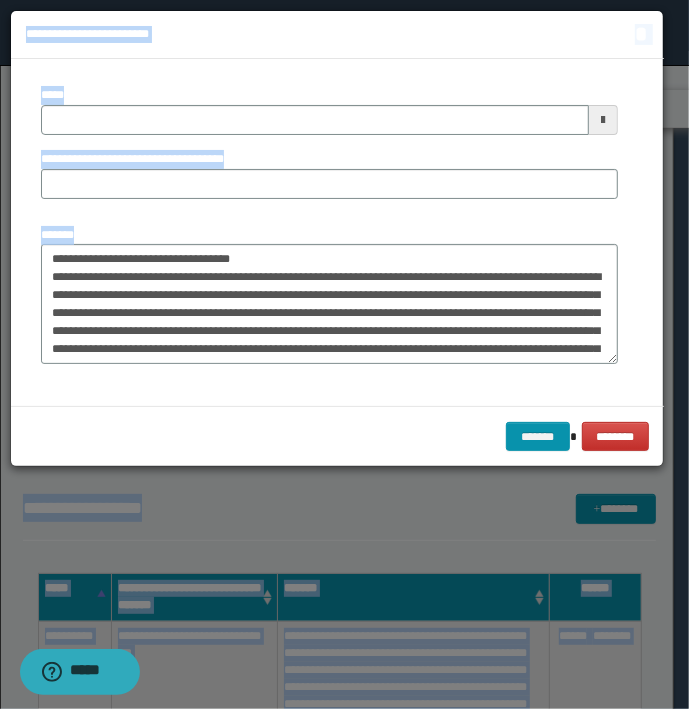 drag, startPoint x: 284, startPoint y: 242, endPoint x: -4, endPoint y: 251, distance: 288.1406 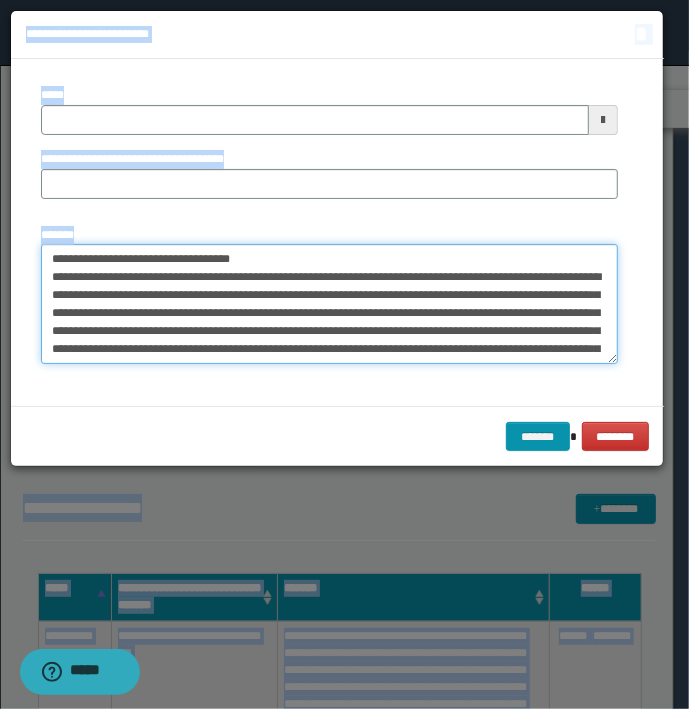 click on "*******" at bounding box center (329, 304) 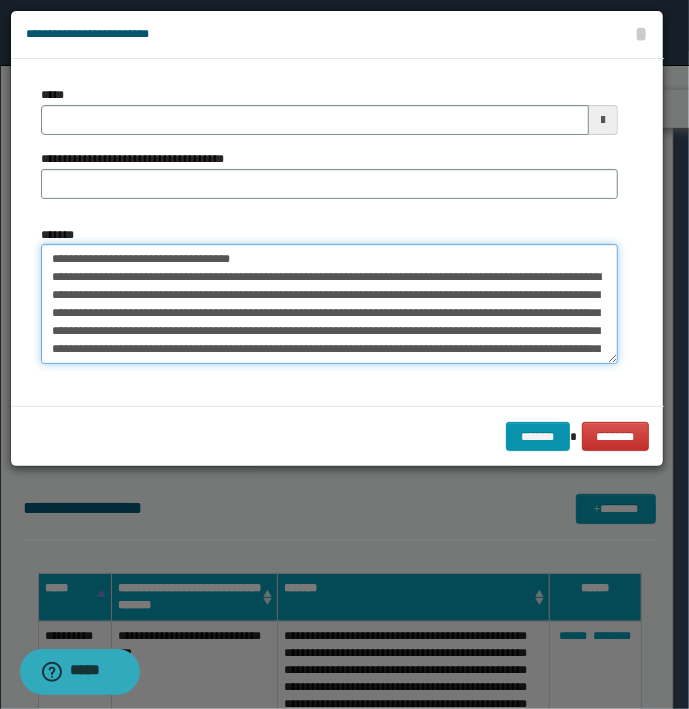 drag, startPoint x: 292, startPoint y: 255, endPoint x: -5, endPoint y: 255, distance: 297 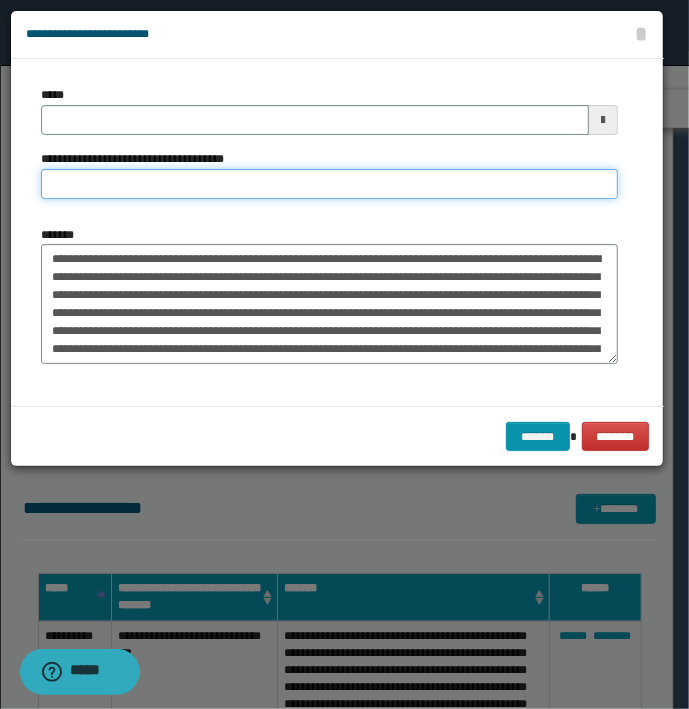 type on "**********" 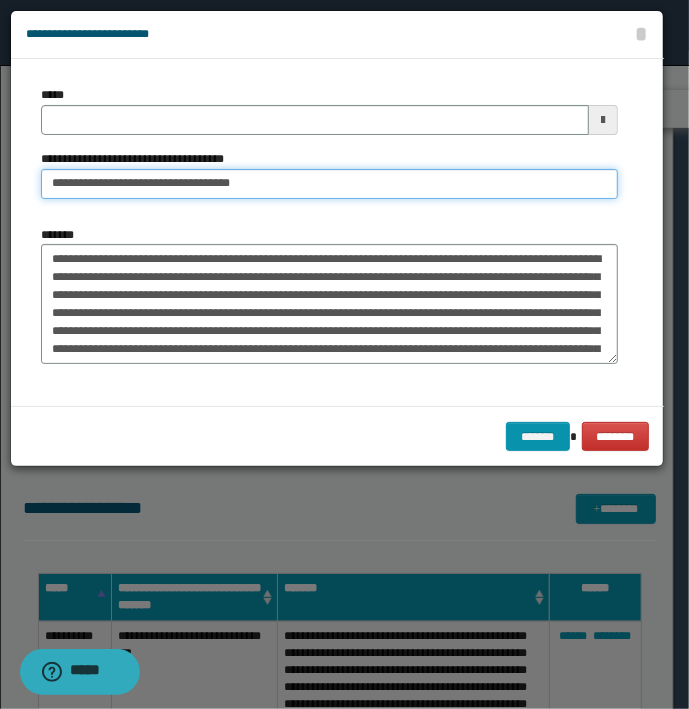 type 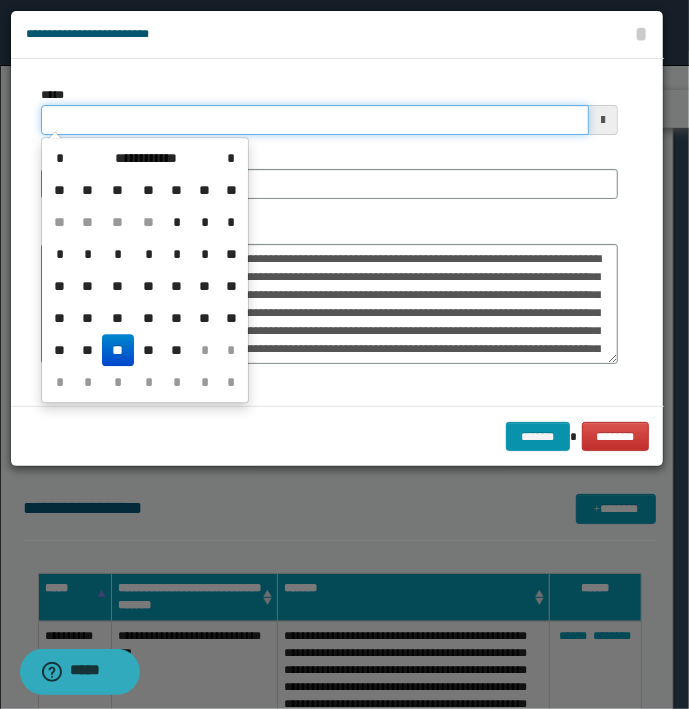 click on "*****" at bounding box center [315, 120] 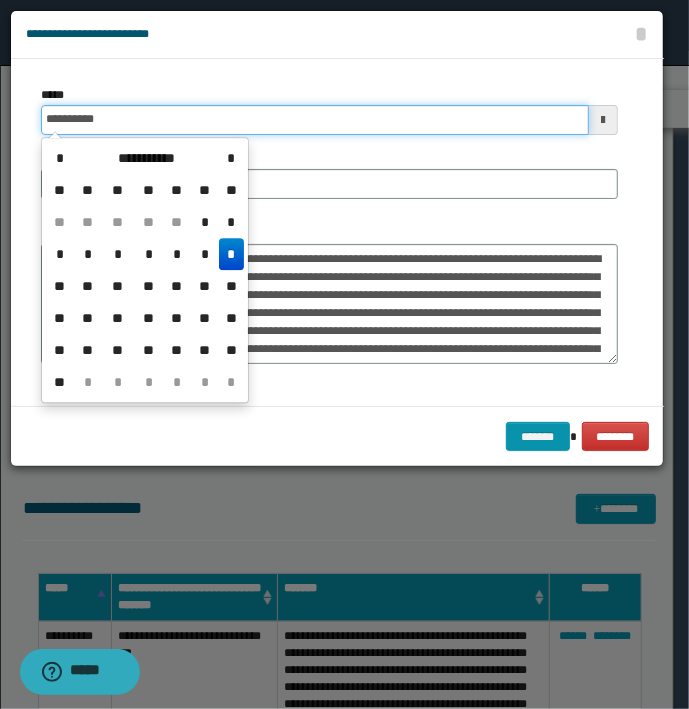 type on "**********" 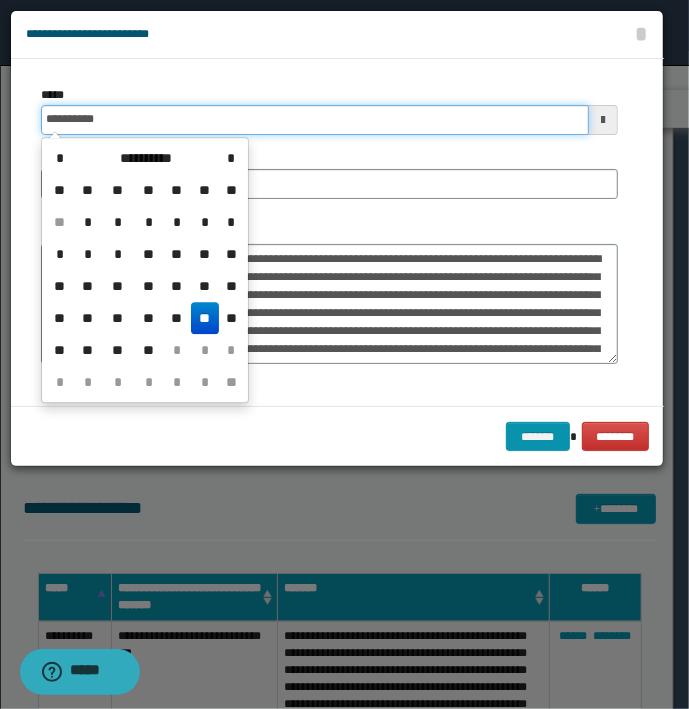 type on "**********" 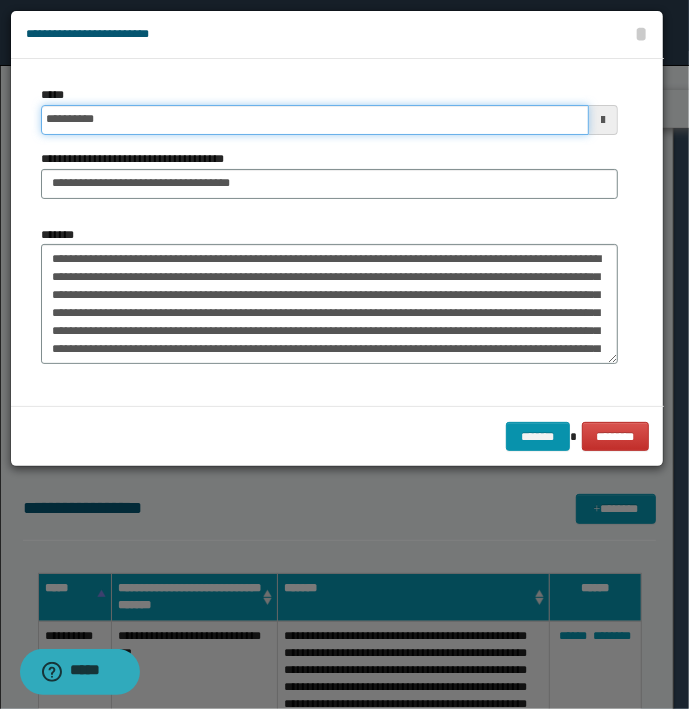 click on "*******" at bounding box center [538, 437] 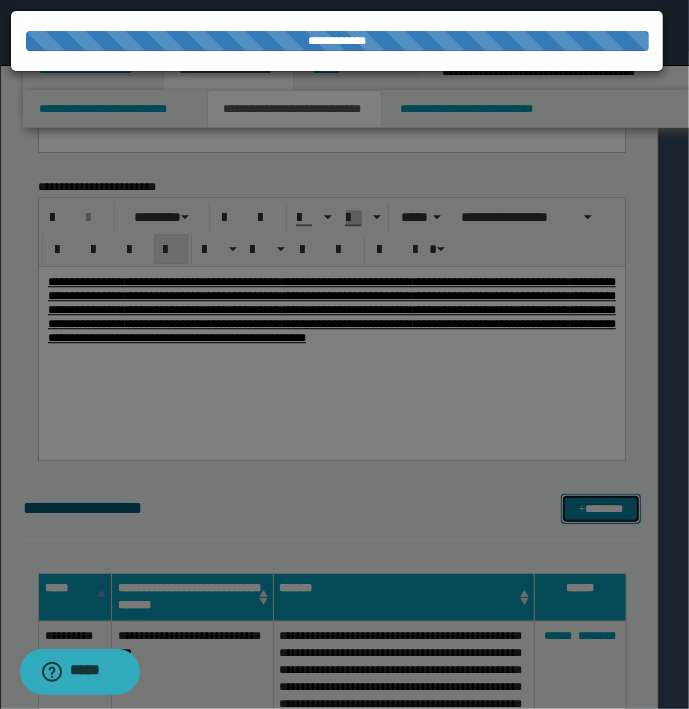 type 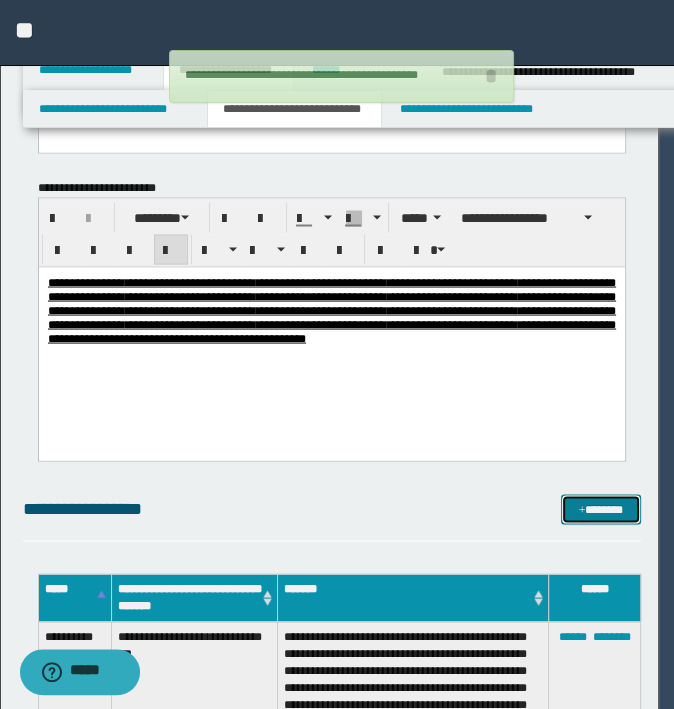 click on "*******" at bounding box center [600, 509] 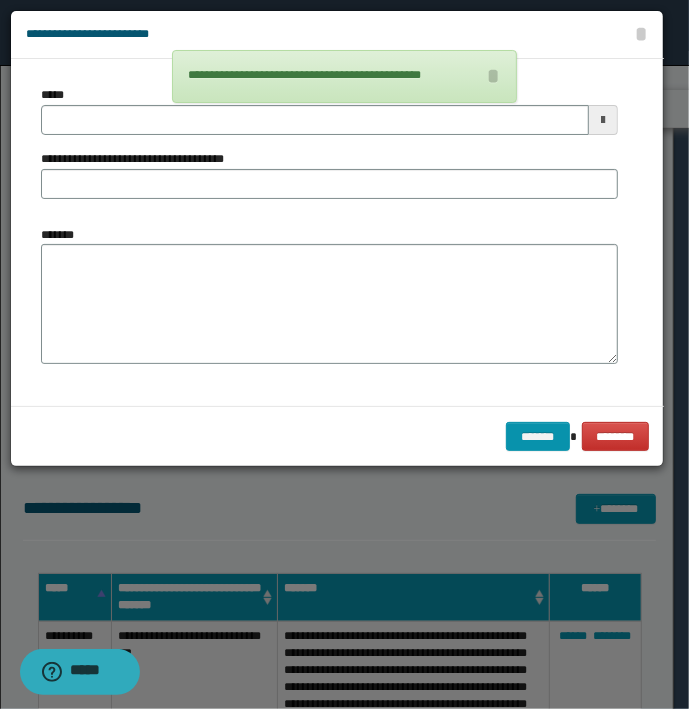type 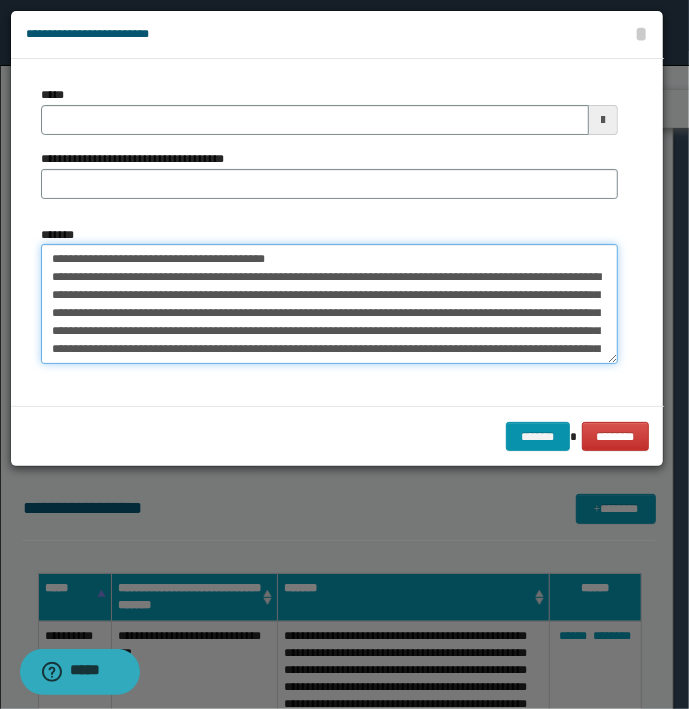click on "*******" at bounding box center [329, 304] 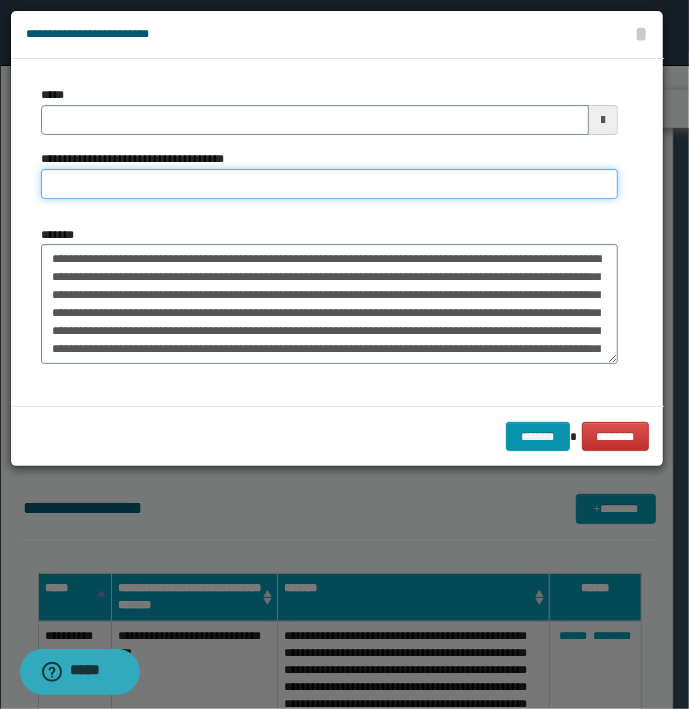 type on "**********" 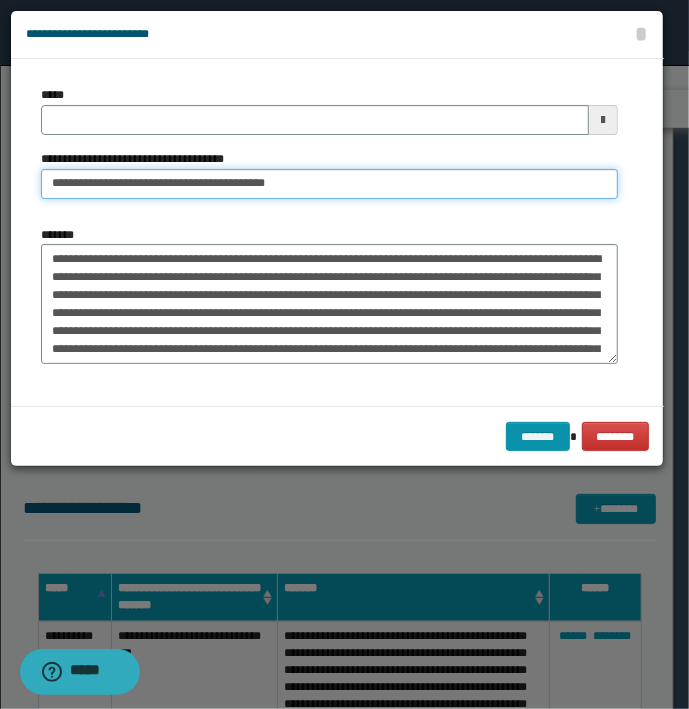 type 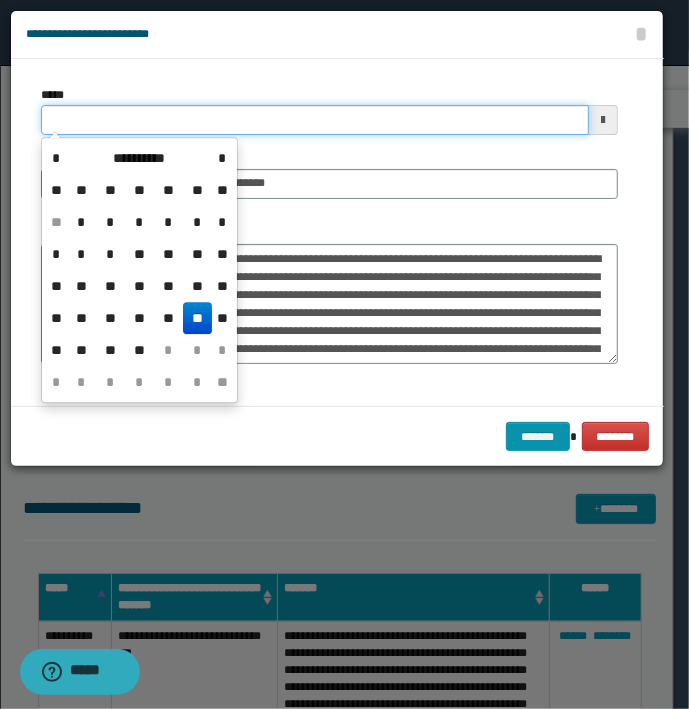 click on "*****" at bounding box center [315, 120] 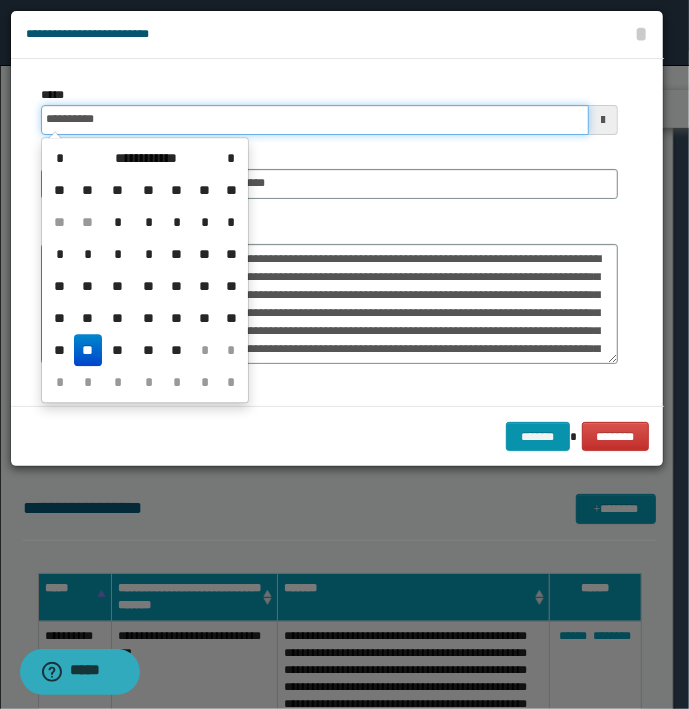 type on "**********" 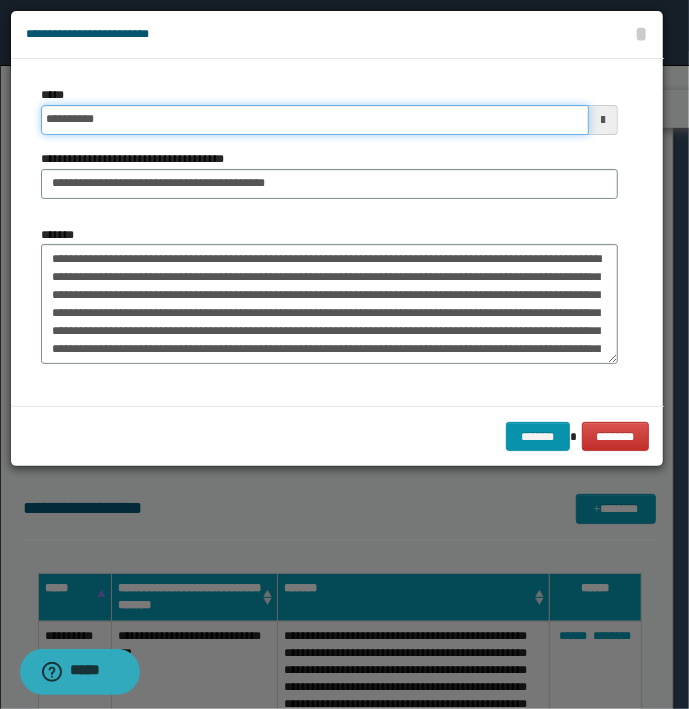 click on "*******" at bounding box center [538, 437] 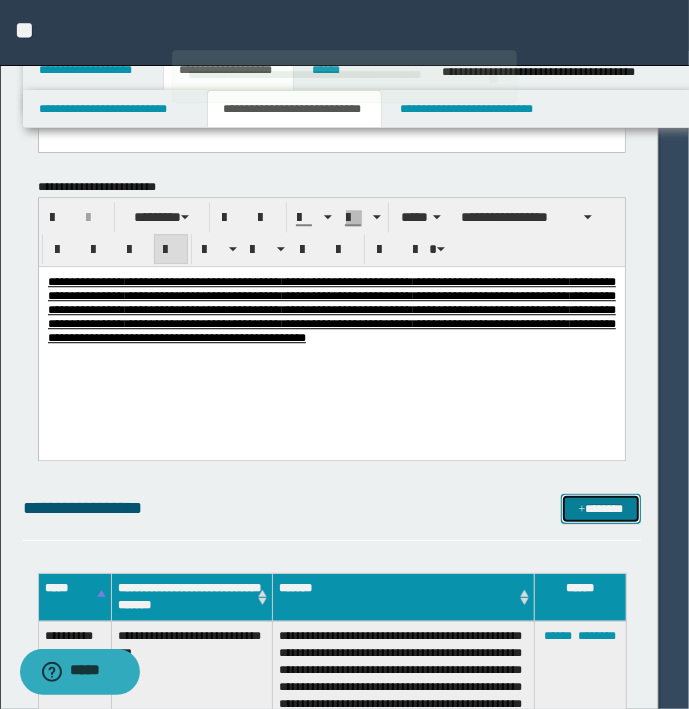 type 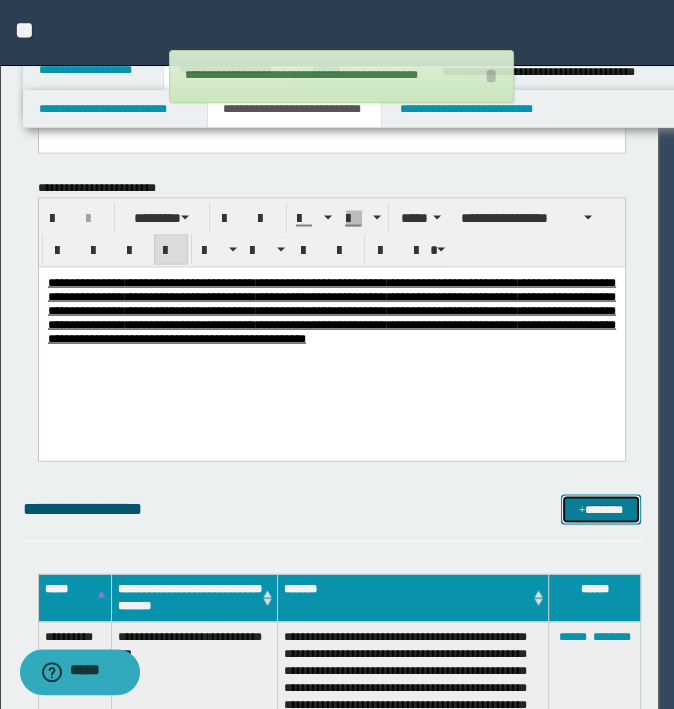 click on "*******" at bounding box center (600, 509) 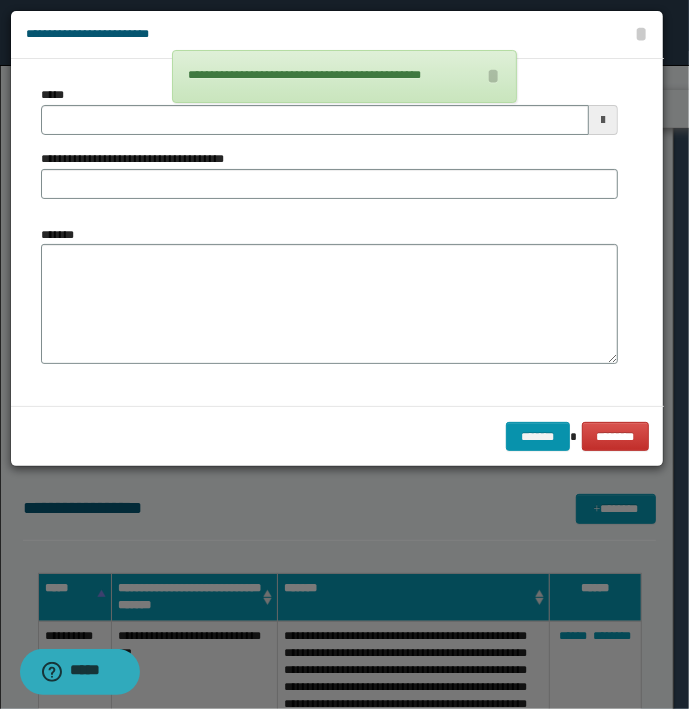 type 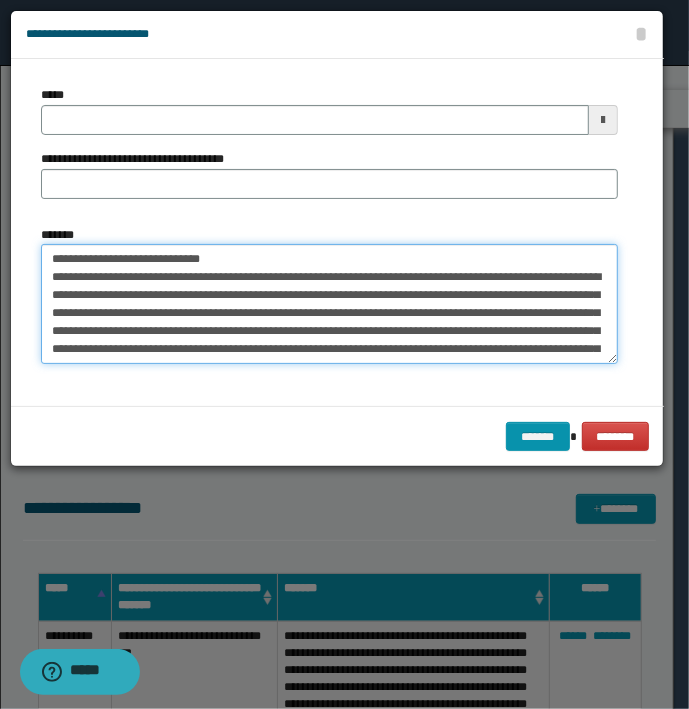 click on "*******" at bounding box center (329, 304) 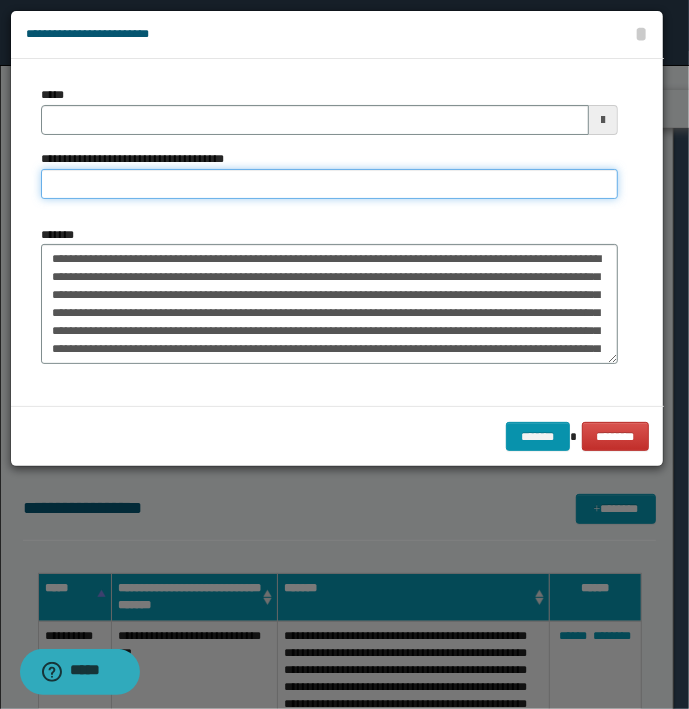 type on "**********" 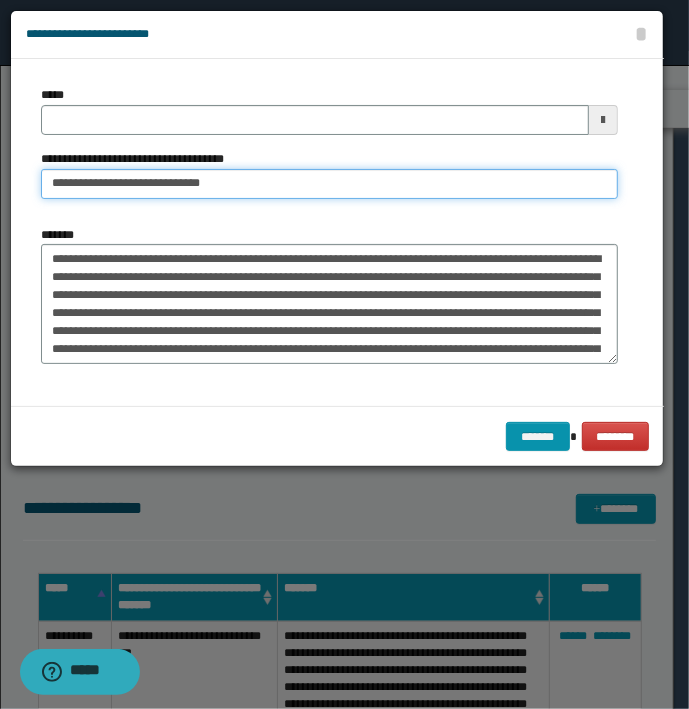 type 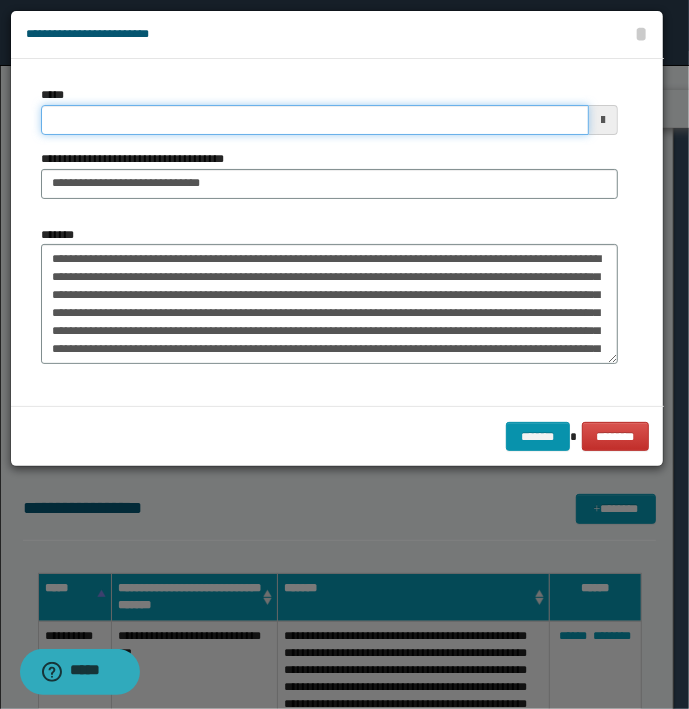 click on "*****" at bounding box center [315, 120] 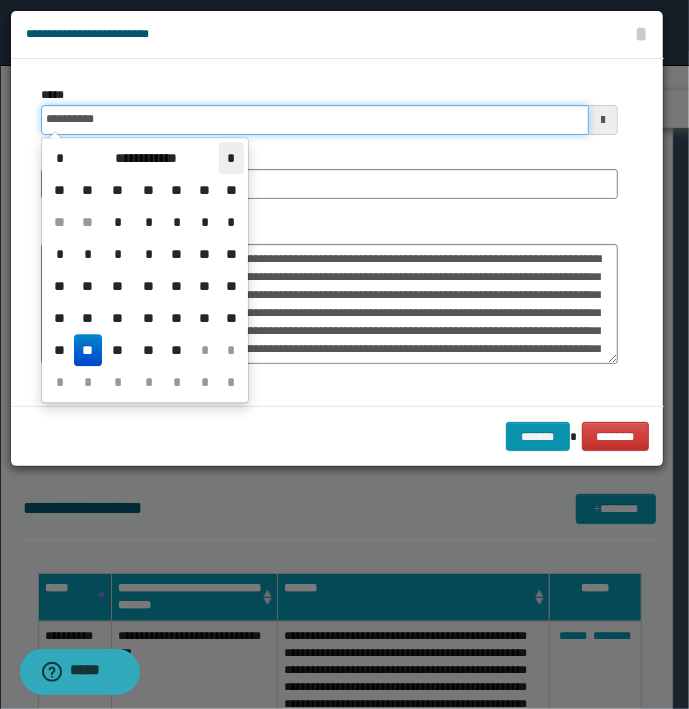 type on "**********" 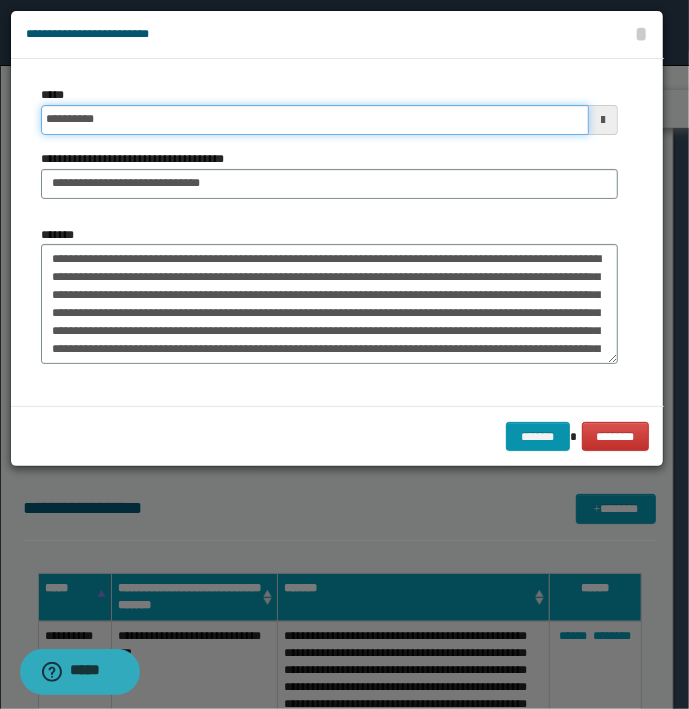 click on "*******" at bounding box center [538, 437] 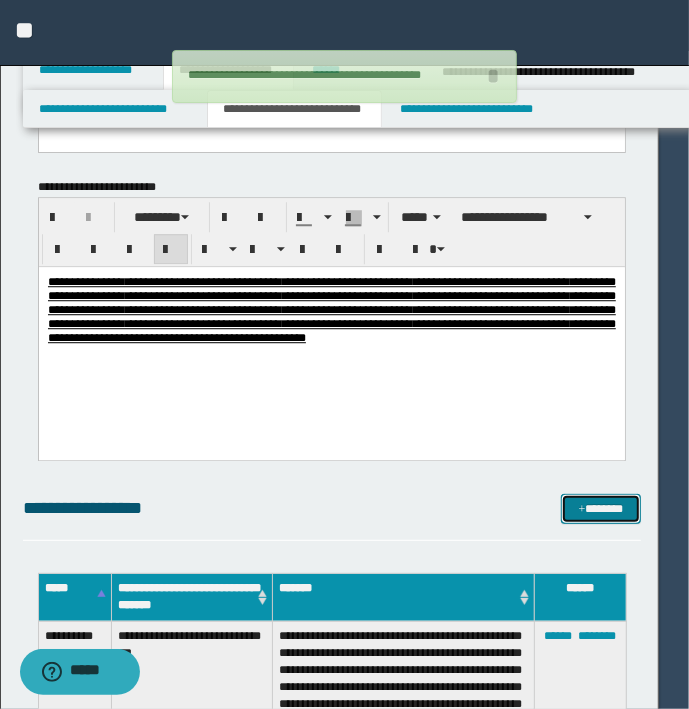 type 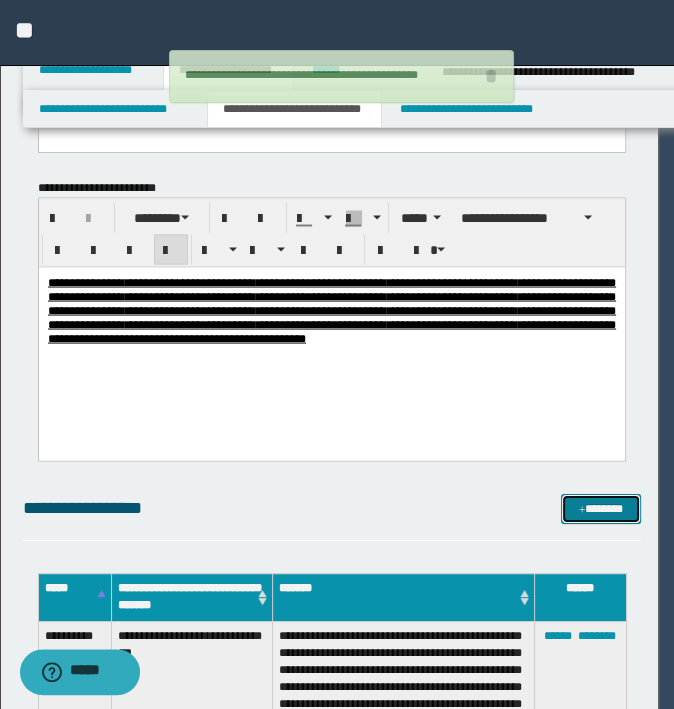 click on "*******" at bounding box center (600, 509) 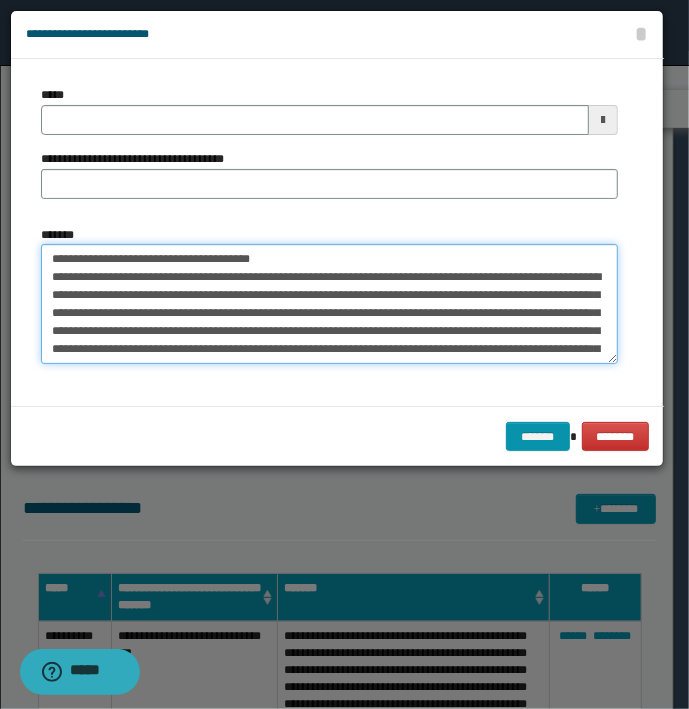 click on "*******" at bounding box center (329, 304) 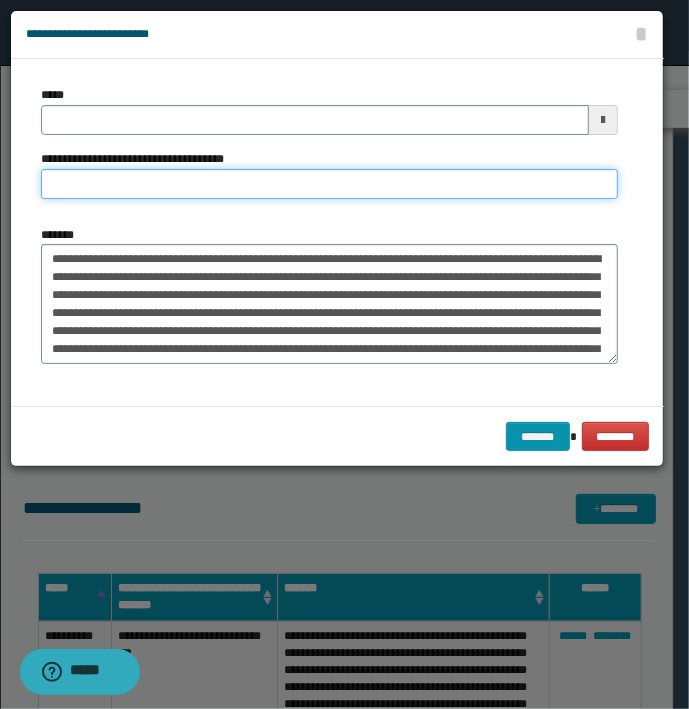 type on "**********" 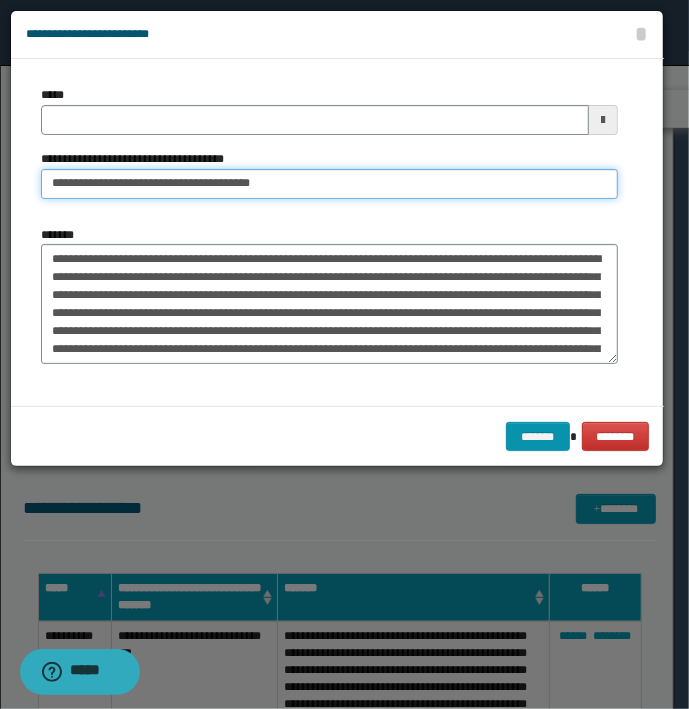 type 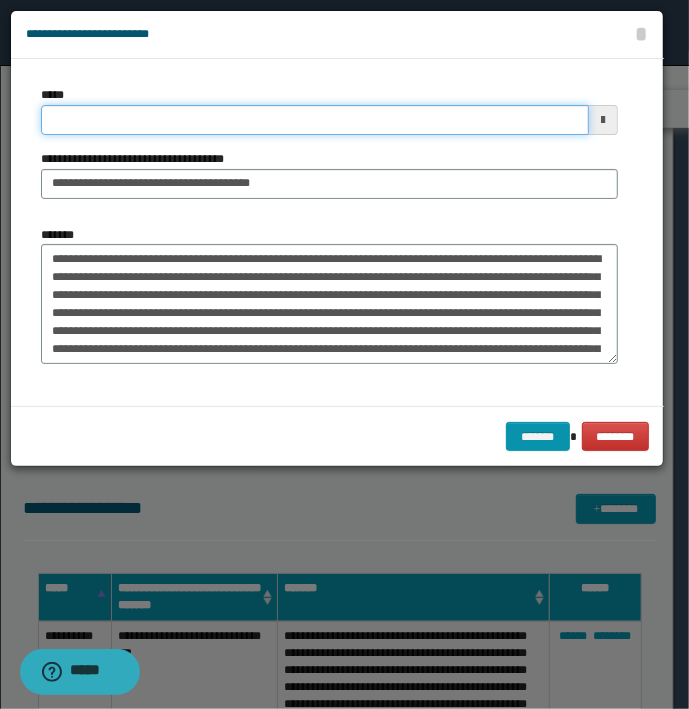 click on "*****" at bounding box center (315, 120) 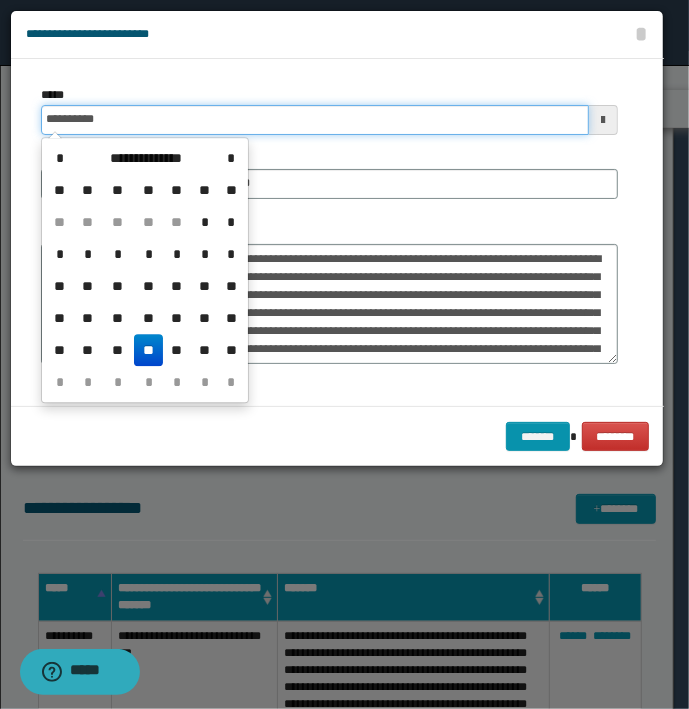 type on "**********" 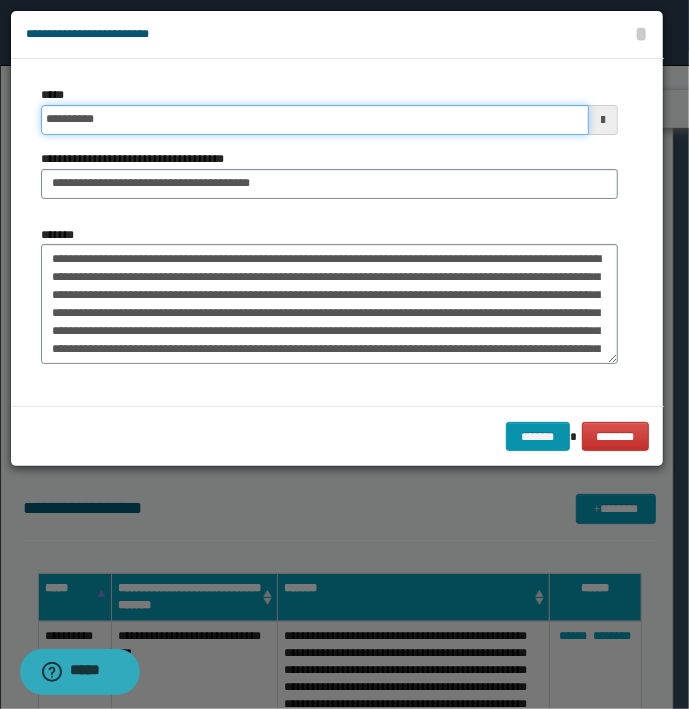 click on "*******" at bounding box center (538, 437) 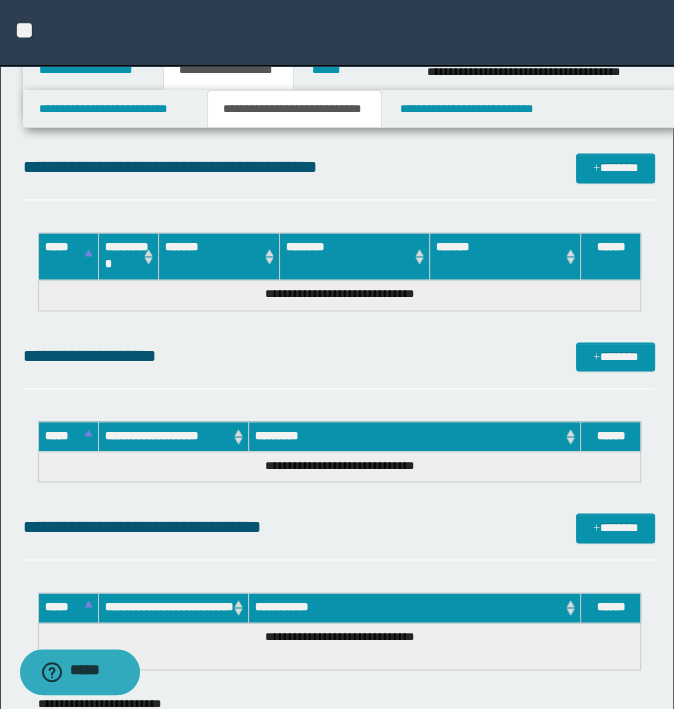 scroll, scrollTop: 5900, scrollLeft: 0, axis: vertical 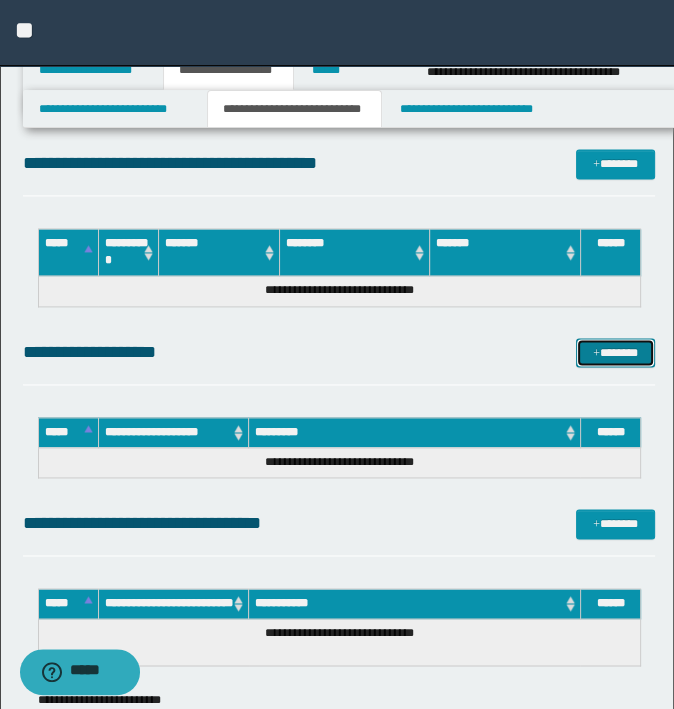 drag, startPoint x: 609, startPoint y: 349, endPoint x: 668, endPoint y: 341, distance: 59.5399 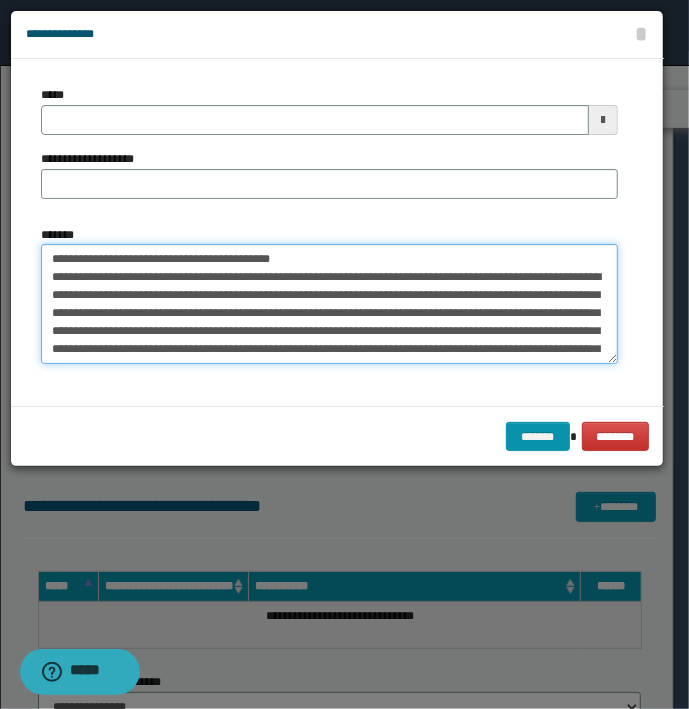 click on "**********" at bounding box center (329, 304) 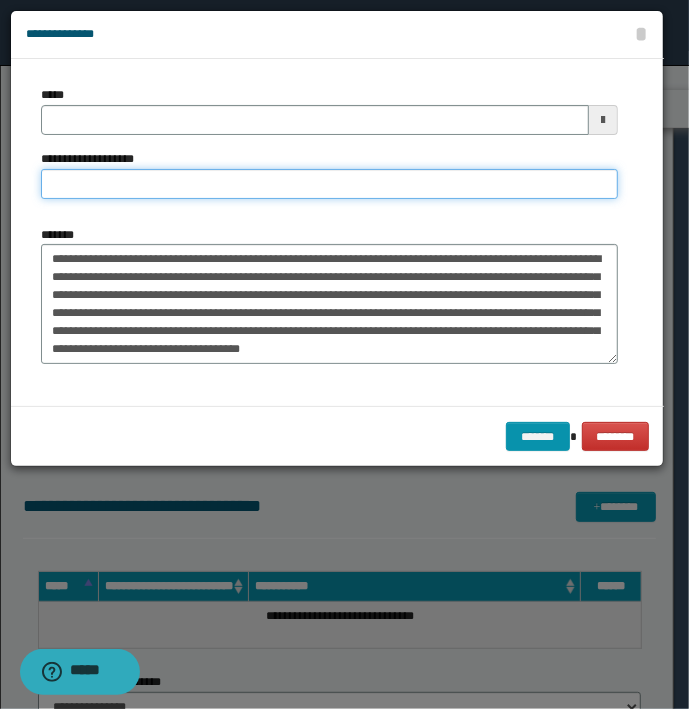 type on "**********" 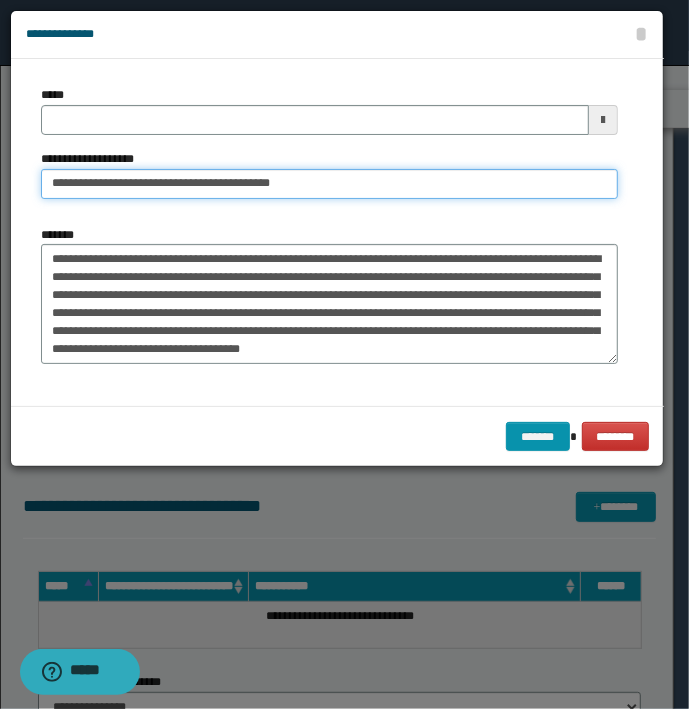 type 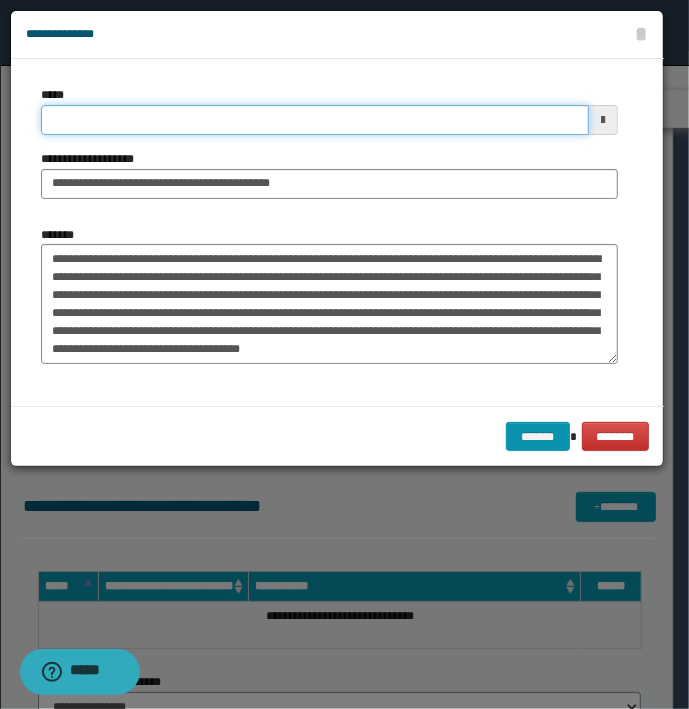 click on "*****" at bounding box center [315, 120] 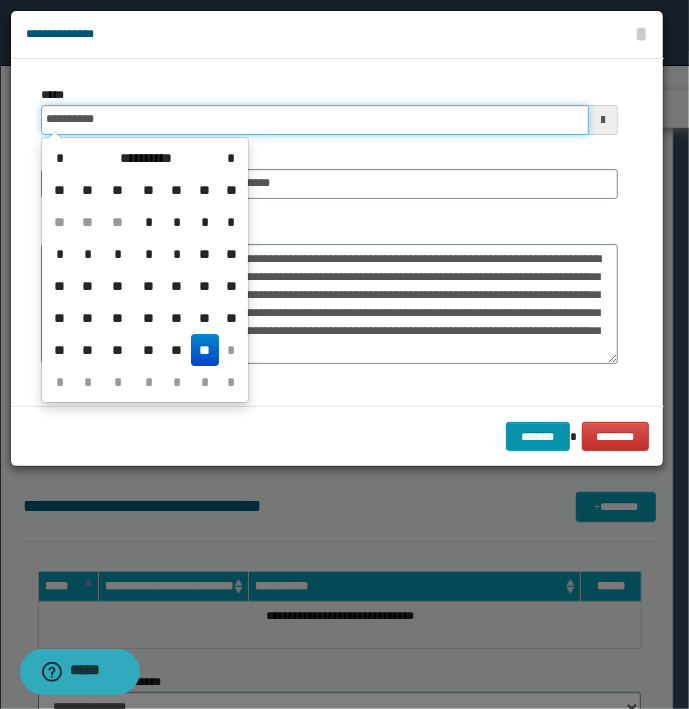 type on "**********" 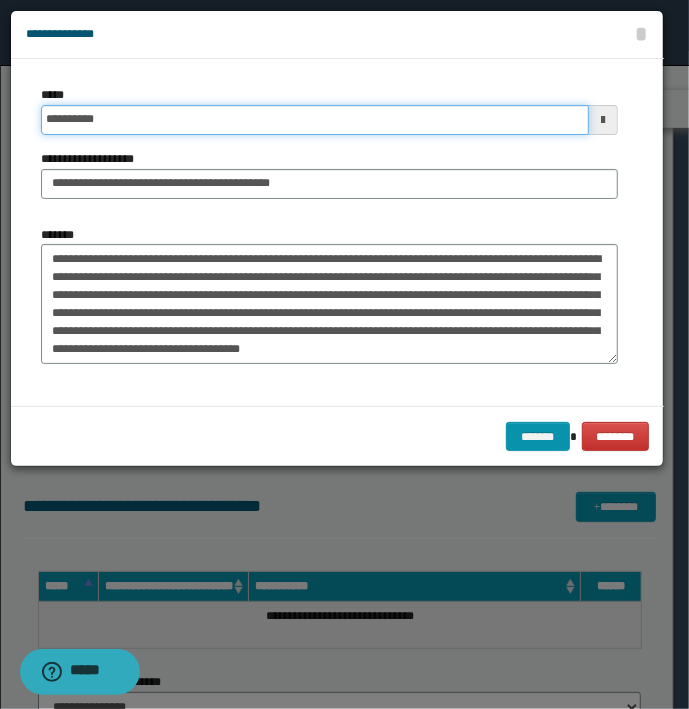 click on "*******" at bounding box center [538, 437] 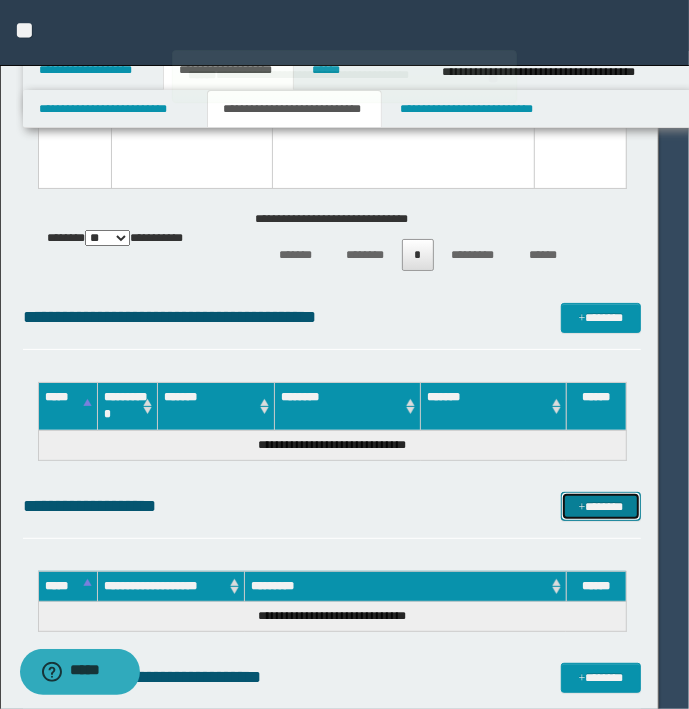 type 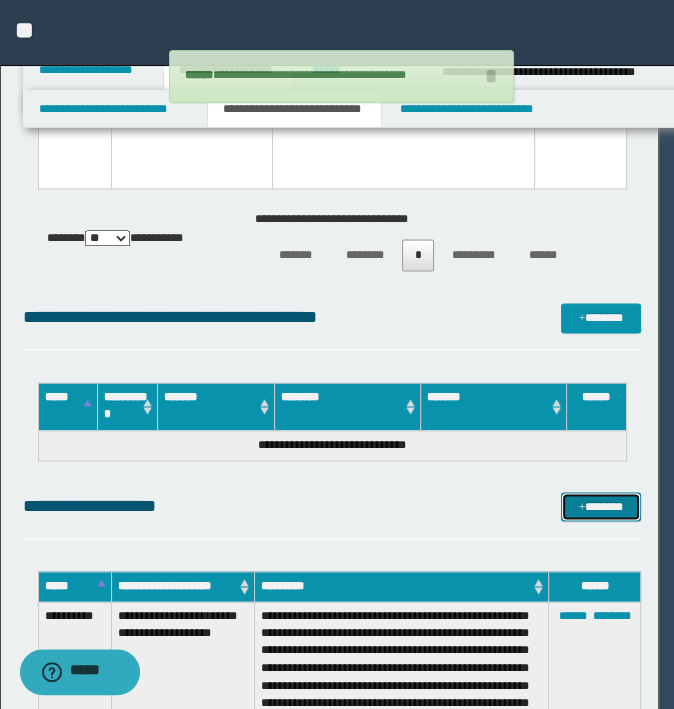 click on "*******" at bounding box center (600, 507) 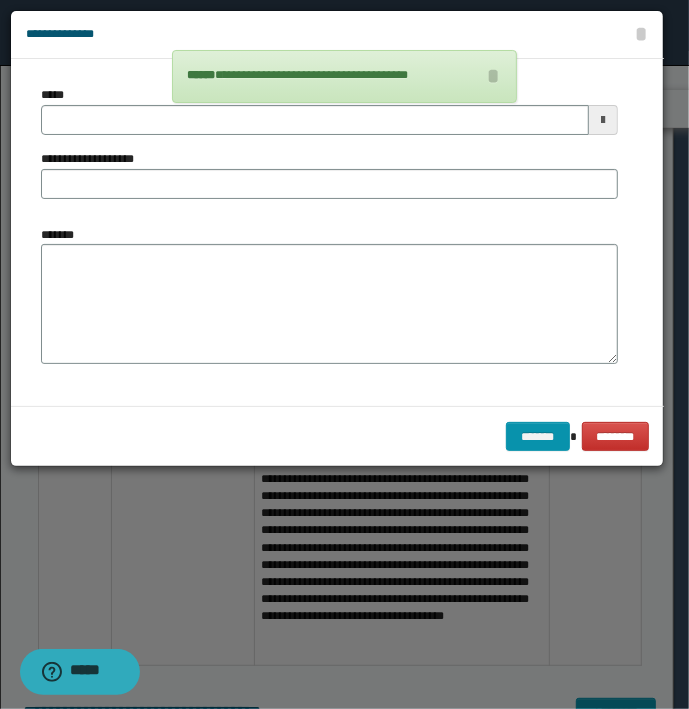 type 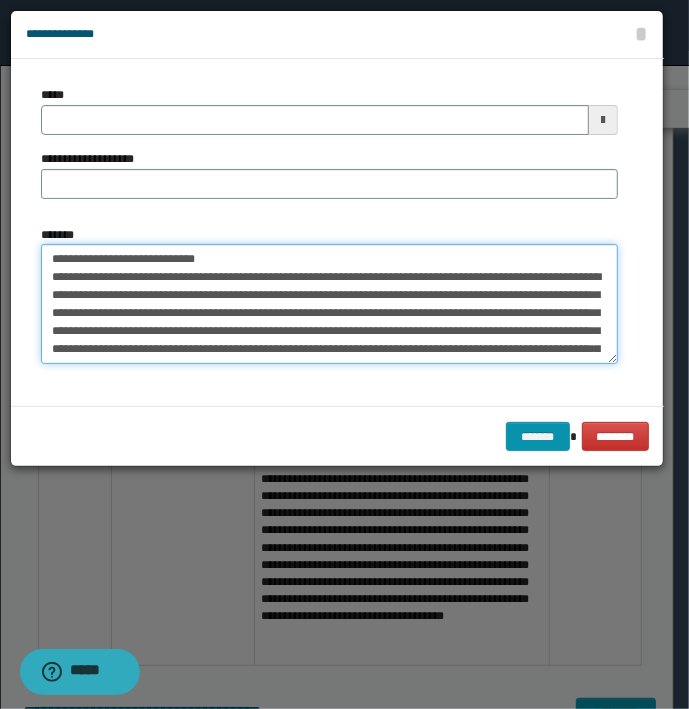 click on "**********" at bounding box center [329, 304] 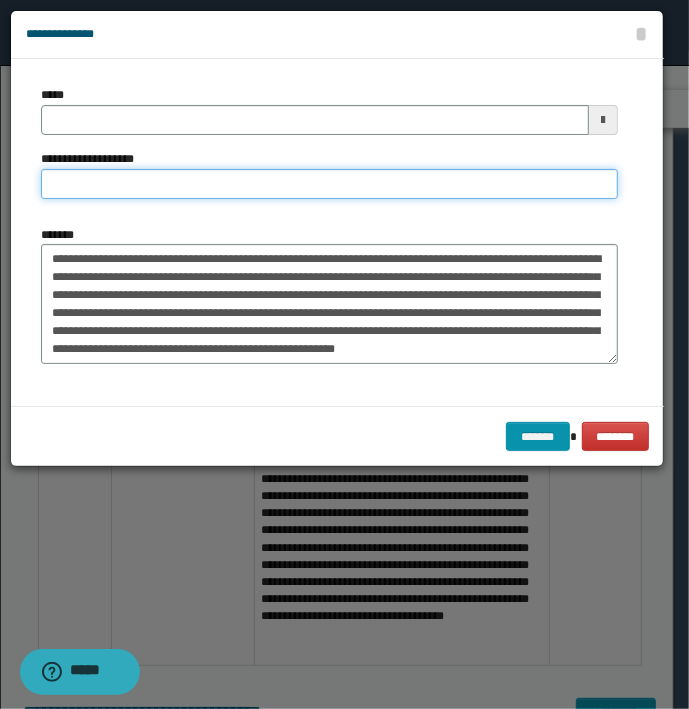 type on "**********" 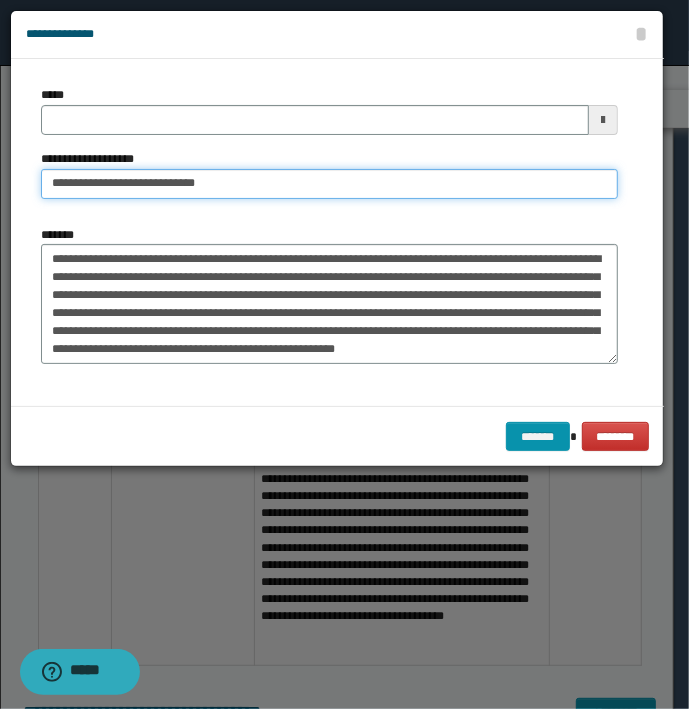 type 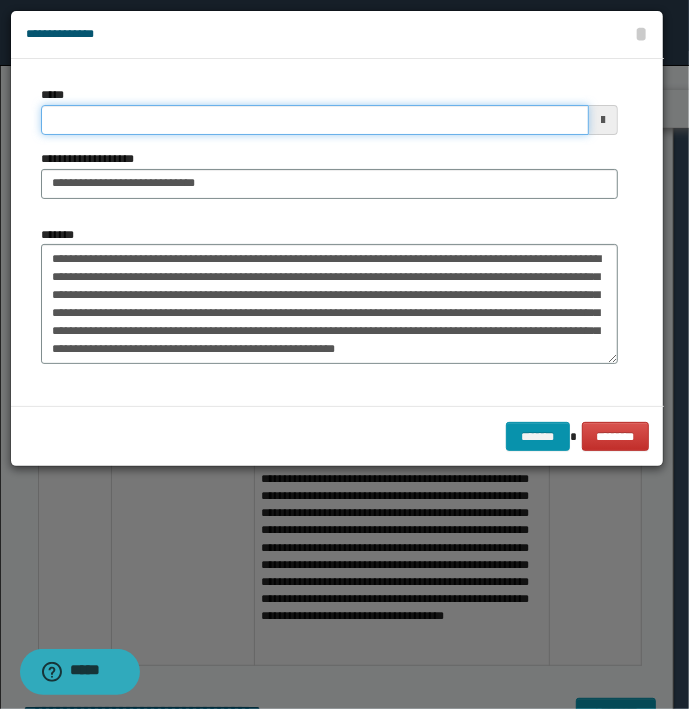 click on "*****" at bounding box center [315, 120] 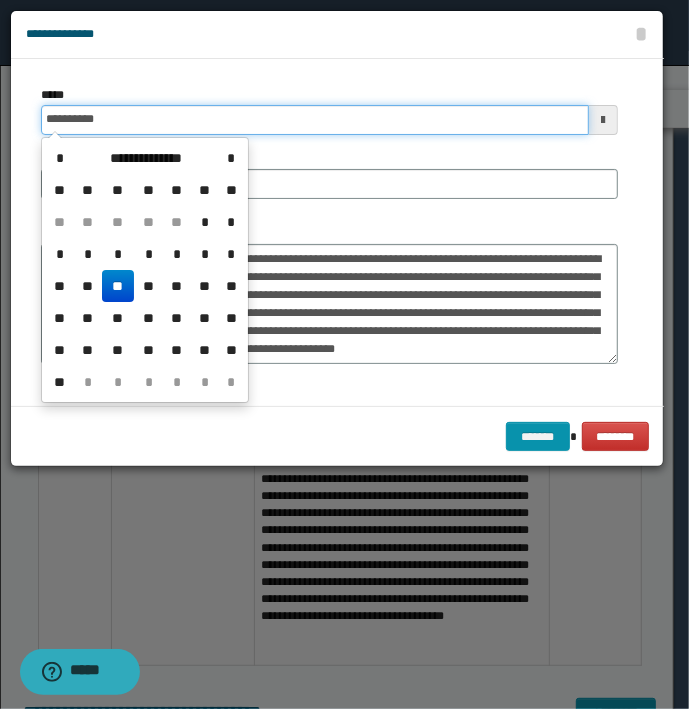 type on "**********" 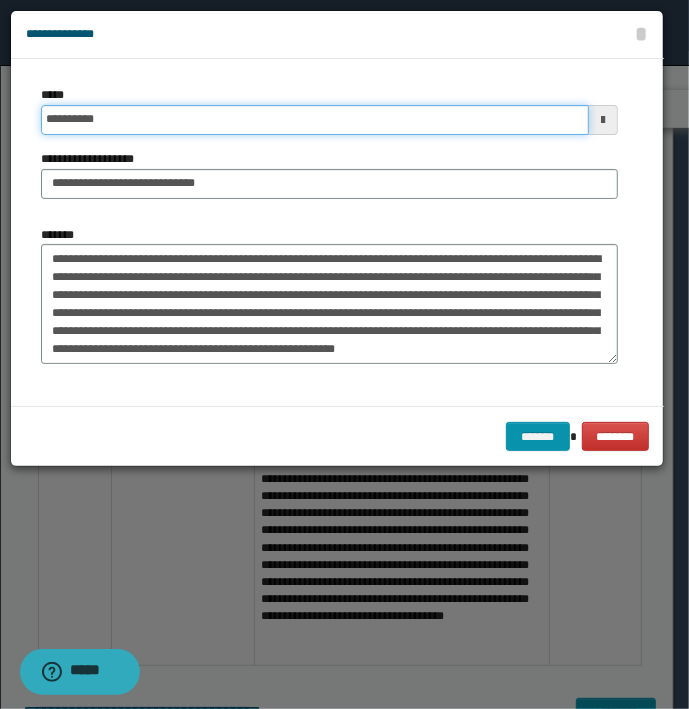 click on "*******" at bounding box center (538, 437) 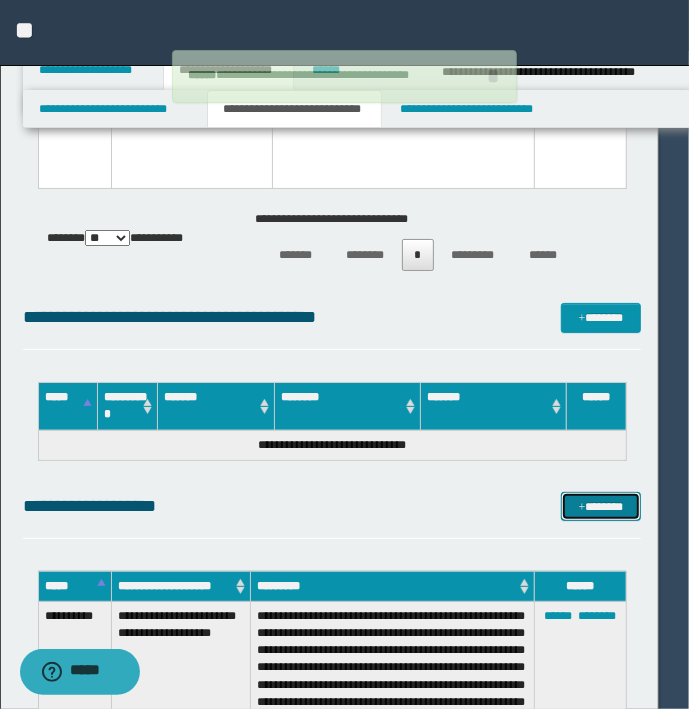 type 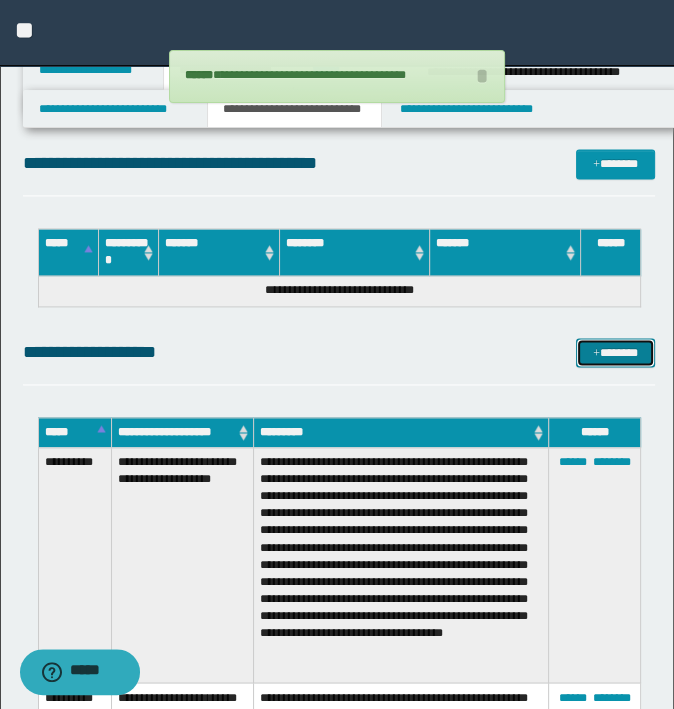 click on "*******" at bounding box center (615, 353) 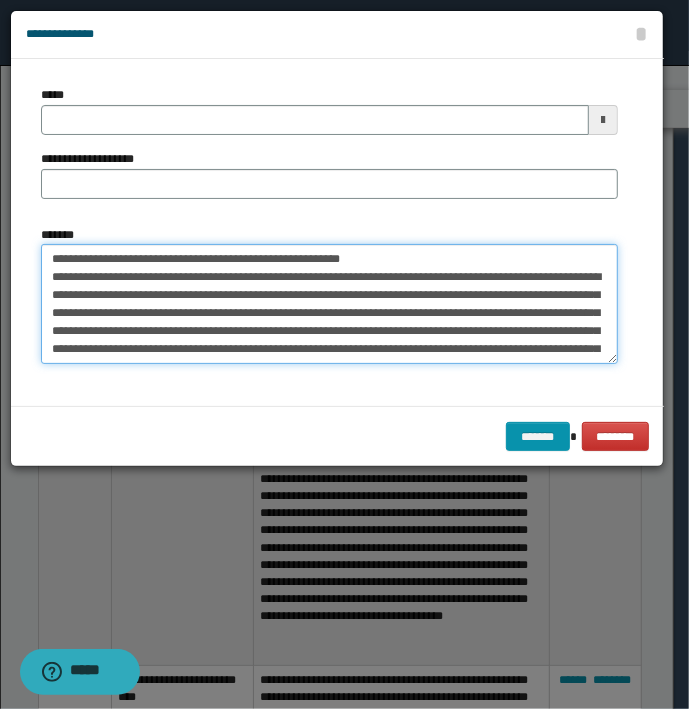 click on "*******" at bounding box center (329, 304) 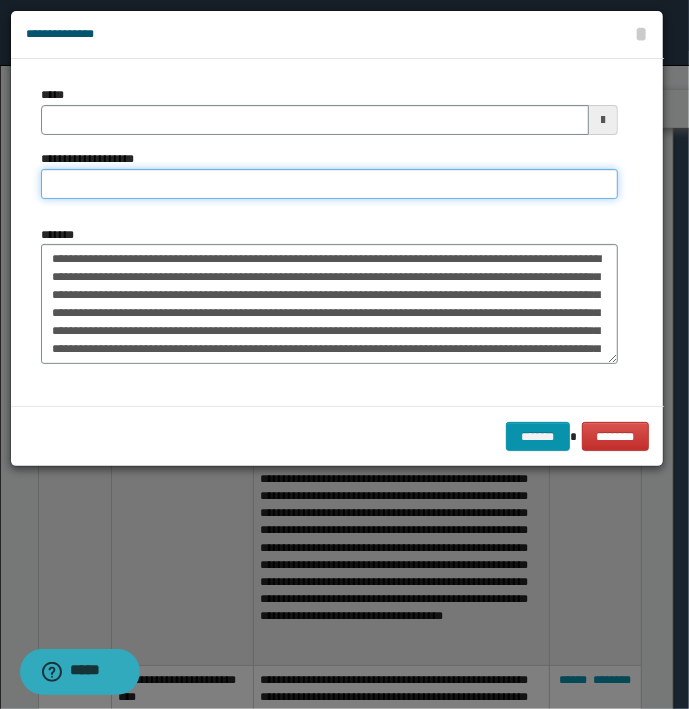 type on "**********" 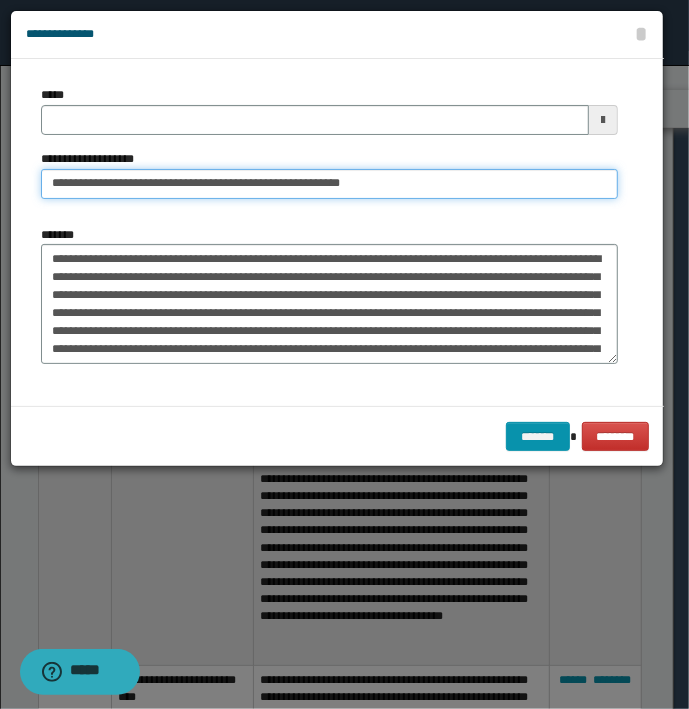 type 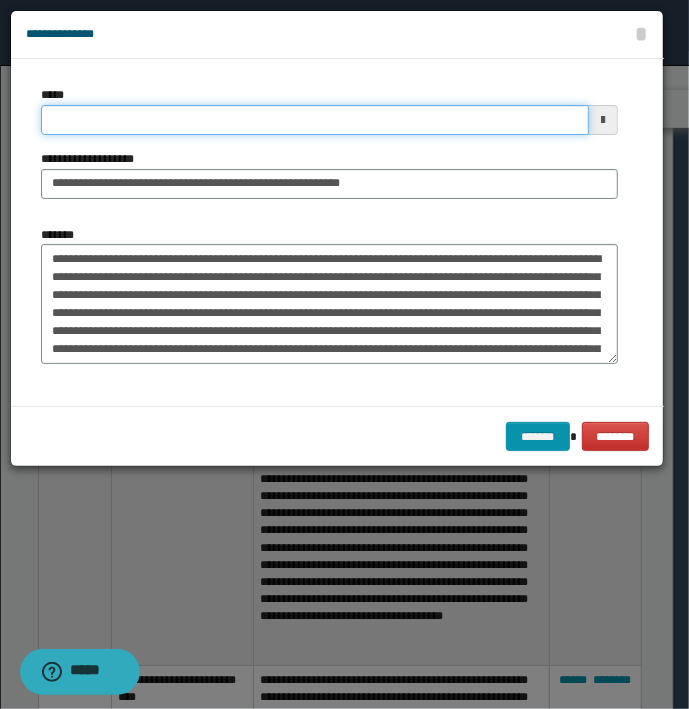click on "*****" at bounding box center [315, 120] 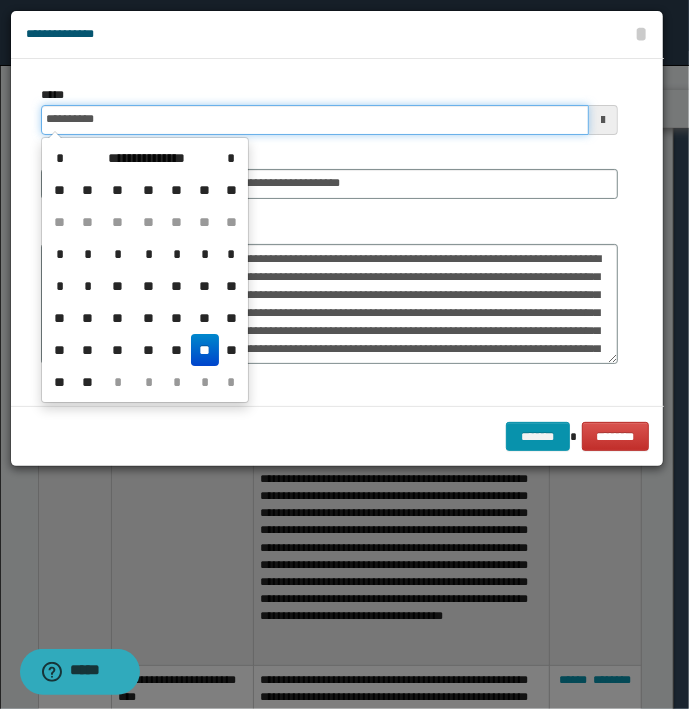 type on "**********" 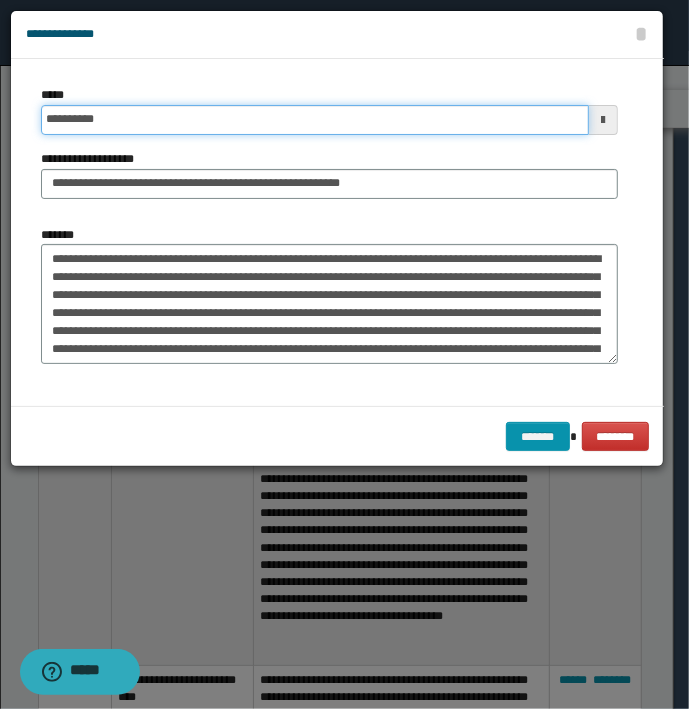 click on "*******" at bounding box center (538, 437) 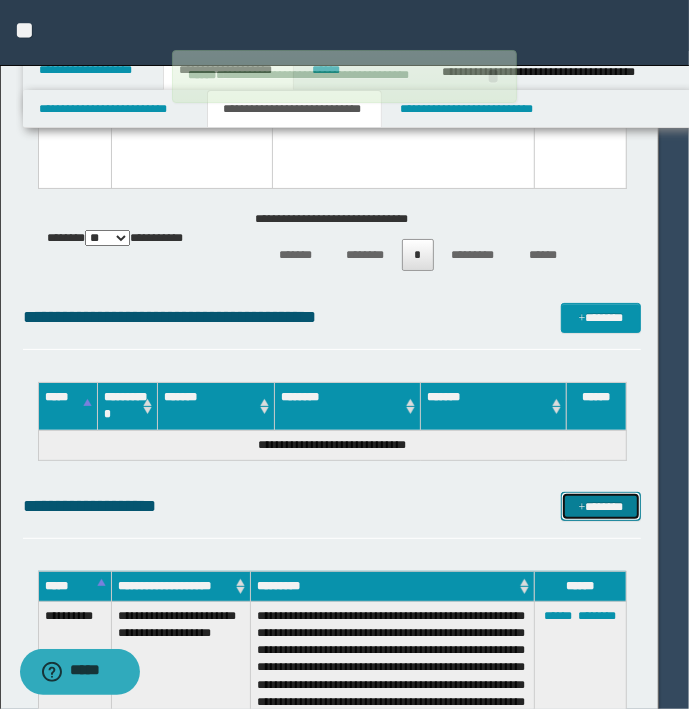 type 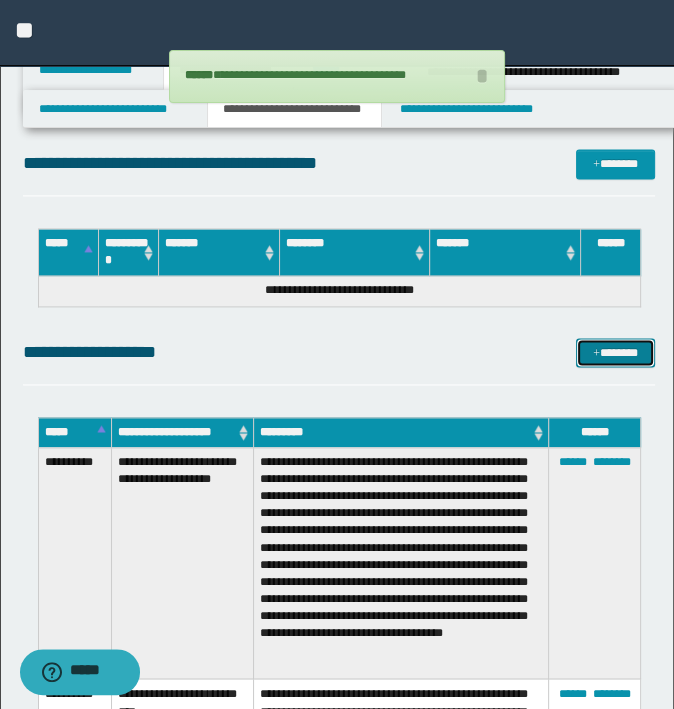 click on "*******" at bounding box center (615, 353) 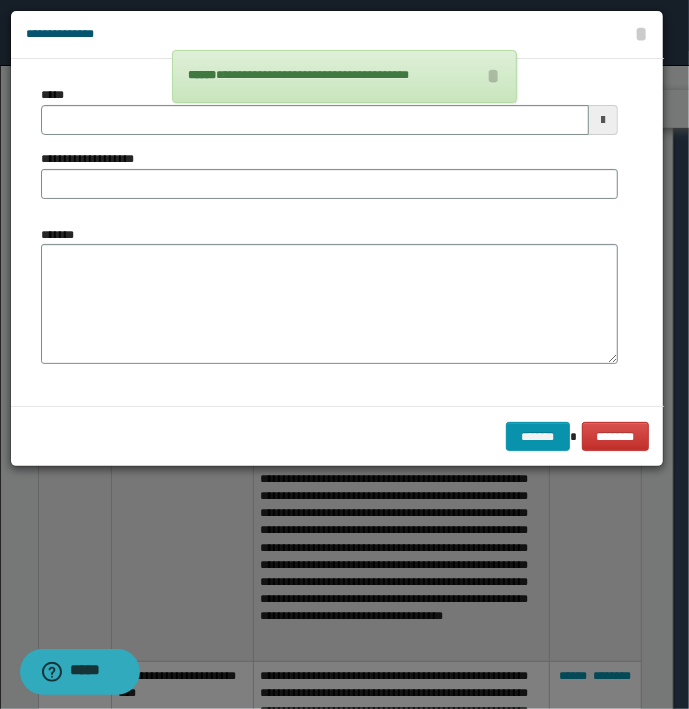 type 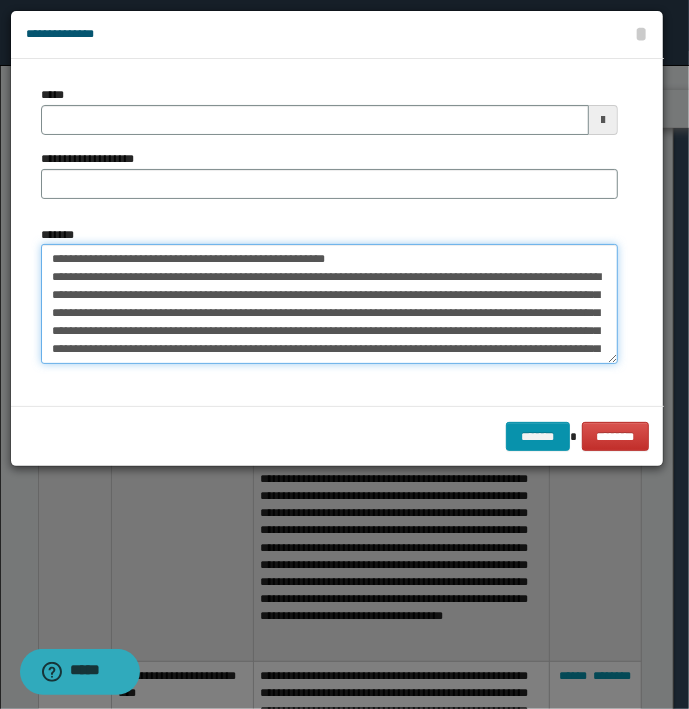 click on "**********" at bounding box center [329, 304] 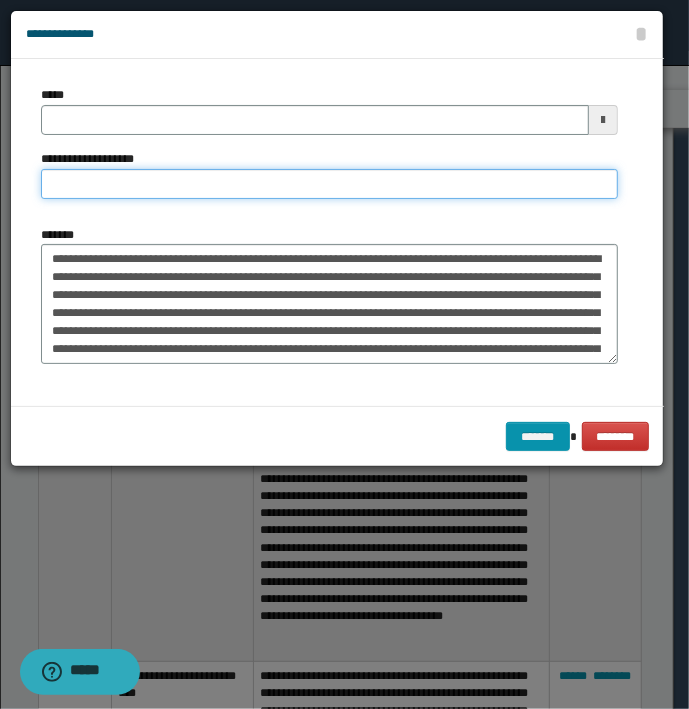 type on "**********" 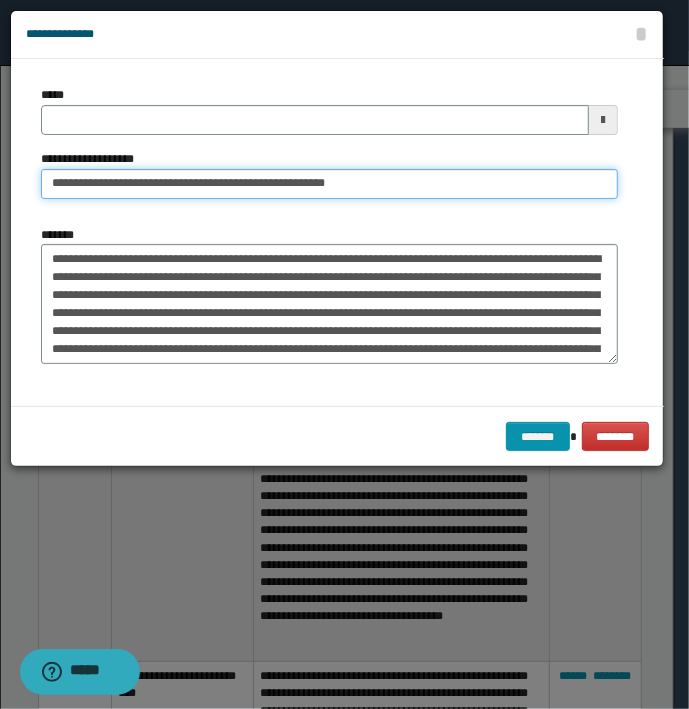 type 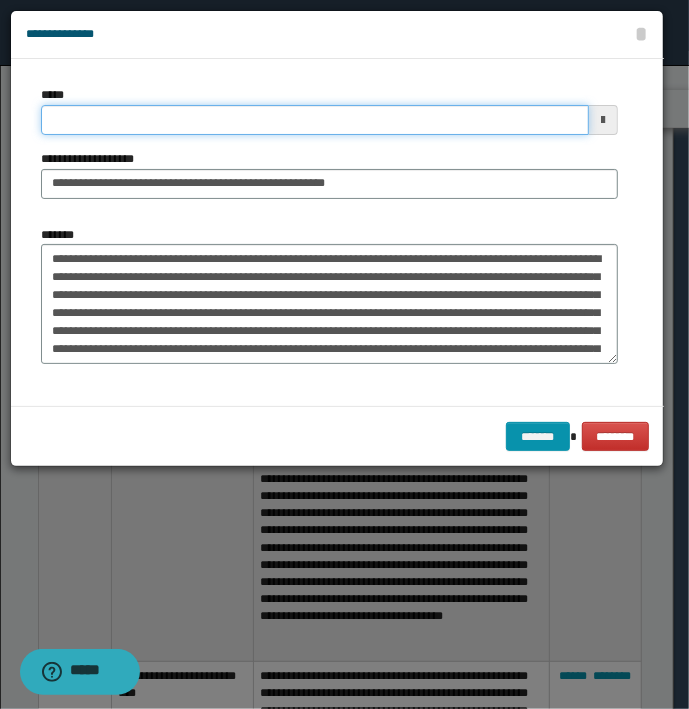 click on "*****" at bounding box center (315, 120) 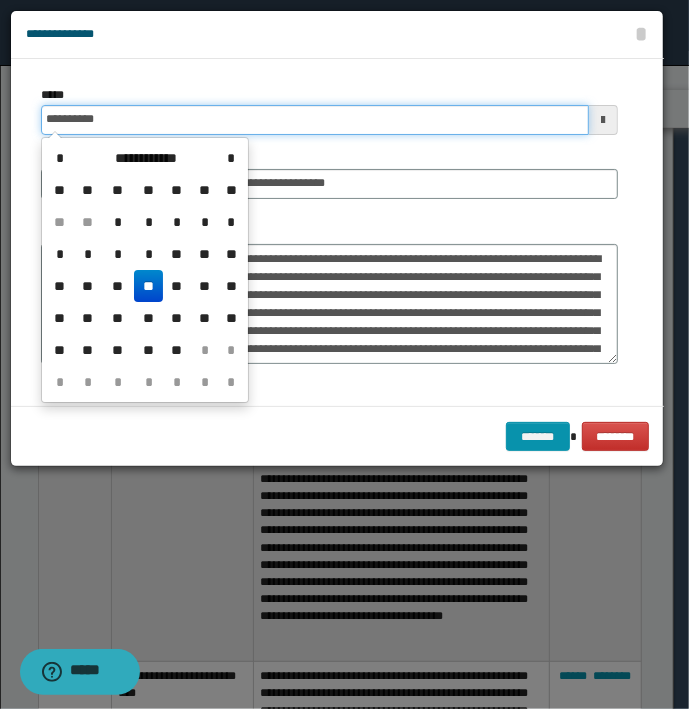 type on "**********" 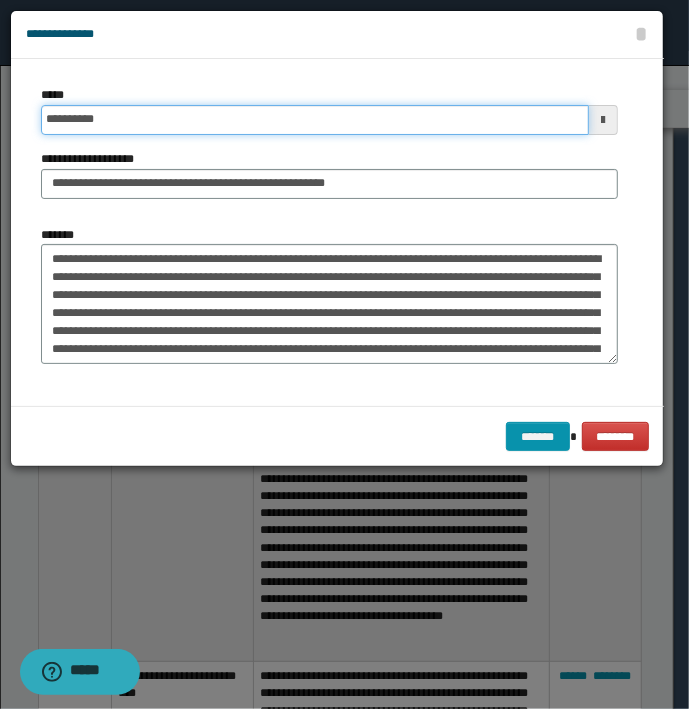 click on "*******" at bounding box center (538, 437) 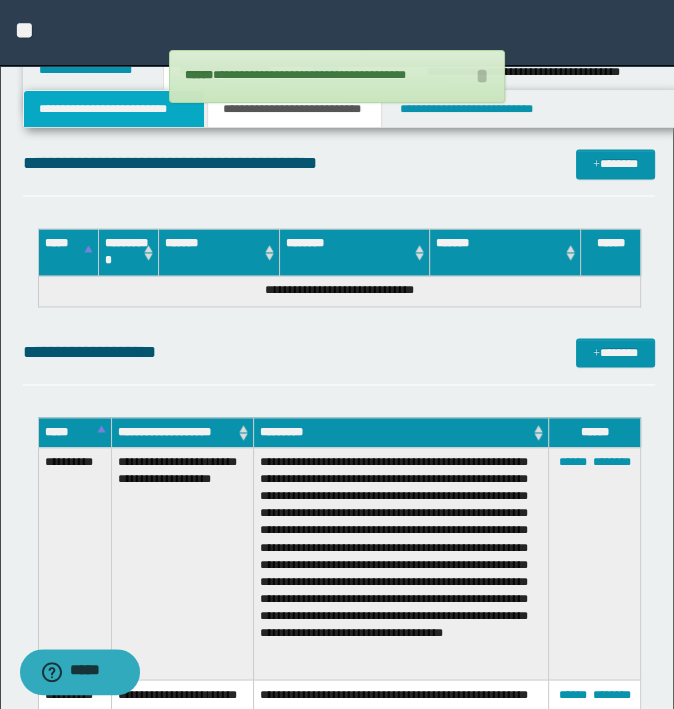 click on "**********" at bounding box center [114, 109] 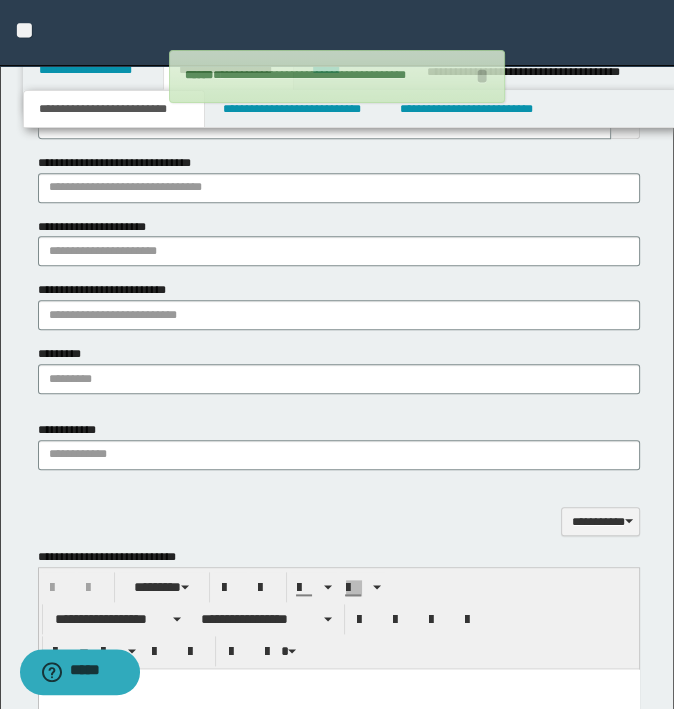 scroll, scrollTop: 878, scrollLeft: 0, axis: vertical 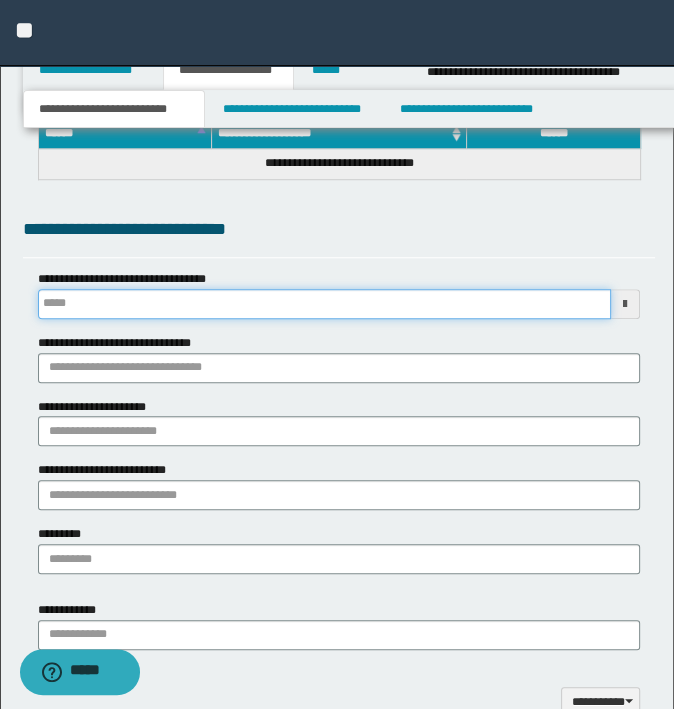 click on "**********" at bounding box center [325, 304] 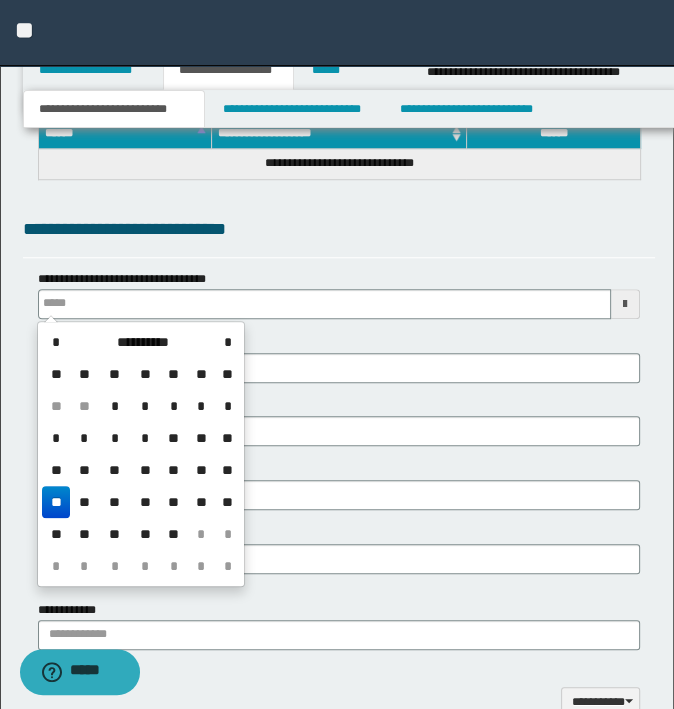 click on "**********" at bounding box center (339, 236) 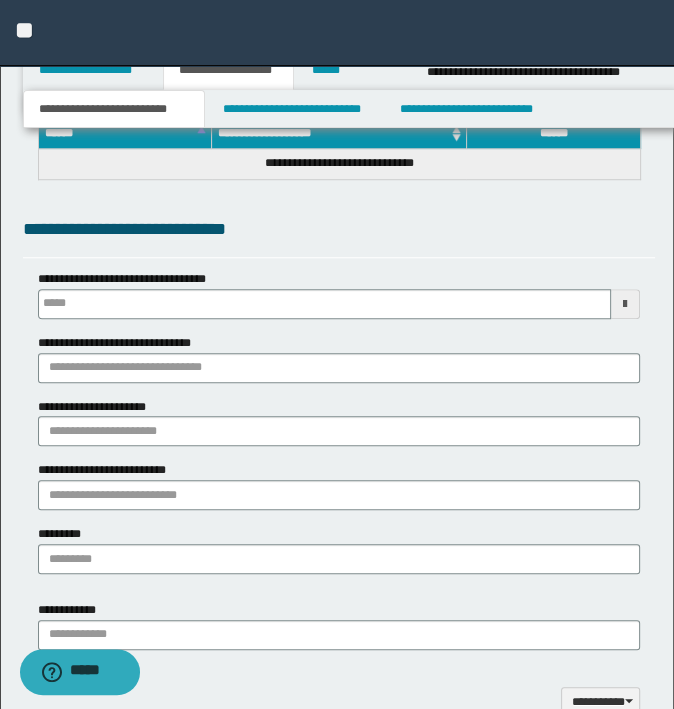 type 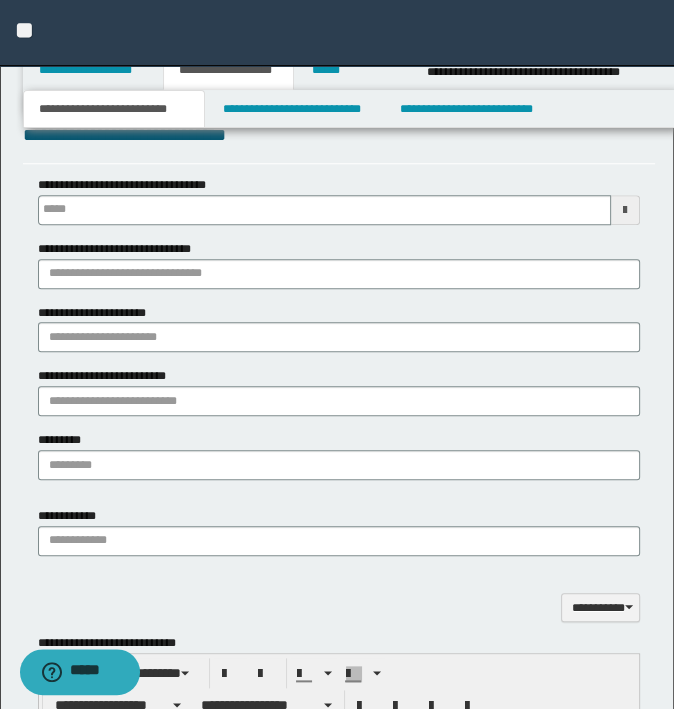 scroll, scrollTop: 978, scrollLeft: 0, axis: vertical 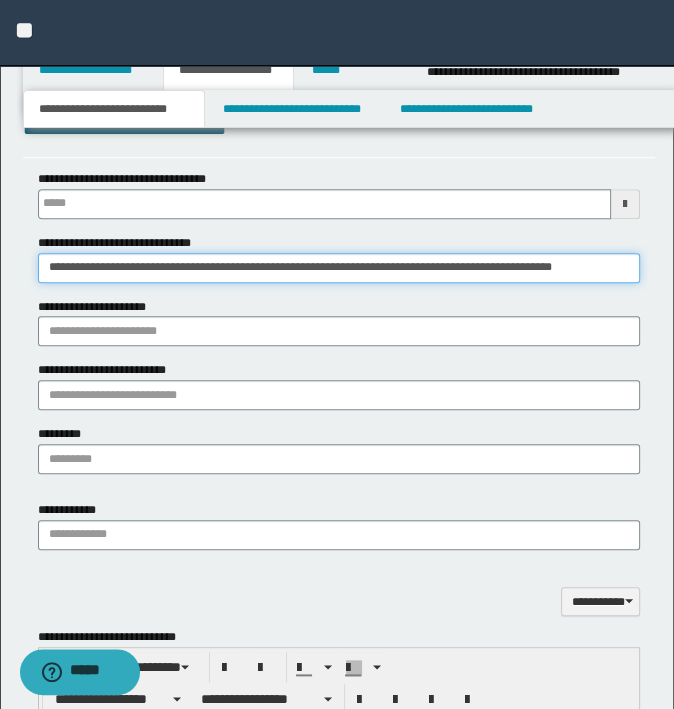 type on "**********" 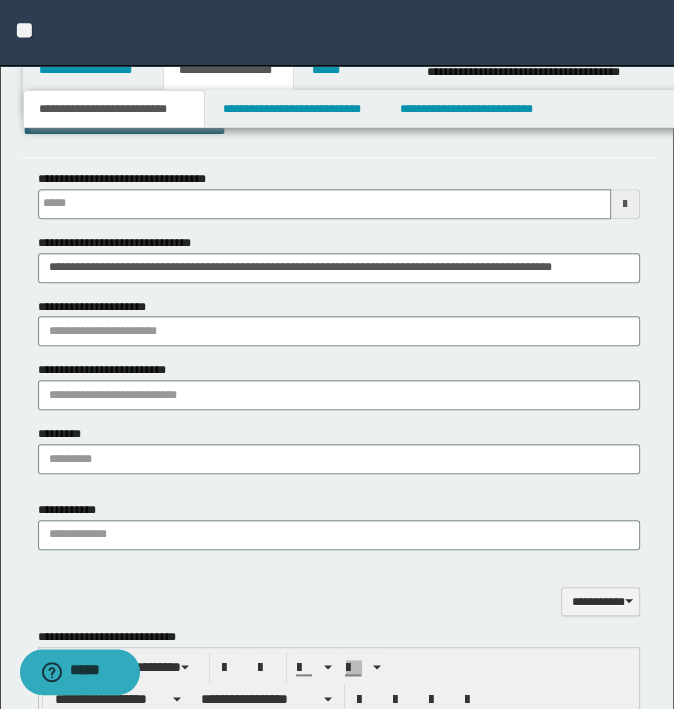 click on "**********" at bounding box center [339, 329] 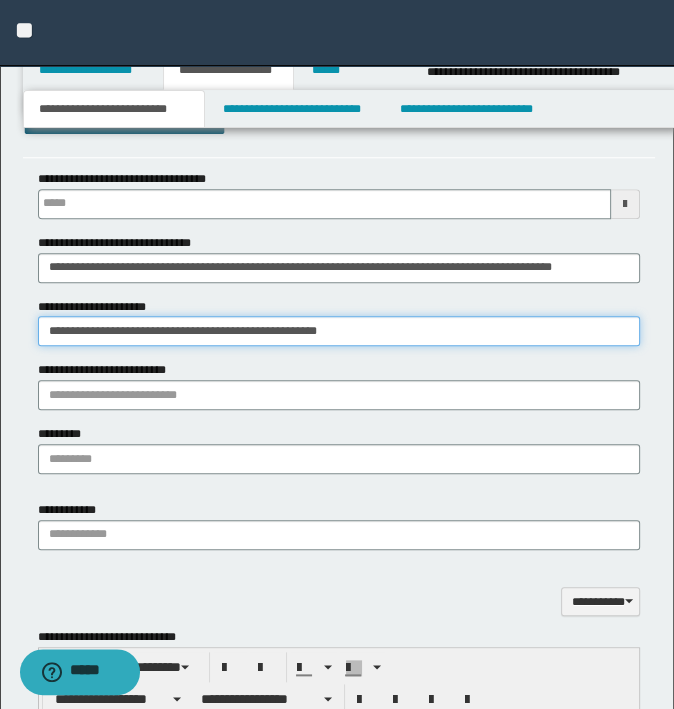 type on "**********" 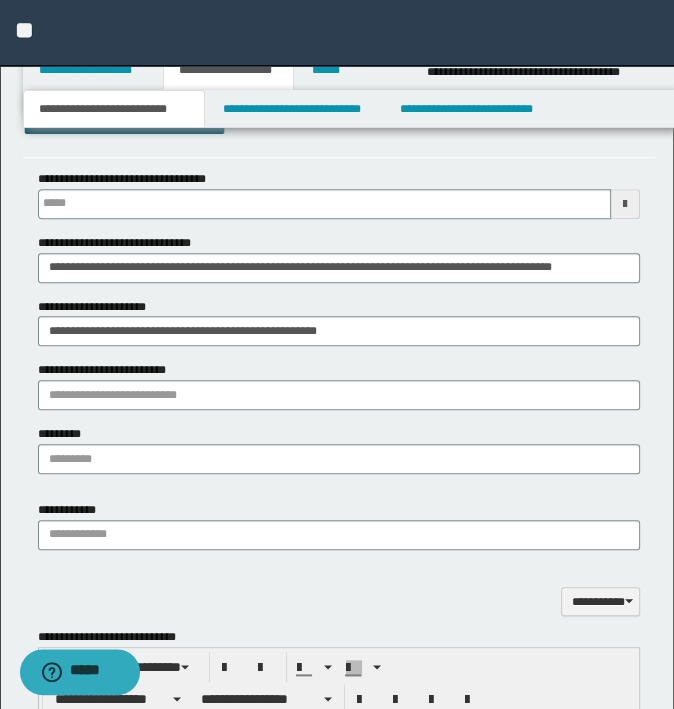 drag, startPoint x: 326, startPoint y: 353, endPoint x: 506, endPoint y: 355, distance: 180.01111 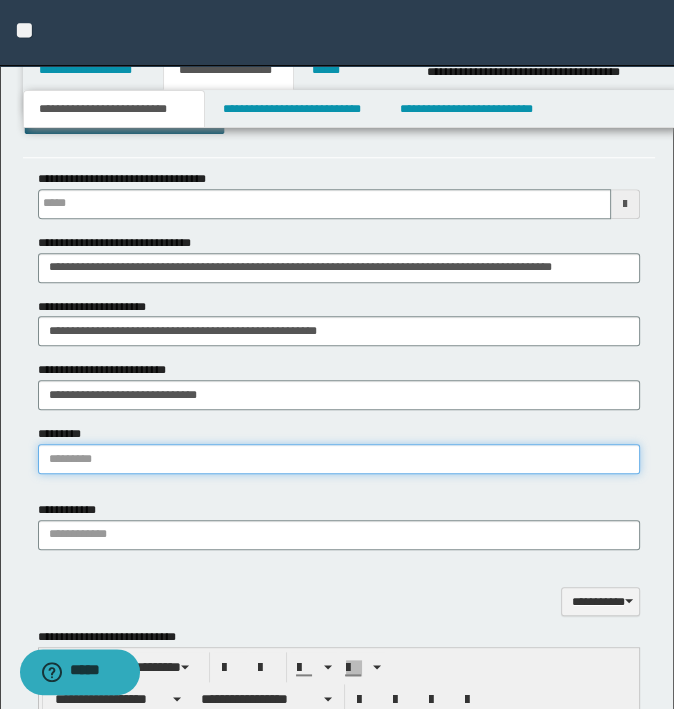 drag, startPoint x: 440, startPoint y: 465, endPoint x: 419, endPoint y: 451, distance: 25.23886 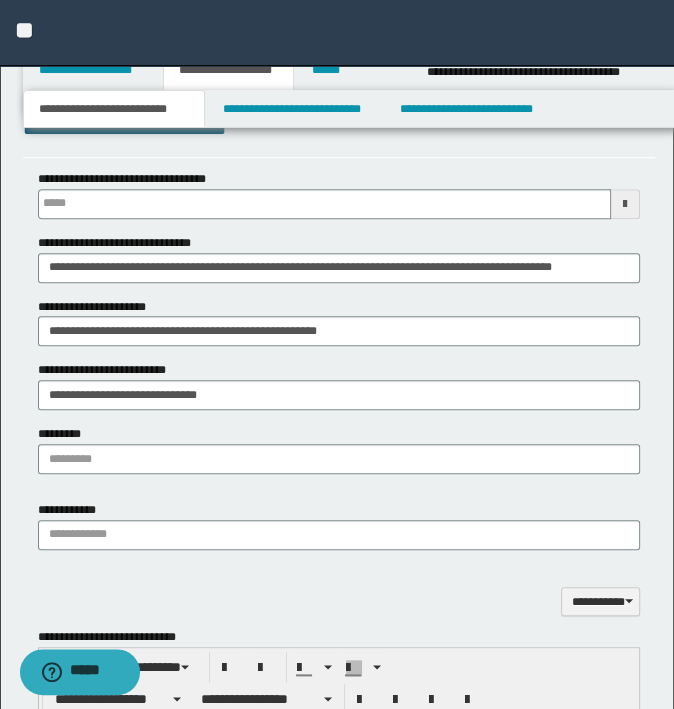 click on "*********" at bounding box center [339, 449] 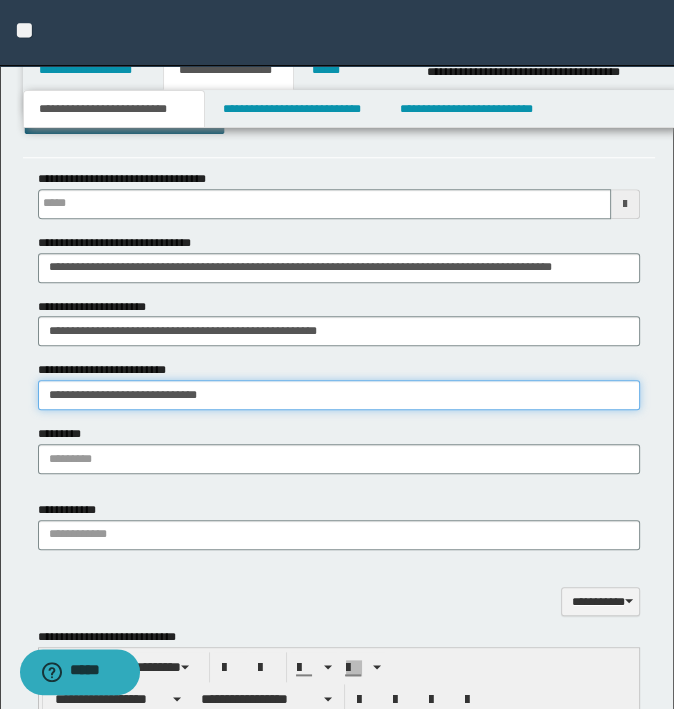 click on "**********" at bounding box center (339, 395) 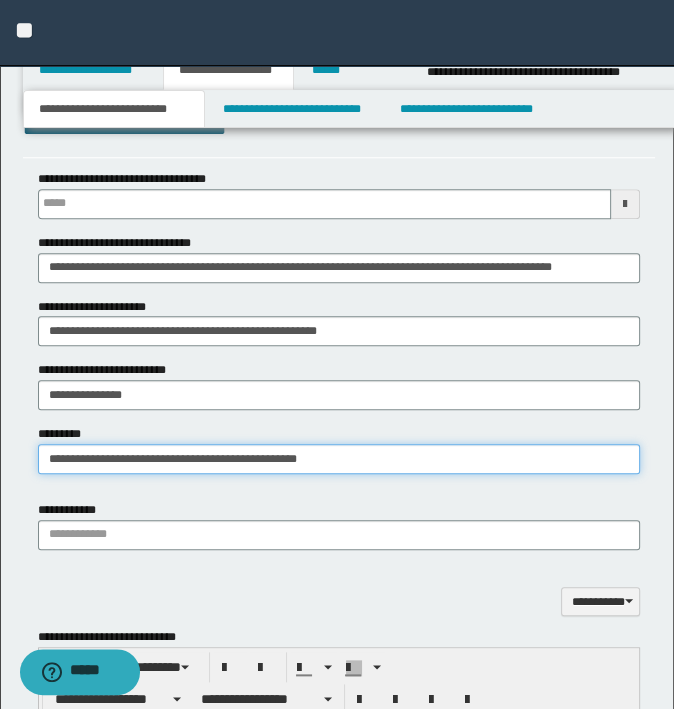 drag, startPoint x: 176, startPoint y: 468, endPoint x: 162, endPoint y: 468, distance: 14 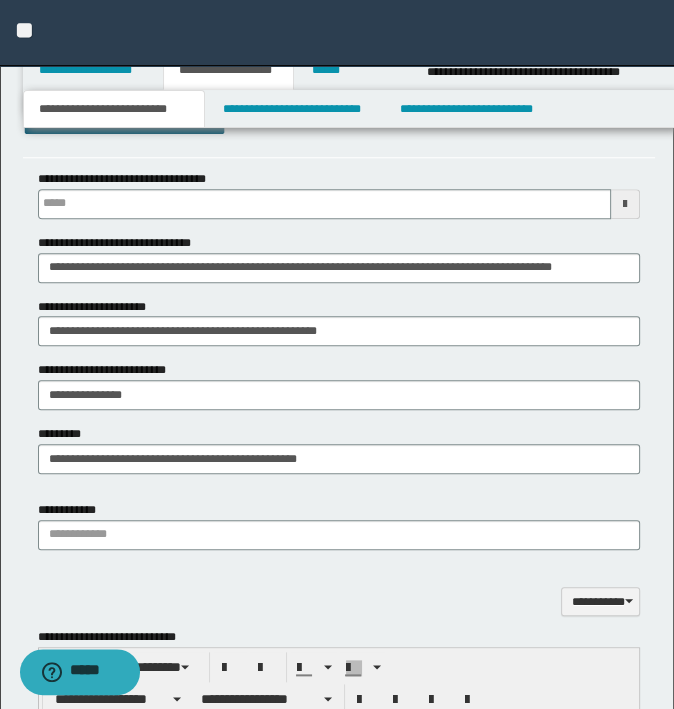 drag, startPoint x: 555, startPoint y: 606, endPoint x: 446, endPoint y: 567, distance: 115.767006 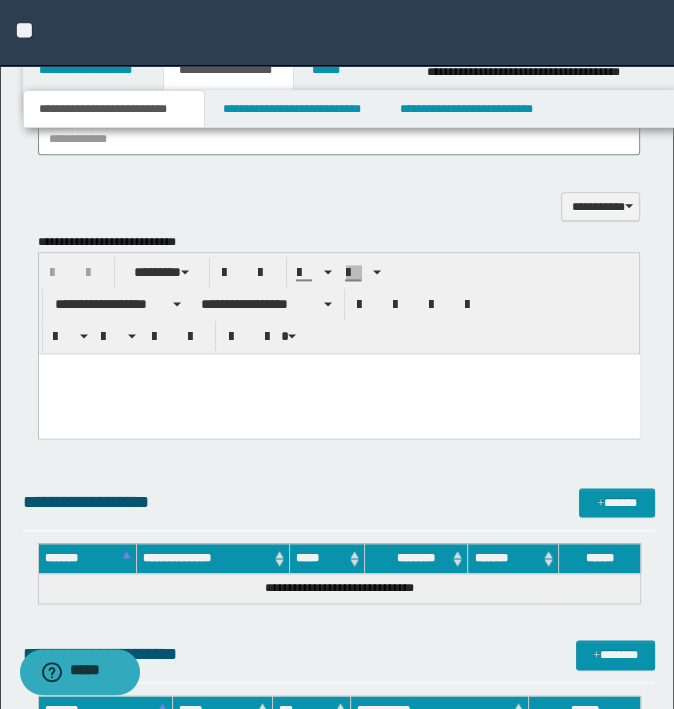 scroll, scrollTop: 1378, scrollLeft: 0, axis: vertical 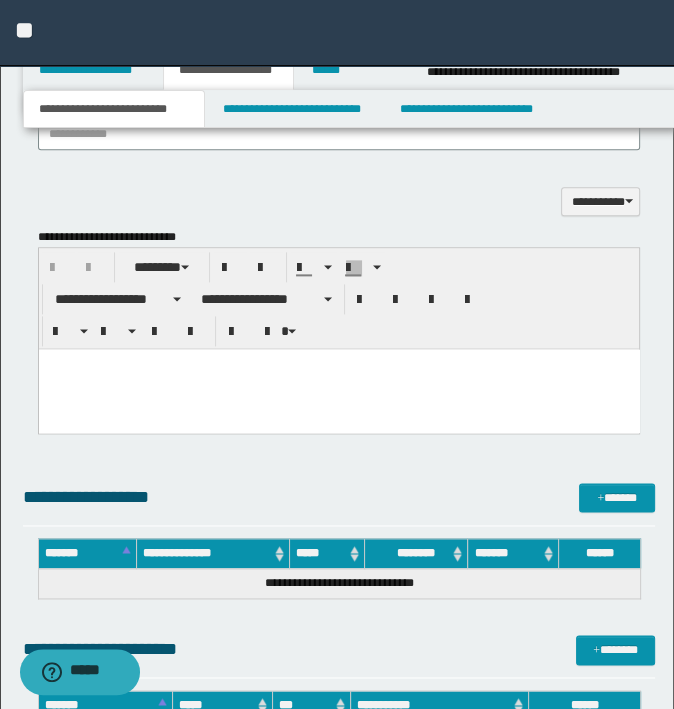 click at bounding box center [338, 389] 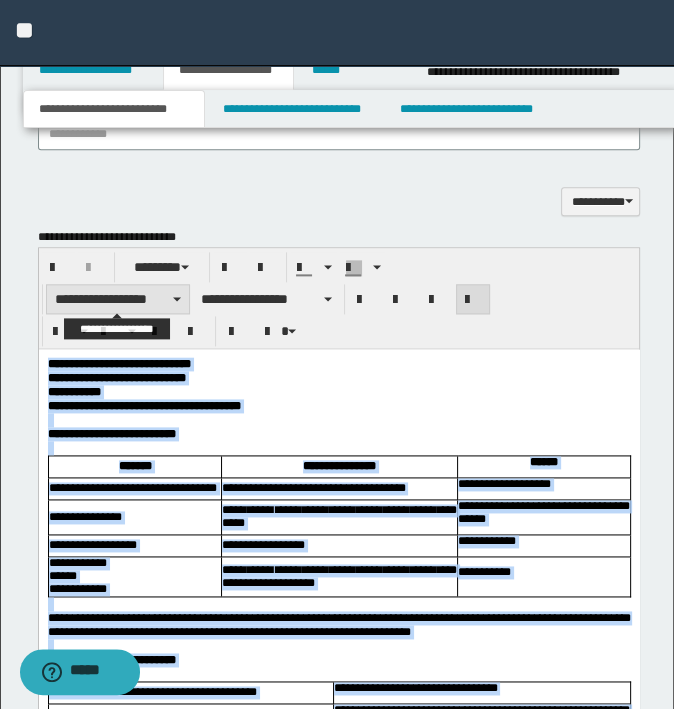 click on "**********" at bounding box center [118, 299] 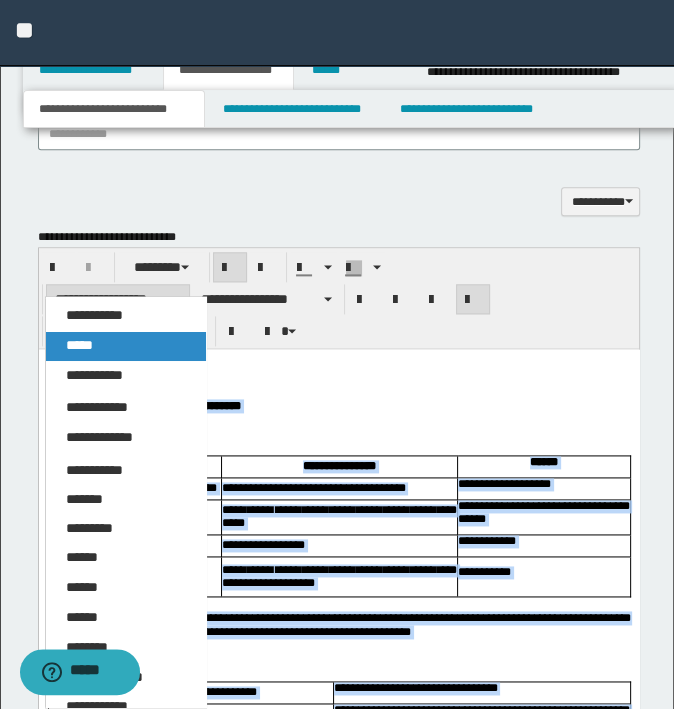 click on "*****" at bounding box center (126, 346) 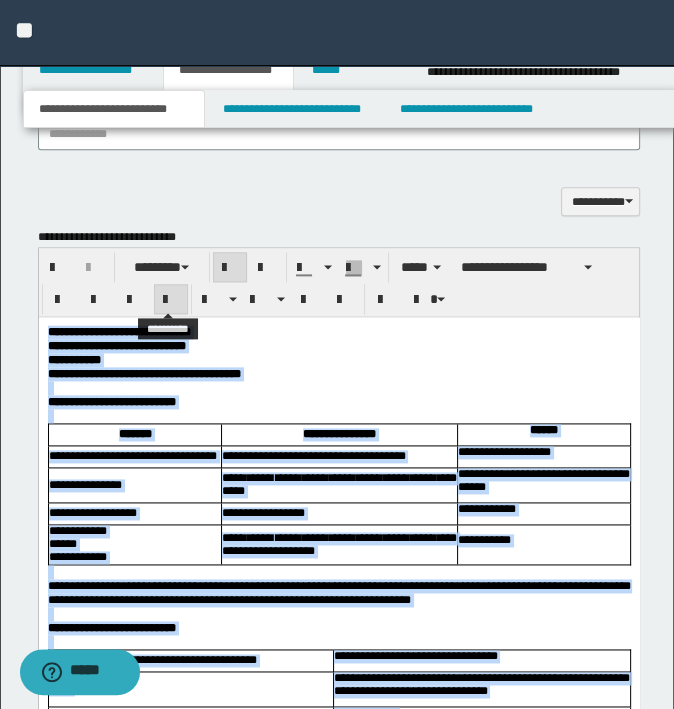 click at bounding box center [171, 300] 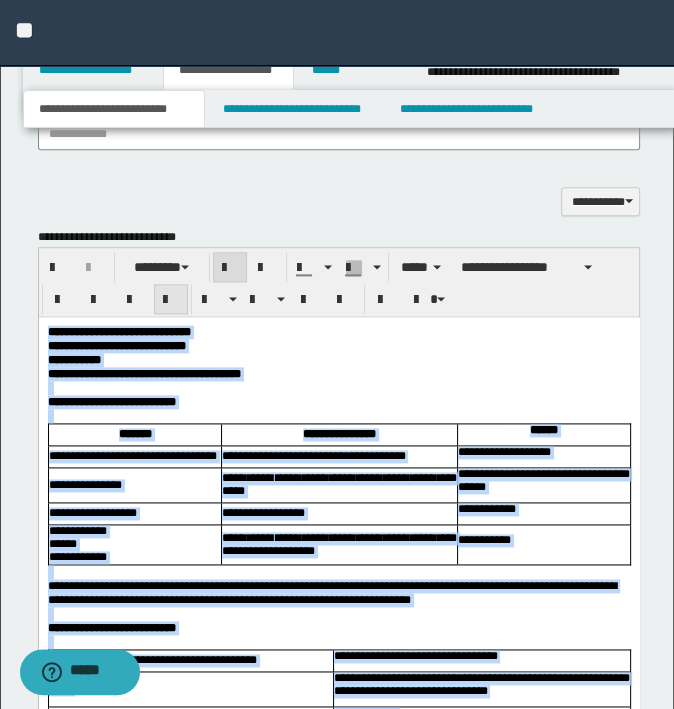 click at bounding box center (171, 300) 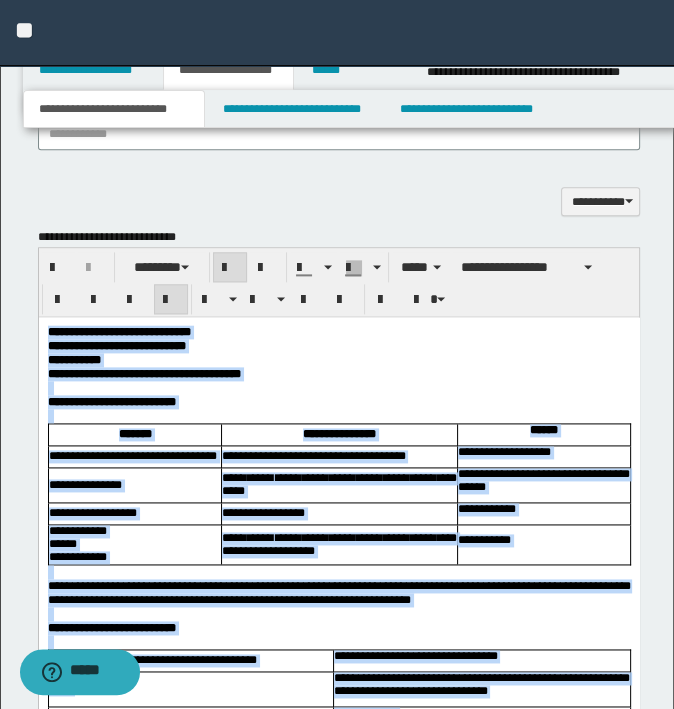 click on "**********" at bounding box center [338, 402] 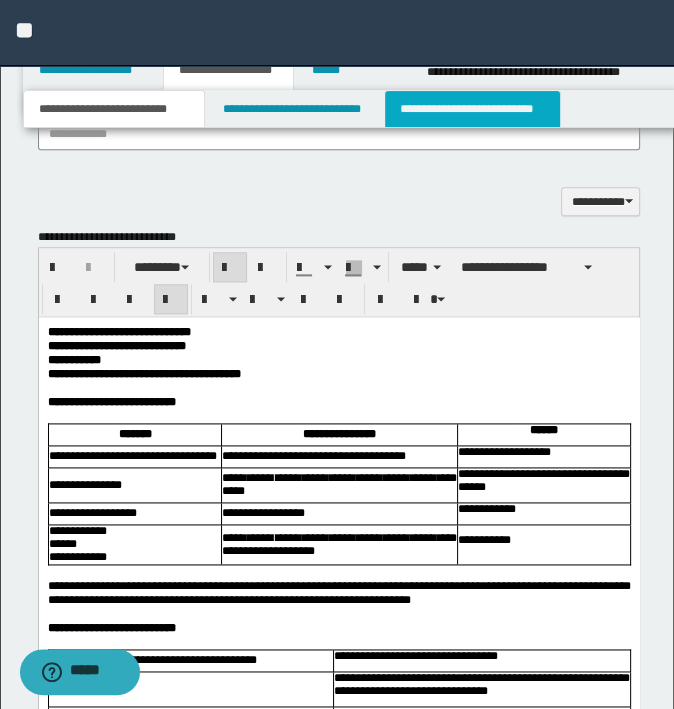 click on "**********" at bounding box center [472, 109] 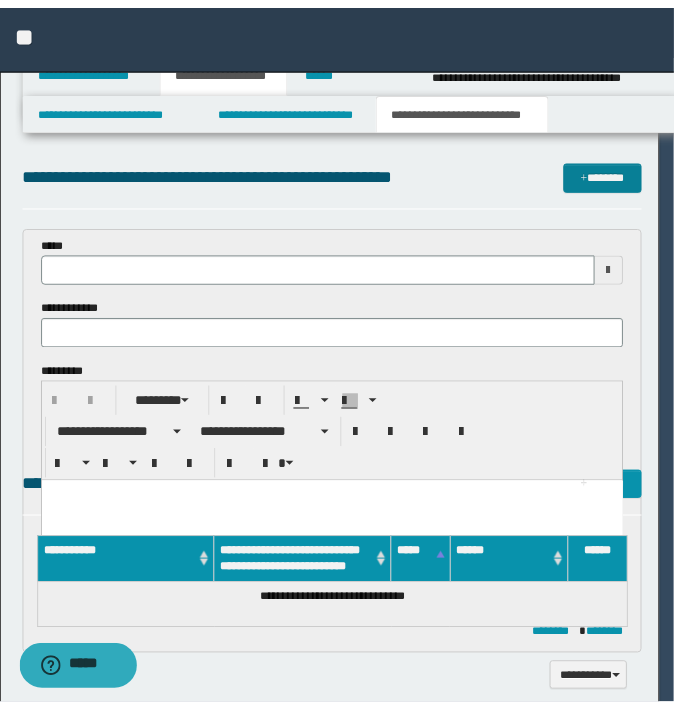 scroll, scrollTop: 0, scrollLeft: 0, axis: both 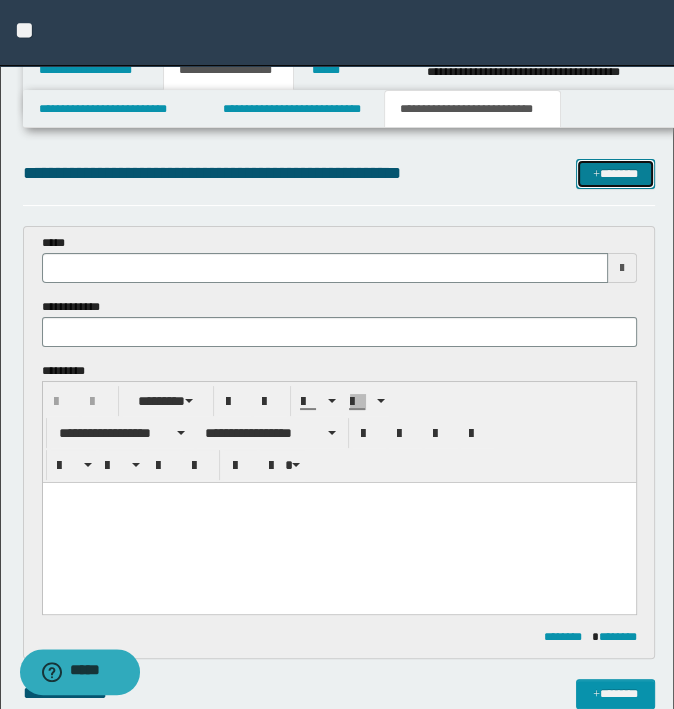 click on "*******" at bounding box center (615, 174) 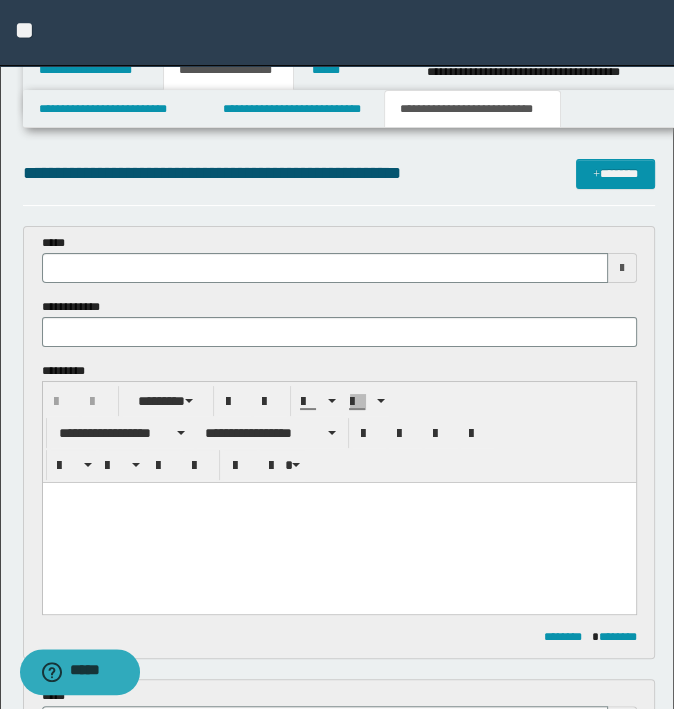 scroll, scrollTop: 0, scrollLeft: 0, axis: both 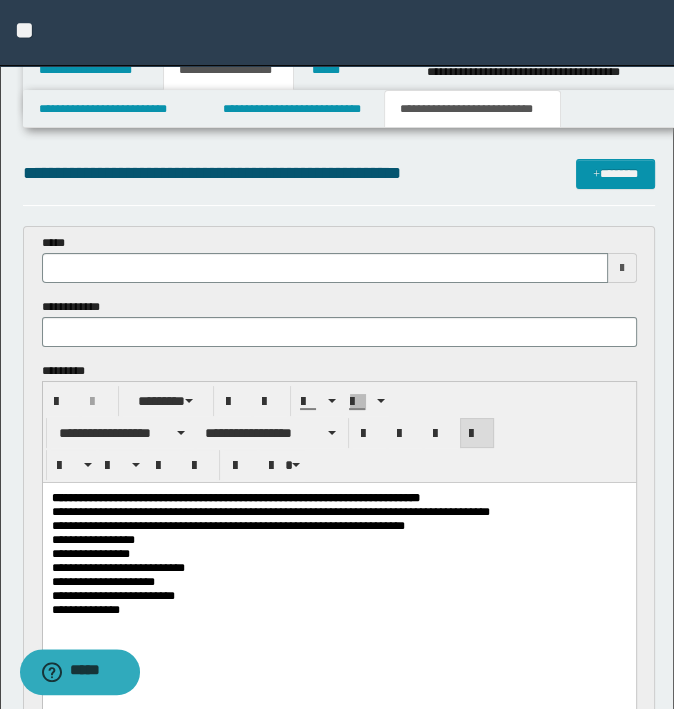drag, startPoint x: 518, startPoint y: 519, endPoint x: -5, endPoint y: 522, distance: 523.0086 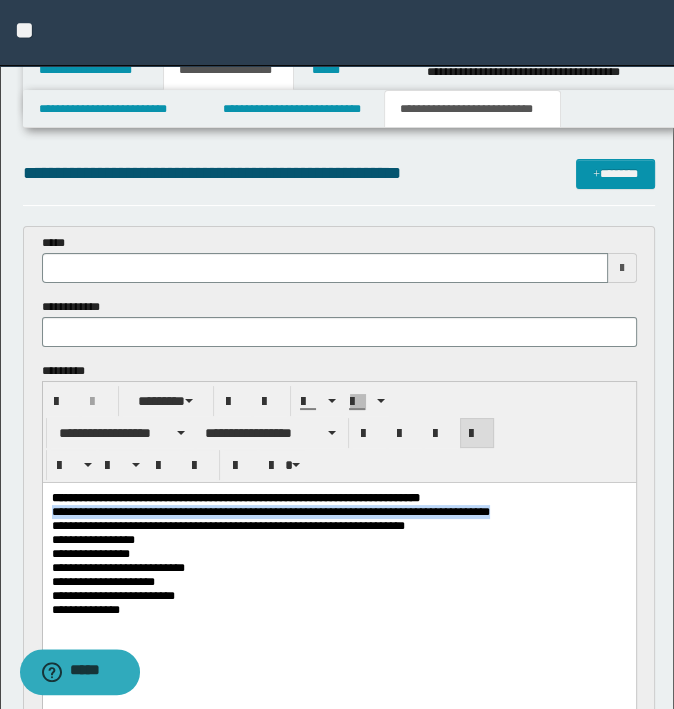 drag, startPoint x: 504, startPoint y: 516, endPoint x: -5, endPoint y: 511, distance: 509.02457 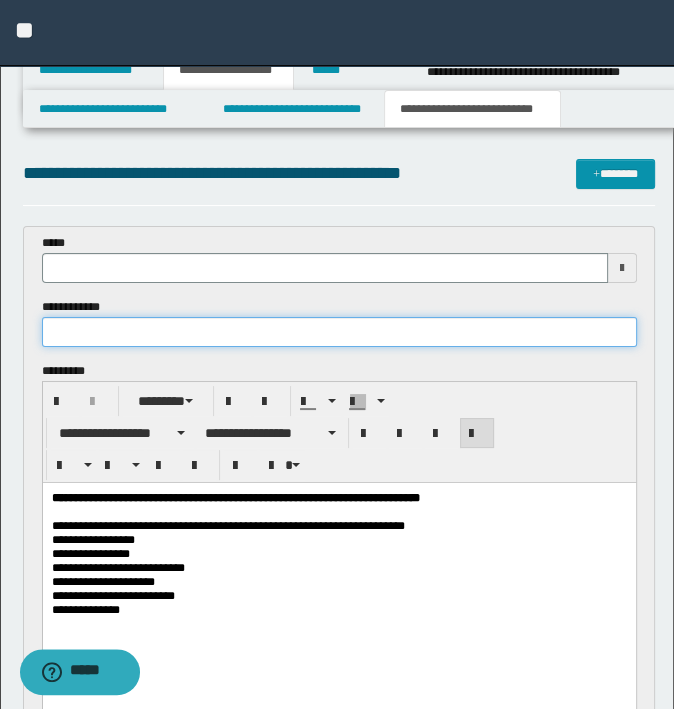 click at bounding box center [339, 332] 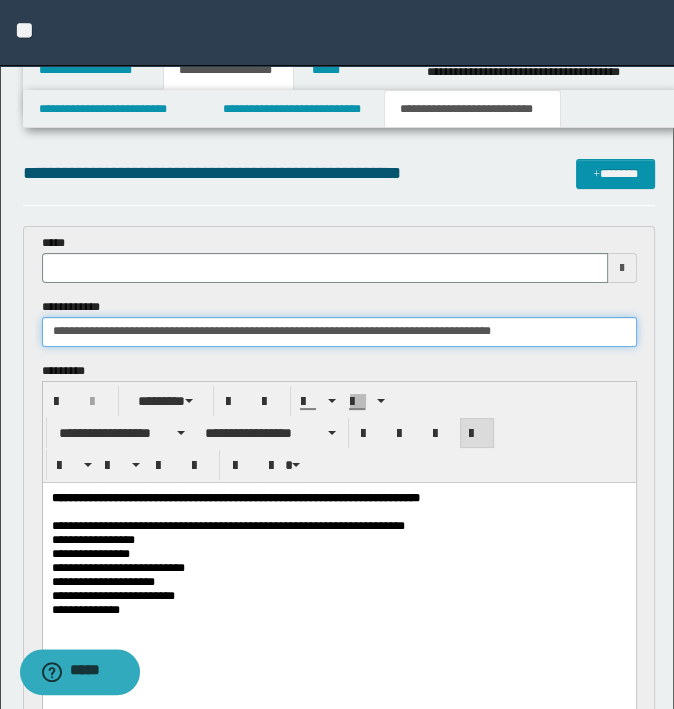 type on "**********" 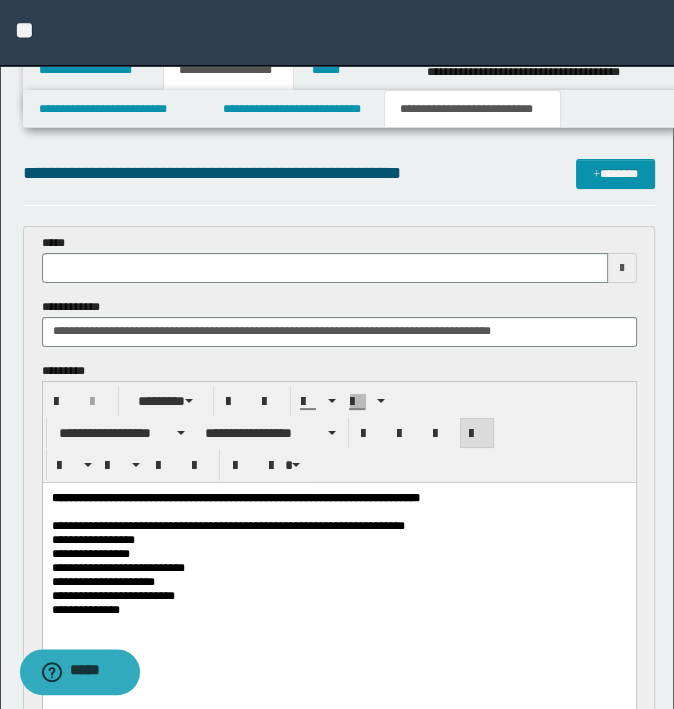 click at bounding box center [338, 511] 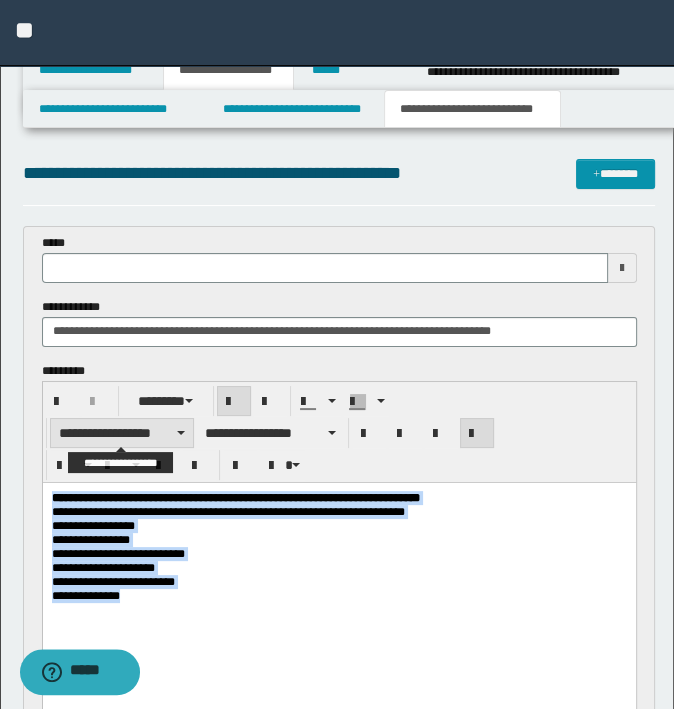 click on "**********" at bounding box center [122, 433] 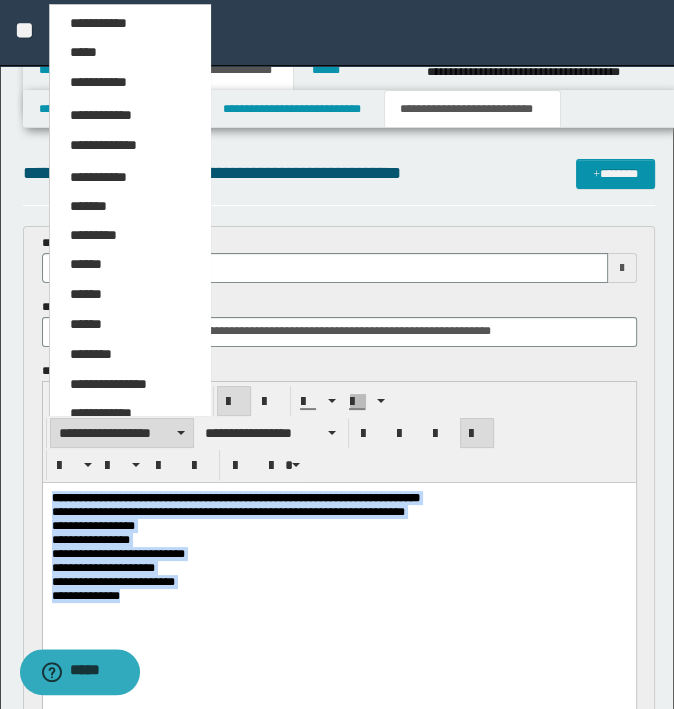 click on "*****" at bounding box center [130, 53] 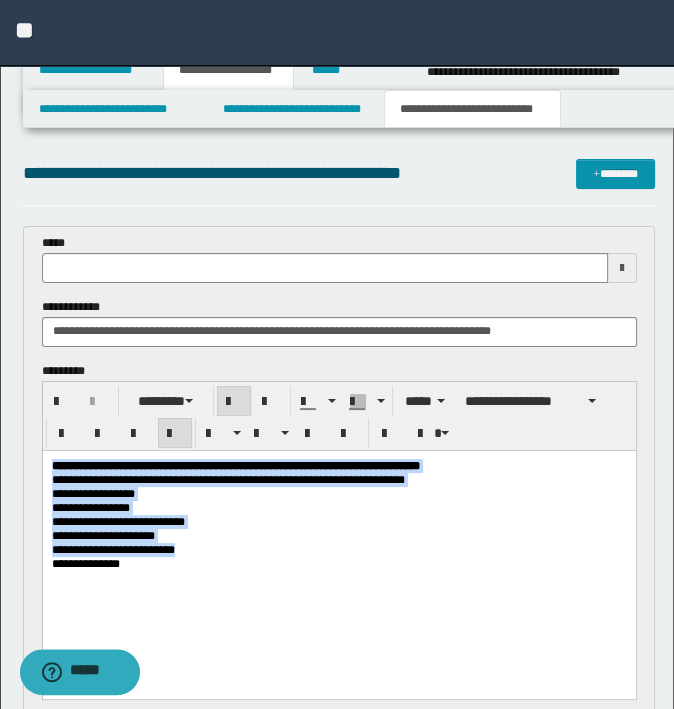 copy on "**********" 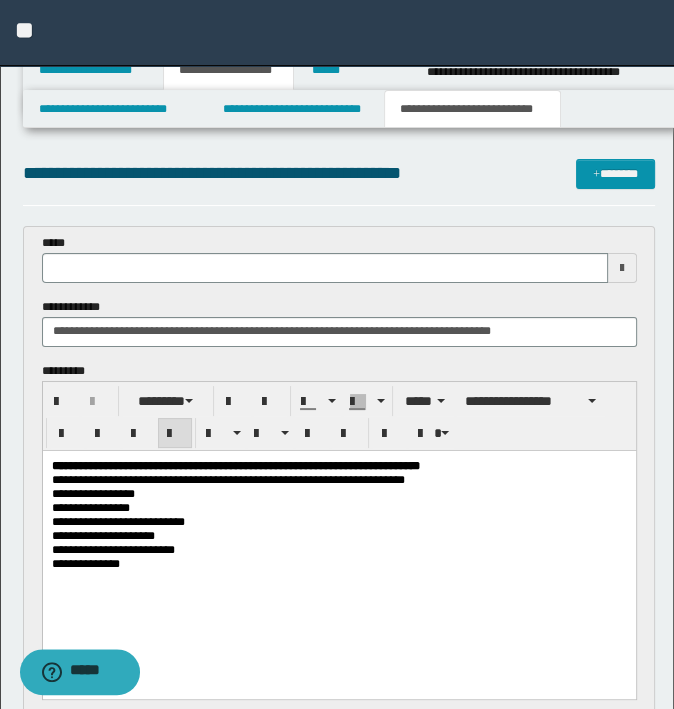 scroll, scrollTop: 400, scrollLeft: 0, axis: vertical 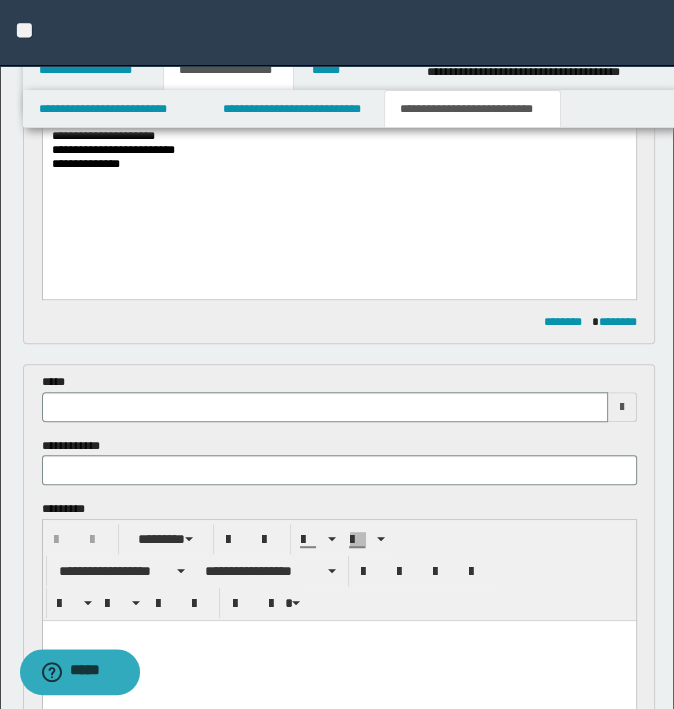 click at bounding box center [338, 661] 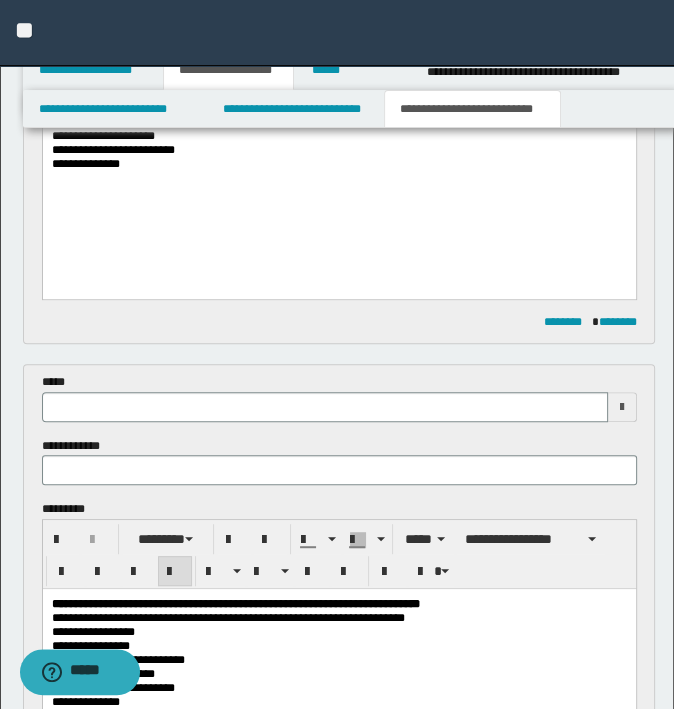 type 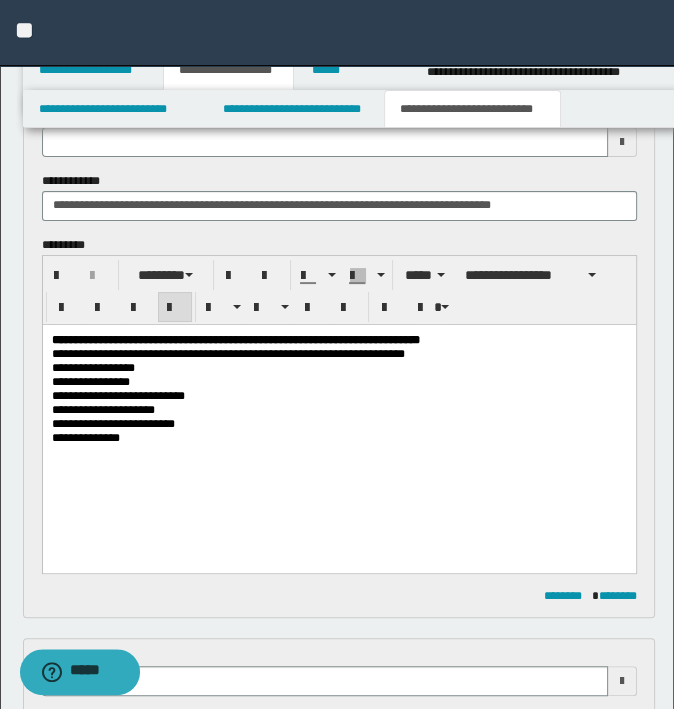 scroll, scrollTop: 0, scrollLeft: 0, axis: both 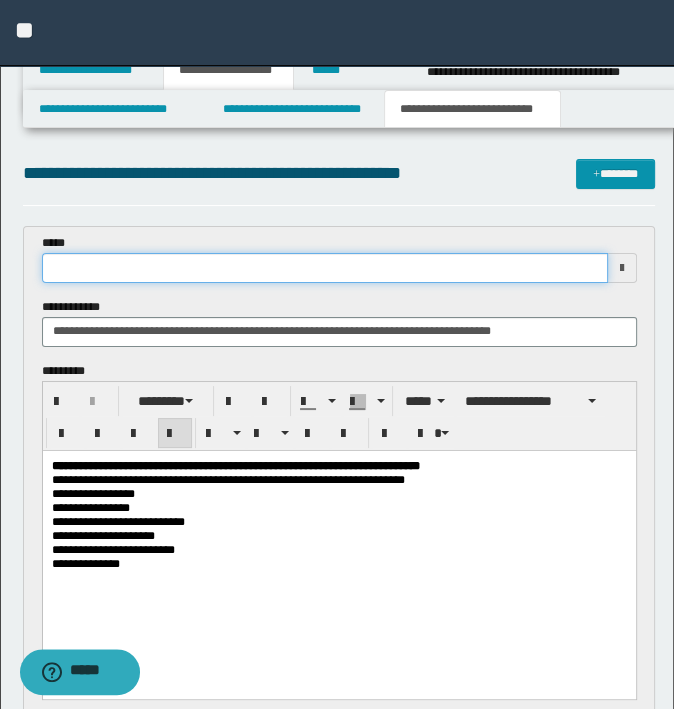 click at bounding box center (325, 268) 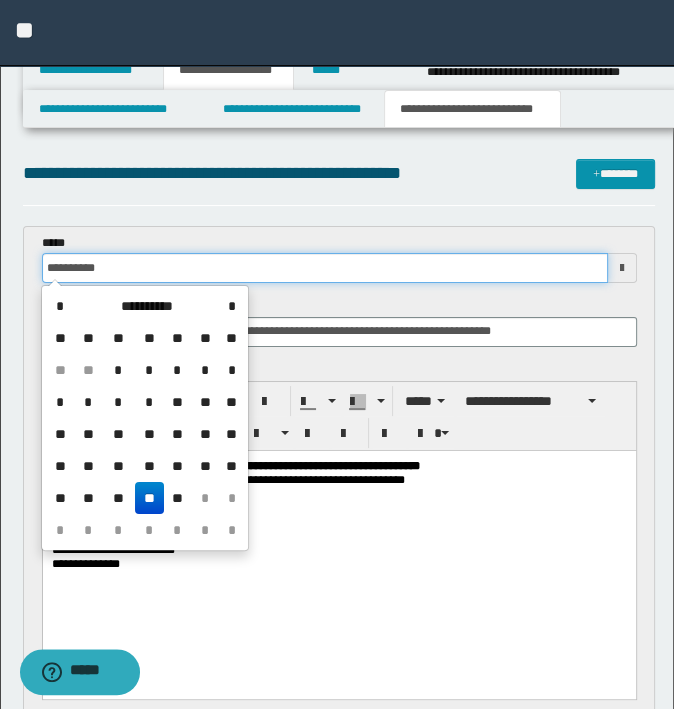 type on "**********" 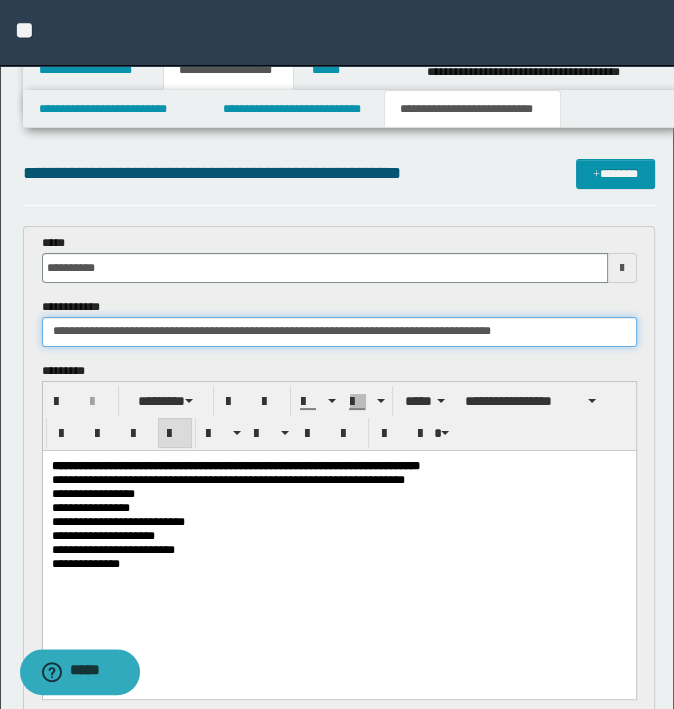 drag, startPoint x: 127, startPoint y: 331, endPoint x: -5, endPoint y: 337, distance: 132.13629 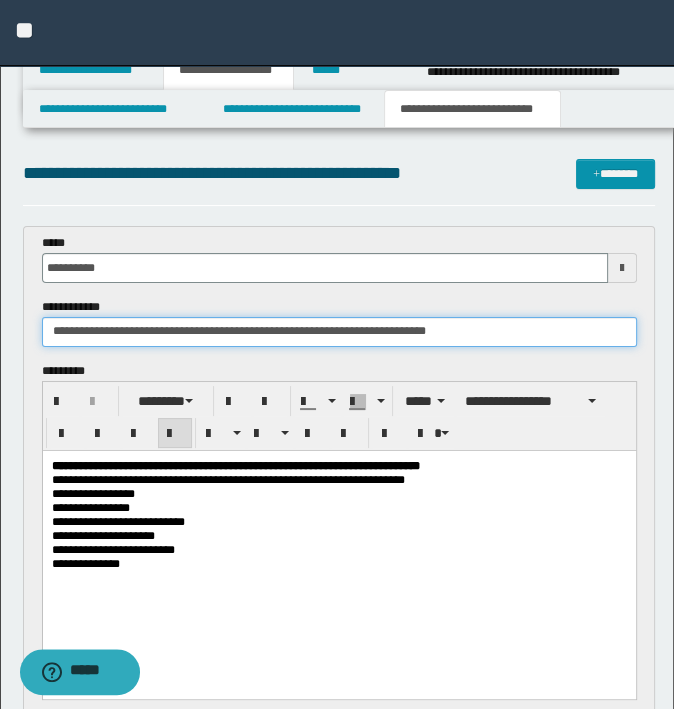drag, startPoint x: 296, startPoint y: 329, endPoint x: 154, endPoint y: 336, distance: 142.17242 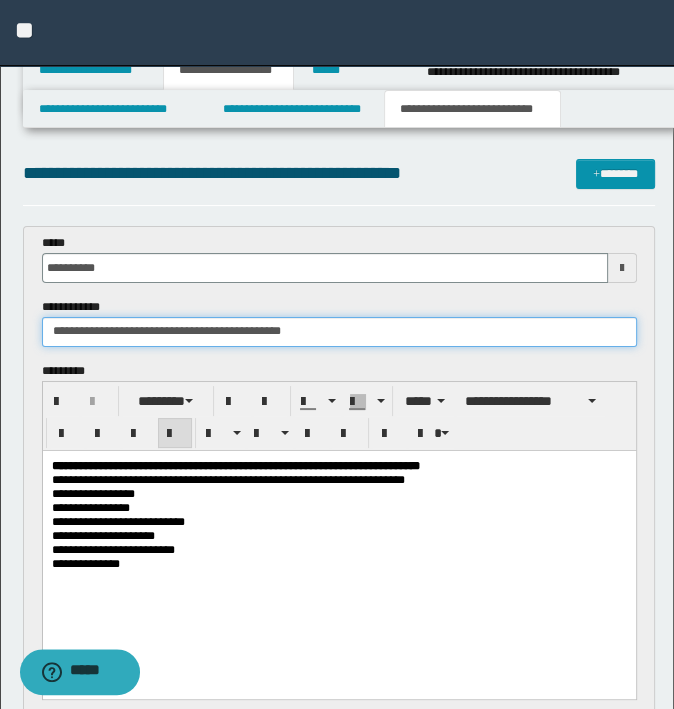 type on "**********" 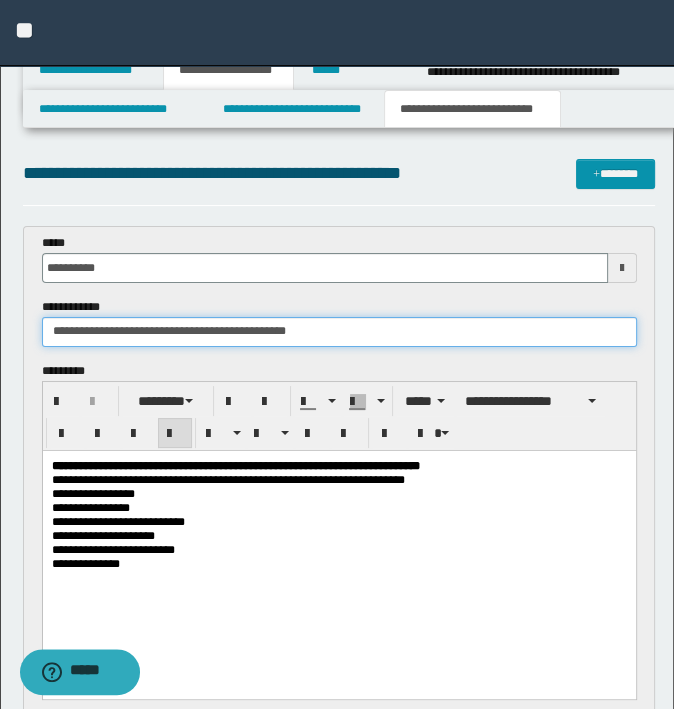 scroll, scrollTop: 400, scrollLeft: 0, axis: vertical 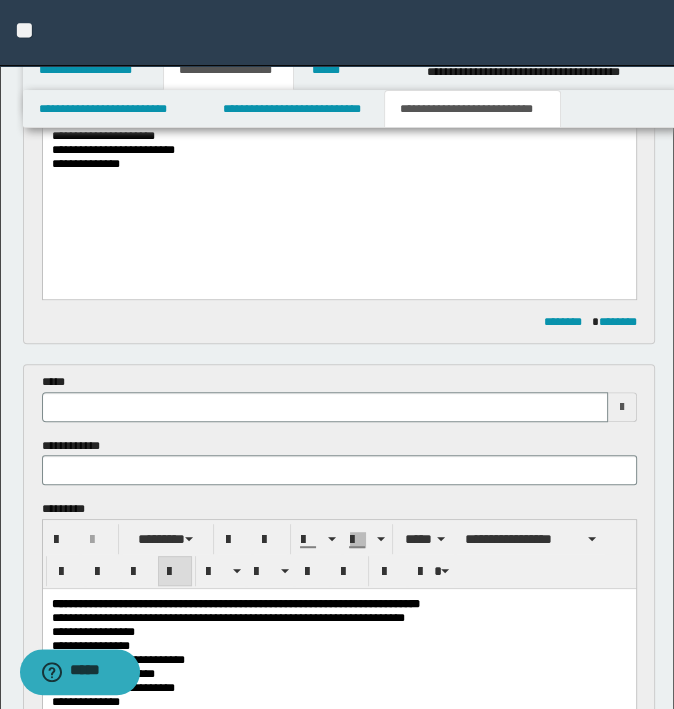 type 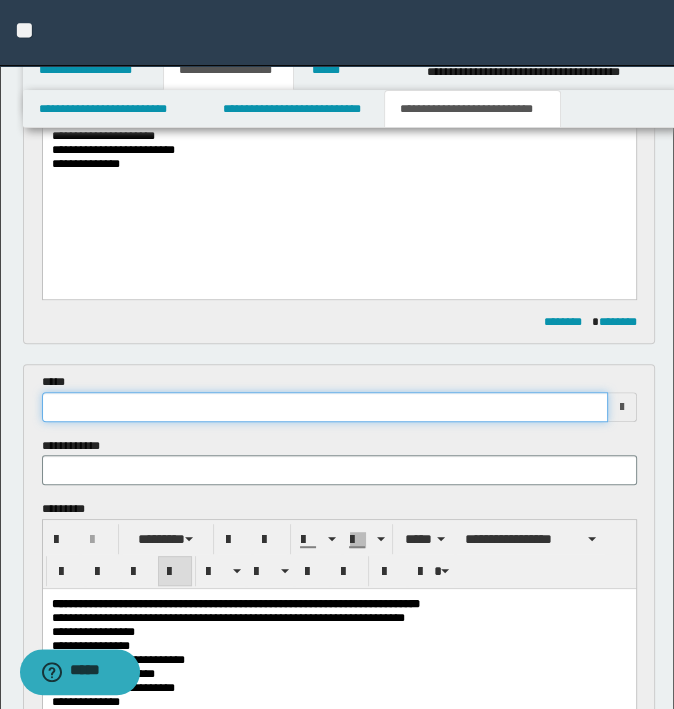 click at bounding box center (325, 407) 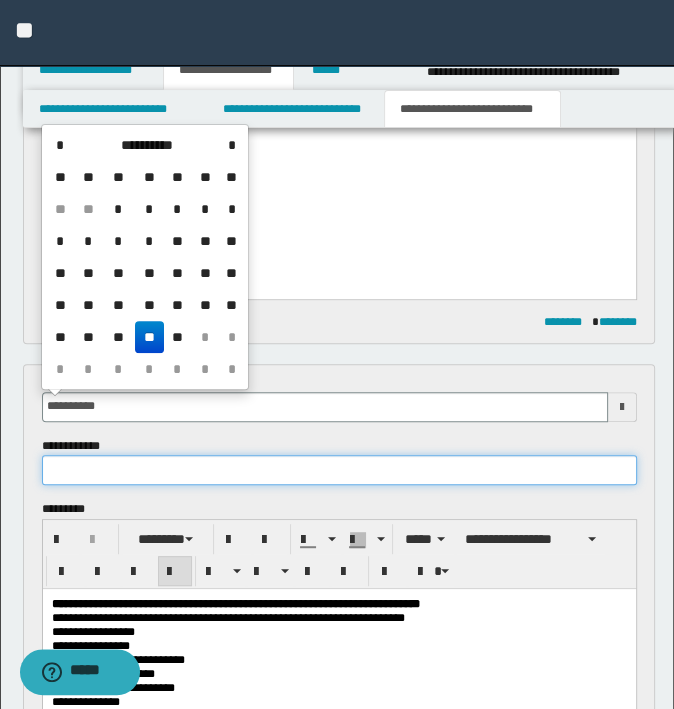 type on "**********" 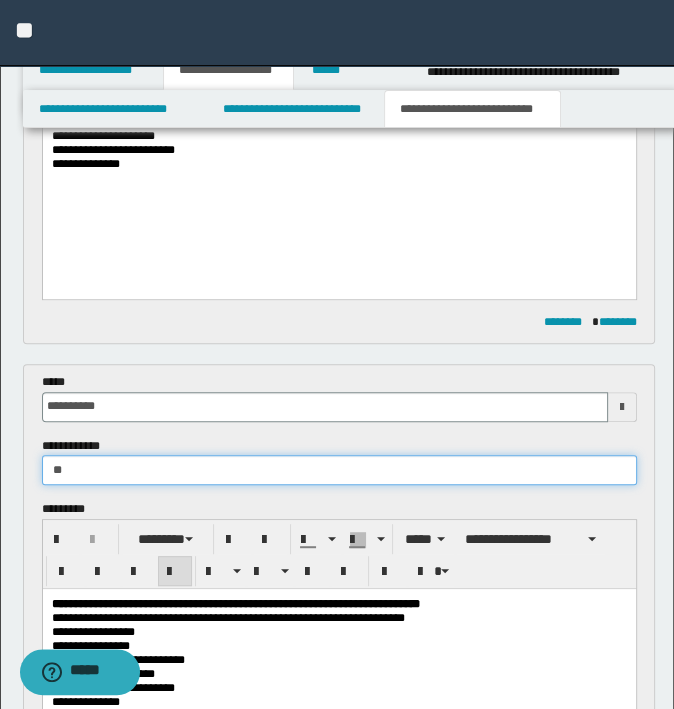 type on "*" 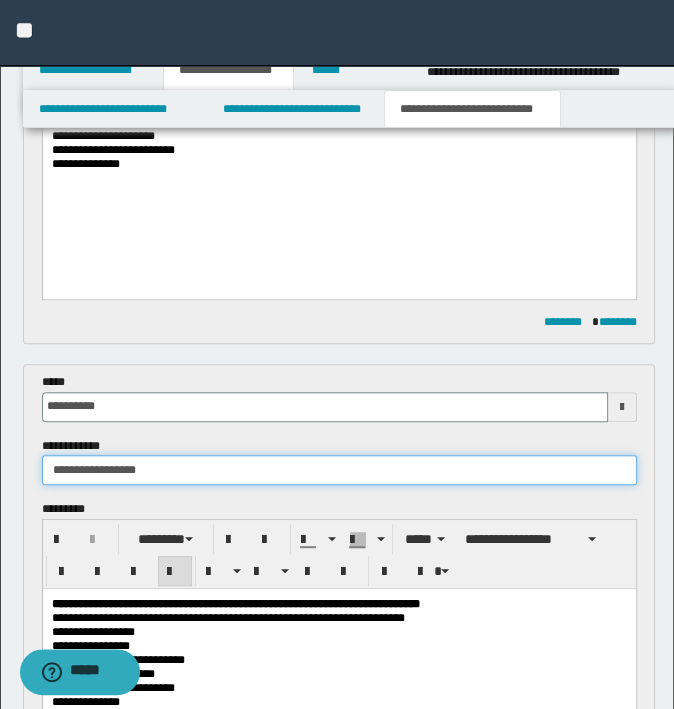click on "**********" at bounding box center (339, 470) 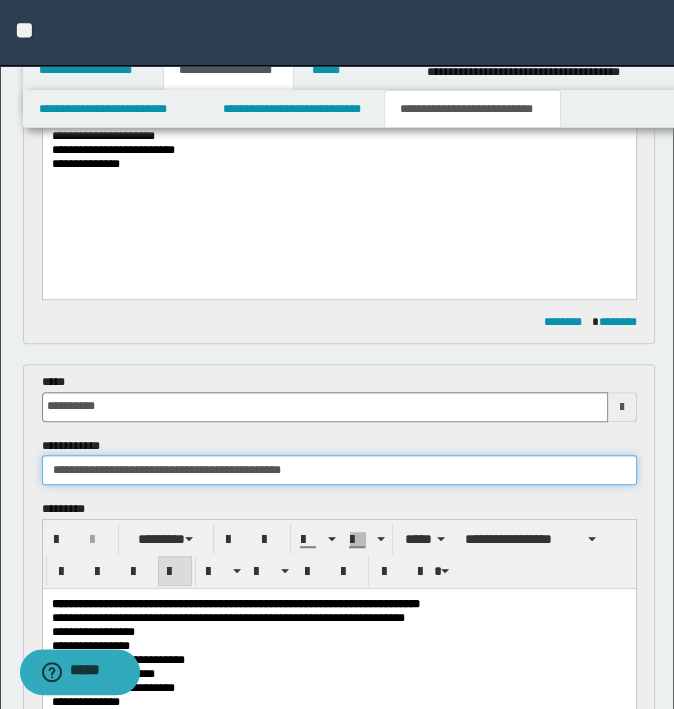 type on "**********" 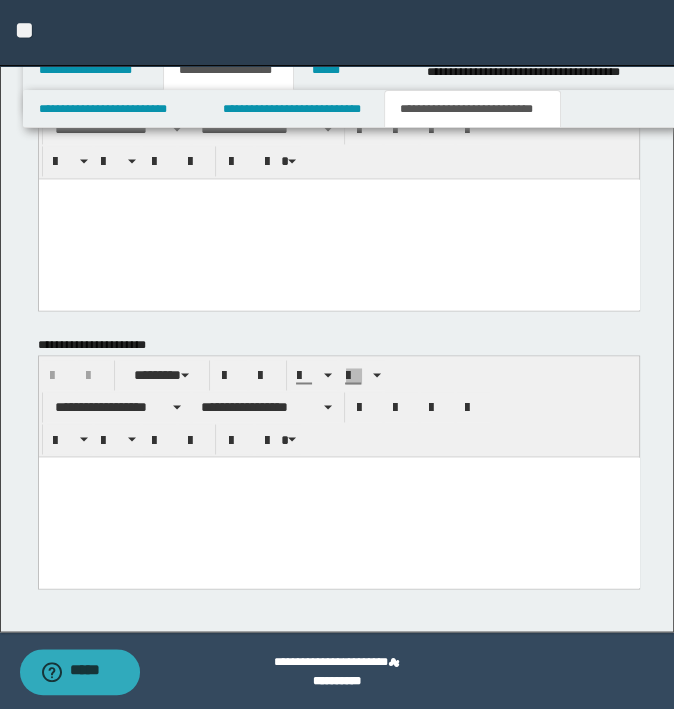 scroll, scrollTop: 1760, scrollLeft: 0, axis: vertical 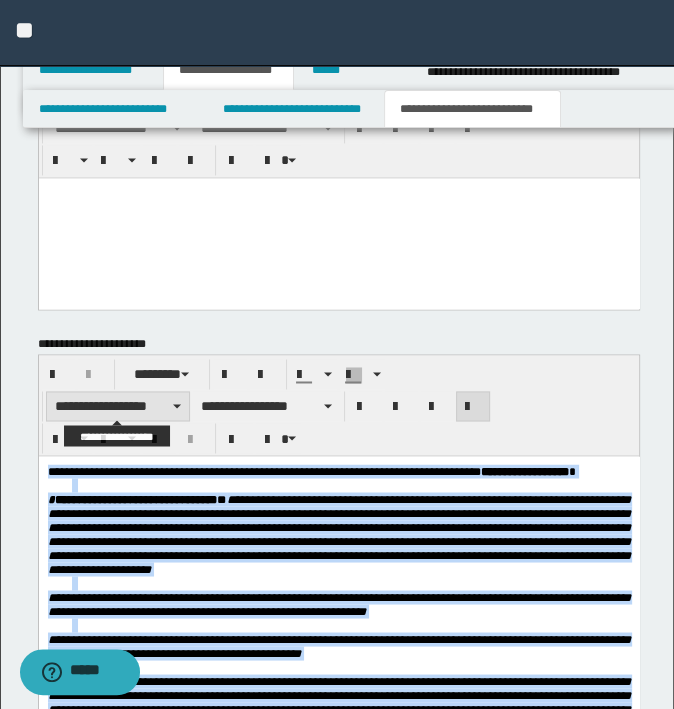 click on "**********" at bounding box center [118, 406] 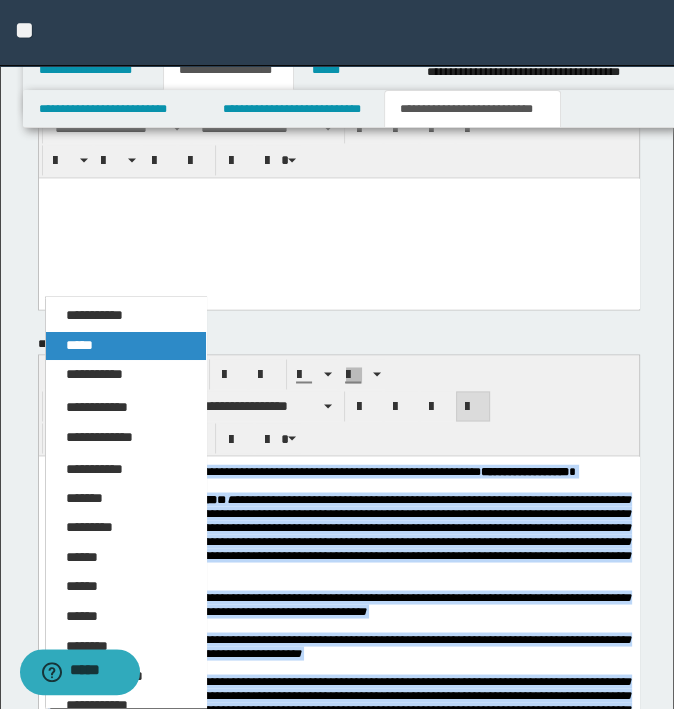 click on "*****" at bounding box center [79, 345] 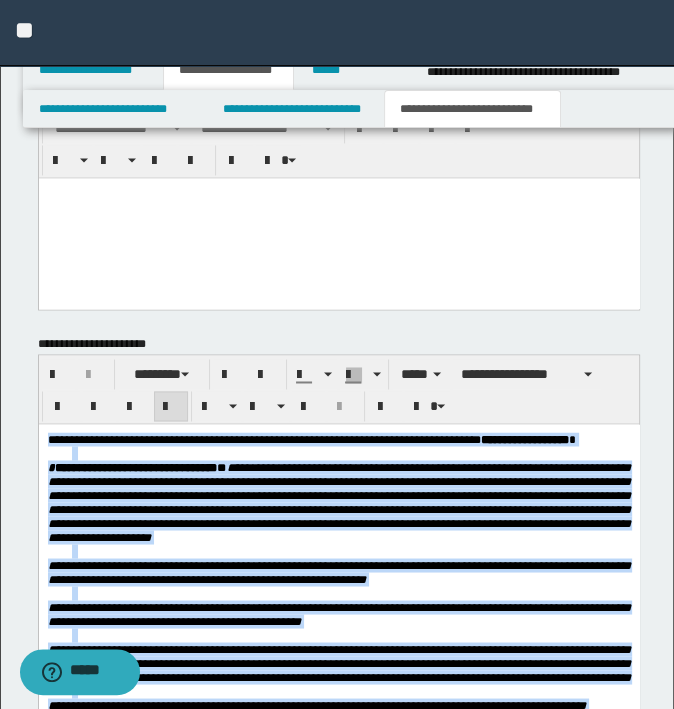 click at bounding box center (171, 407) 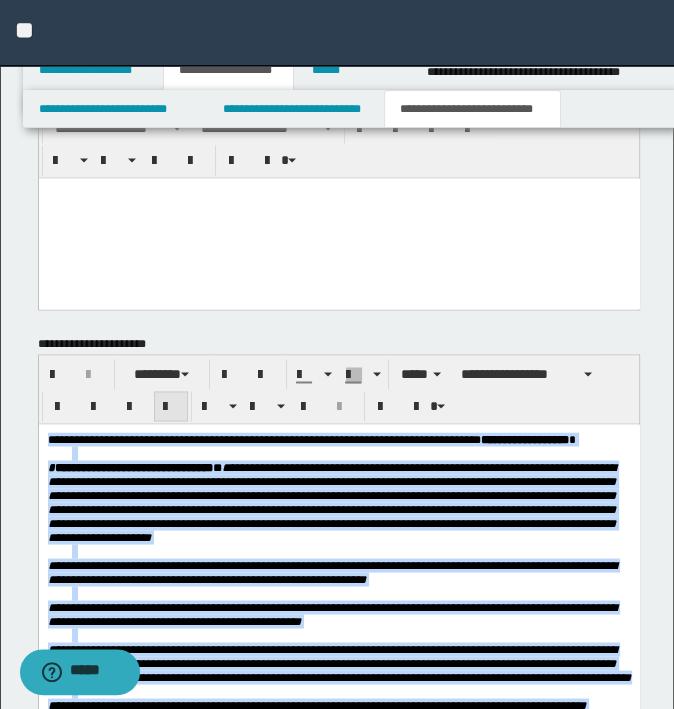 click at bounding box center [171, 407] 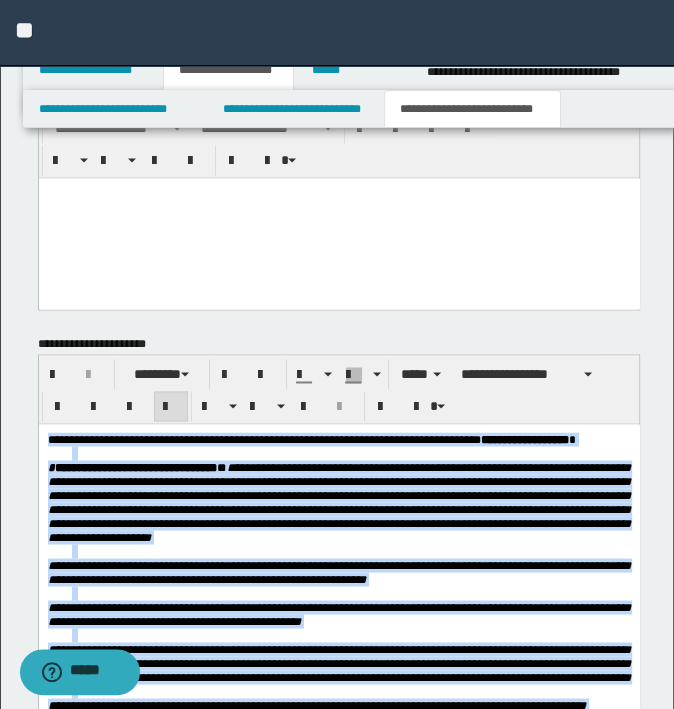 click on "**********" at bounding box center (338, 501) 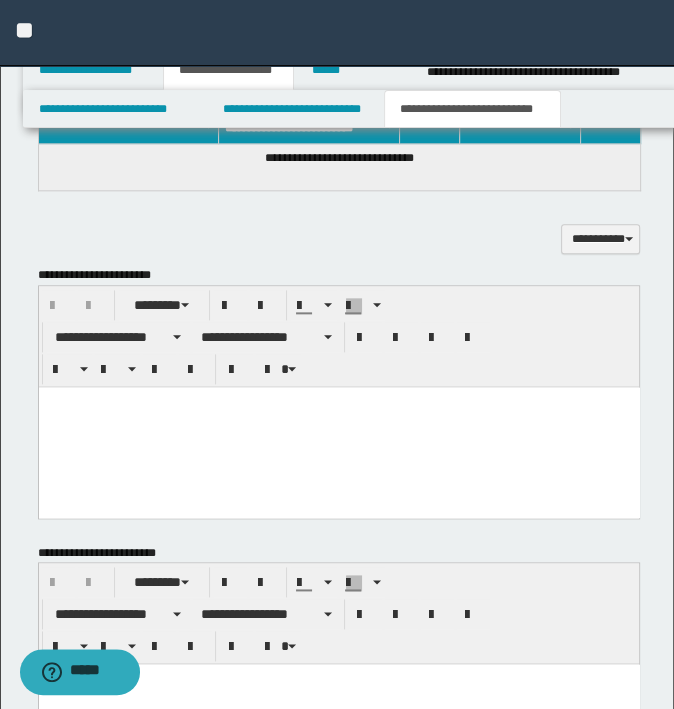 scroll, scrollTop: 1160, scrollLeft: 0, axis: vertical 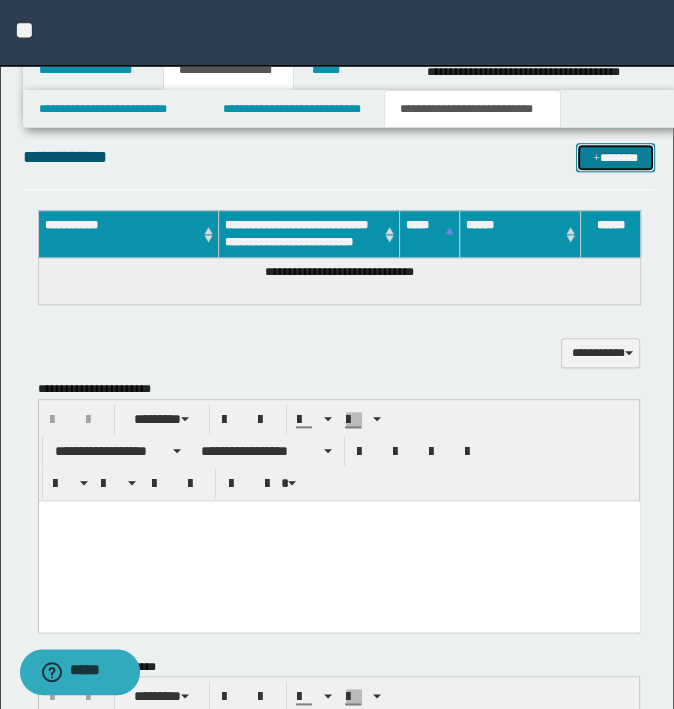 click on "*******" at bounding box center [615, 158] 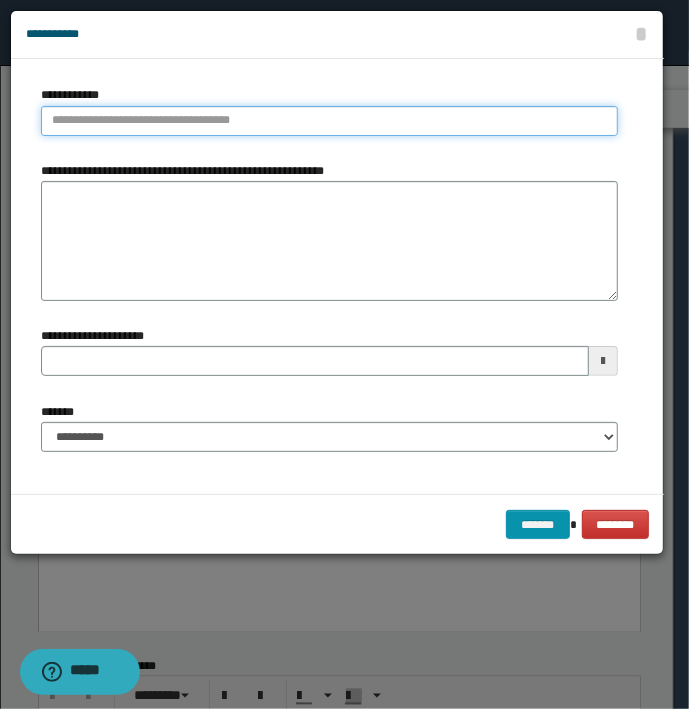 click on "**********" at bounding box center [329, 121] 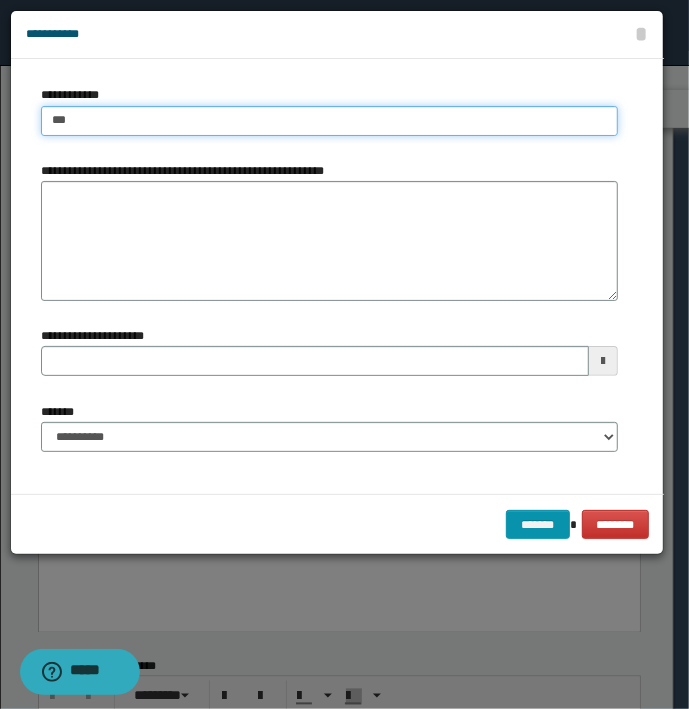 type on "****" 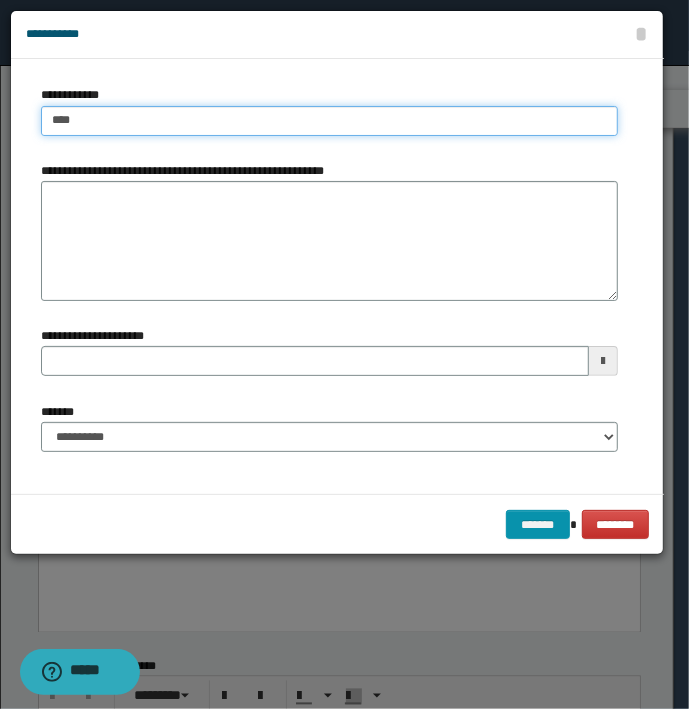 type on "****" 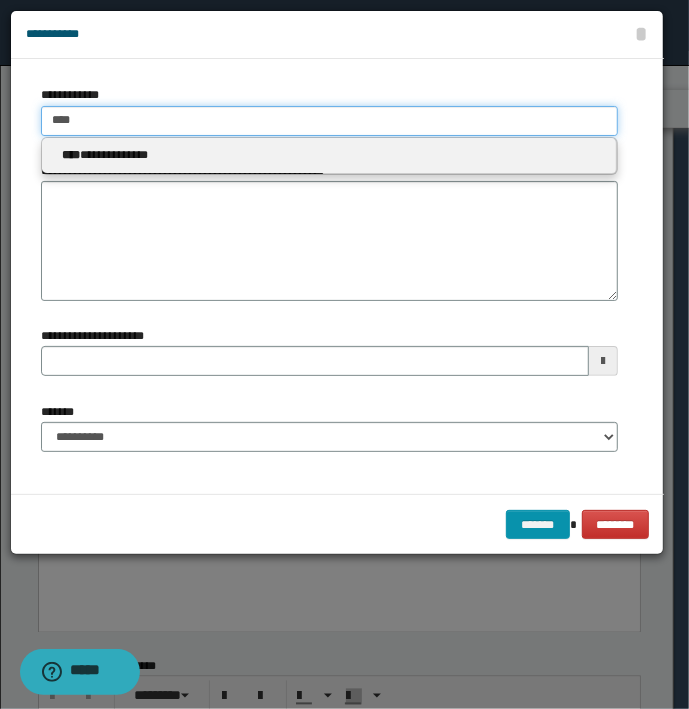 type 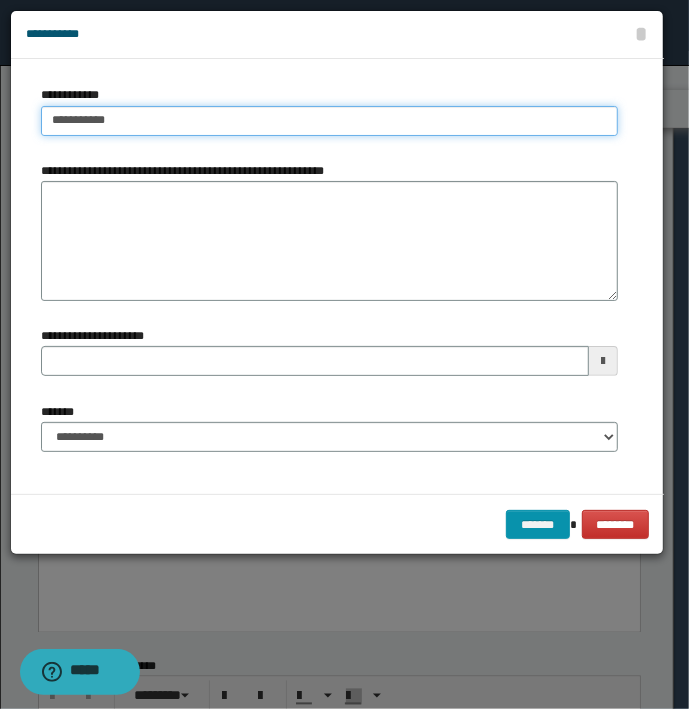 type on "**********" 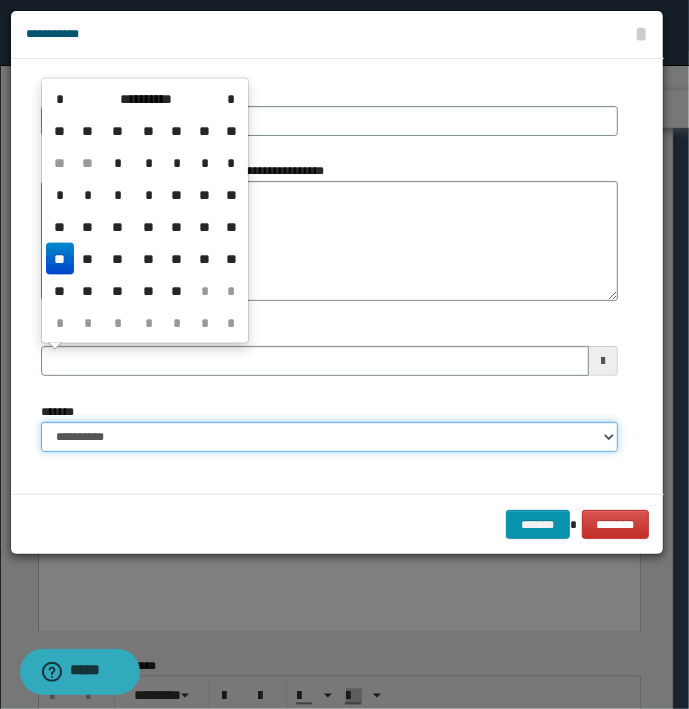 type 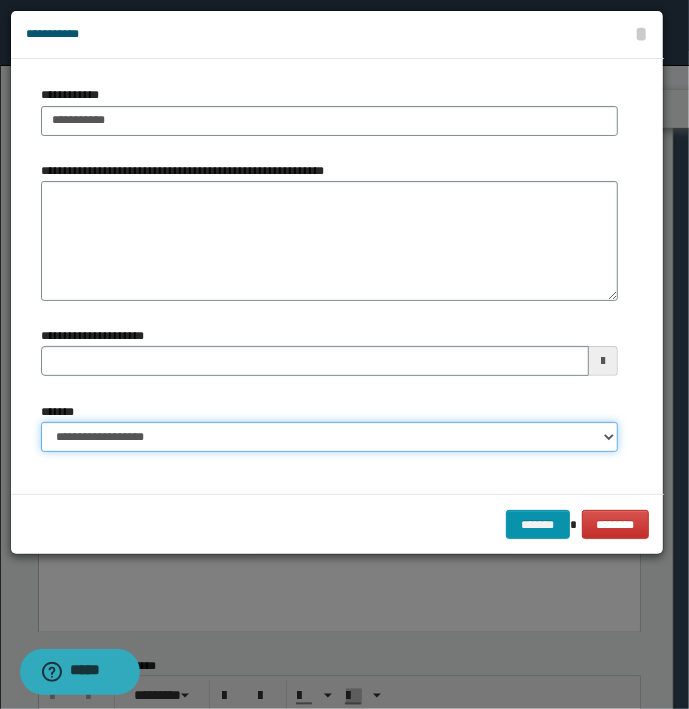 select on "*" 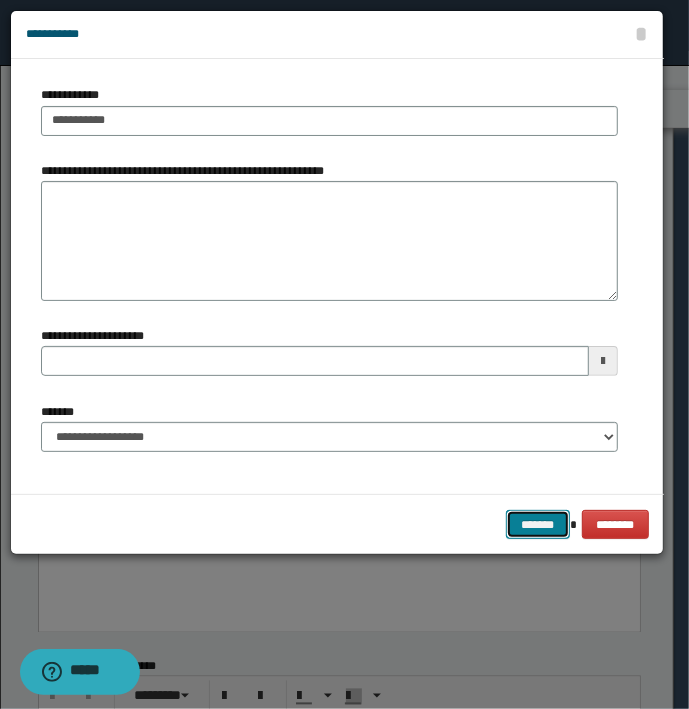 type 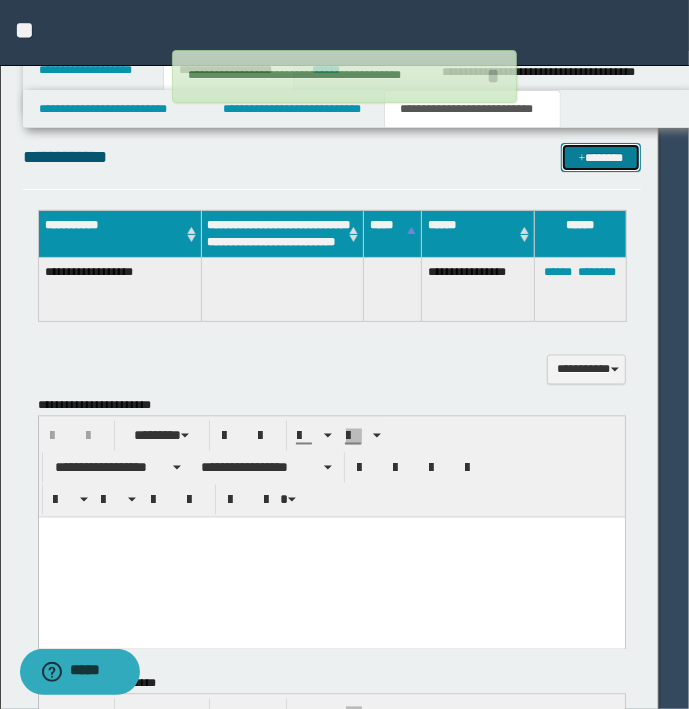 type 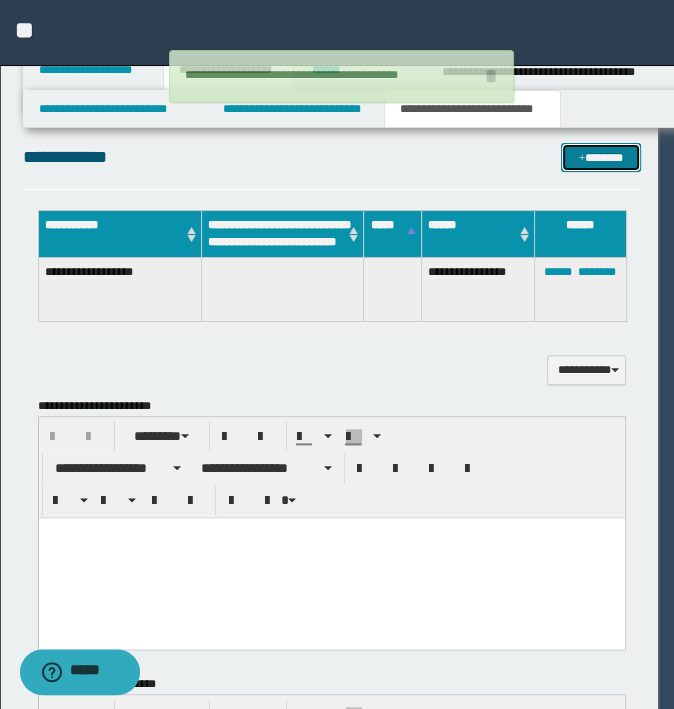 type 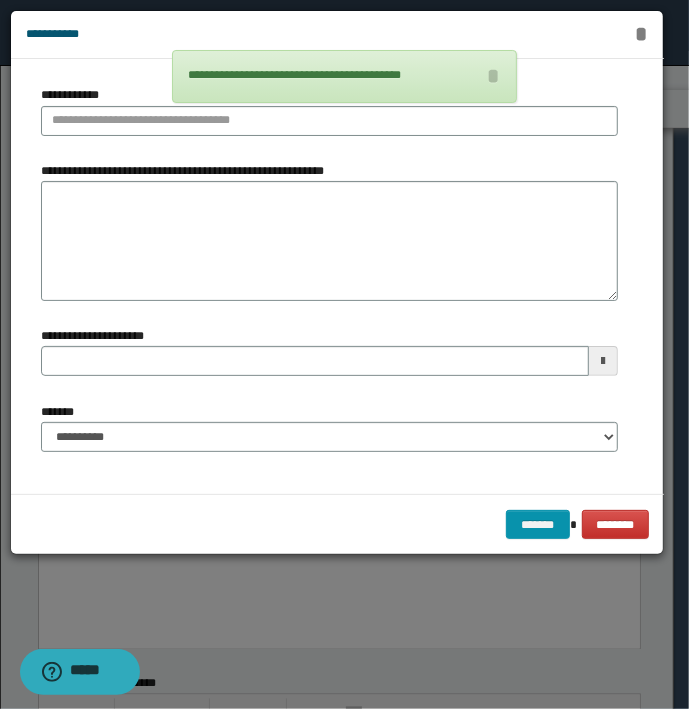 type 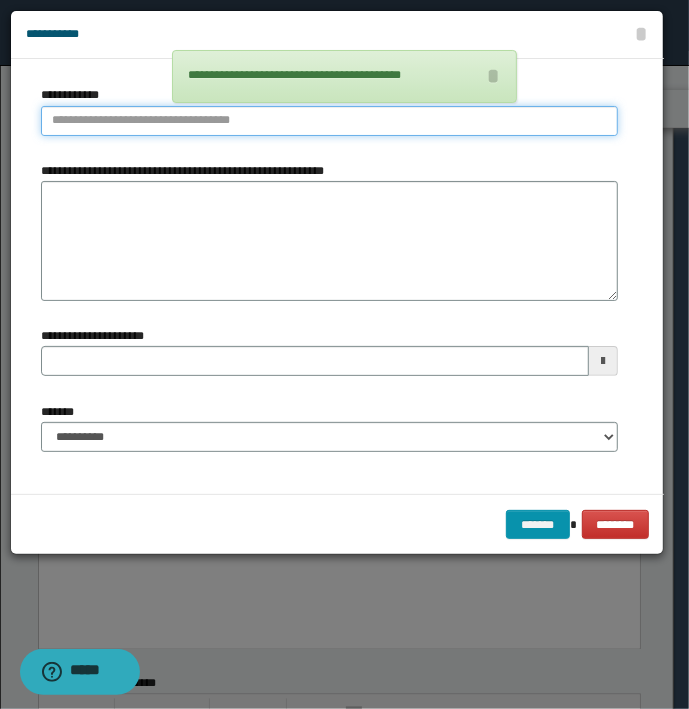 type on "**********" 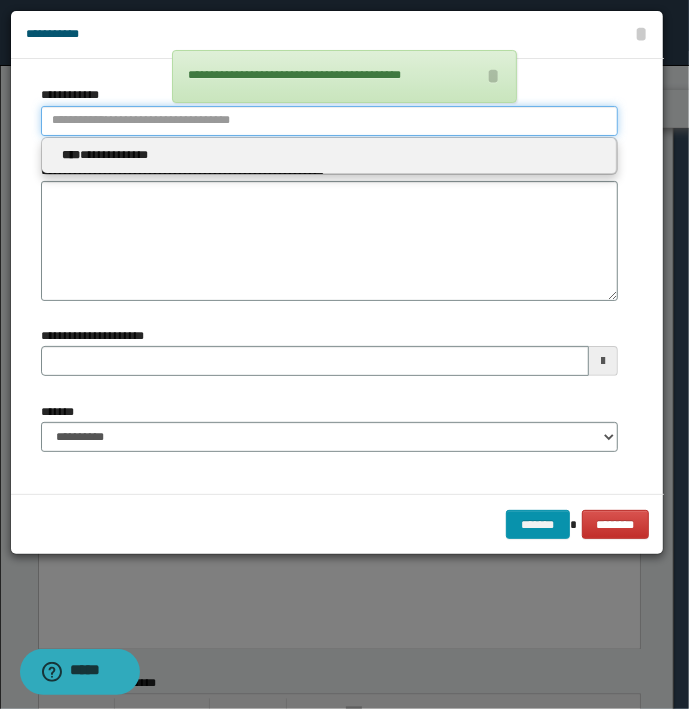 type 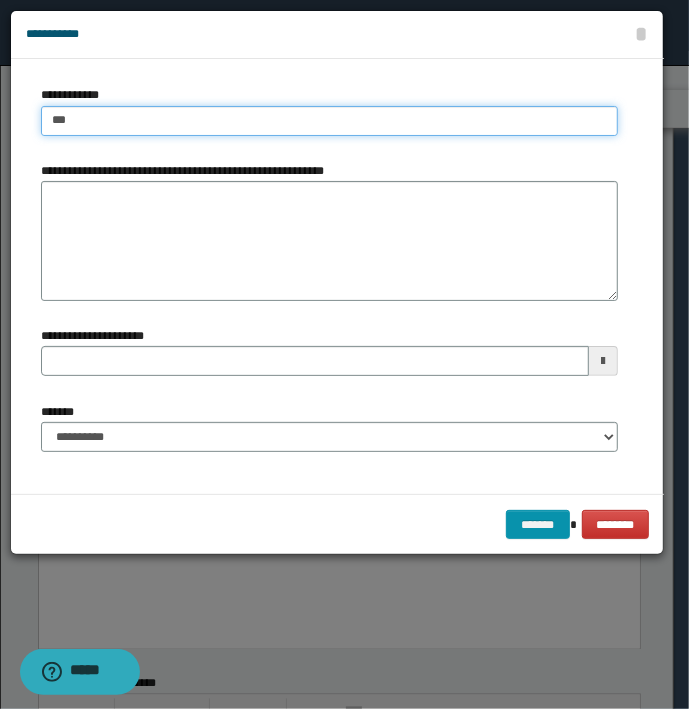 type on "****" 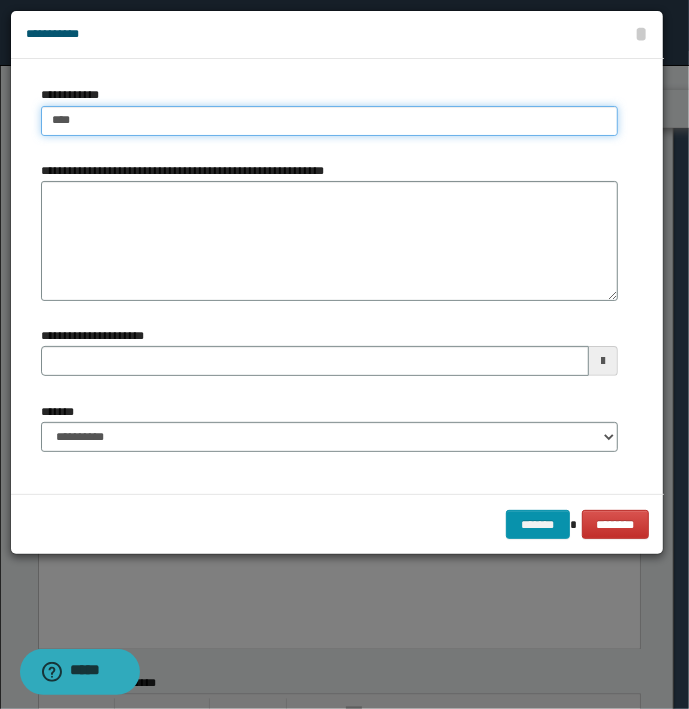 type on "****" 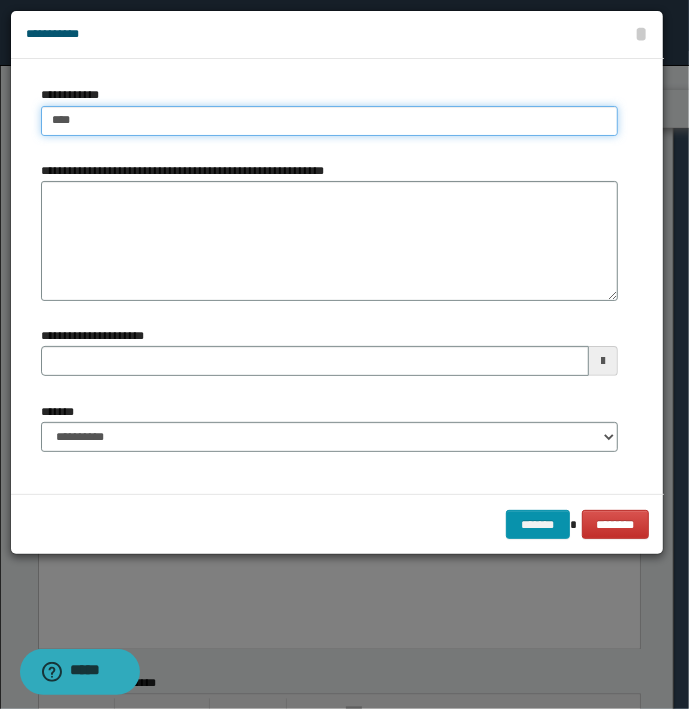 type 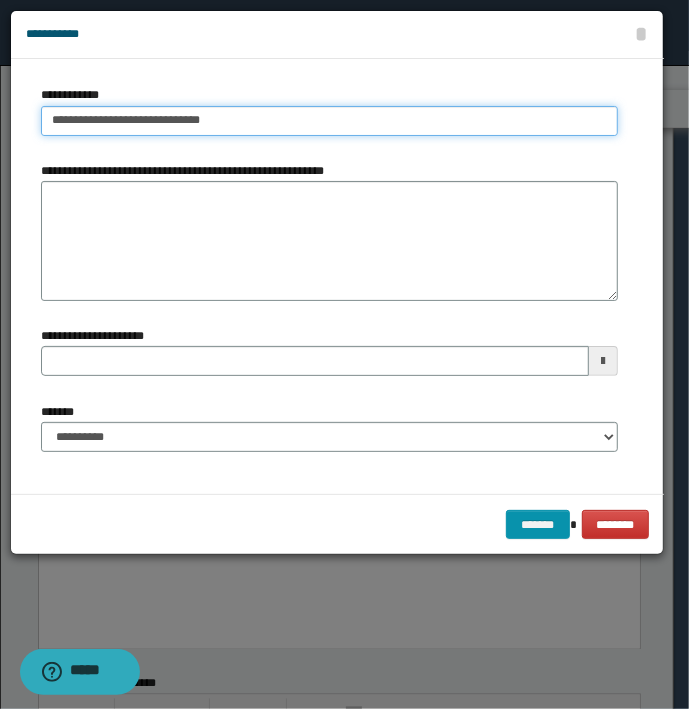 type on "**********" 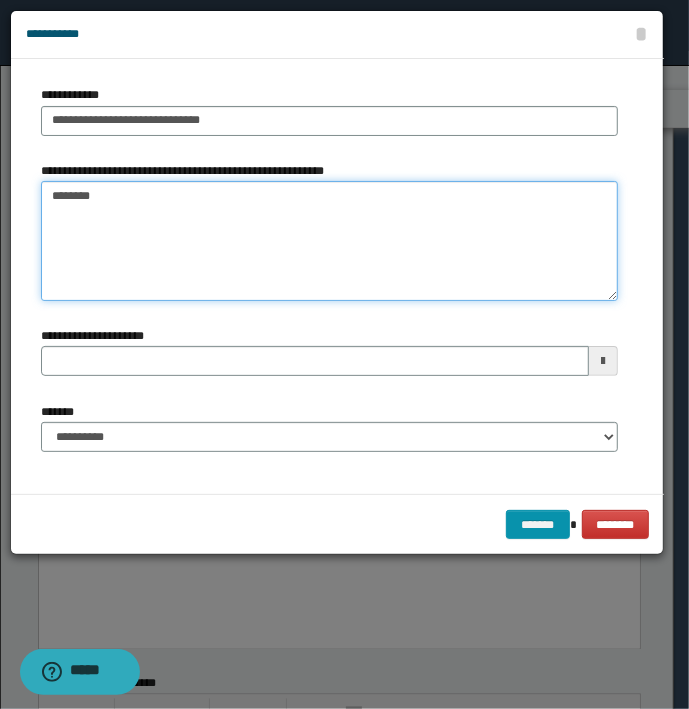 type on "*******" 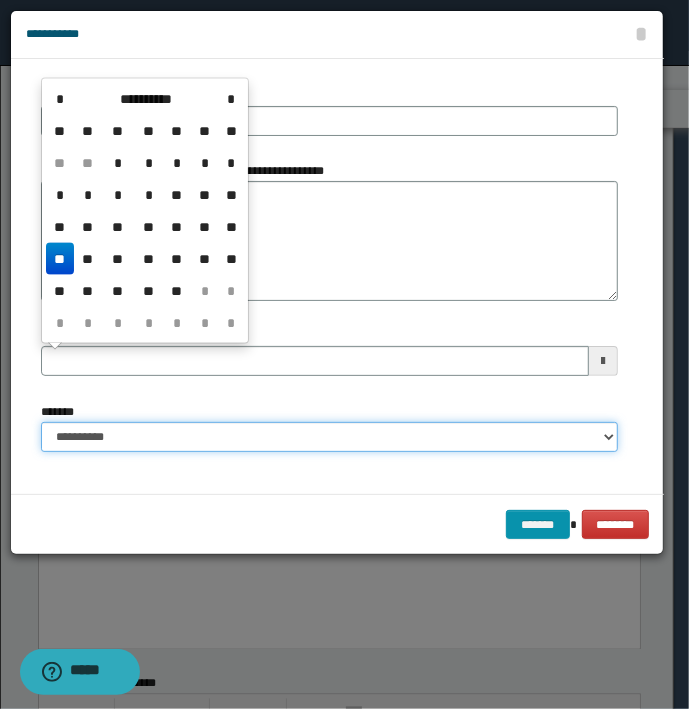 type 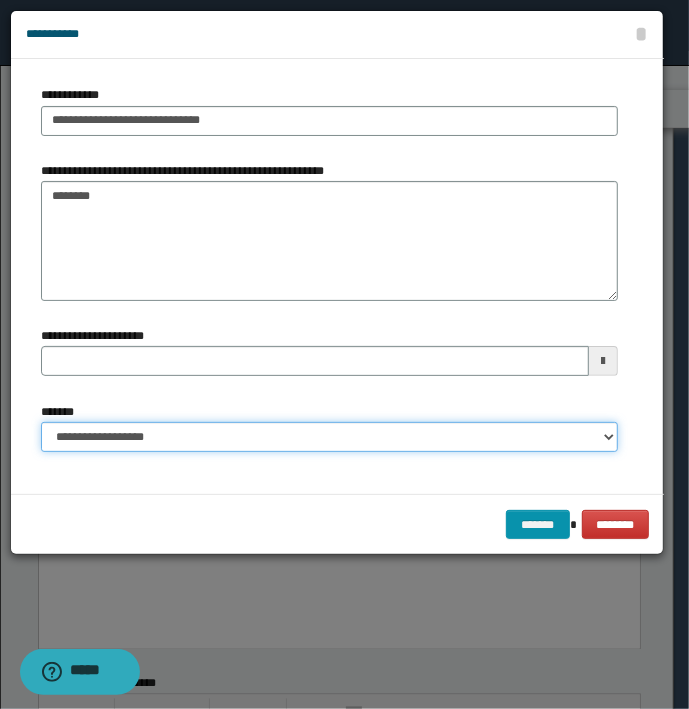 select on "*" 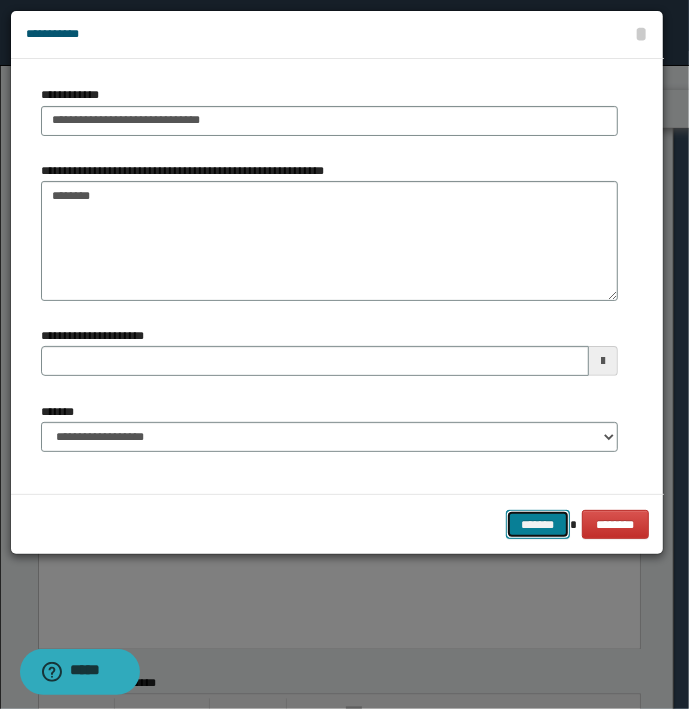 click on "*******" at bounding box center (538, 525) 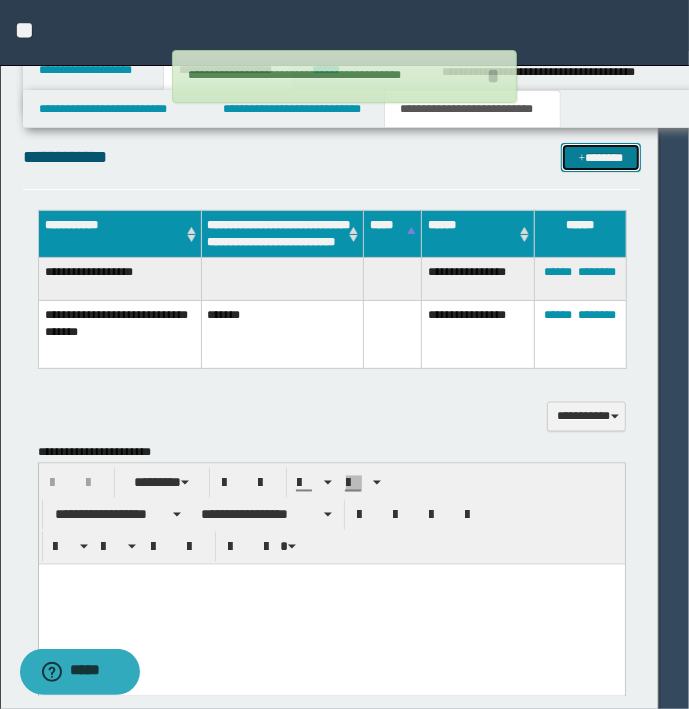 type 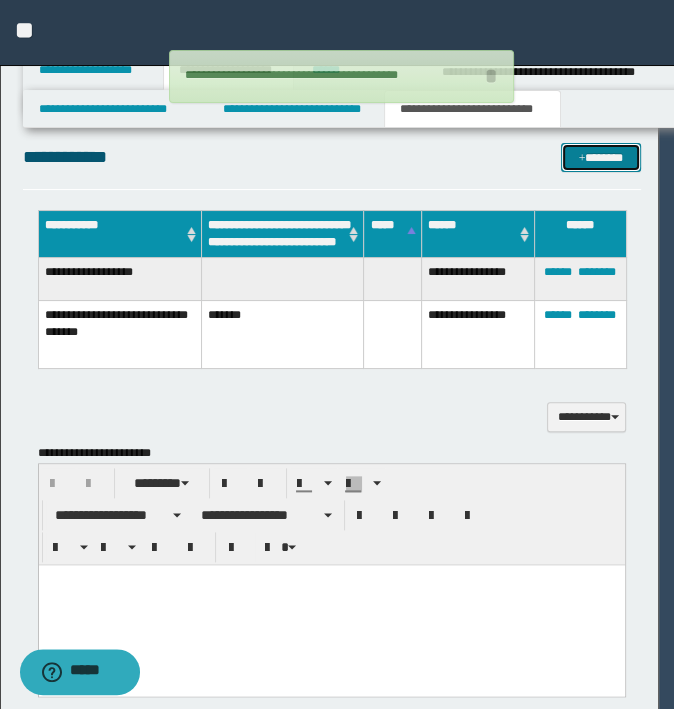 click on "*******" at bounding box center (600, 158) 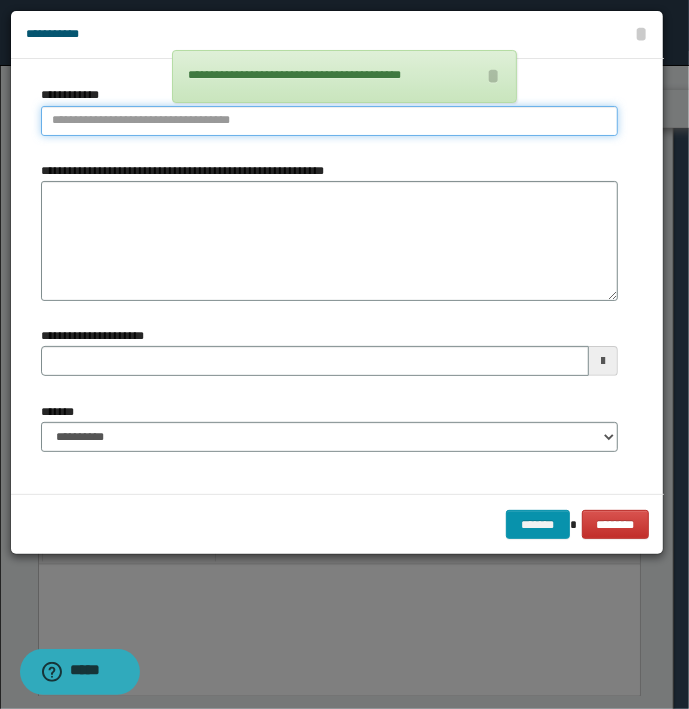 type on "**********" 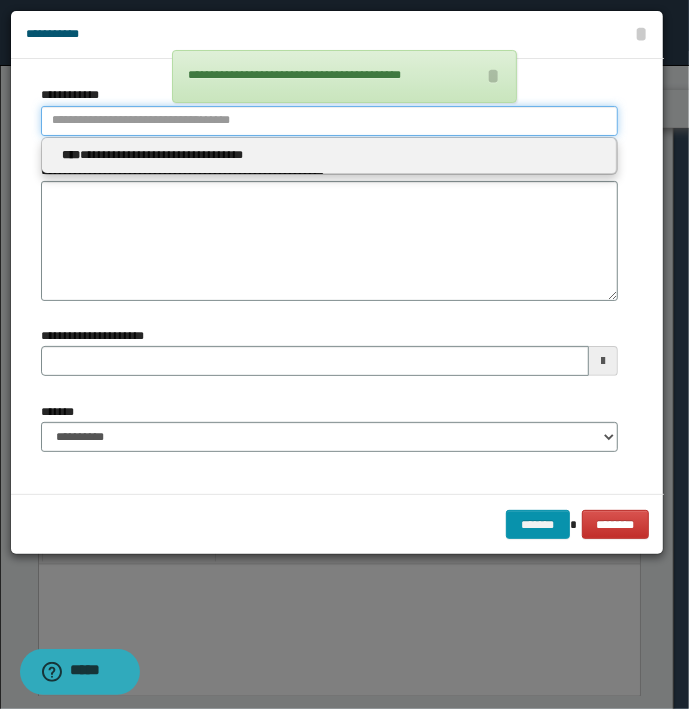 type 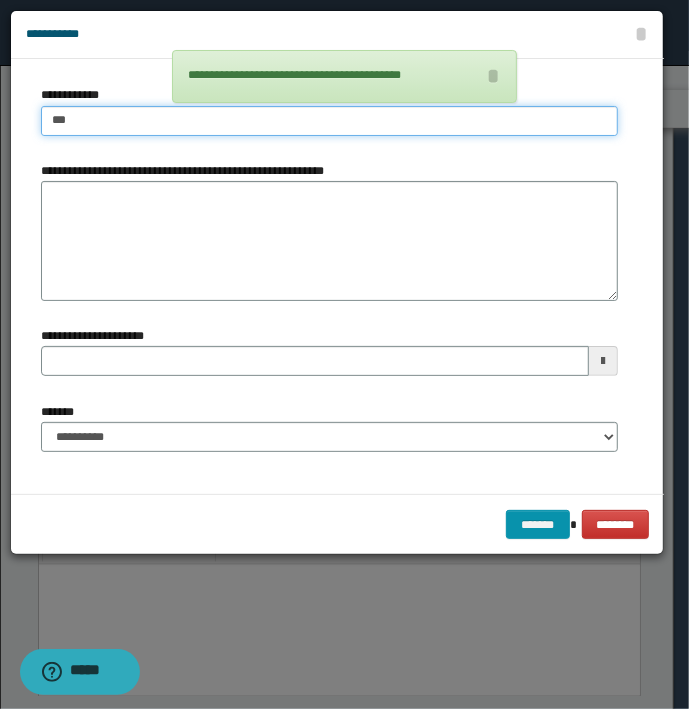 type on "****" 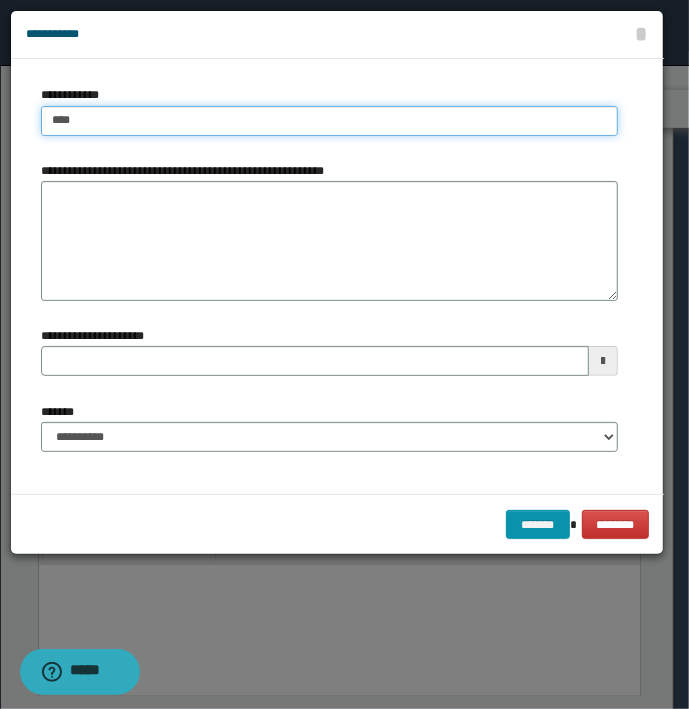 type on "****" 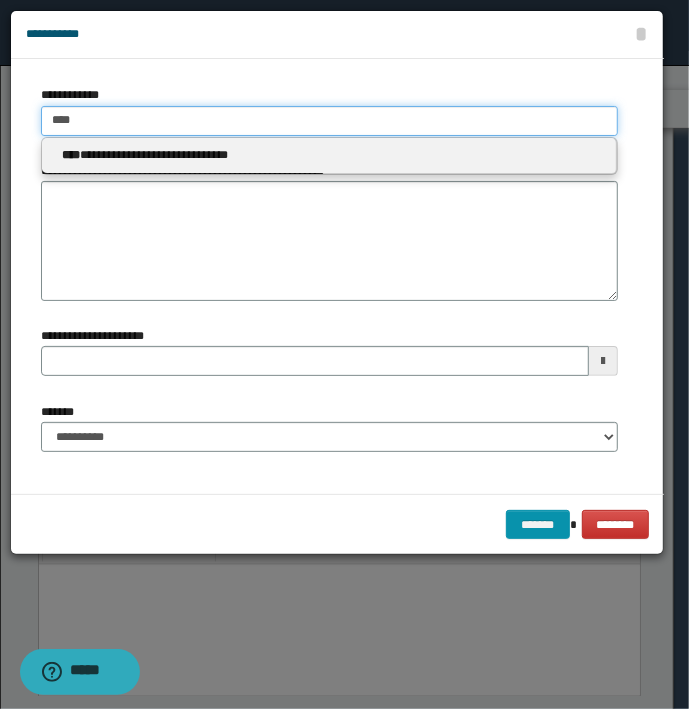 type 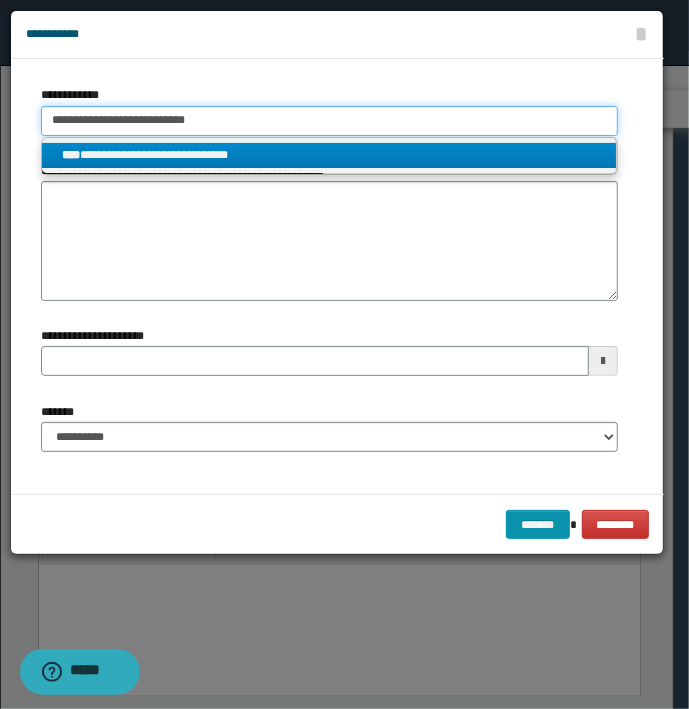 type on "**********" 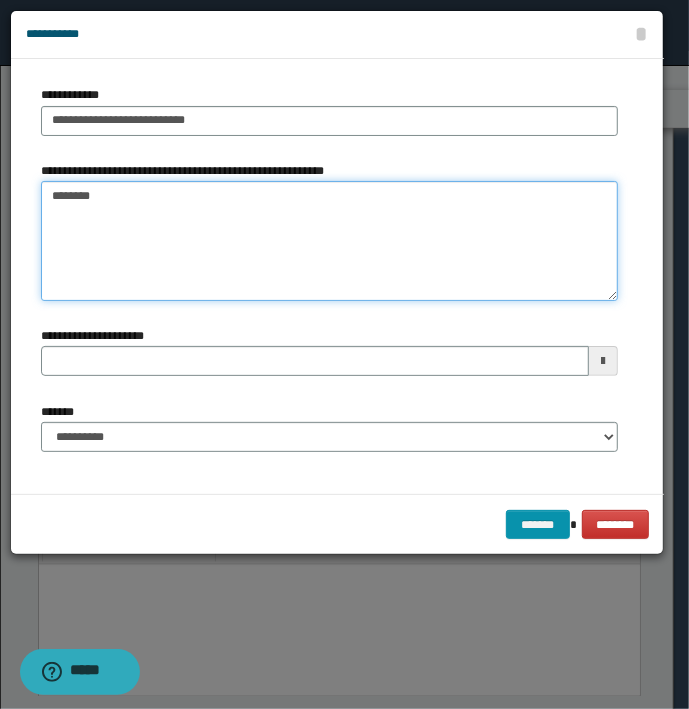 type on "*******" 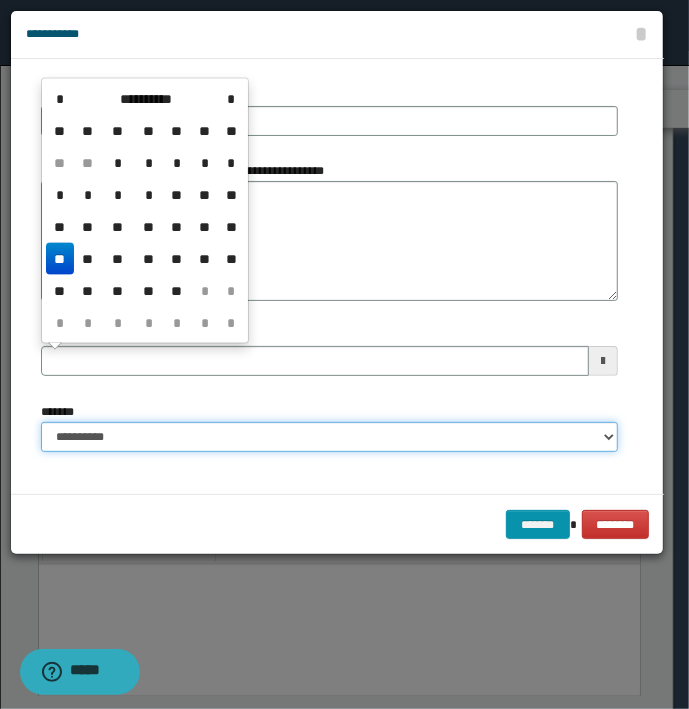 type 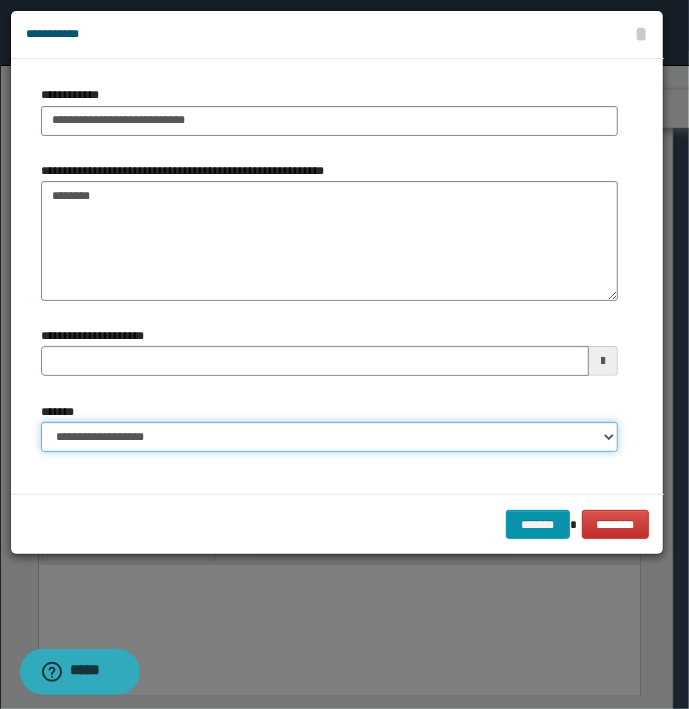 select on "*" 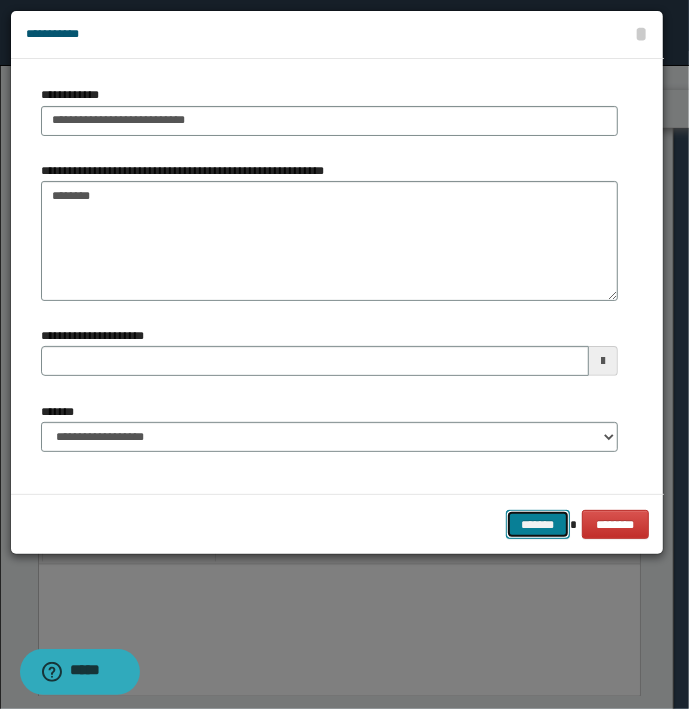 click on "*******" at bounding box center [538, 525] 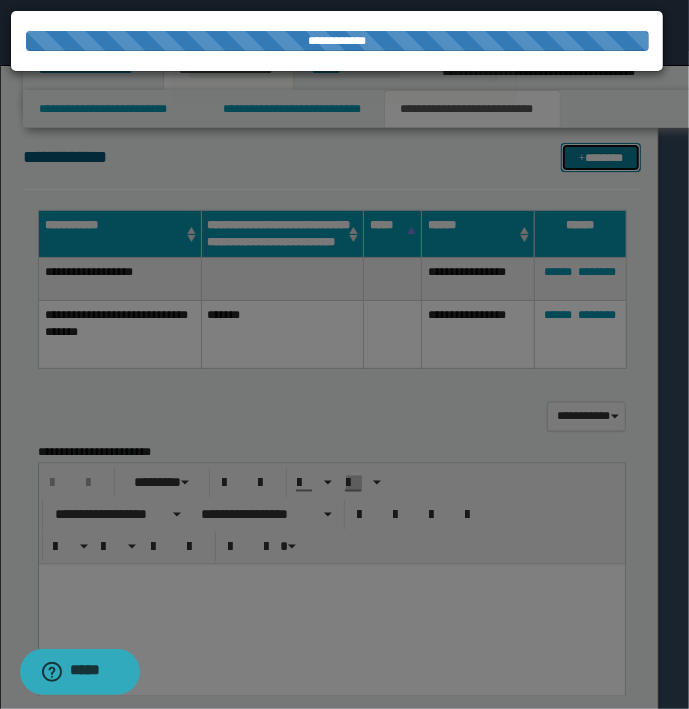type 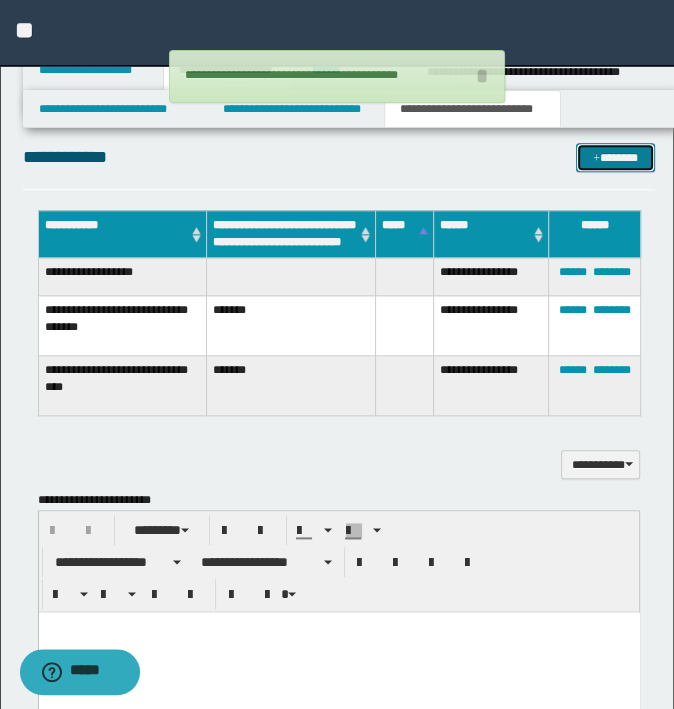 click on "*******" at bounding box center [615, 158] 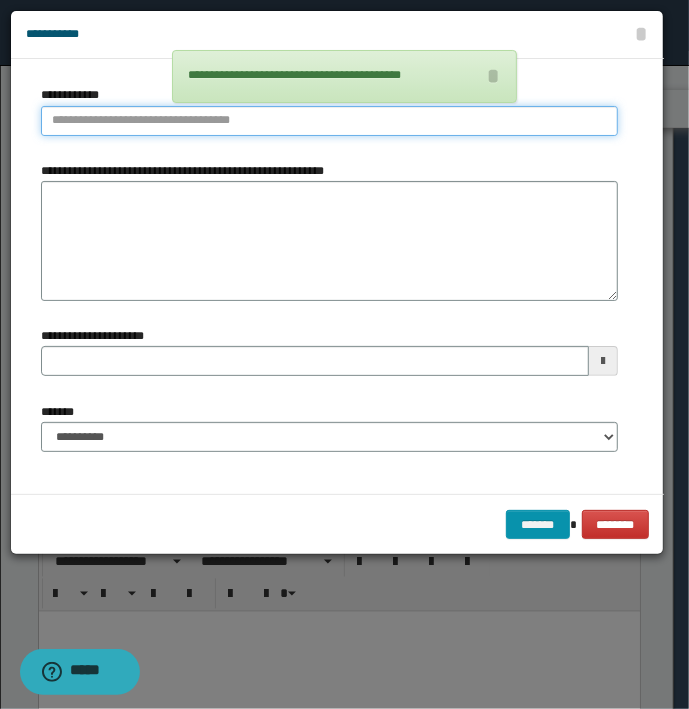 type on "**********" 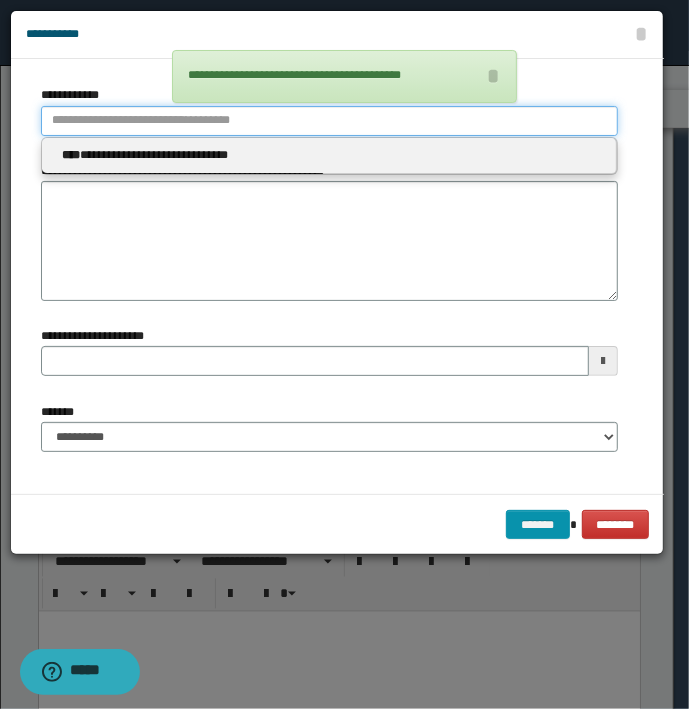 type 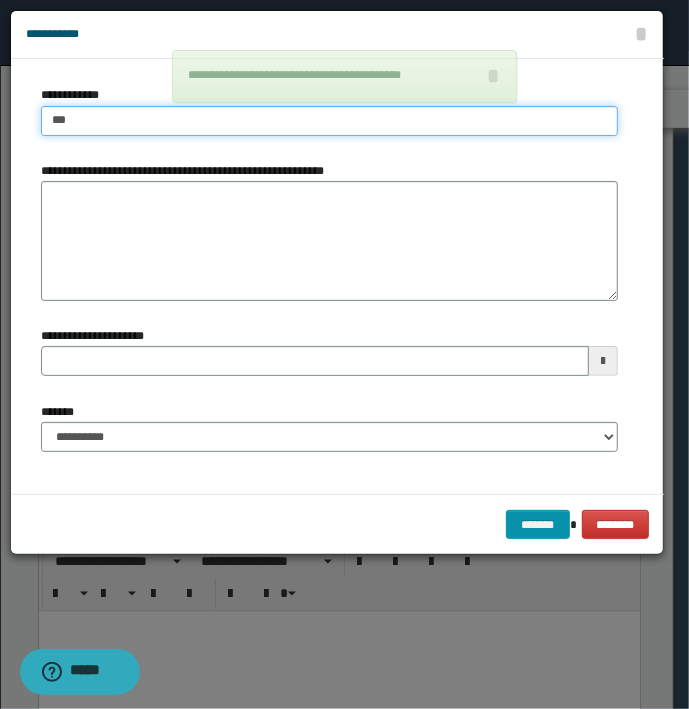 type on "****" 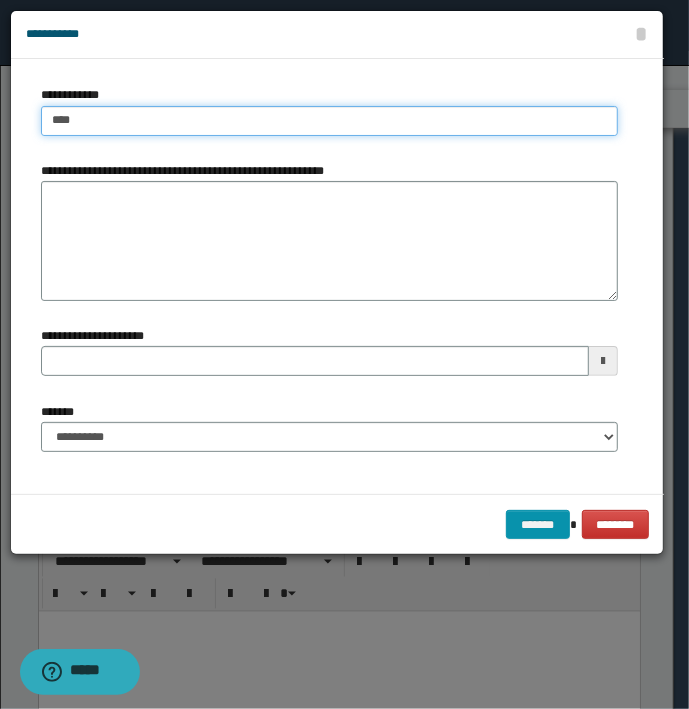 type on "****" 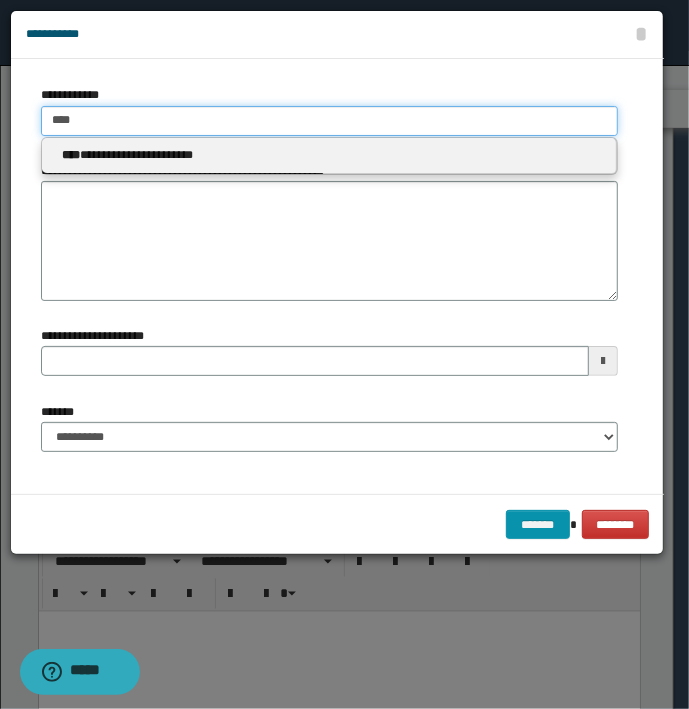 type 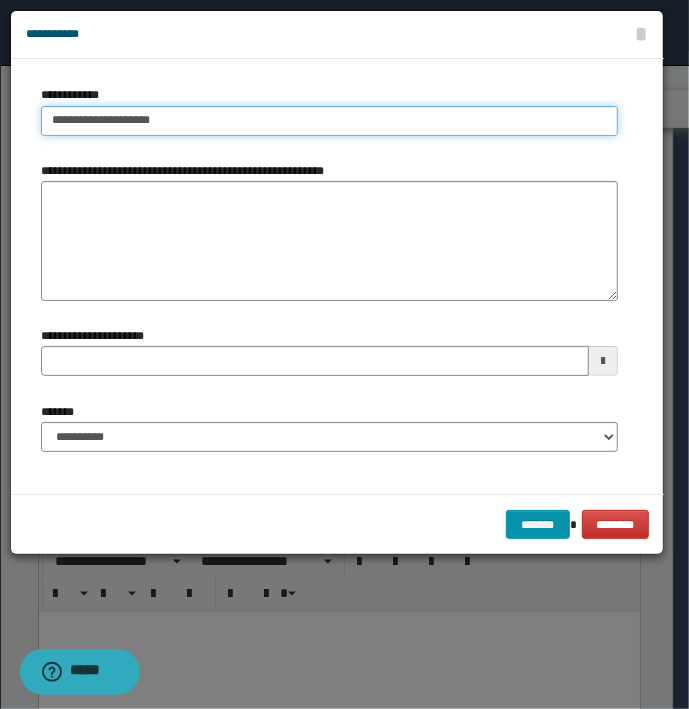 type on "**********" 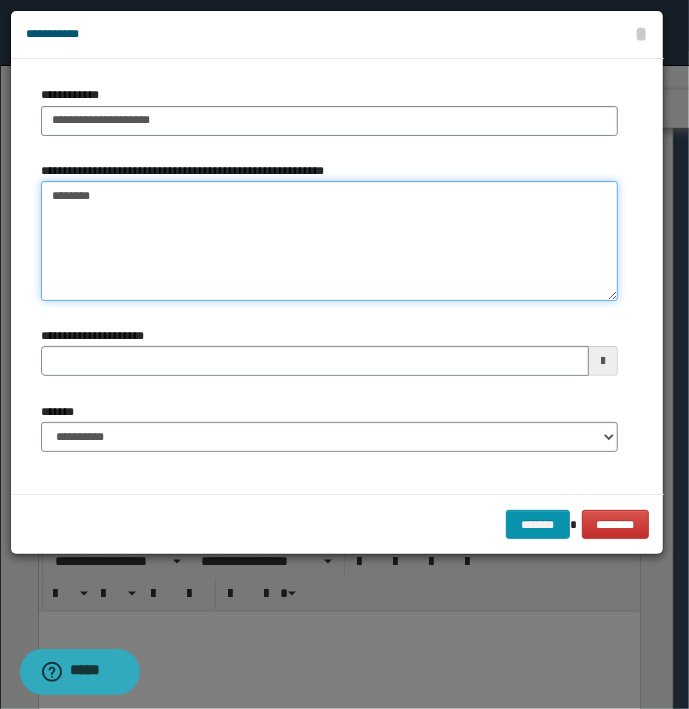 type on "*******" 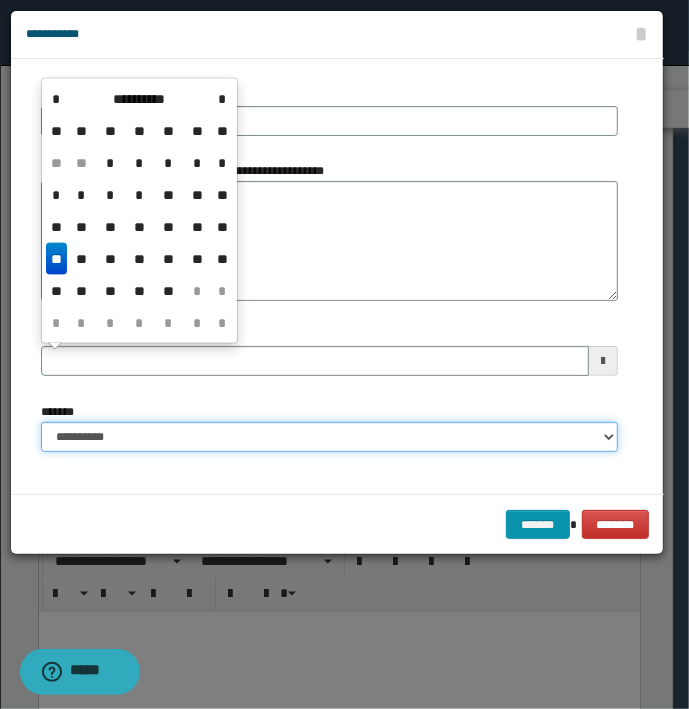 type 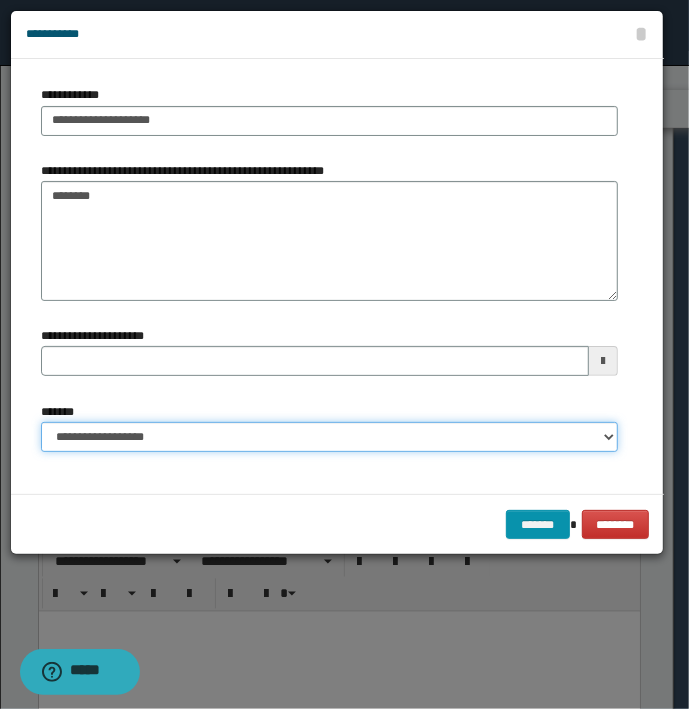 select on "*" 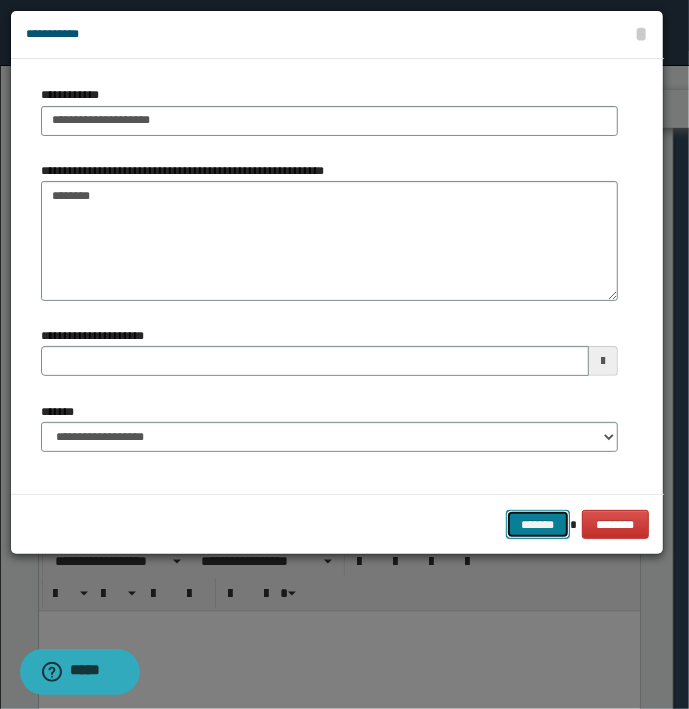 click on "*******" at bounding box center (538, 525) 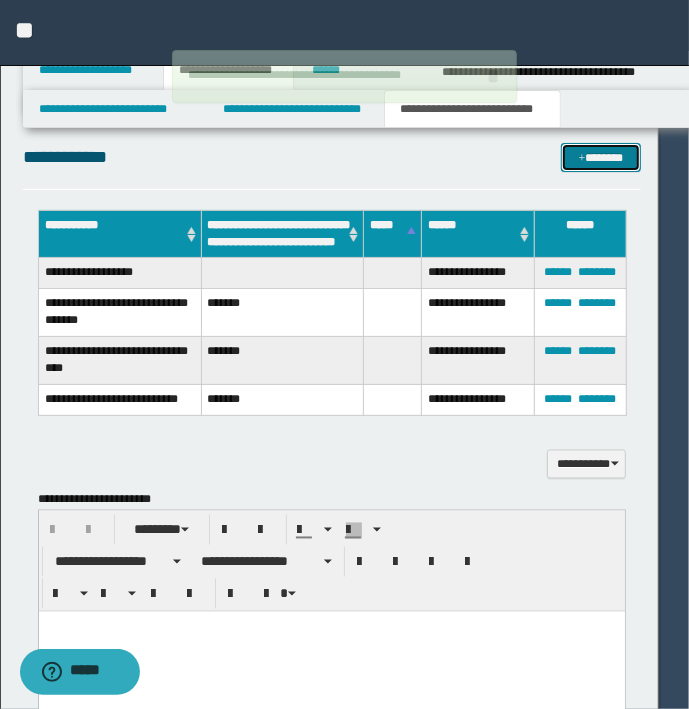 type 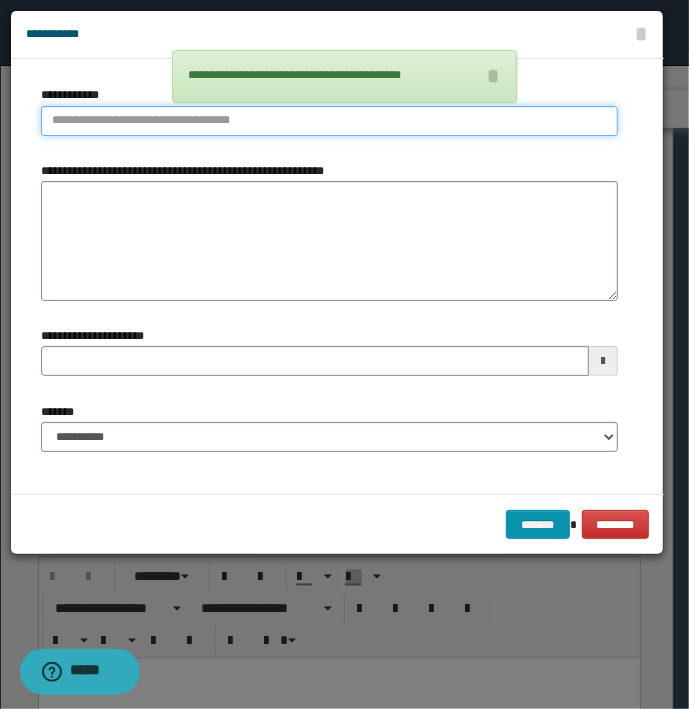 type on "**********" 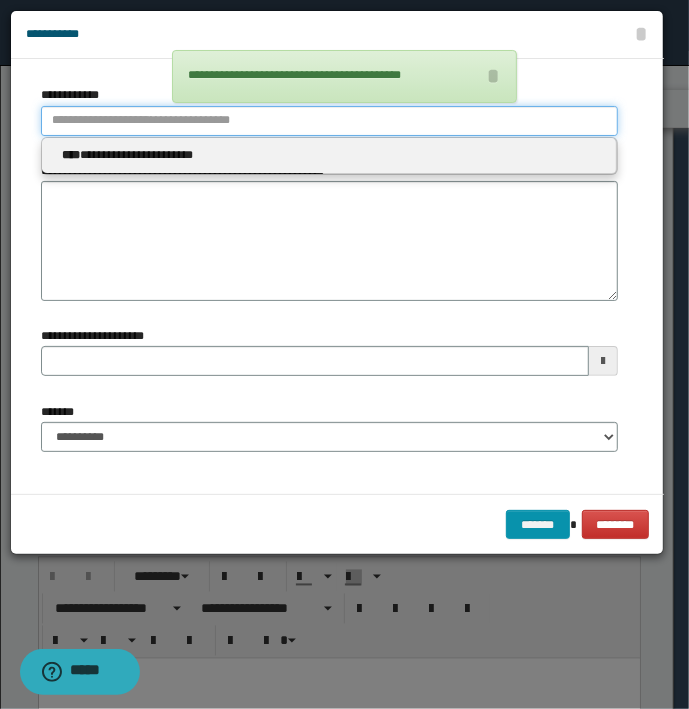 type 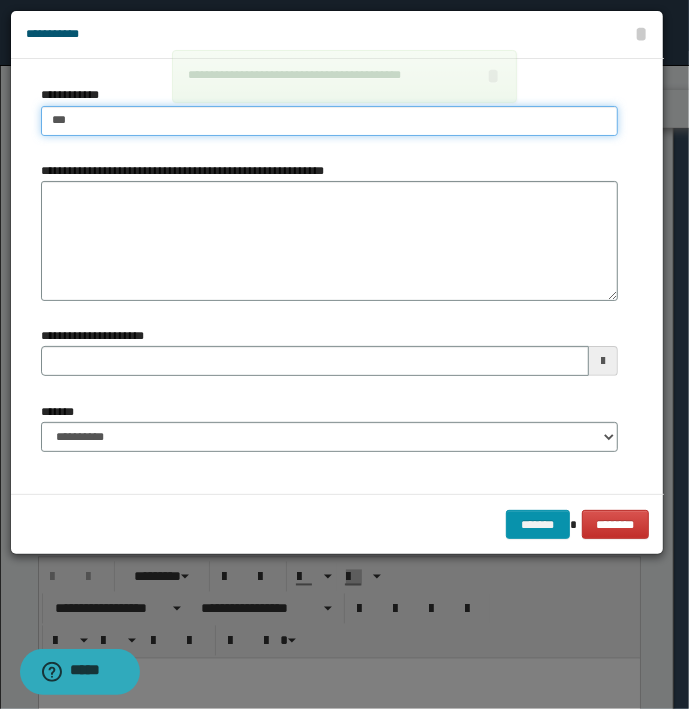 type on "****" 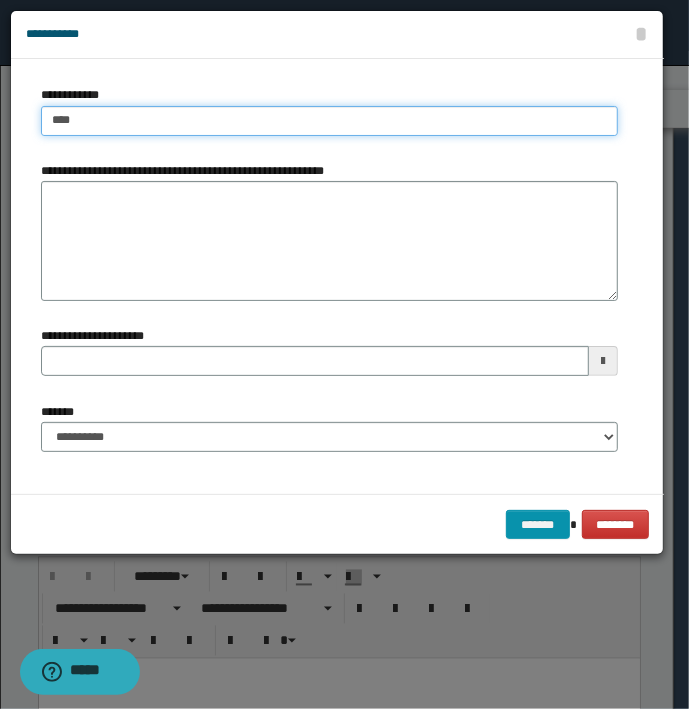 type on "****" 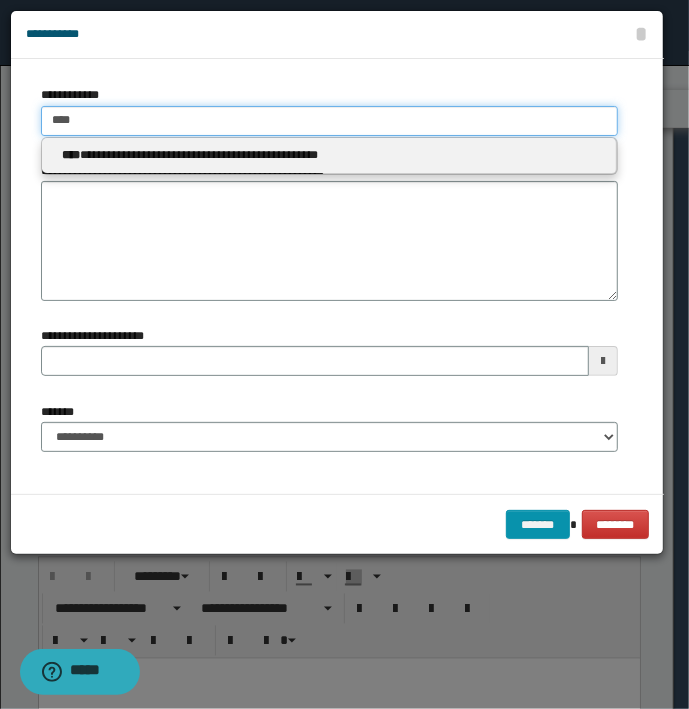 type 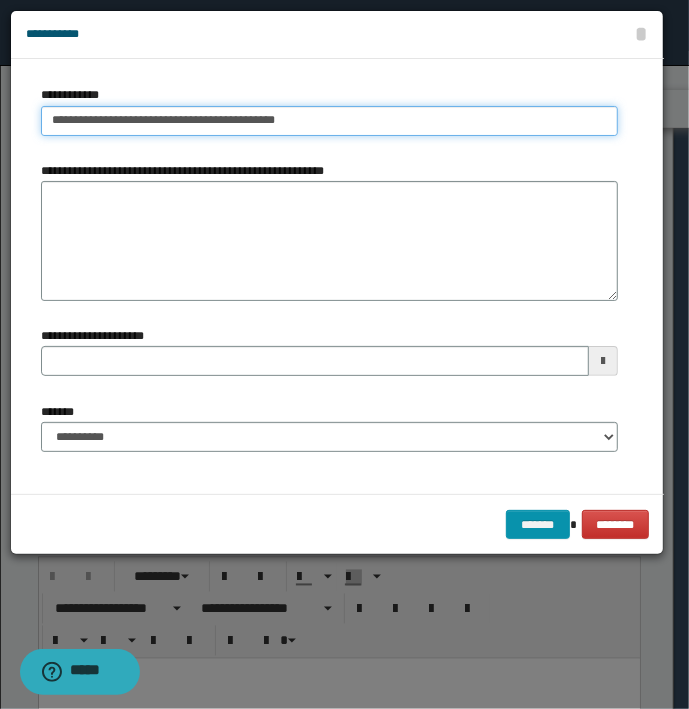 type on "**********" 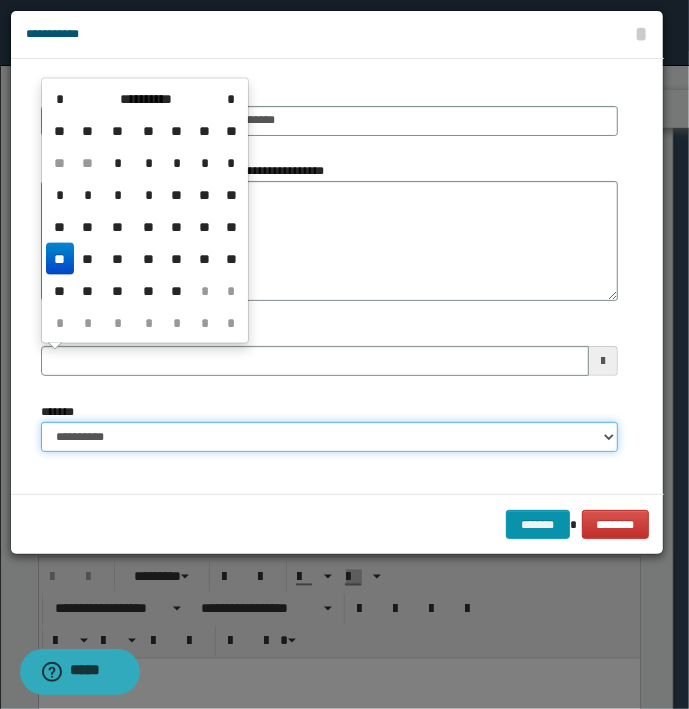 type 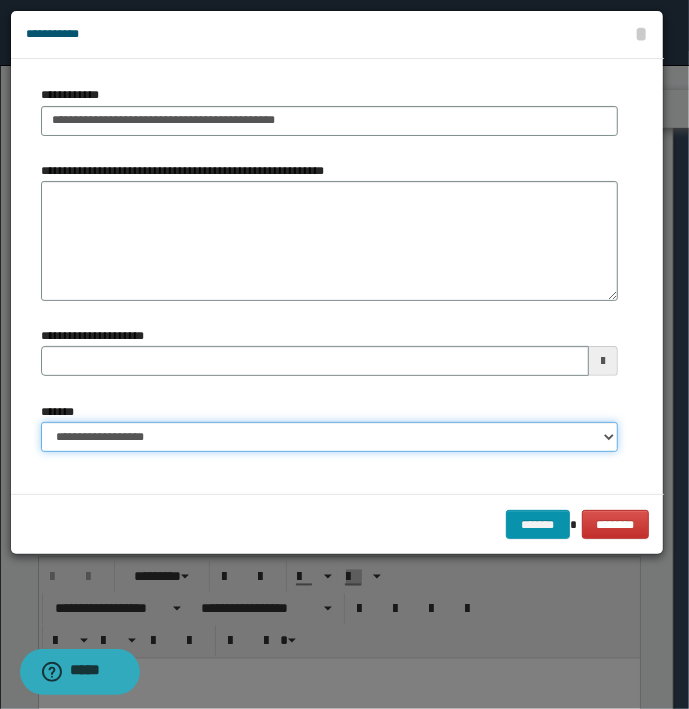 select on "*" 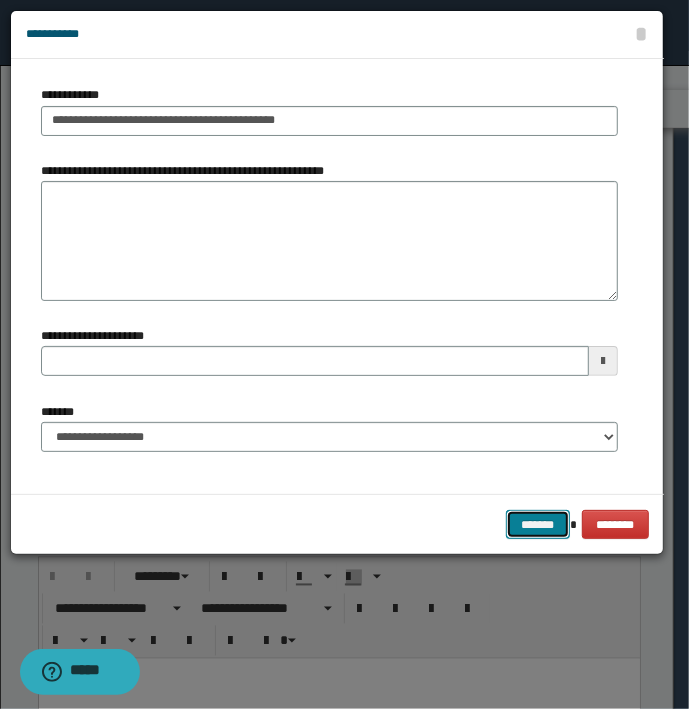 click on "*******" at bounding box center [538, 525] 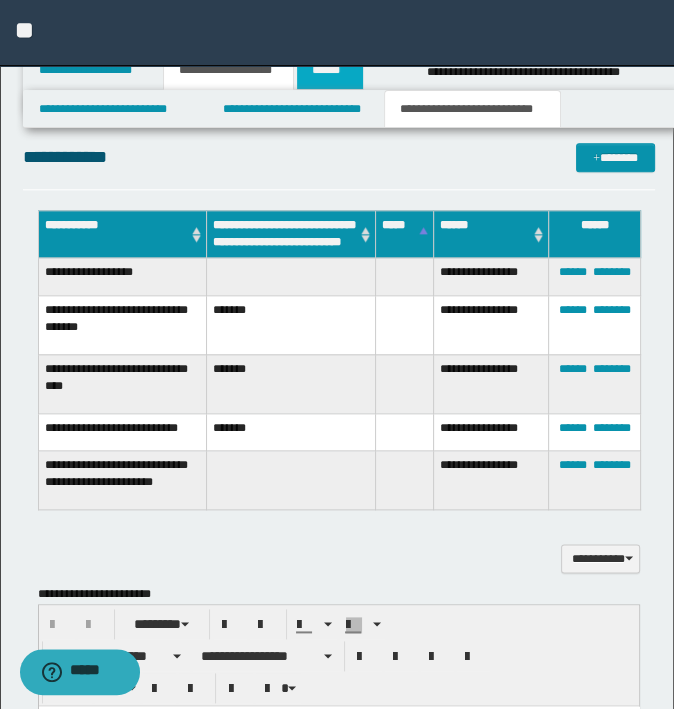 click on "******" at bounding box center [330, 70] 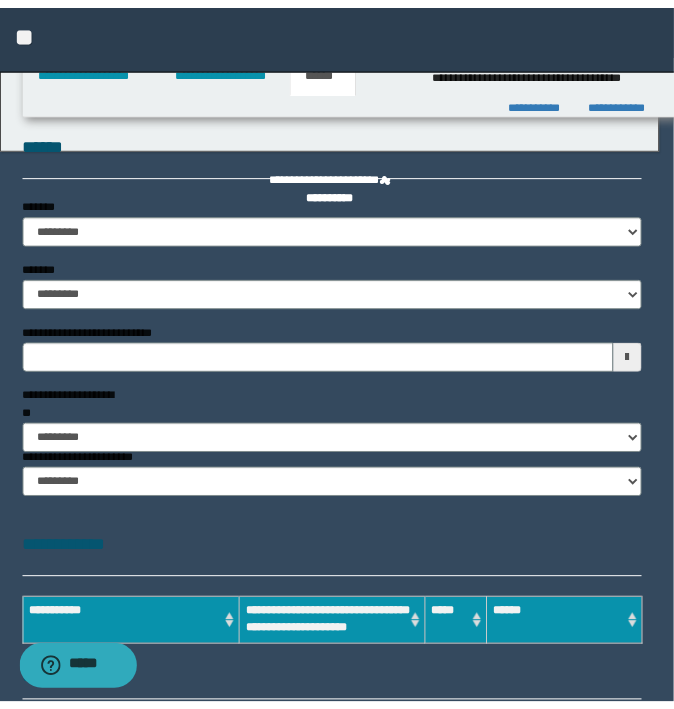 scroll, scrollTop: 0, scrollLeft: 0, axis: both 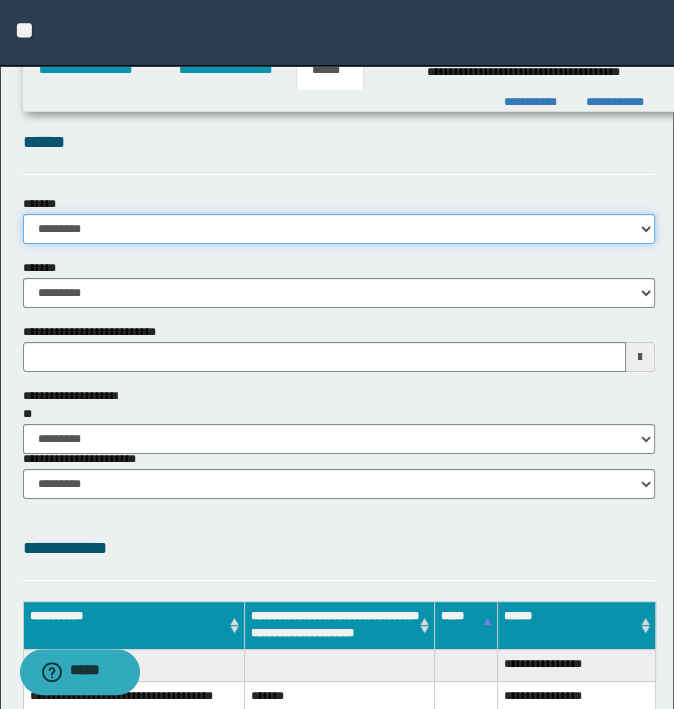 drag, startPoint x: 217, startPoint y: 243, endPoint x: 174, endPoint y: 235, distance: 43.737854 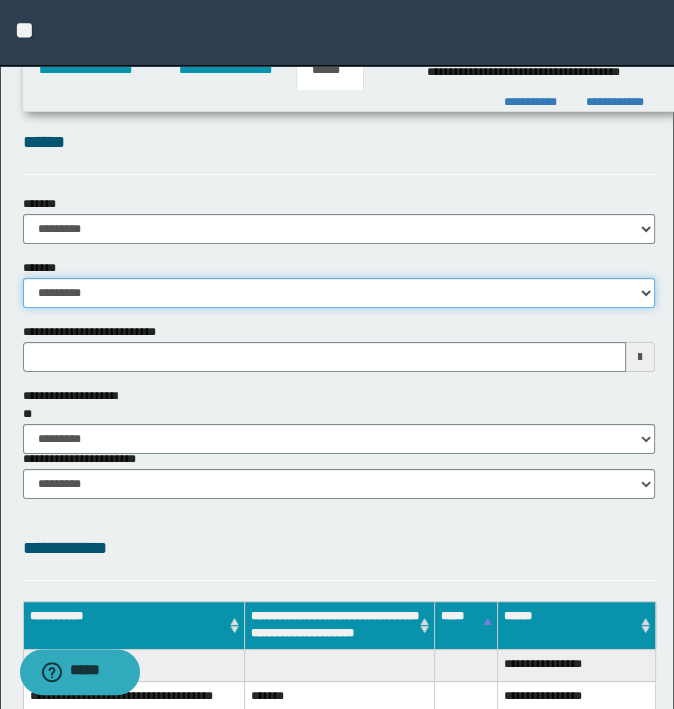click on "**********" at bounding box center [339, 293] 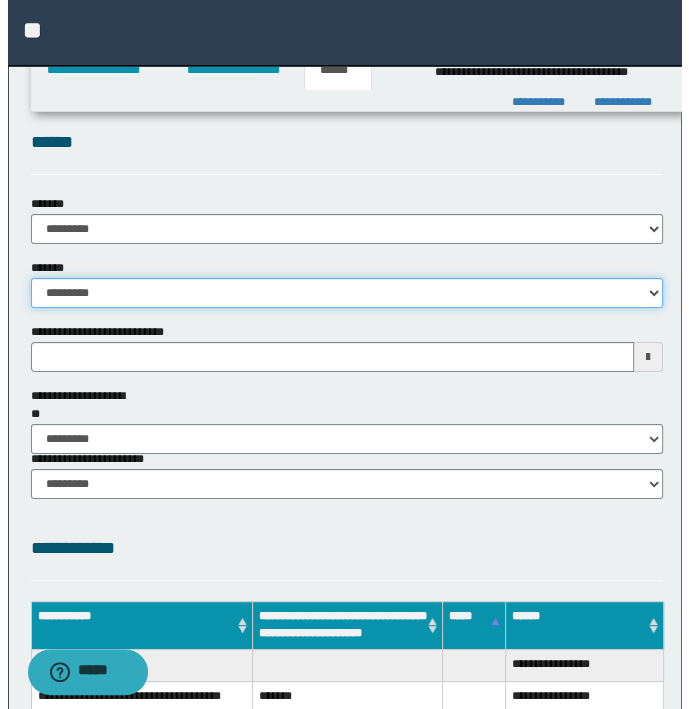 scroll, scrollTop: 636, scrollLeft: 0, axis: vertical 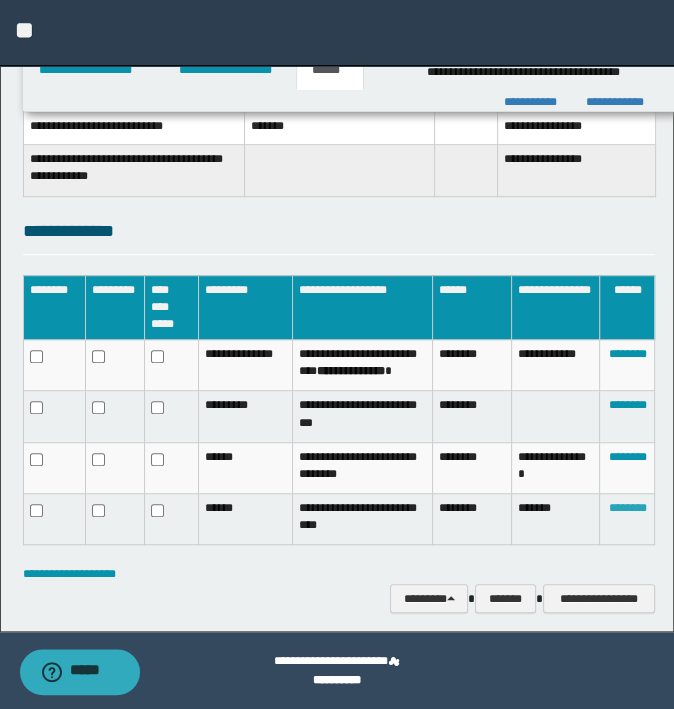 click on "********" at bounding box center (627, 508) 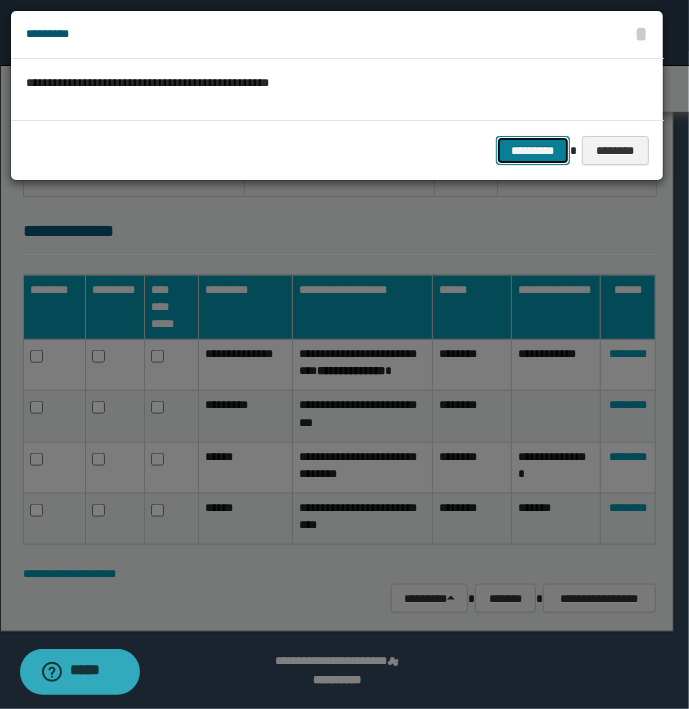 click on "*********" at bounding box center [533, 151] 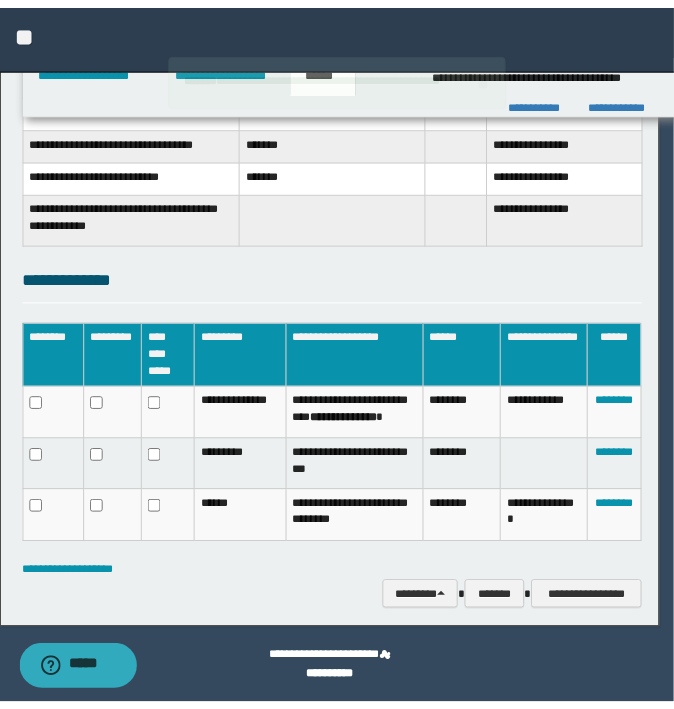 scroll, scrollTop: 555, scrollLeft: 0, axis: vertical 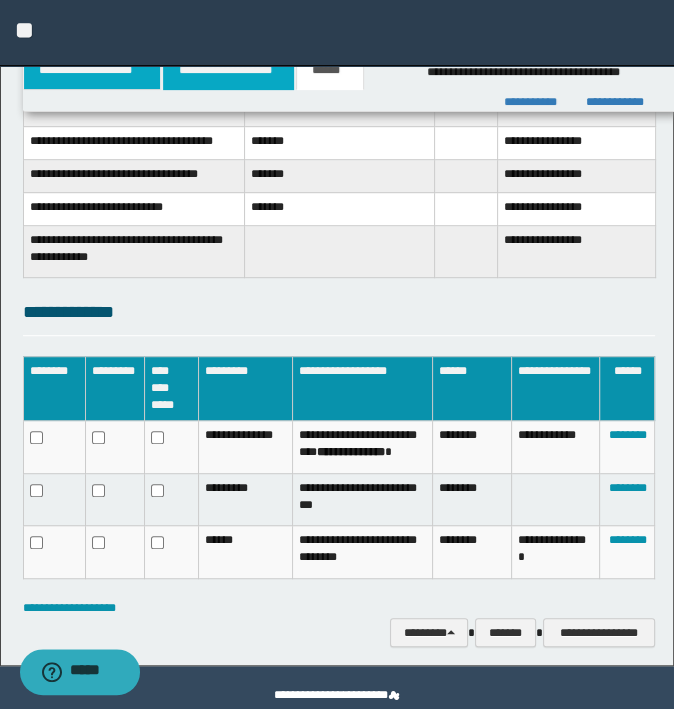 drag, startPoint x: 228, startPoint y: 77, endPoint x: 138, endPoint y: 67, distance: 90.55385 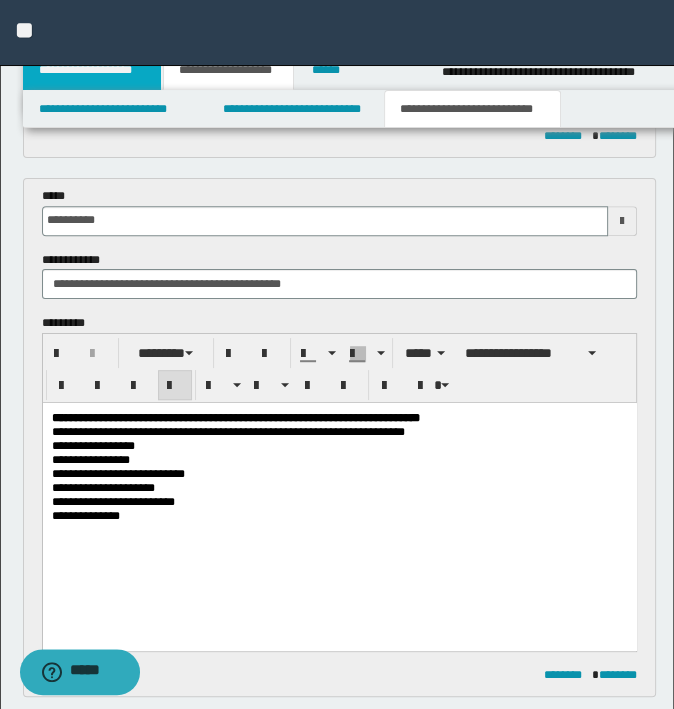 click on "**********" at bounding box center (92, 70) 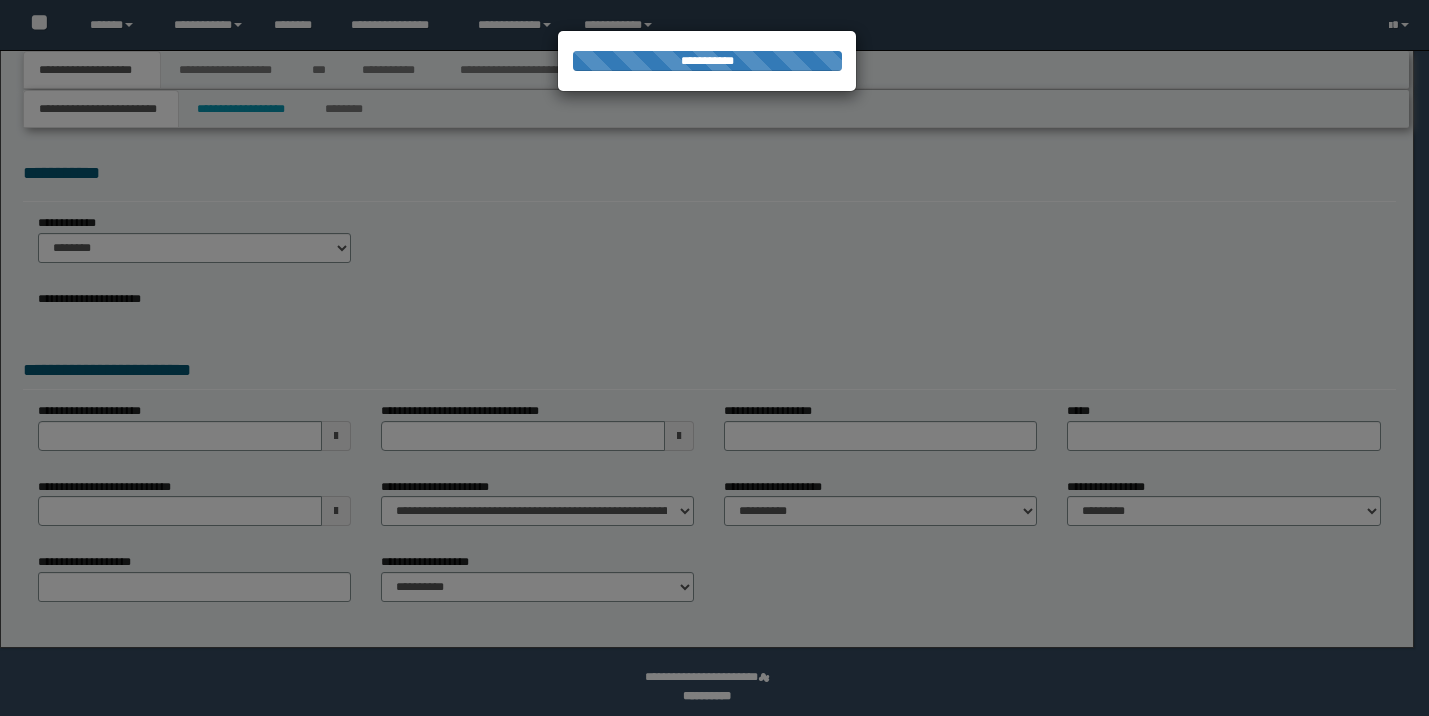 scroll, scrollTop: 0, scrollLeft: 0, axis: both 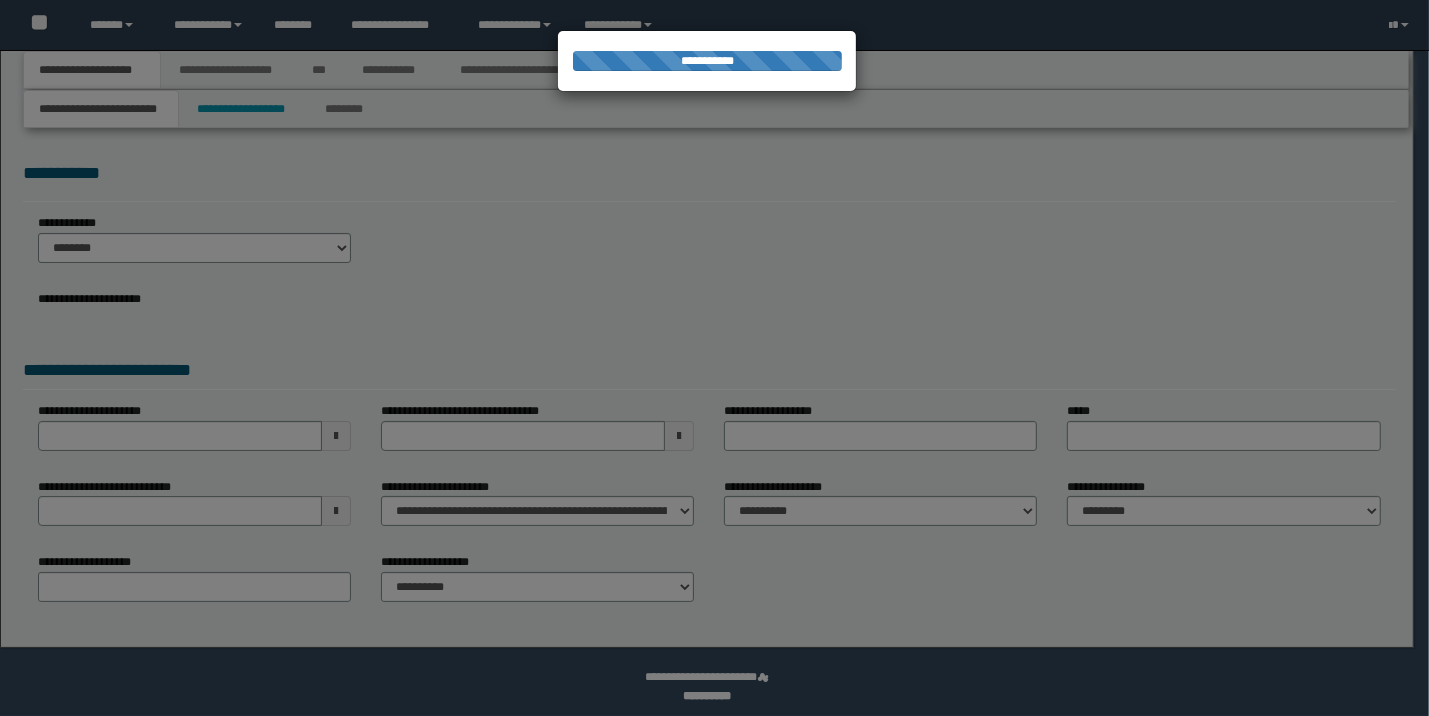 select on "*" 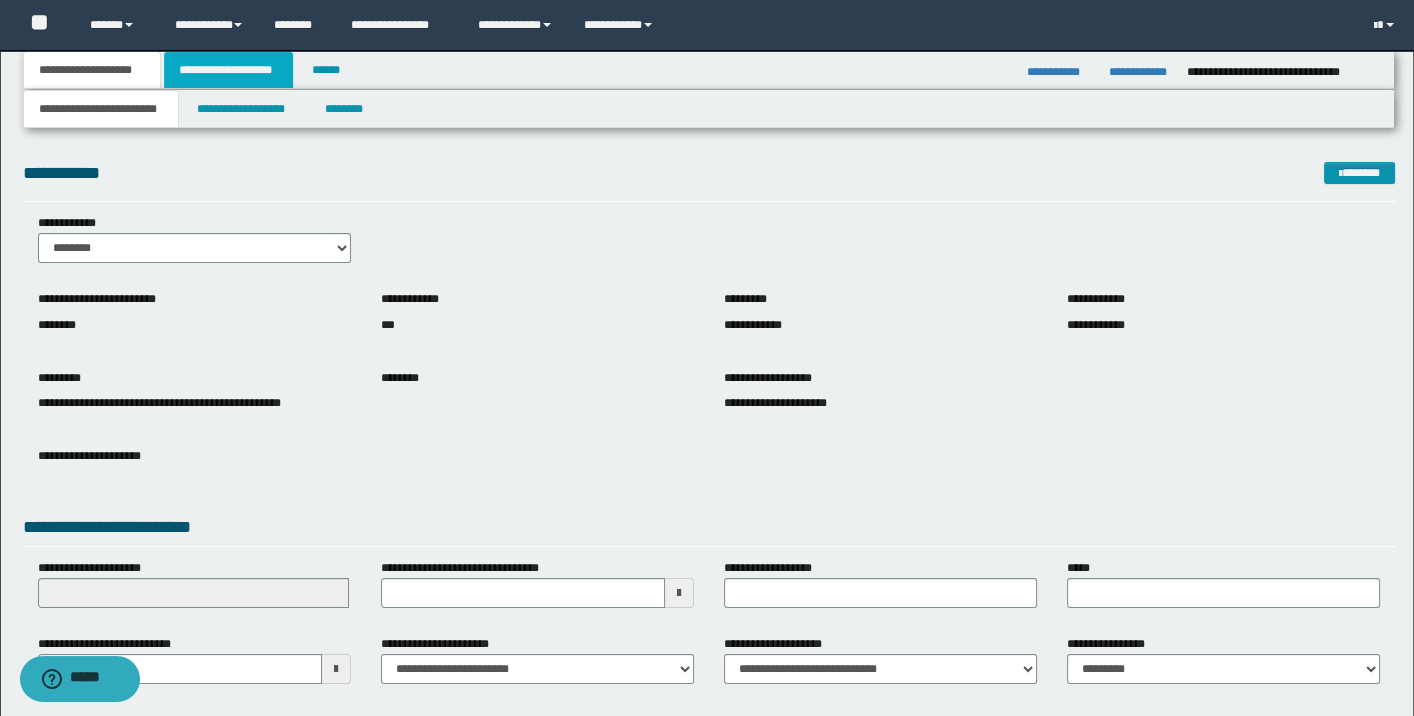 click on "**********" at bounding box center (228, 70) 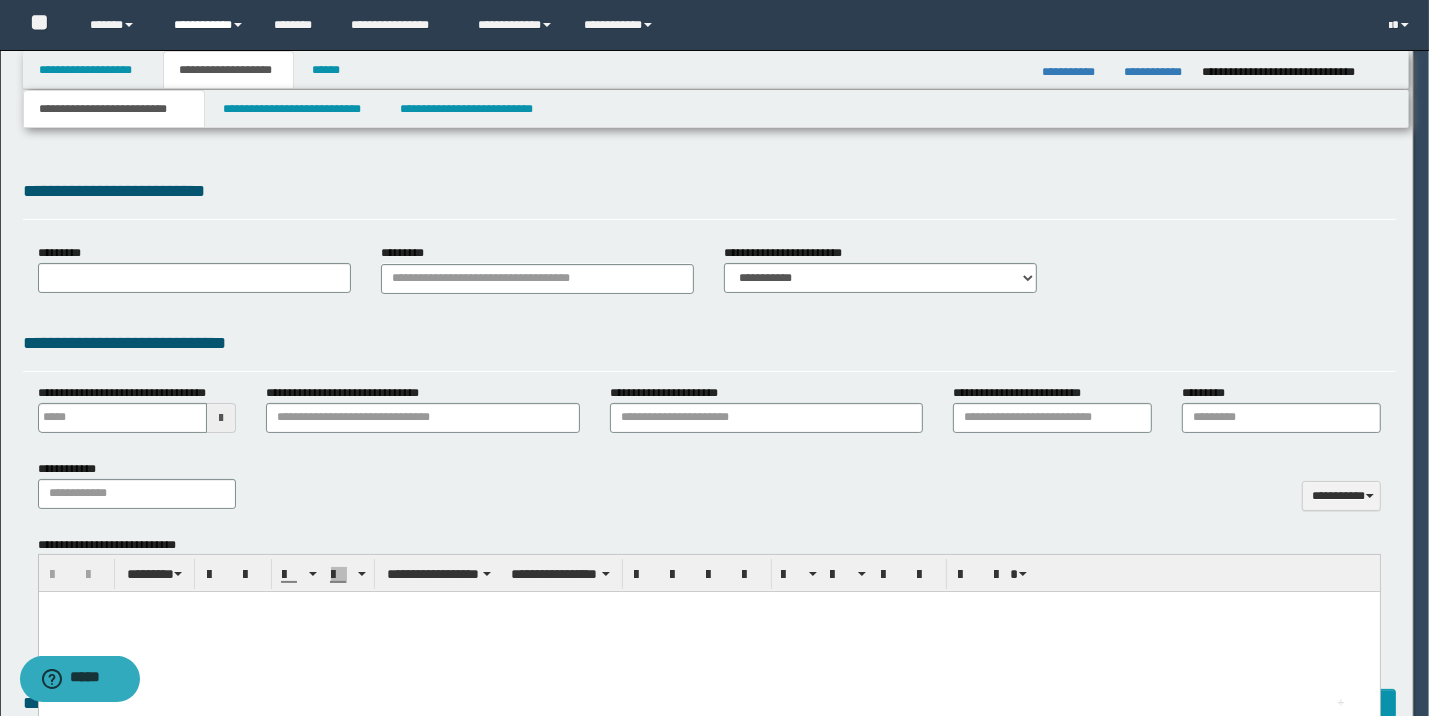 type on "**********" 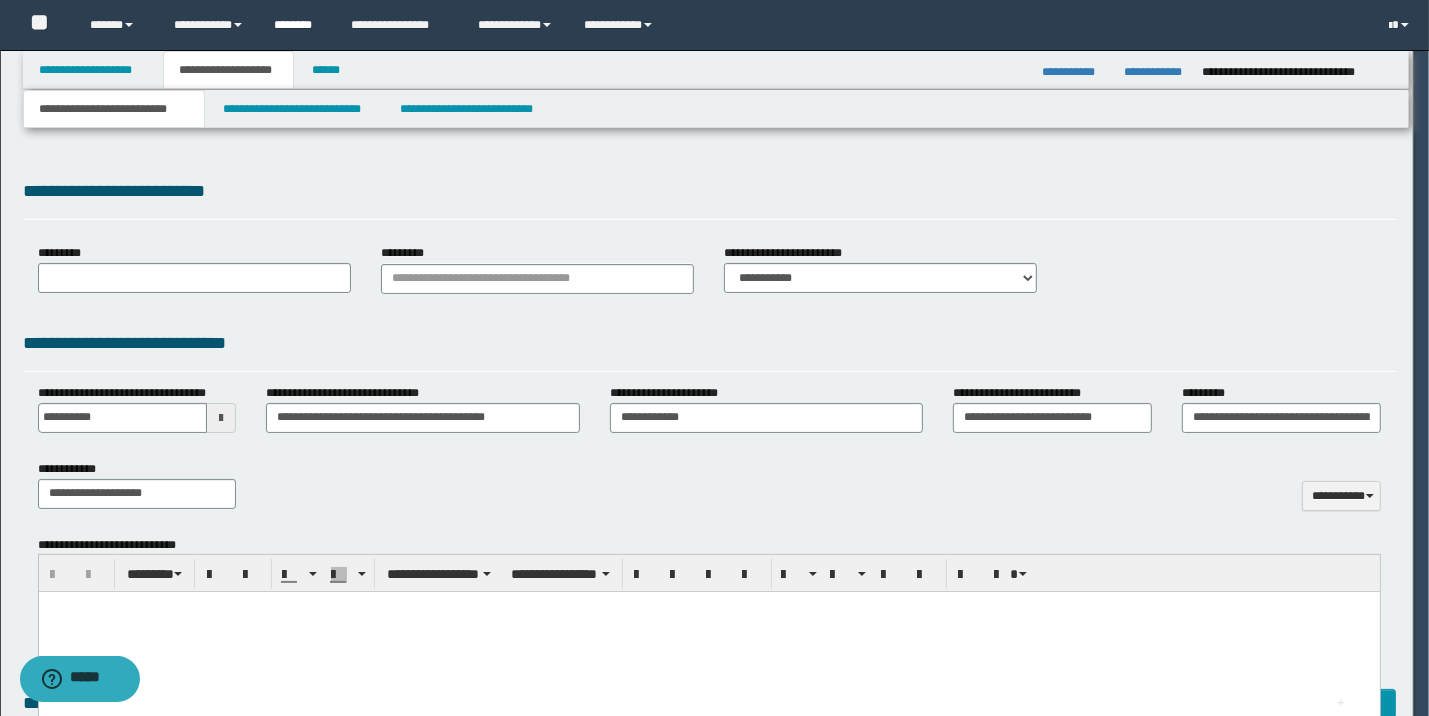 select on "*" 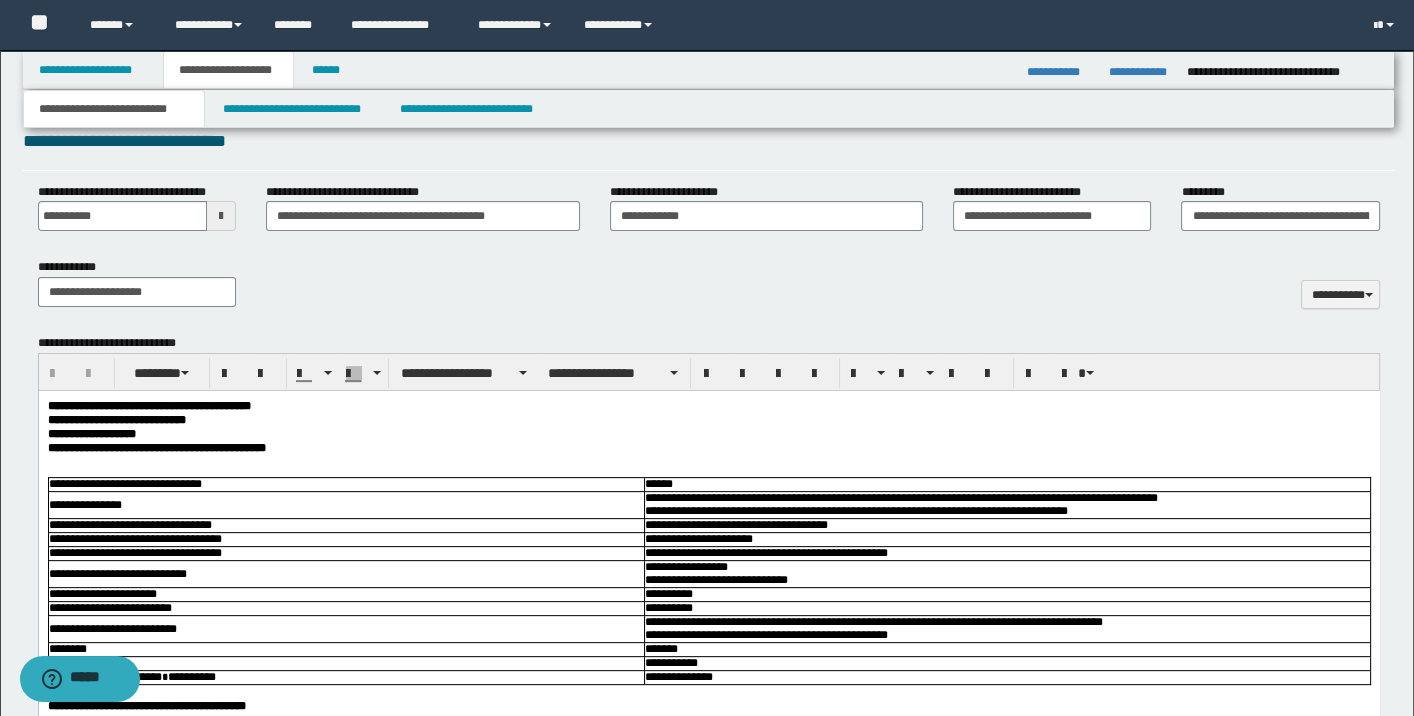 scroll, scrollTop: 900, scrollLeft: 0, axis: vertical 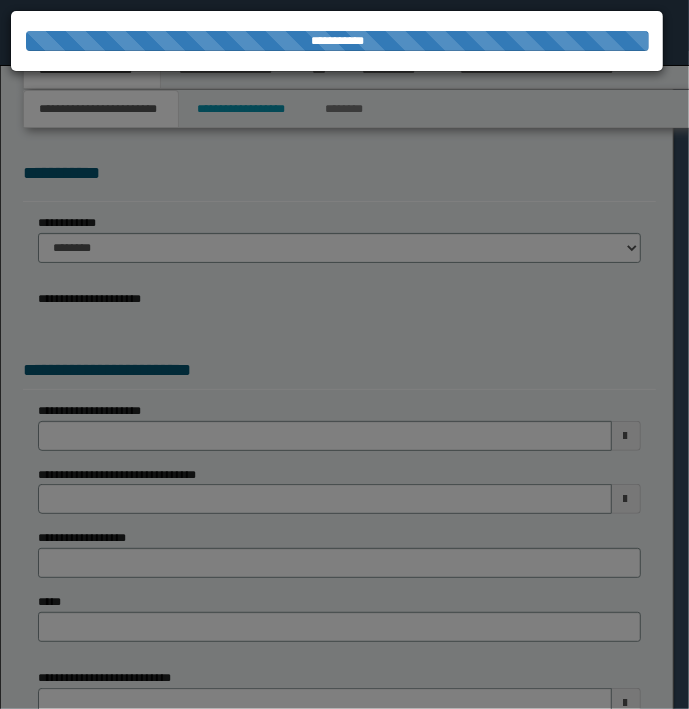select on "*" 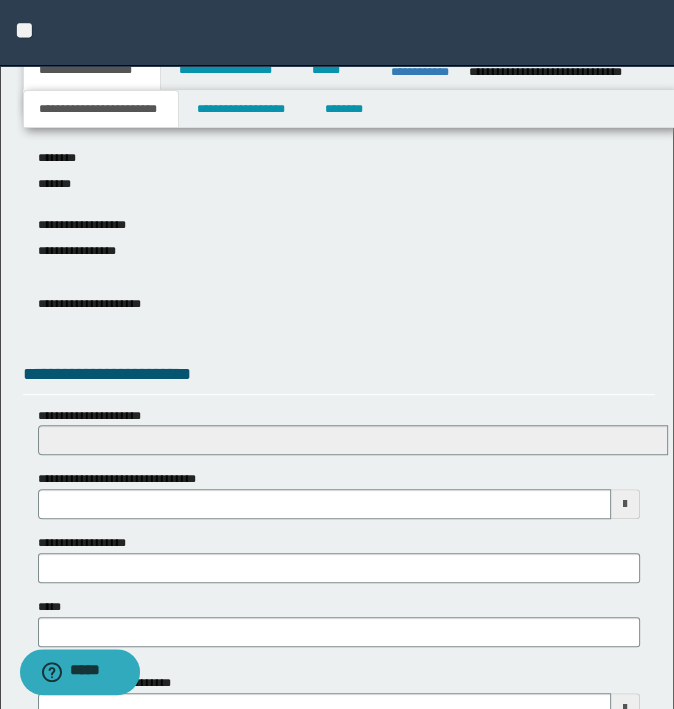 scroll, scrollTop: 700, scrollLeft: 0, axis: vertical 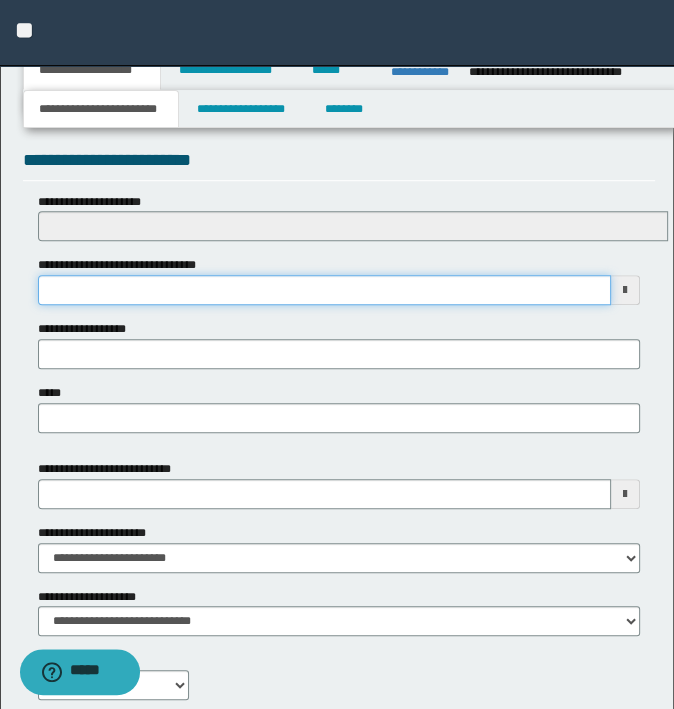 click on "**********" at bounding box center (325, 290) 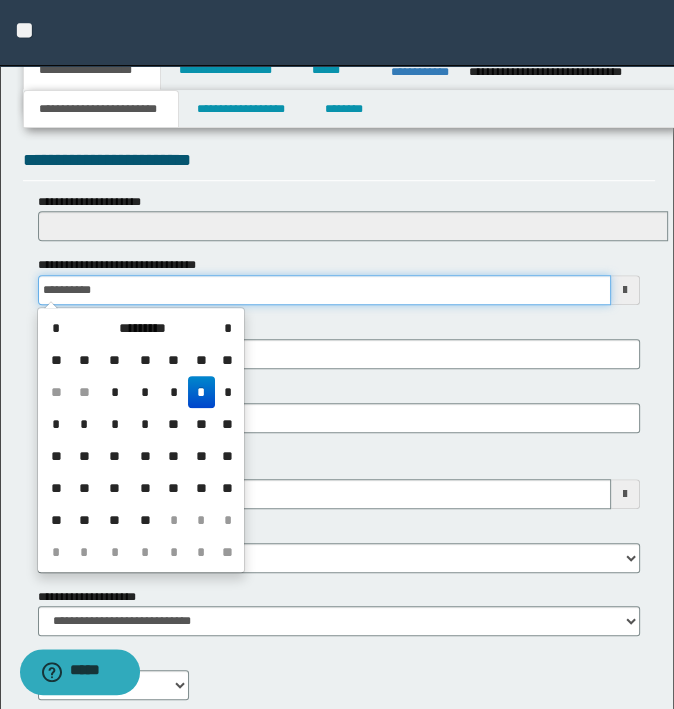 type on "**********" 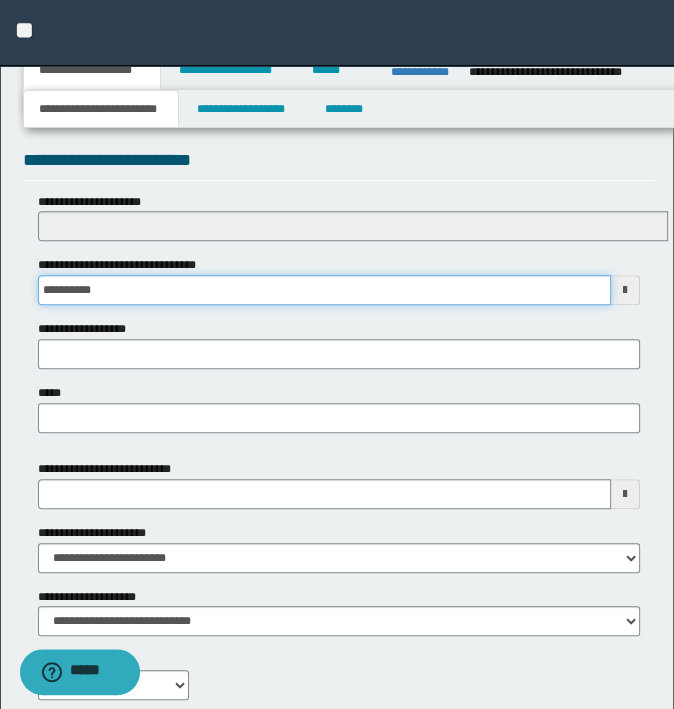 scroll, scrollTop: 953, scrollLeft: 0, axis: vertical 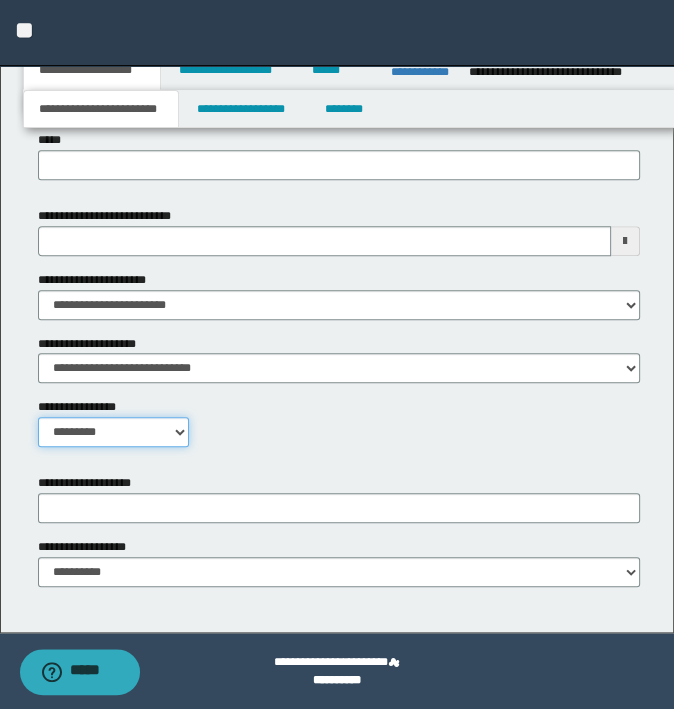 drag, startPoint x: 127, startPoint y: 420, endPoint x: 139, endPoint y: 448, distance: 30.463093 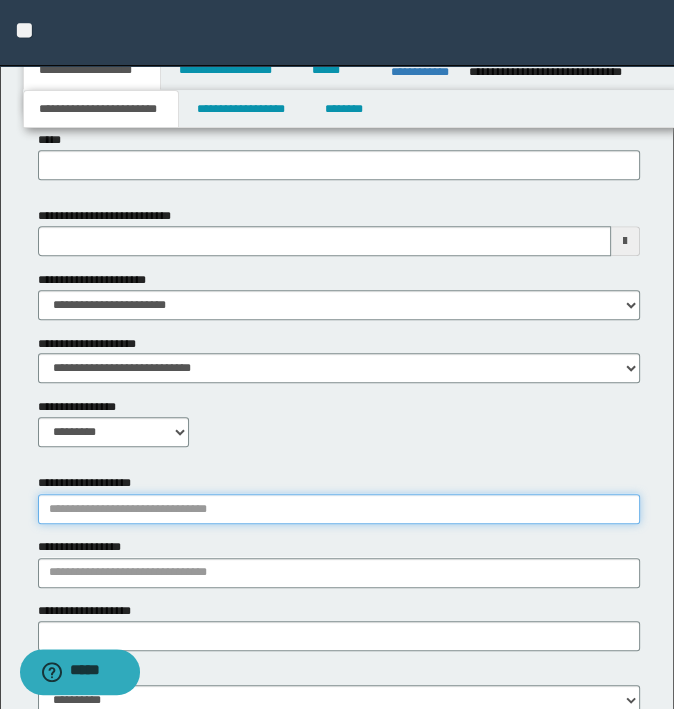 click on "**********" at bounding box center [339, 509] 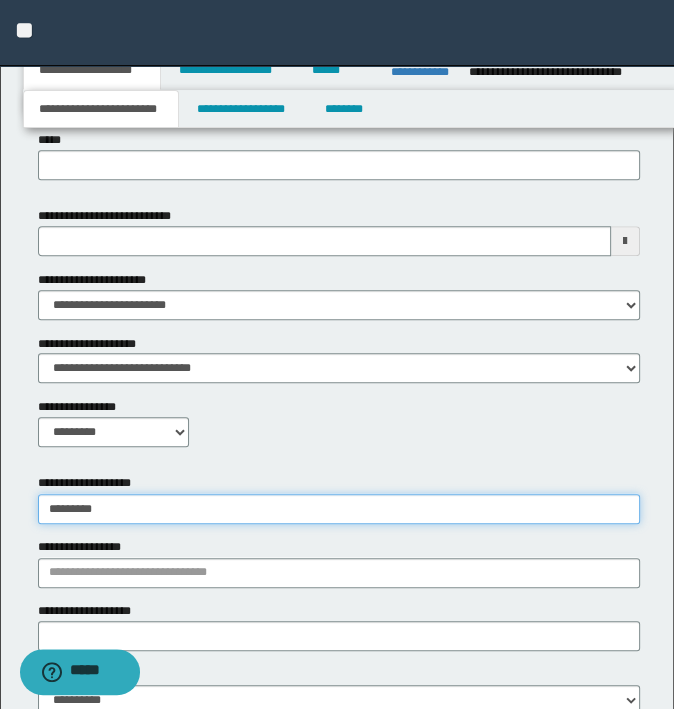 type on "*********" 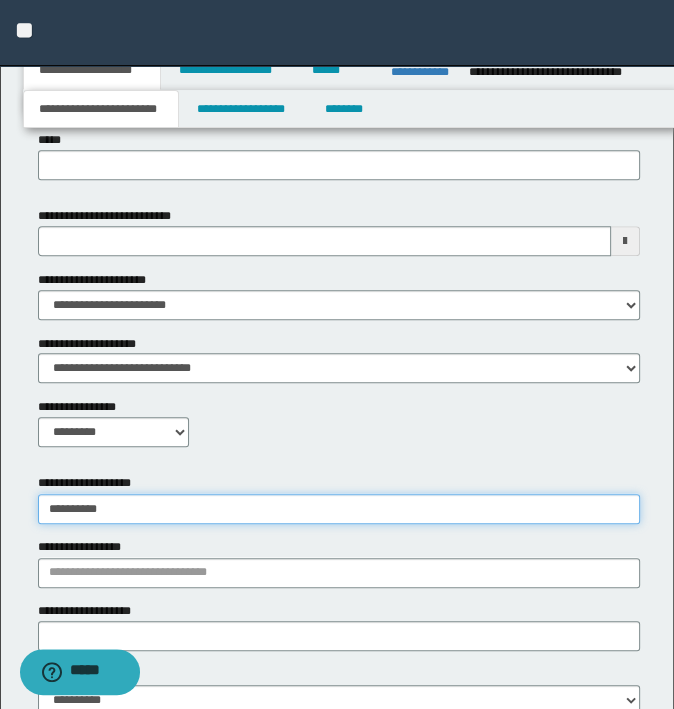 type on "*********" 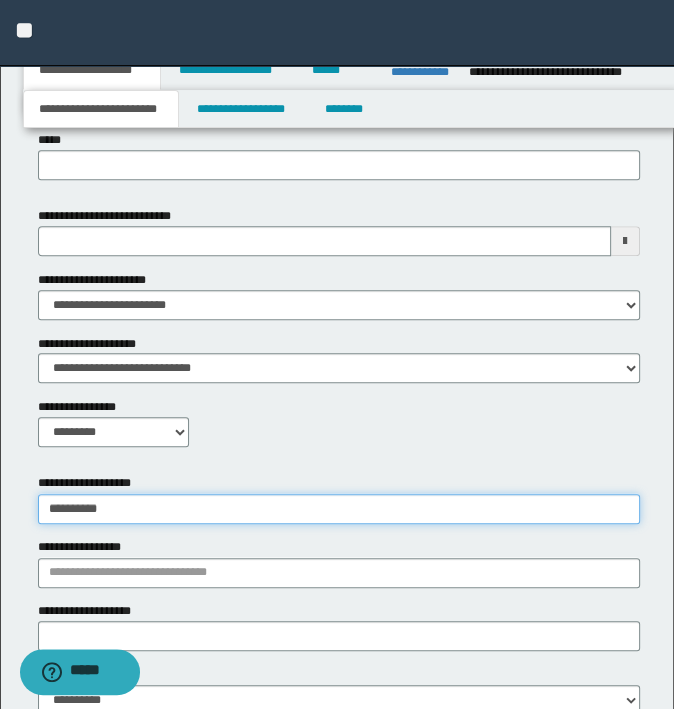 type 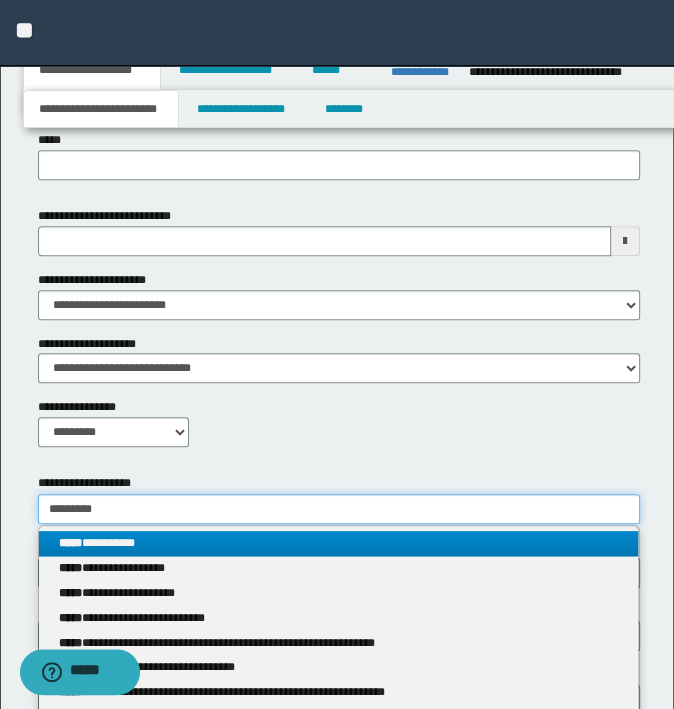 type on "*********" 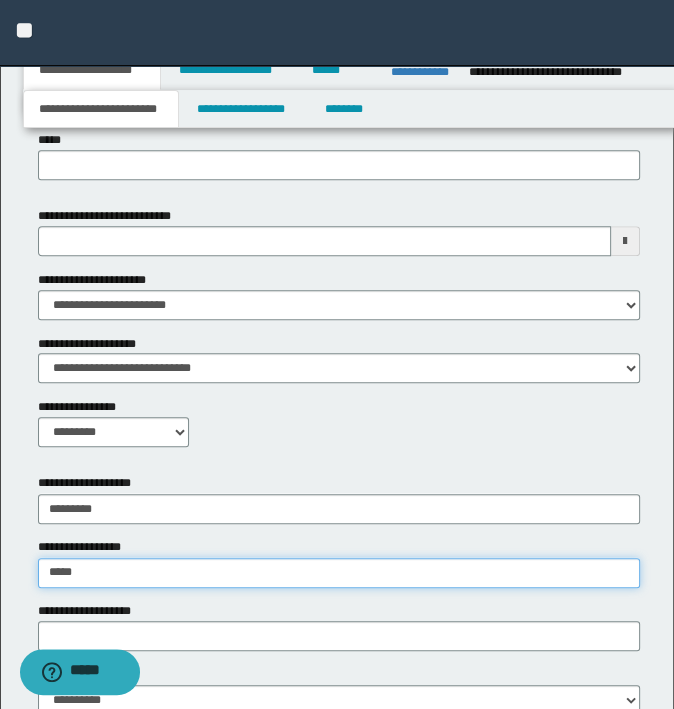 type on "*****" 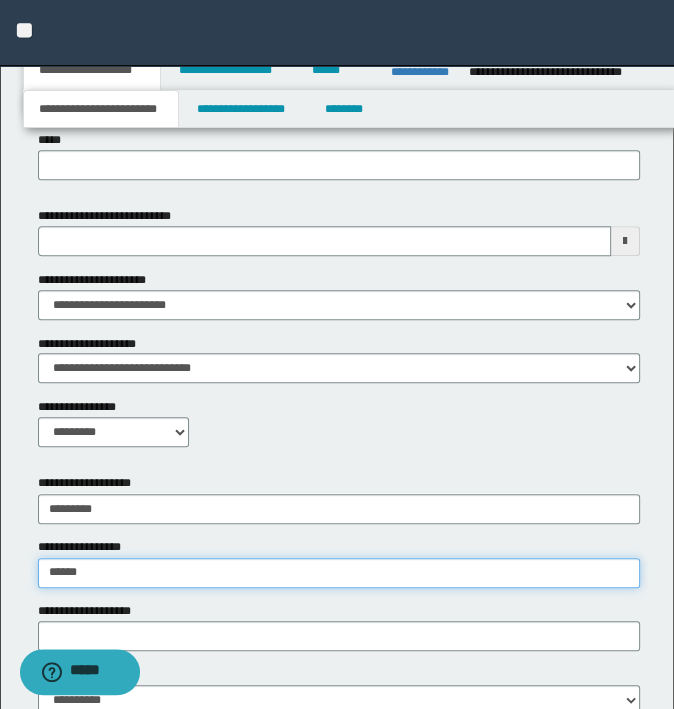 type on "**********" 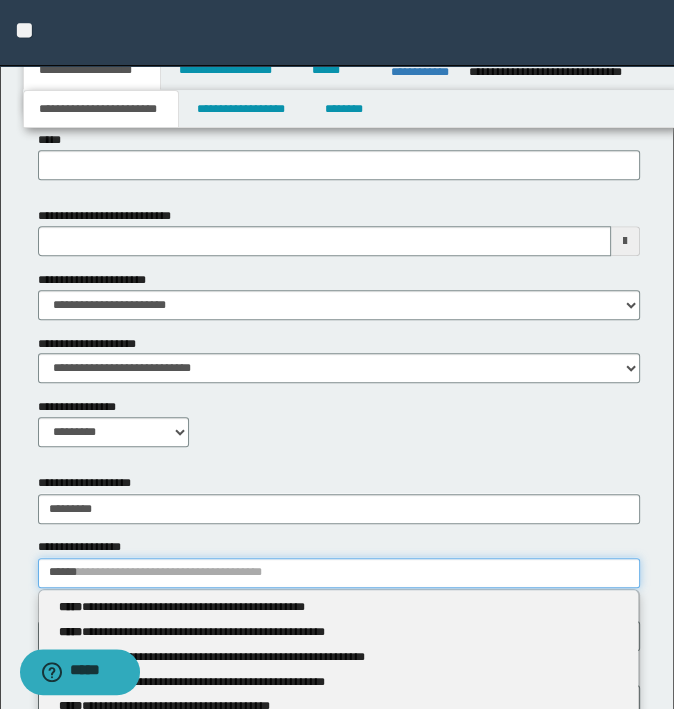 type 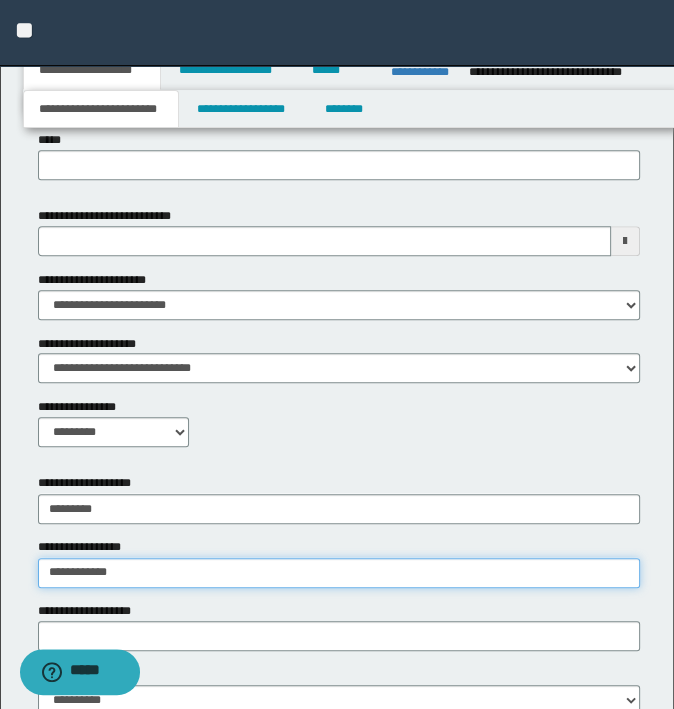 type on "**********" 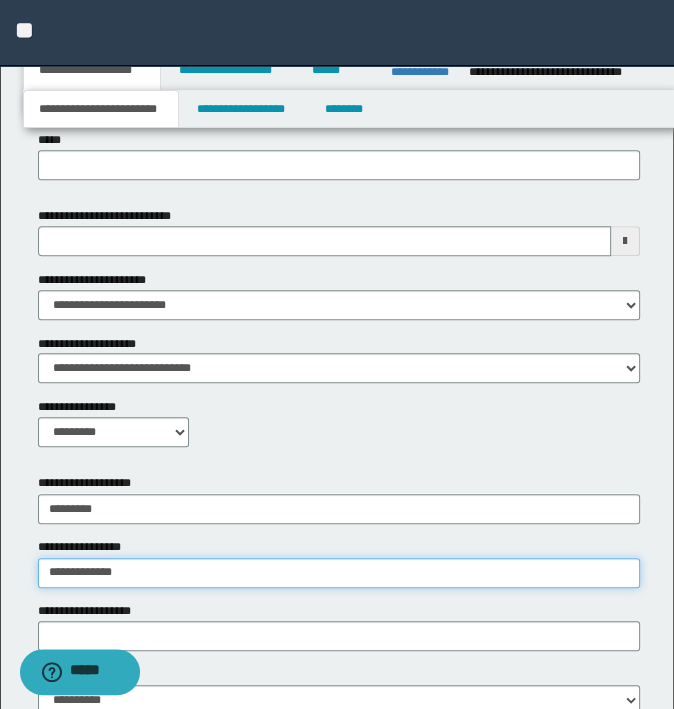 type on "**********" 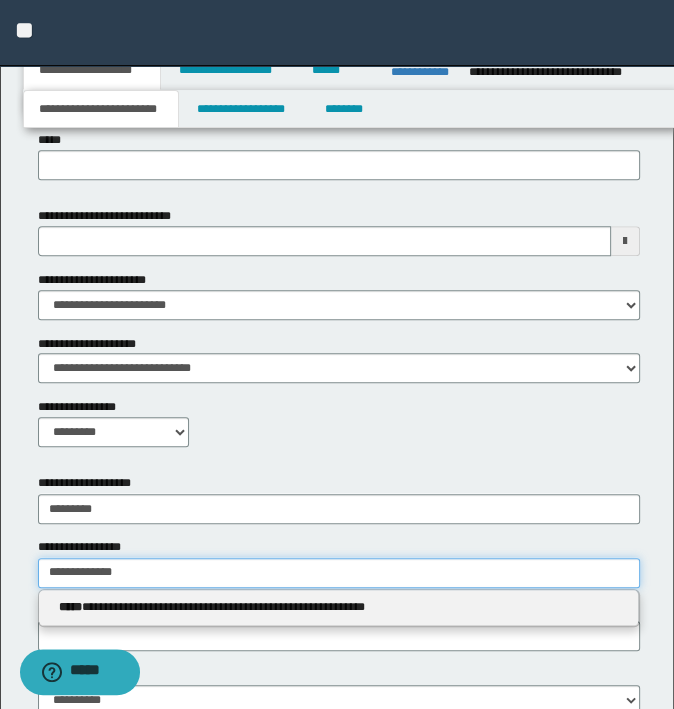 type 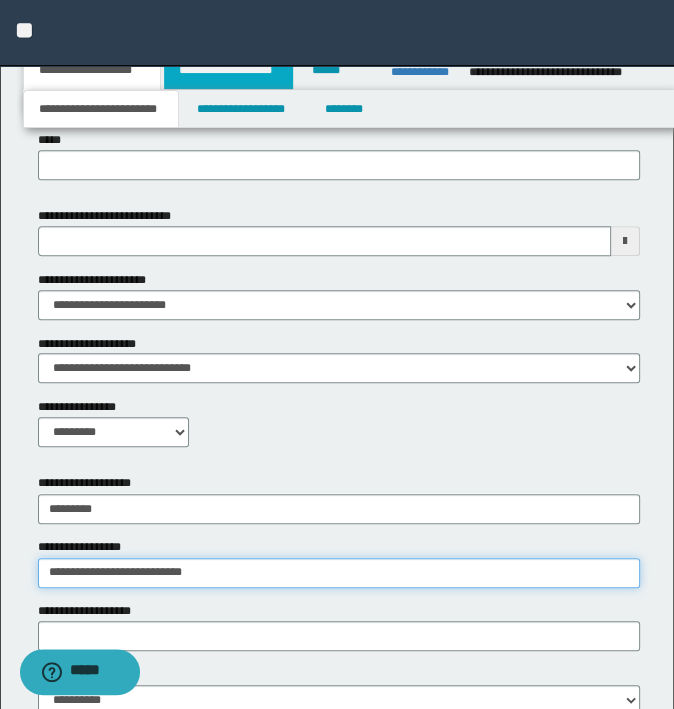 type on "**********" 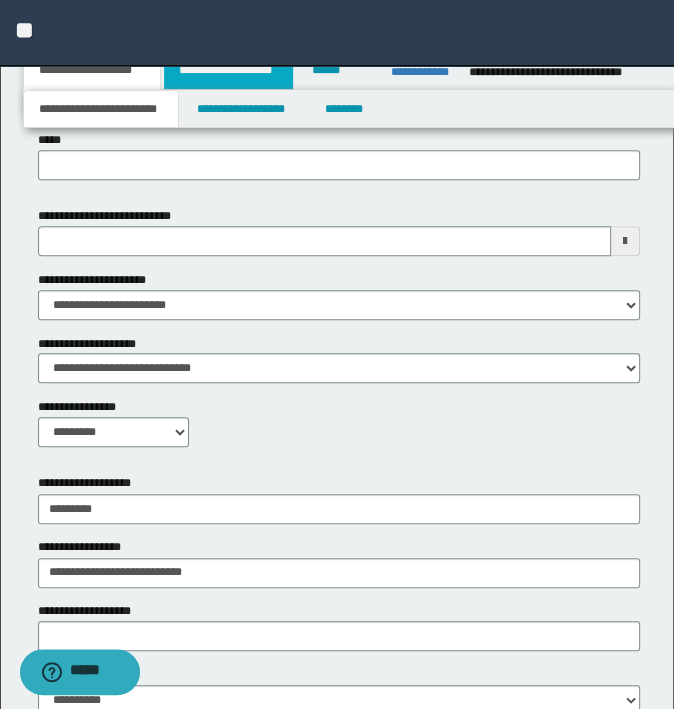 click on "**********" at bounding box center (228, 70) 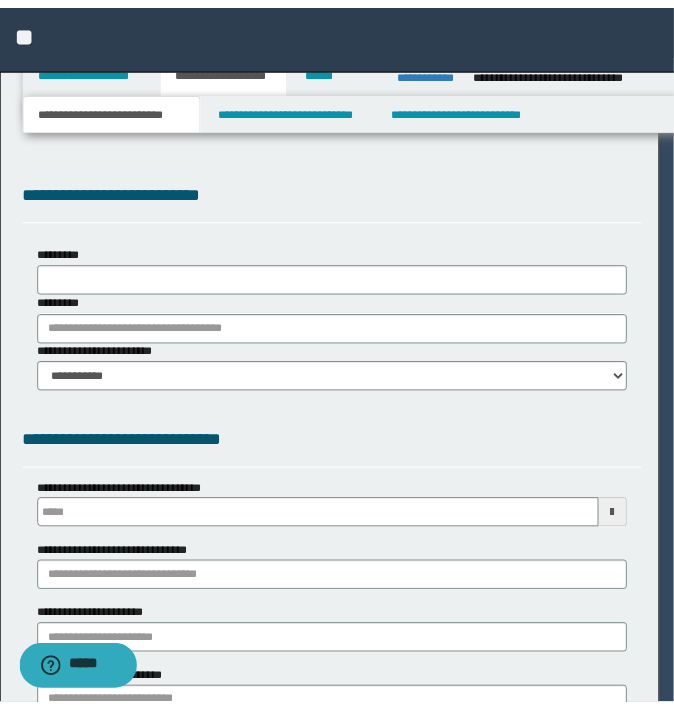scroll, scrollTop: 0, scrollLeft: 0, axis: both 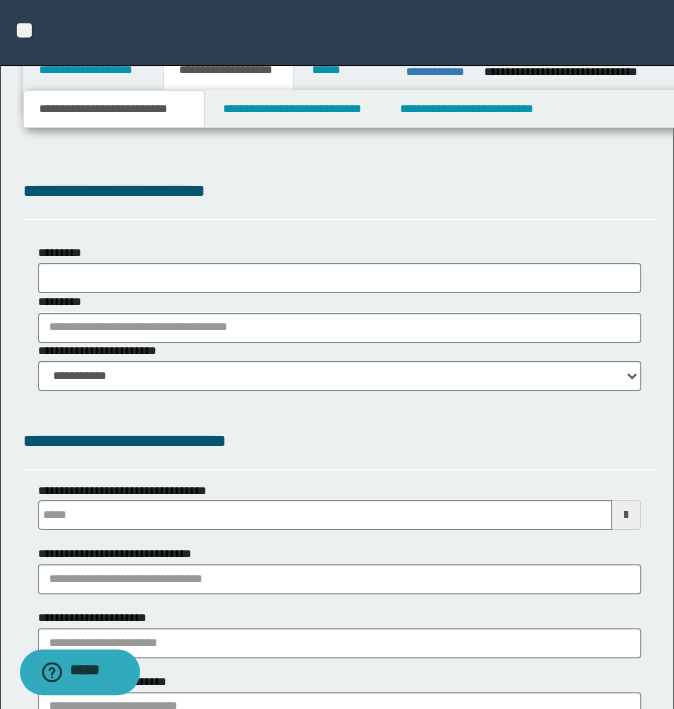 type 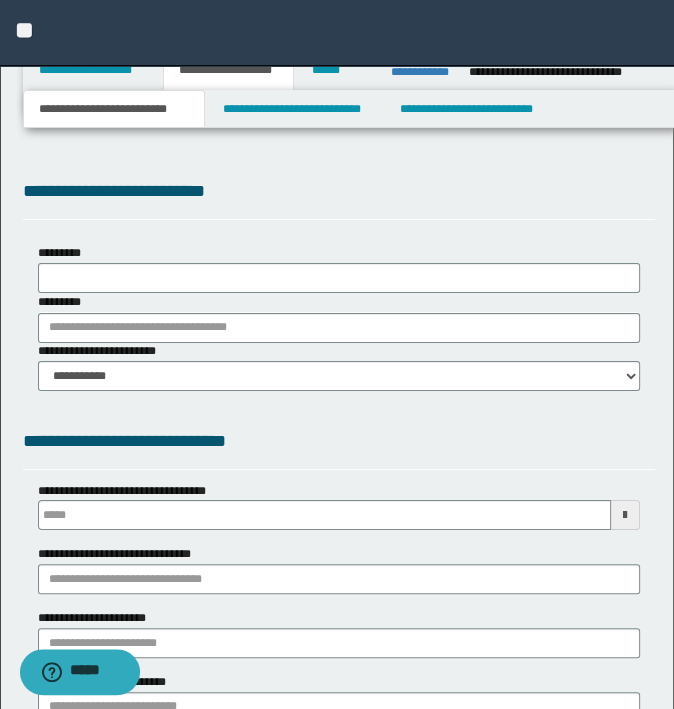 select on "*" 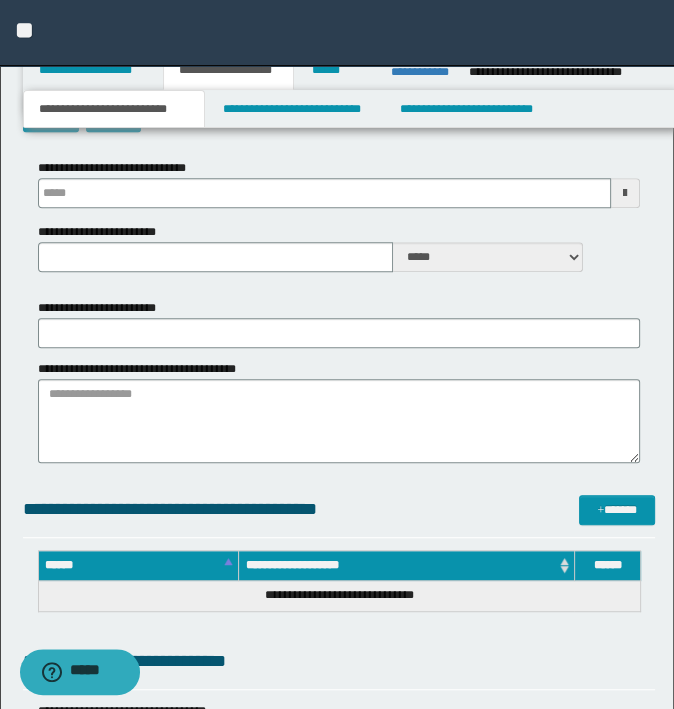 scroll, scrollTop: 500, scrollLeft: 0, axis: vertical 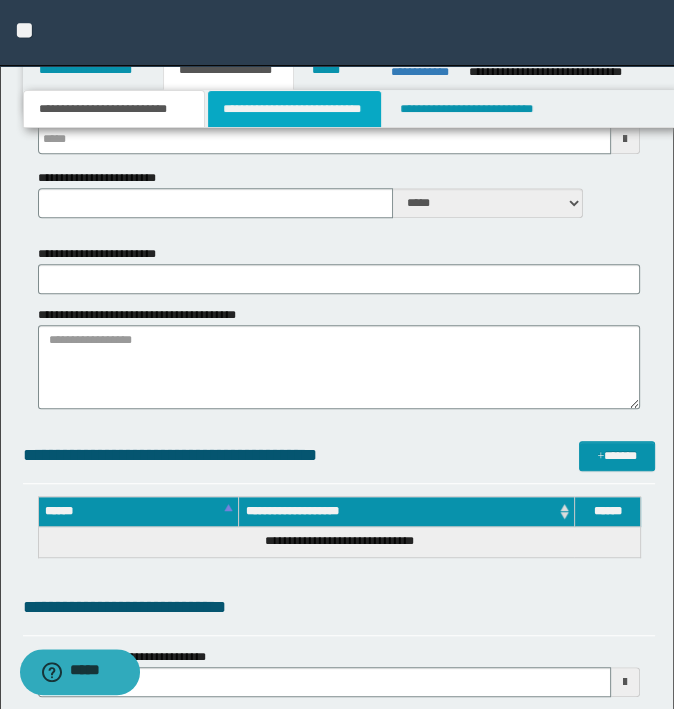 type 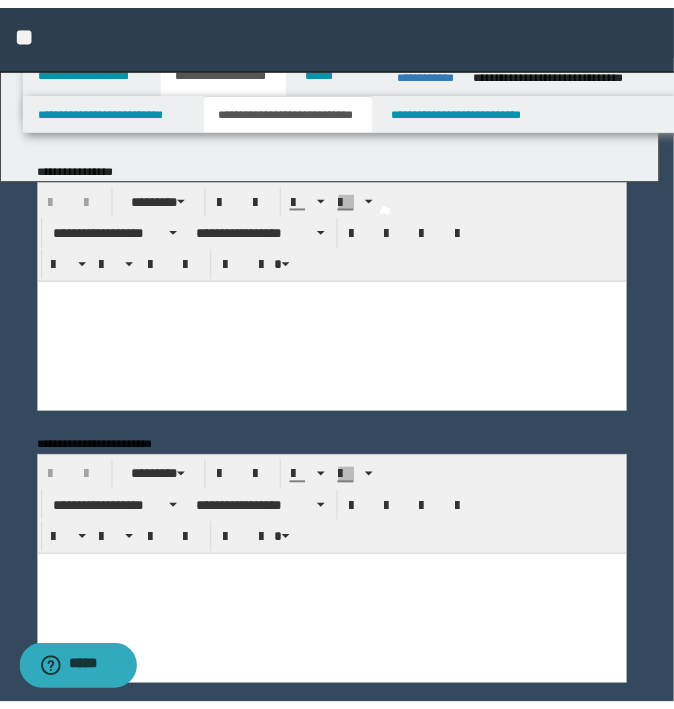 scroll, scrollTop: 0, scrollLeft: 0, axis: both 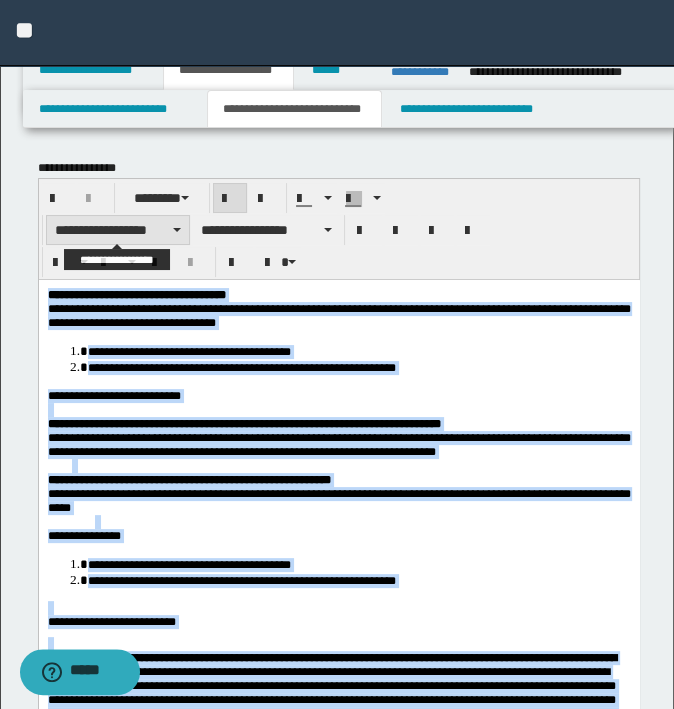 click on "**********" at bounding box center [118, 230] 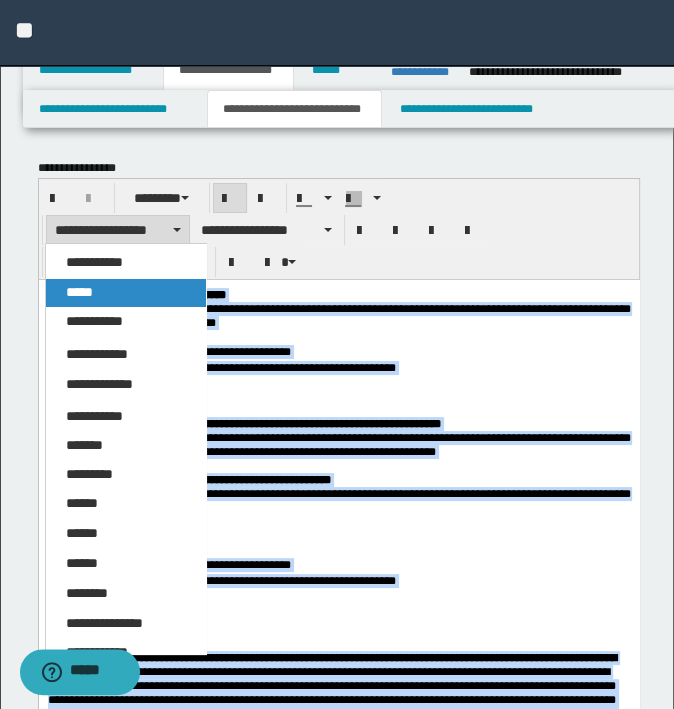 click on "*****" at bounding box center [126, 293] 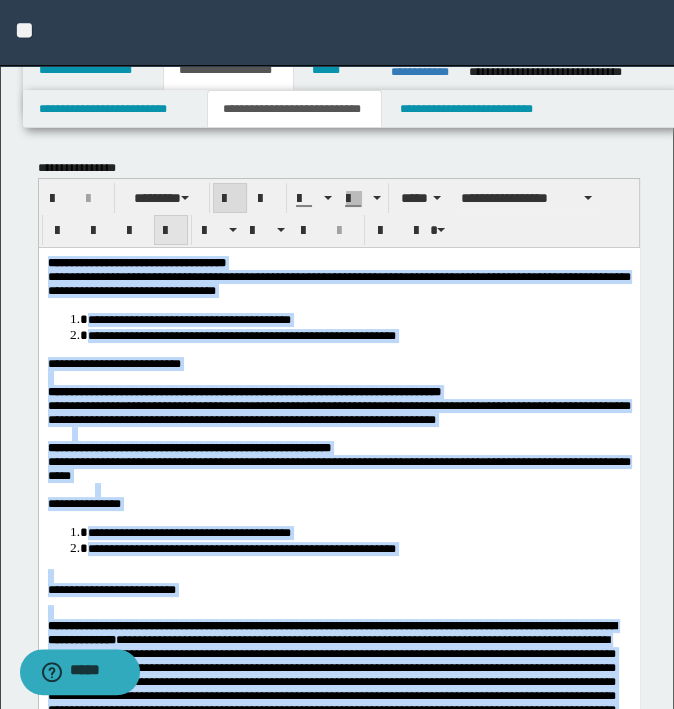 click at bounding box center [171, 231] 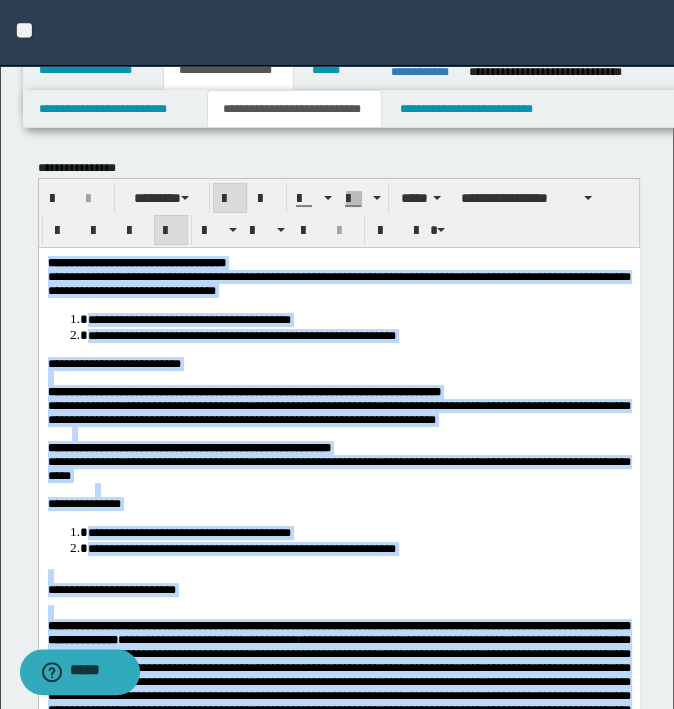 click on "**********" at bounding box center (243, 391) 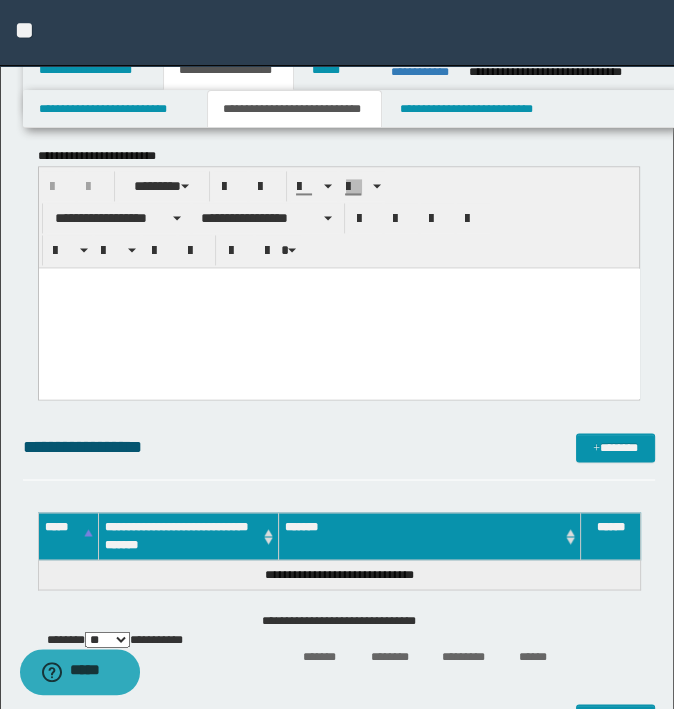 scroll, scrollTop: 1600, scrollLeft: 0, axis: vertical 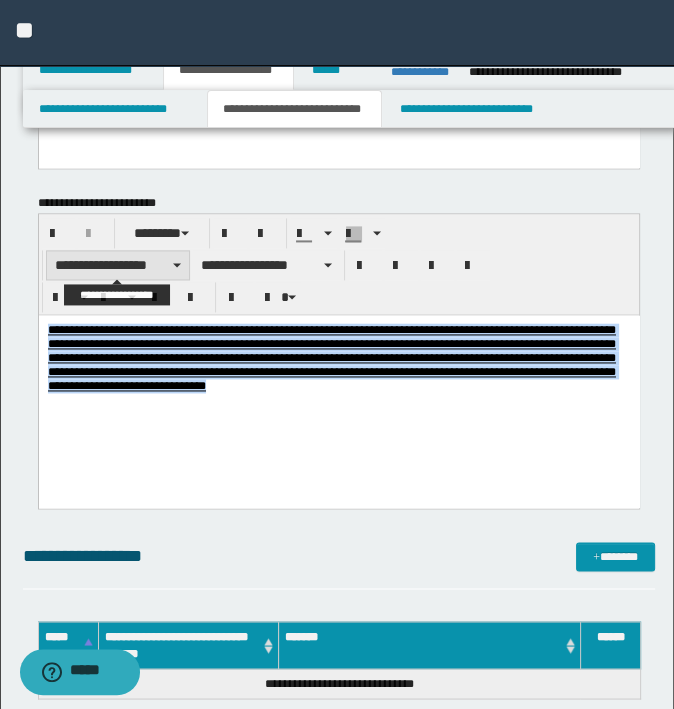 click on "**********" at bounding box center [118, 265] 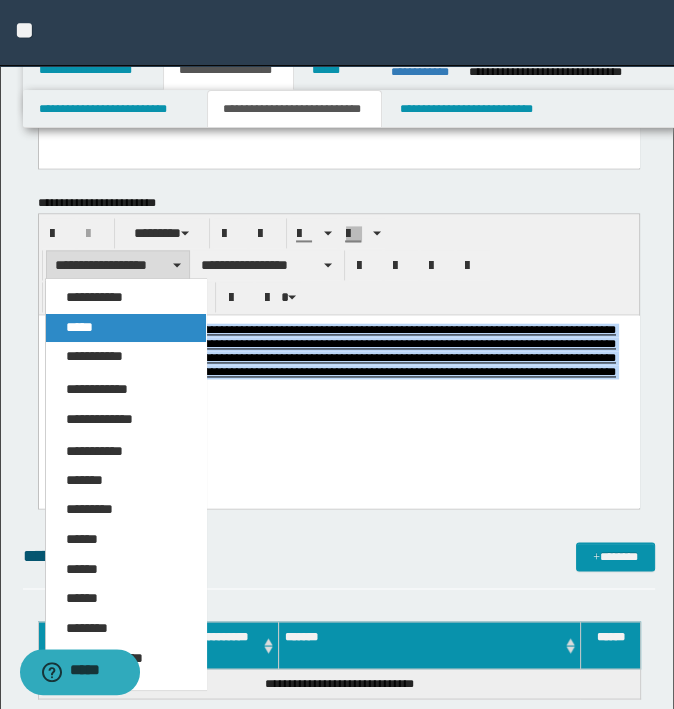click on "*****" at bounding box center (126, 328) 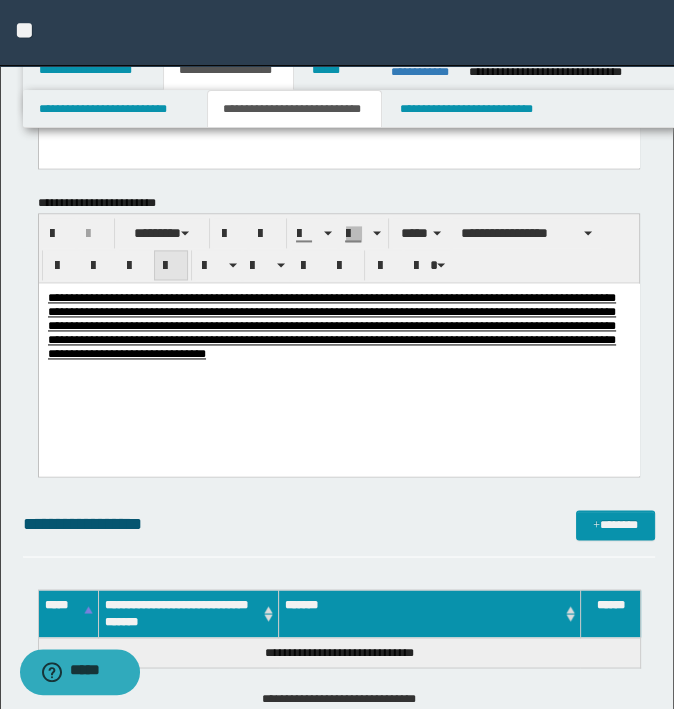 click at bounding box center (171, 266) 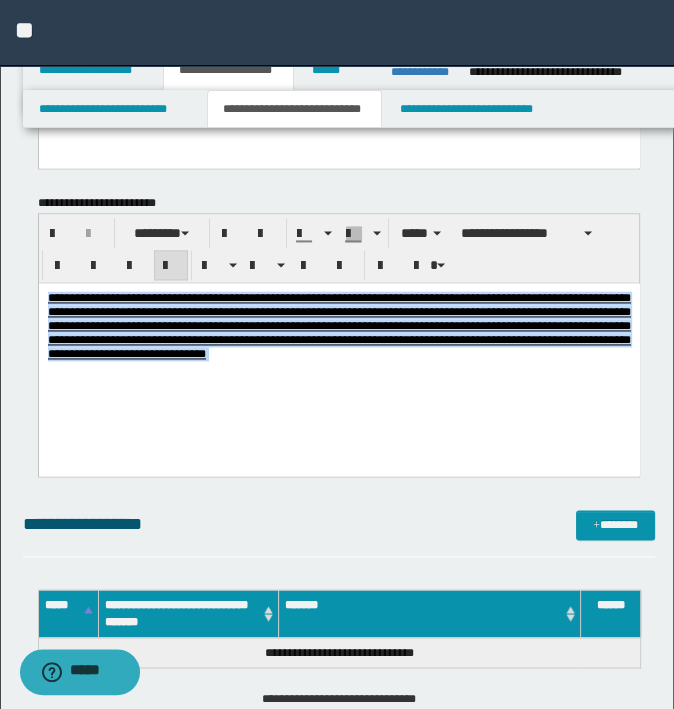 click on "**********" at bounding box center (338, 351) 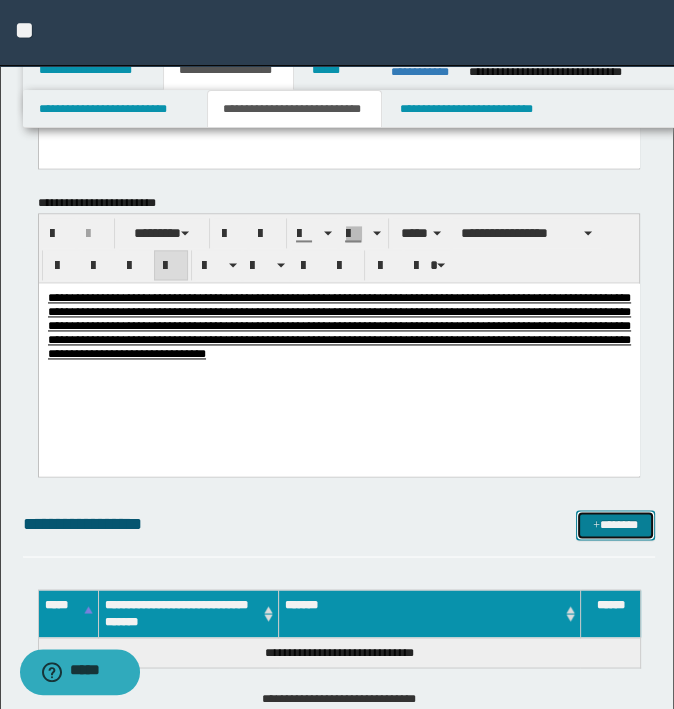 click on "*******" at bounding box center [615, 525] 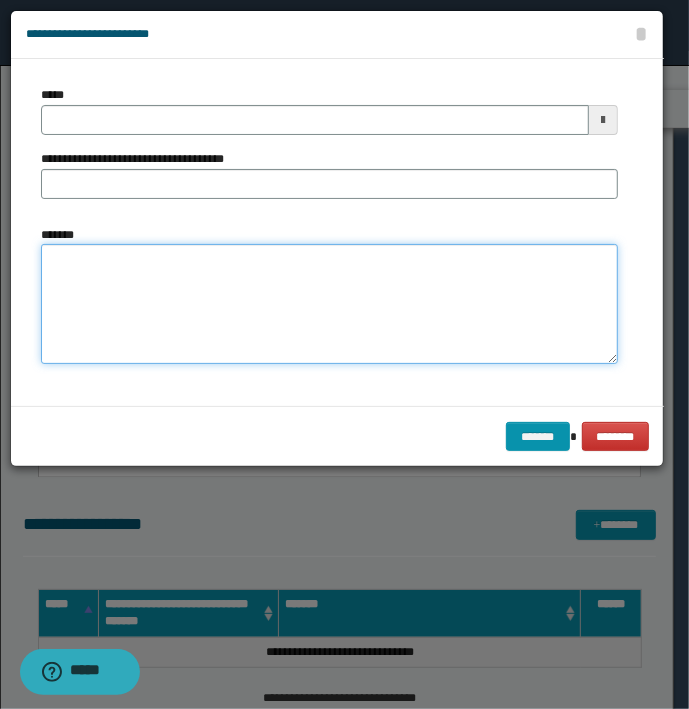 click on "*******" at bounding box center (329, 304) 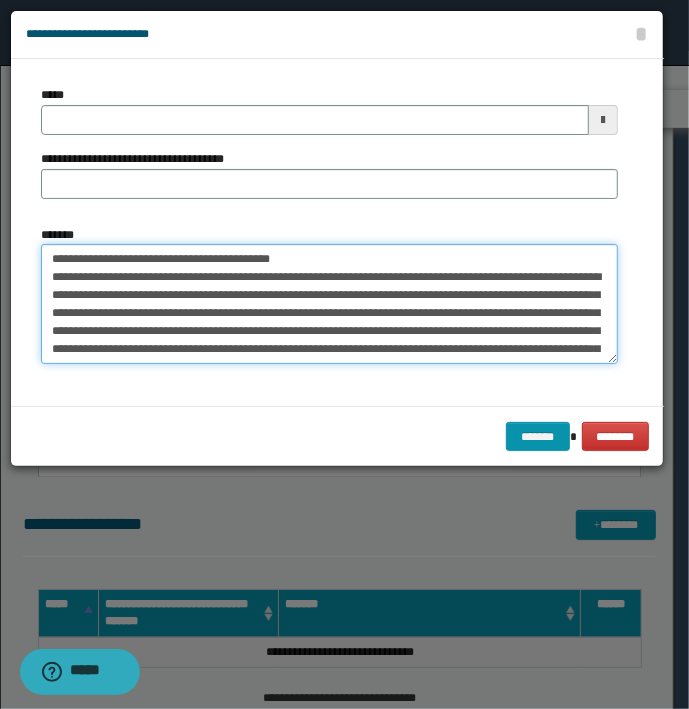 drag, startPoint x: 316, startPoint y: 256, endPoint x: -5, endPoint y: 256, distance: 321 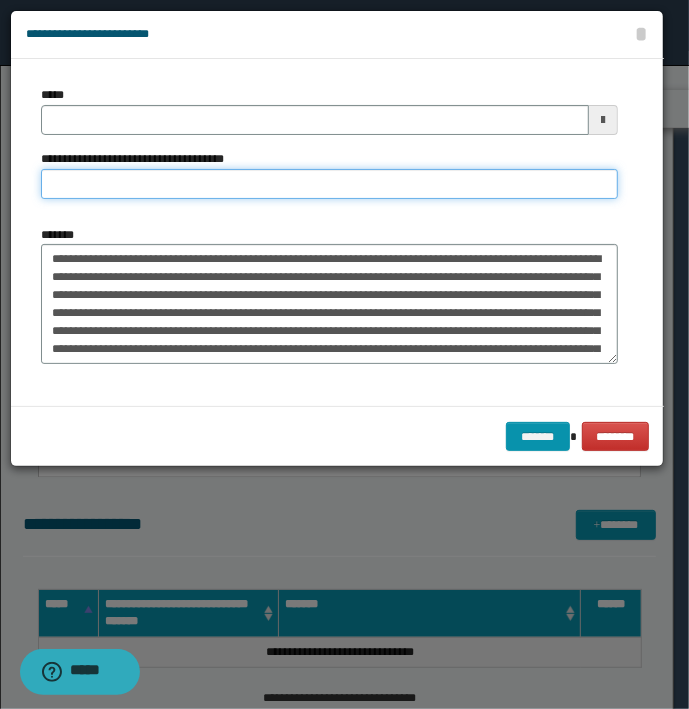 type on "**********" 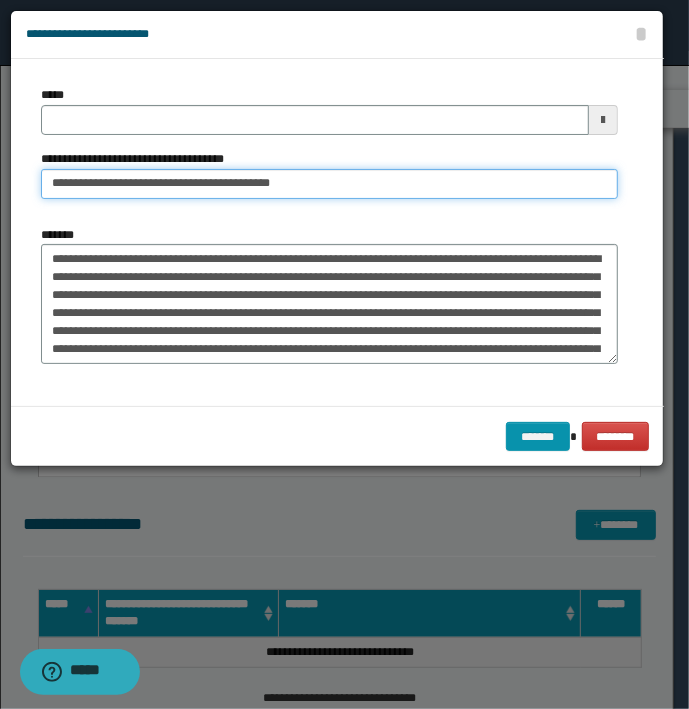 type 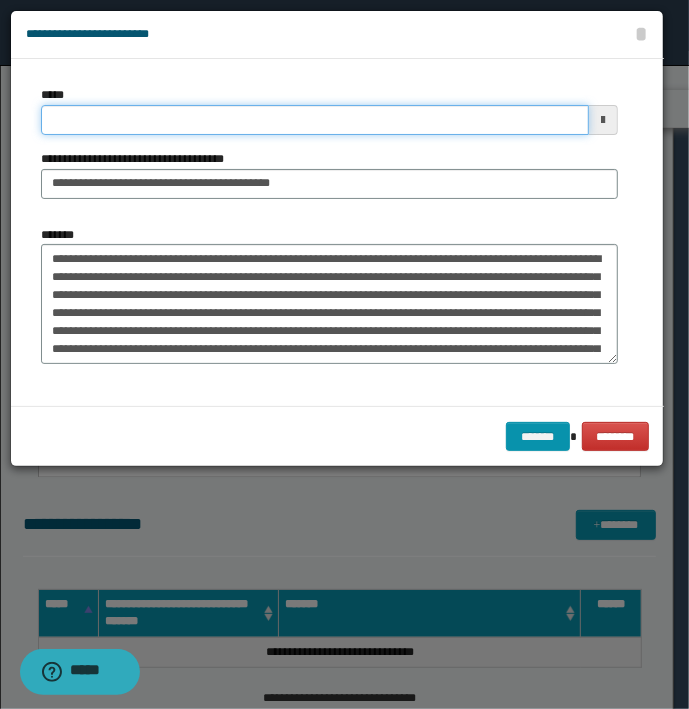 click on "*****" at bounding box center [315, 120] 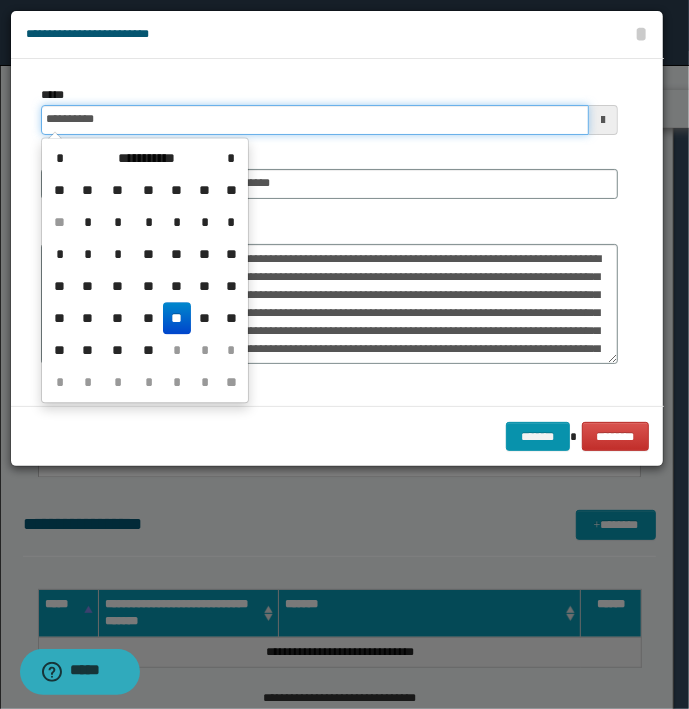 type on "**********" 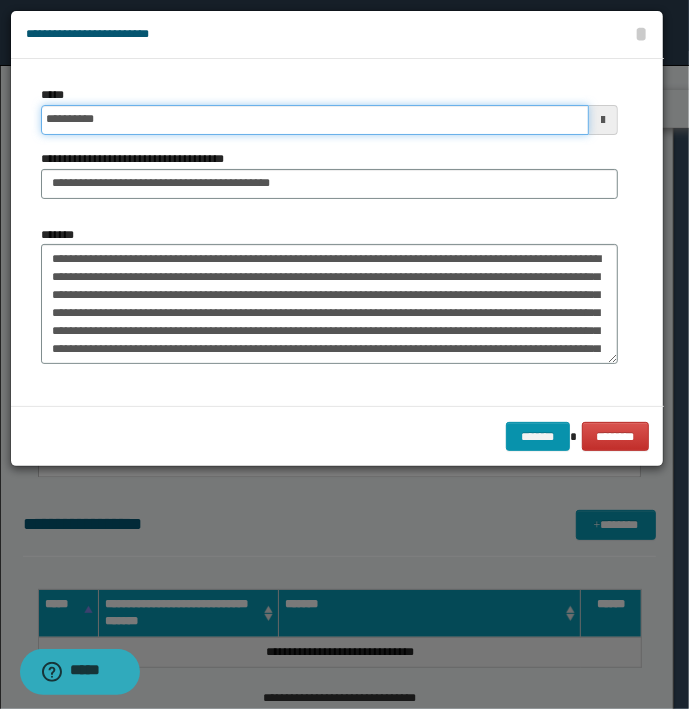 click on "*******" at bounding box center (538, 437) 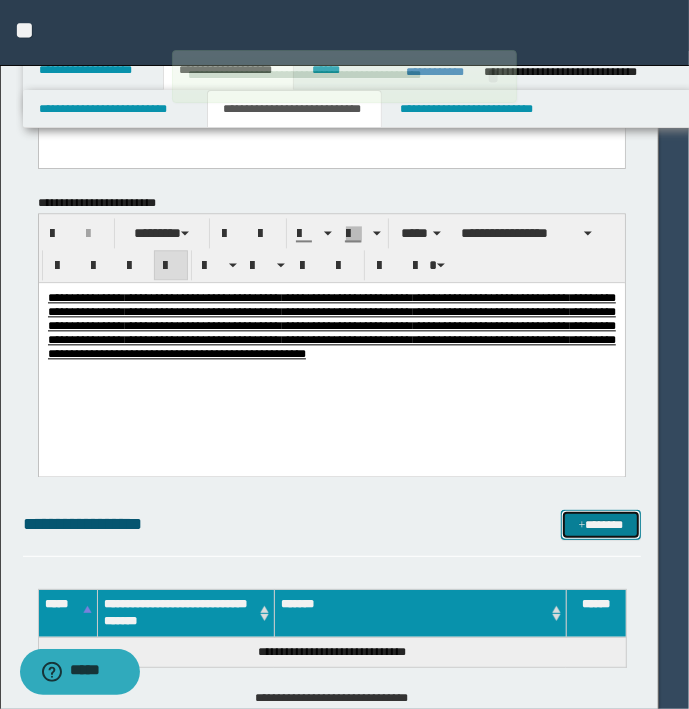 type 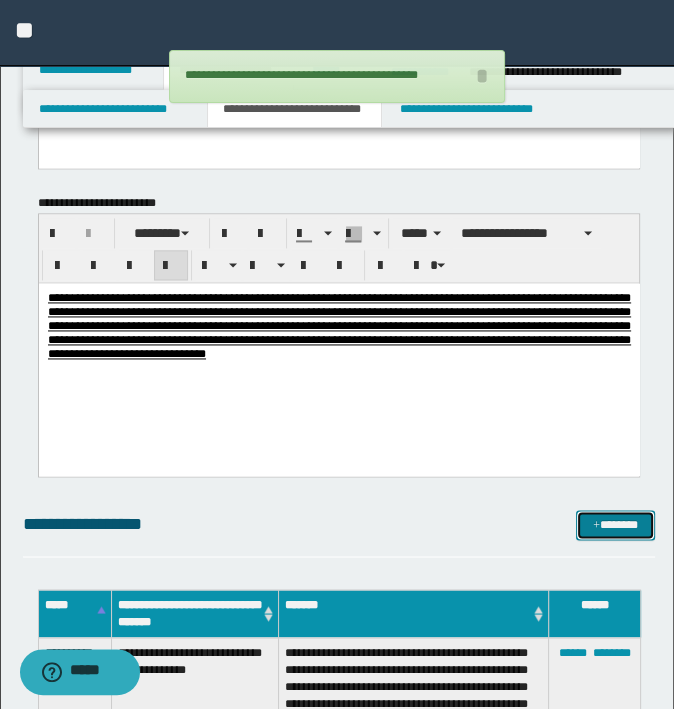click on "*******" at bounding box center [615, 525] 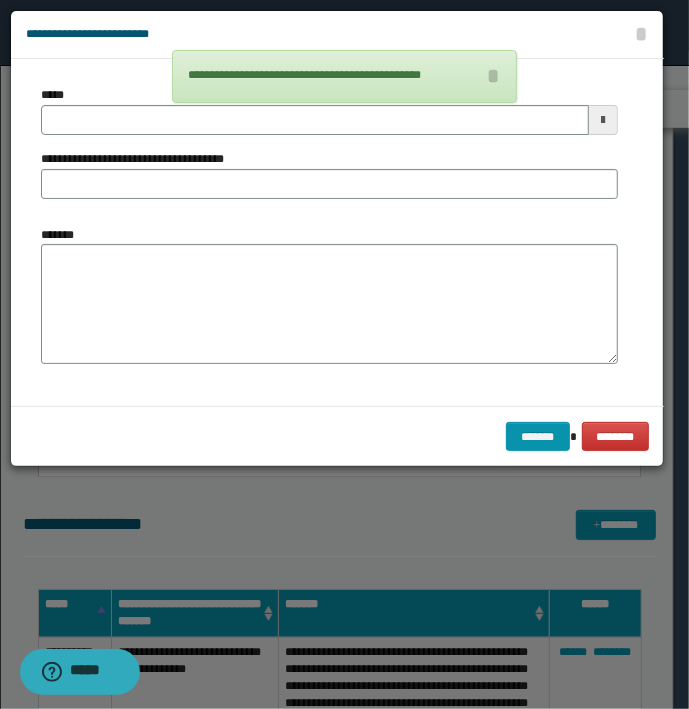 type 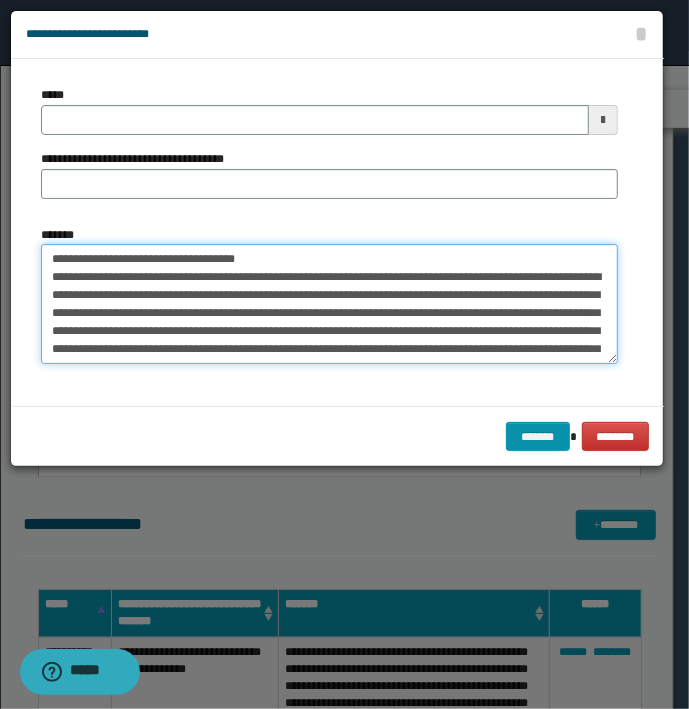 click on "*******" at bounding box center [329, 304] 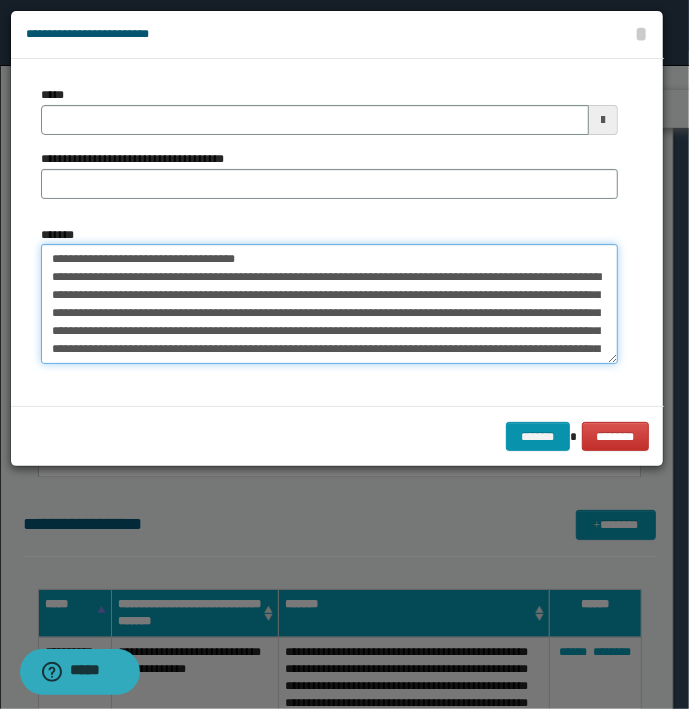 click on "**********" at bounding box center [344, -1246] 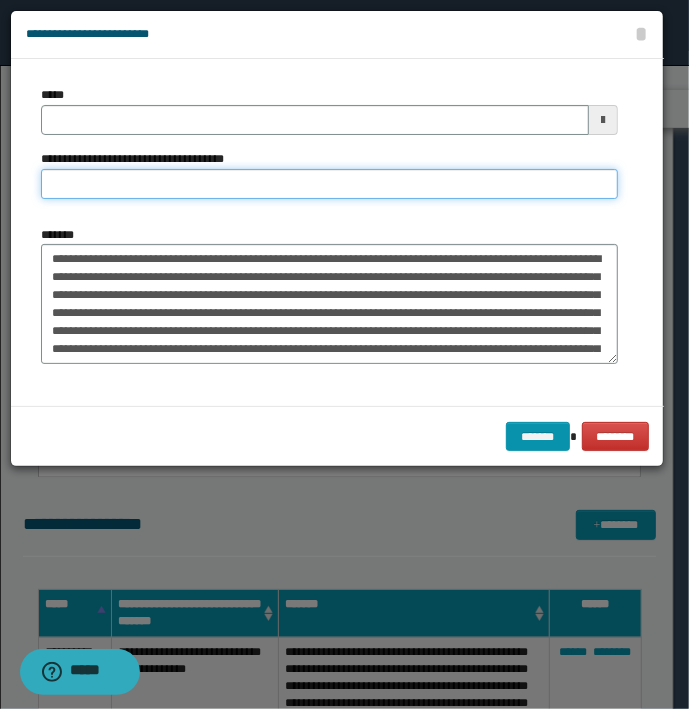 type on "**********" 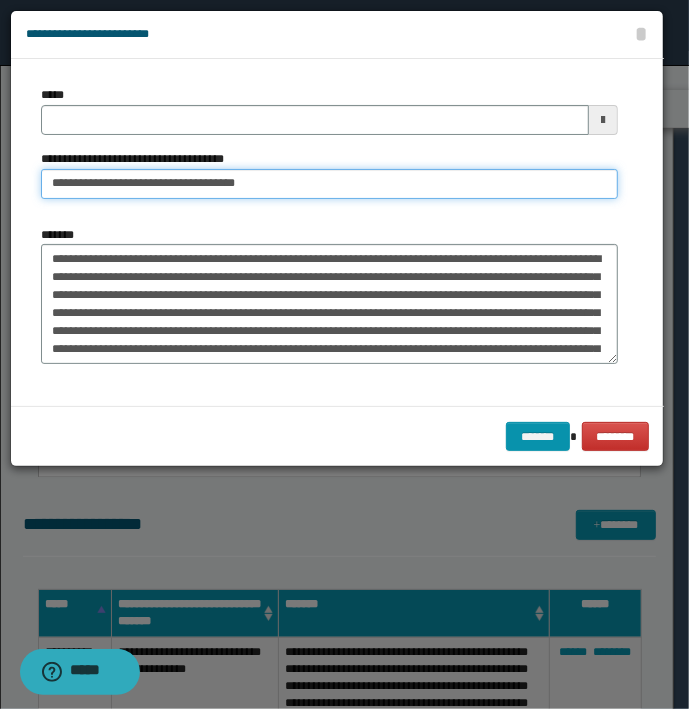 type 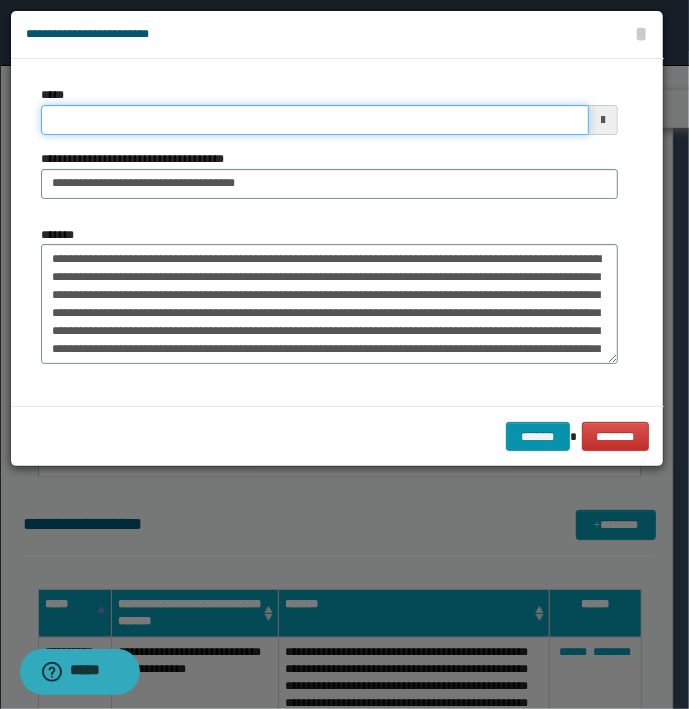 click on "*****" at bounding box center [315, 120] 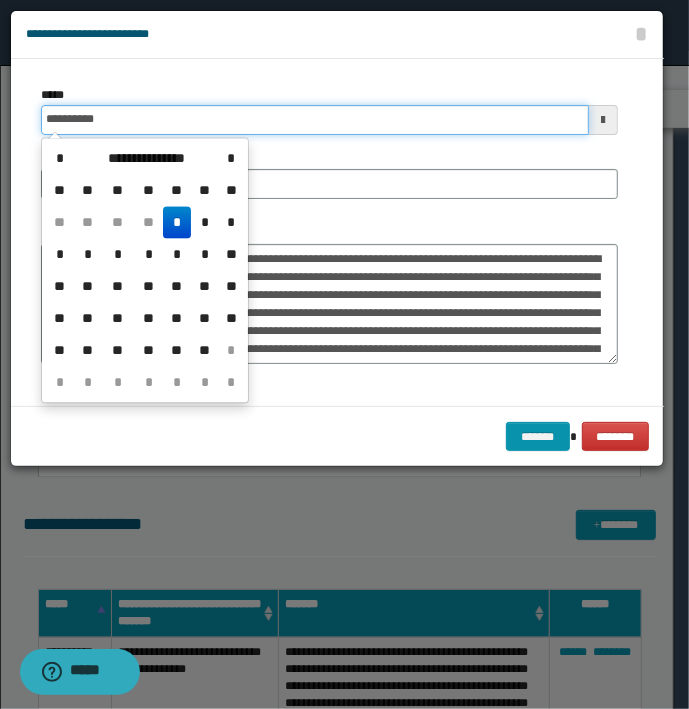type on "**********" 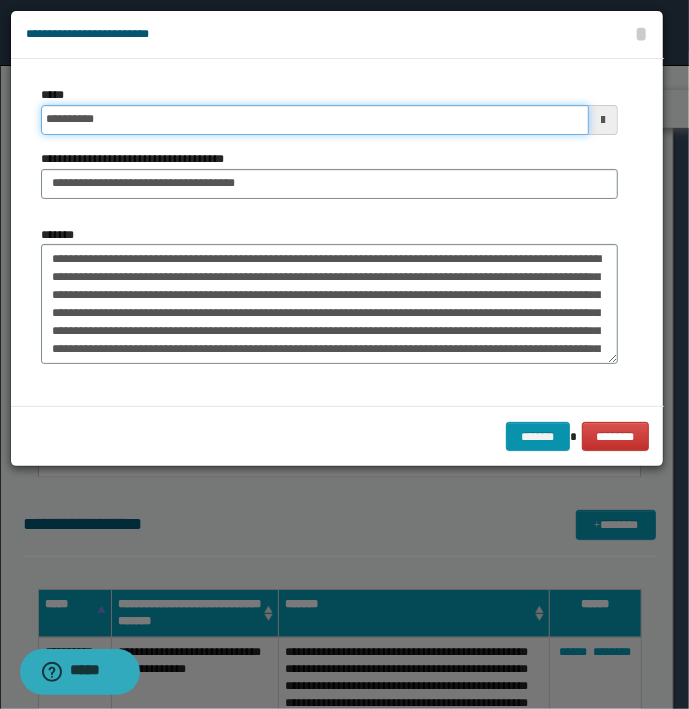 click on "*******" at bounding box center (538, 437) 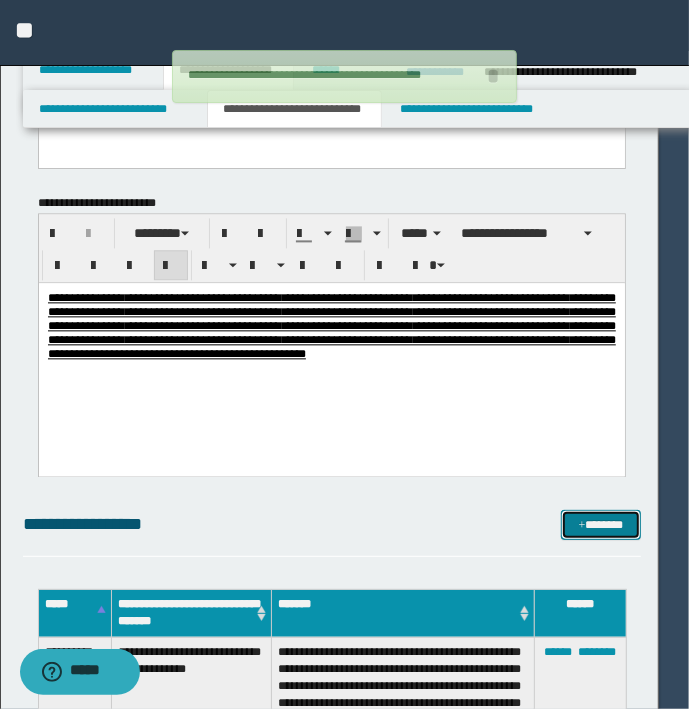 type 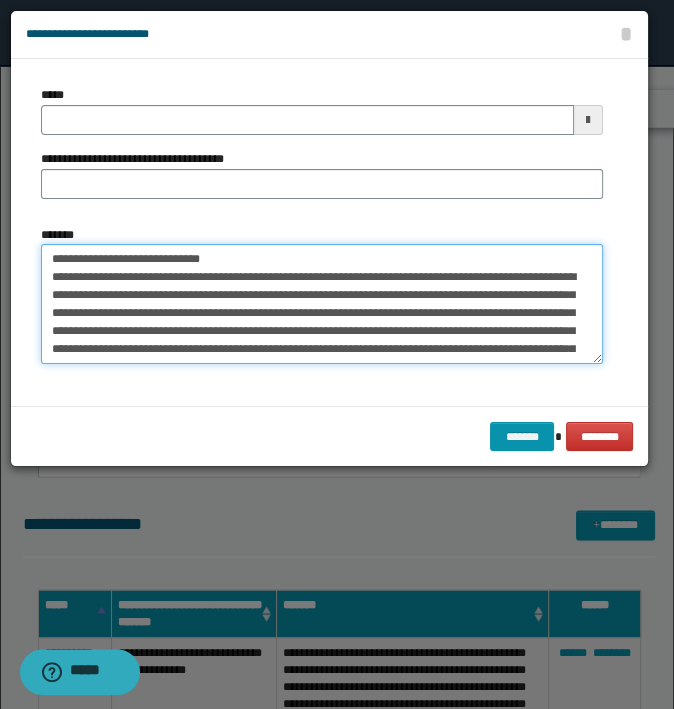 click on "**********" at bounding box center (322, 304) 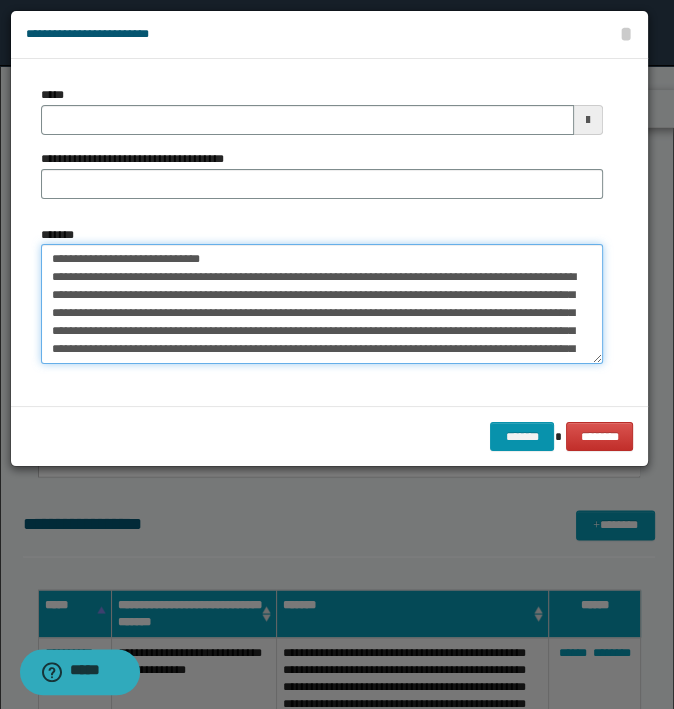 drag, startPoint x: 277, startPoint y: 253, endPoint x: -5, endPoint y: 253, distance: 282 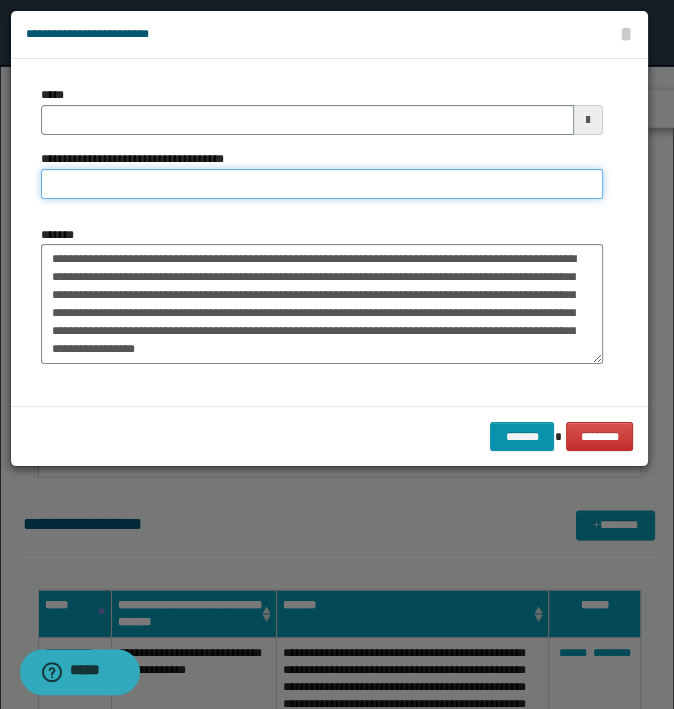 type on "**********" 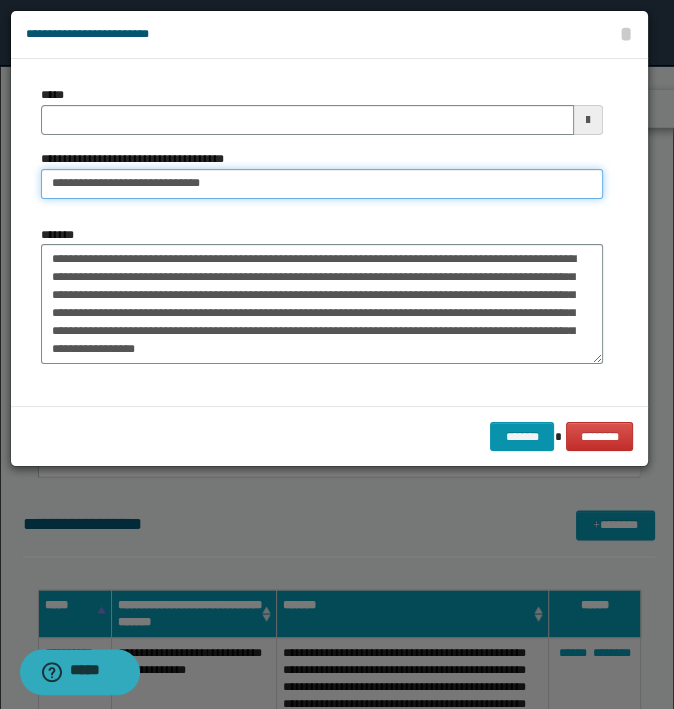type 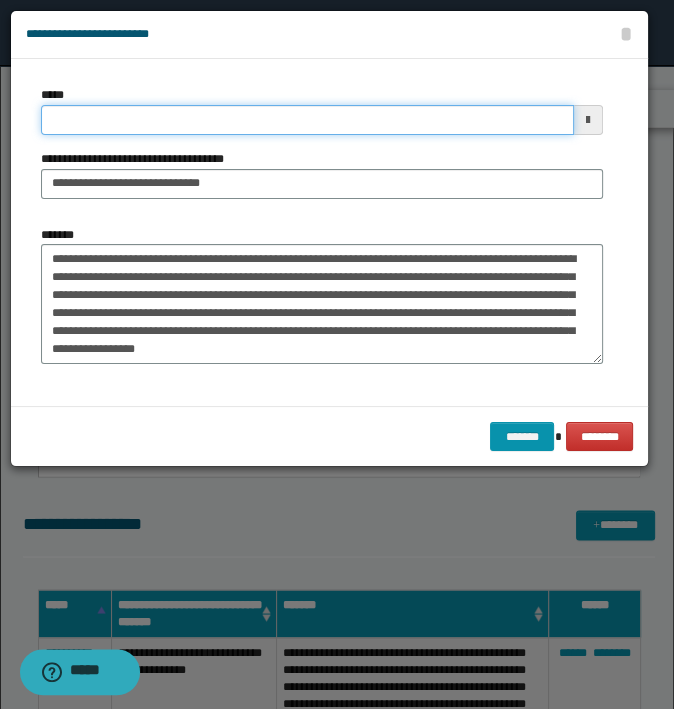 click on "*****" at bounding box center (307, 120) 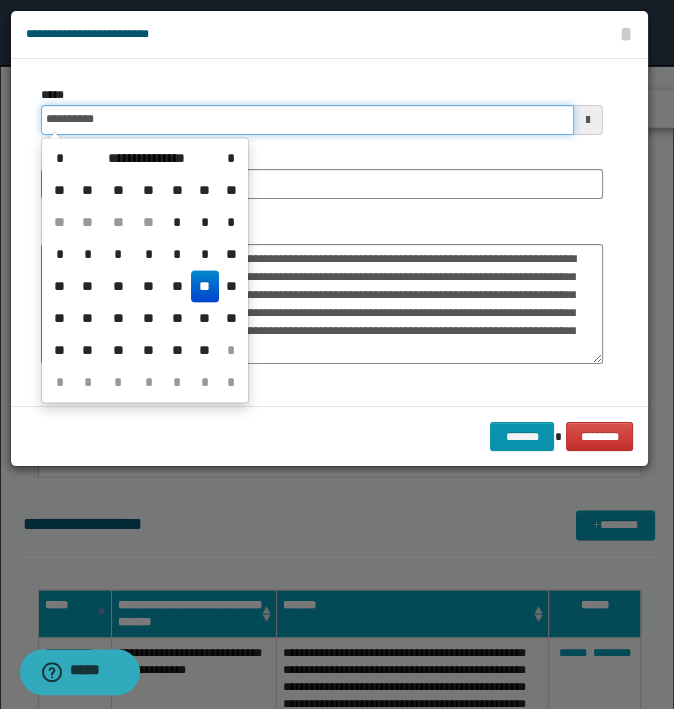 type on "**********" 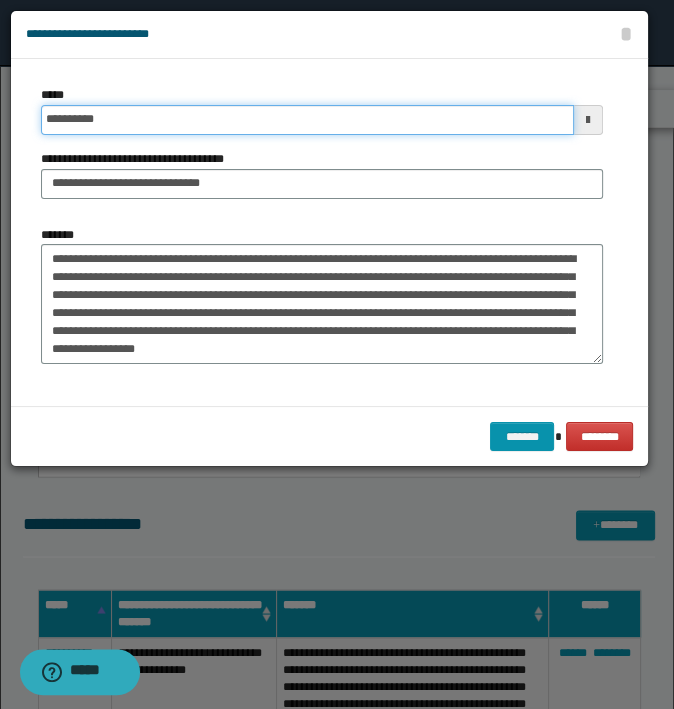 click on "*******" at bounding box center (522, 437) 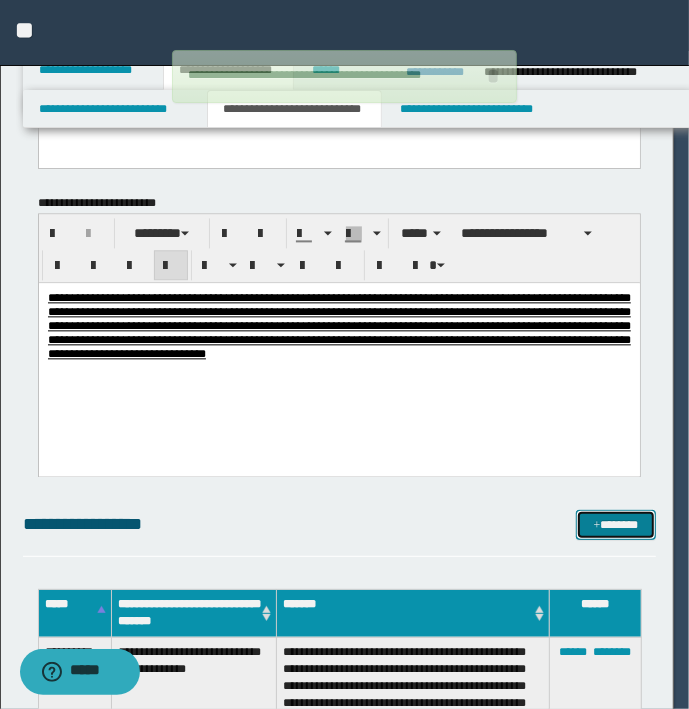 click on "*******" at bounding box center (615, 525) 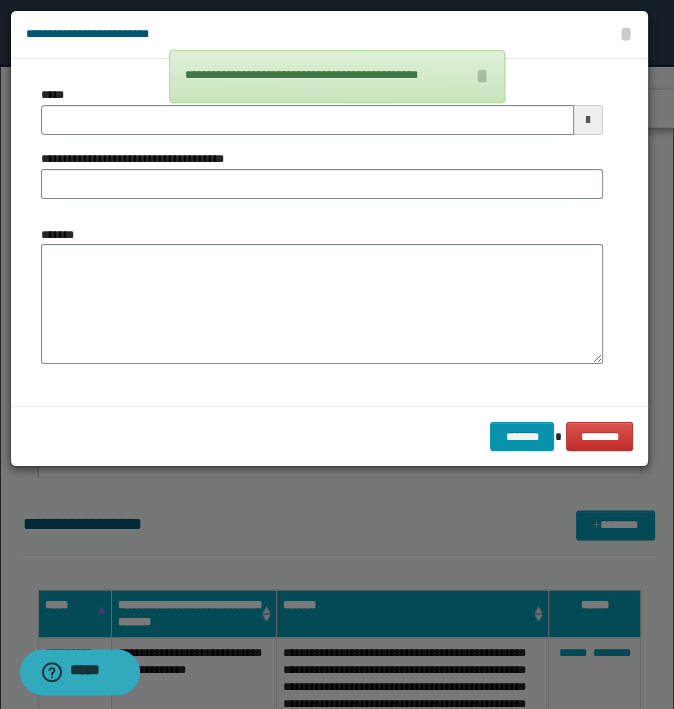 type 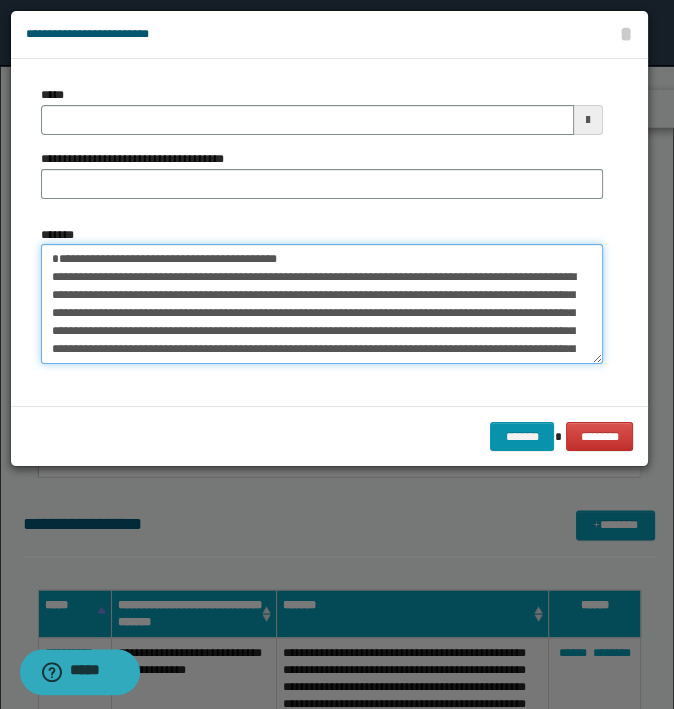 click on "*******" at bounding box center [322, 304] 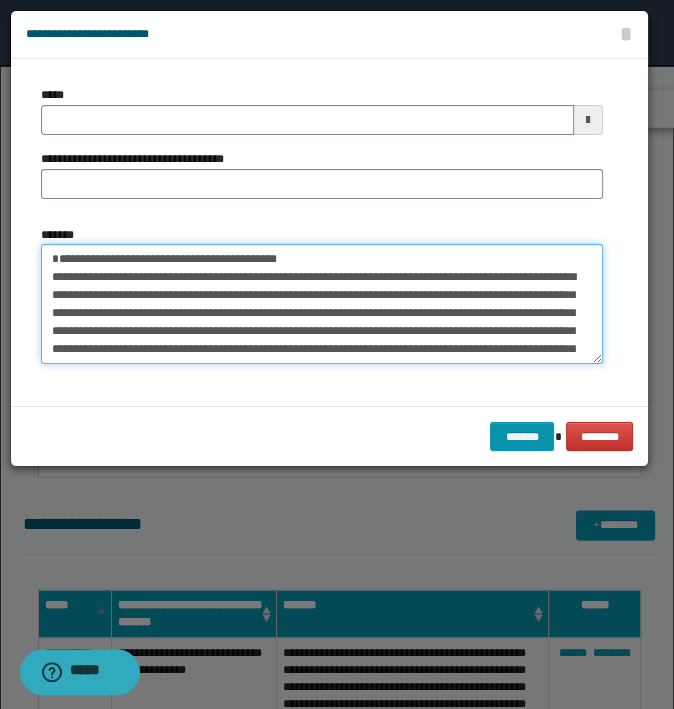 drag, startPoint x: 369, startPoint y: 262, endPoint x: -5, endPoint y: 262, distance: 374 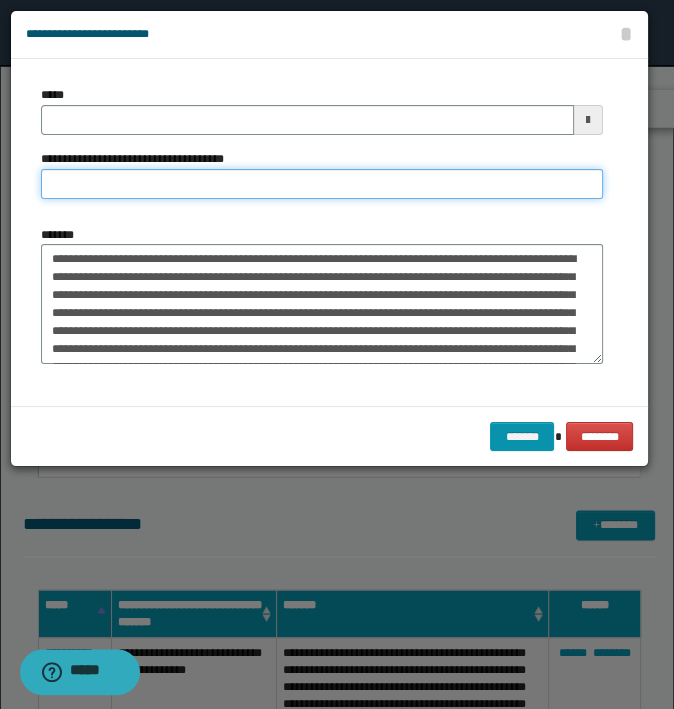 type on "**********" 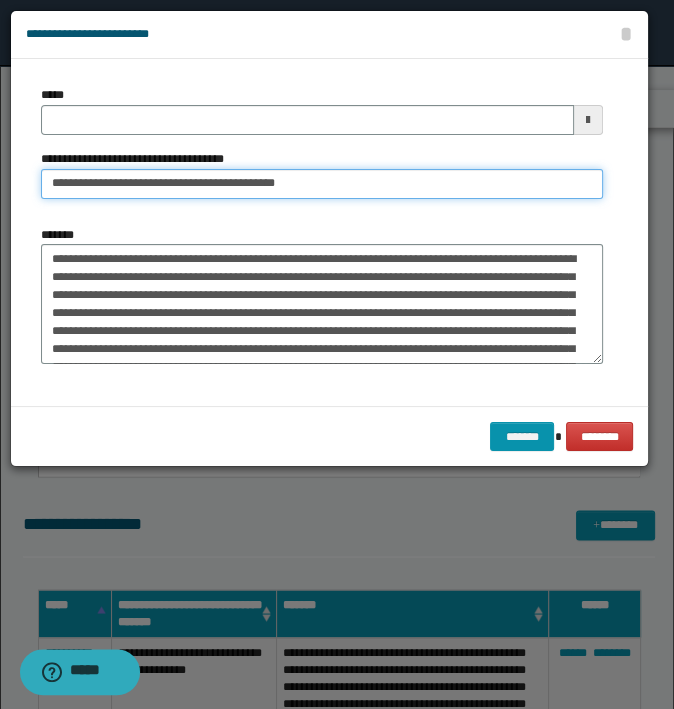 type 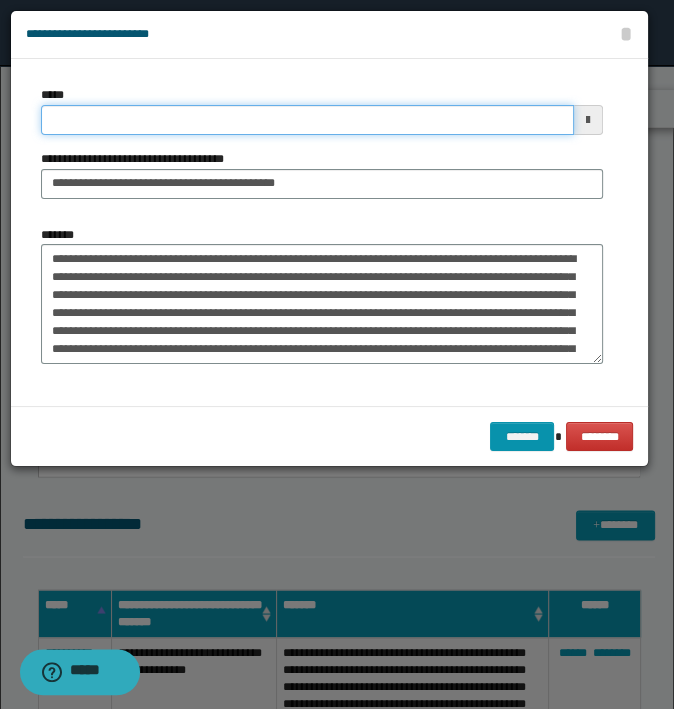click on "*****" at bounding box center [307, 120] 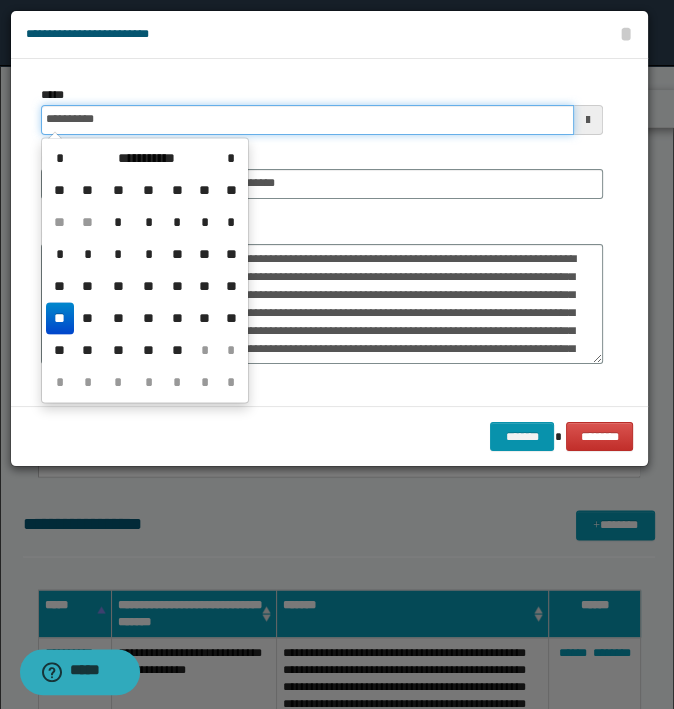 type on "**********" 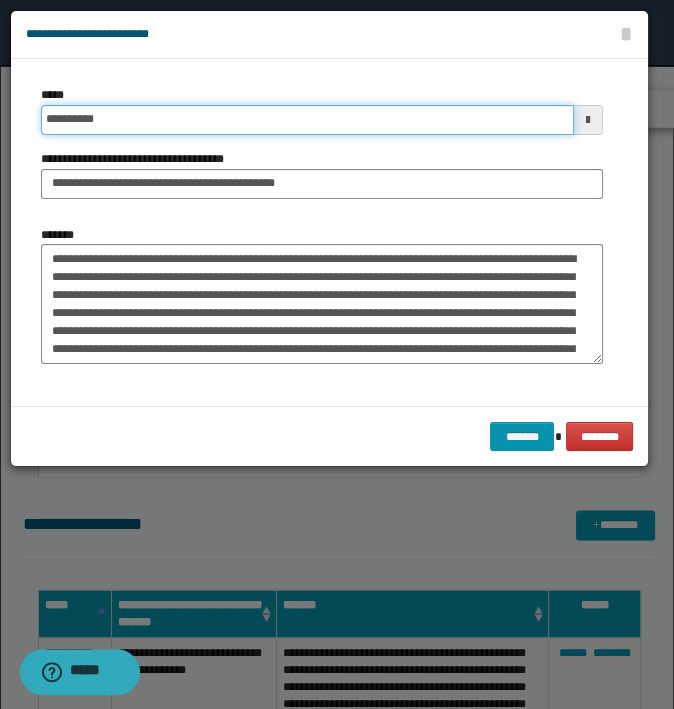 click on "*******" at bounding box center [522, 437] 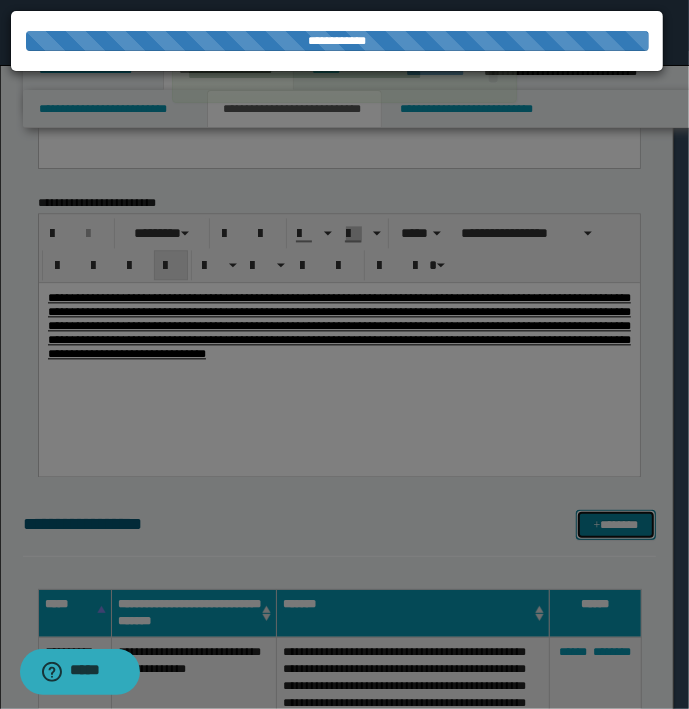type 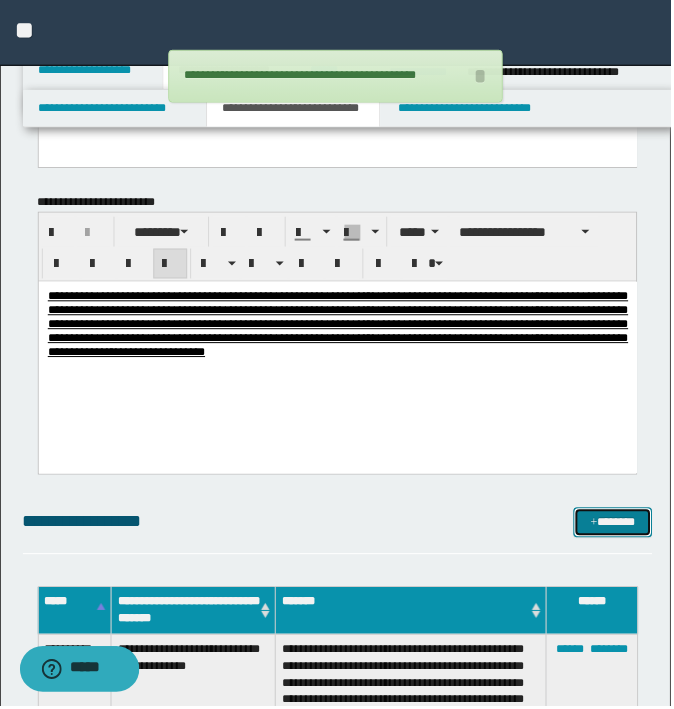 click on "*******" at bounding box center (615, 525) 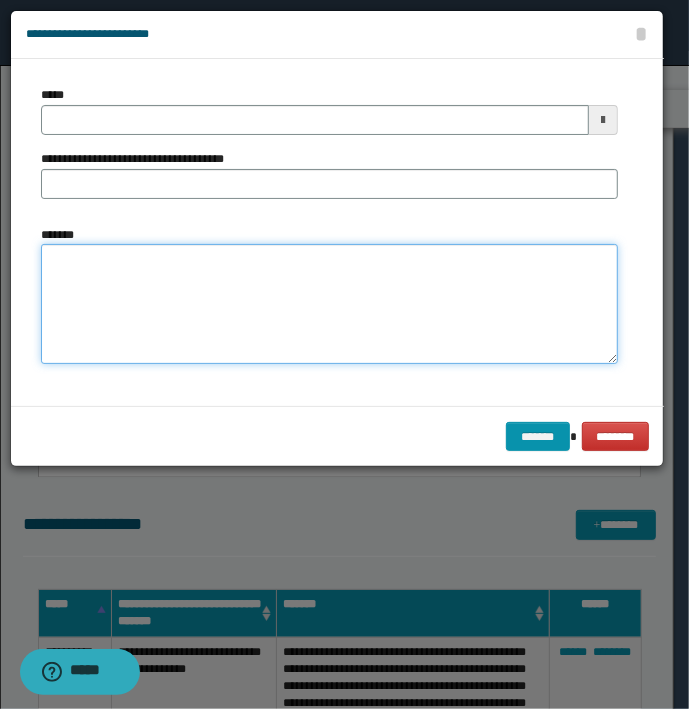 type on "**********" 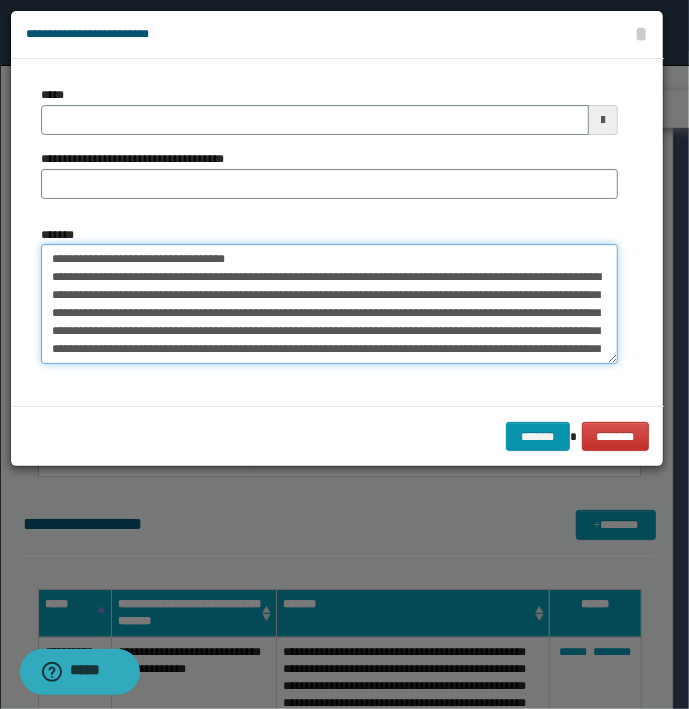 click on "*******" at bounding box center (329, 304) 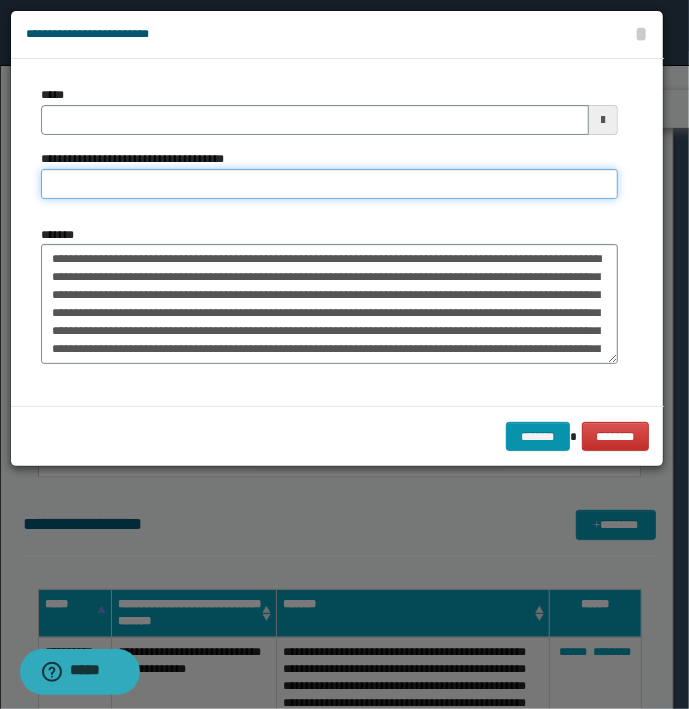 type on "**********" 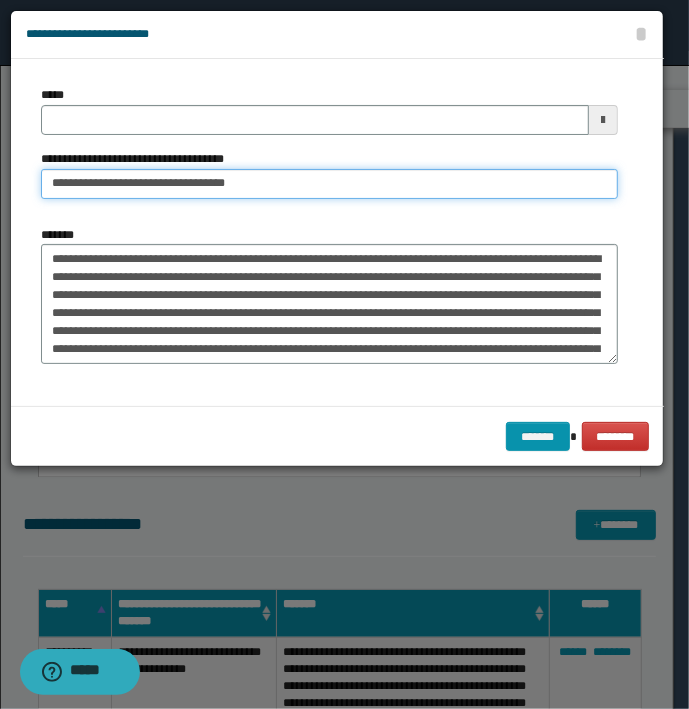 type 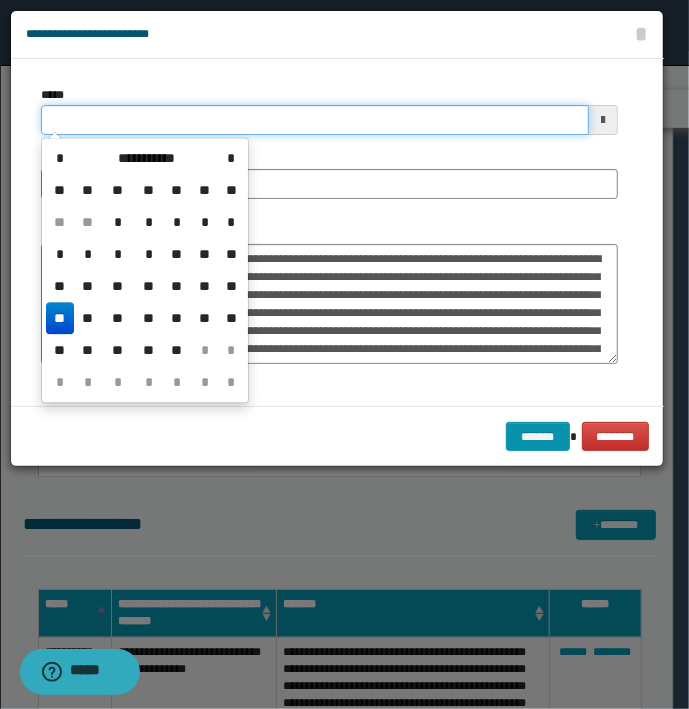 click on "*****" at bounding box center [315, 120] 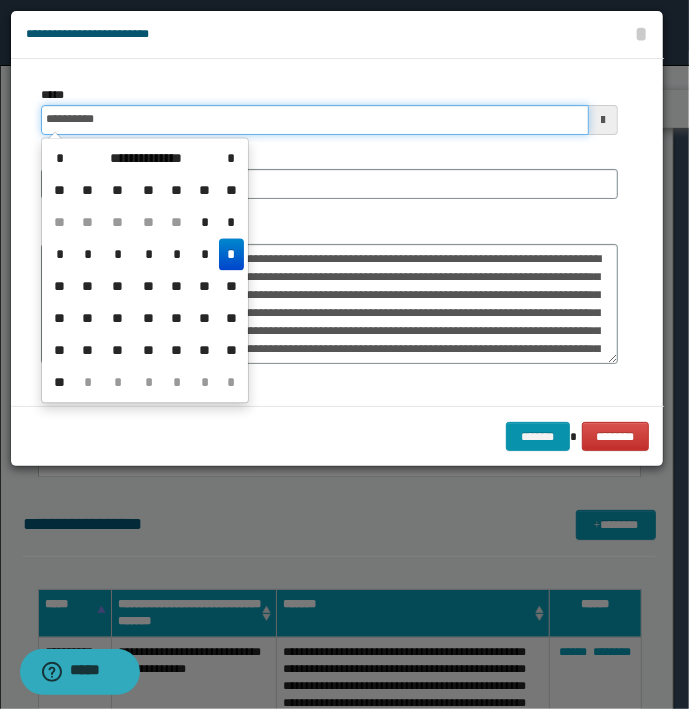 type on "**********" 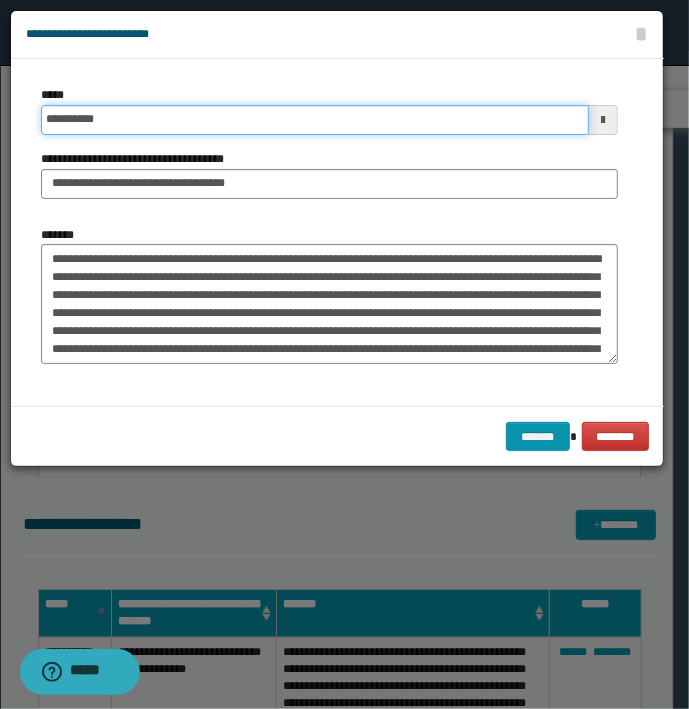 click on "*******" at bounding box center (538, 437) 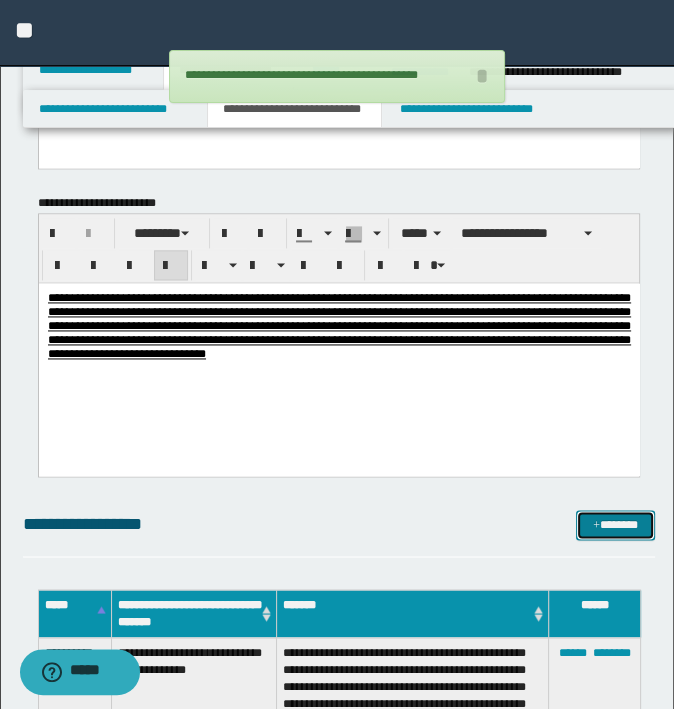 click on "*******" at bounding box center [615, 525] 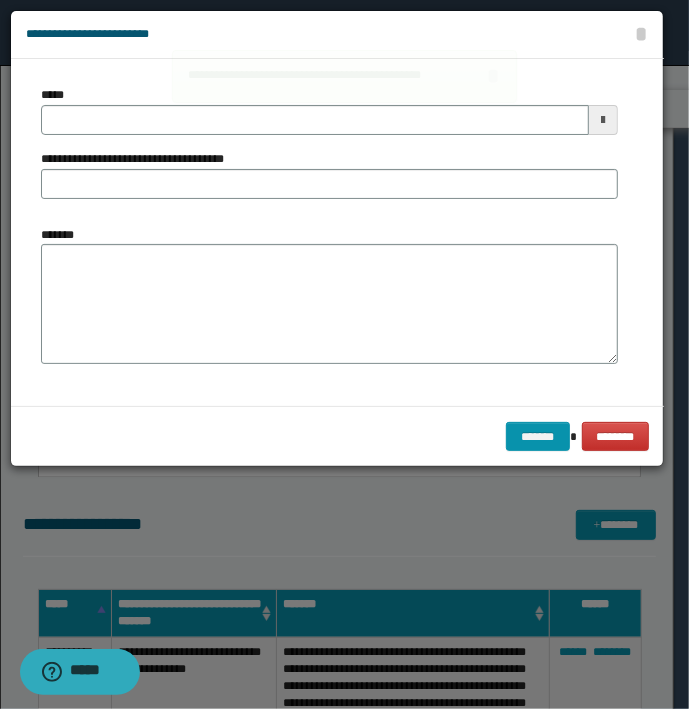 type 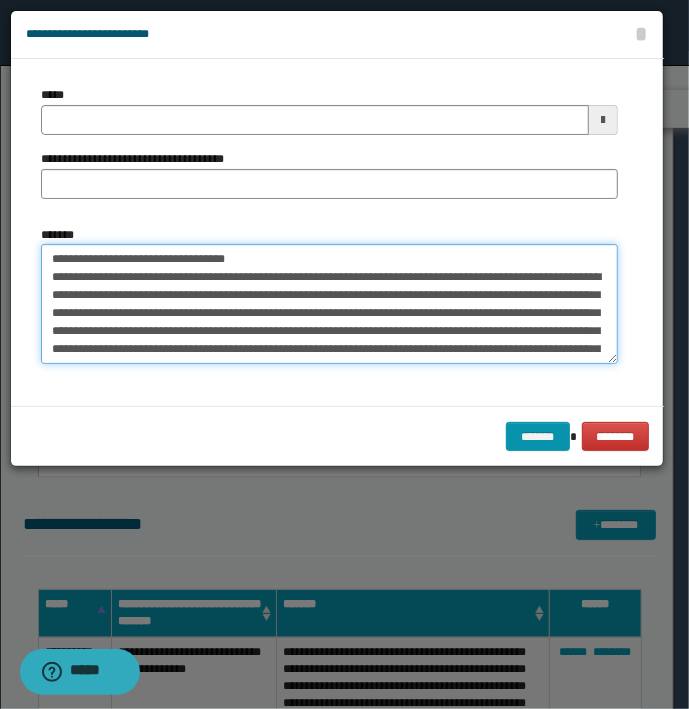 click on "**********" at bounding box center (329, 304) 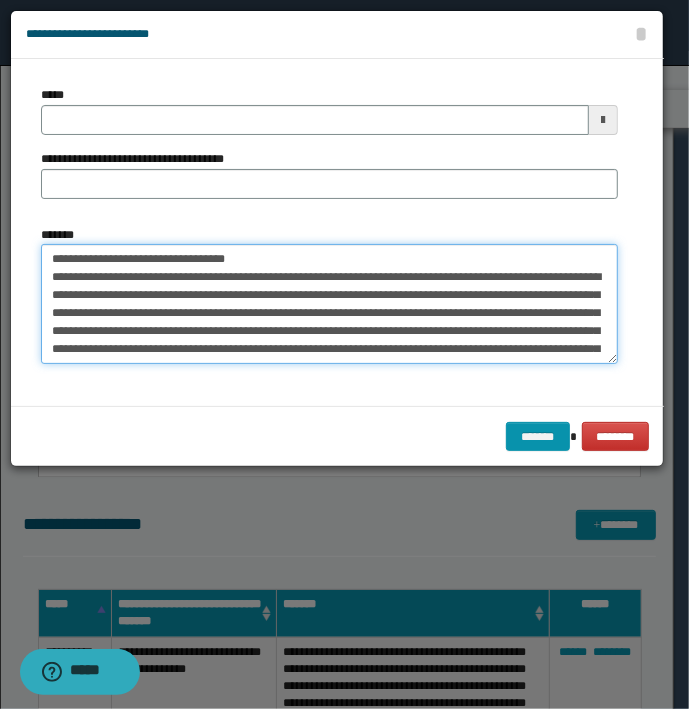 click on "**********" at bounding box center (344, -1246) 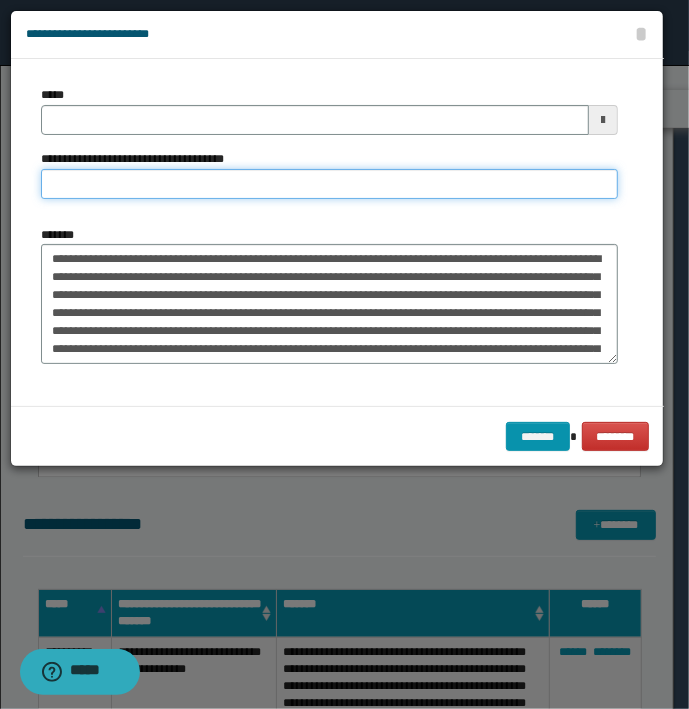 type on "**********" 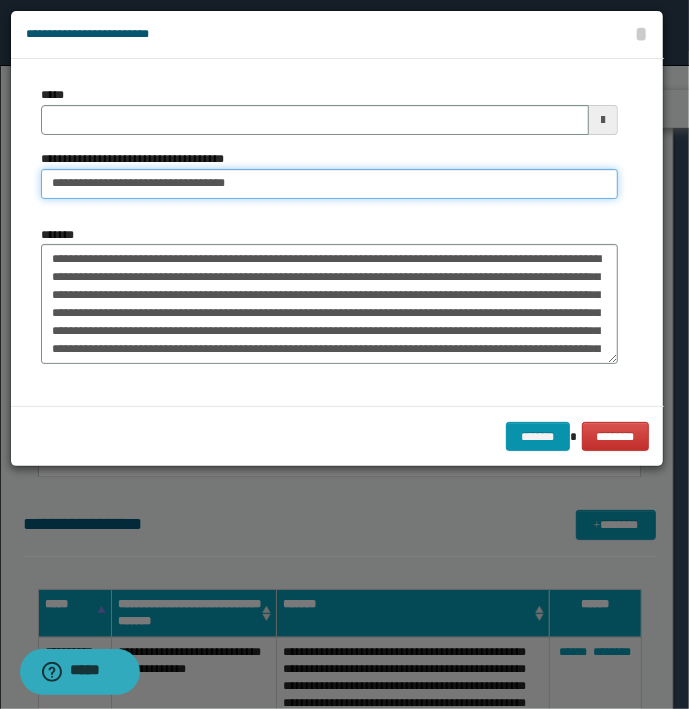 type 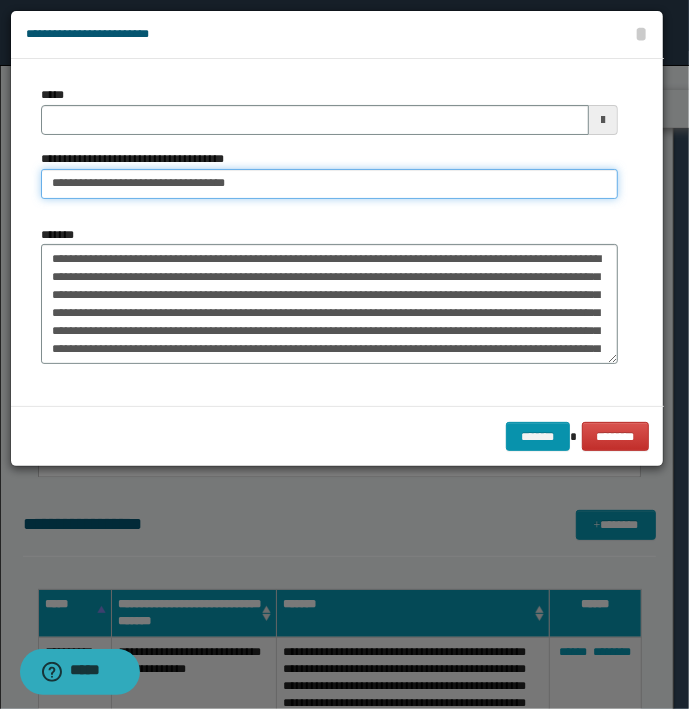 type on "**********" 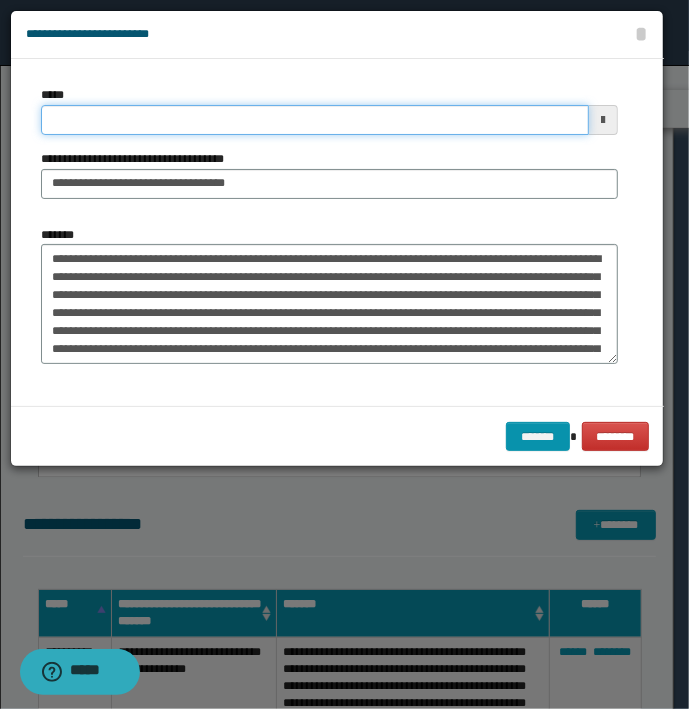 click on "*****" at bounding box center (315, 120) 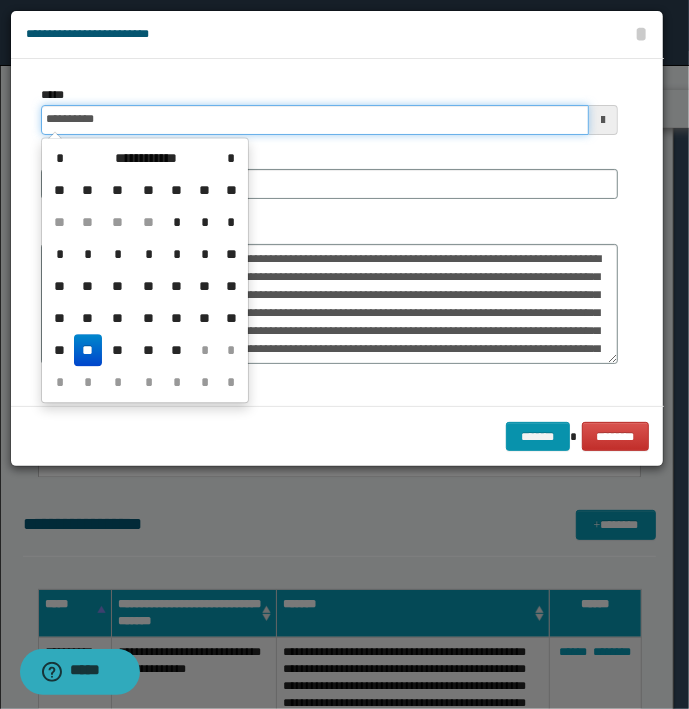 type on "**********" 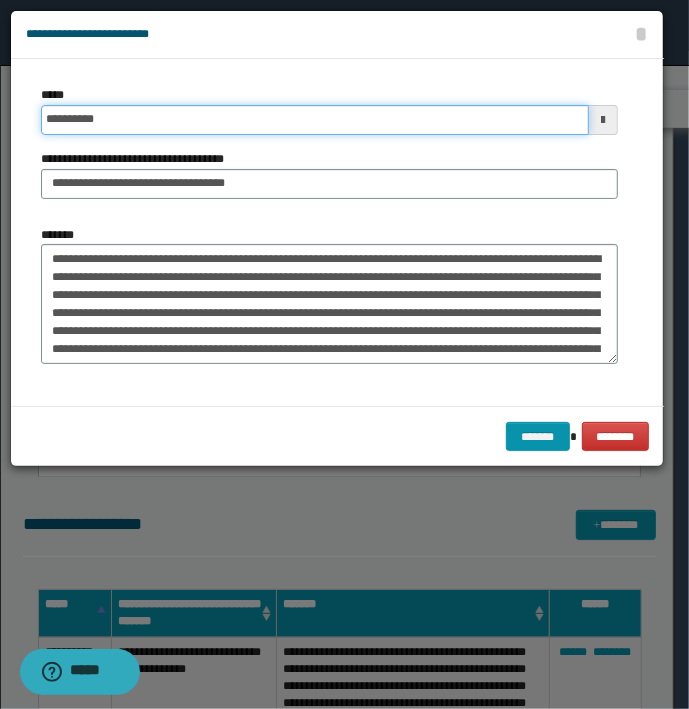 click on "*******" at bounding box center [538, 437] 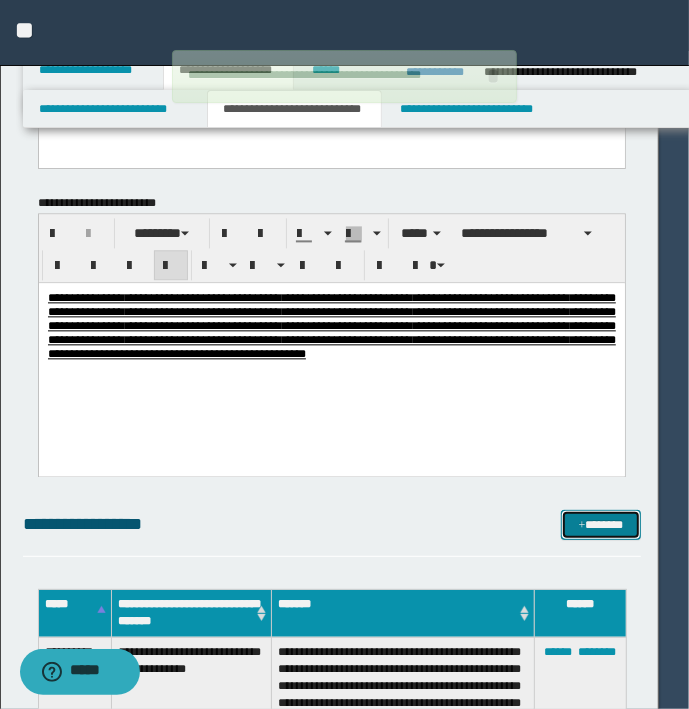 type 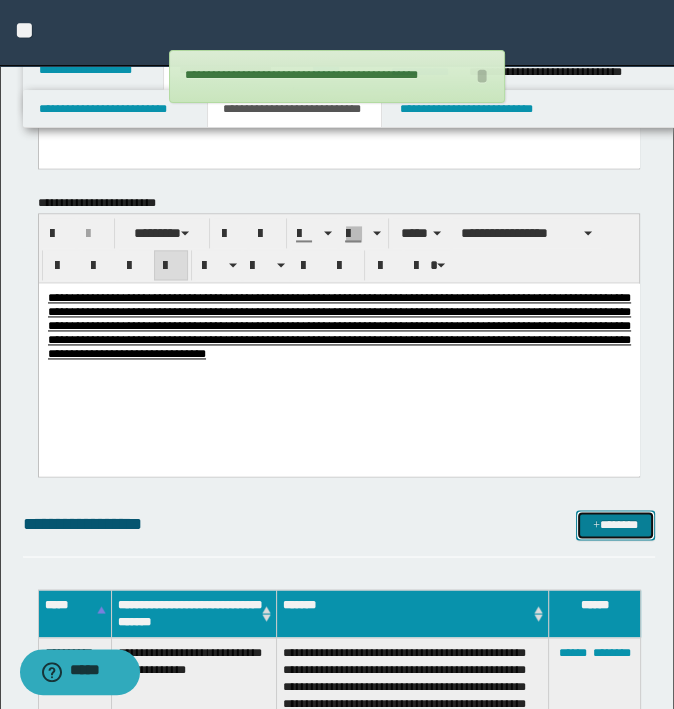 click on "*******" at bounding box center [615, 525] 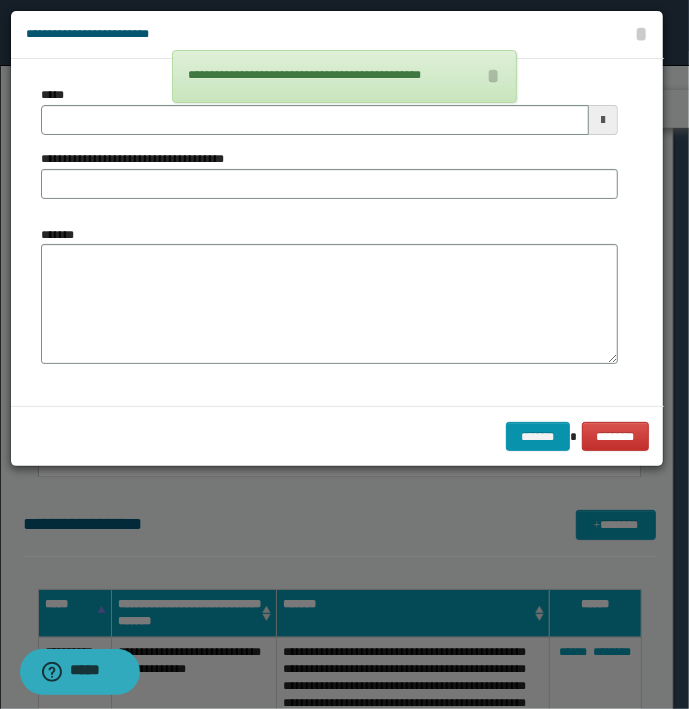 type 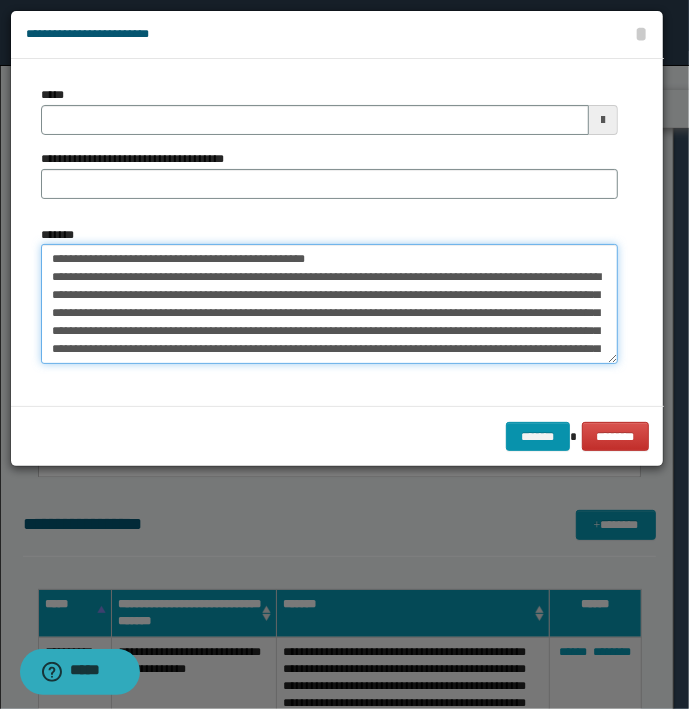 click on "**********" at bounding box center (329, 304) 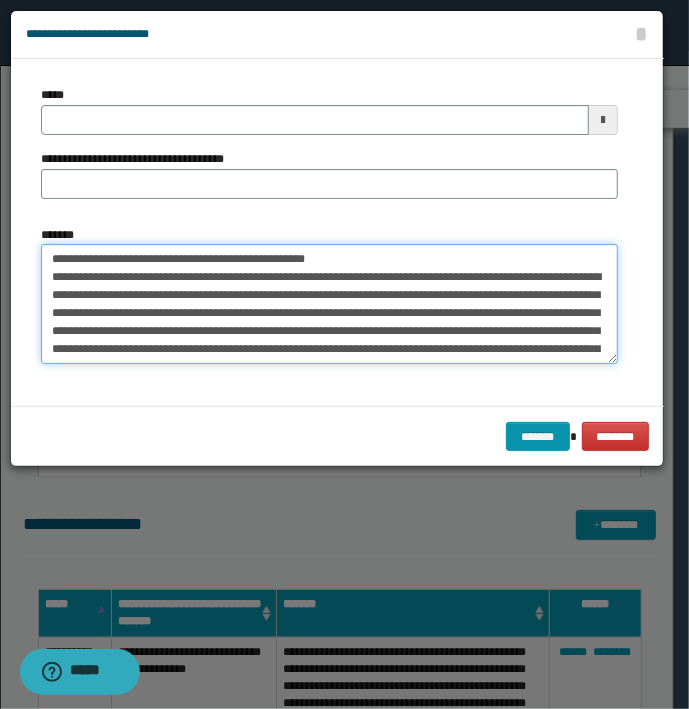 click on "**********" at bounding box center (344, -1246) 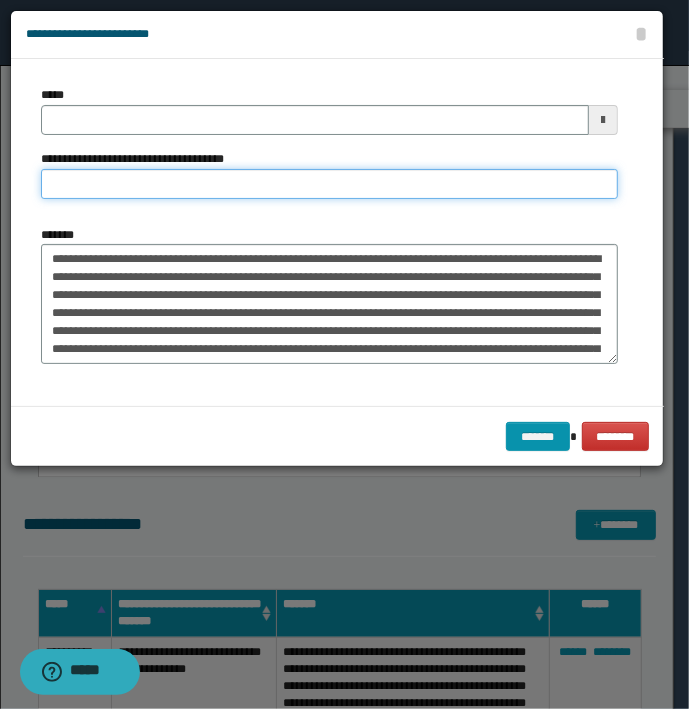 type on "**********" 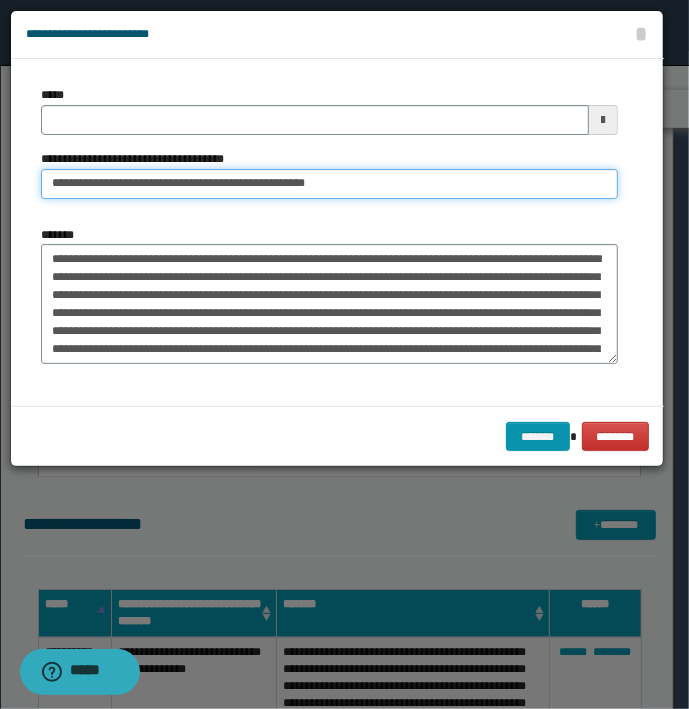 type 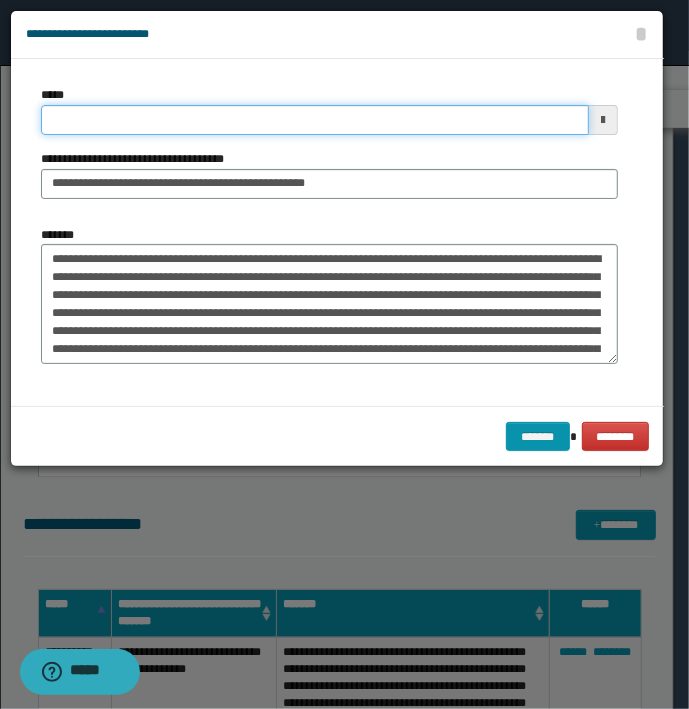 click on "*****" at bounding box center (315, 120) 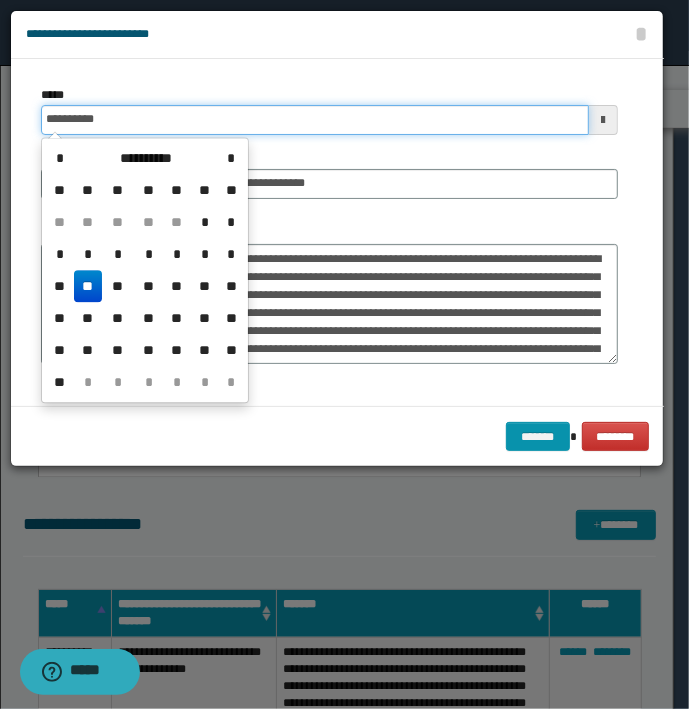 type on "**********" 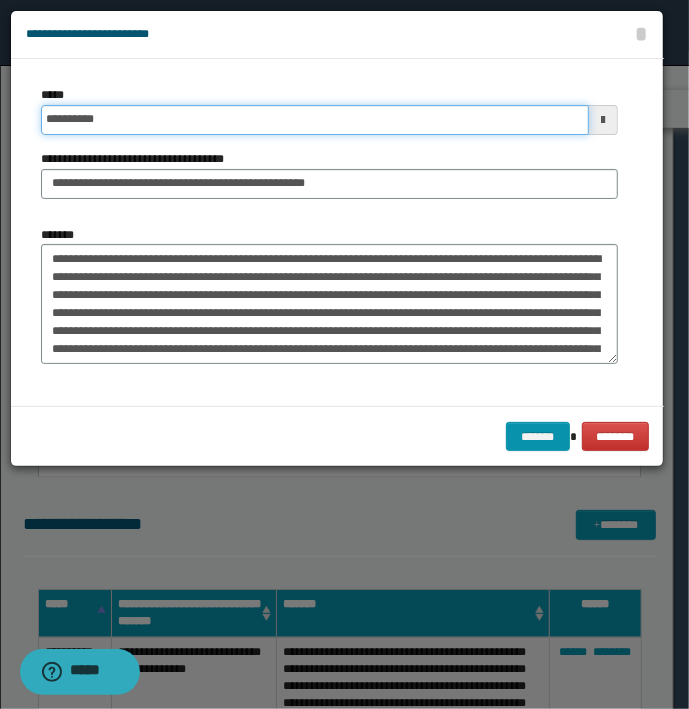 click on "*******" at bounding box center (538, 437) 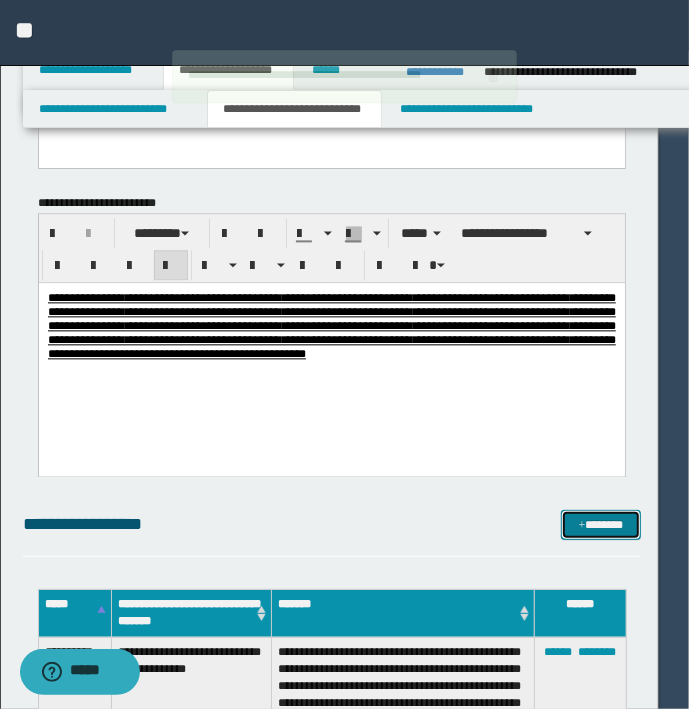 type 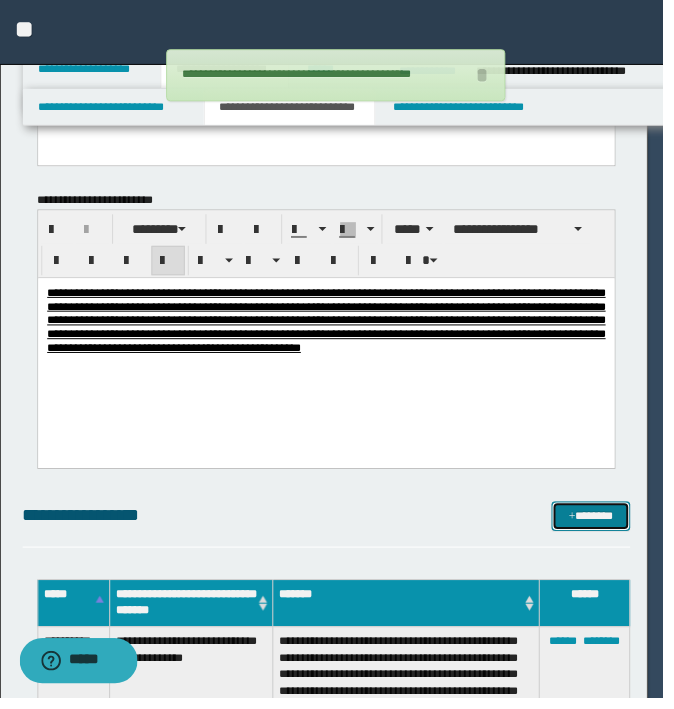 click on "*******" at bounding box center [600, 525] 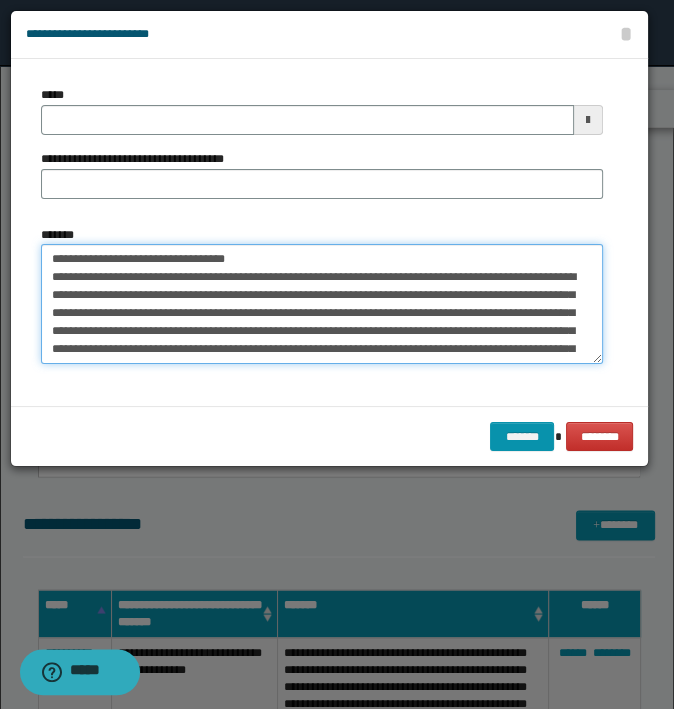 click on "*******" at bounding box center [322, 304] 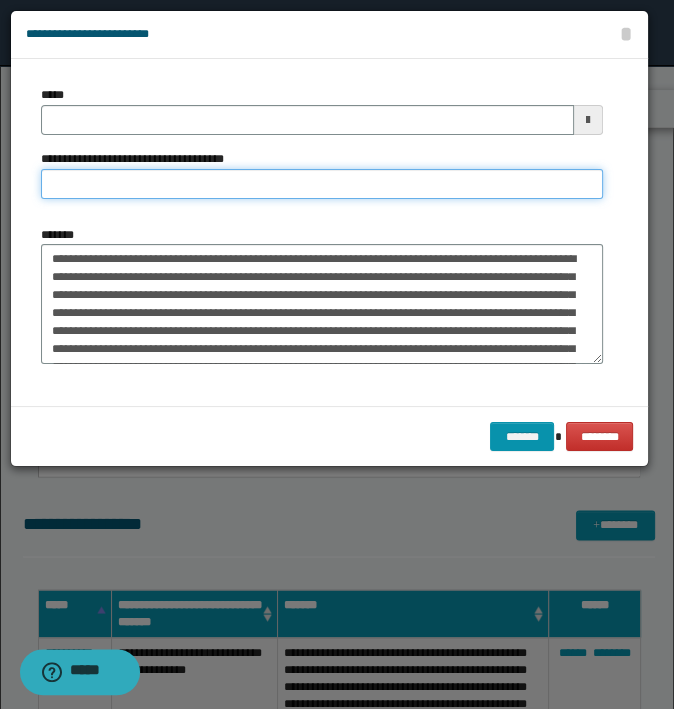 type on "**********" 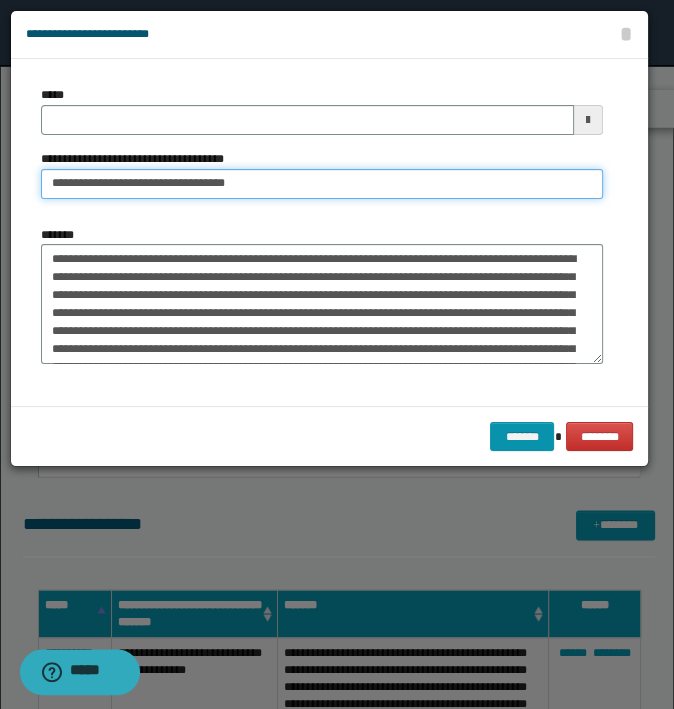 type 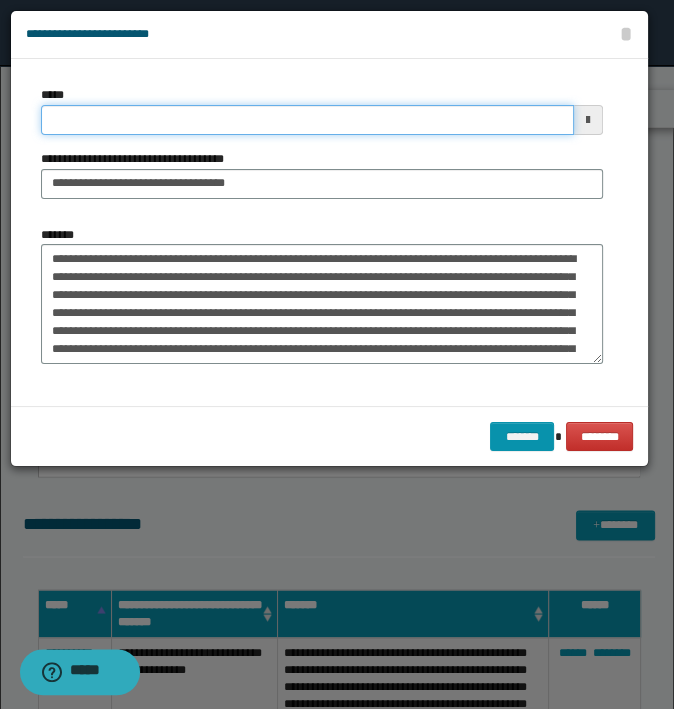 click on "*****" at bounding box center [307, 120] 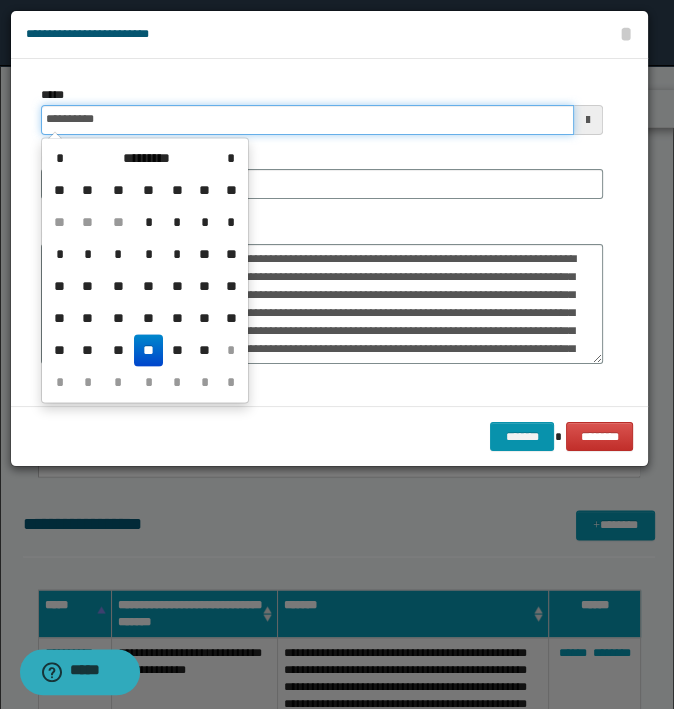 type on "**********" 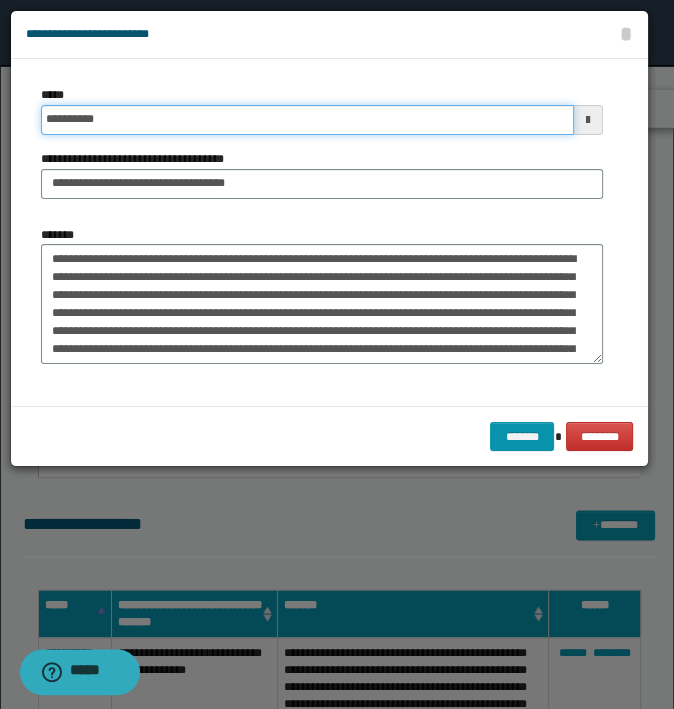 click on "*******" at bounding box center (522, 437) 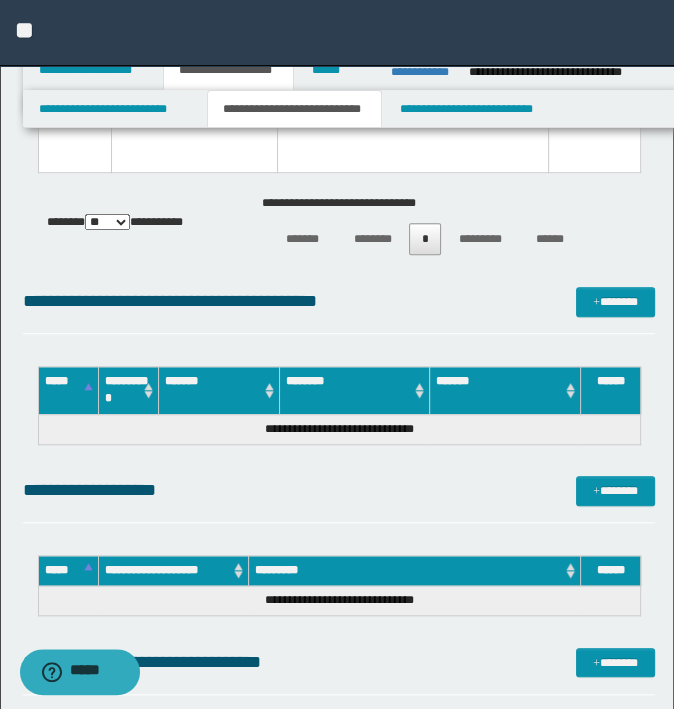 scroll, scrollTop: 5400, scrollLeft: 0, axis: vertical 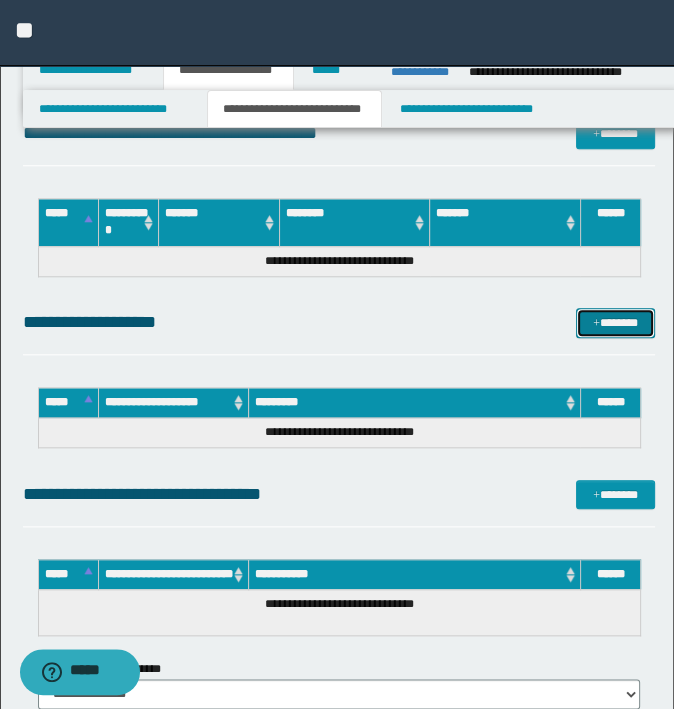 drag, startPoint x: 611, startPoint y: 315, endPoint x: 673, endPoint y: 314, distance: 62.008064 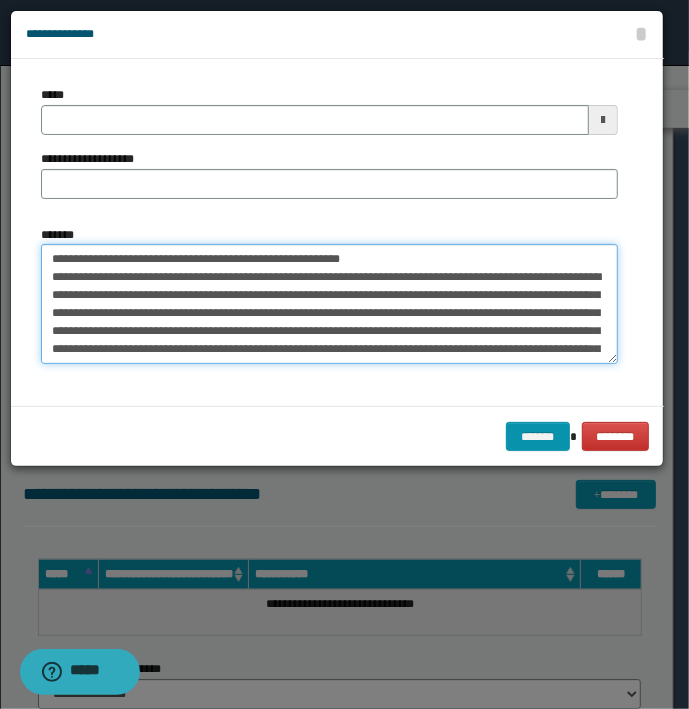 click on "**********" at bounding box center (329, 304) 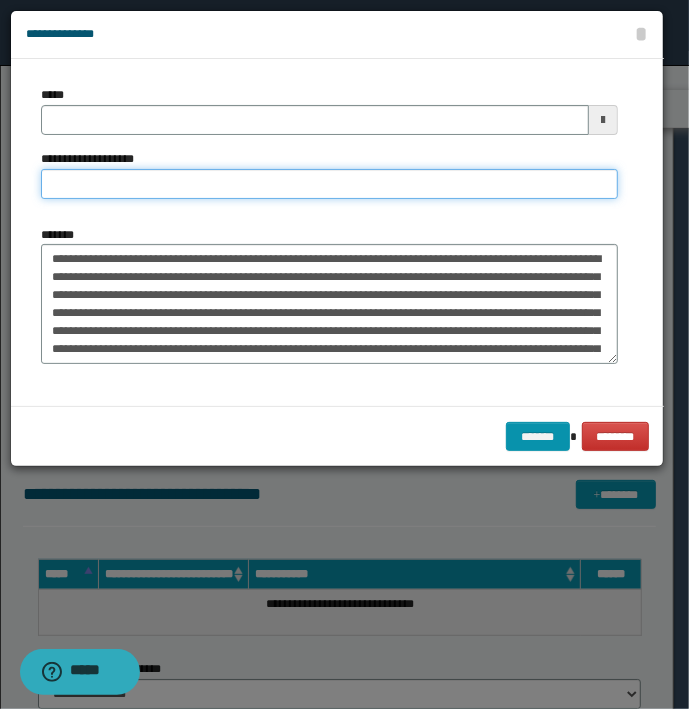 type on "**********" 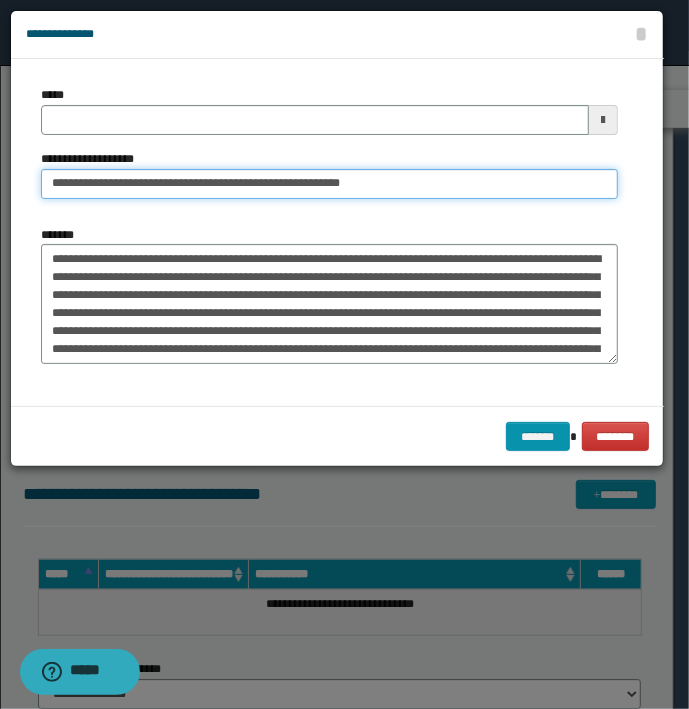 type 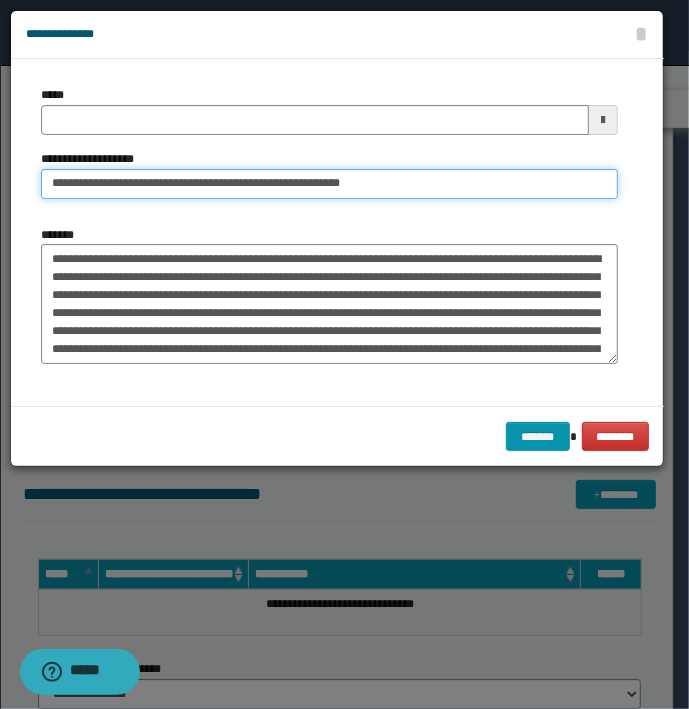 type on "**********" 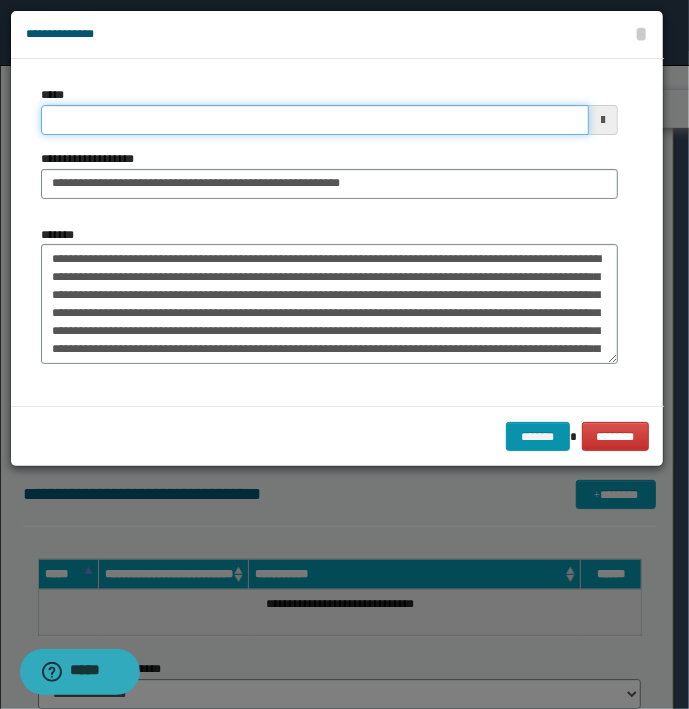 click on "*****" at bounding box center (315, 120) 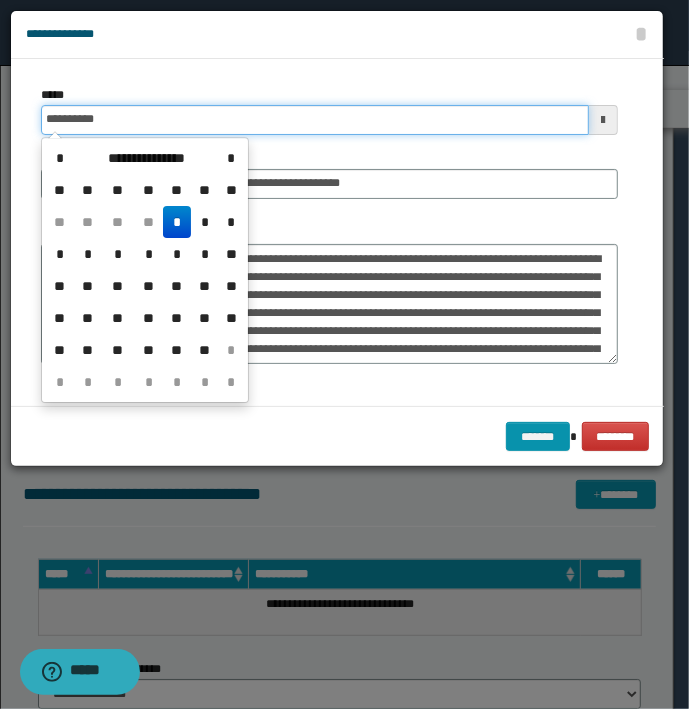type on "**********" 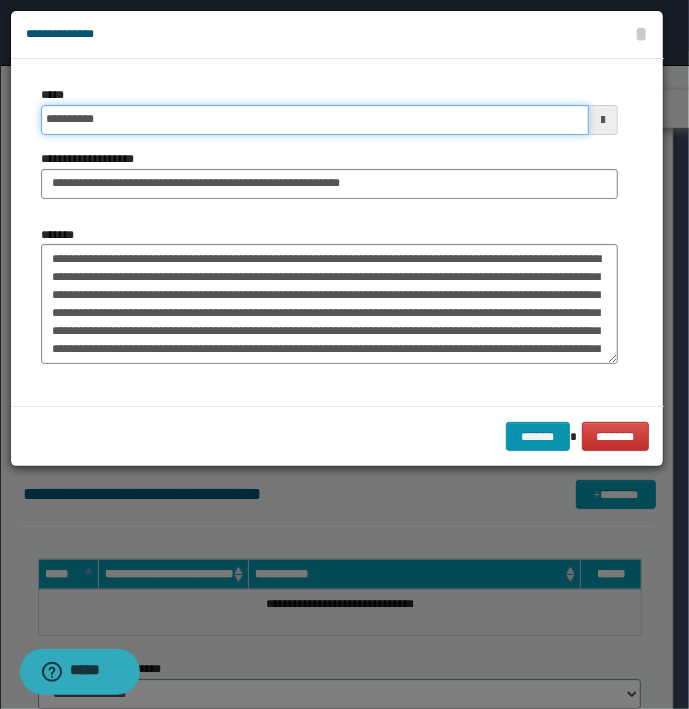 click on "*******" at bounding box center (538, 437) 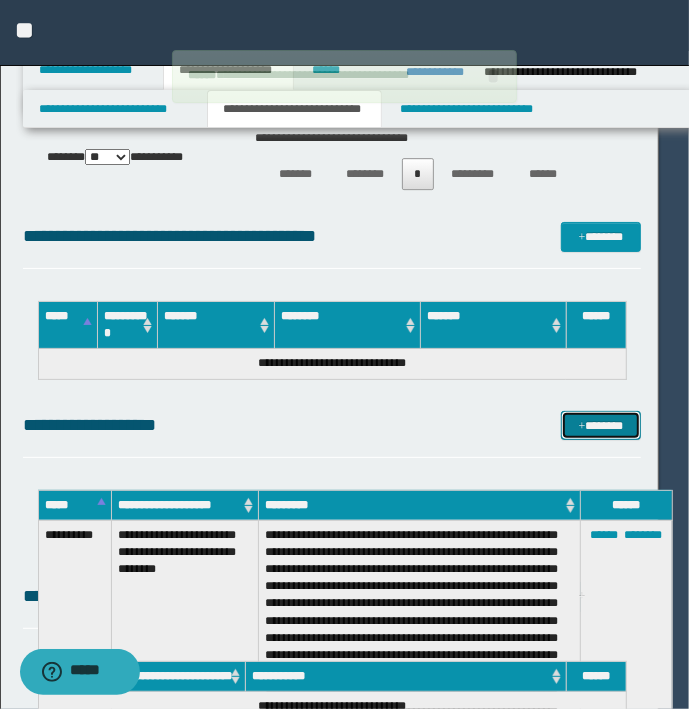 type 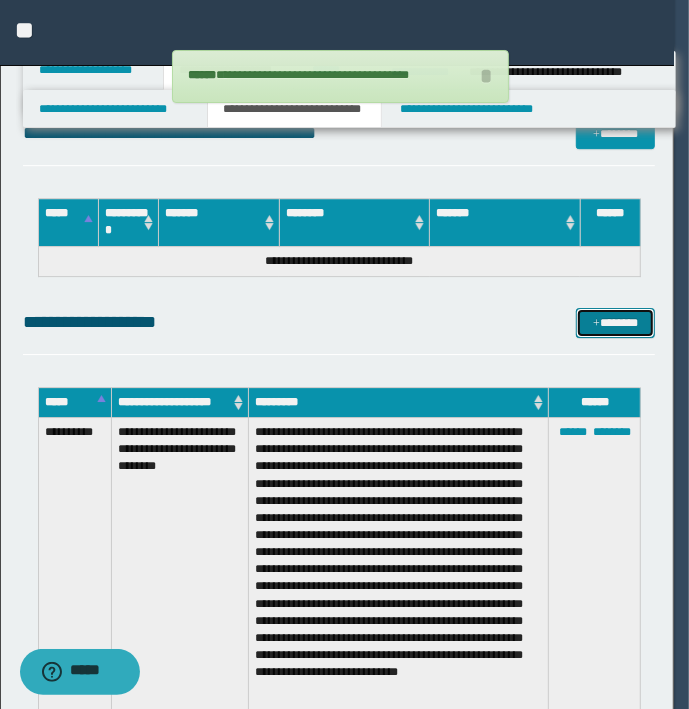 click on "*******" at bounding box center (615, 323) 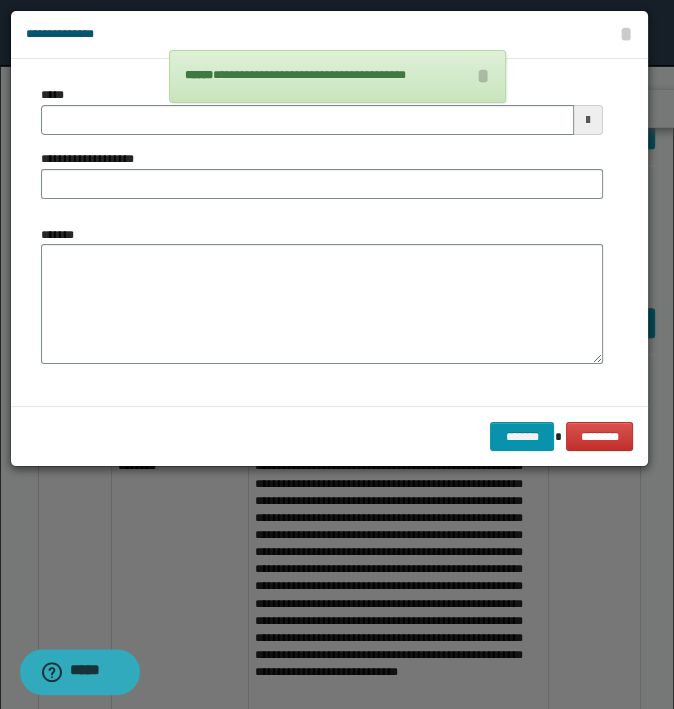 type 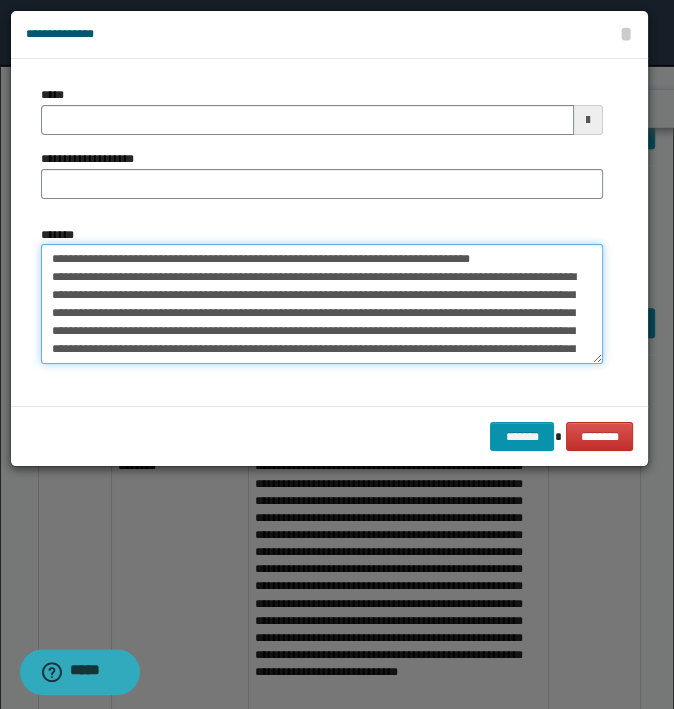 click on "**********" at bounding box center (322, 304) 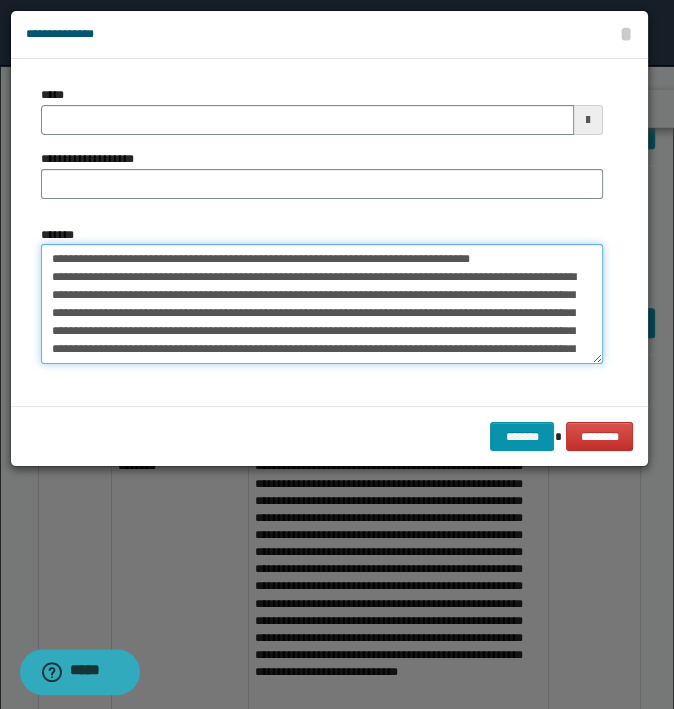 drag, startPoint x: 528, startPoint y: 261, endPoint x: 17, endPoint y: 262, distance: 511.00098 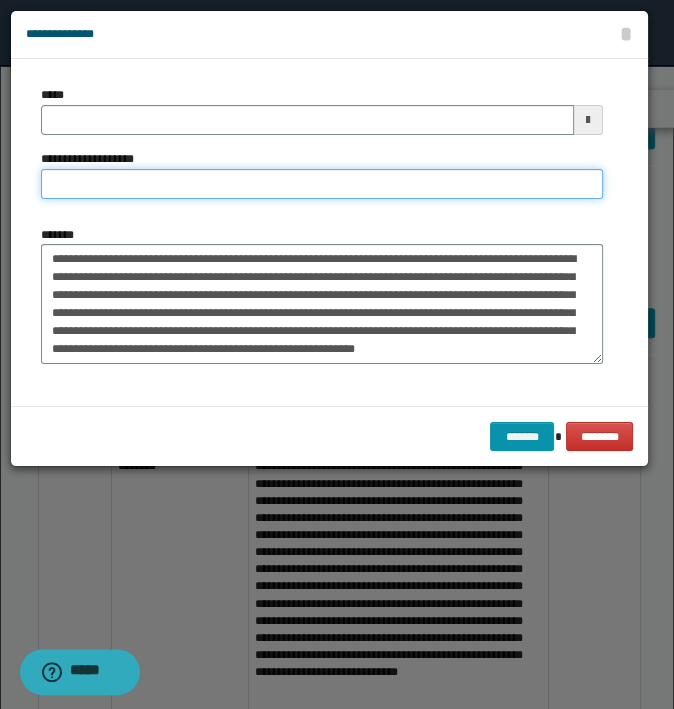 type on "**********" 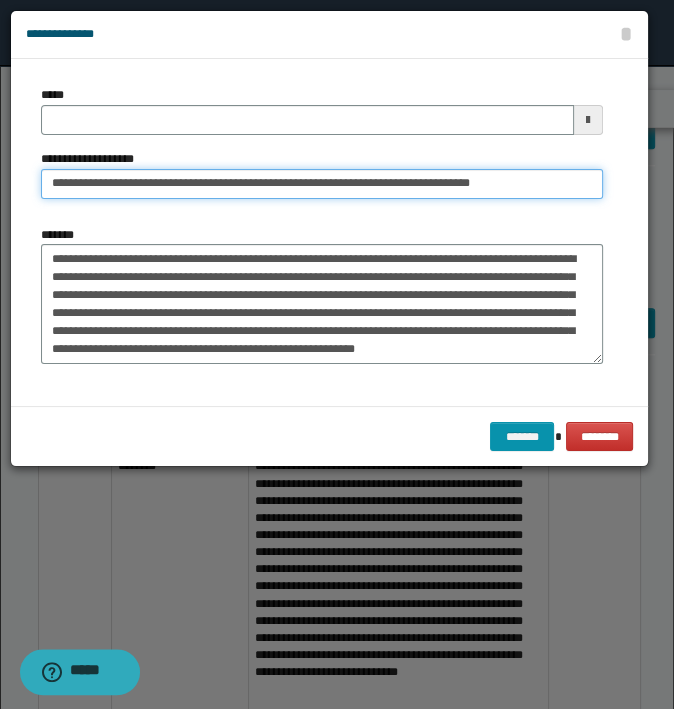 type 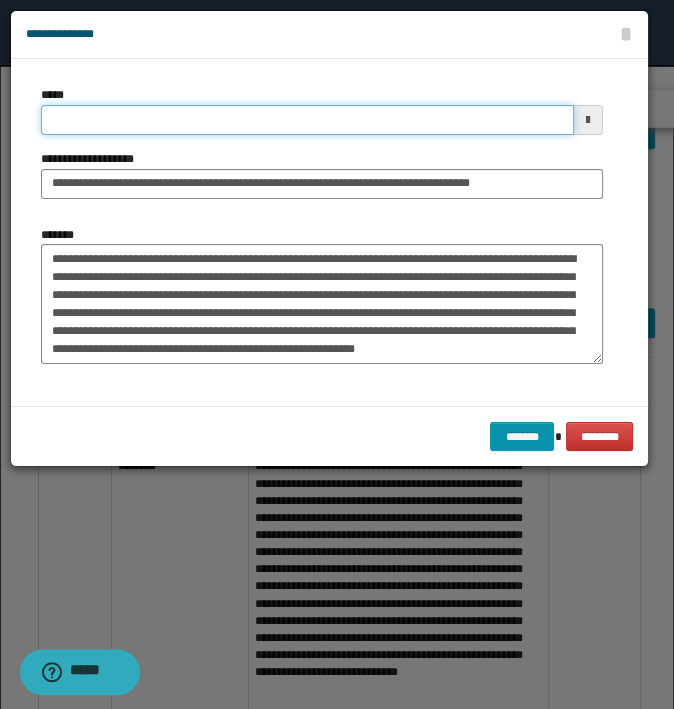 click on "*****" at bounding box center (307, 120) 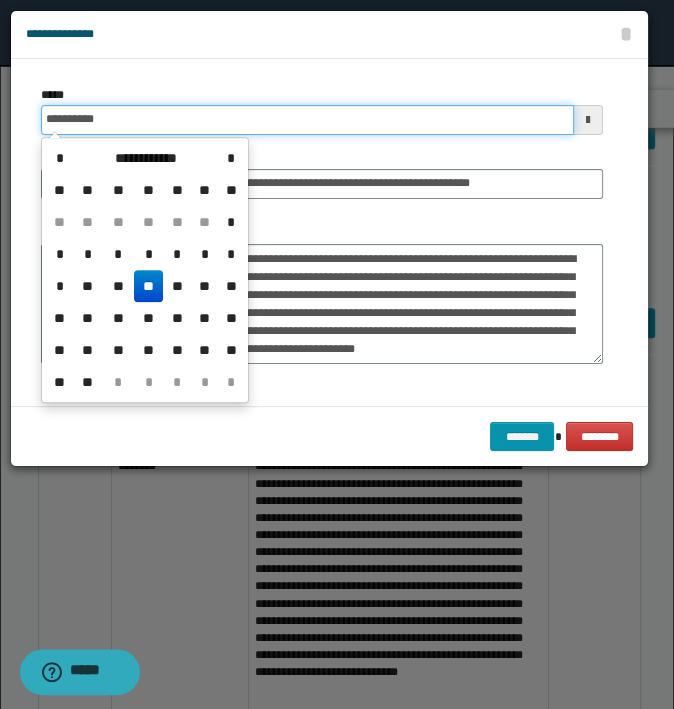 type on "**********" 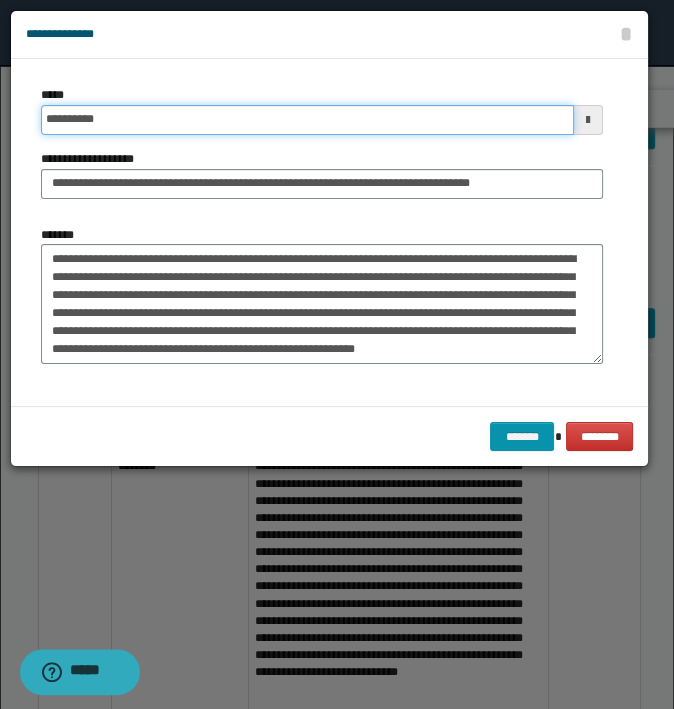 click on "*******" at bounding box center [522, 437] 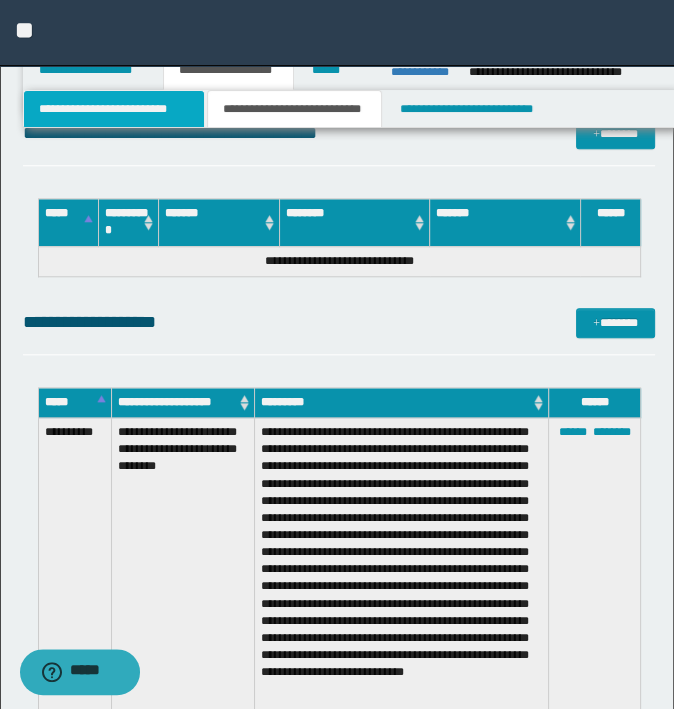 click on "**********" at bounding box center [114, 109] 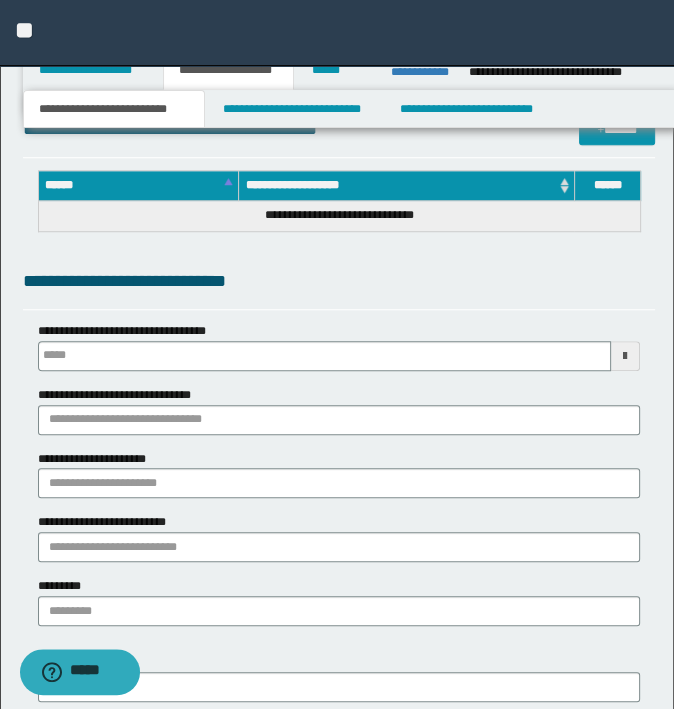 scroll, scrollTop: 825, scrollLeft: 0, axis: vertical 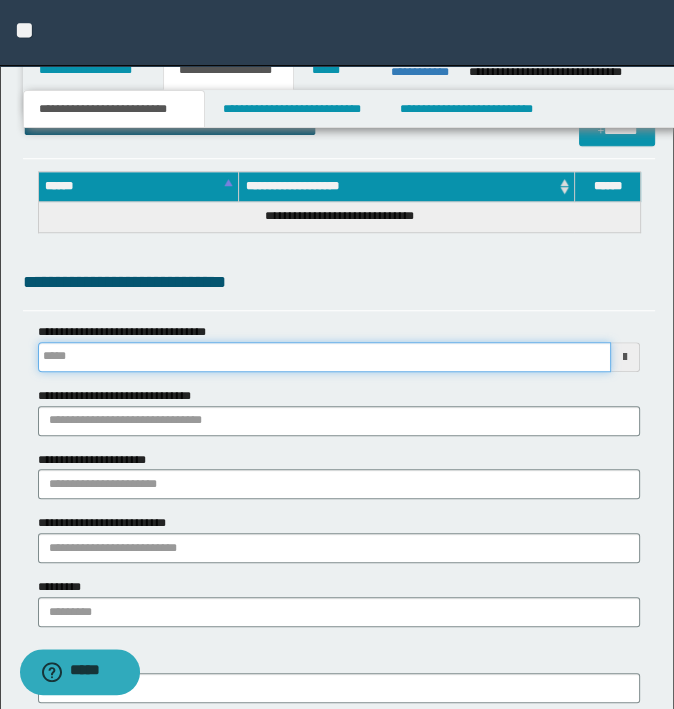 click on "**********" at bounding box center (325, 357) 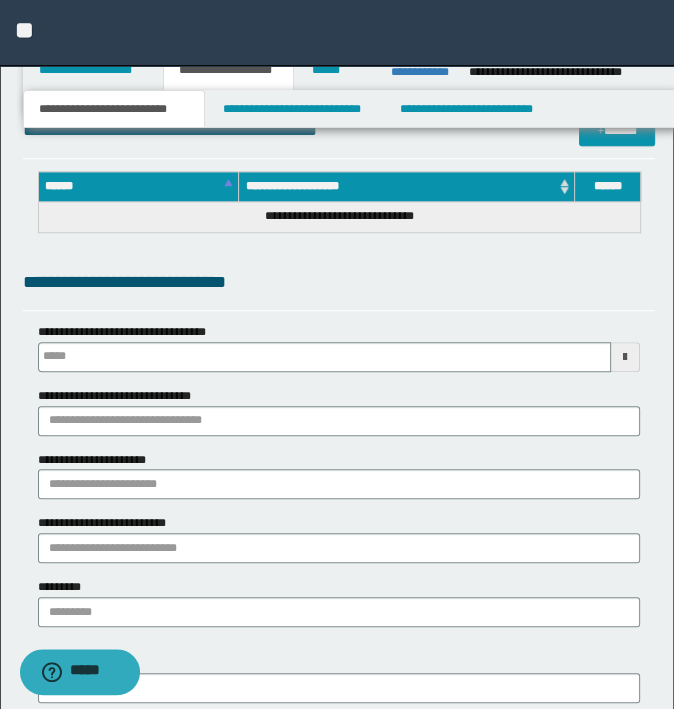 click on "**********" at bounding box center (339, 282) 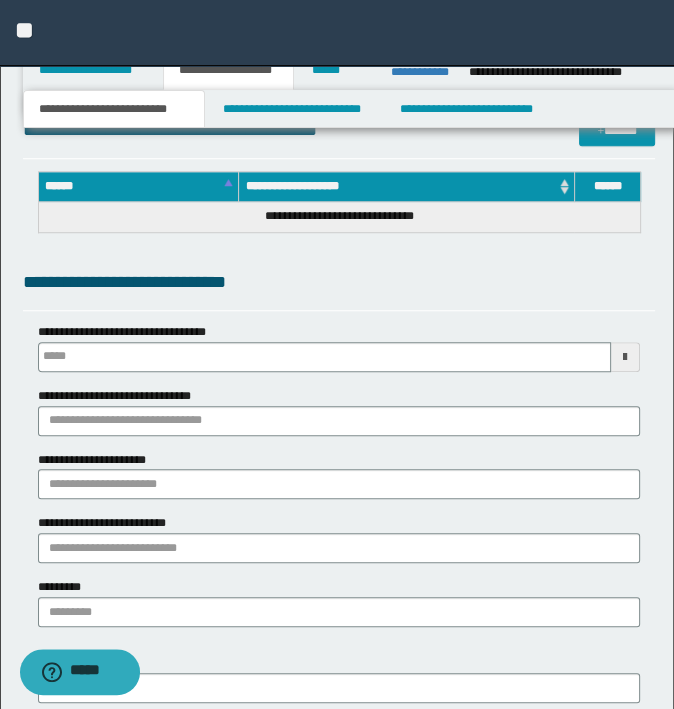 type 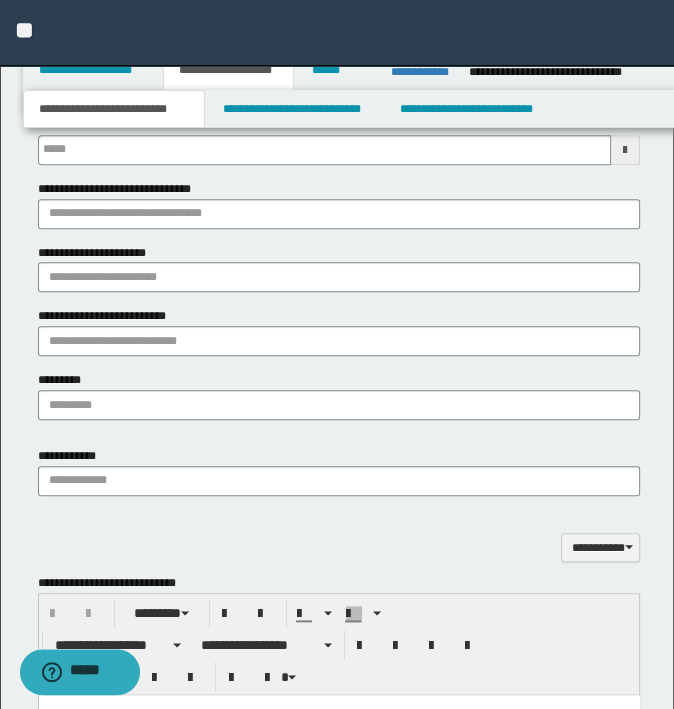 scroll, scrollTop: 925, scrollLeft: 0, axis: vertical 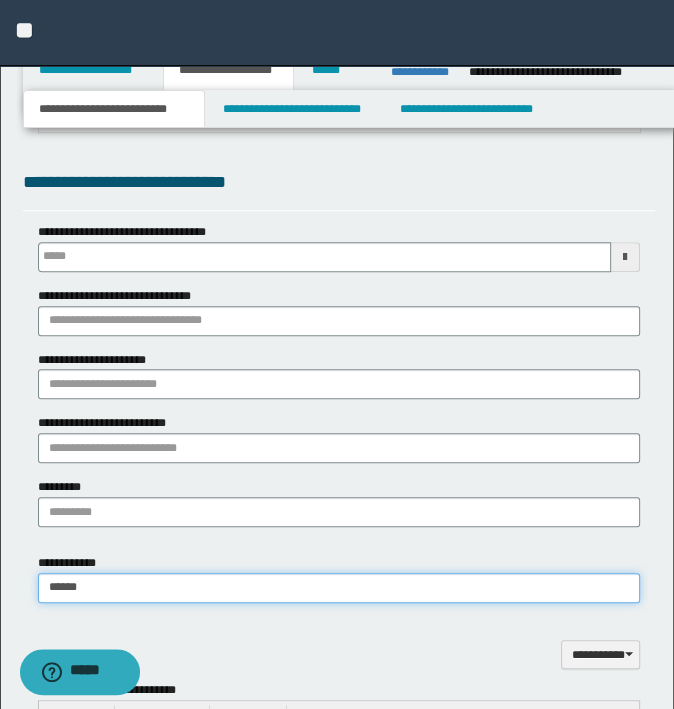 type on "*****" 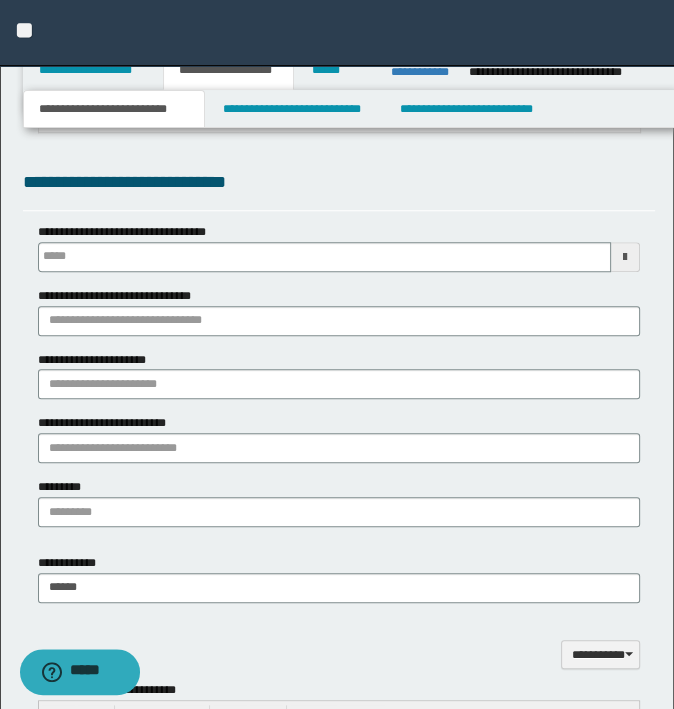 click on "**********" at bounding box center [339, 643] 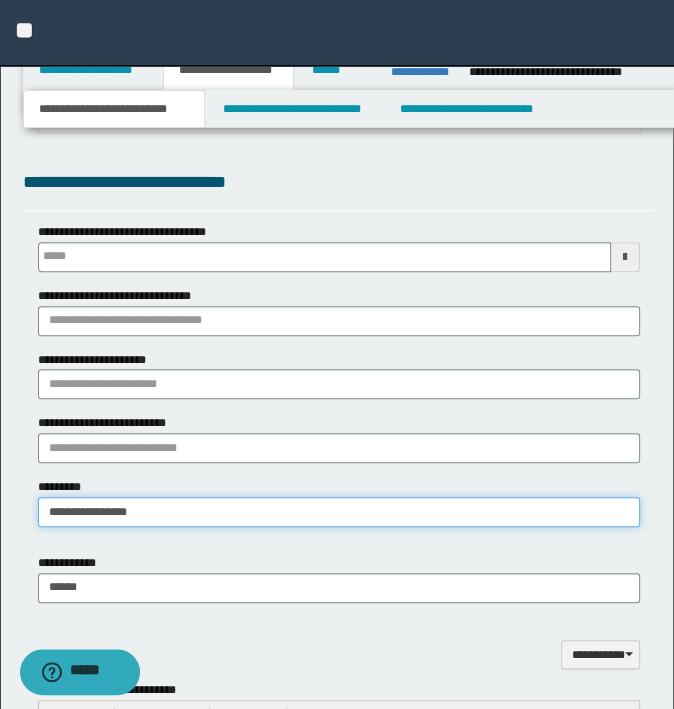 type on "**********" 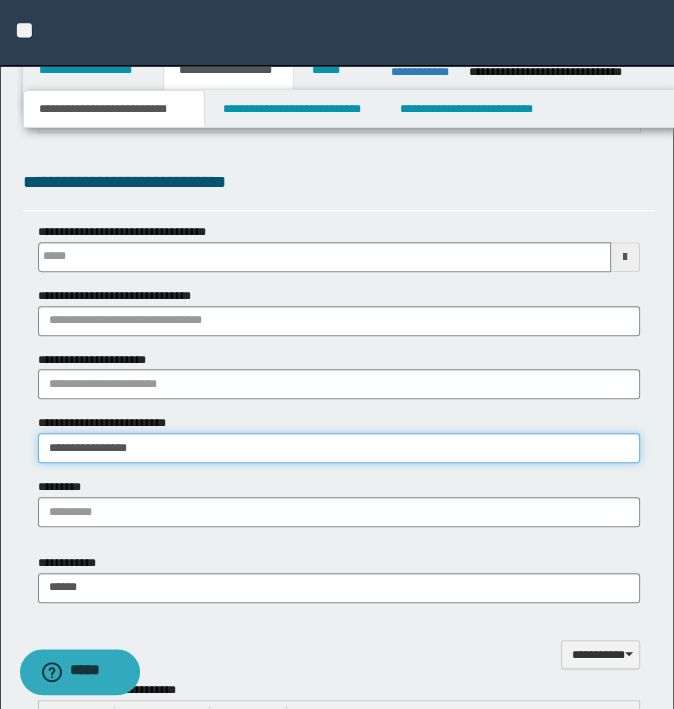 type on "**********" 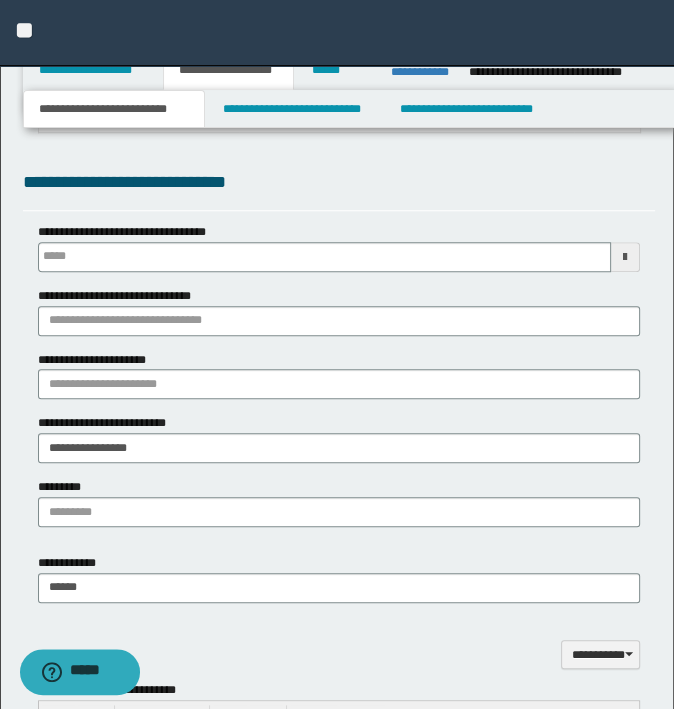 click on "*********" at bounding box center (339, 502) 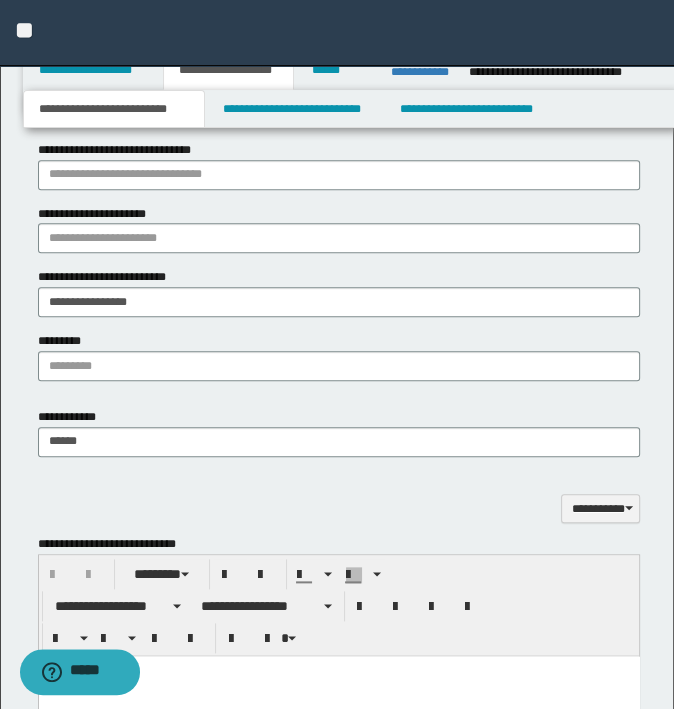 scroll, scrollTop: 1325, scrollLeft: 0, axis: vertical 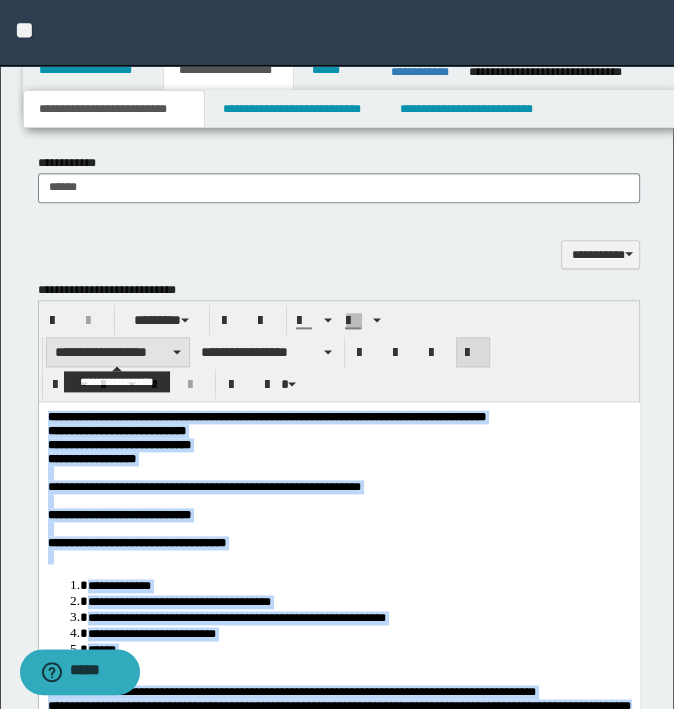 click on "**********" at bounding box center [118, 352] 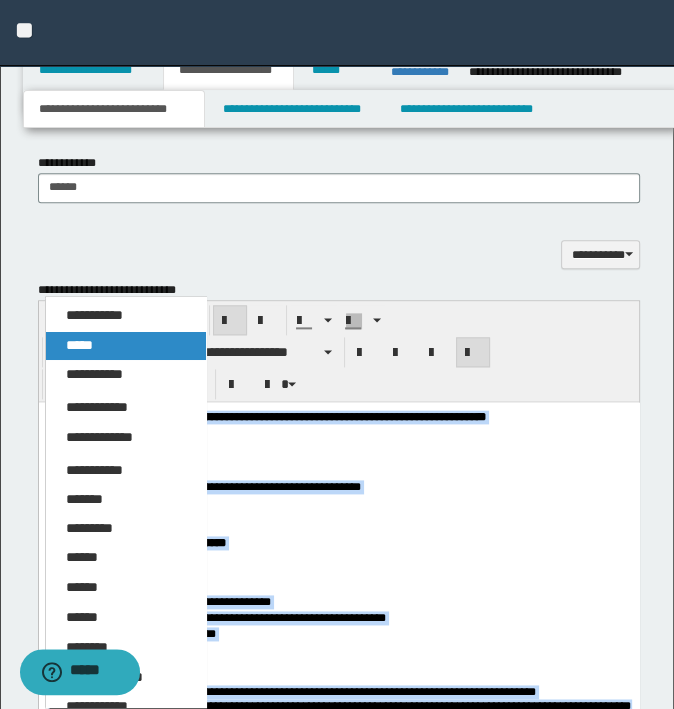 click on "*****" at bounding box center (126, 346) 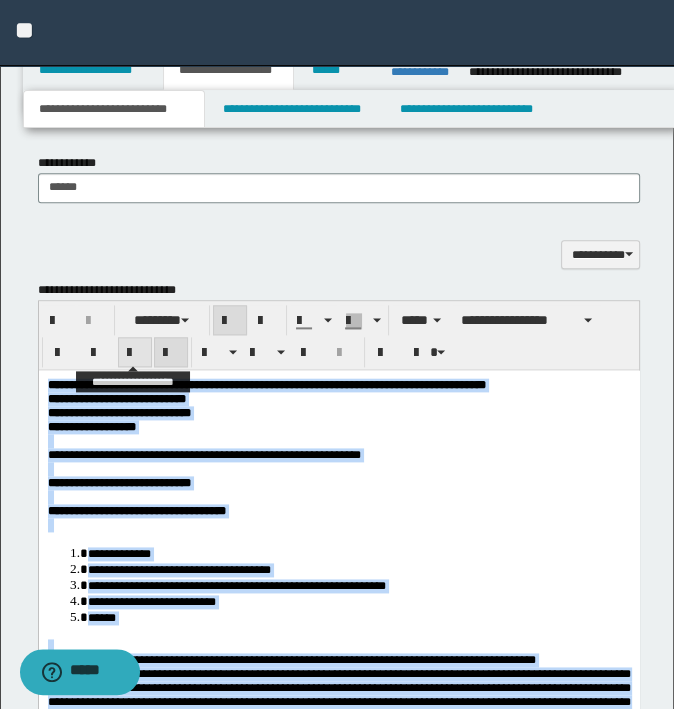 click at bounding box center (135, 353) 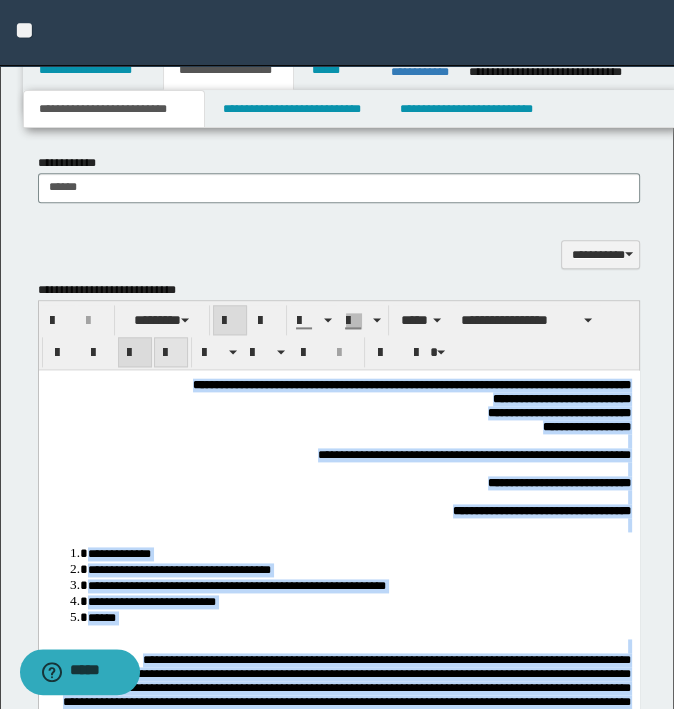 click at bounding box center [171, 353] 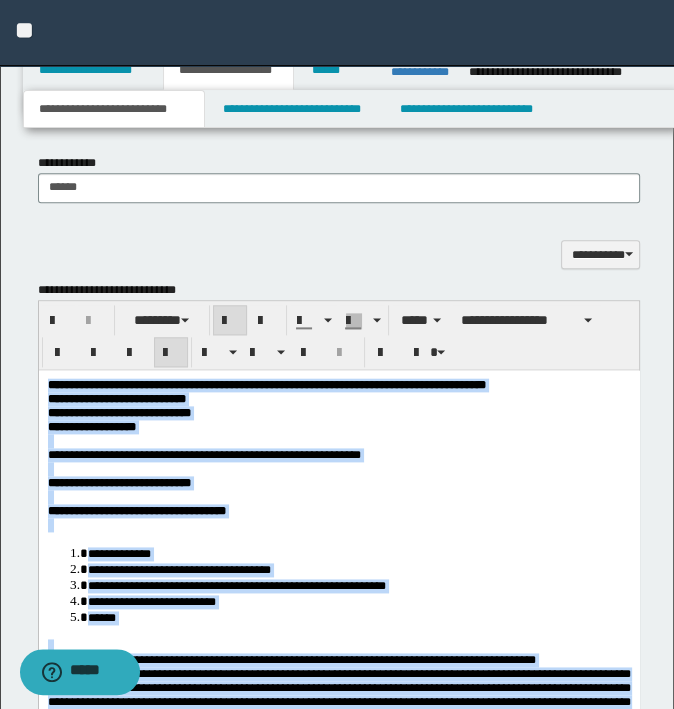 click on "**********" at bounding box center (203, 455) 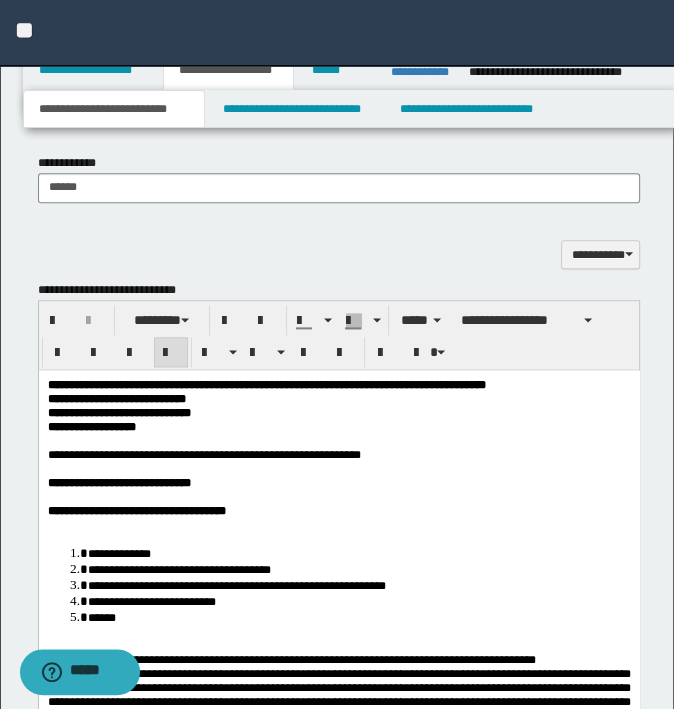 scroll, scrollTop: 1425, scrollLeft: 0, axis: vertical 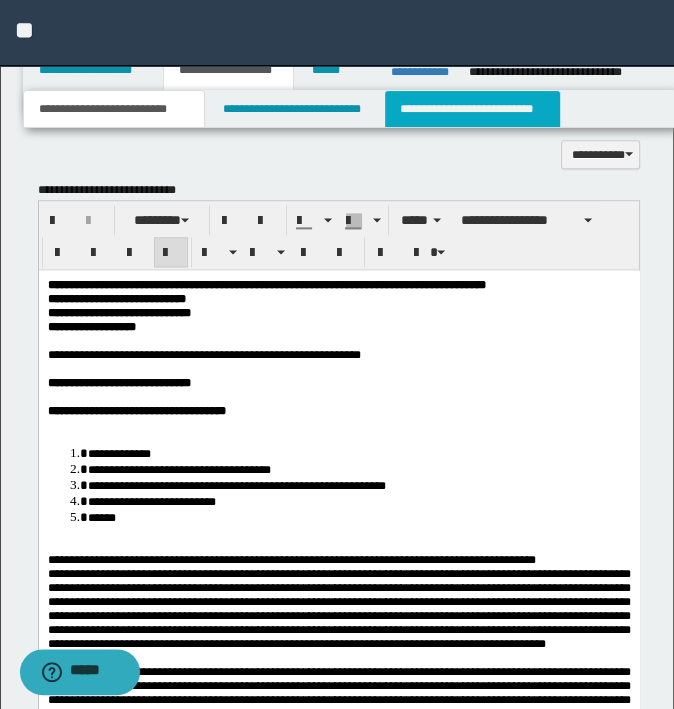 click on "**********" at bounding box center (472, 109) 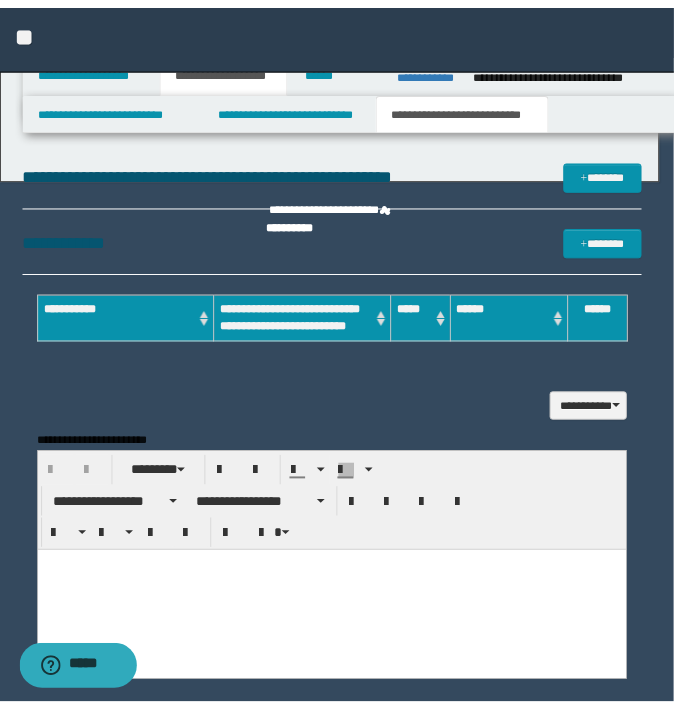 scroll, scrollTop: 0, scrollLeft: 0, axis: both 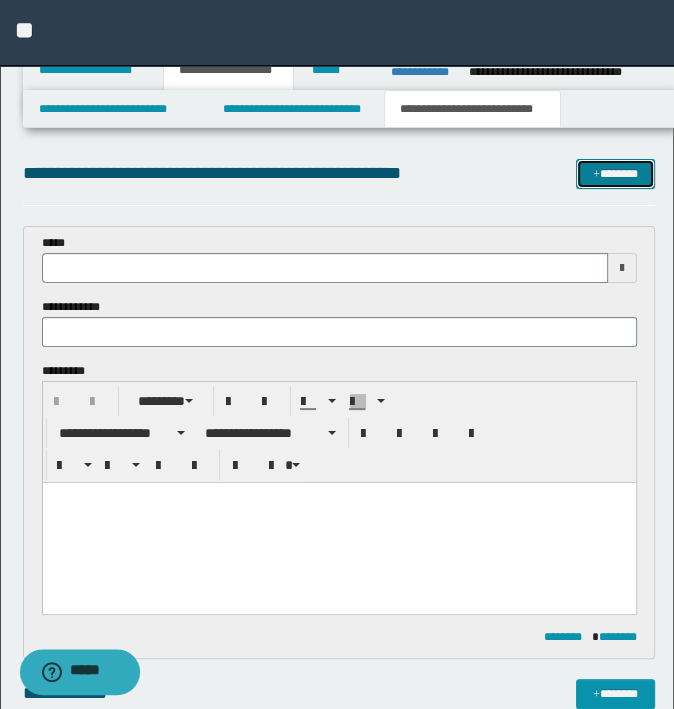 click on "*******" at bounding box center [615, 174] 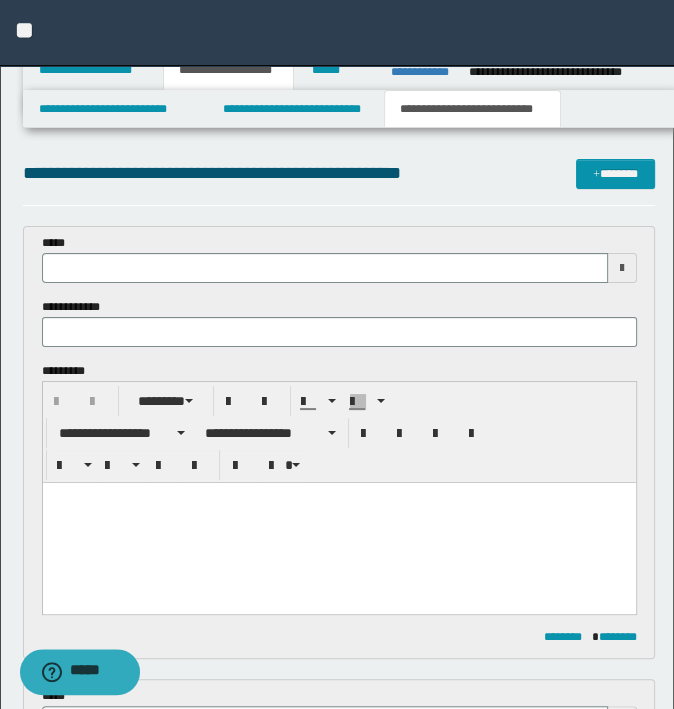 scroll, scrollTop: 0, scrollLeft: 0, axis: both 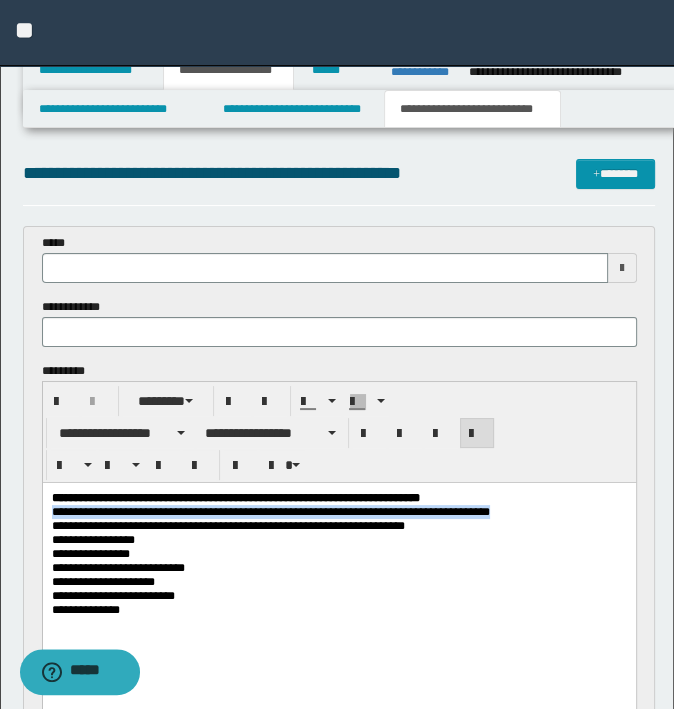 drag, startPoint x: 160, startPoint y: 516, endPoint x: -5, endPoint y: 513, distance: 165.02727 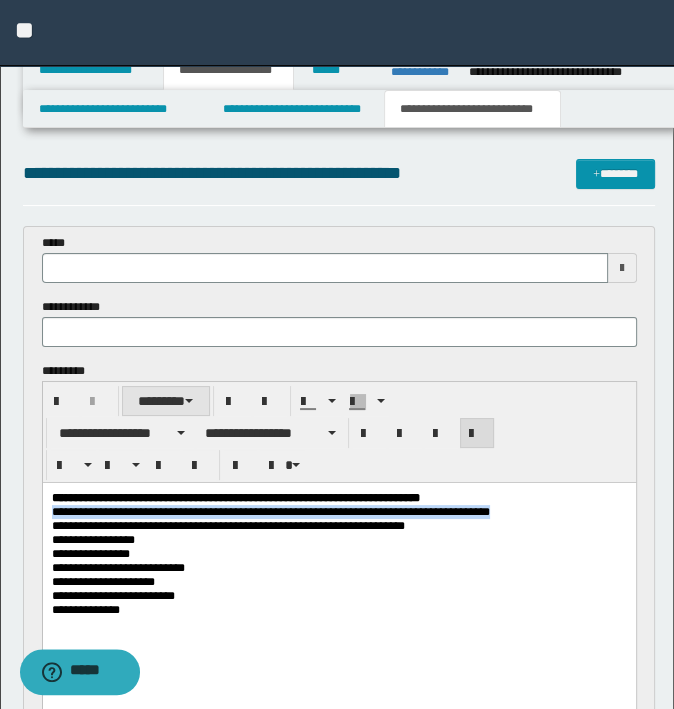 type 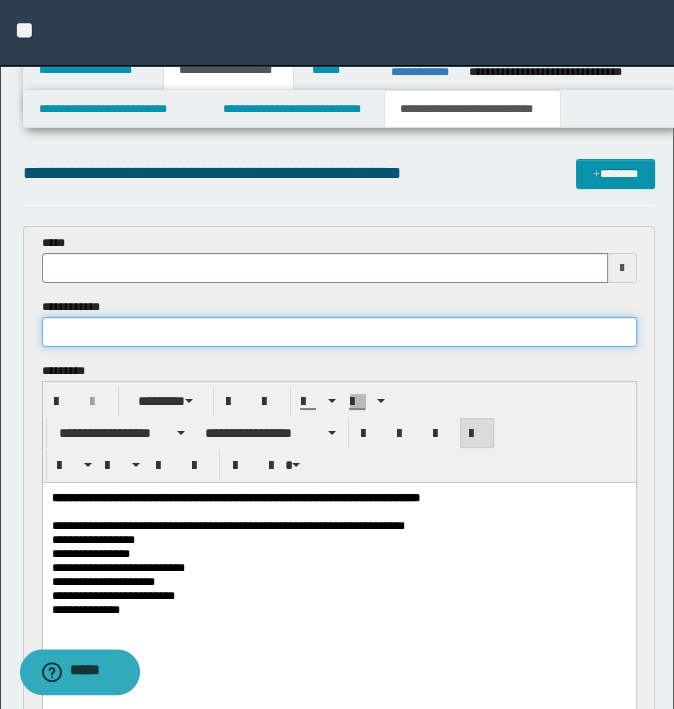 click at bounding box center [339, 332] 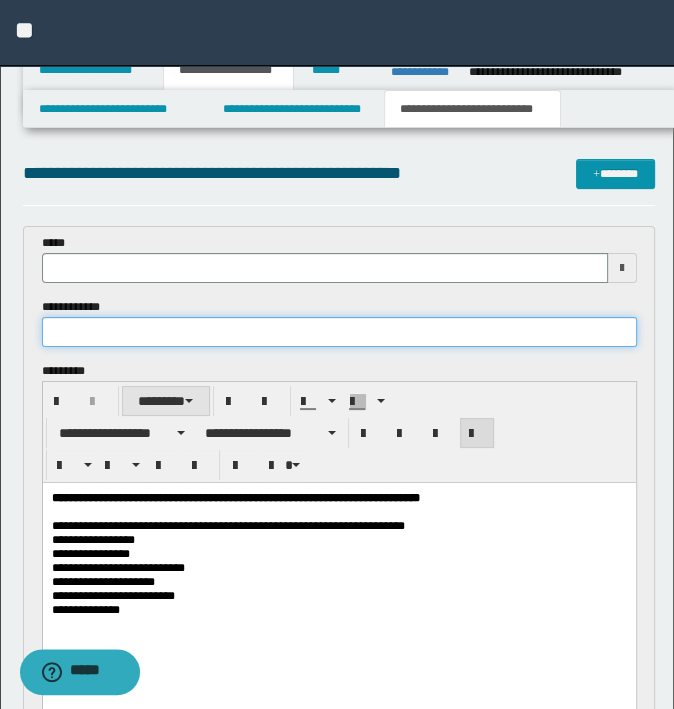paste on "**********" 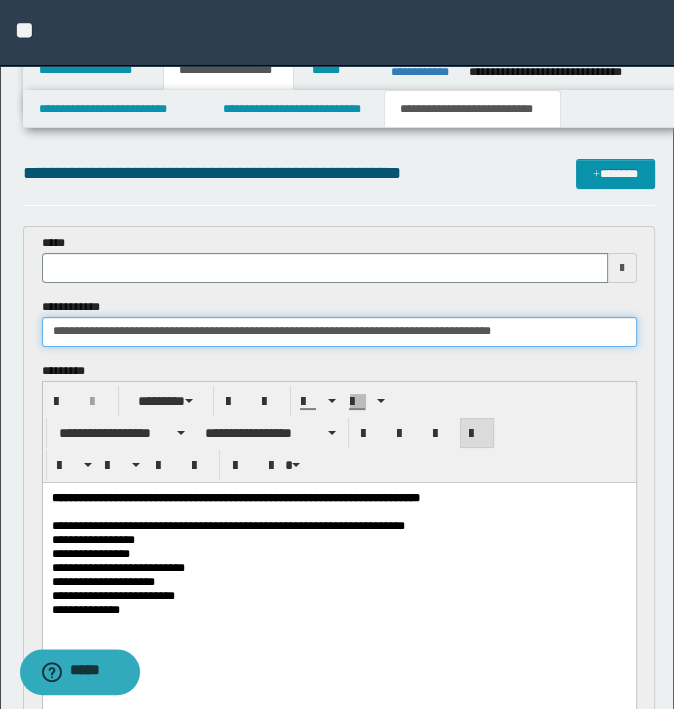 type on "**********" 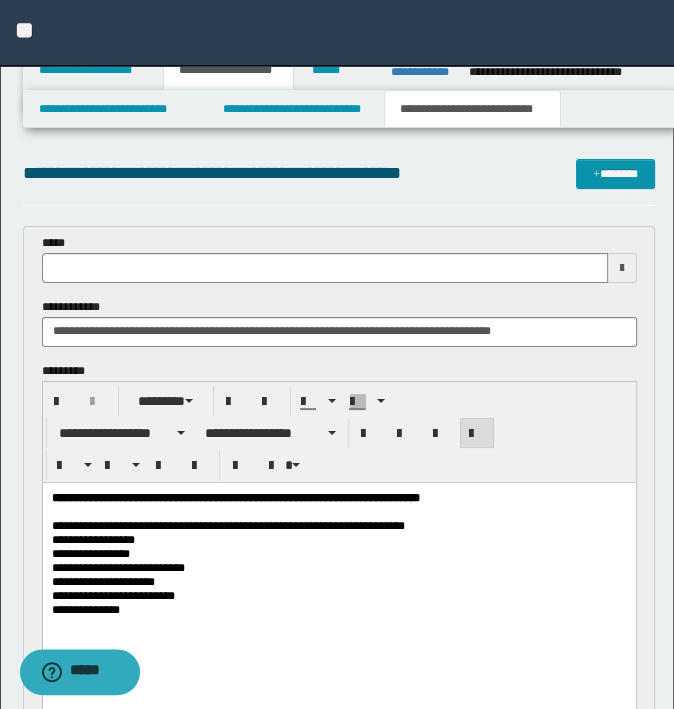 click at bounding box center (338, 511) 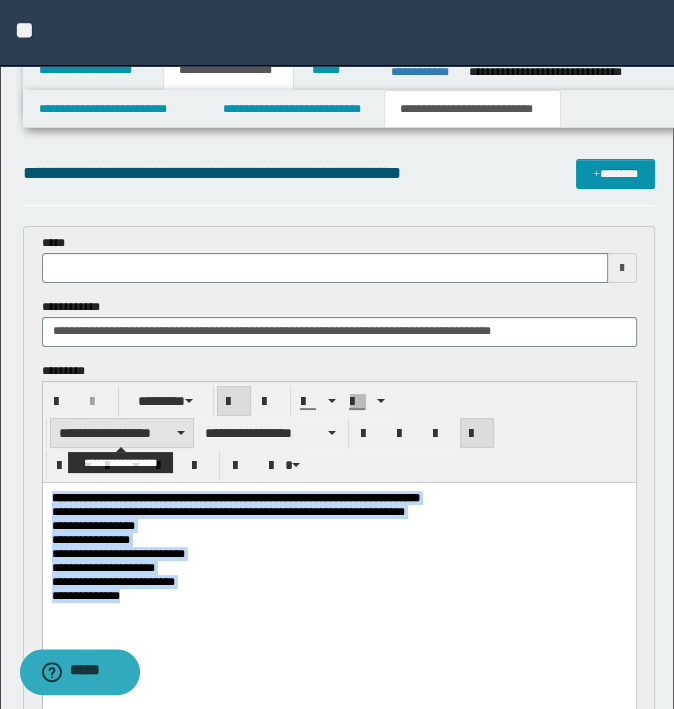 click on "**********" at bounding box center (122, 433) 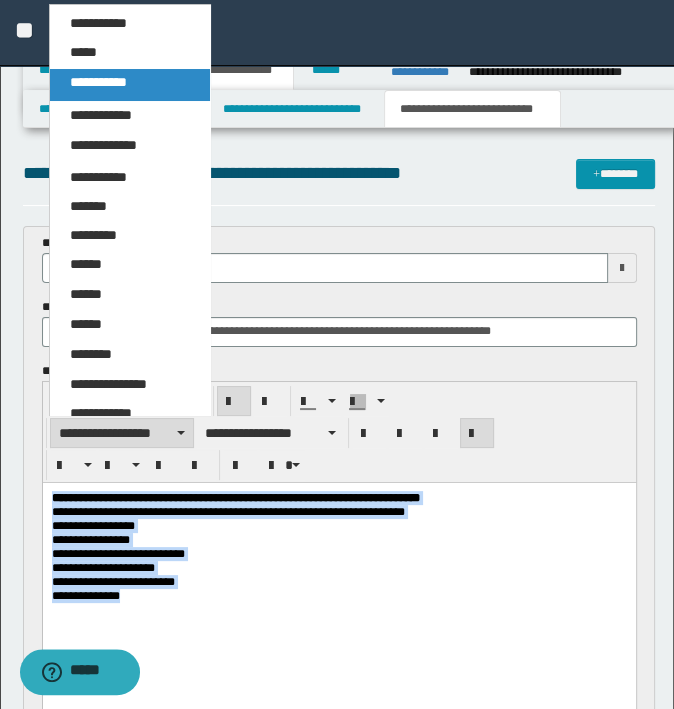 click on "**********" at bounding box center (130, 85) 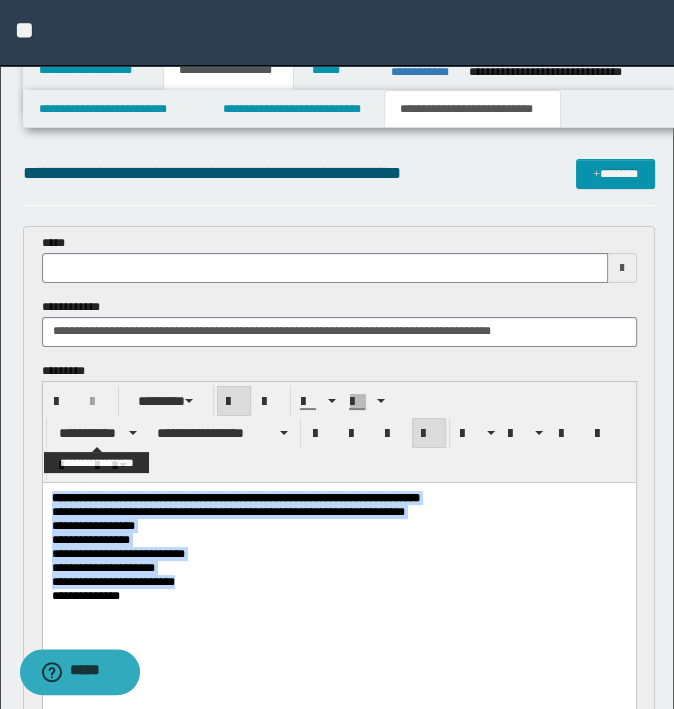 drag, startPoint x: 94, startPoint y: 430, endPoint x: 87, endPoint y: 391, distance: 39.623226 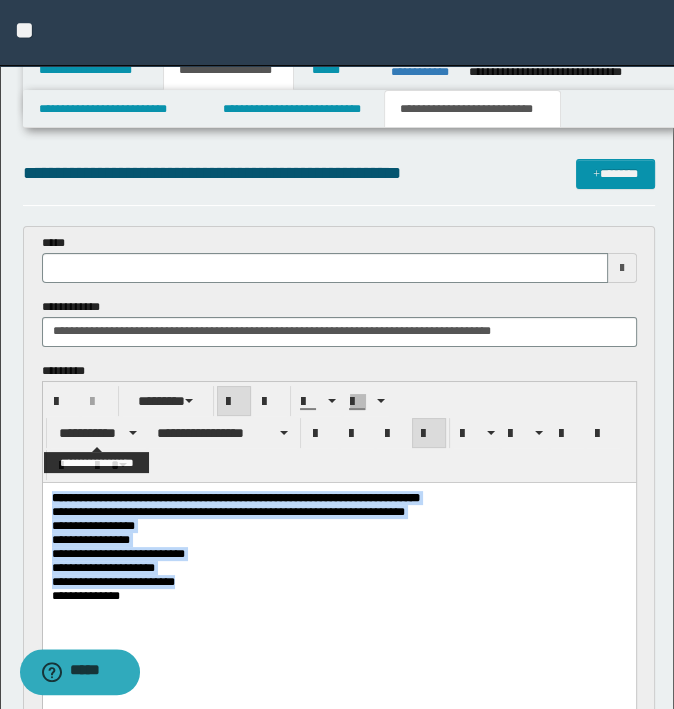 click on "**********" at bounding box center [98, 433] 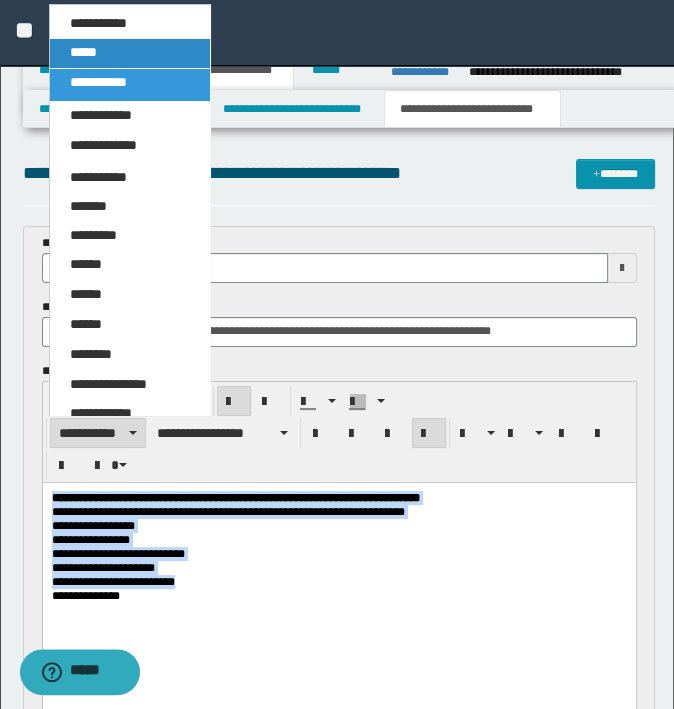 click on "*****" at bounding box center (83, 52) 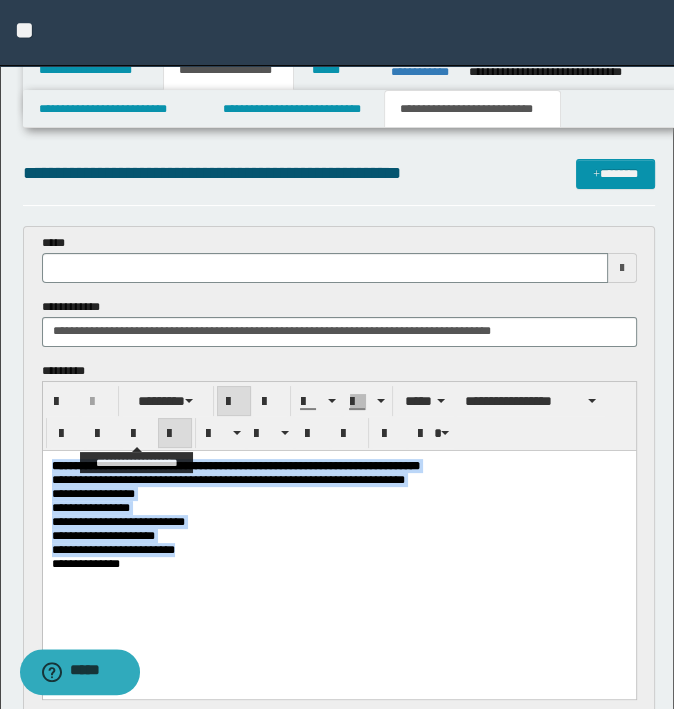 click at bounding box center (139, 434) 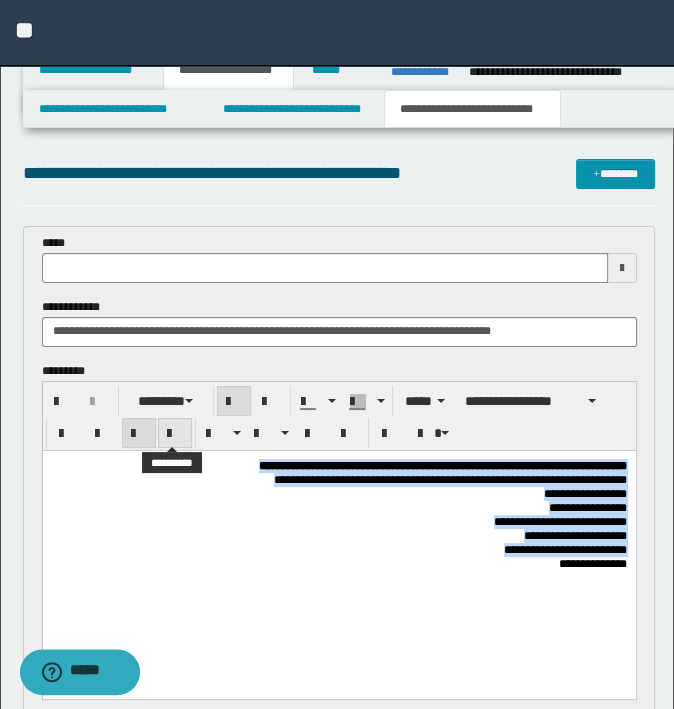 click at bounding box center [175, 434] 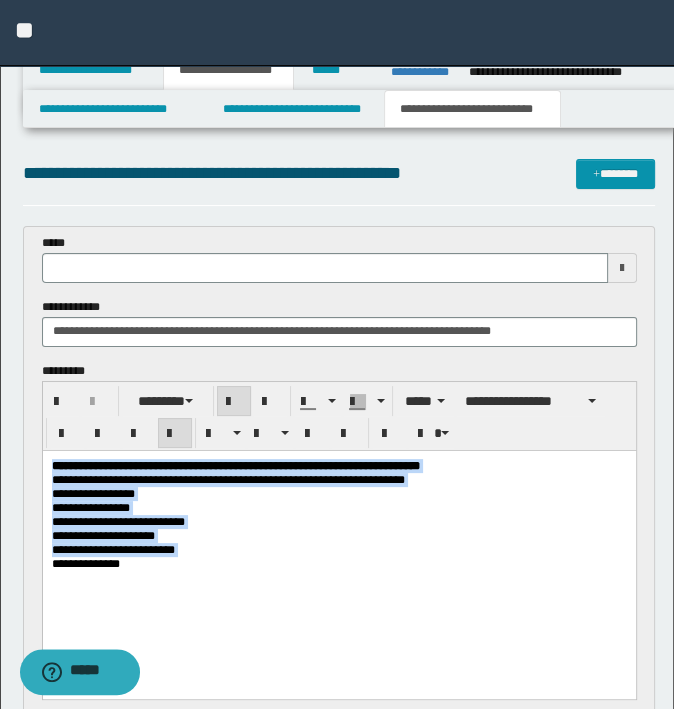 copy on "**********" 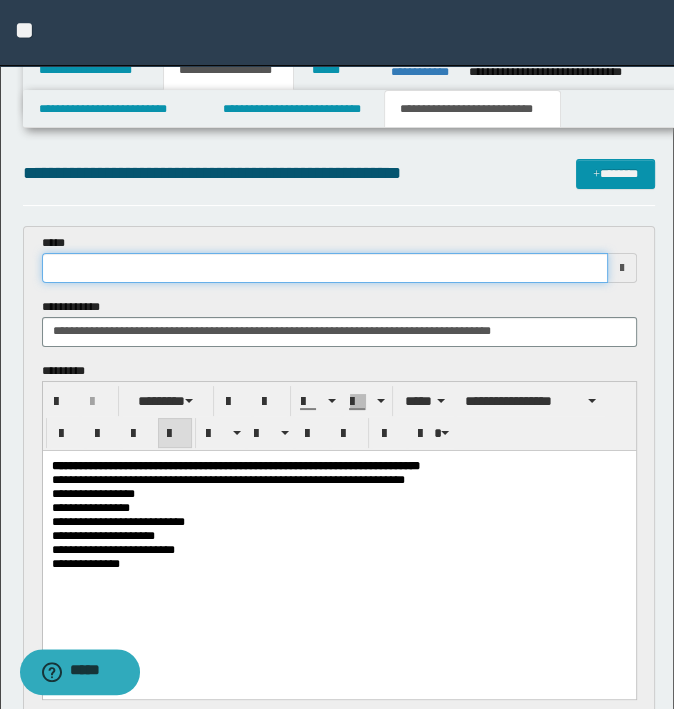 click at bounding box center (325, 268) 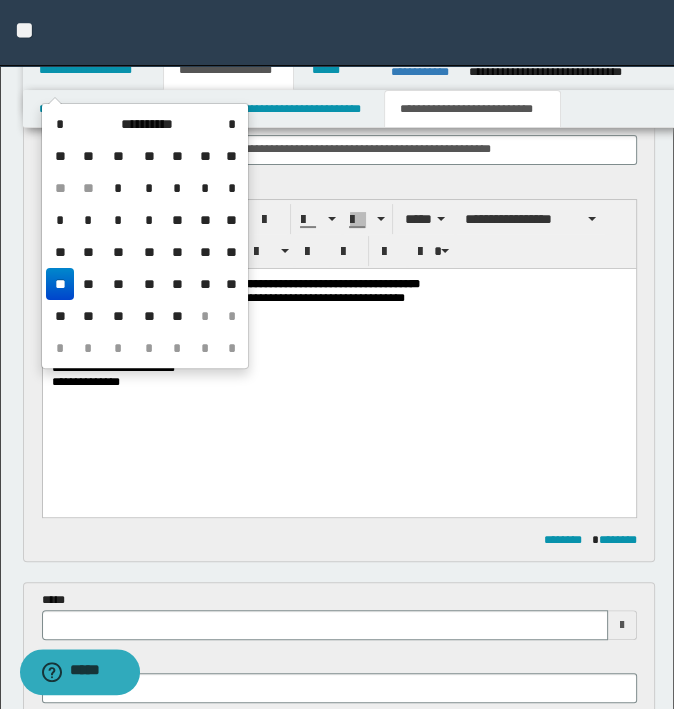 scroll, scrollTop: 600, scrollLeft: 0, axis: vertical 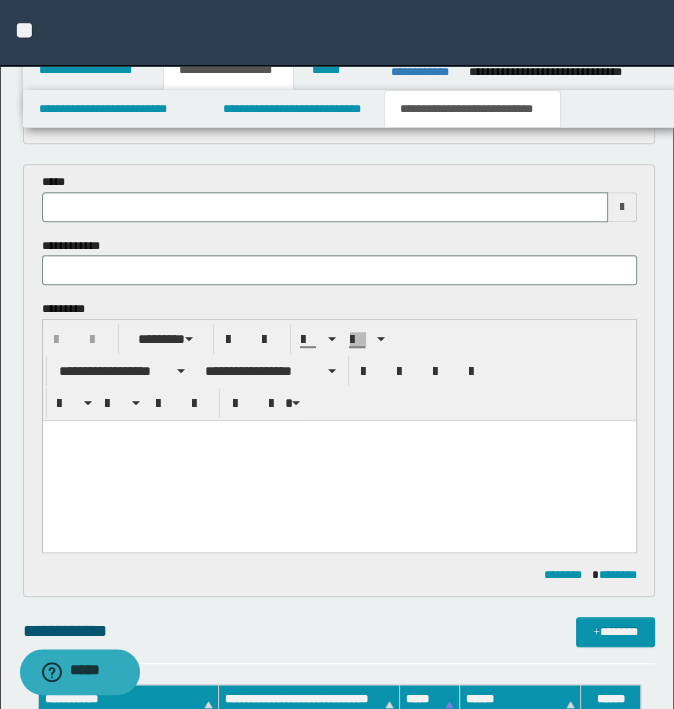 type 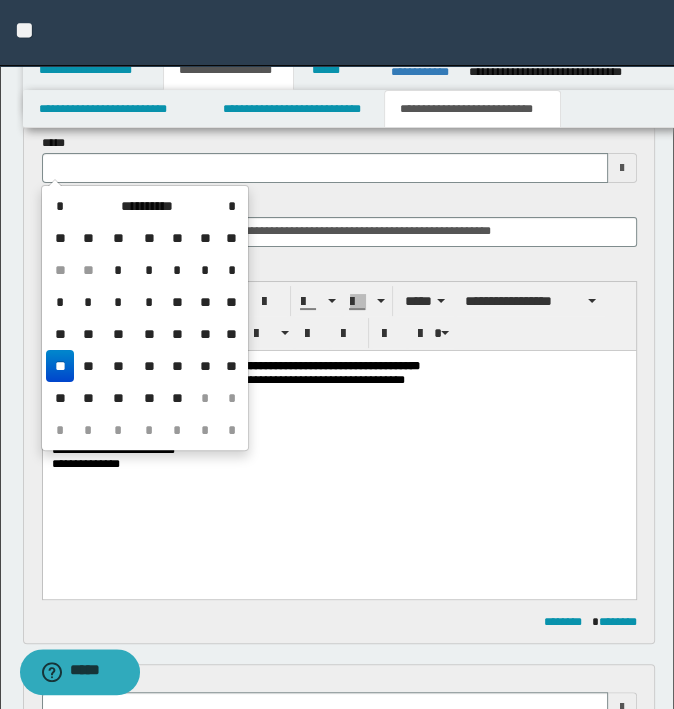 scroll, scrollTop: 0, scrollLeft: 0, axis: both 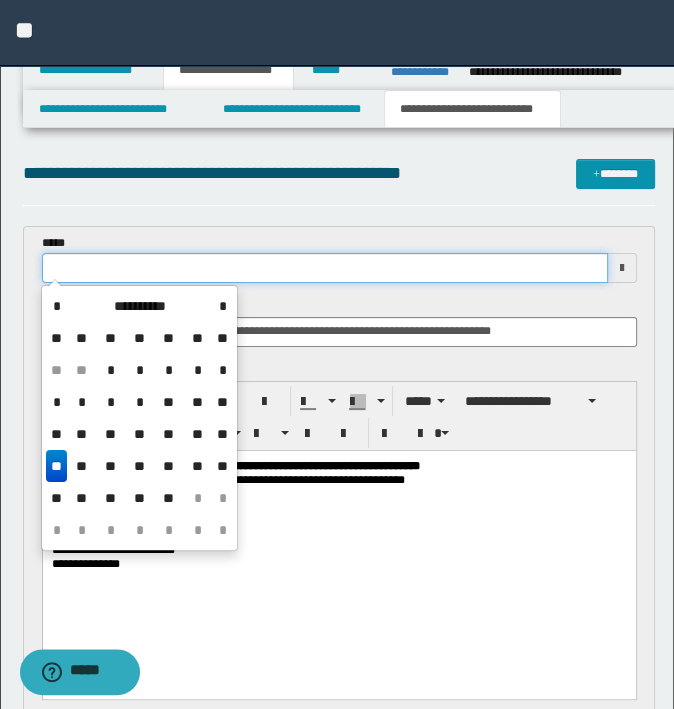click at bounding box center [325, 268] 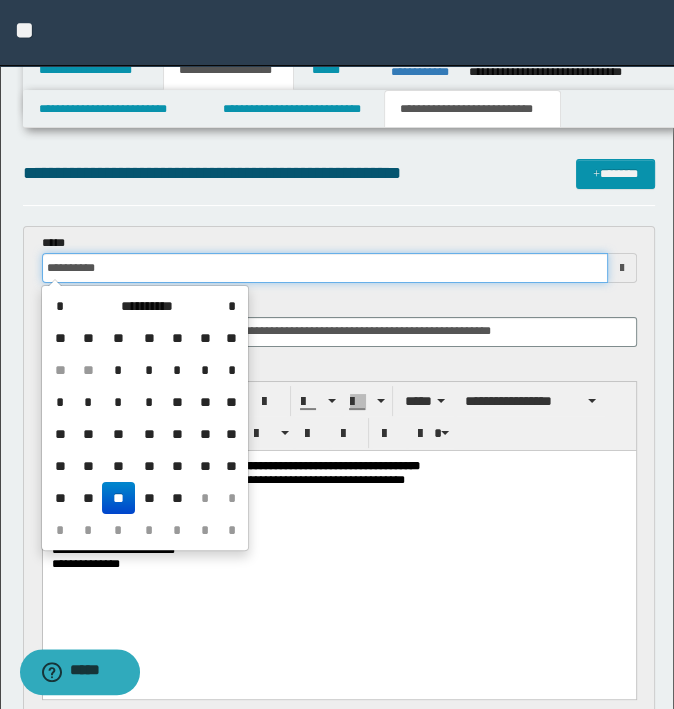 type on "**********" 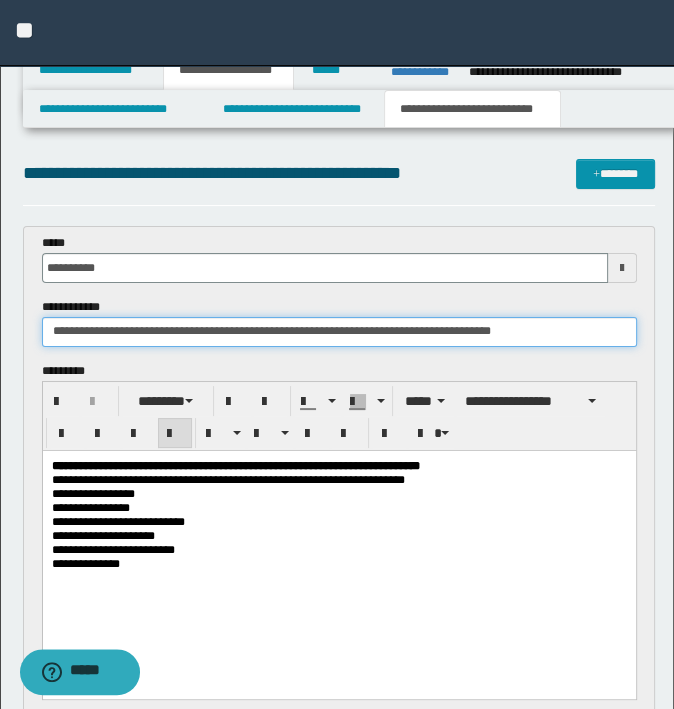drag, startPoint x: 125, startPoint y: 336, endPoint x: -5, endPoint y: 338, distance: 130.01538 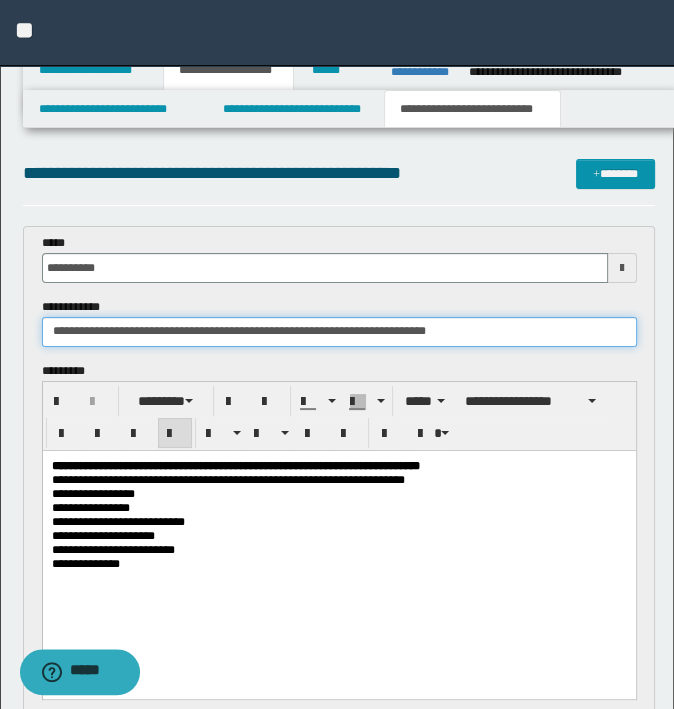 drag, startPoint x: 294, startPoint y: 326, endPoint x: 153, endPoint y: 334, distance: 141.22676 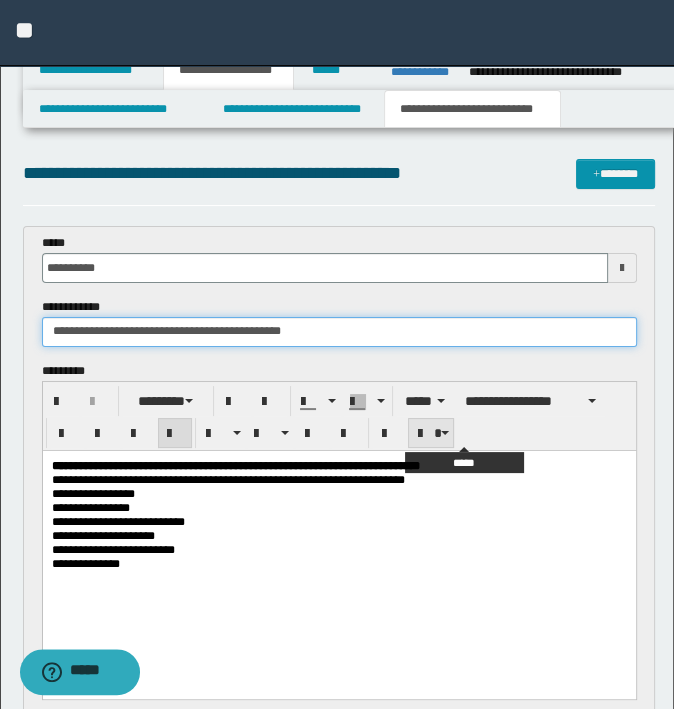 type on "**********" 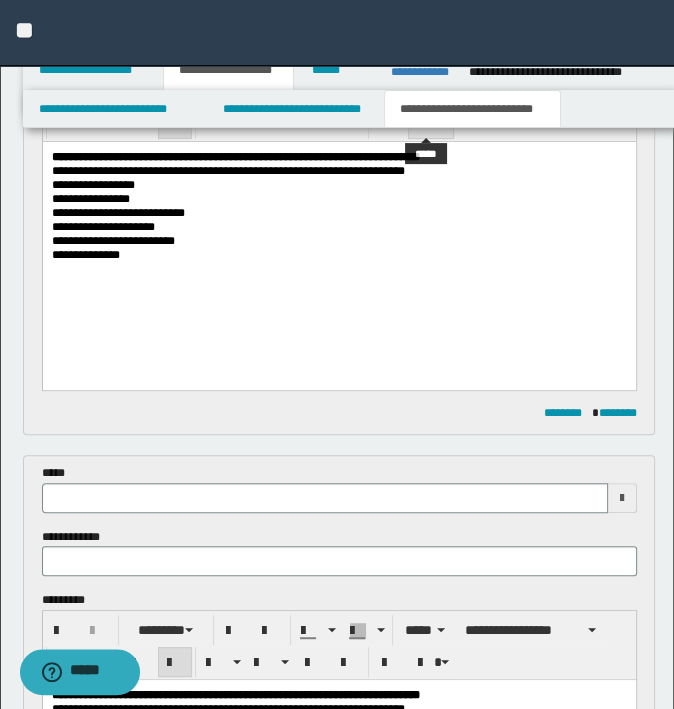 scroll, scrollTop: 400, scrollLeft: 0, axis: vertical 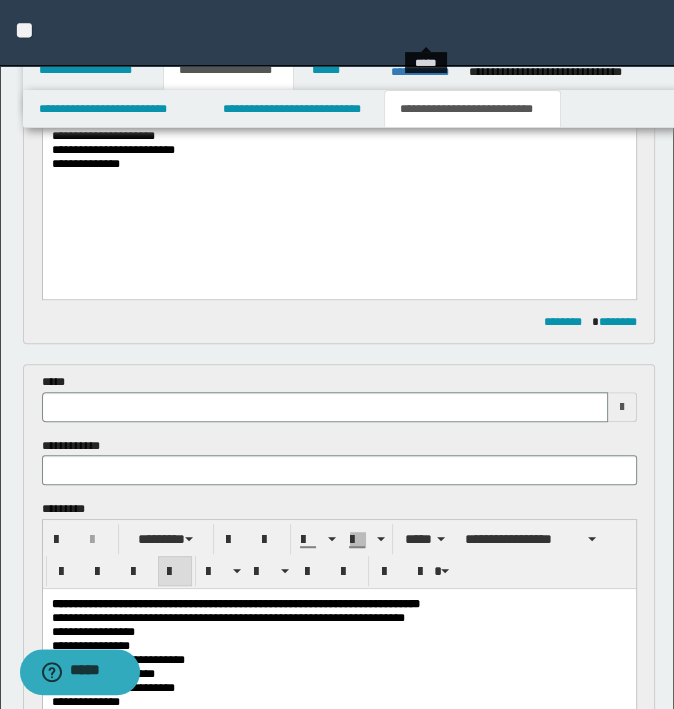 type 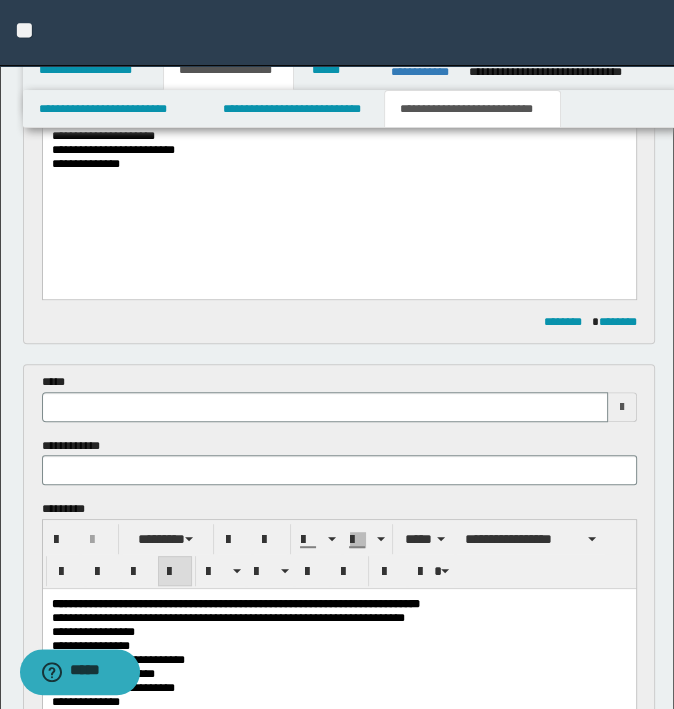 type on "**********" 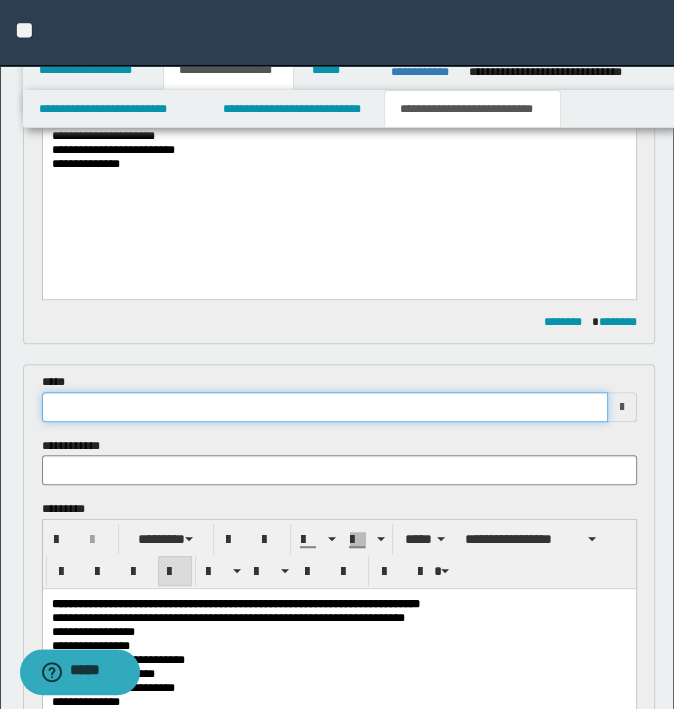 click at bounding box center [325, 407] 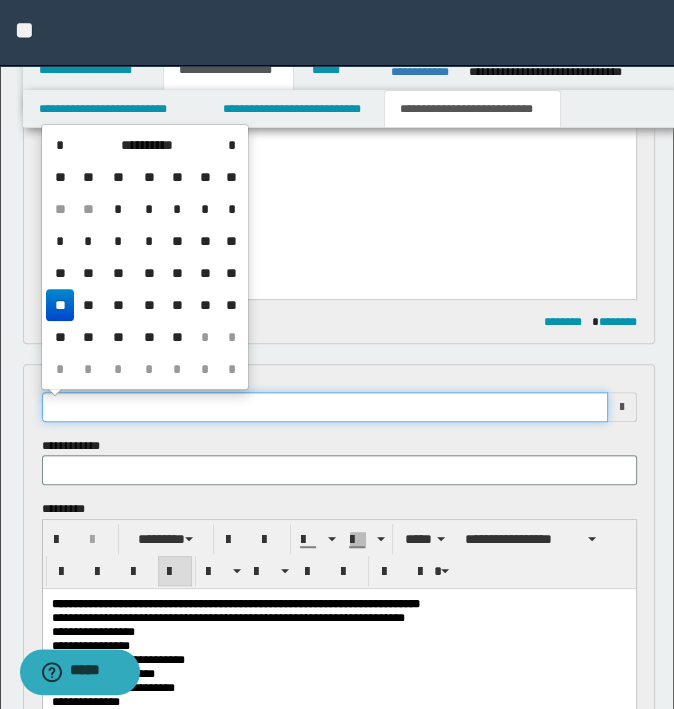 type on "**********" 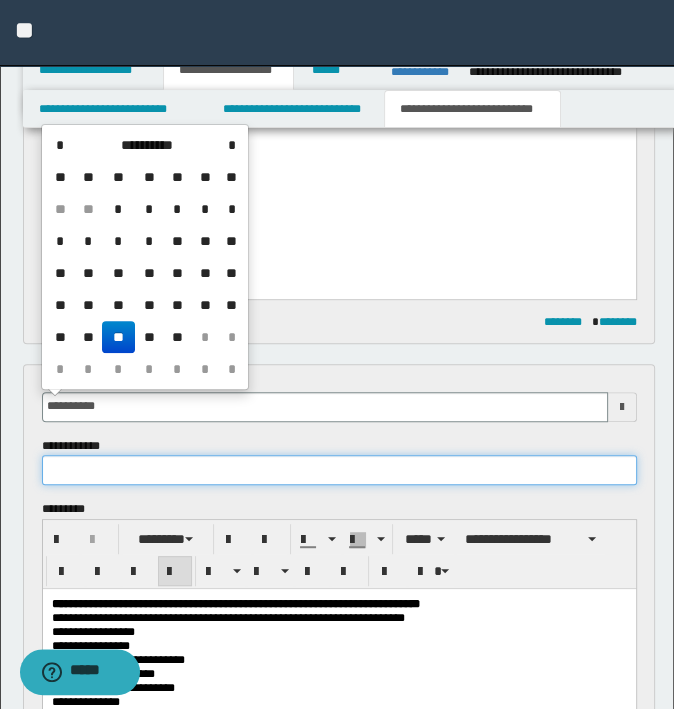 type on "**********" 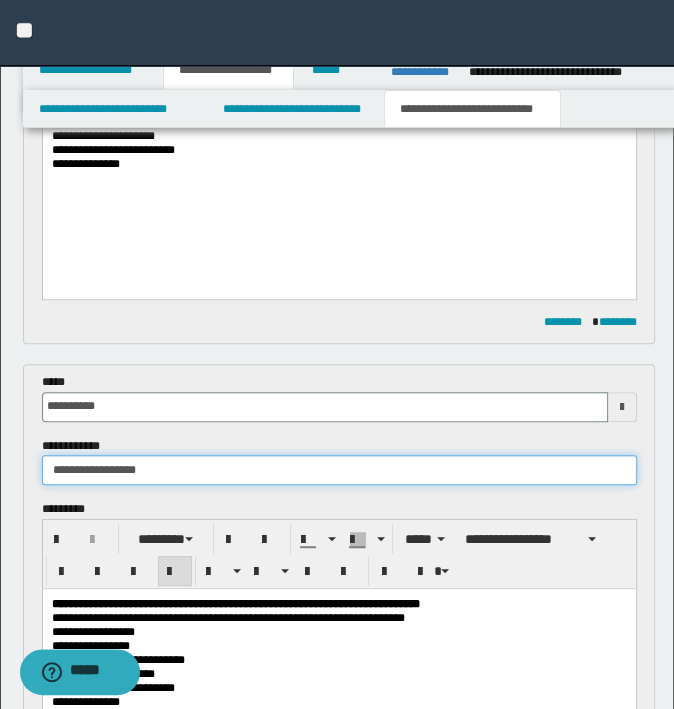 click on "**********" at bounding box center [339, 470] 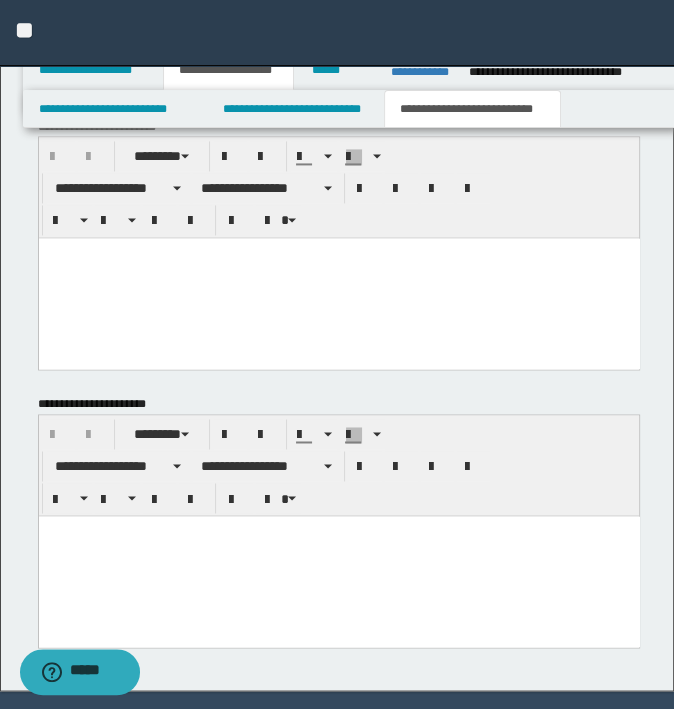 scroll, scrollTop: 1760, scrollLeft: 0, axis: vertical 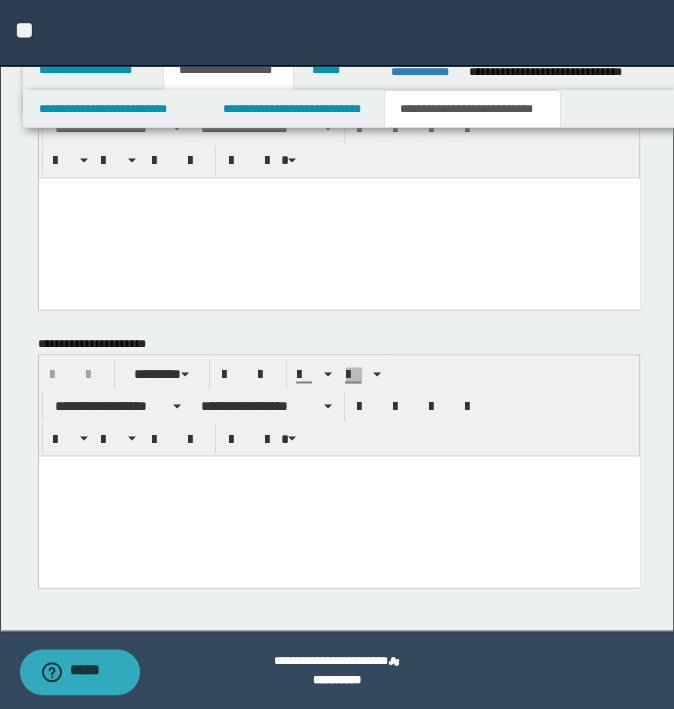 type on "**********" 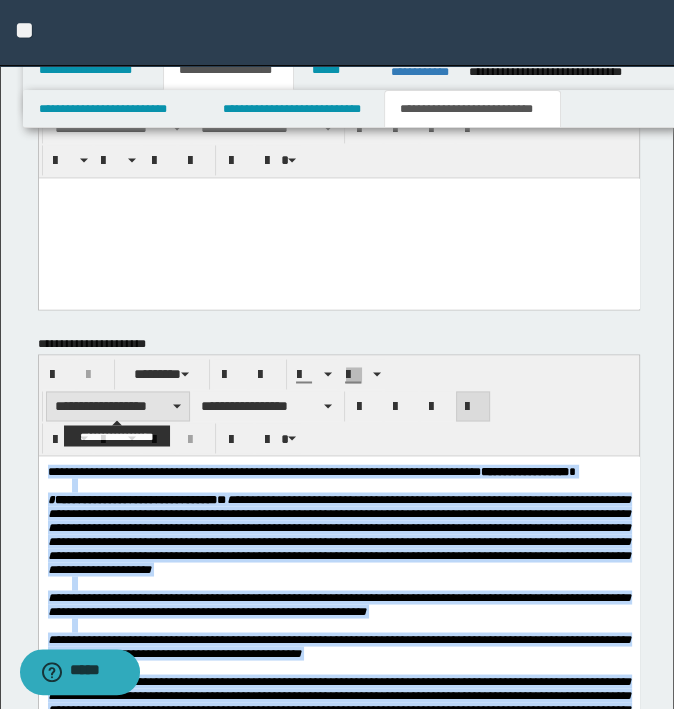 click on "**********" at bounding box center (118, 406) 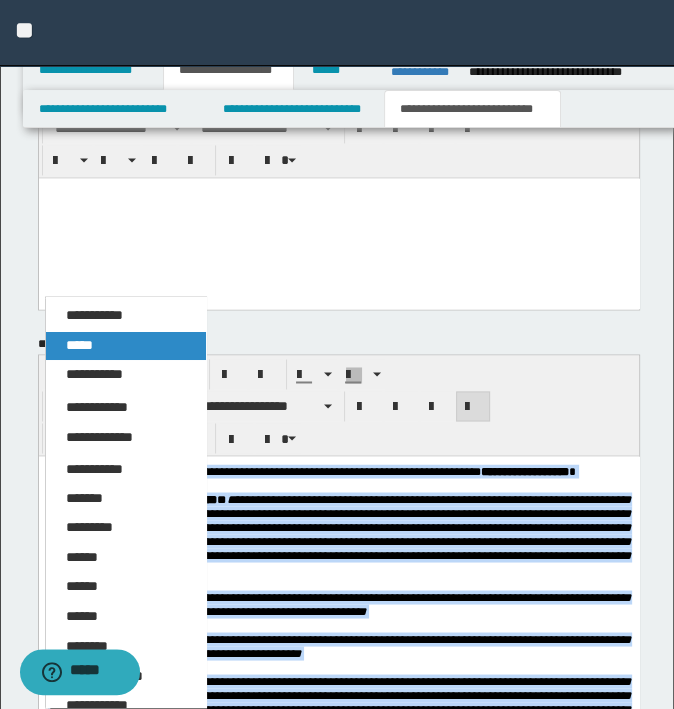 click on "*****" at bounding box center (126, 346) 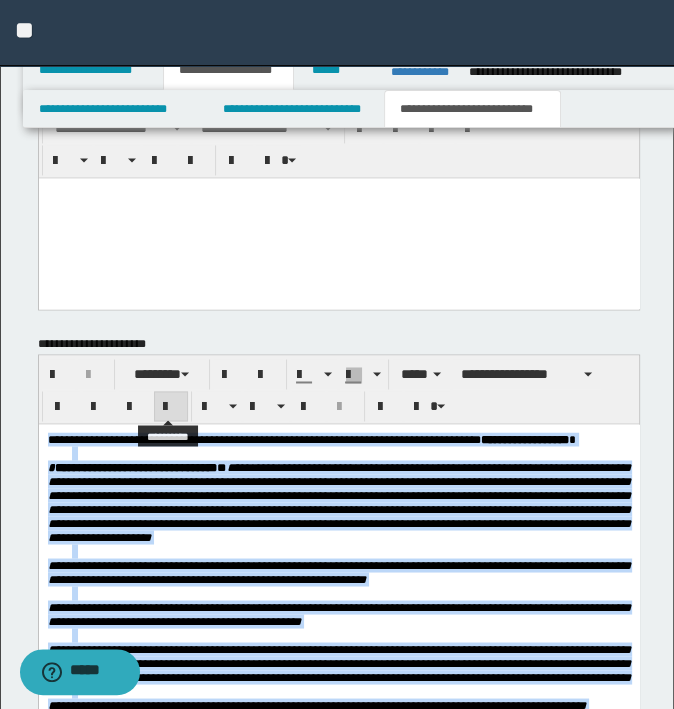 click at bounding box center (171, 407) 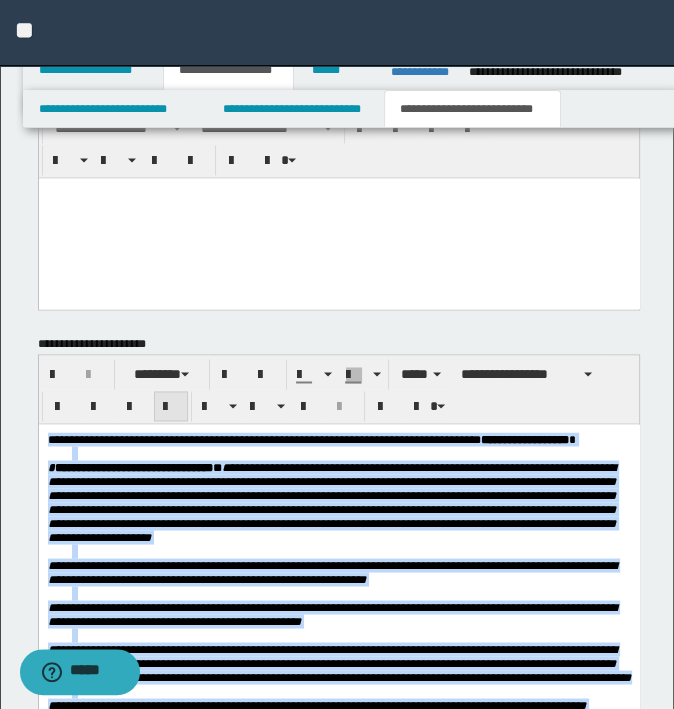 click at bounding box center (171, 407) 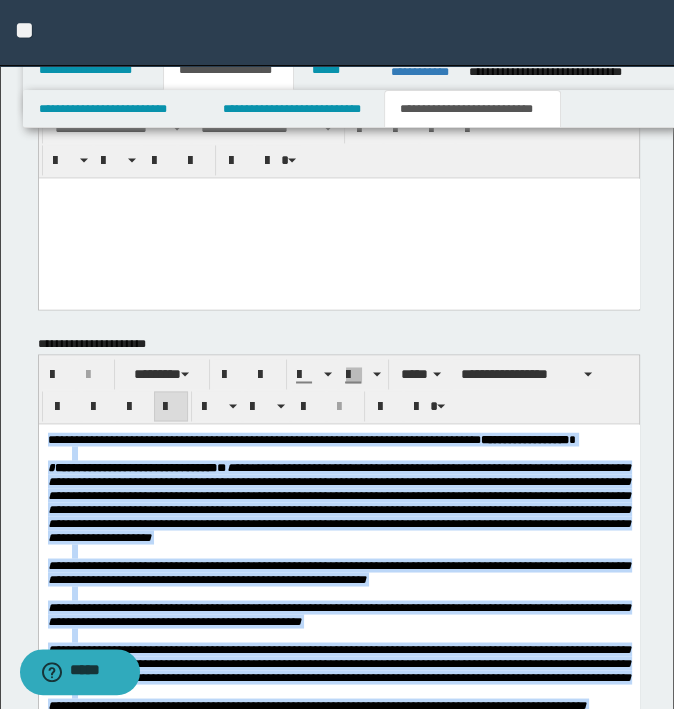 click on "**********" at bounding box center (338, 502) 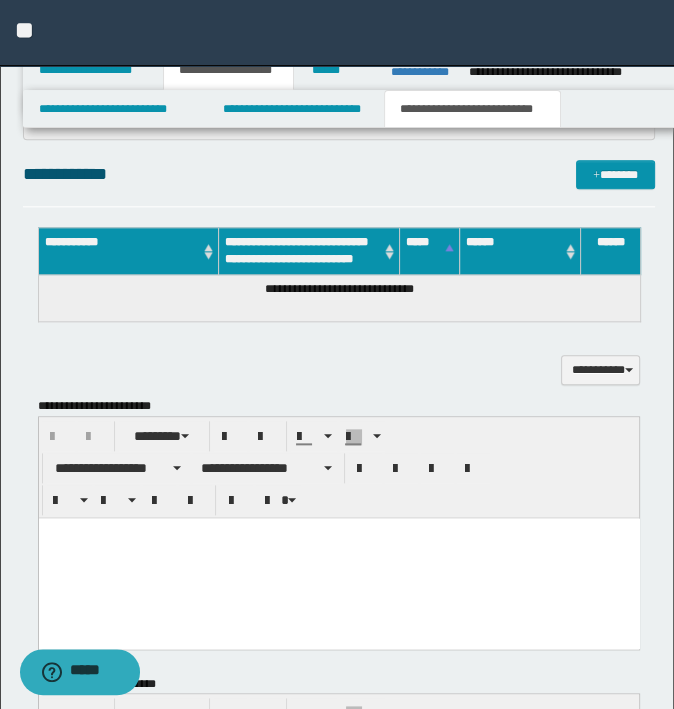 scroll, scrollTop: 1060, scrollLeft: 0, axis: vertical 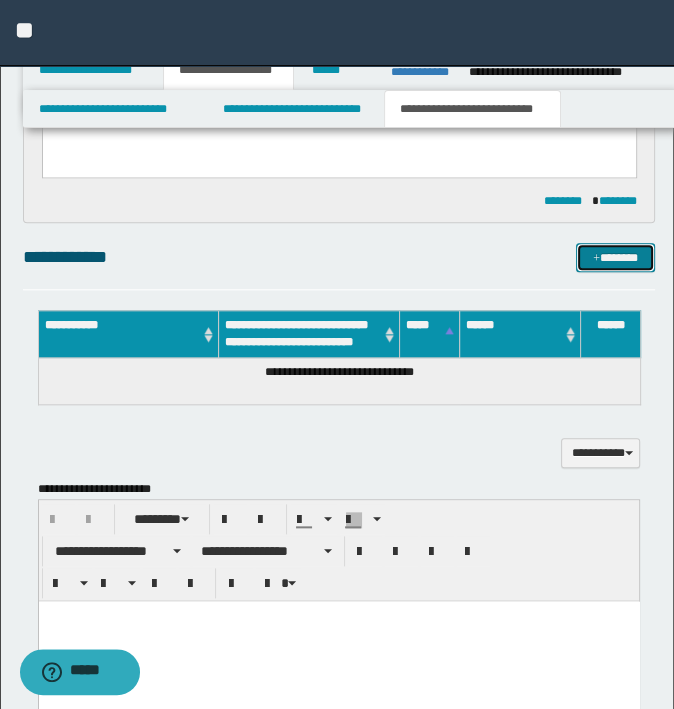 click at bounding box center (596, 259) 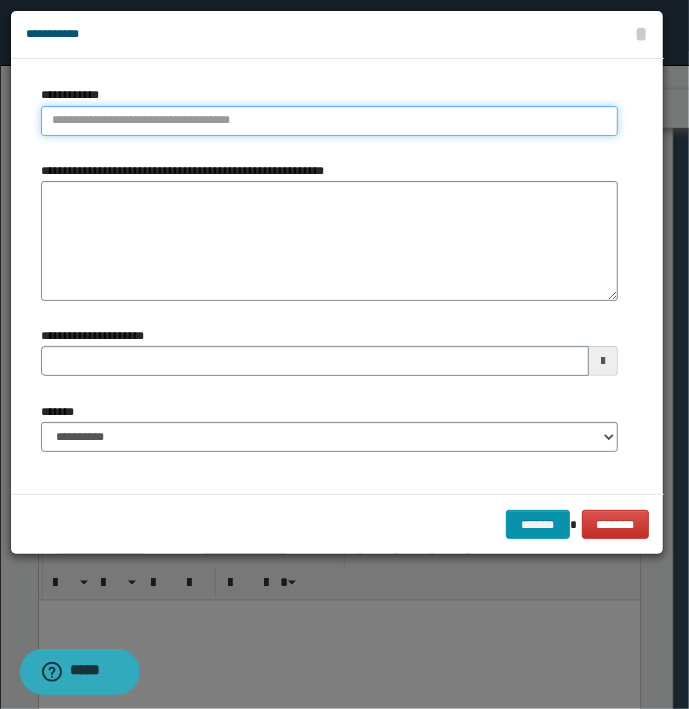 click on "**********" at bounding box center [329, 121] 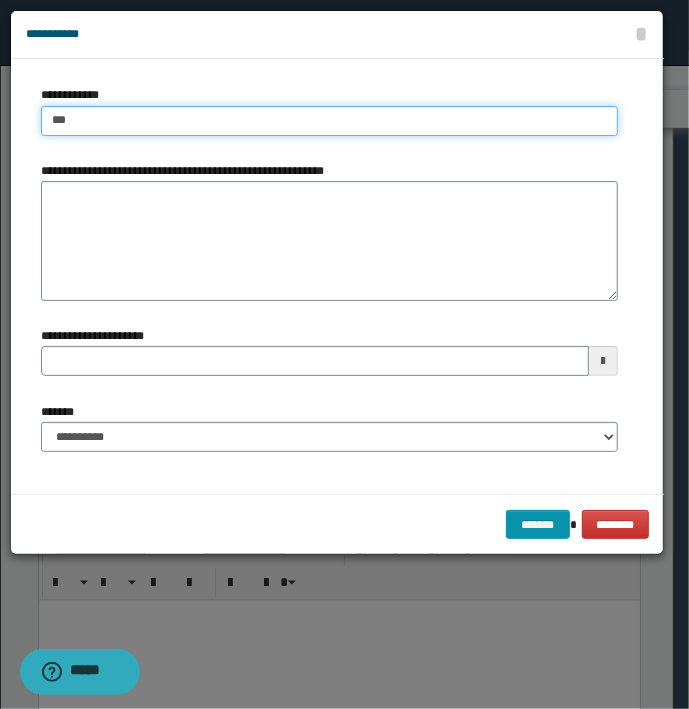 type on "****" 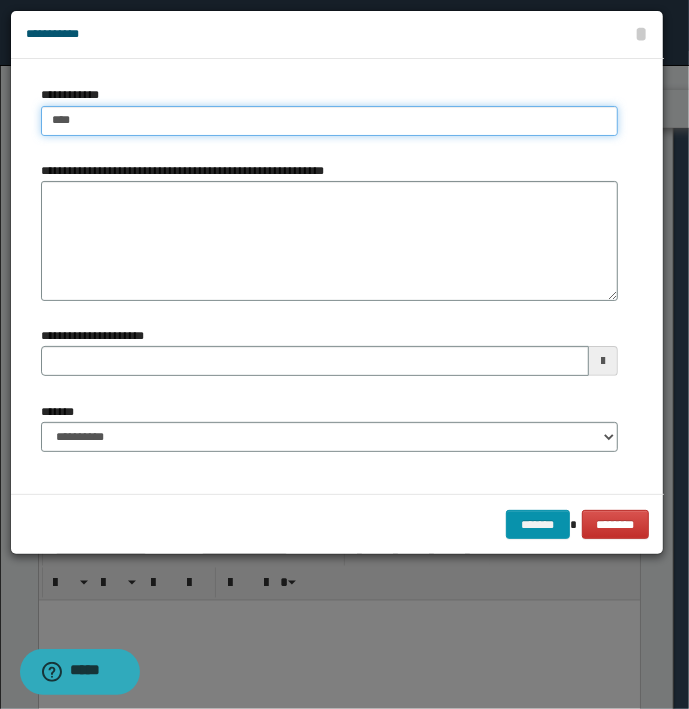 type on "****" 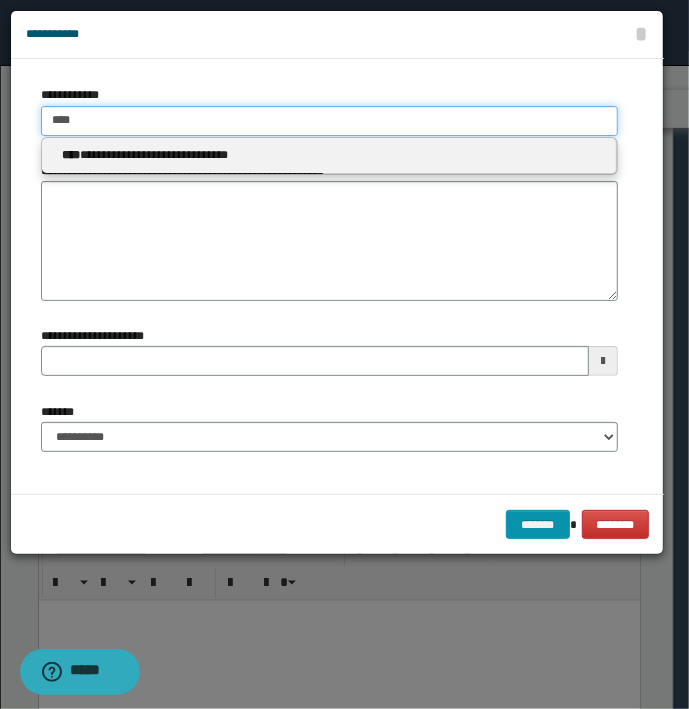type 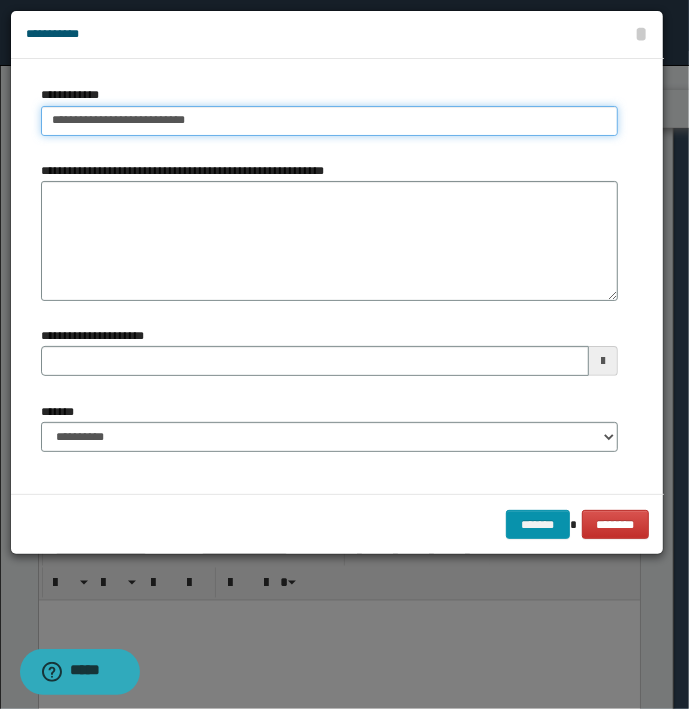 type on "**********" 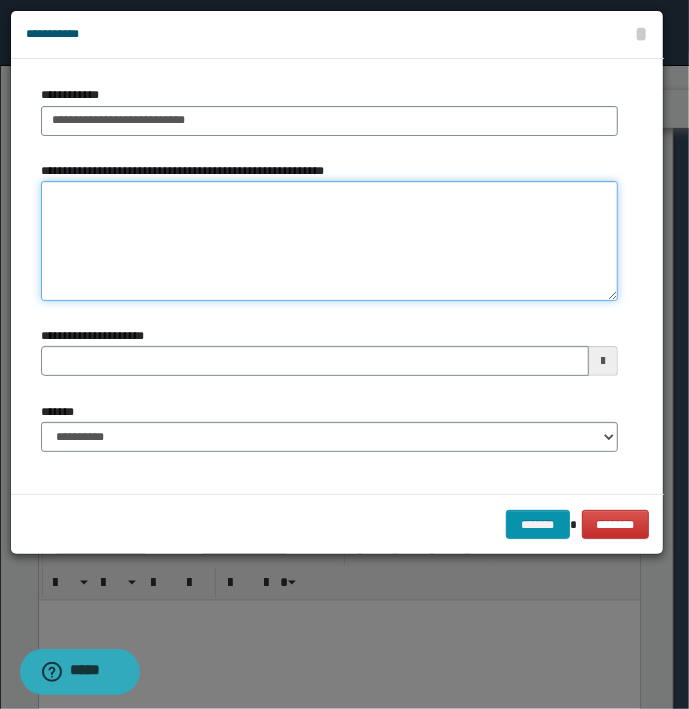 type on "*" 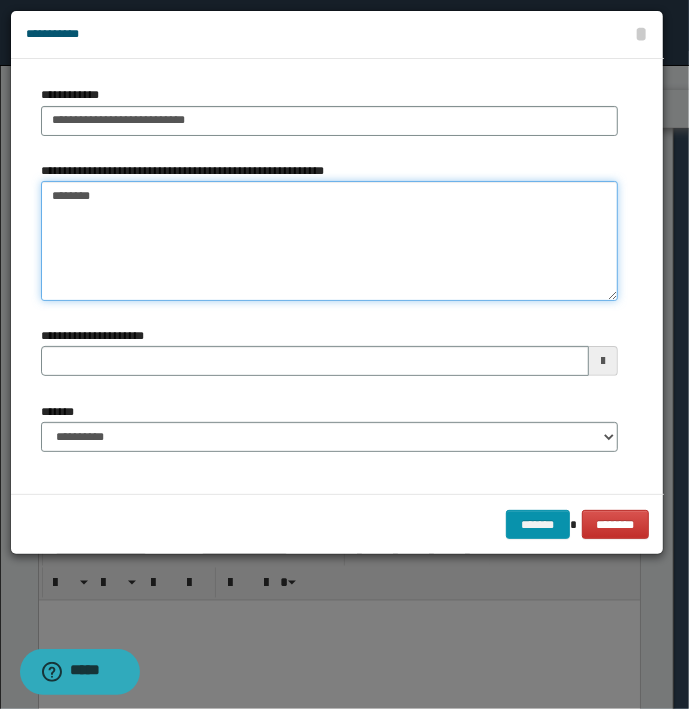 type on "*******" 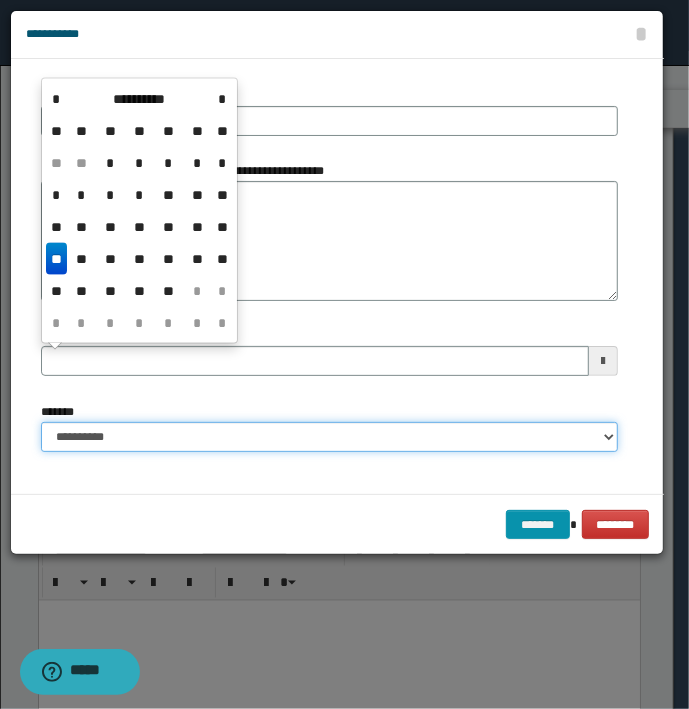 type 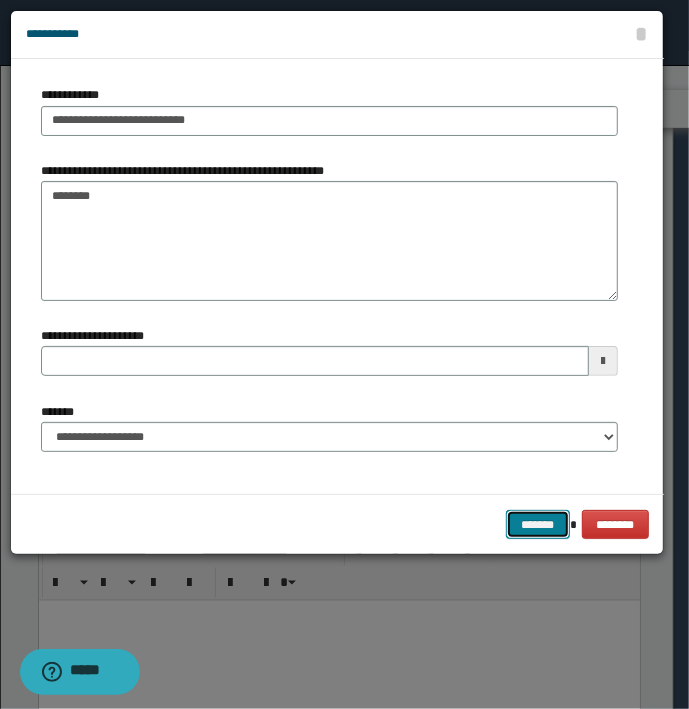 type 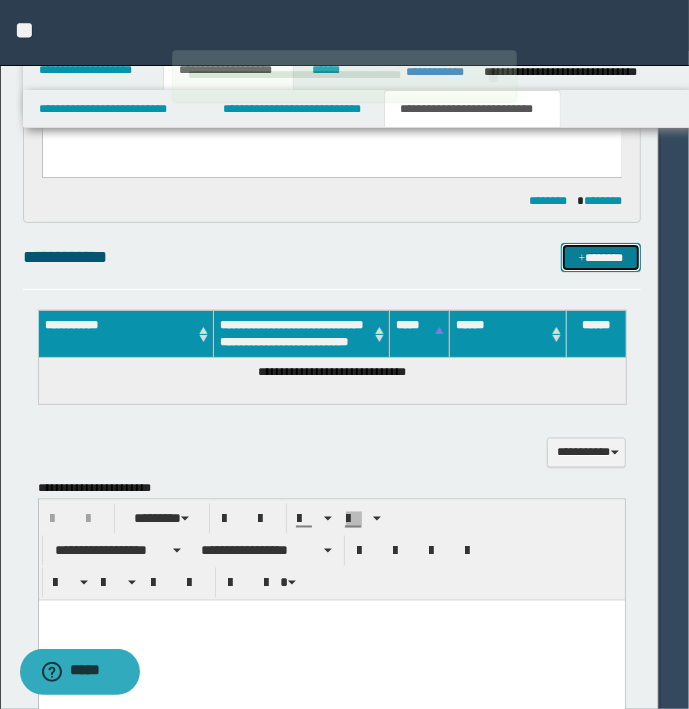 type 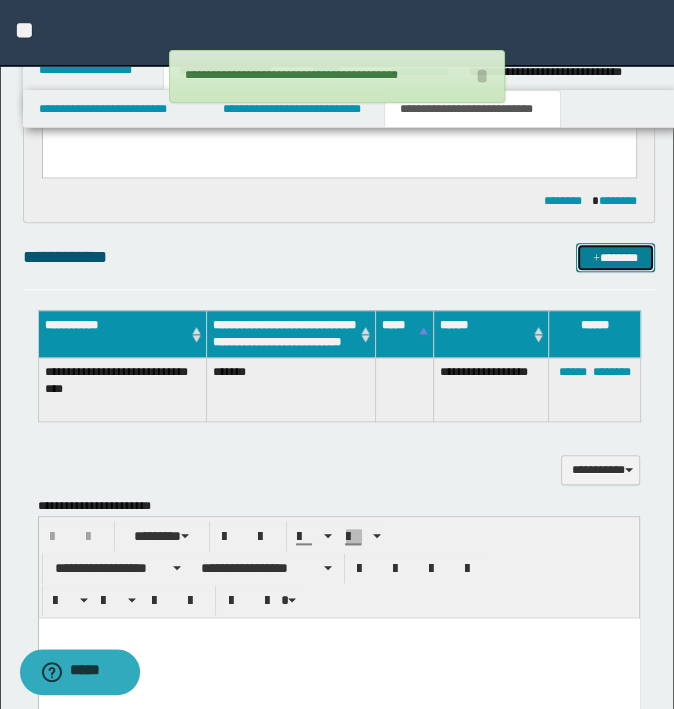 type 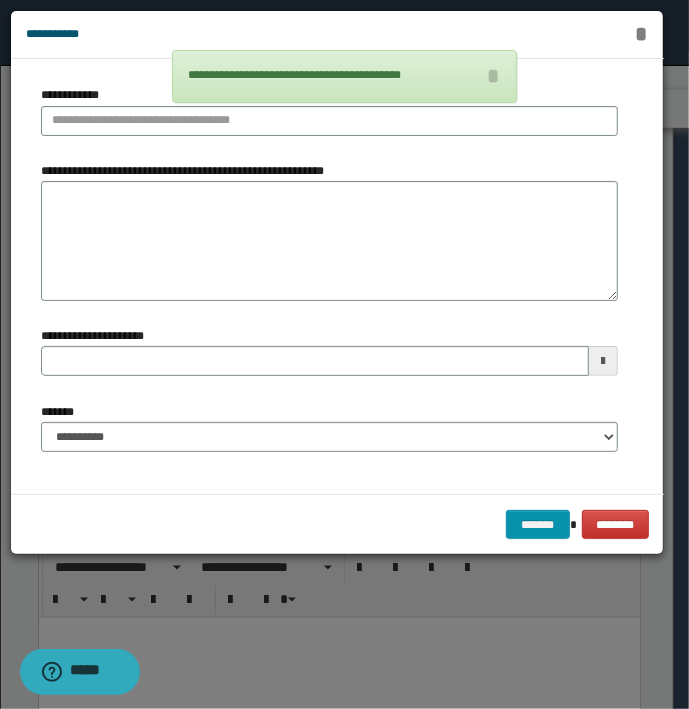 type 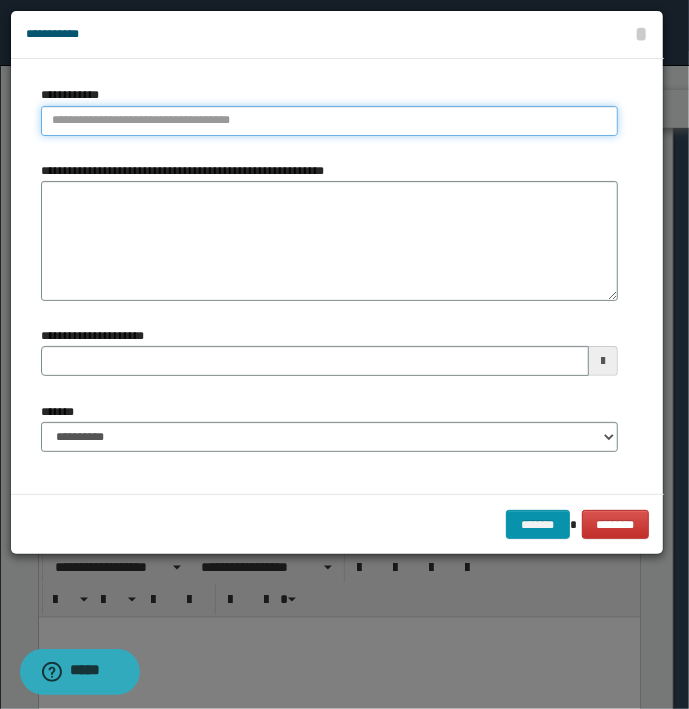 type on "**********" 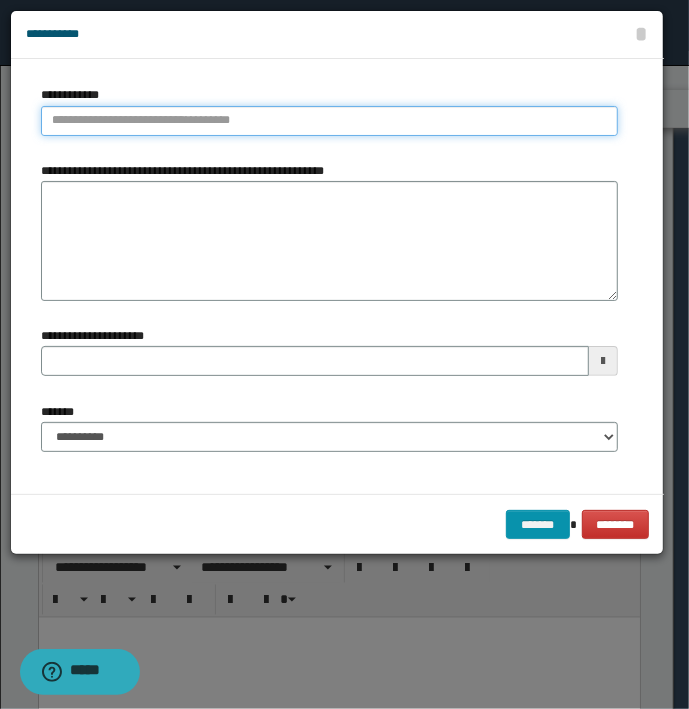 type 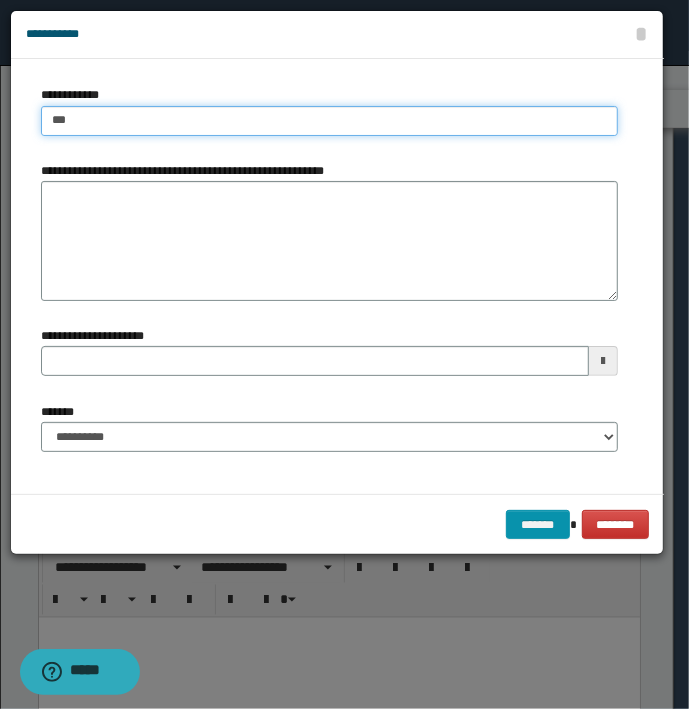type on "****" 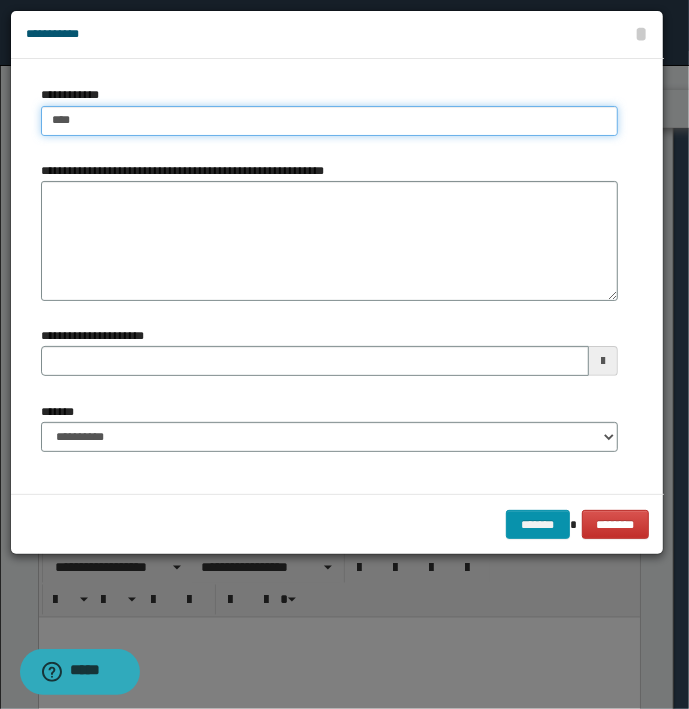 type on "****" 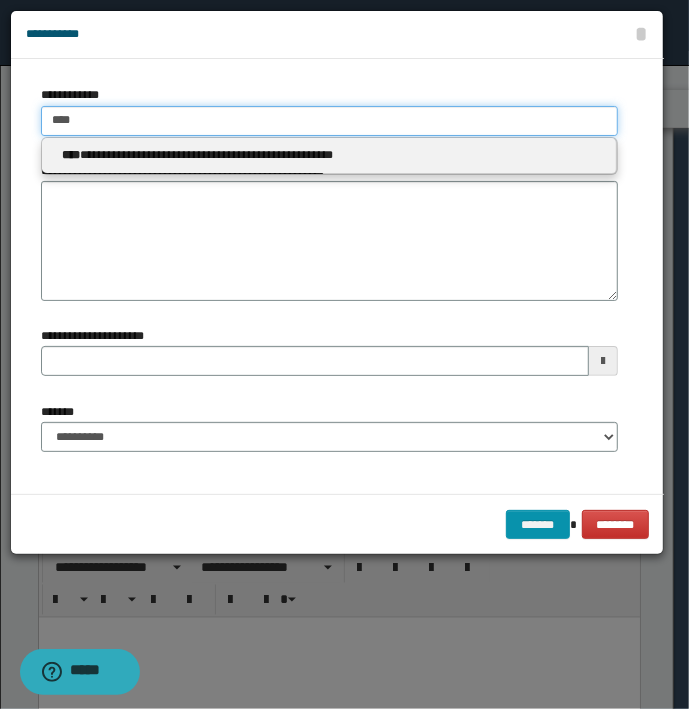 type 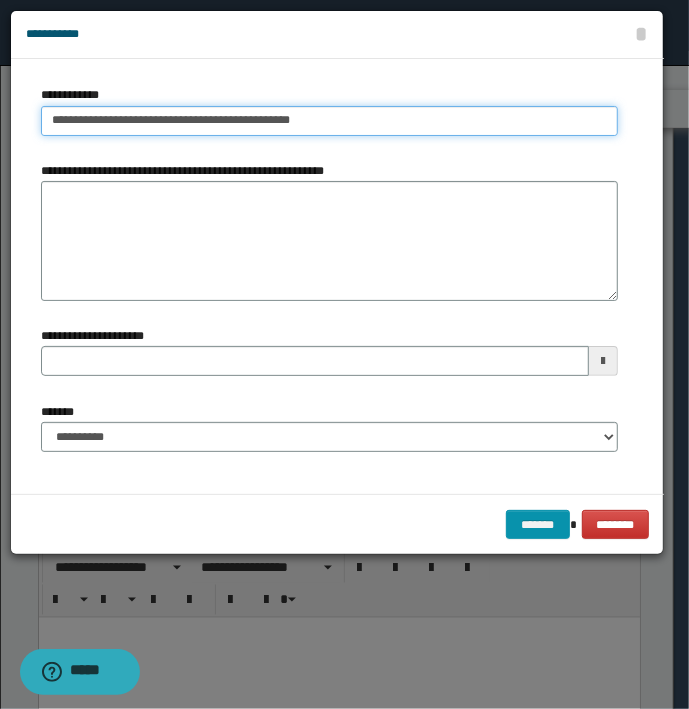 type on "**********" 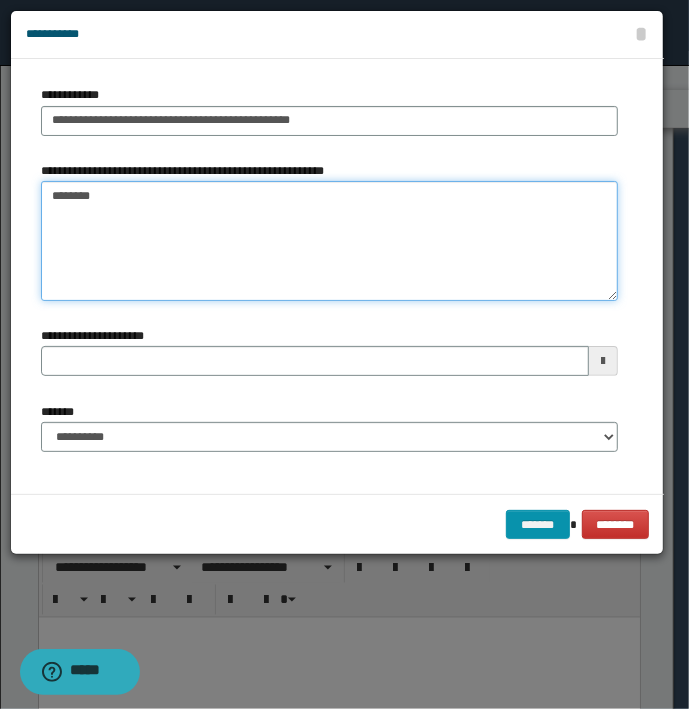 type on "*******" 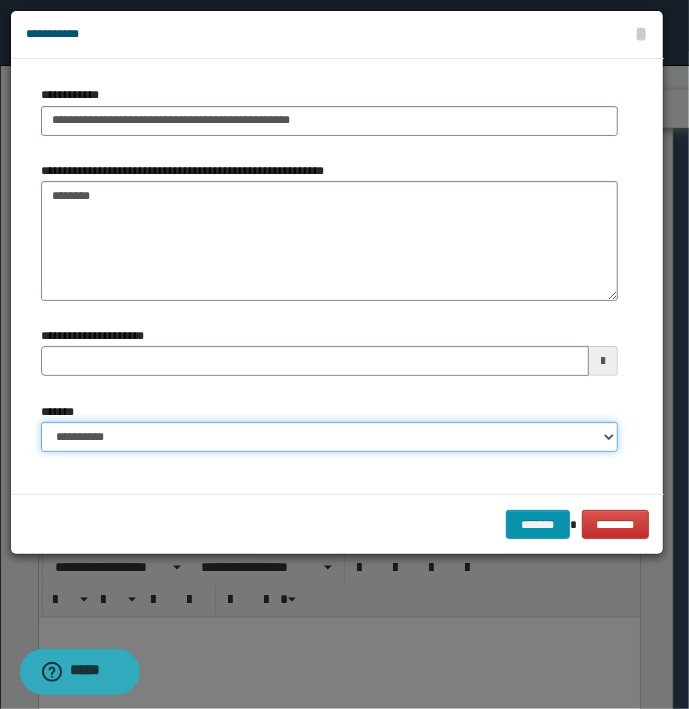 type 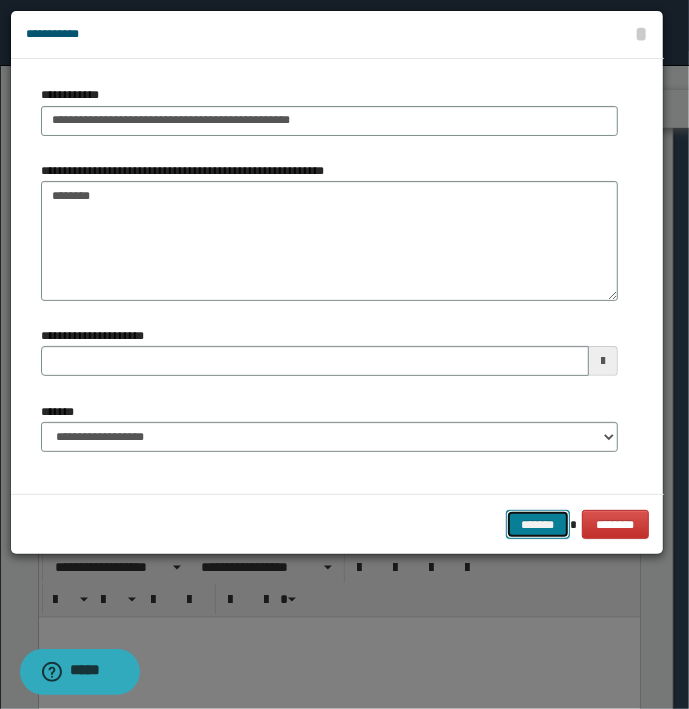 click on "*******" at bounding box center [538, 525] 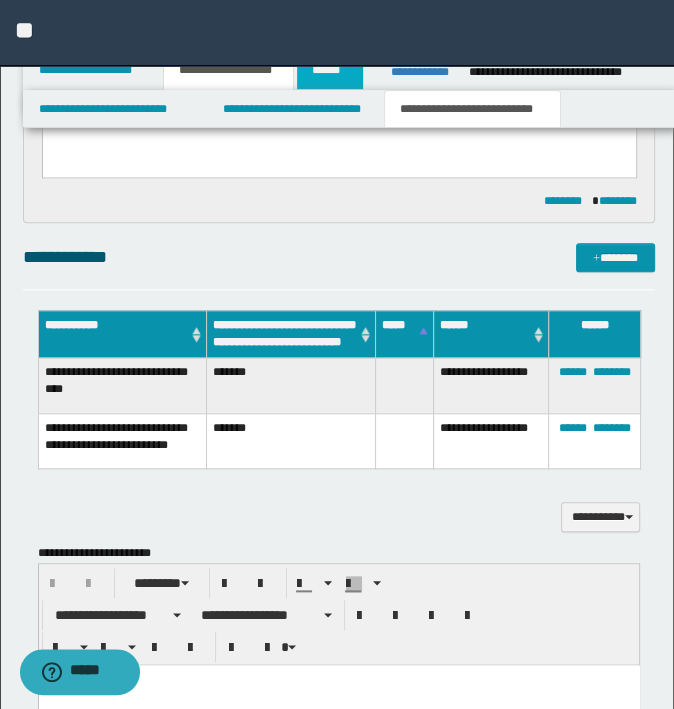 click on "******" at bounding box center [330, 70] 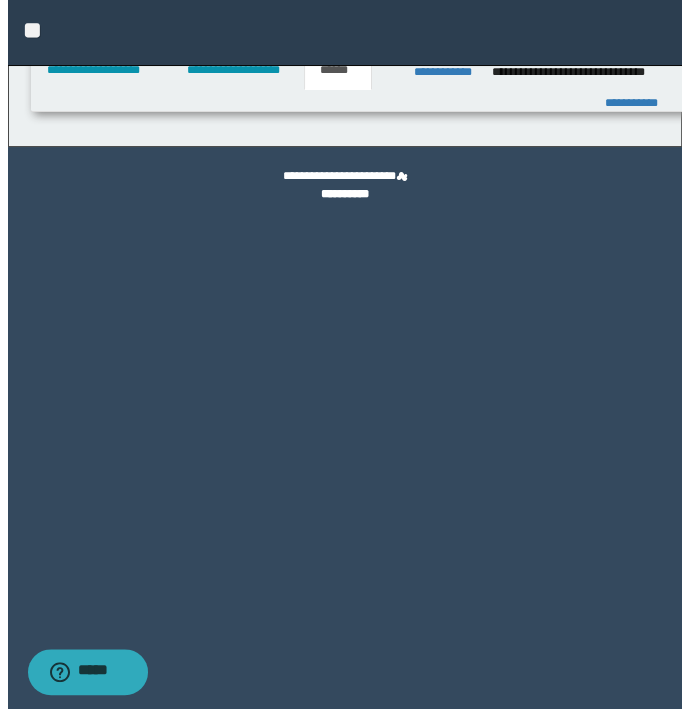 scroll, scrollTop: 0, scrollLeft: 0, axis: both 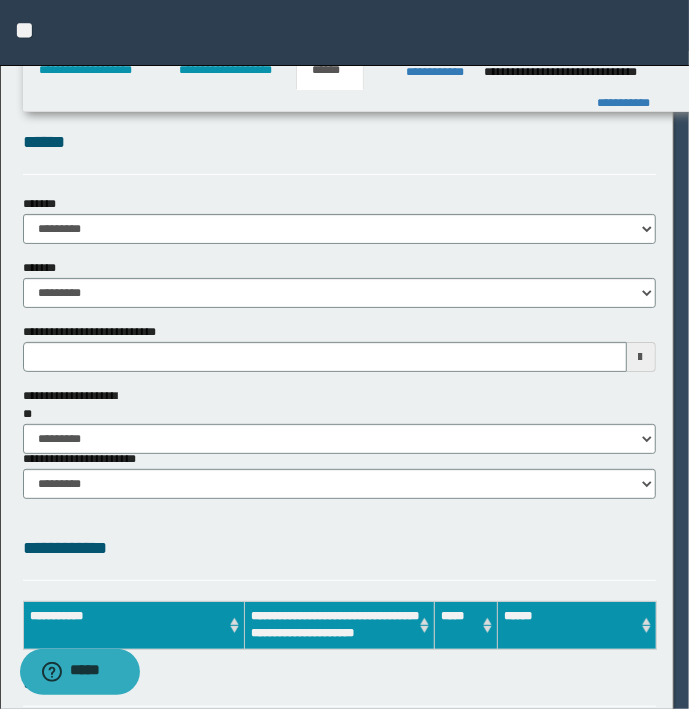 type 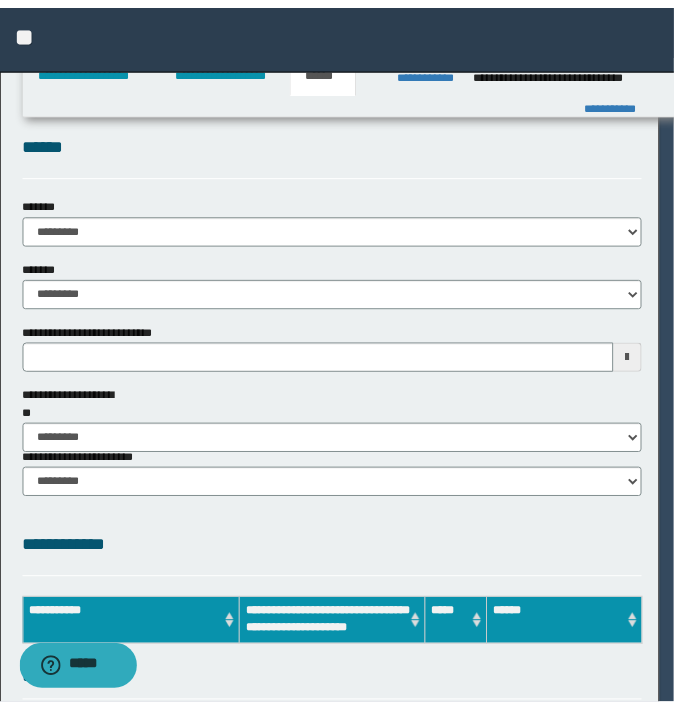 scroll, scrollTop: 0, scrollLeft: 0, axis: both 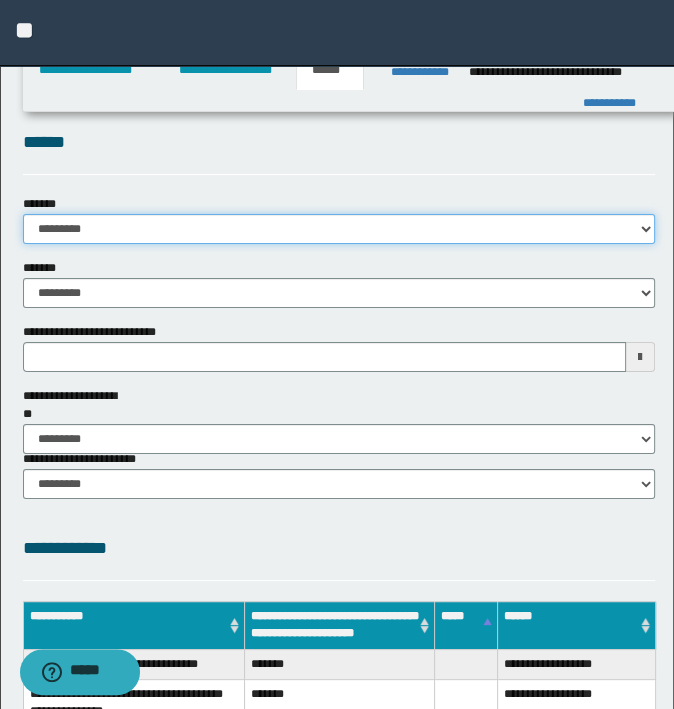 drag, startPoint x: 176, startPoint y: 231, endPoint x: 168, endPoint y: 244, distance: 15.264338 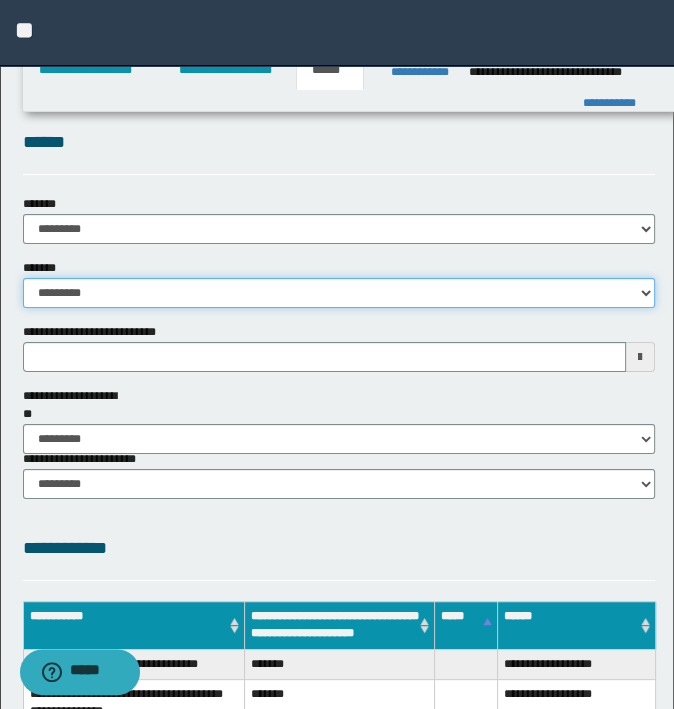 click on "**********" at bounding box center [339, 293] 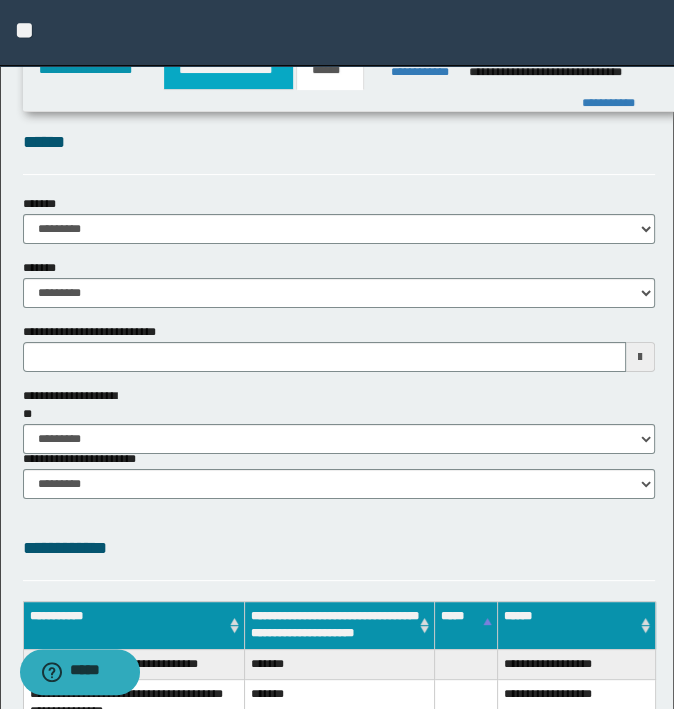 click on "**********" at bounding box center [228, 70] 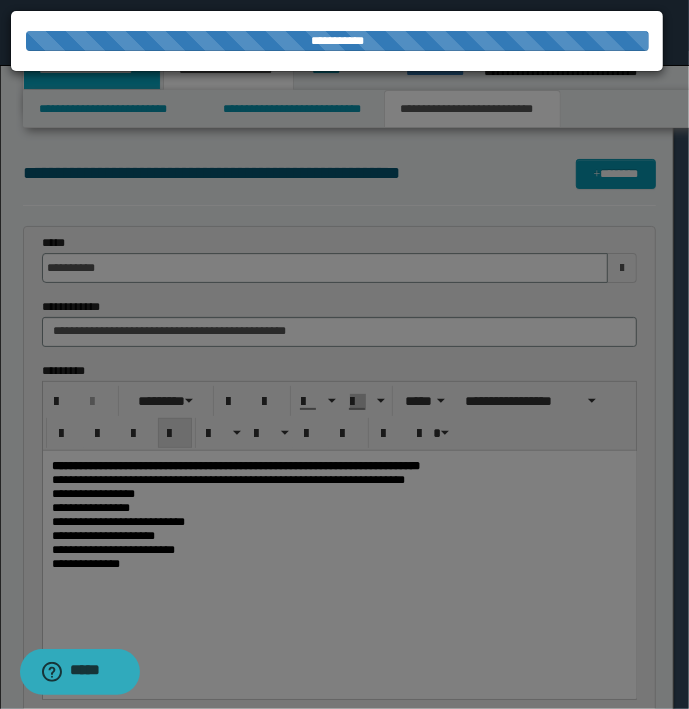 click on "**********" at bounding box center (92, 70) 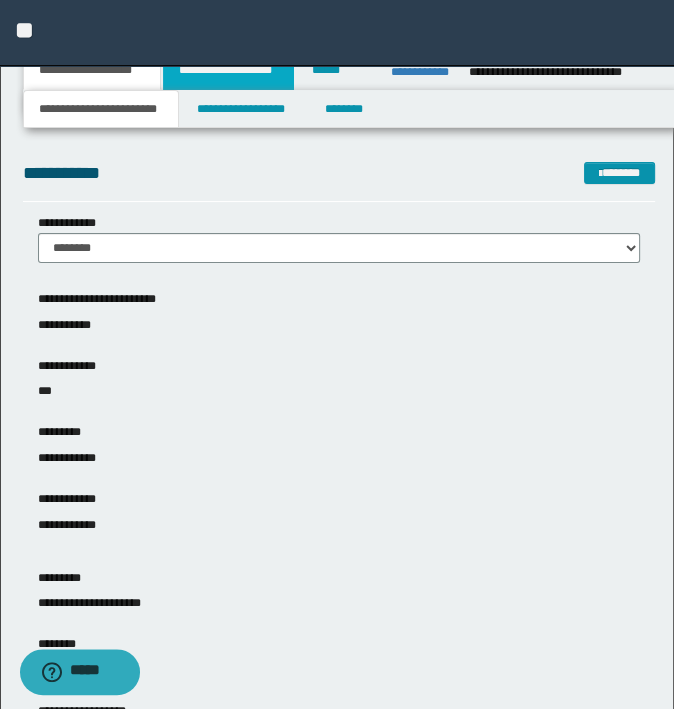 click on "**********" at bounding box center (228, 70) 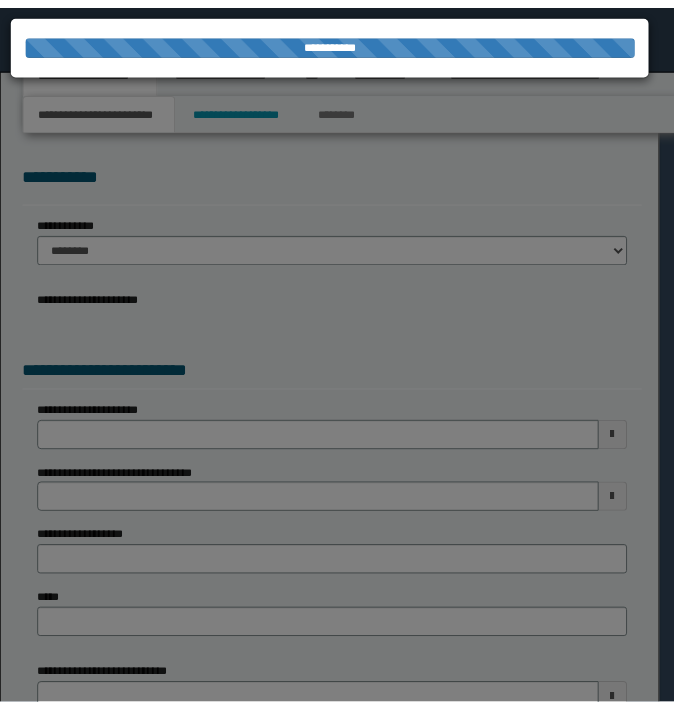 scroll, scrollTop: 0, scrollLeft: 0, axis: both 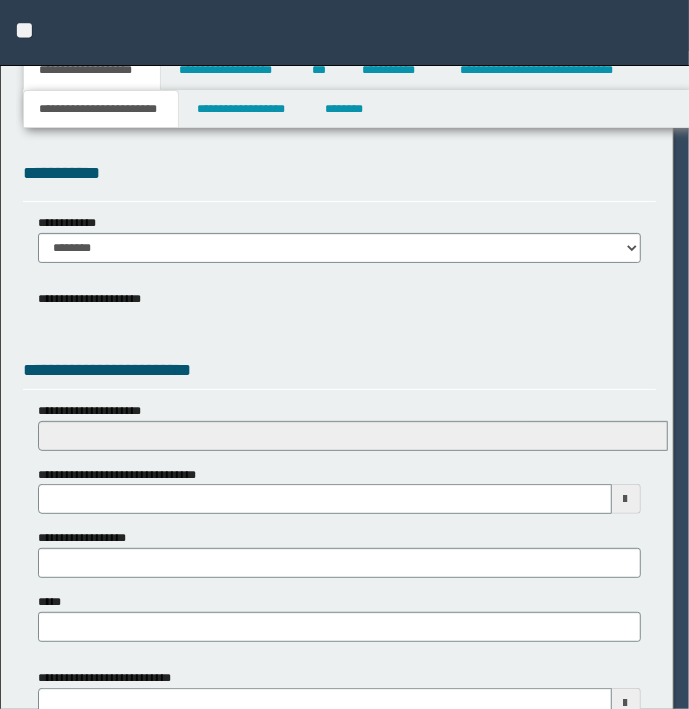 select on "*" 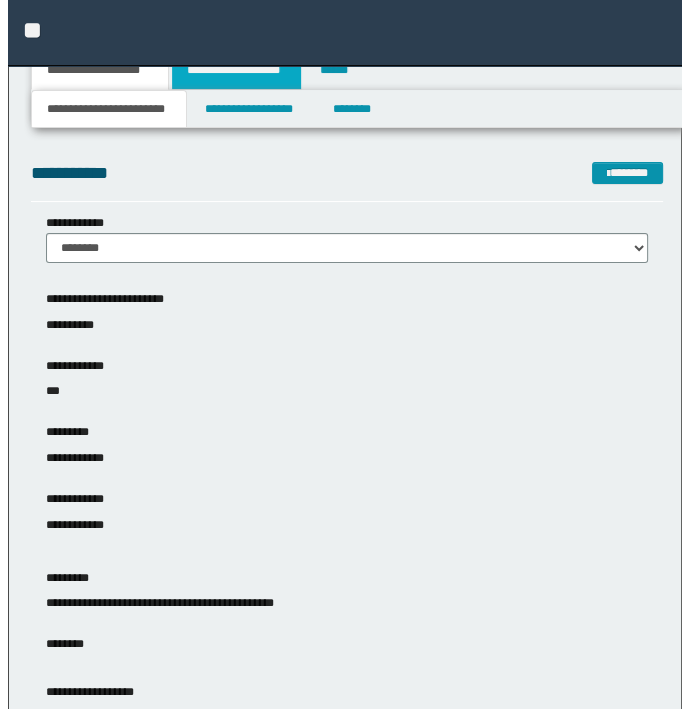 scroll, scrollTop: 0, scrollLeft: 0, axis: both 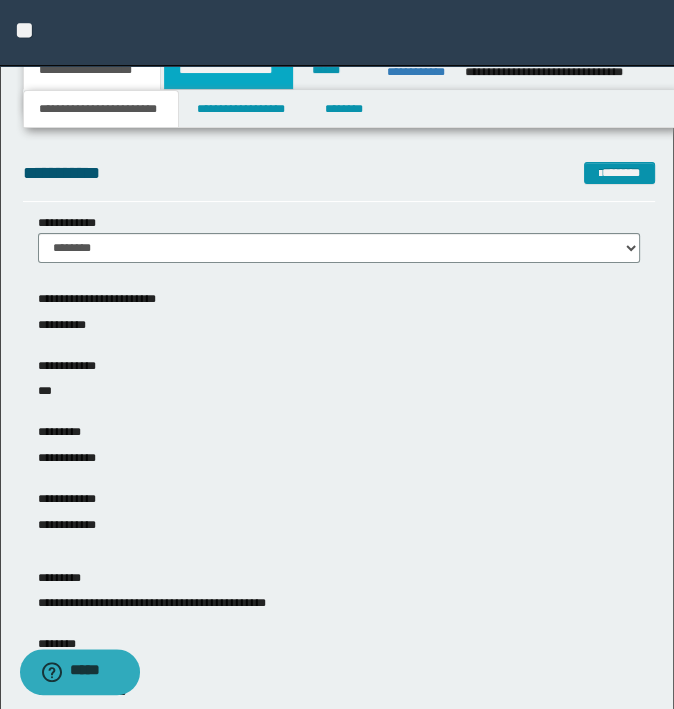 click on "**********" at bounding box center [228, 70] 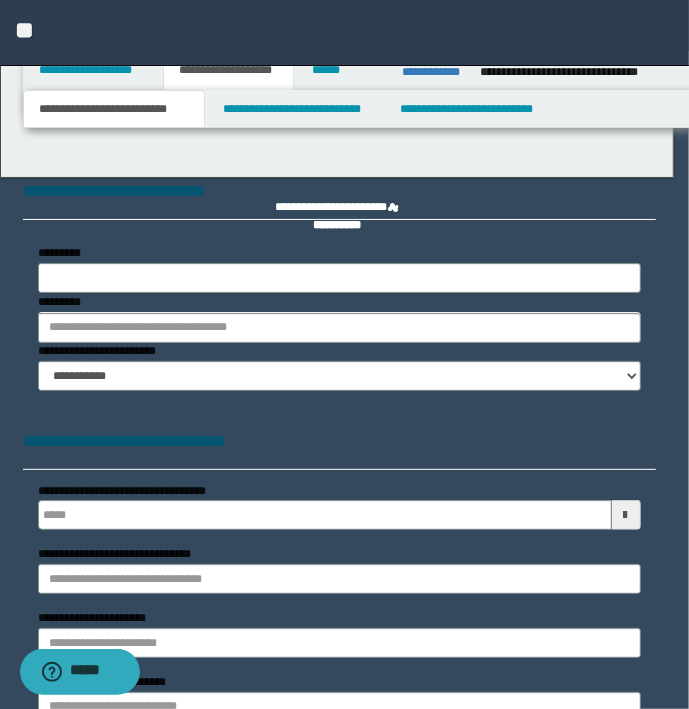 type on "**********" 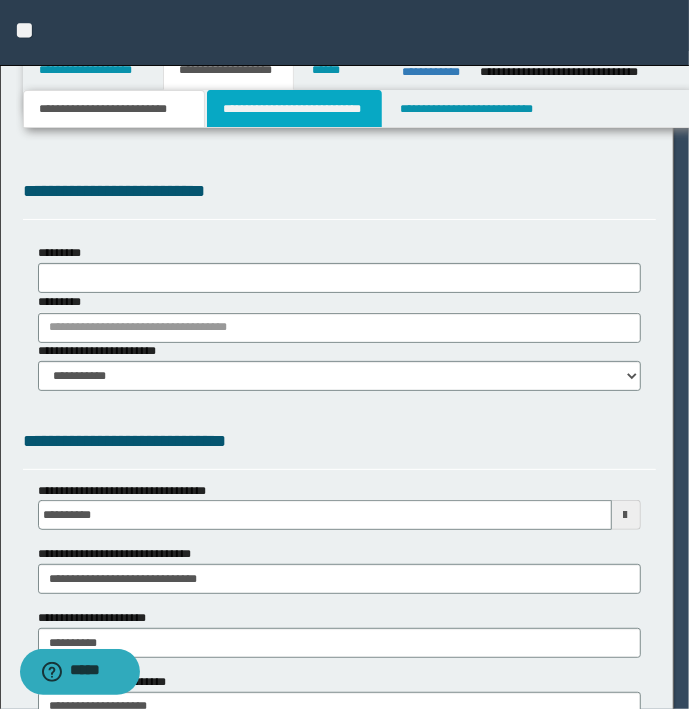 scroll, scrollTop: 0, scrollLeft: 0, axis: both 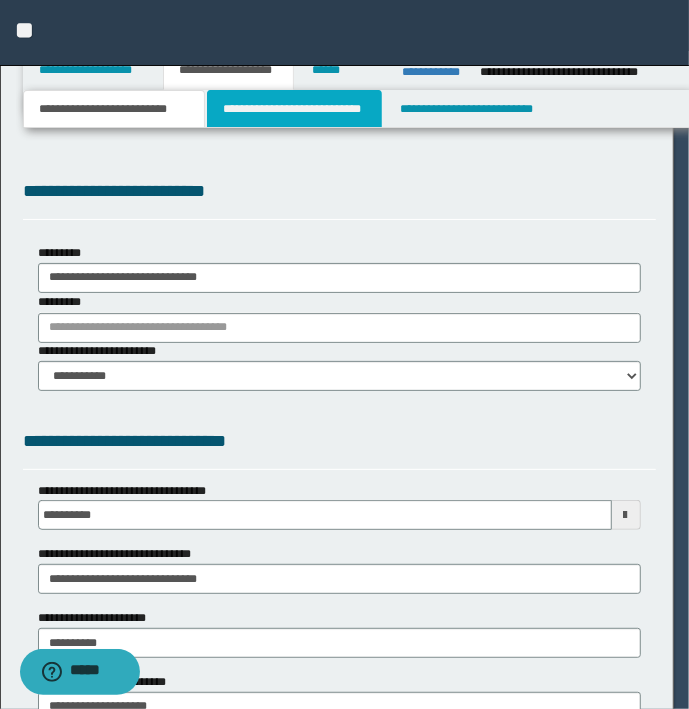 click on "**********" at bounding box center (294, 109) 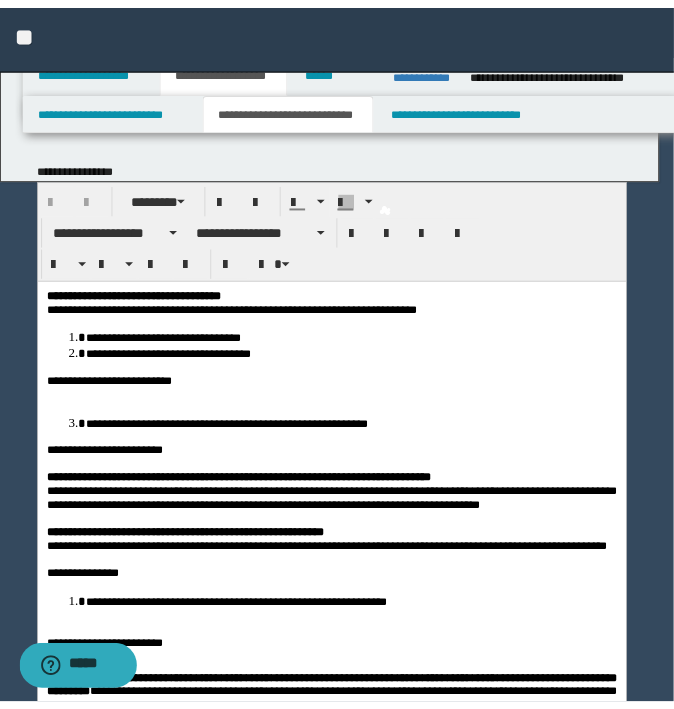 scroll, scrollTop: 0, scrollLeft: 0, axis: both 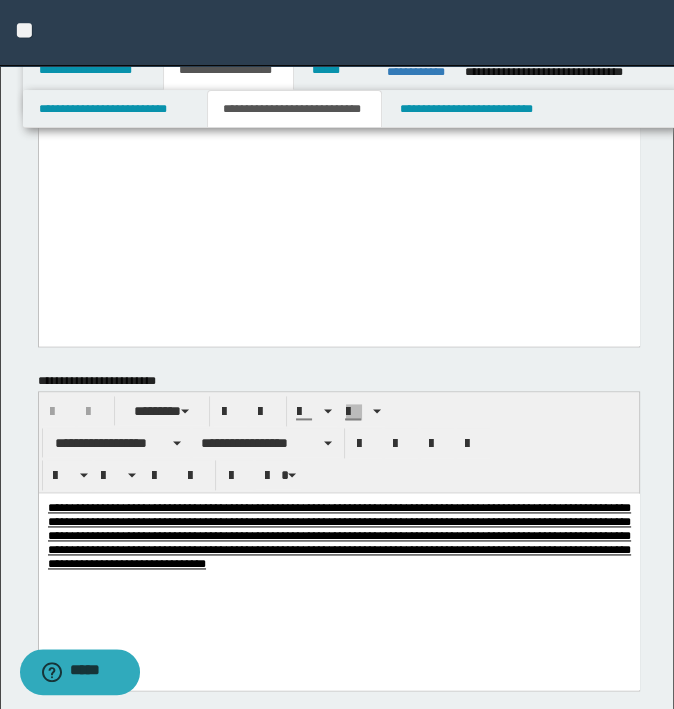 click on "**********" at bounding box center [338, -535] 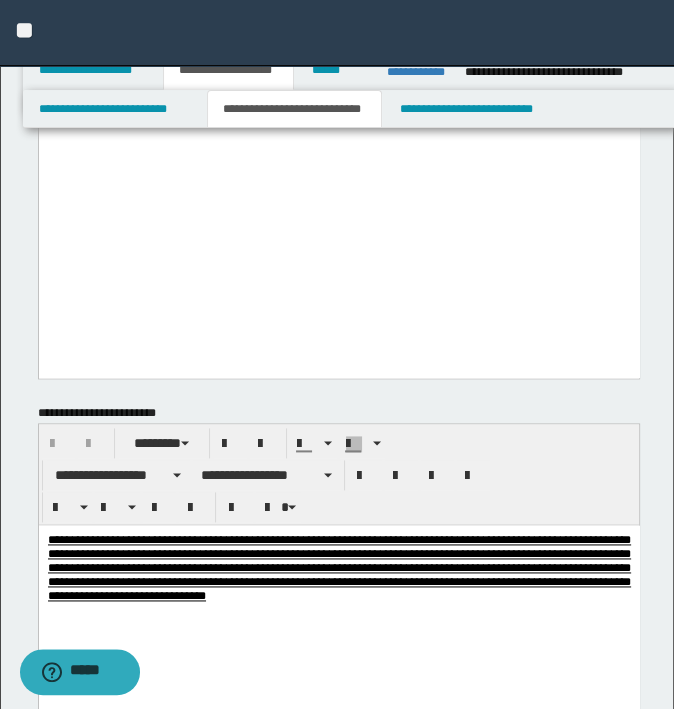 drag, startPoint x: 277, startPoint y: 292, endPoint x: 265, endPoint y: 286, distance: 13.416408 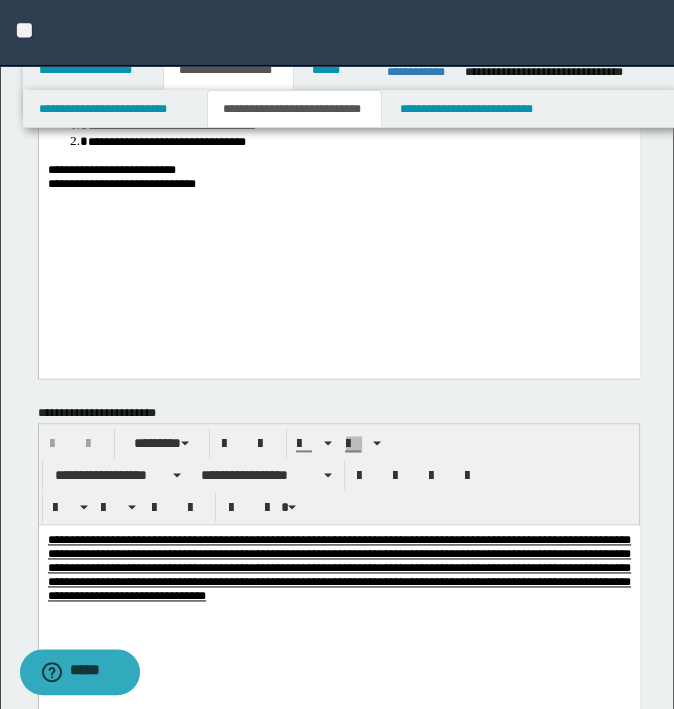 scroll, scrollTop: 1400, scrollLeft: 0, axis: vertical 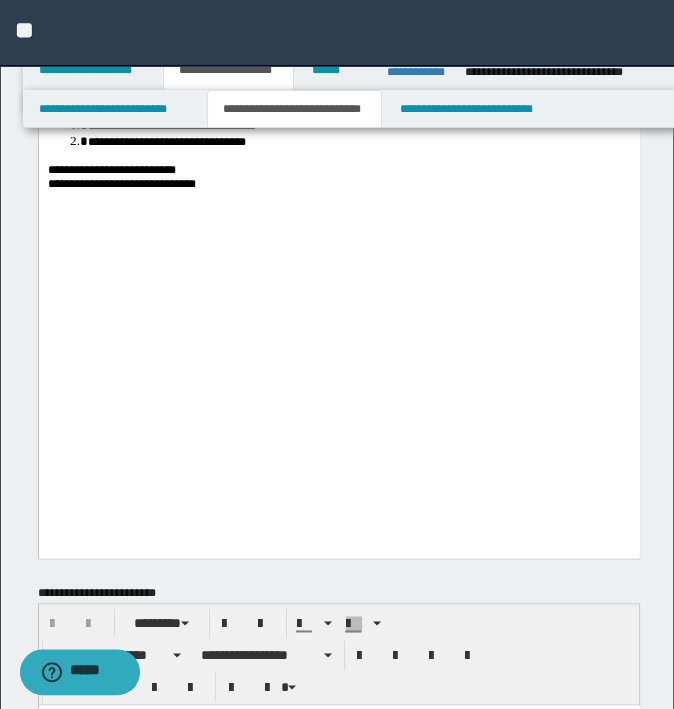 click on "**********" at bounding box center [358, 125] 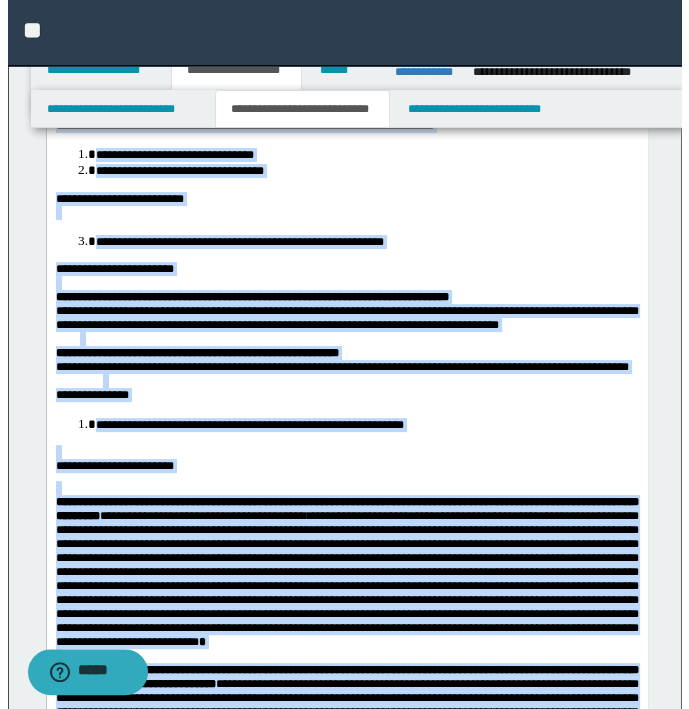 scroll, scrollTop: 0, scrollLeft: 0, axis: both 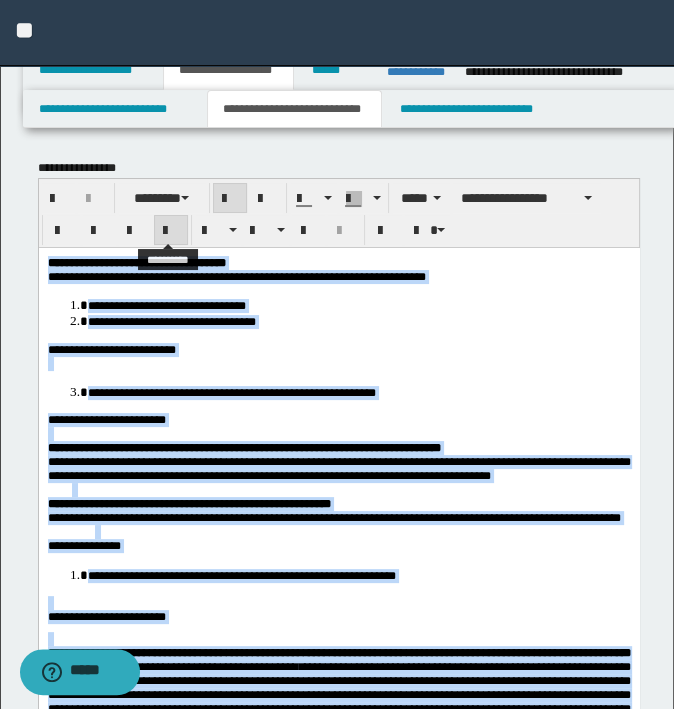 click at bounding box center (171, 231) 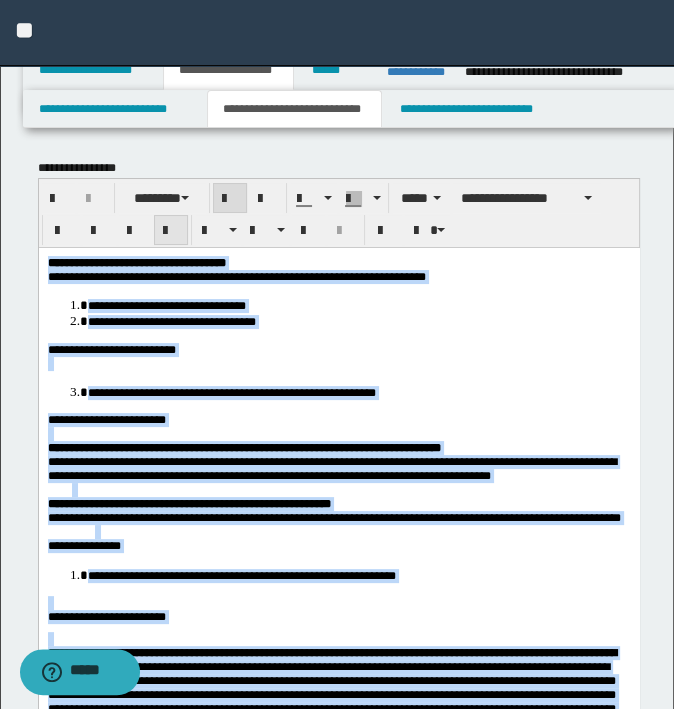 click at bounding box center (171, 231) 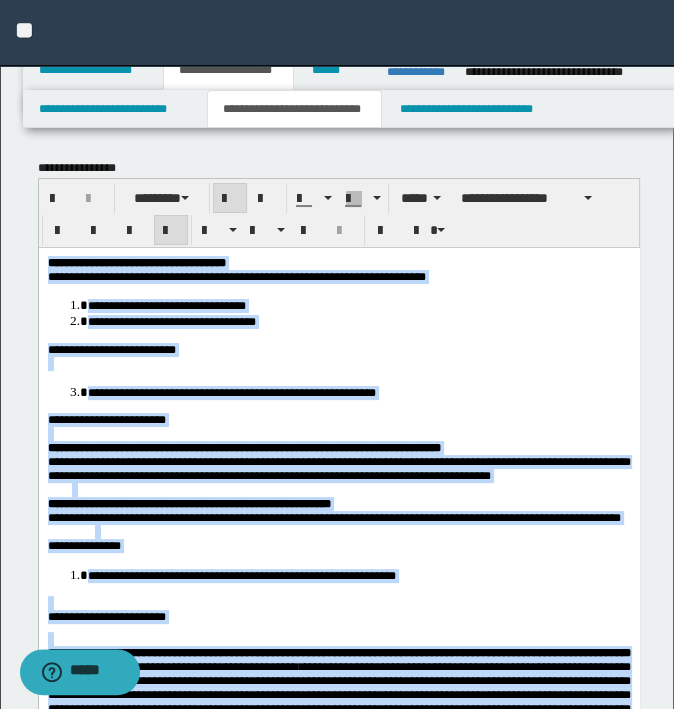 click on "**********" at bounding box center [231, 392] 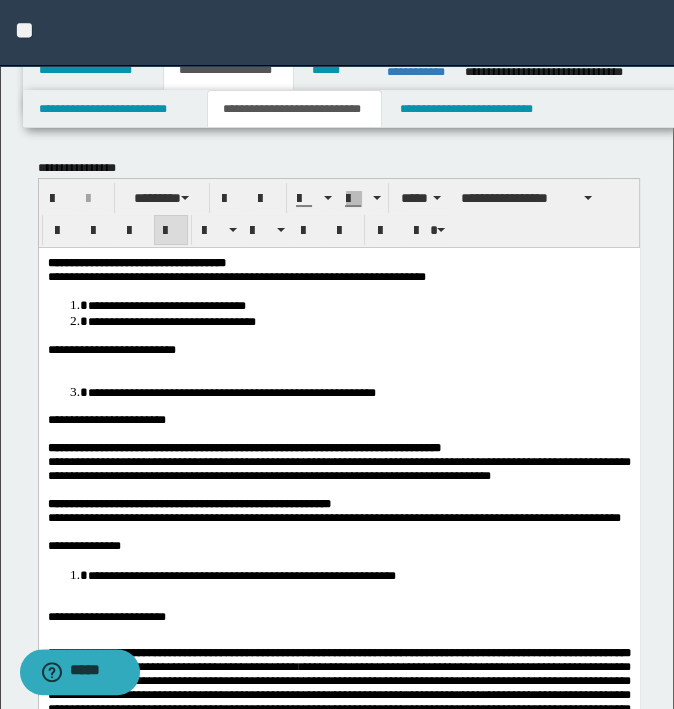 click on "**********" at bounding box center [338, 931] 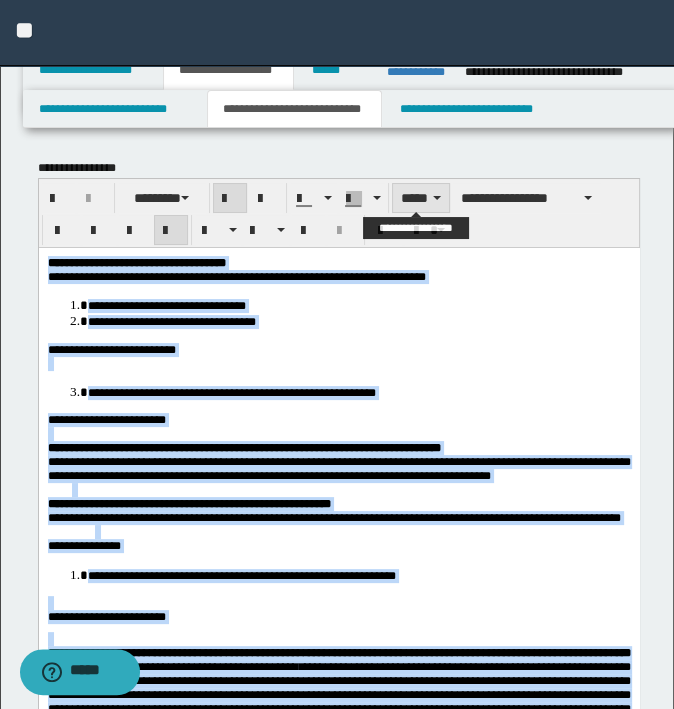 click on "*****" at bounding box center (421, 198) 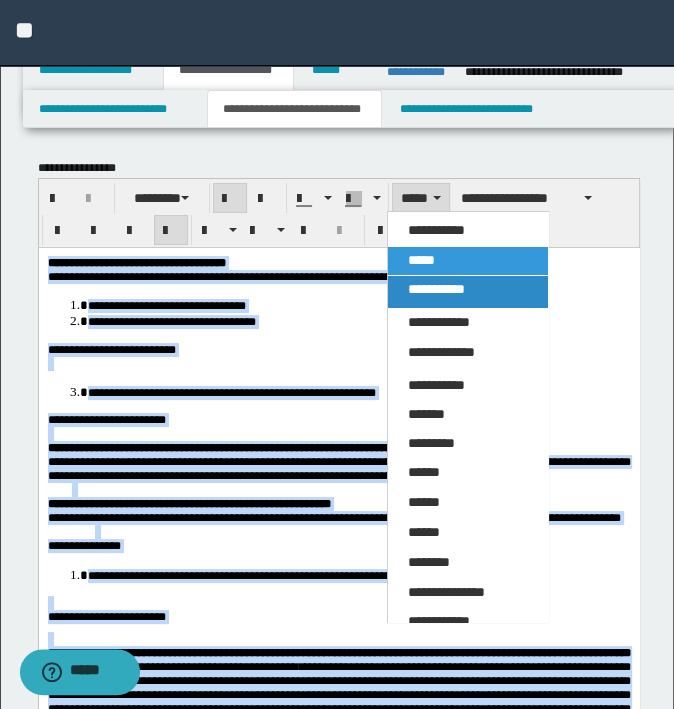 drag, startPoint x: 398, startPoint y: 302, endPoint x: 368, endPoint y: 3, distance: 300.50125 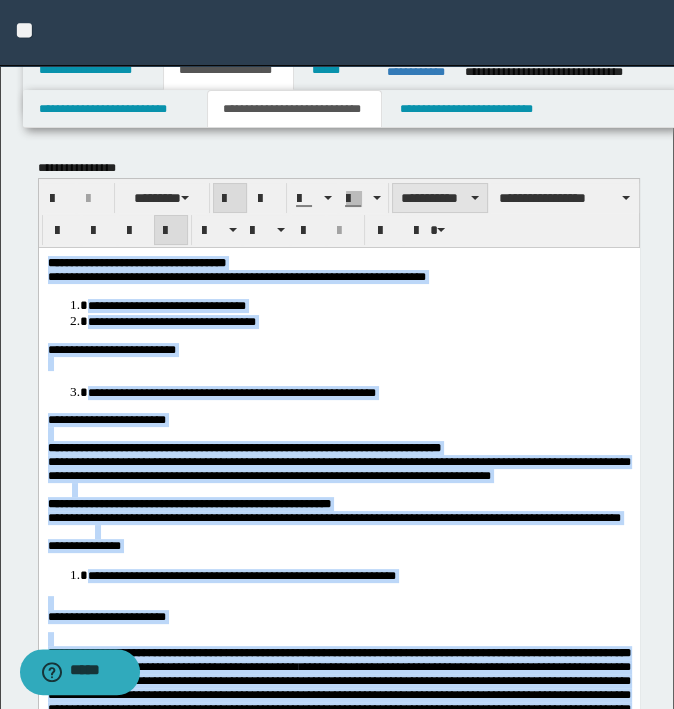 click on "**********" at bounding box center [440, 198] 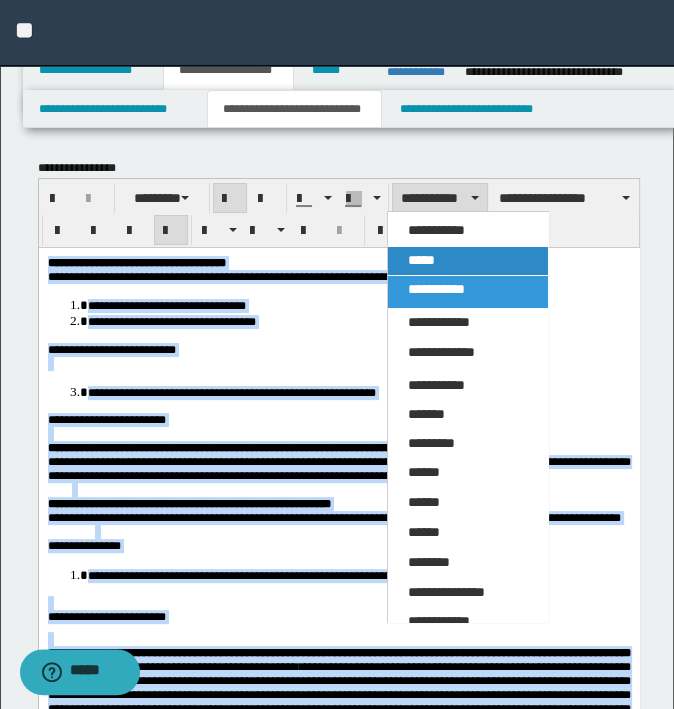 drag, startPoint x: 446, startPoint y: 258, endPoint x: 339, endPoint y: 92, distance: 197.49684 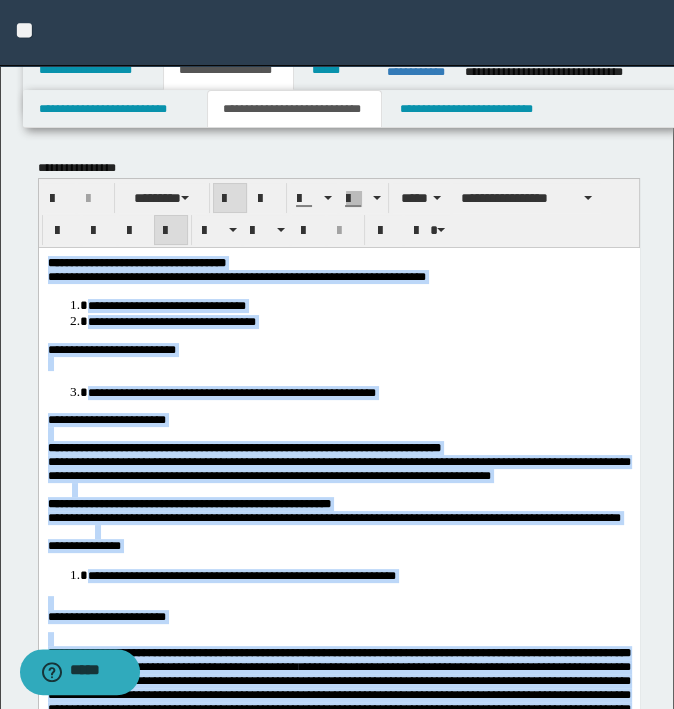 click on "**********" at bounding box center [338, 349] 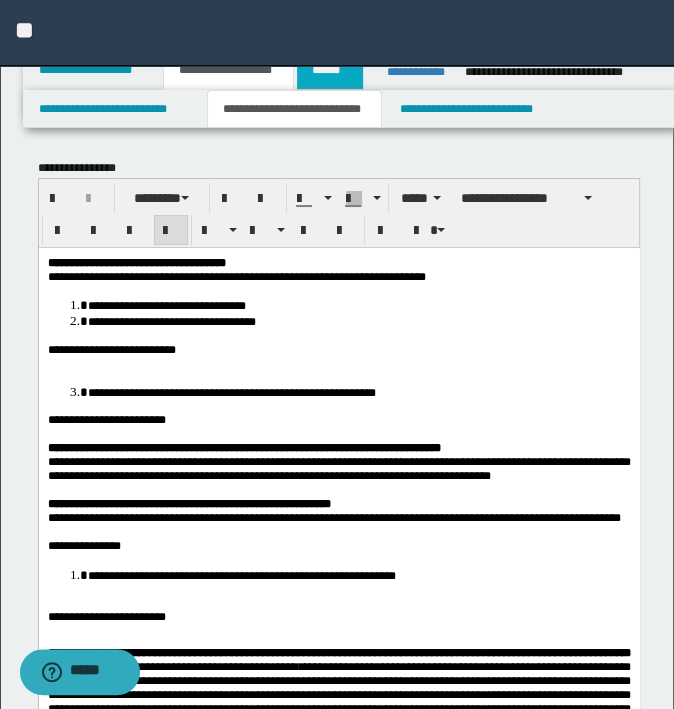 click on "******" at bounding box center (330, 70) 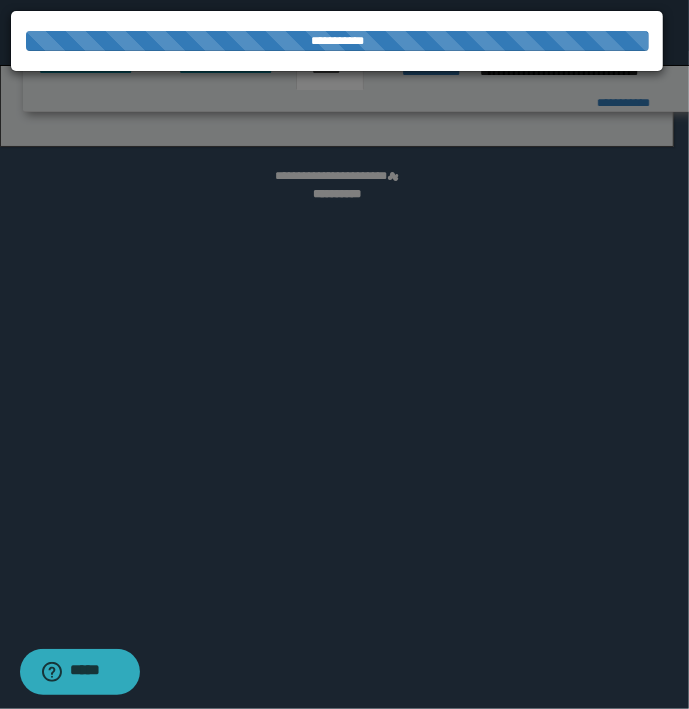 select on "*" 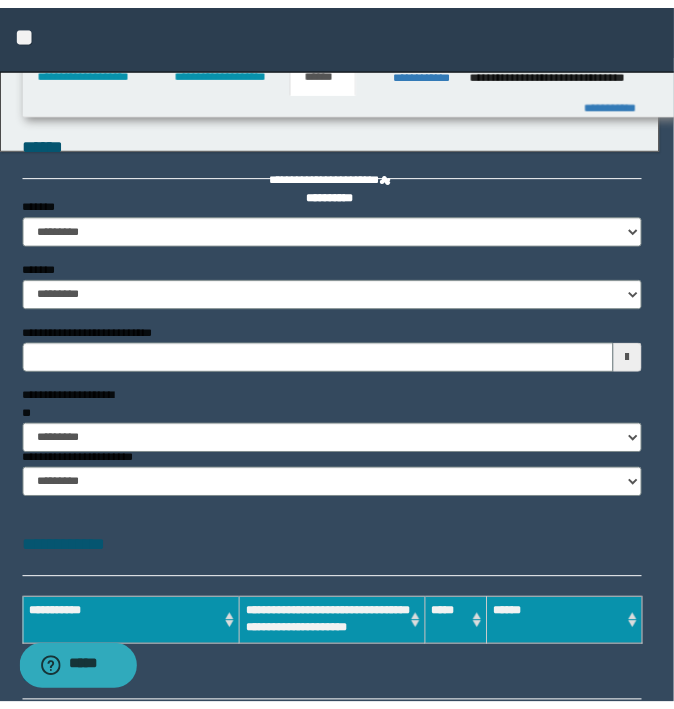 scroll, scrollTop: 0, scrollLeft: 0, axis: both 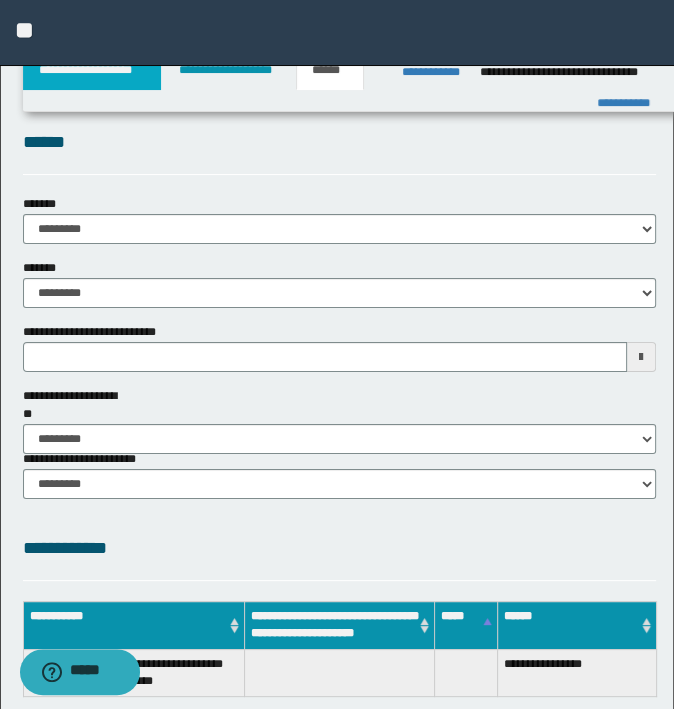 click on "**********" at bounding box center [92, 70] 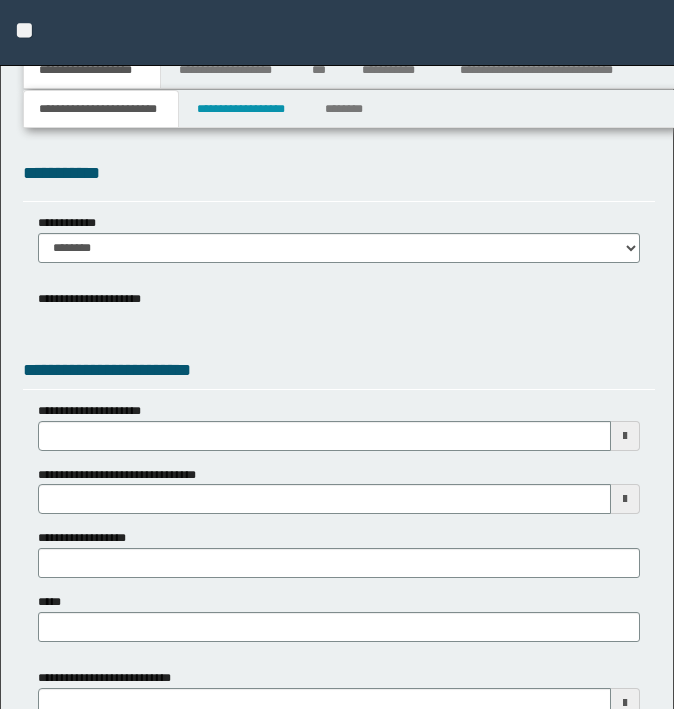 type 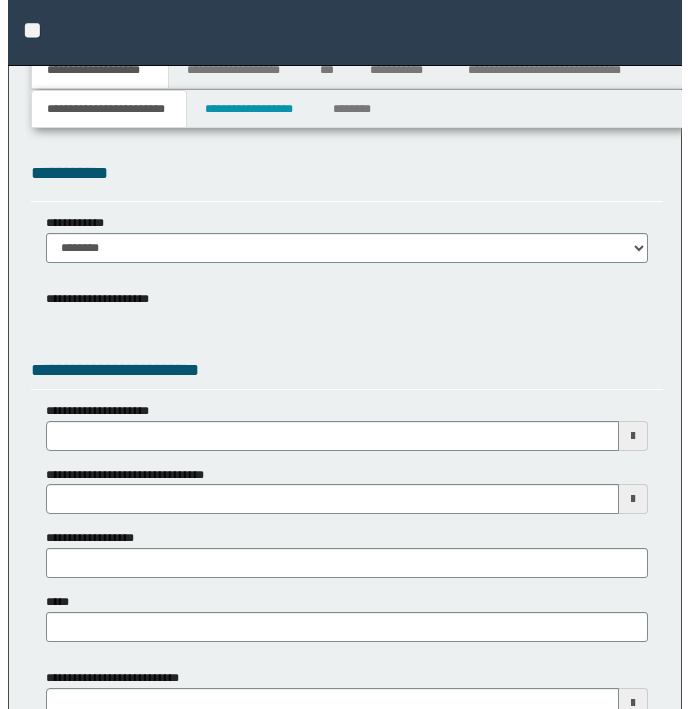 scroll, scrollTop: 0, scrollLeft: 0, axis: both 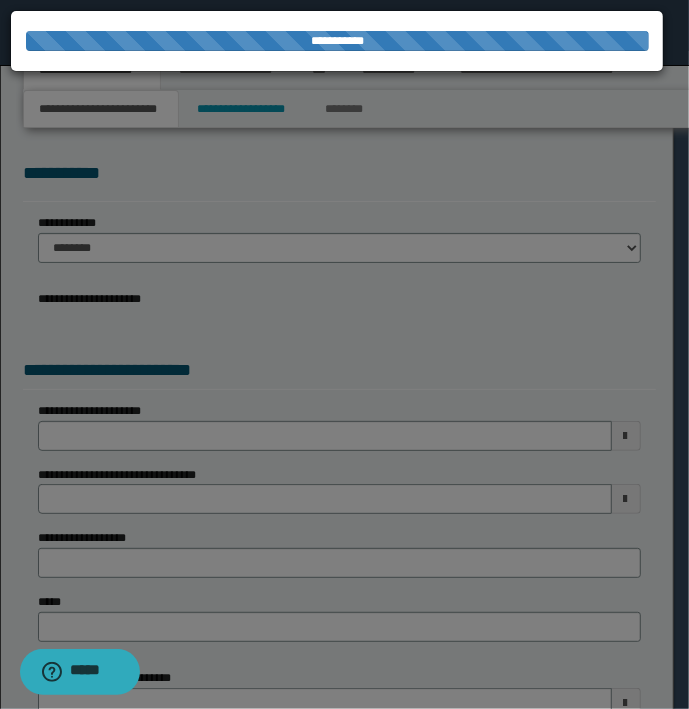 type on "**********" 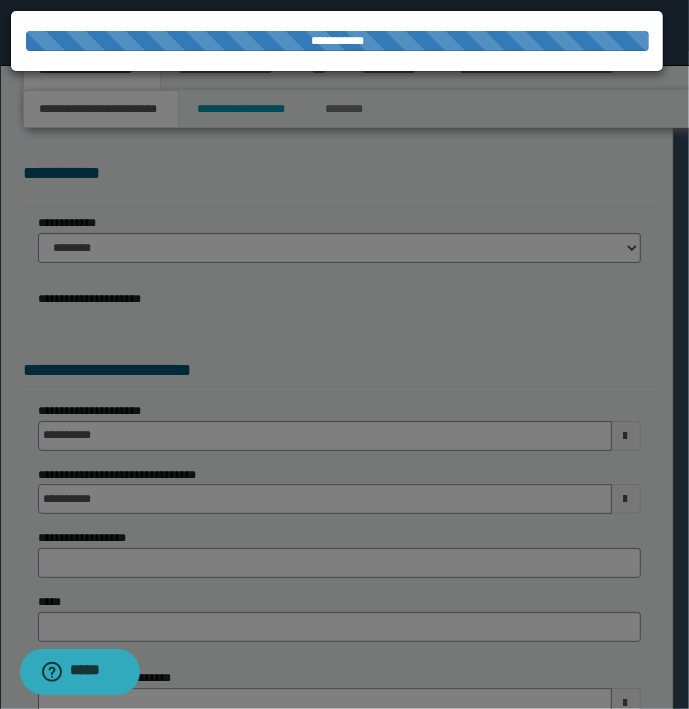 type on "*********" 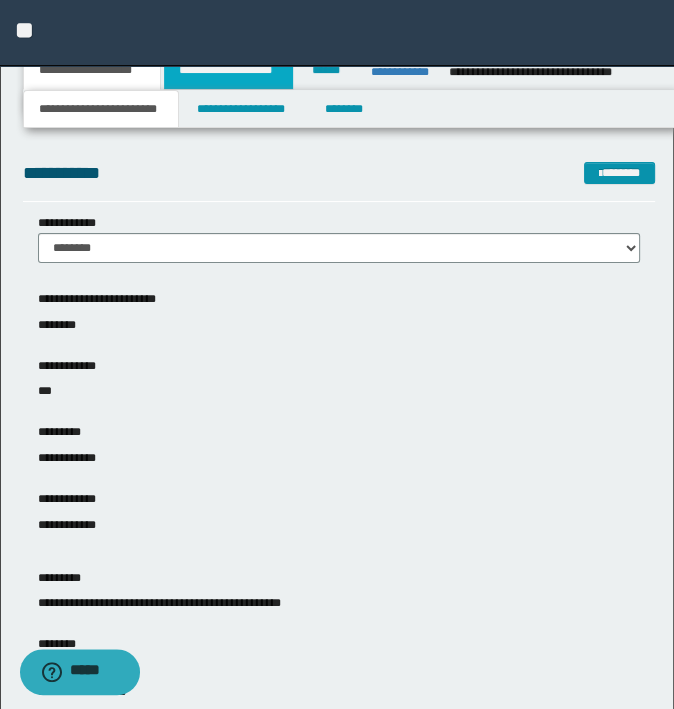 drag, startPoint x: 197, startPoint y: 77, endPoint x: 208, endPoint y: 86, distance: 14.21267 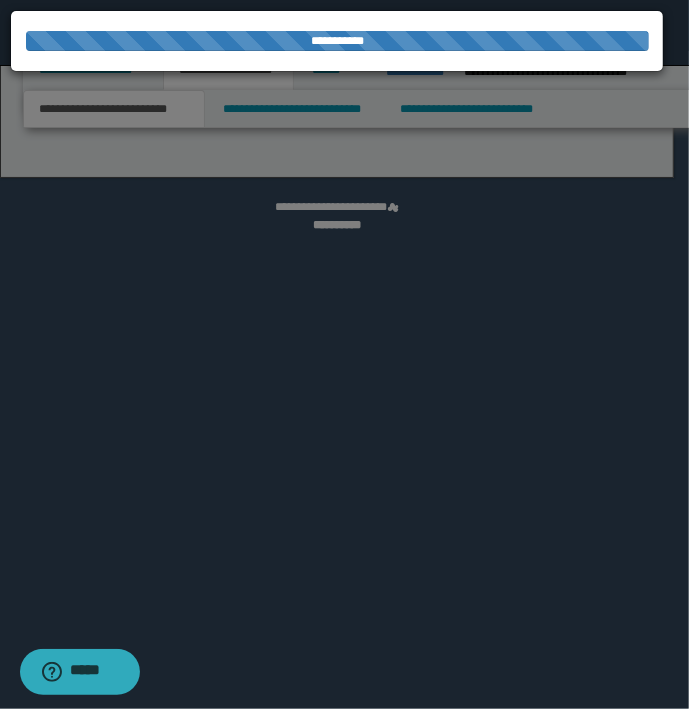 click at bounding box center (344, 354) 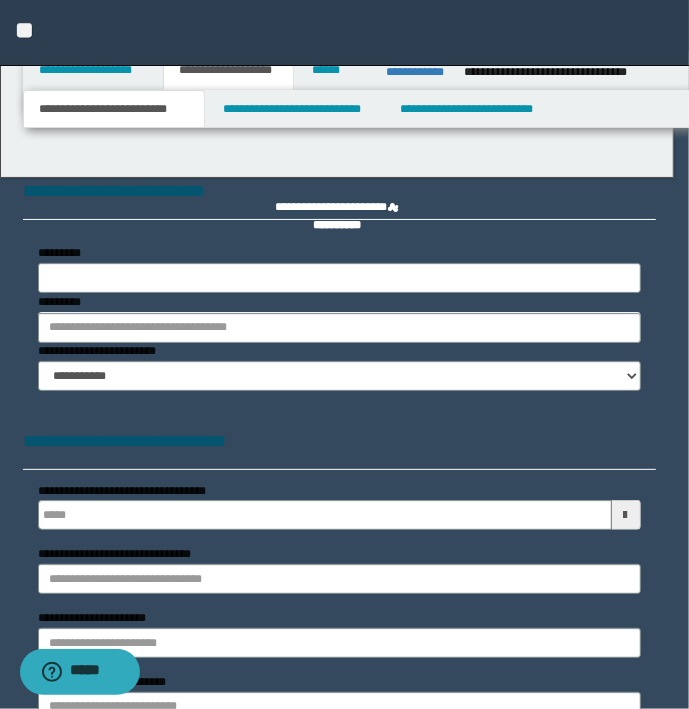 click at bounding box center [344, 354] 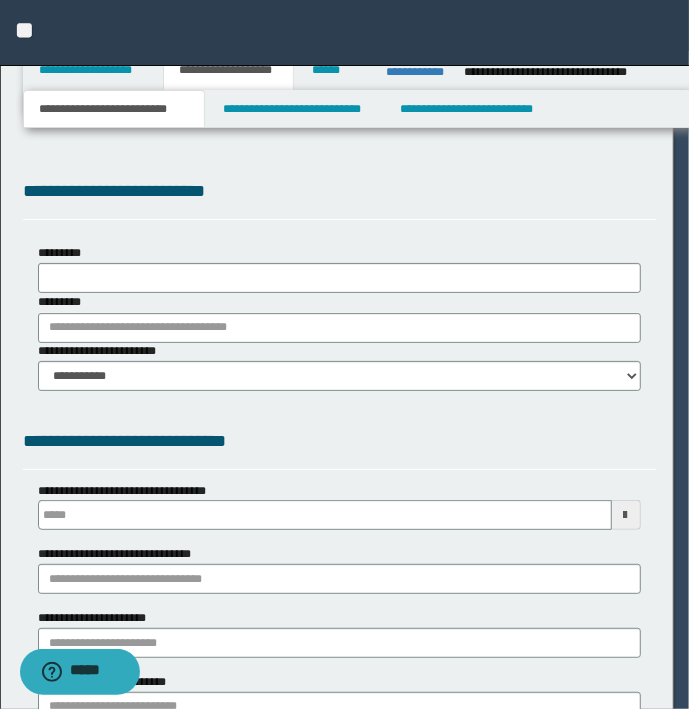 type on "**********" 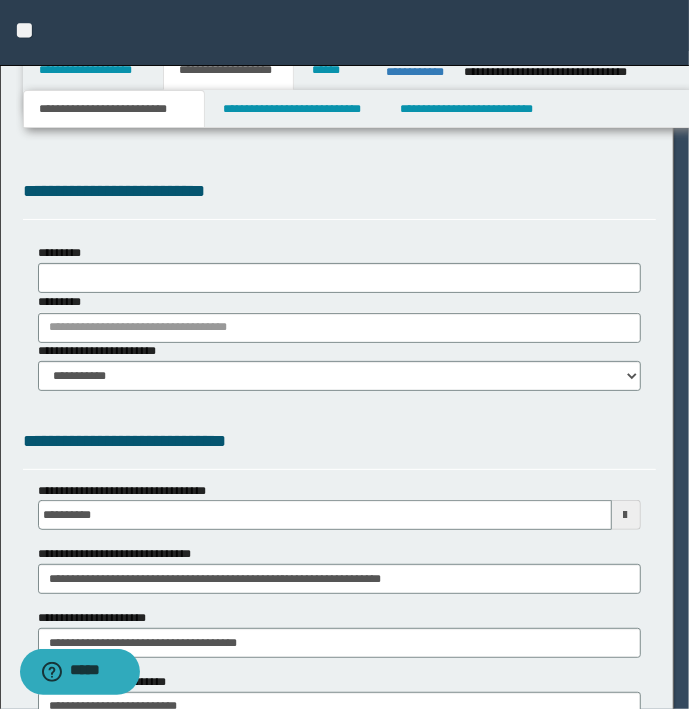 scroll, scrollTop: 0, scrollLeft: 0, axis: both 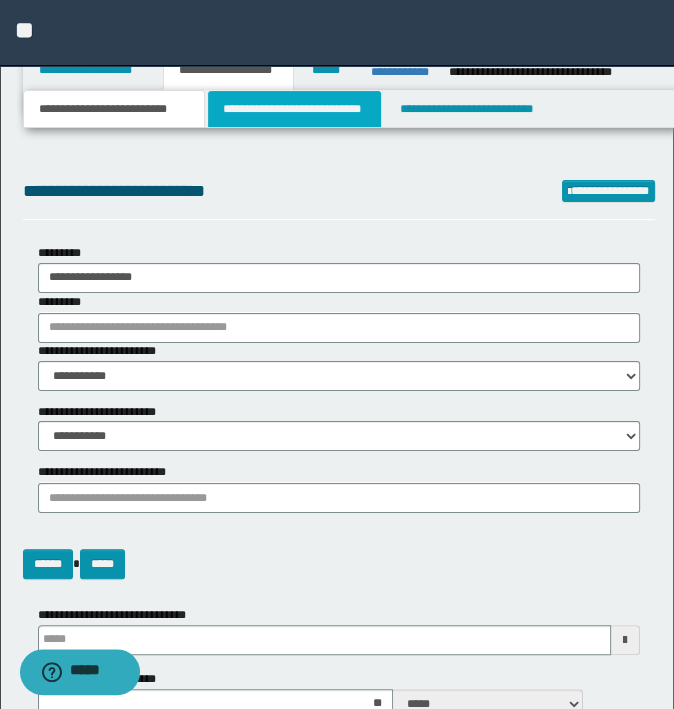 click on "**********" at bounding box center [294, 109] 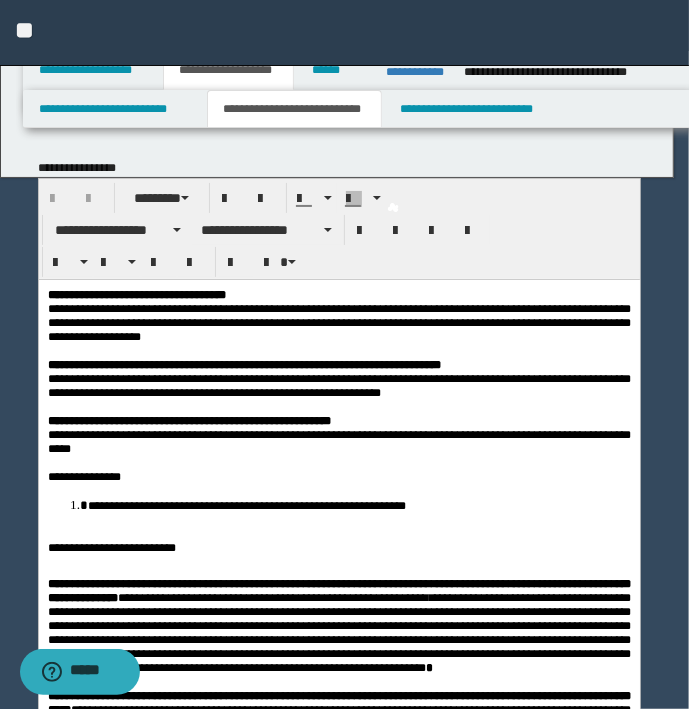 scroll, scrollTop: 0, scrollLeft: 0, axis: both 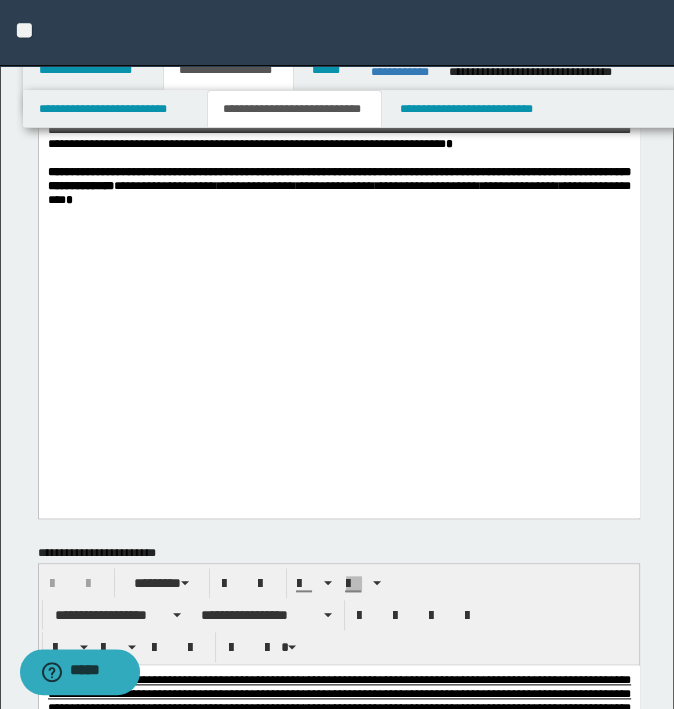 click on "**********" at bounding box center [338, 186] 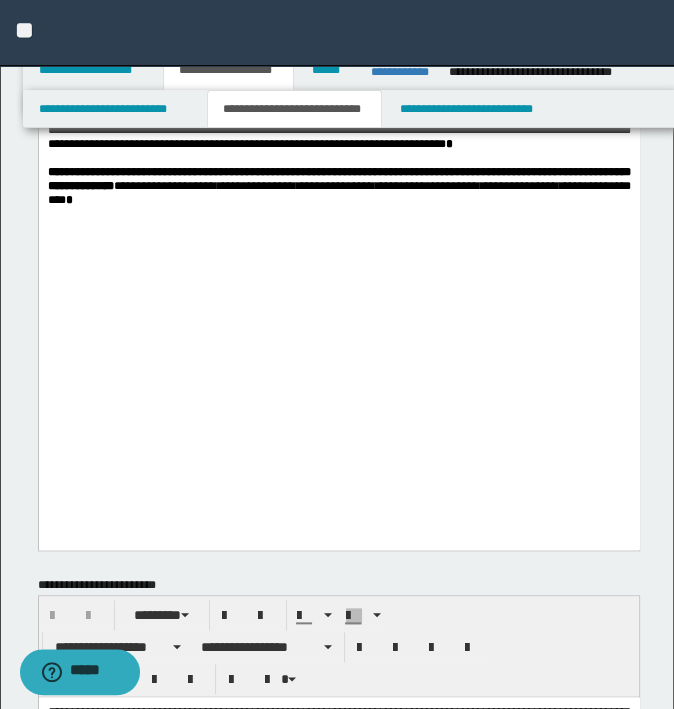 paste 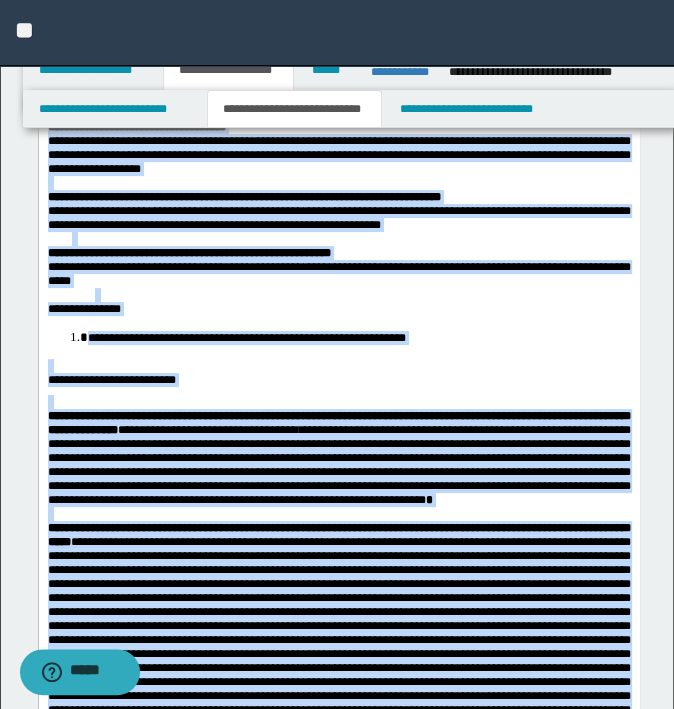 scroll, scrollTop: 0, scrollLeft: 0, axis: both 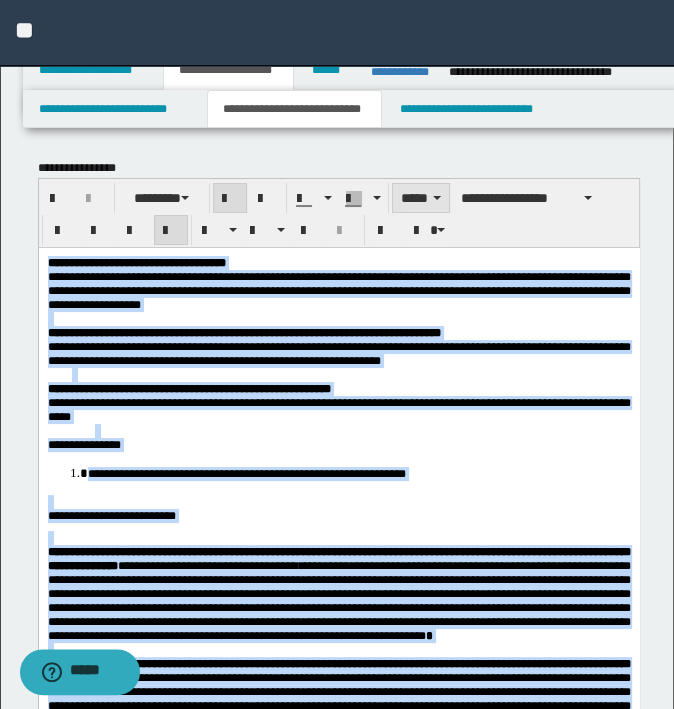 click on "*****" at bounding box center [421, 198] 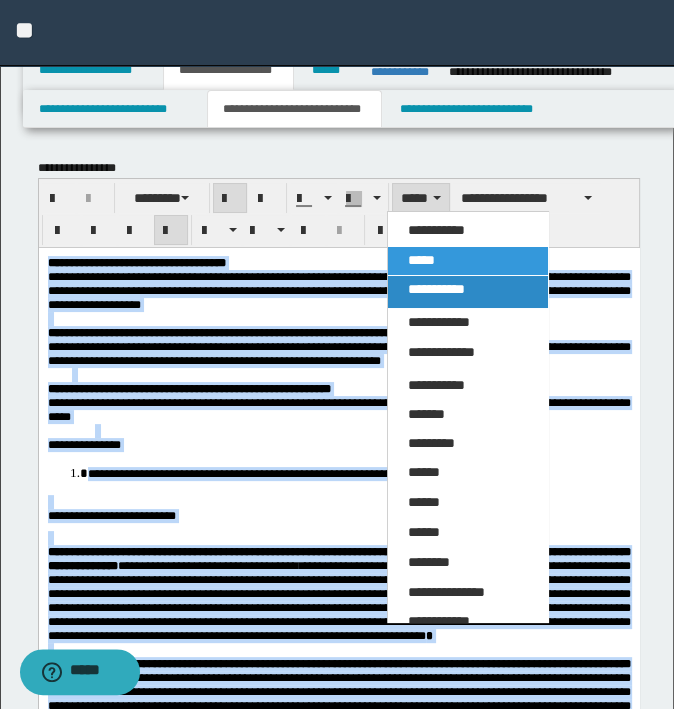 click on "**********" at bounding box center (436, 289) 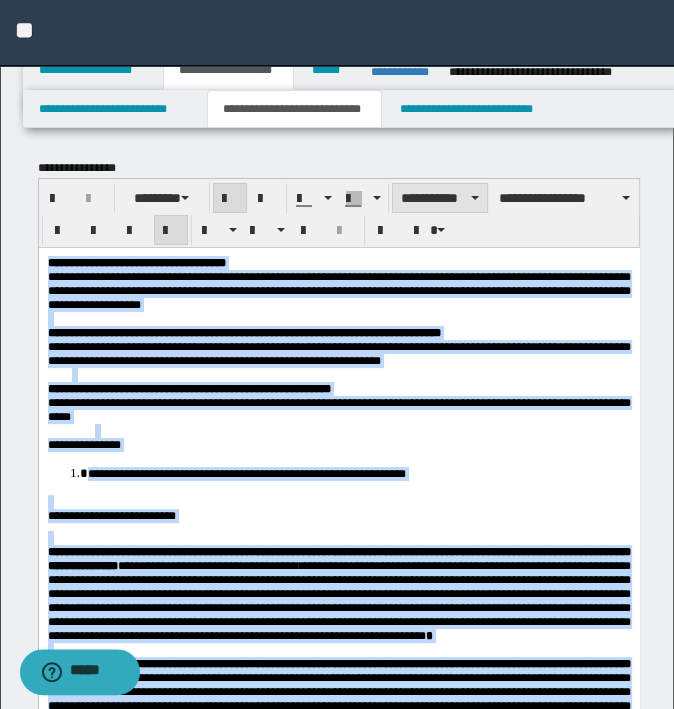 click on "**********" at bounding box center [440, 198] 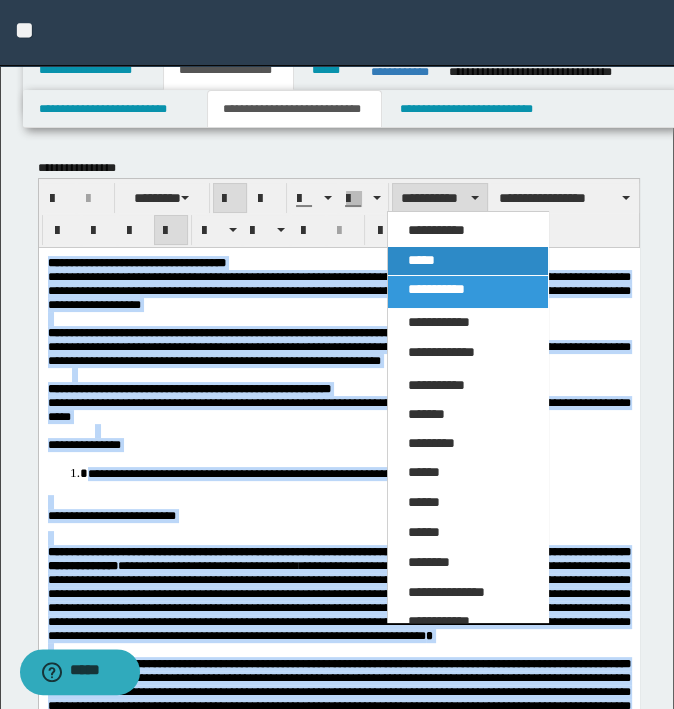 drag, startPoint x: 416, startPoint y: 252, endPoint x: 149, endPoint y: 2, distance: 365.7718 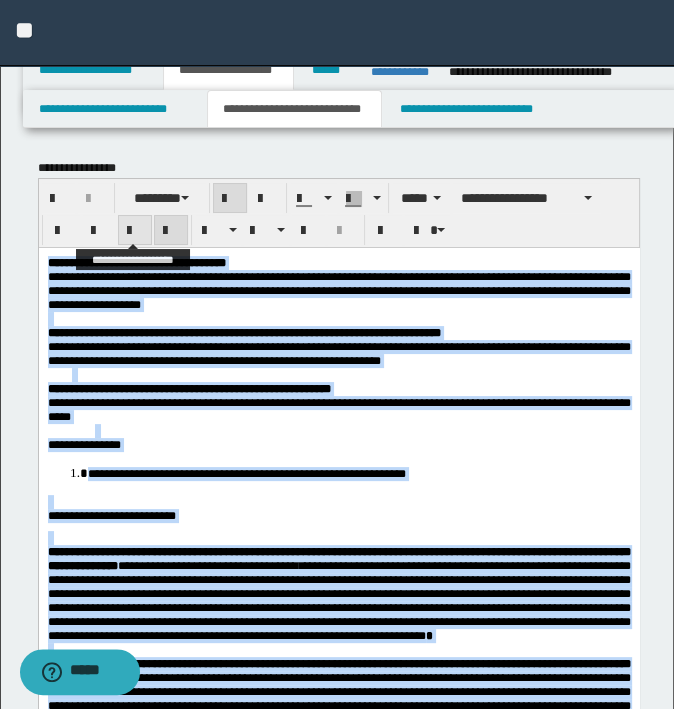click at bounding box center [135, 231] 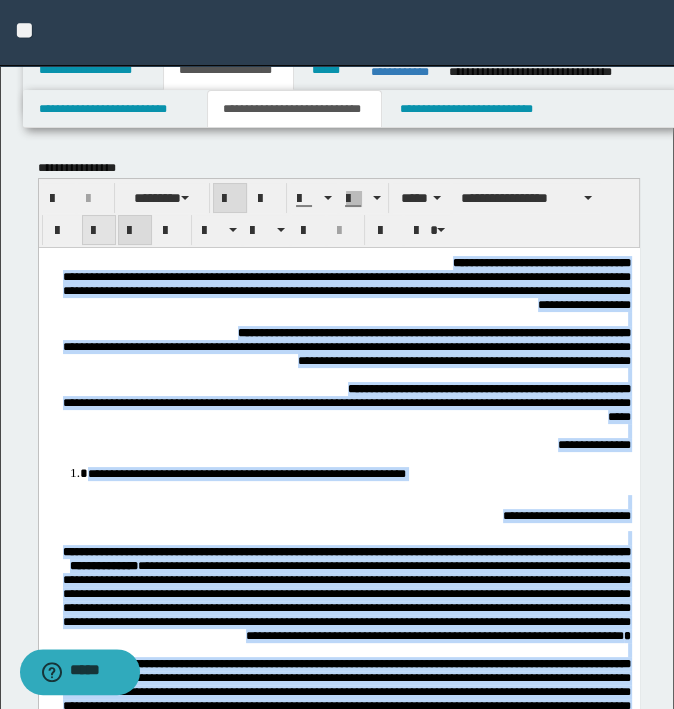 click at bounding box center [99, 231] 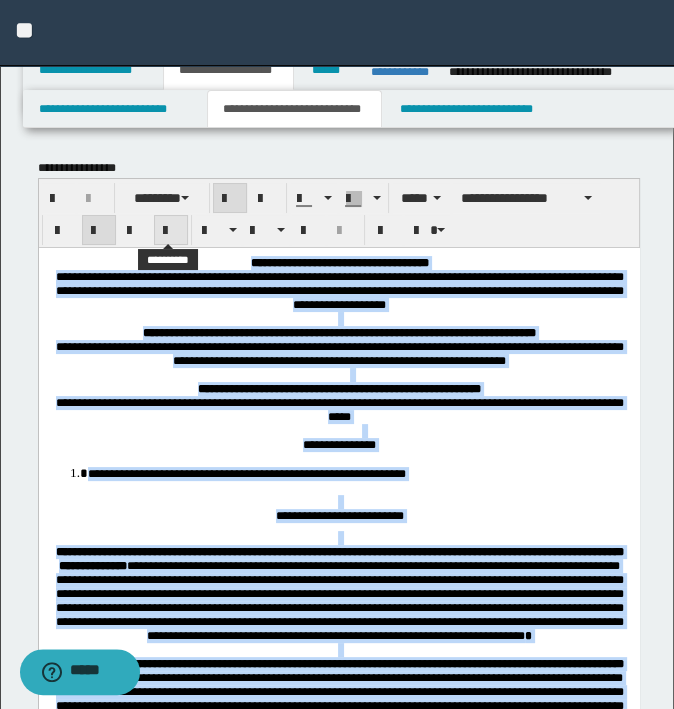 click at bounding box center (171, 231) 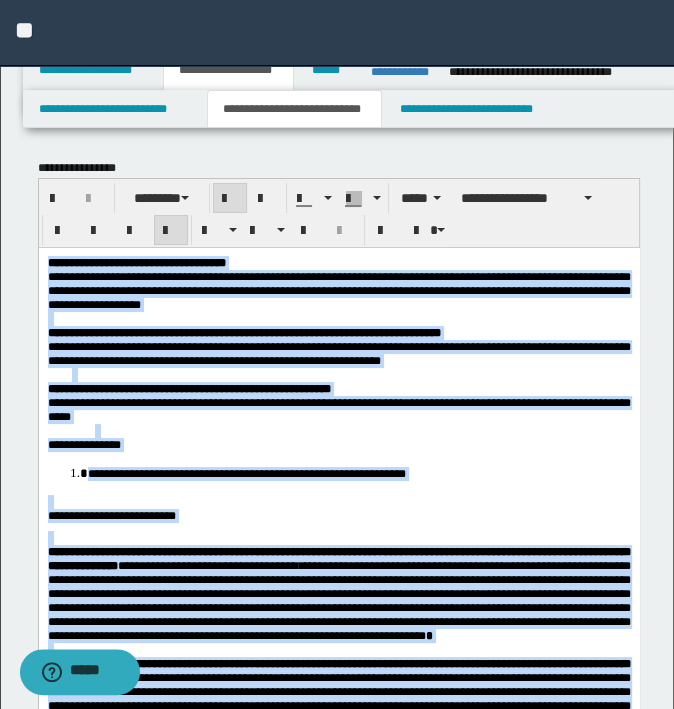 click on "**********" at bounding box center (188, 388) 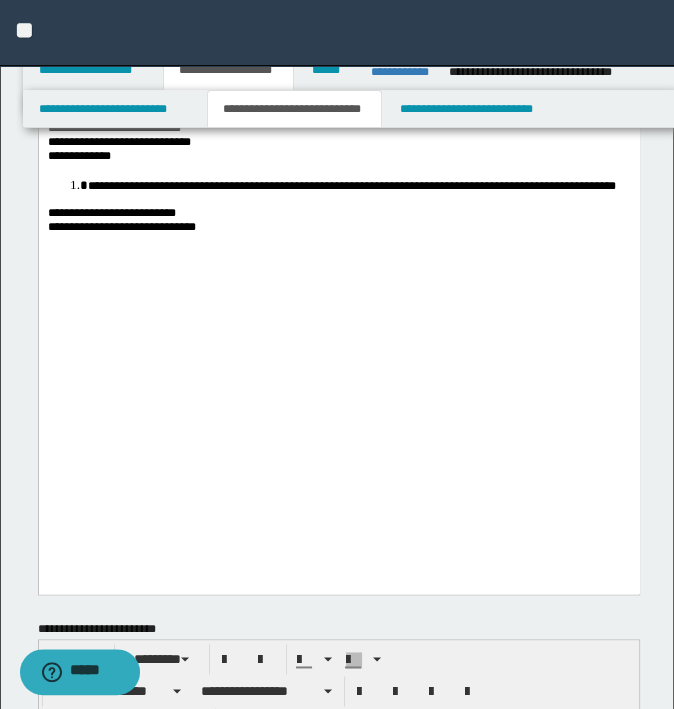 scroll, scrollTop: 1300, scrollLeft: 0, axis: vertical 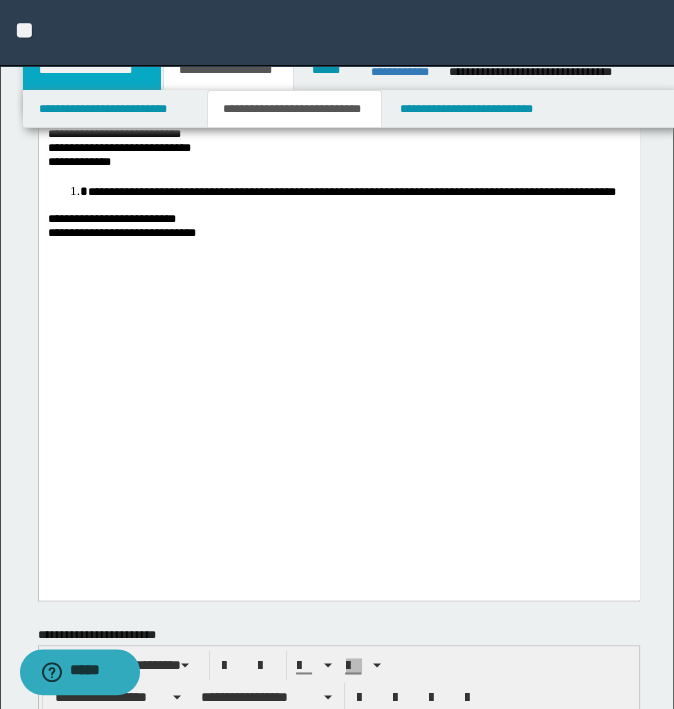 click on "**********" at bounding box center [92, 70] 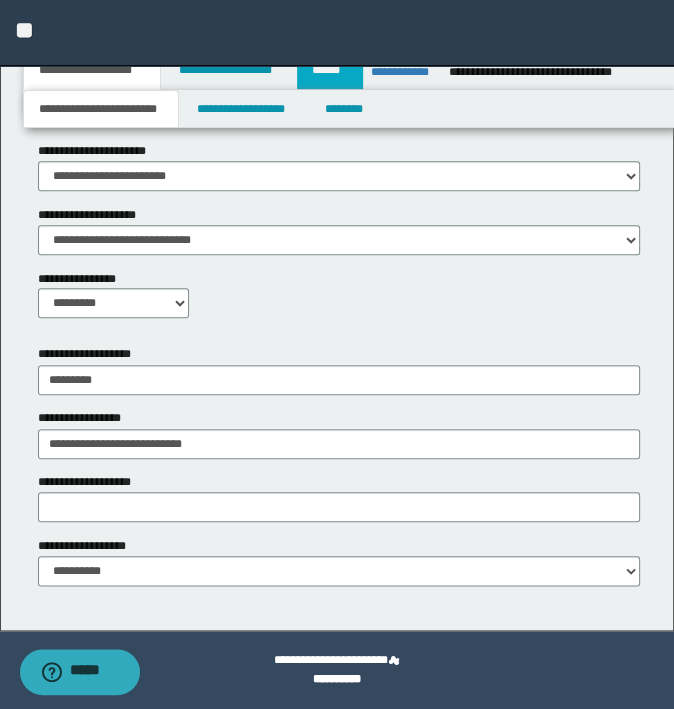 click on "******" at bounding box center (330, 70) 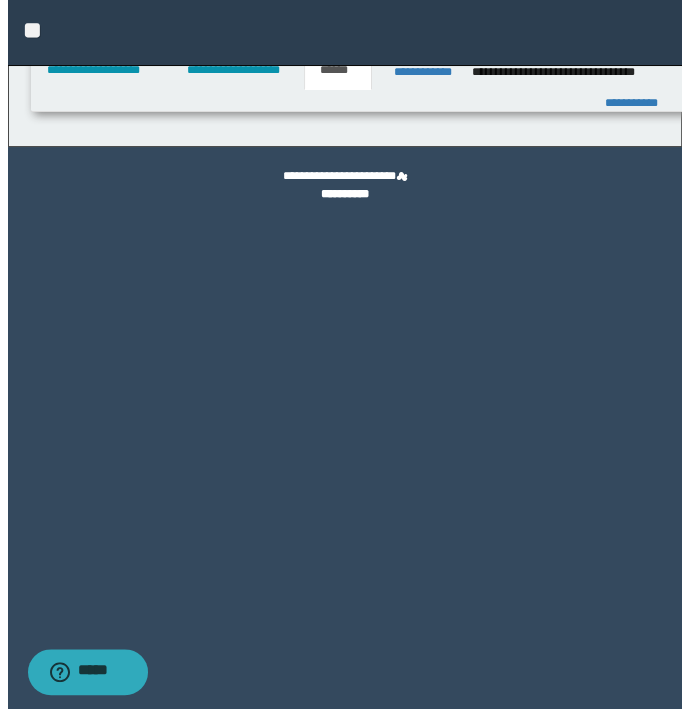 scroll, scrollTop: 0, scrollLeft: 0, axis: both 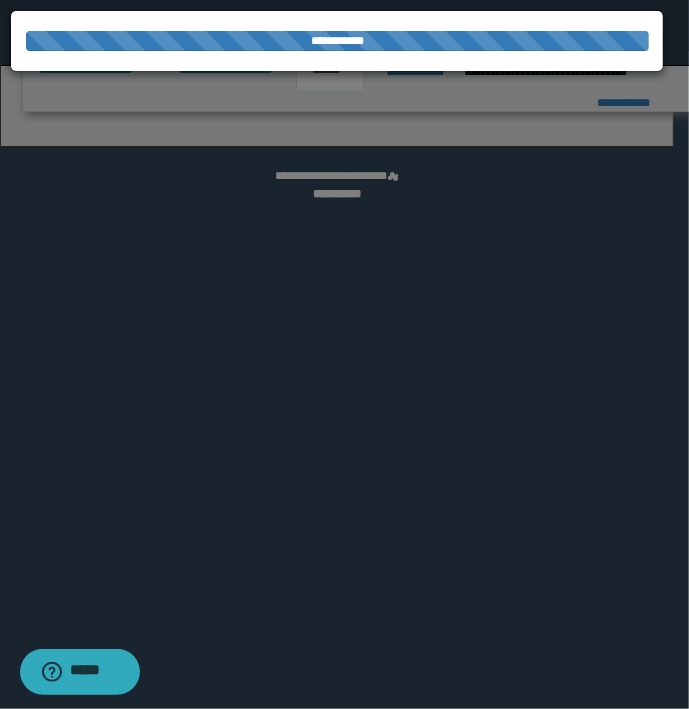 select on "*" 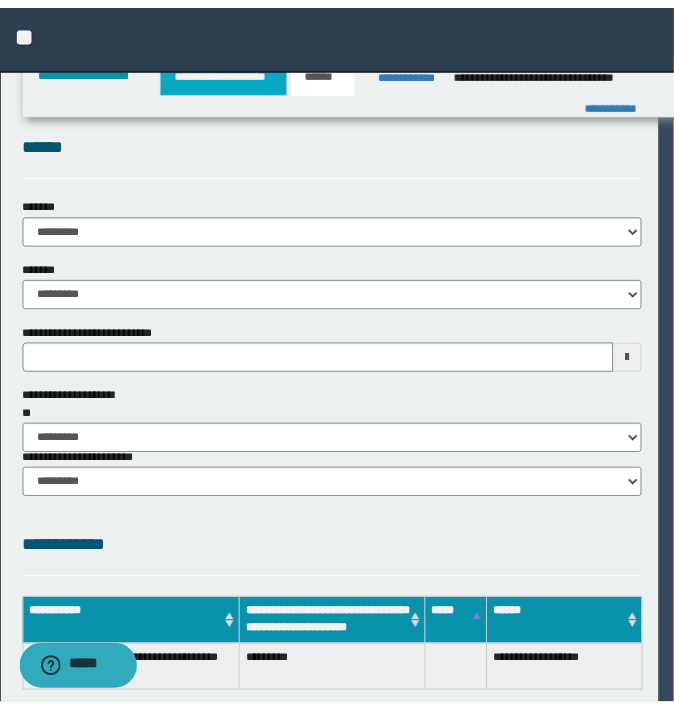 scroll, scrollTop: 0, scrollLeft: 0, axis: both 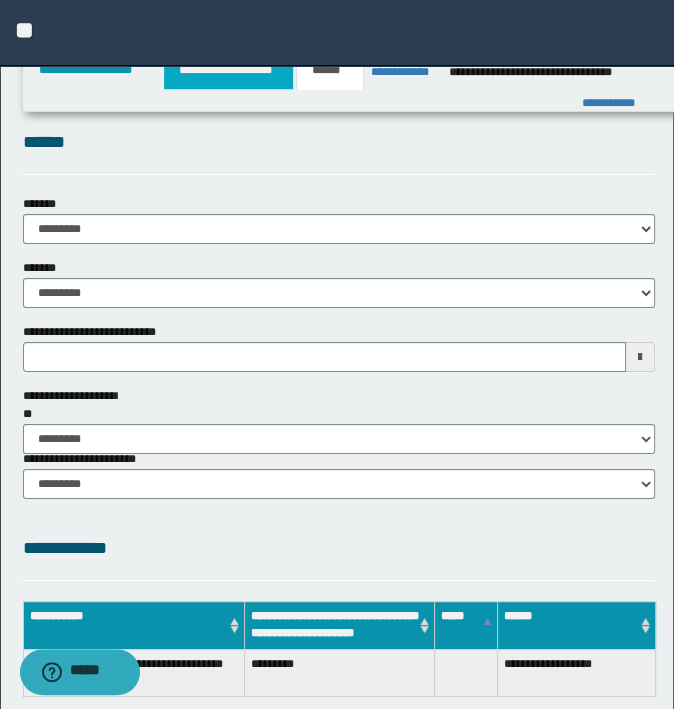 click on "**********" at bounding box center [228, 70] 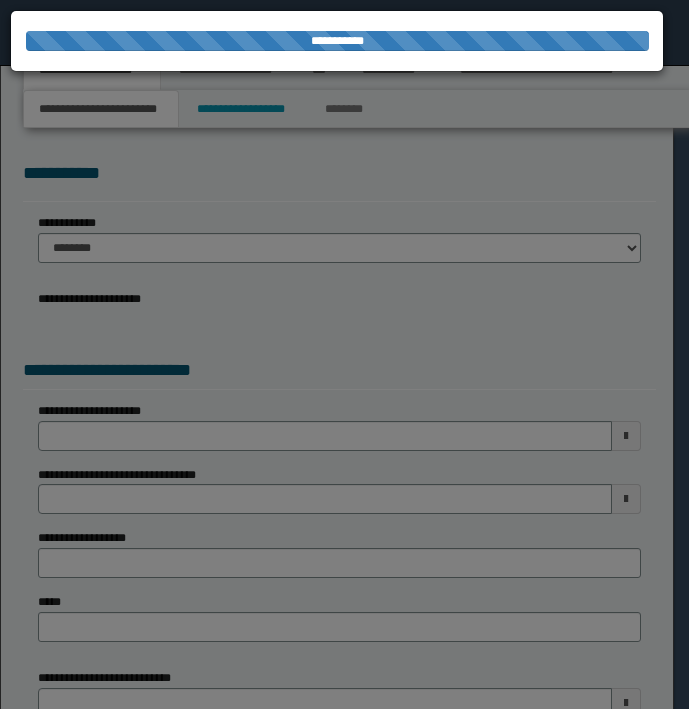scroll, scrollTop: 0, scrollLeft: 0, axis: both 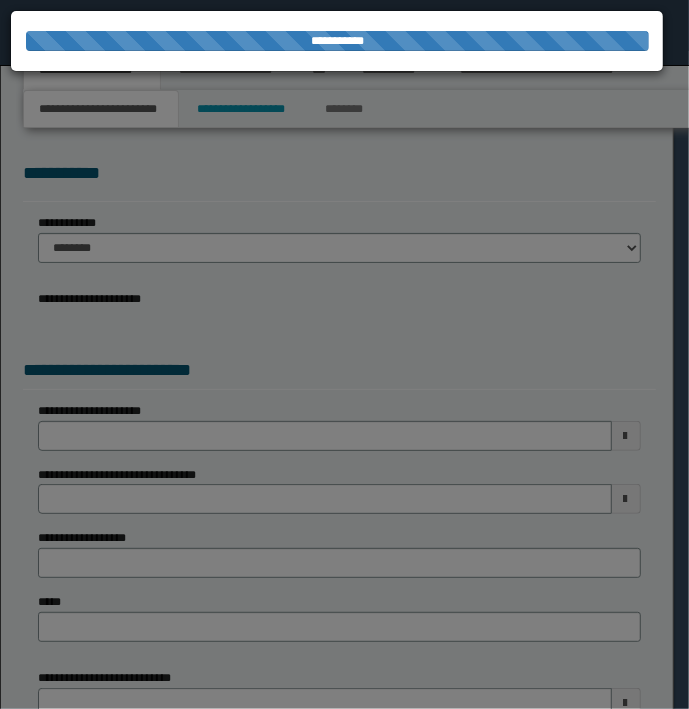 select on "*" 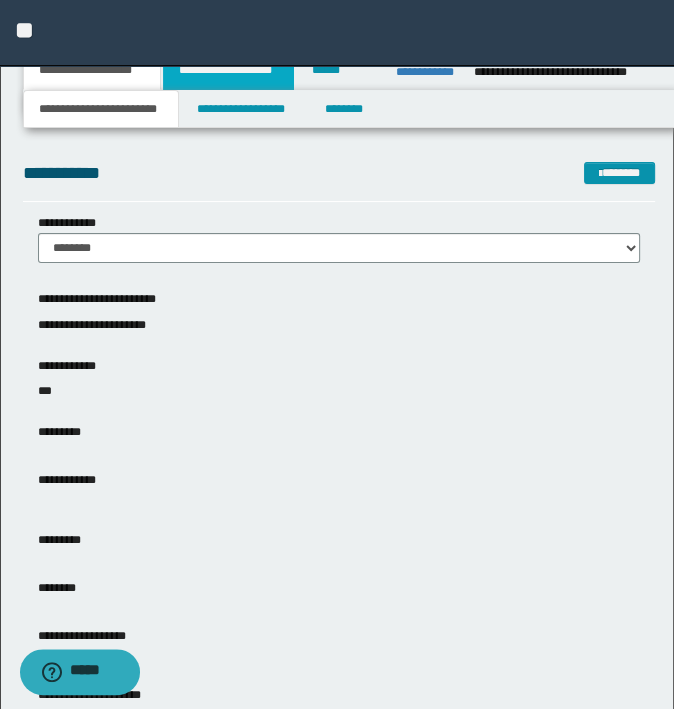 drag, startPoint x: 262, startPoint y: 75, endPoint x: 272, endPoint y: 109, distance: 35.44009 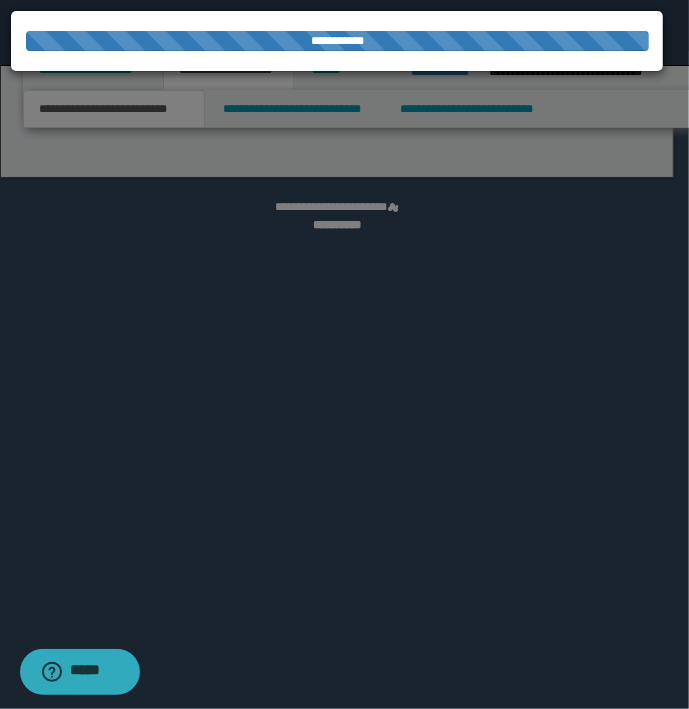 drag, startPoint x: 274, startPoint y: 119, endPoint x: 250, endPoint y: 108, distance: 26.400757 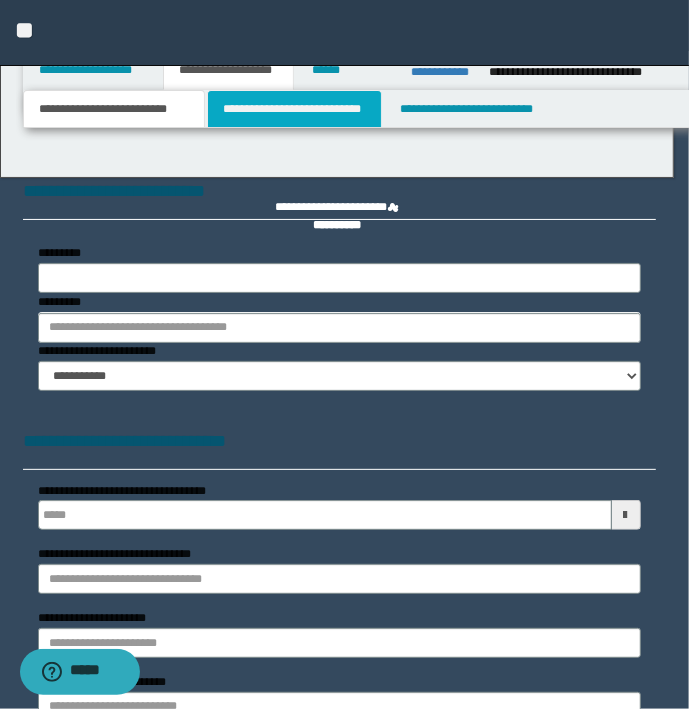 click on "**********" at bounding box center (344, 354) 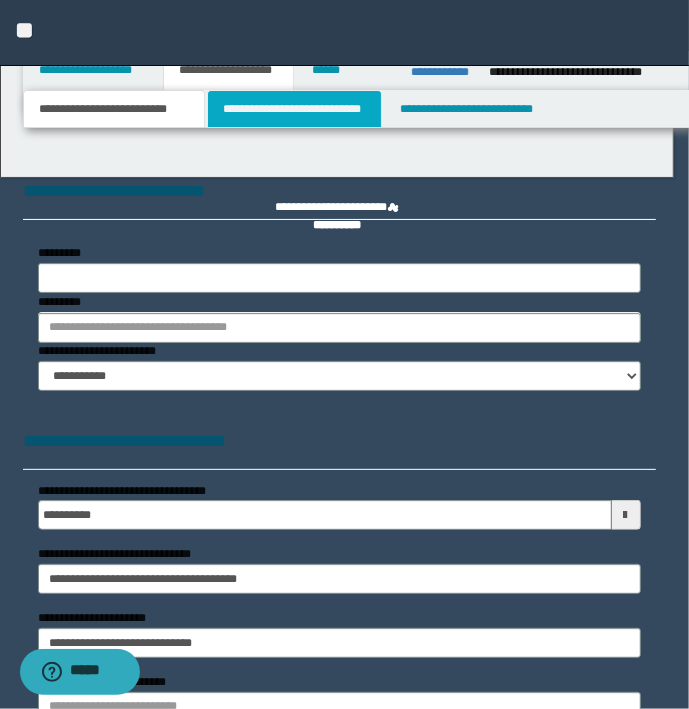 type on "**********" 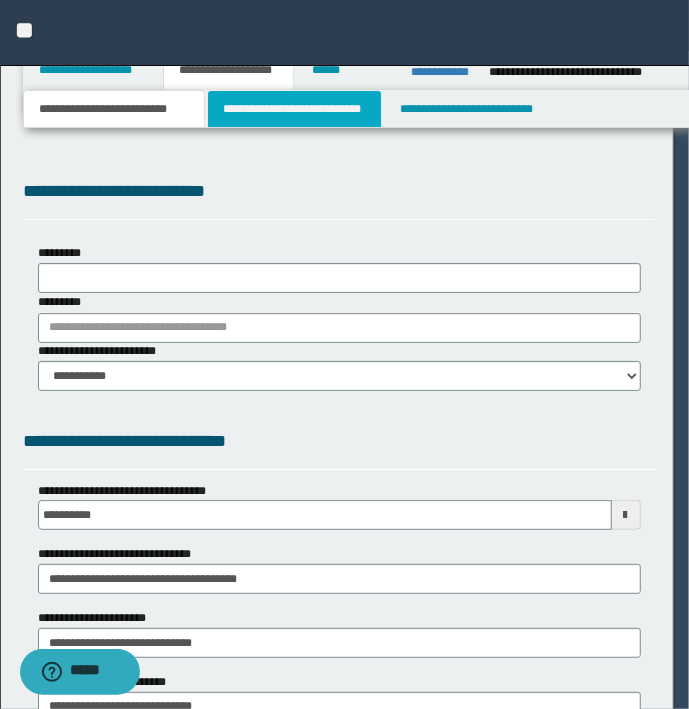 type on "**********" 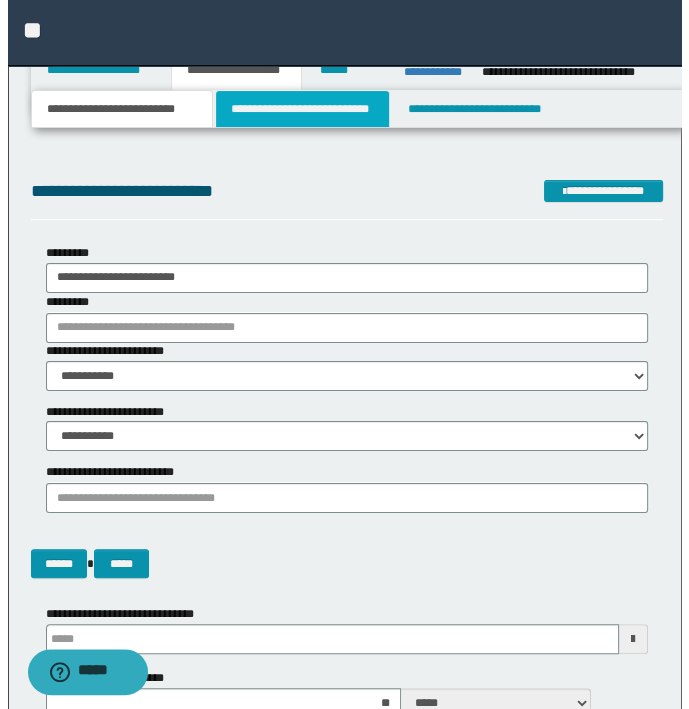 scroll, scrollTop: 0, scrollLeft: 0, axis: both 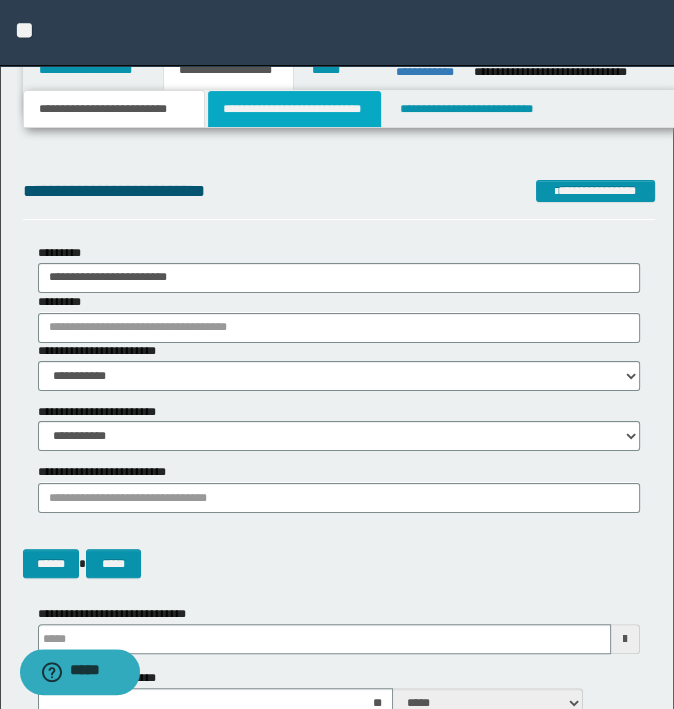 click on "**********" at bounding box center [294, 109] 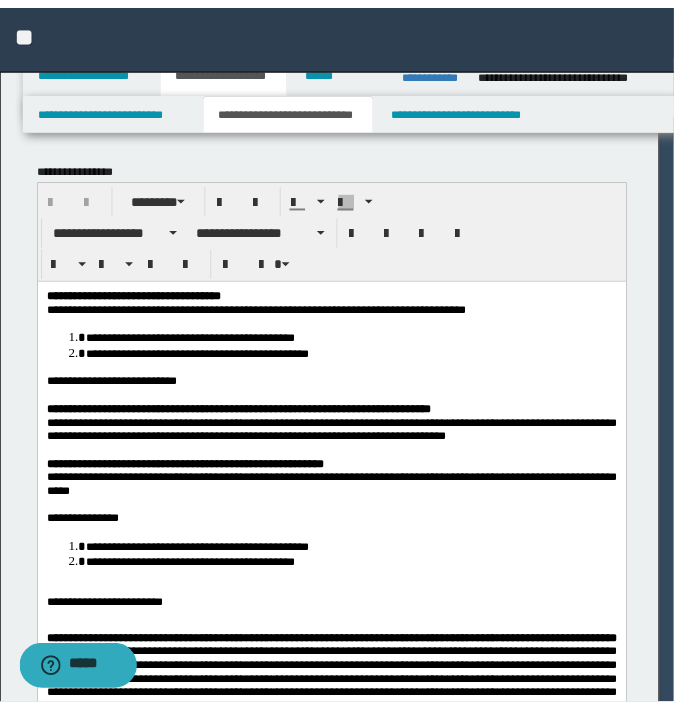 scroll, scrollTop: 0, scrollLeft: 0, axis: both 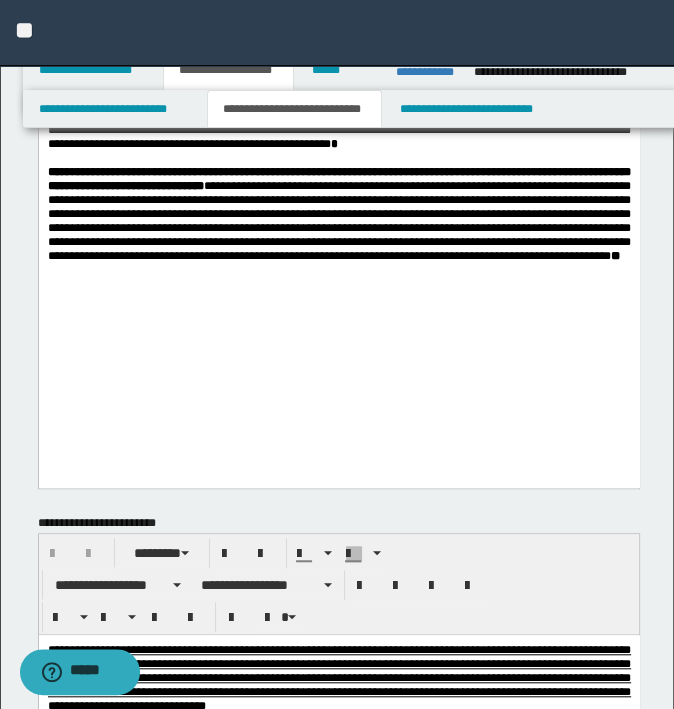 click on "**********" at bounding box center (338, 214) 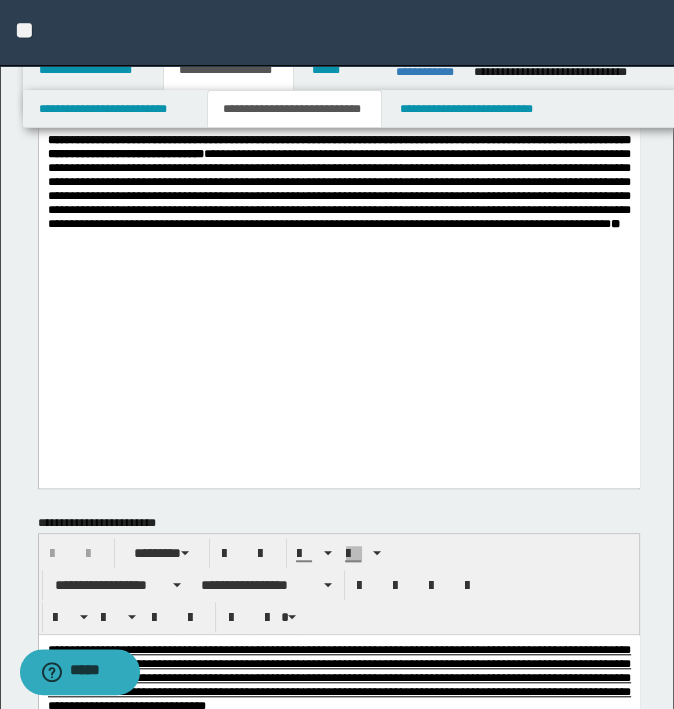 paste 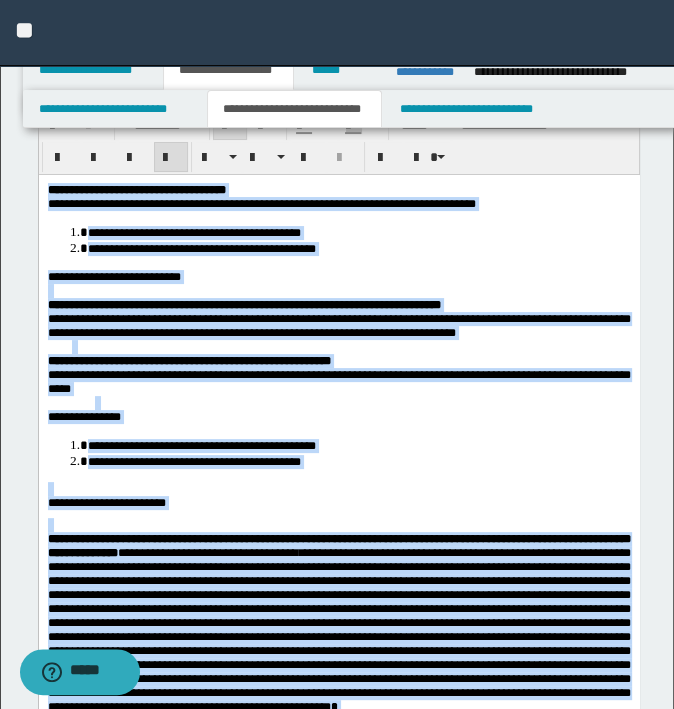 scroll, scrollTop: 0, scrollLeft: 0, axis: both 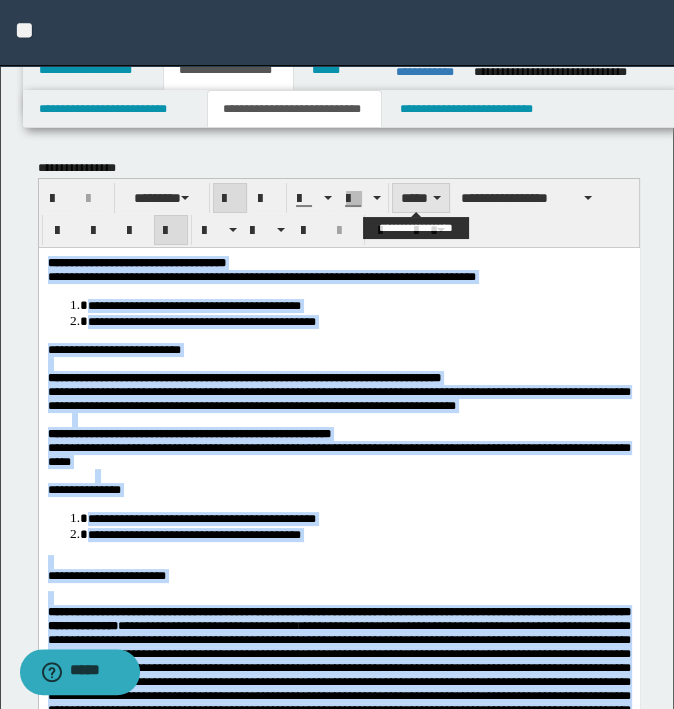 click on "*****" at bounding box center [421, 198] 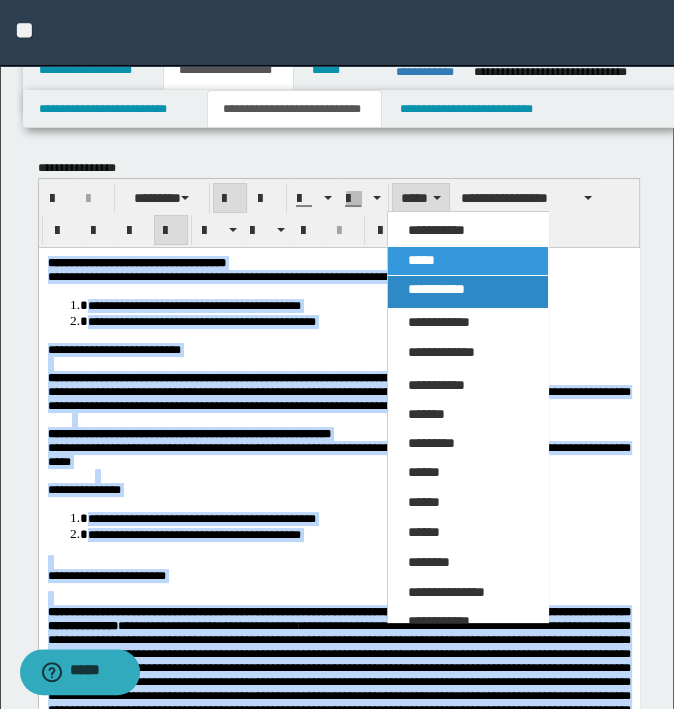 click on "**********" at bounding box center (436, 289) 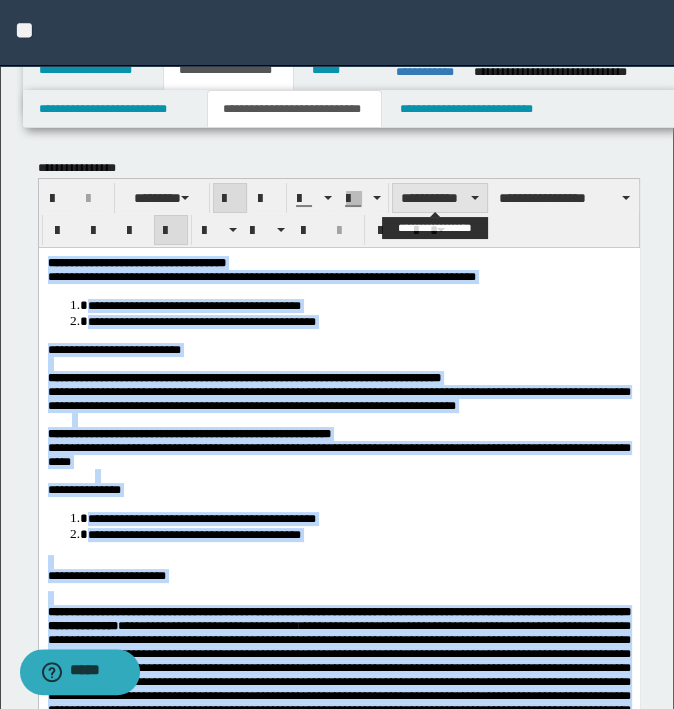 click on "**********" at bounding box center [440, 198] 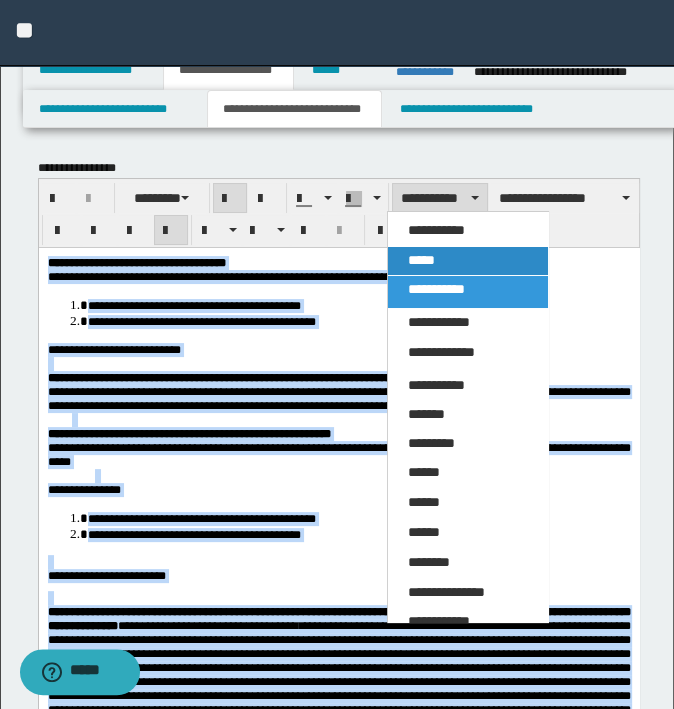 click on "*****" at bounding box center [421, 260] 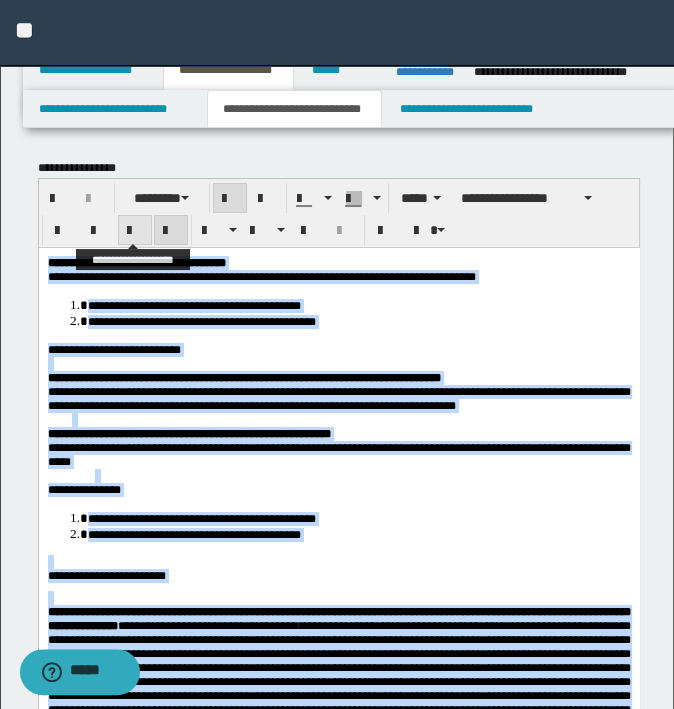 click at bounding box center (135, 230) 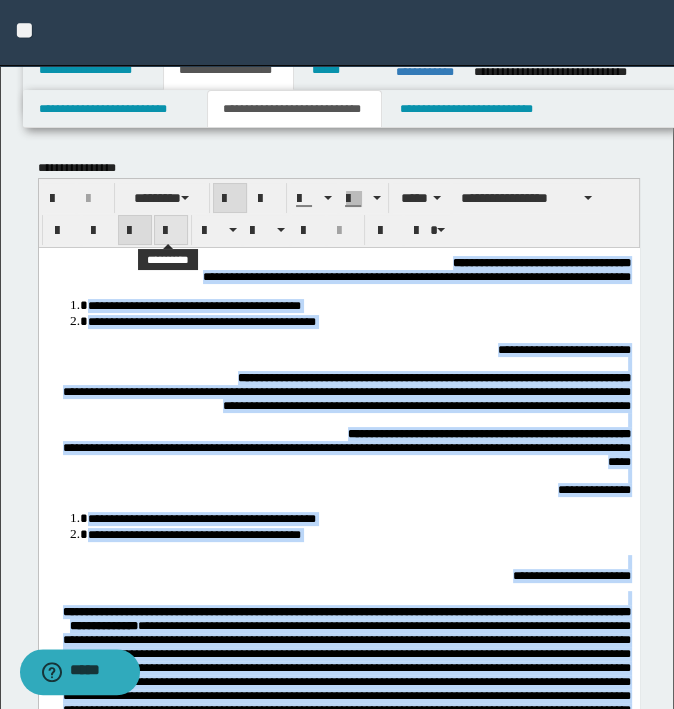 click at bounding box center (171, 231) 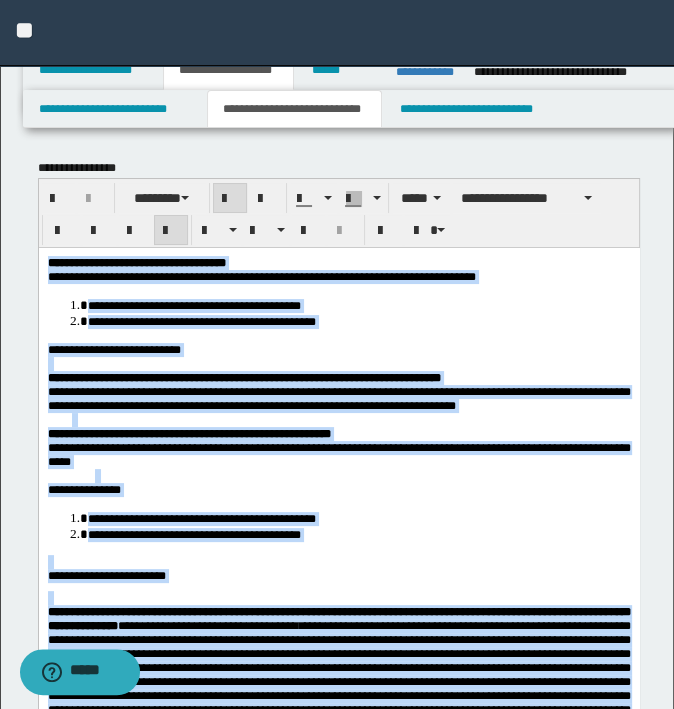 click at bounding box center (338, 363) 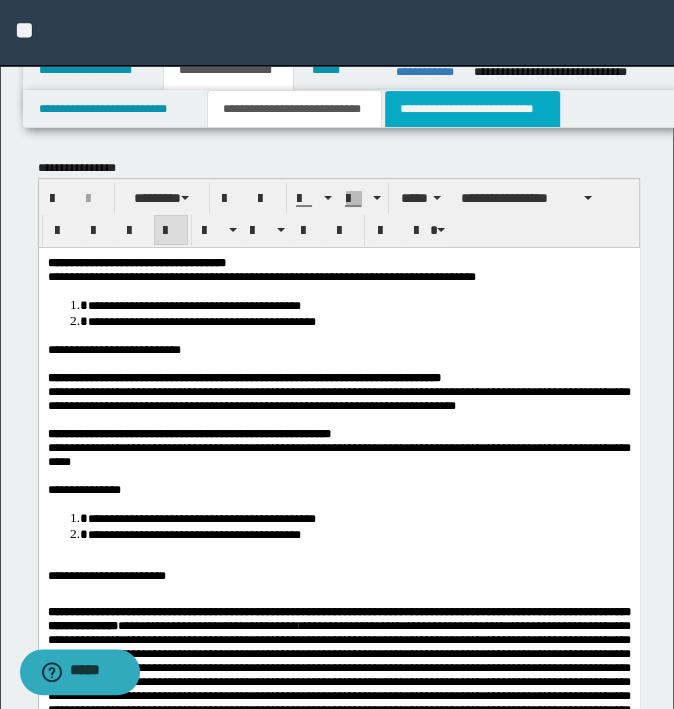 click on "**********" at bounding box center [472, 109] 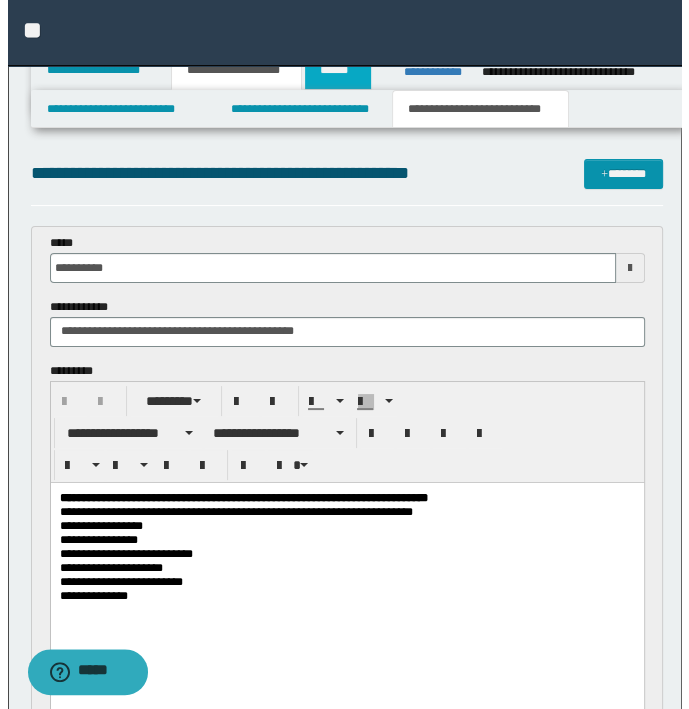scroll, scrollTop: 0, scrollLeft: 0, axis: both 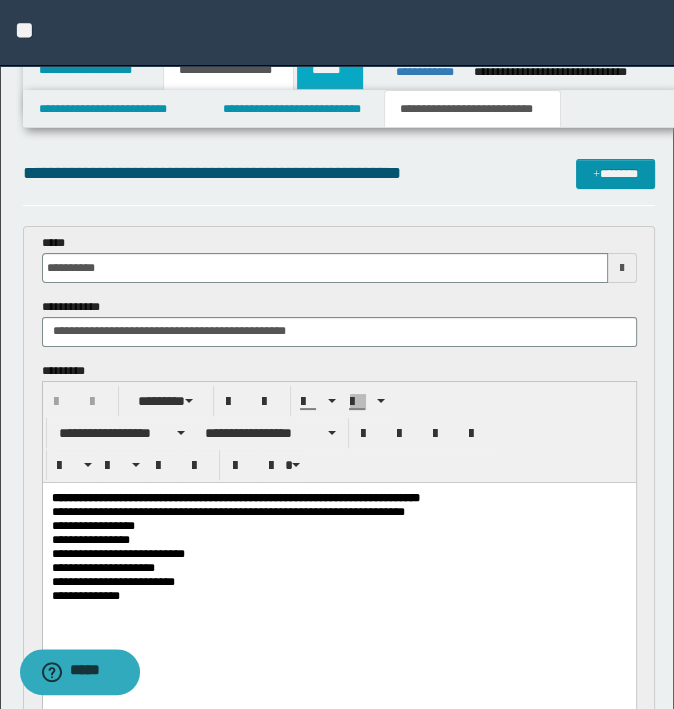 click on "******" at bounding box center (330, 70) 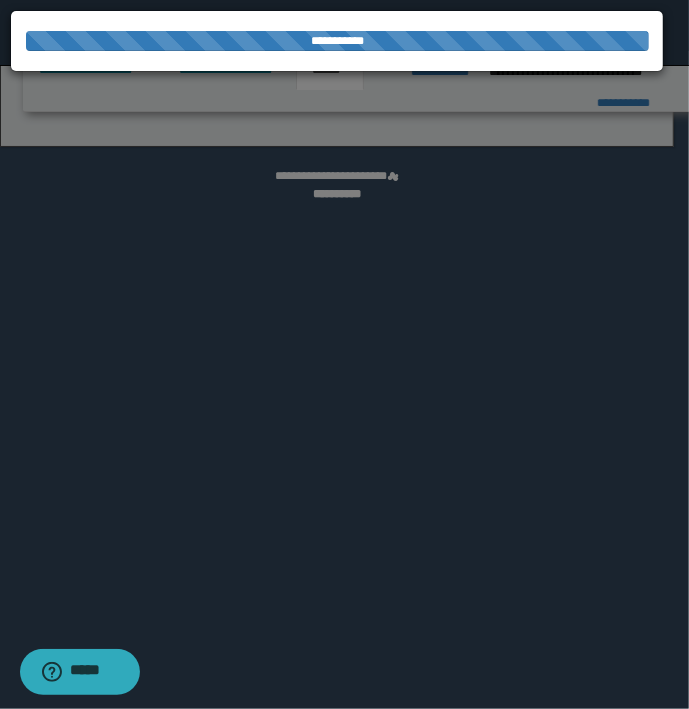 select on "*" 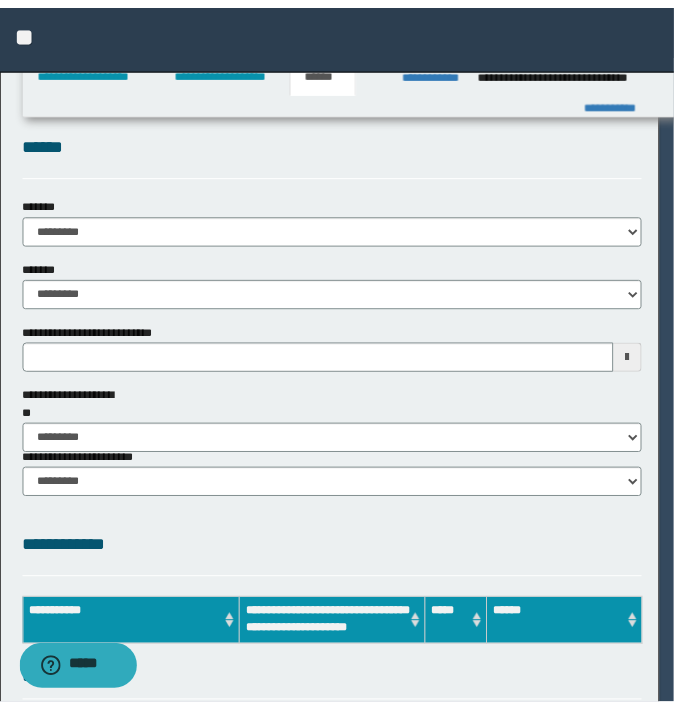scroll, scrollTop: 0, scrollLeft: 0, axis: both 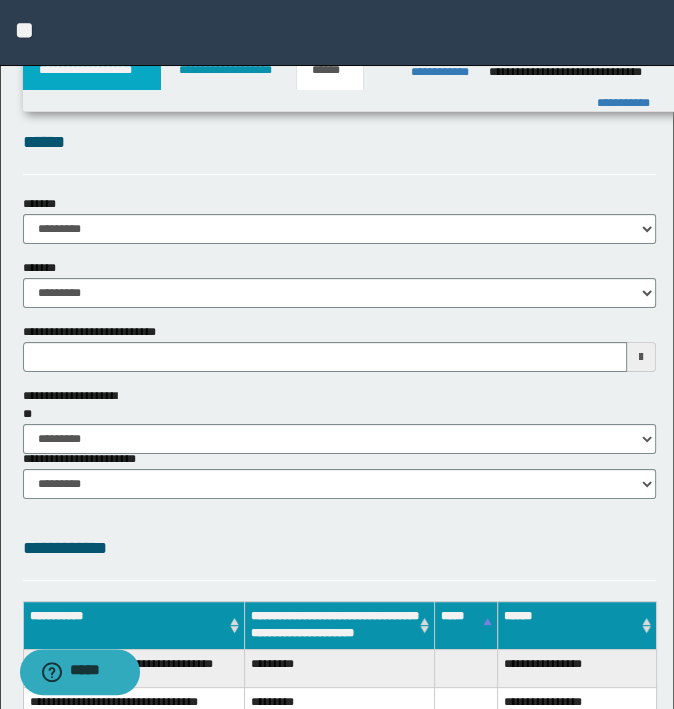 click on "**********" at bounding box center [92, 70] 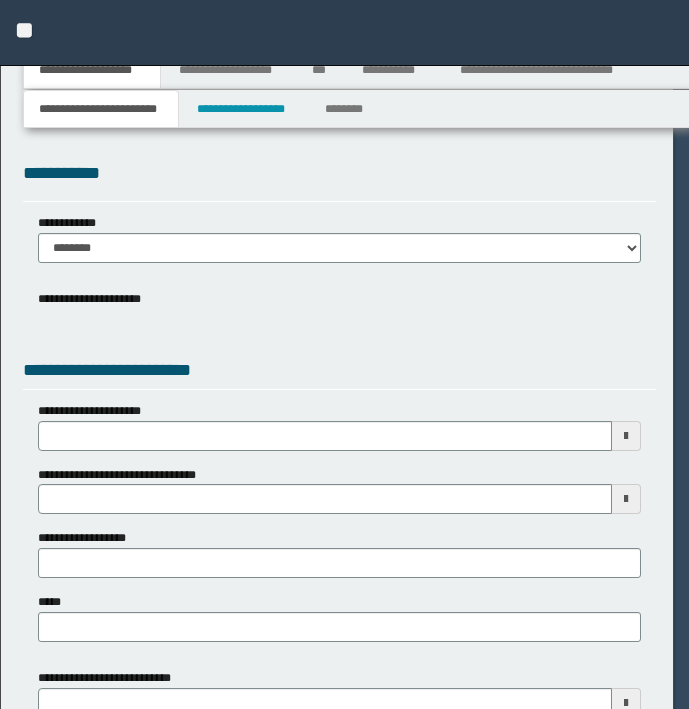 scroll, scrollTop: 0, scrollLeft: 0, axis: both 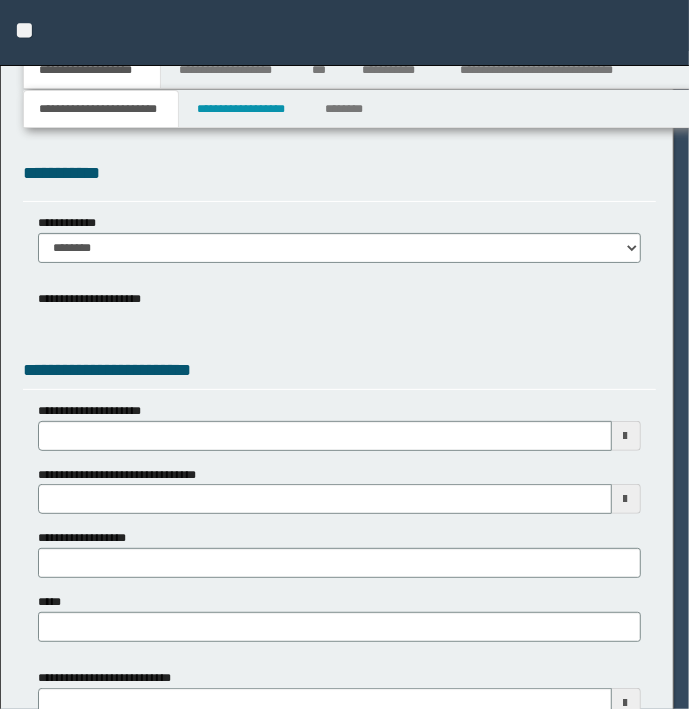 select on "*" 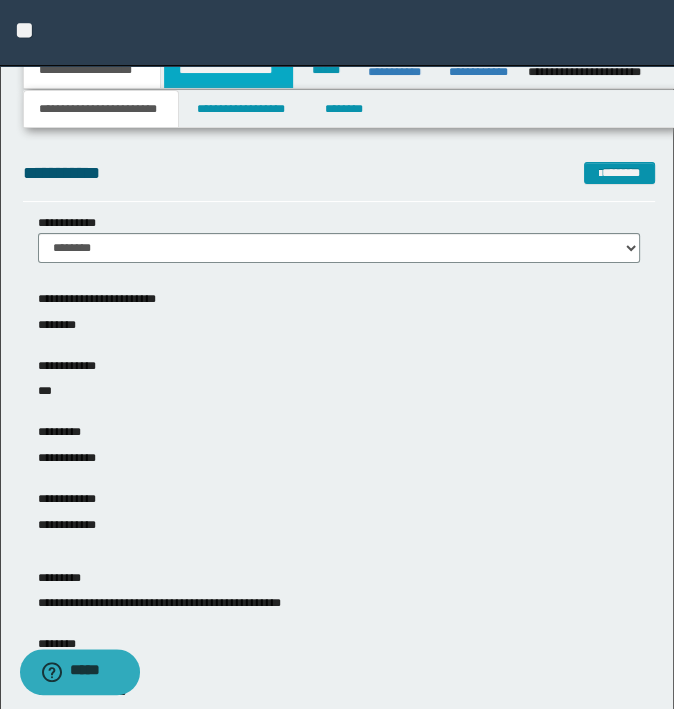click on "**********" at bounding box center (228, 70) 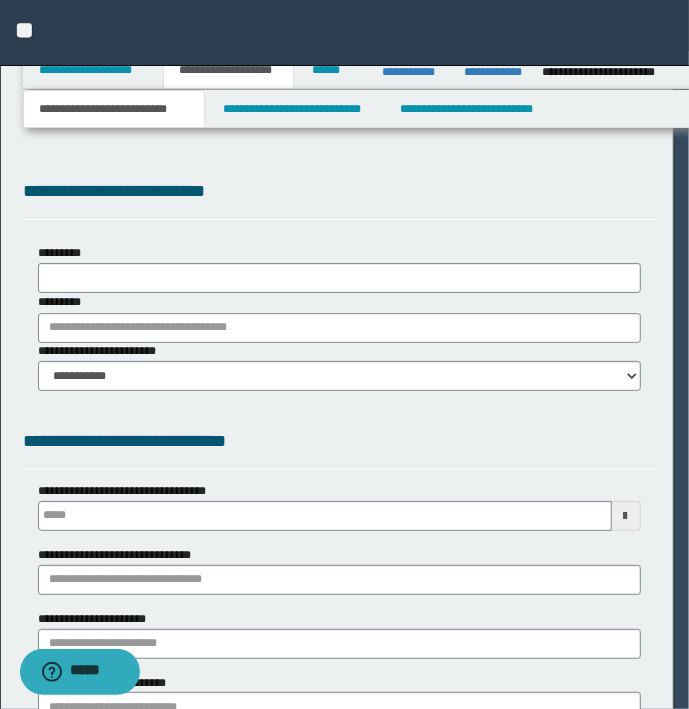 type on "**********" 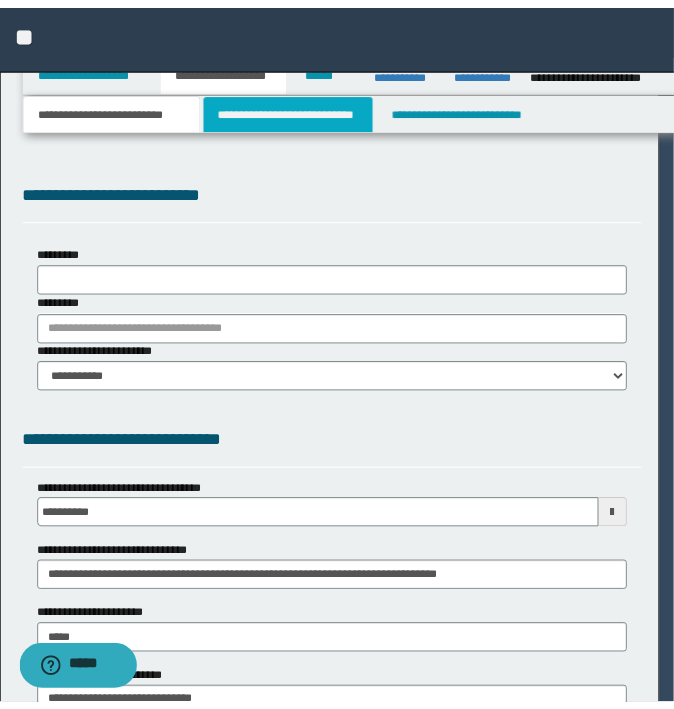 scroll, scrollTop: 0, scrollLeft: 0, axis: both 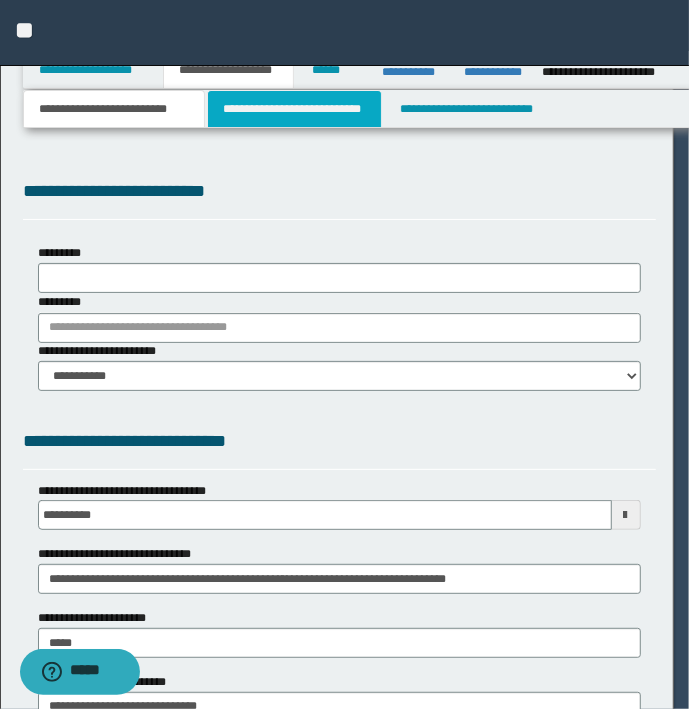 click on "**********" at bounding box center (294, 109) 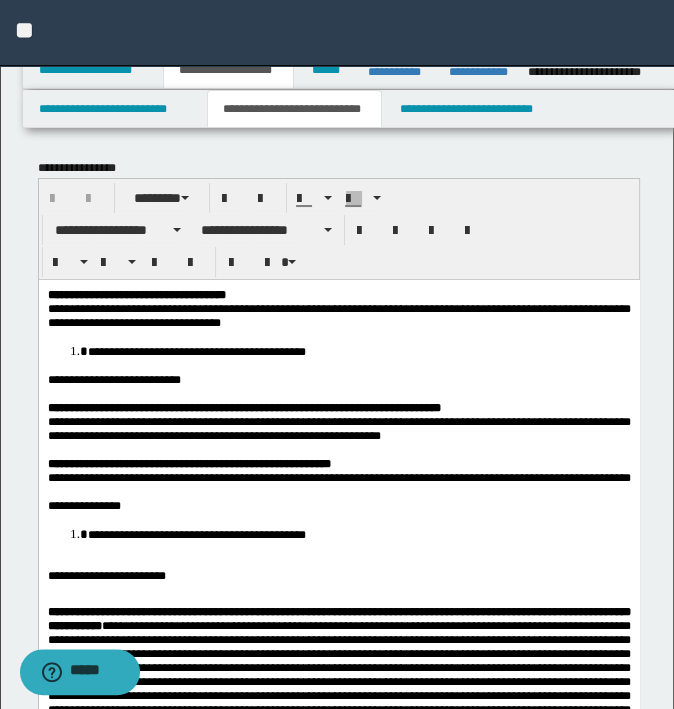 scroll, scrollTop: 0, scrollLeft: 0, axis: both 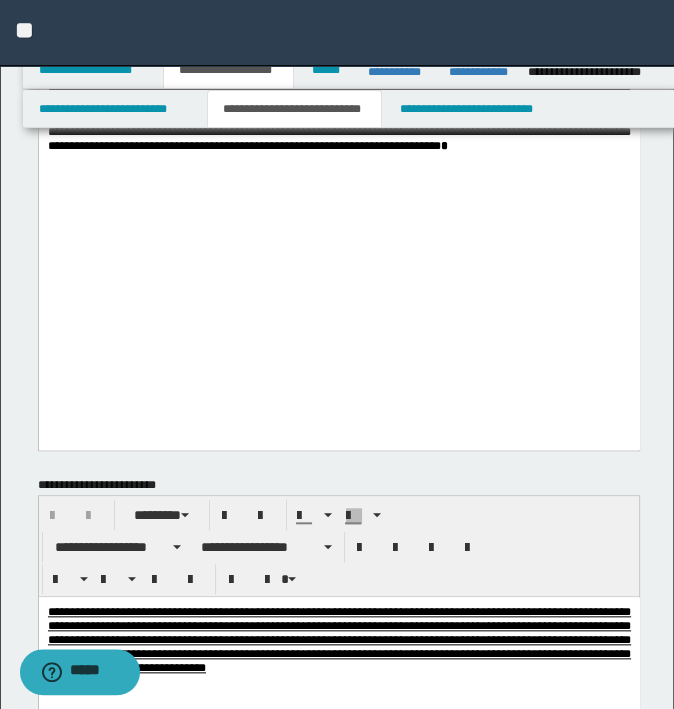 click on "**********" at bounding box center (338, 27) 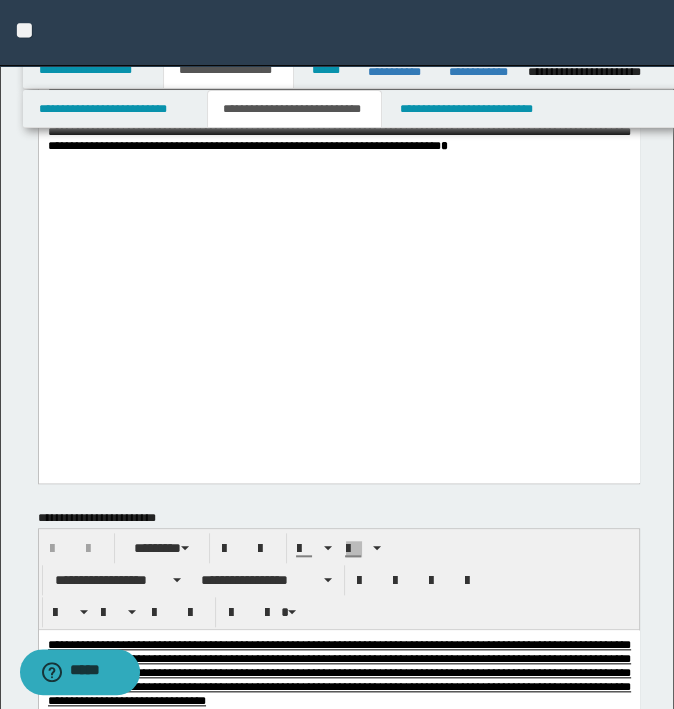 type 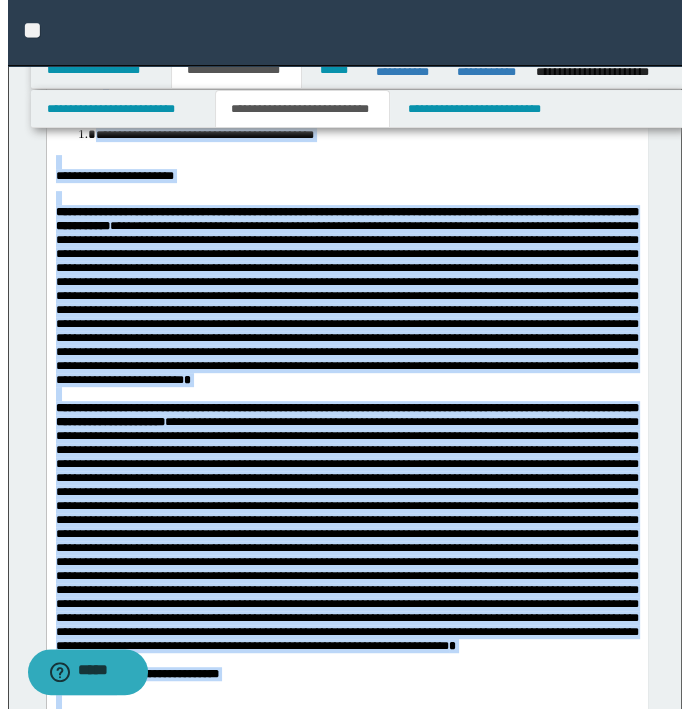 scroll, scrollTop: 0, scrollLeft: 0, axis: both 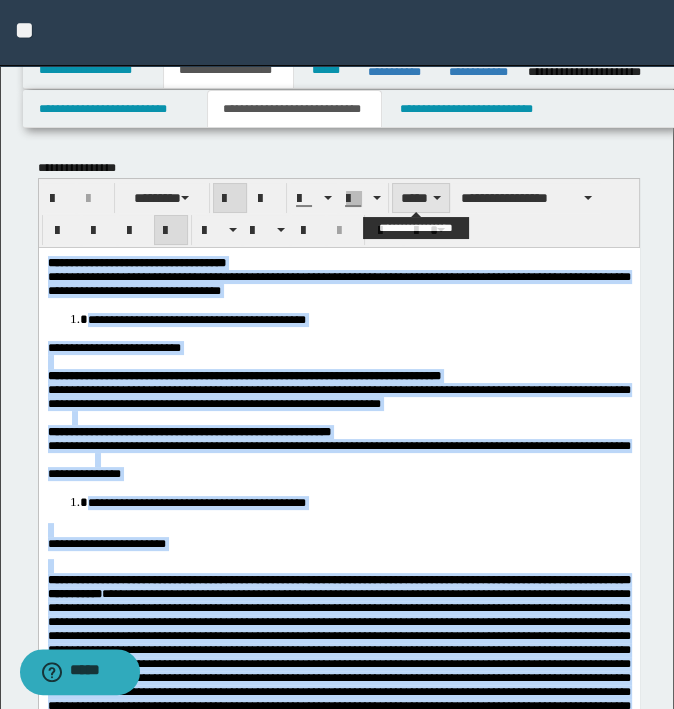 click on "*****" at bounding box center (421, 198) 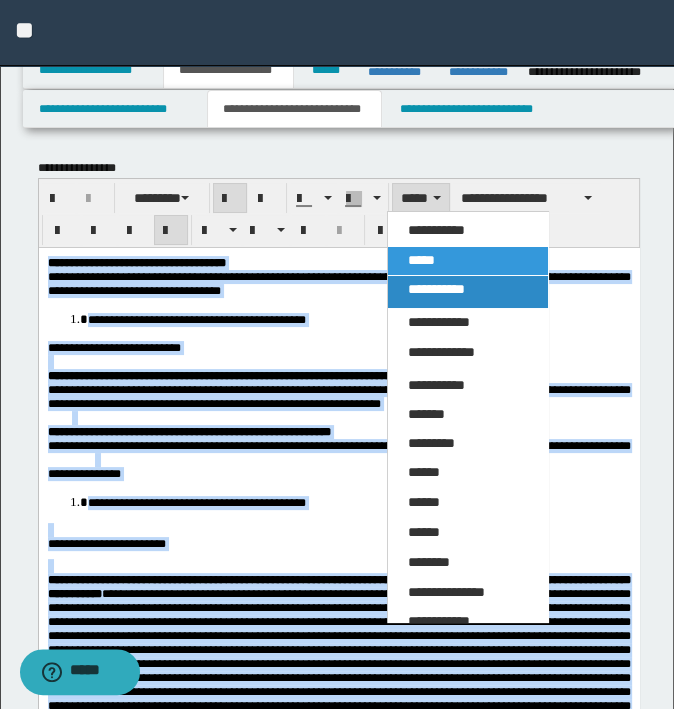 click on "**********" at bounding box center (436, 289) 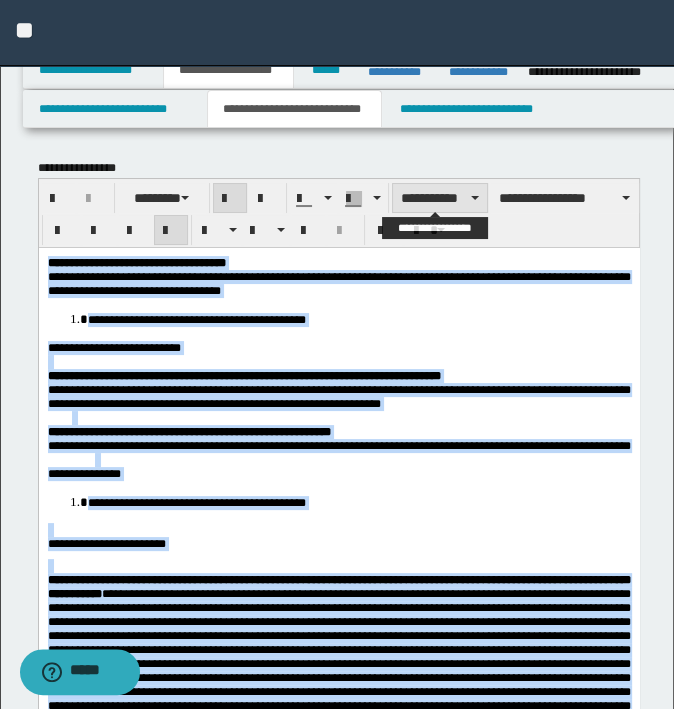 click on "**********" at bounding box center [440, 198] 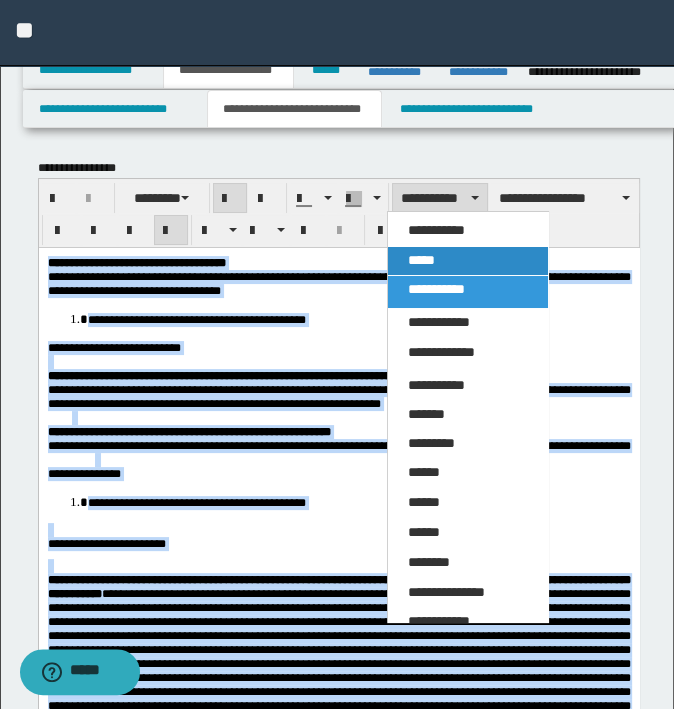 click on "*****" at bounding box center [468, 261] 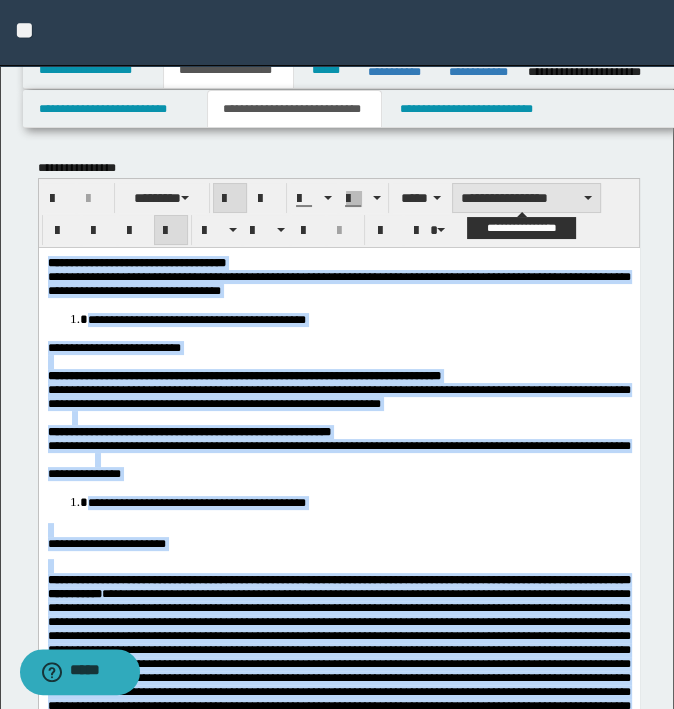 click on "**********" at bounding box center (526, 198) 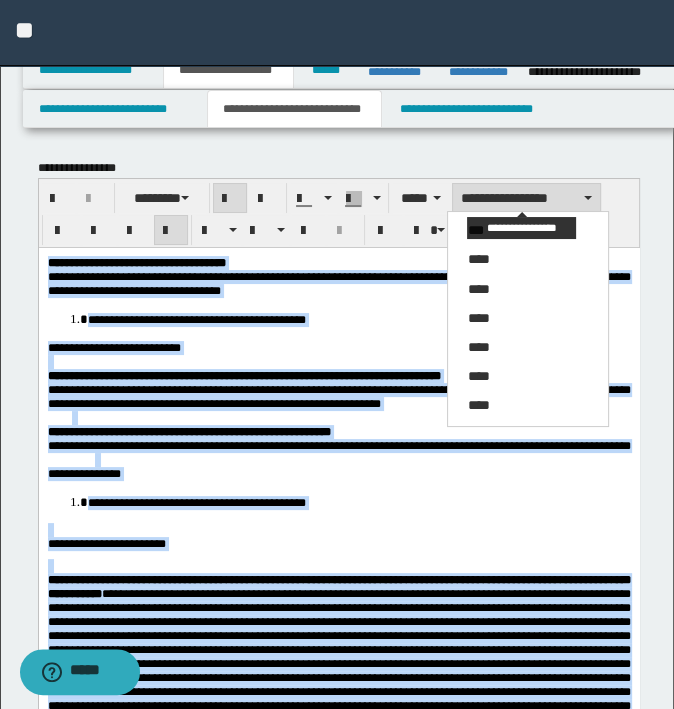 click on "**********" at bounding box center [526, 198] 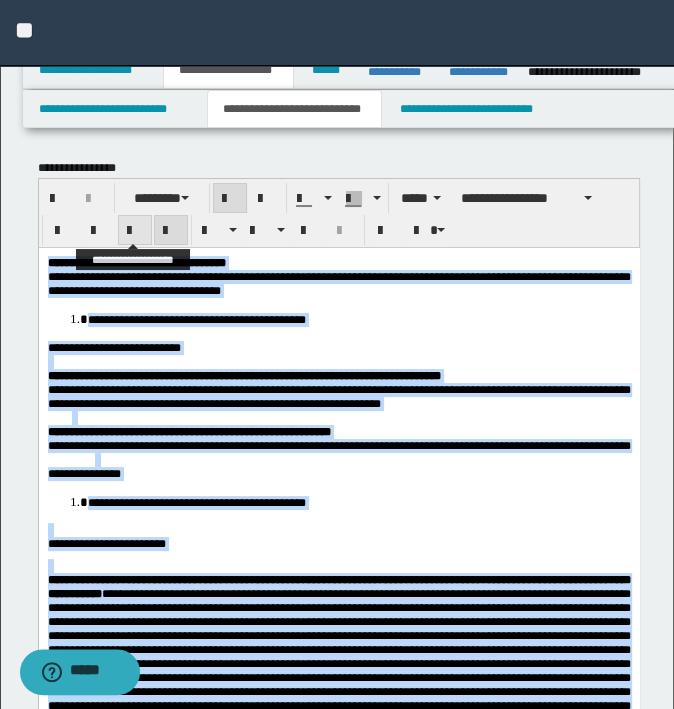 click at bounding box center (135, 231) 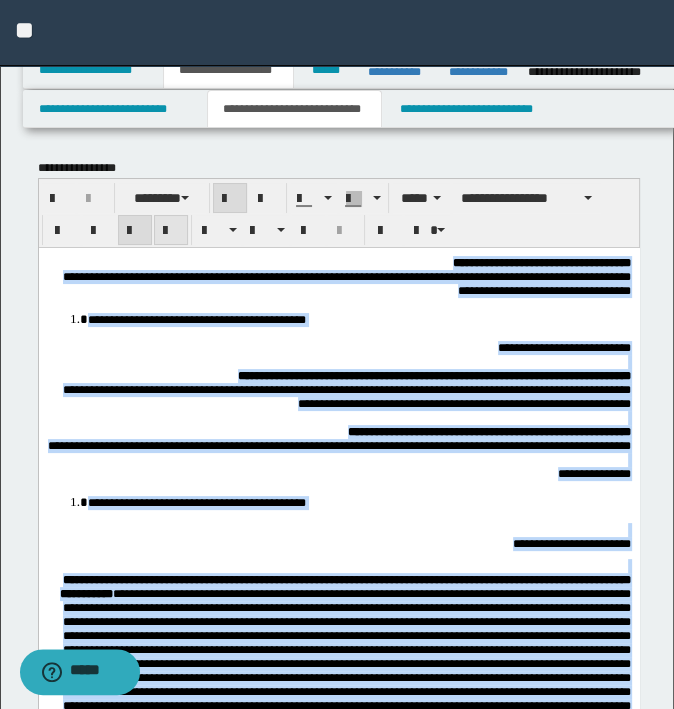 drag, startPoint x: 166, startPoint y: 230, endPoint x: 141, endPoint y: 4, distance: 227.37854 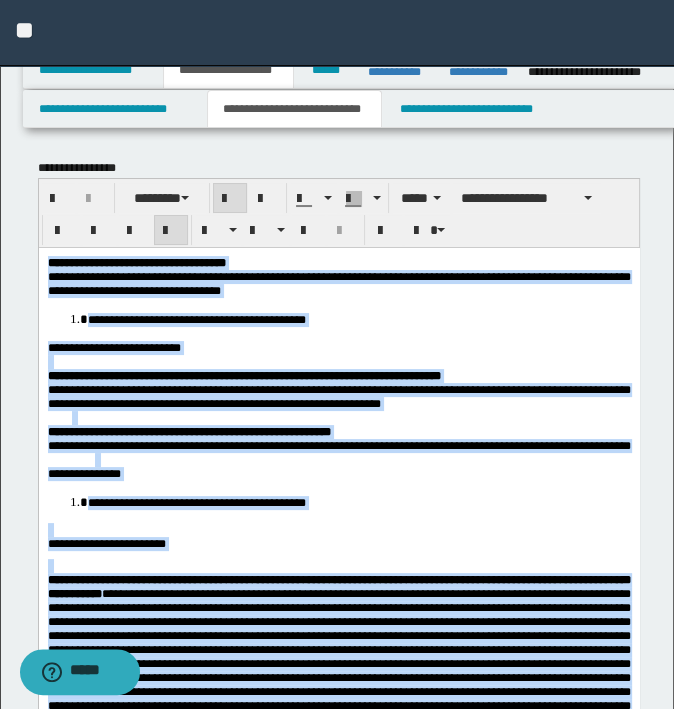 click at bounding box center (338, 361) 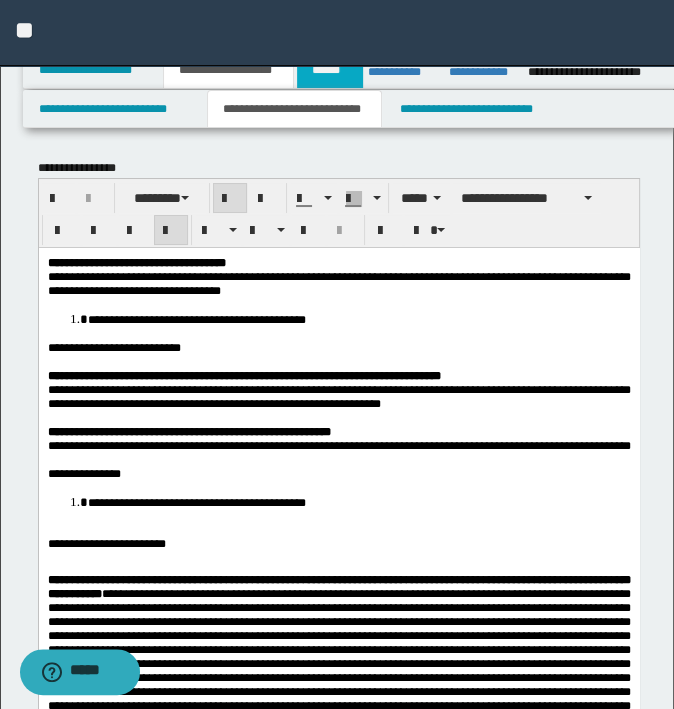 click on "******" at bounding box center (330, 70) 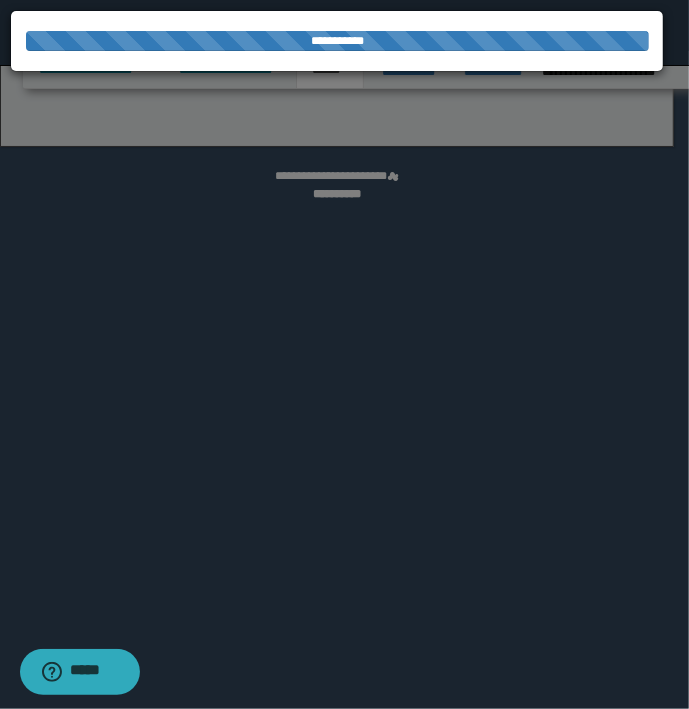 select on "*" 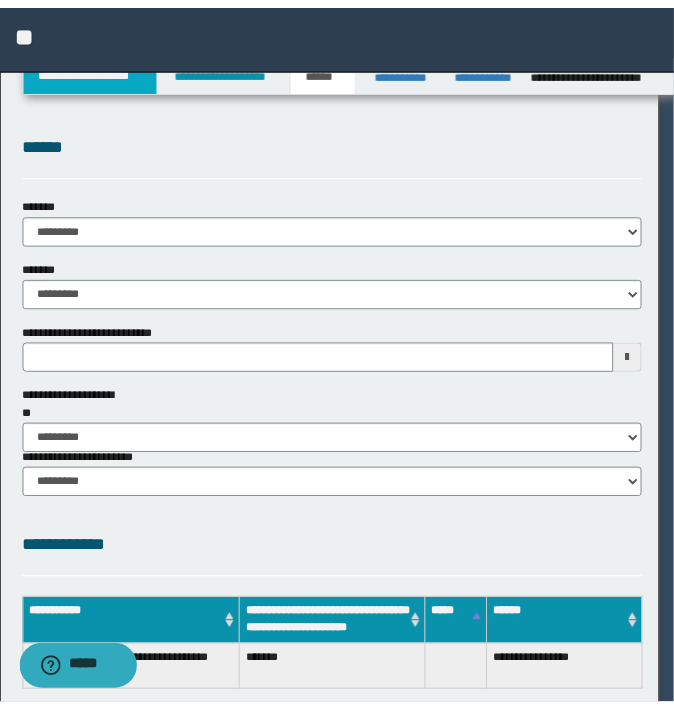 scroll, scrollTop: 0, scrollLeft: 0, axis: both 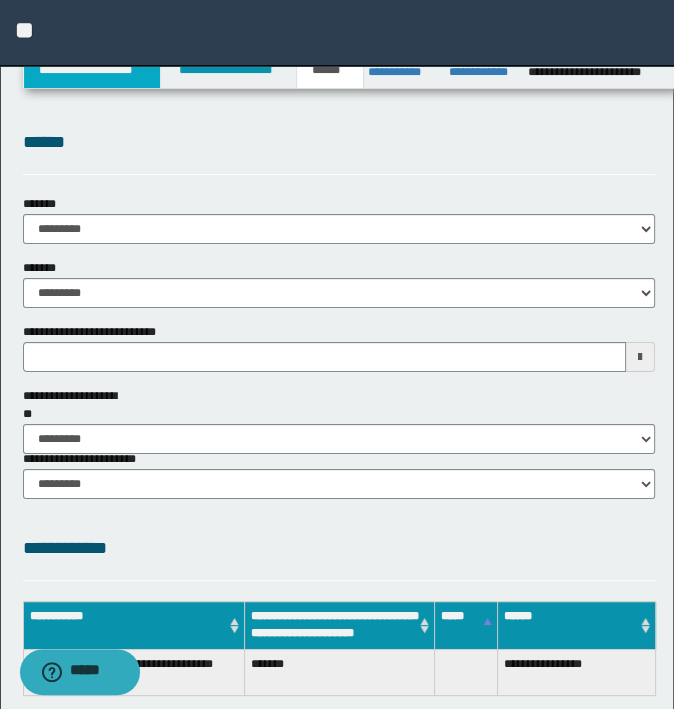 click on "**********" at bounding box center (92, 70) 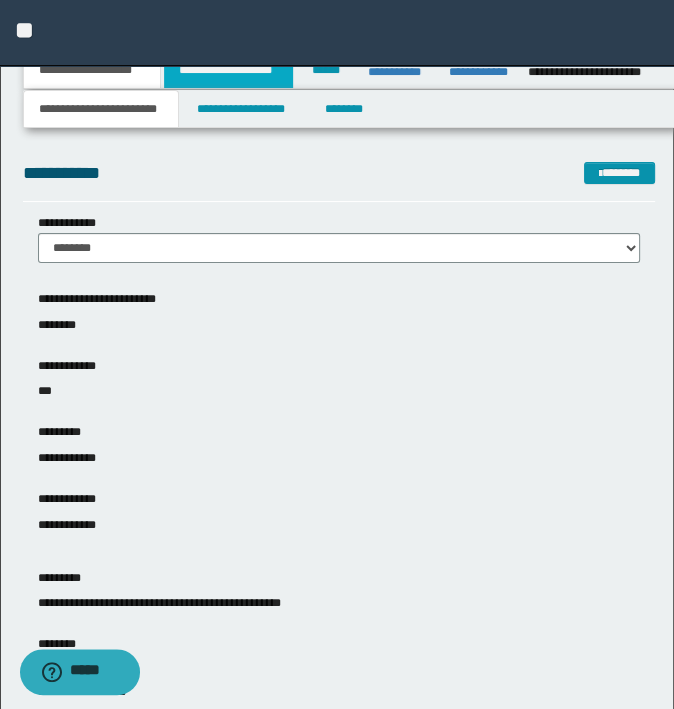 click on "**********" at bounding box center (228, 70) 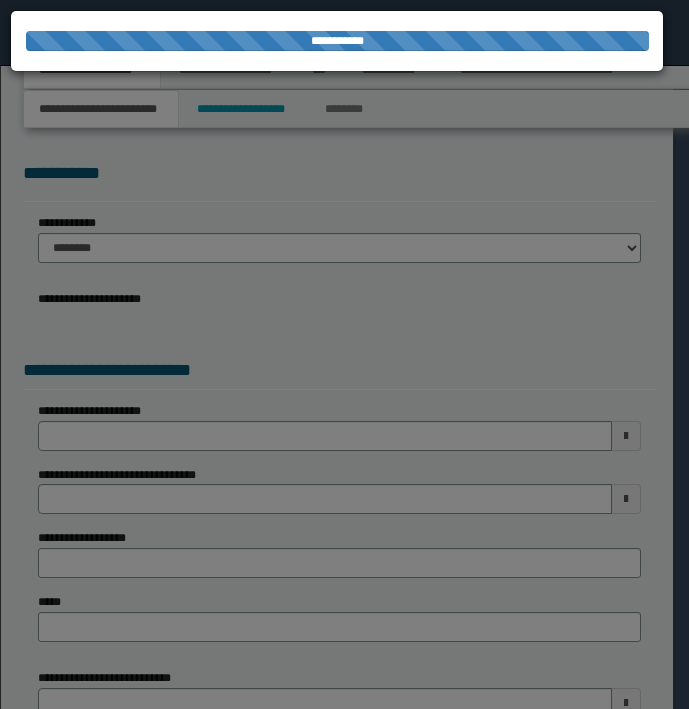 scroll, scrollTop: 0, scrollLeft: 0, axis: both 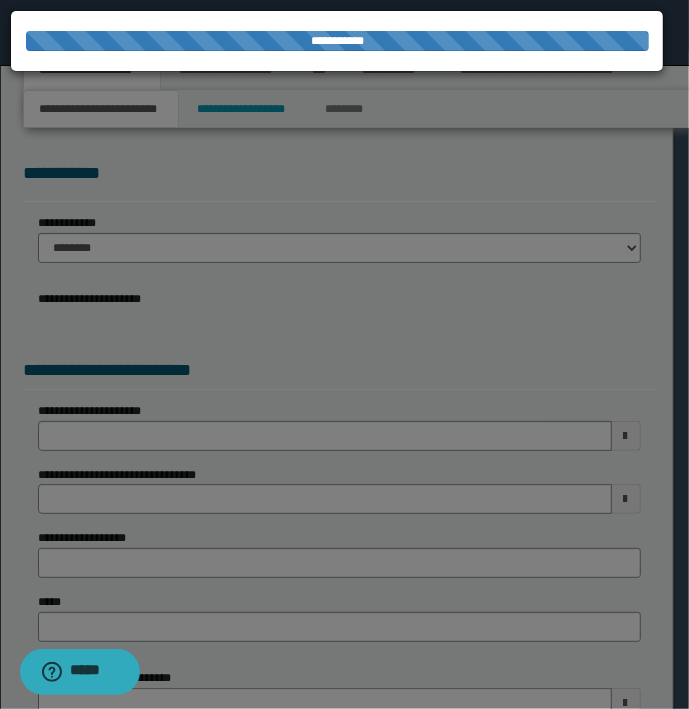 select on "*" 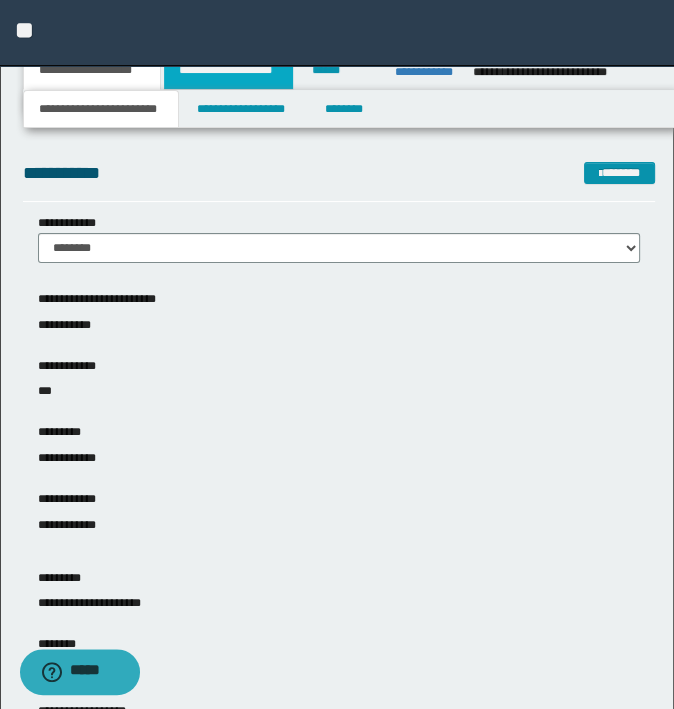 click on "**********" at bounding box center [228, 70] 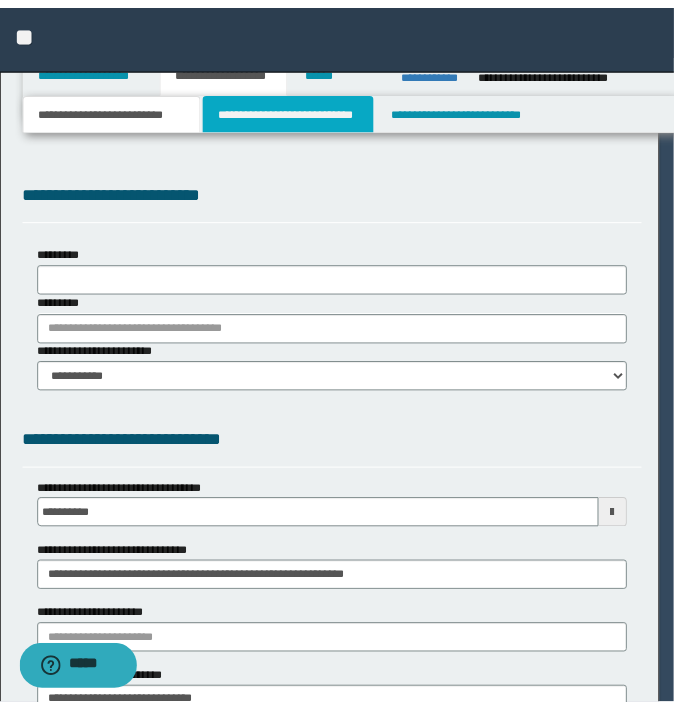 scroll, scrollTop: 0, scrollLeft: 0, axis: both 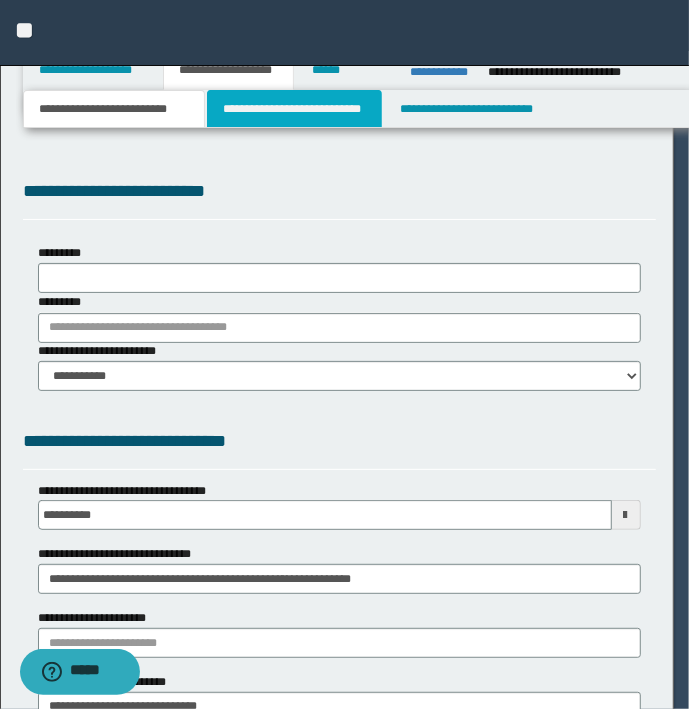 click on "**********" at bounding box center (294, 109) 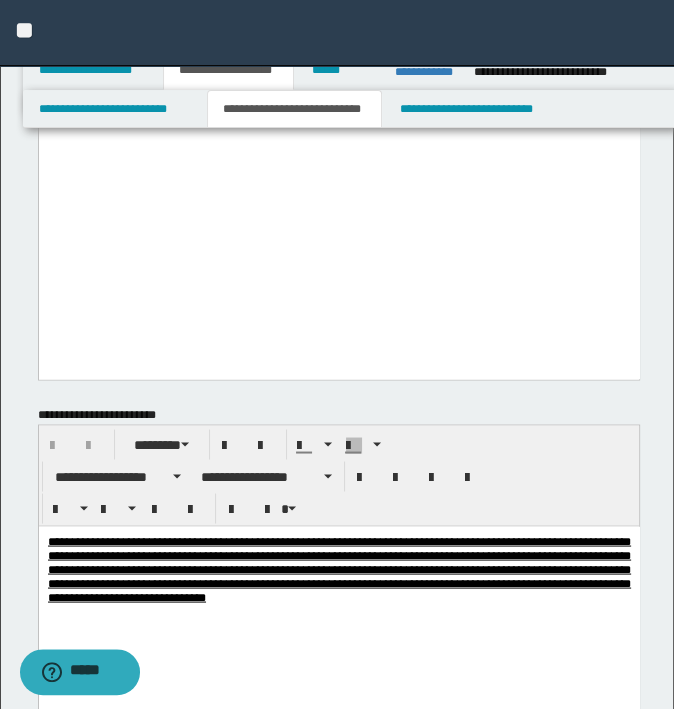 scroll, scrollTop: 1900, scrollLeft: 0, axis: vertical 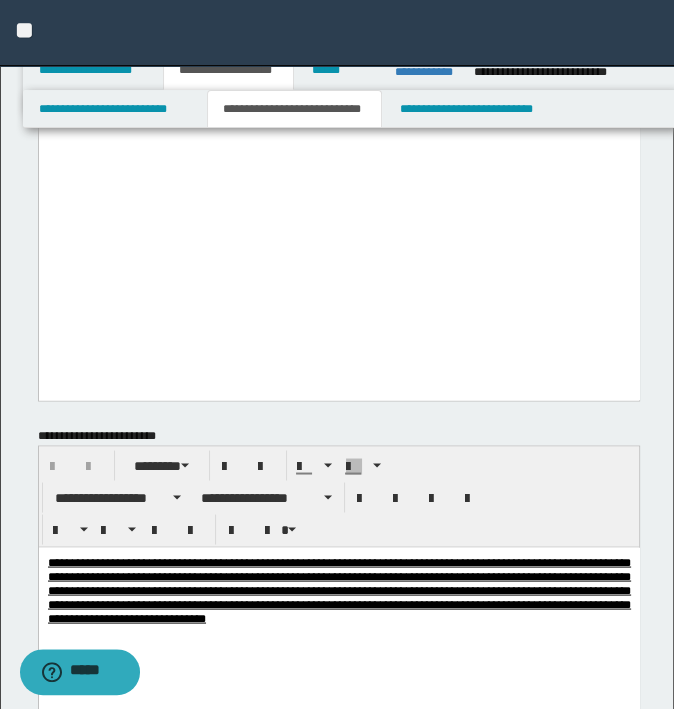 drag, startPoint x: 636, startPoint y: 282, endPoint x: 586, endPoint y: -1588, distance: 1870.6683 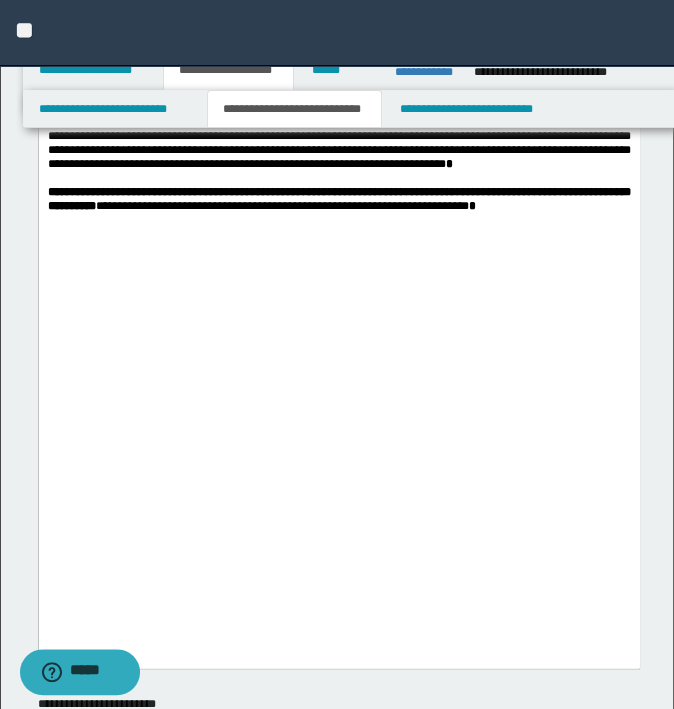 scroll, scrollTop: 2000, scrollLeft: 0, axis: vertical 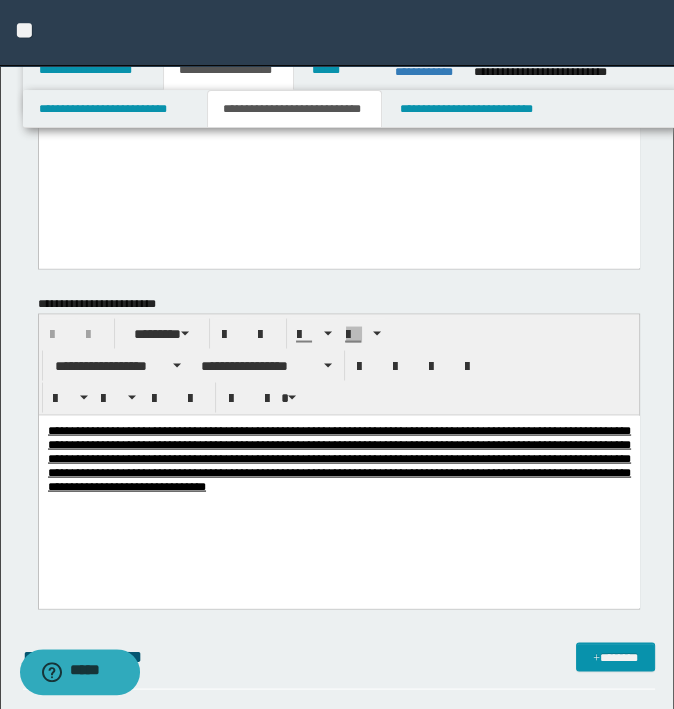 click on "**********" at bounding box center (338, -201) 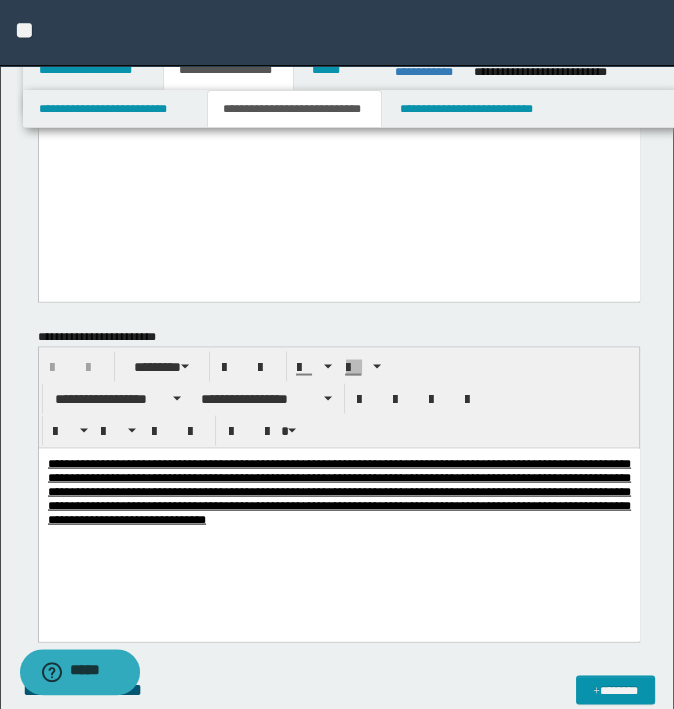 paste 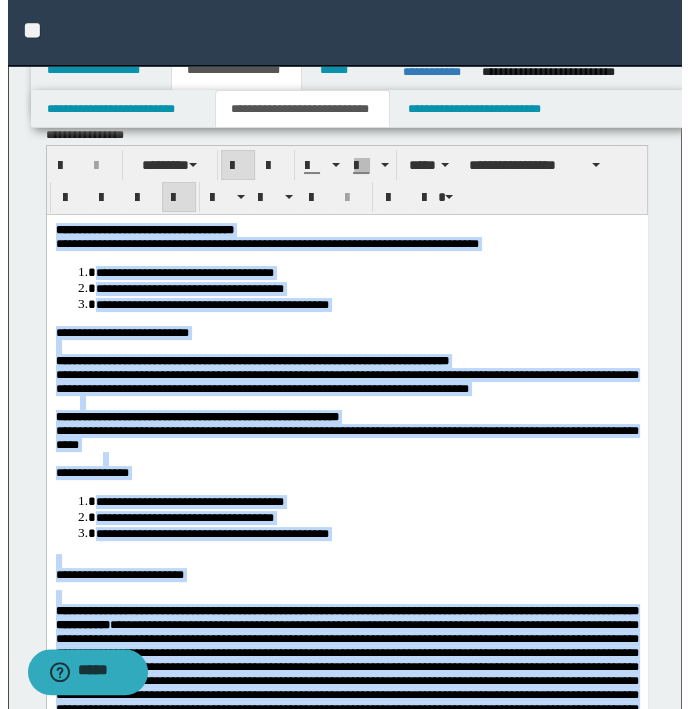 scroll, scrollTop: 0, scrollLeft: 0, axis: both 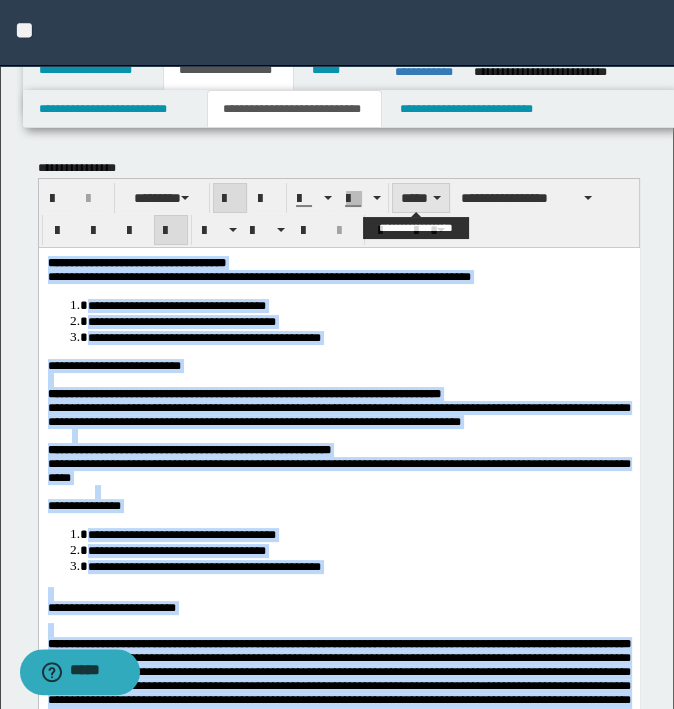 click on "*****" at bounding box center (421, 198) 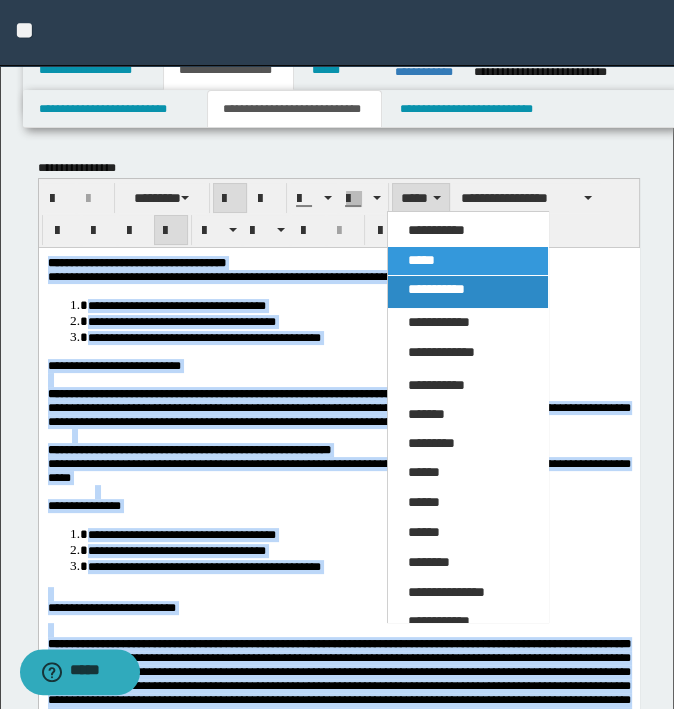 click on "**********" at bounding box center [436, 289] 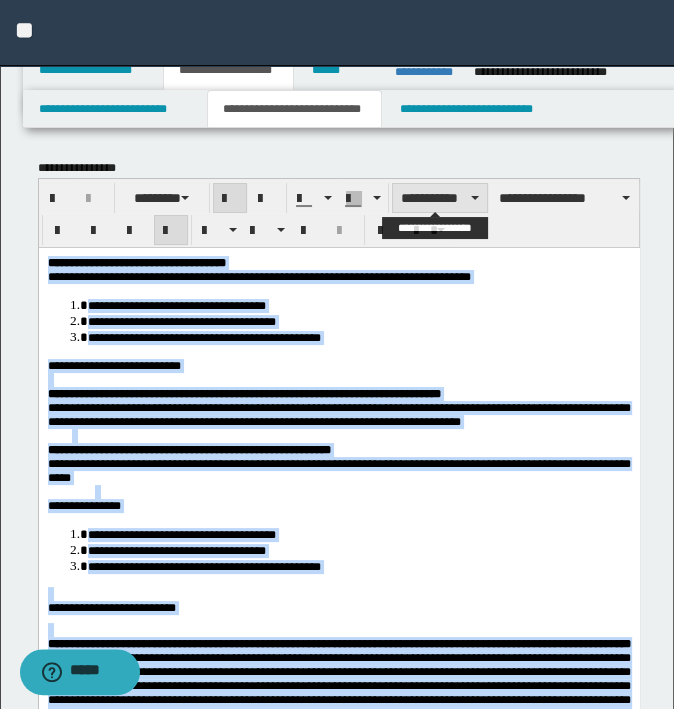click on "**********" at bounding box center [440, 198] 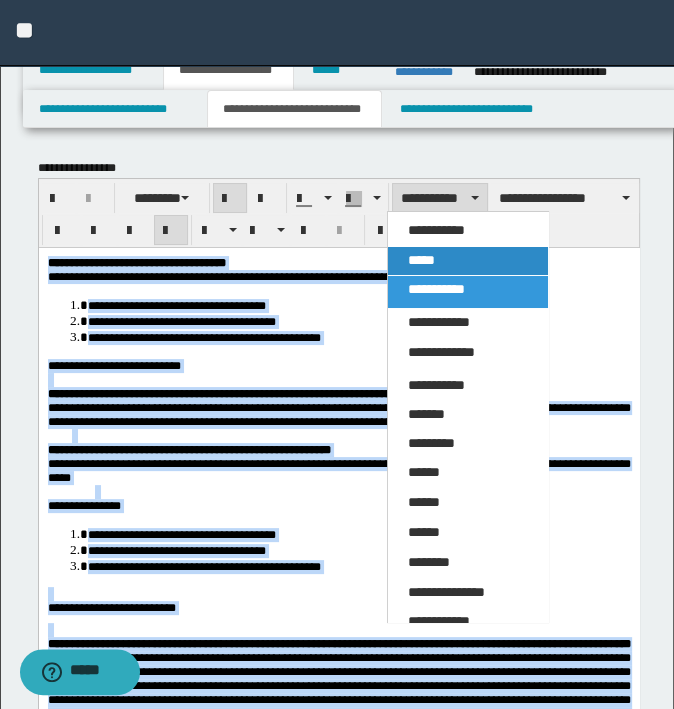 click on "*****" at bounding box center (421, 260) 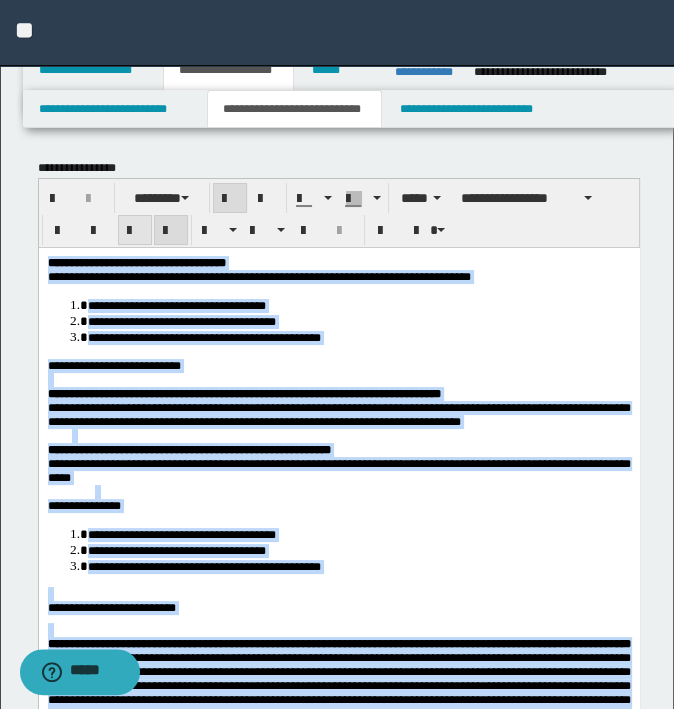 click at bounding box center [135, 231] 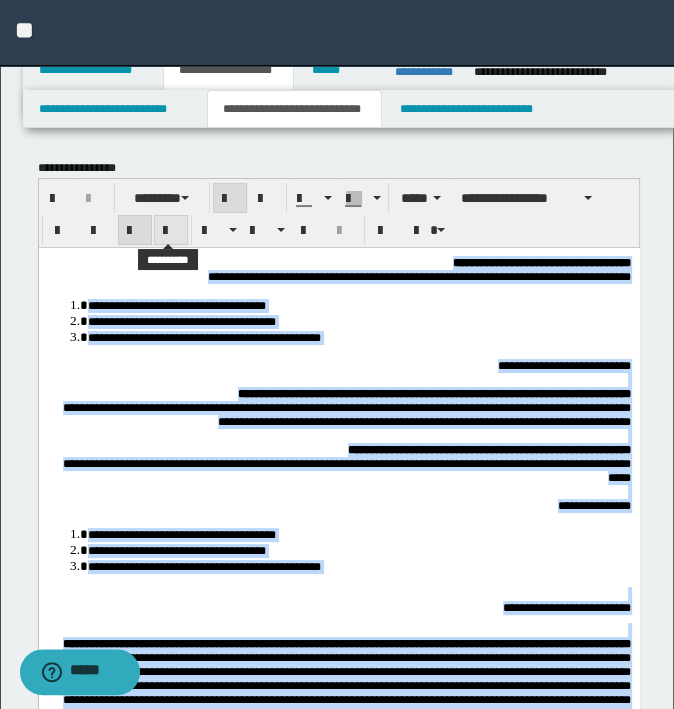 click at bounding box center [171, 231] 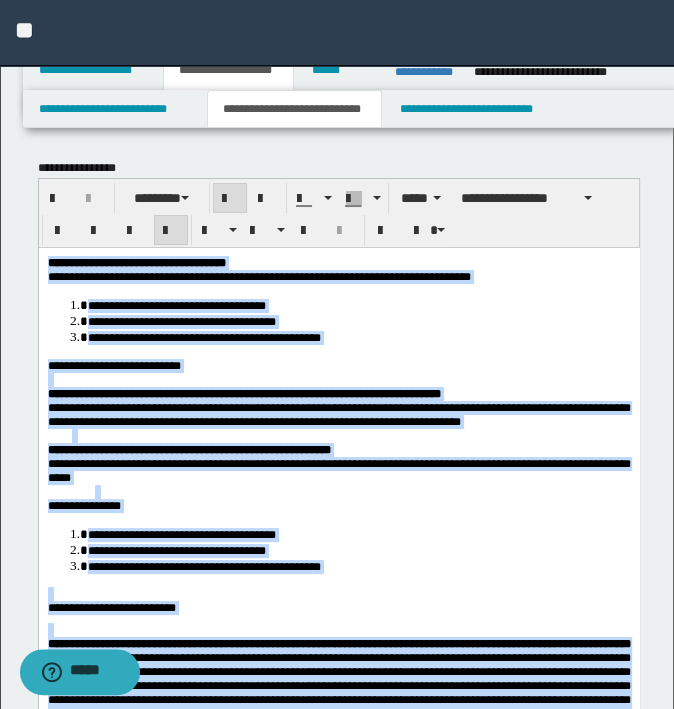 click on "**********" at bounding box center [338, 414] 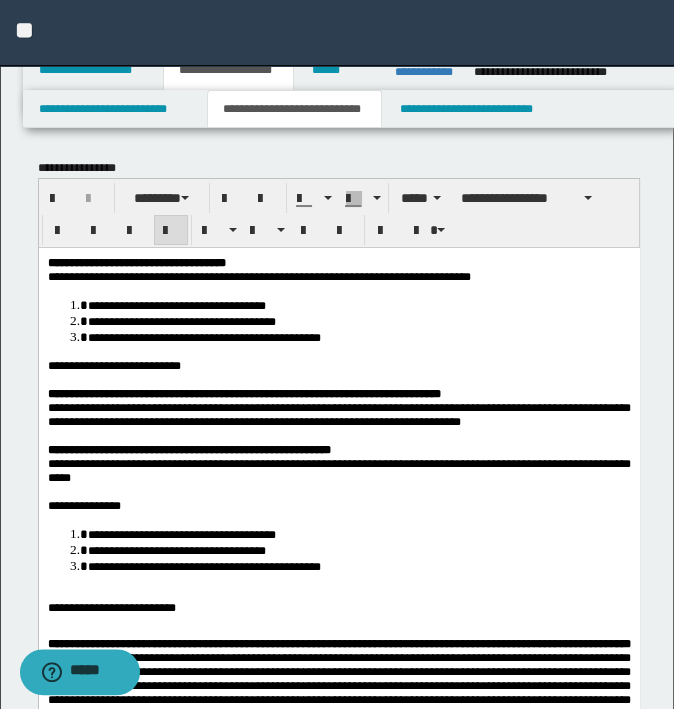 click at bounding box center [338, 379] 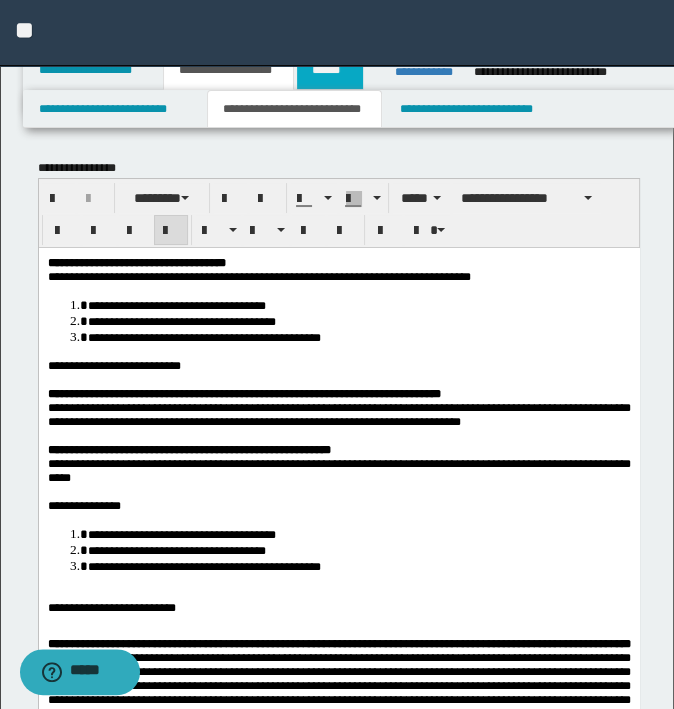 click on "******" at bounding box center [330, 70] 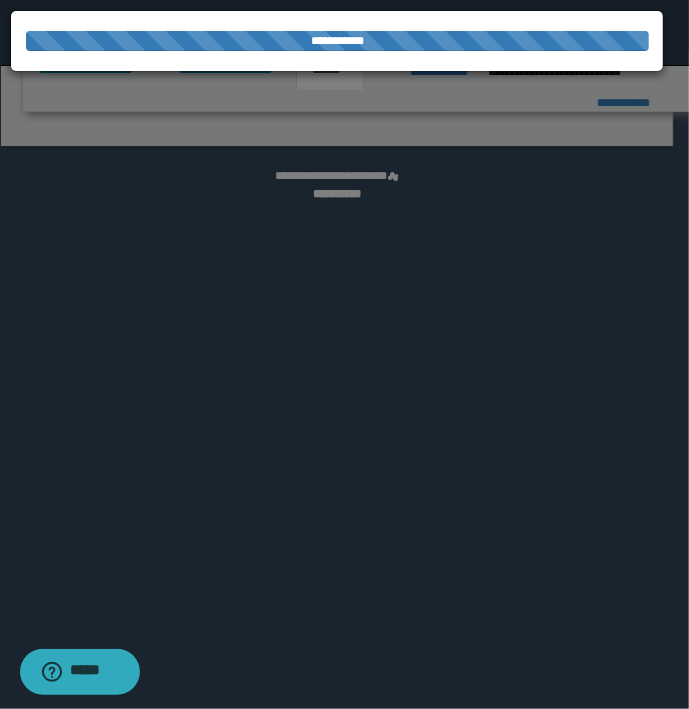select on "*" 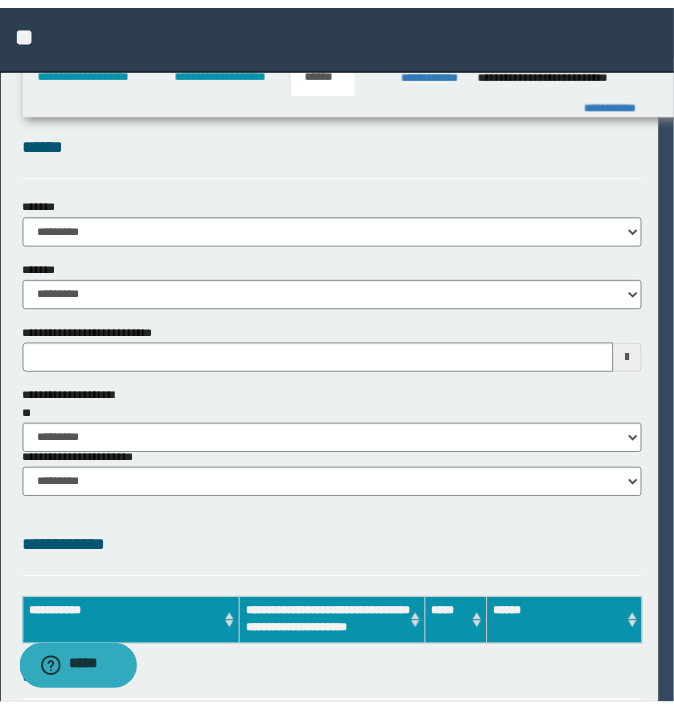 scroll, scrollTop: 0, scrollLeft: 0, axis: both 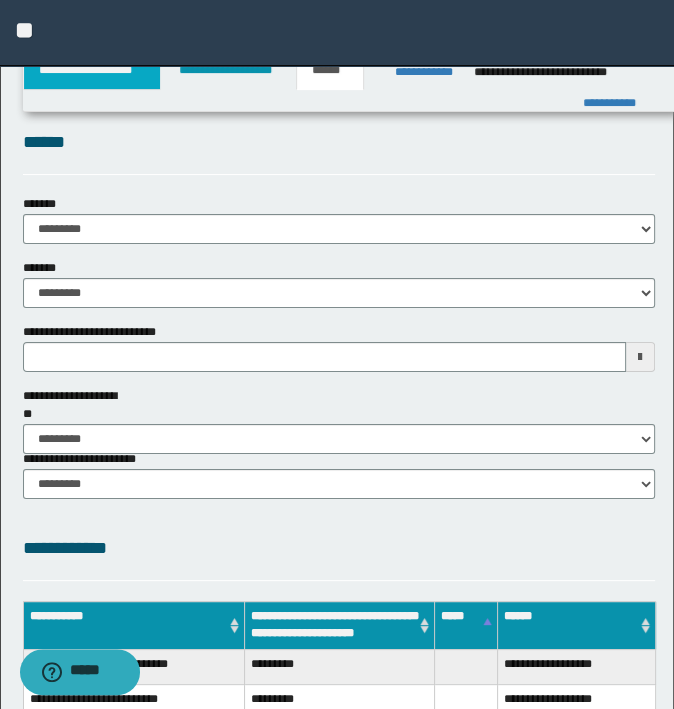 click on "**********" at bounding box center [92, 70] 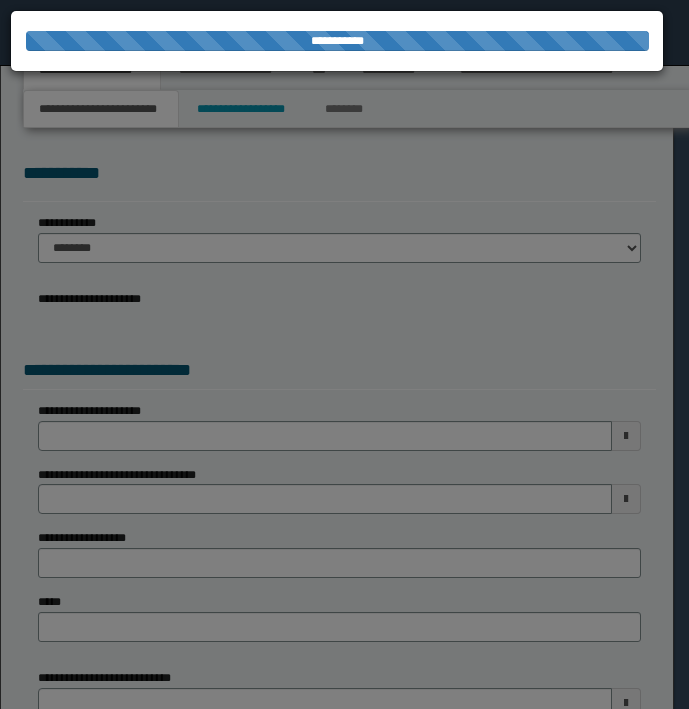 select on "*" 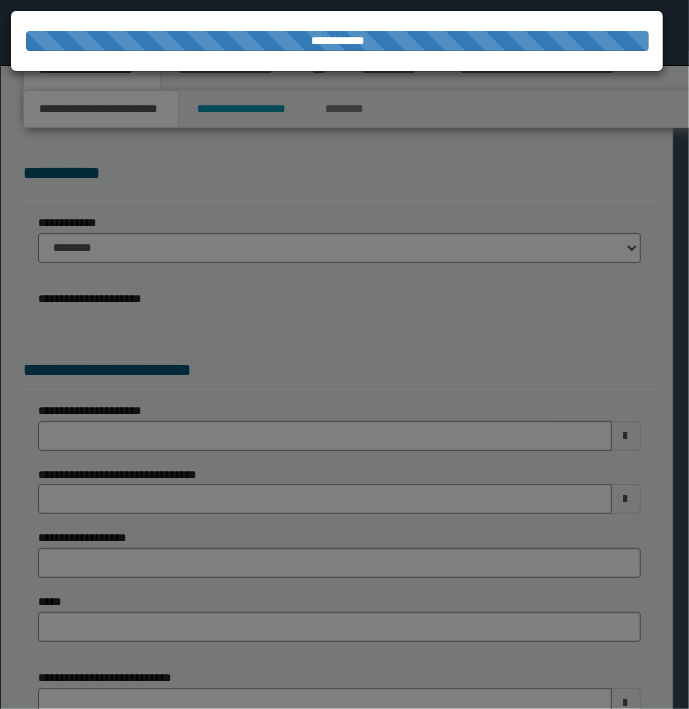scroll, scrollTop: 0, scrollLeft: 0, axis: both 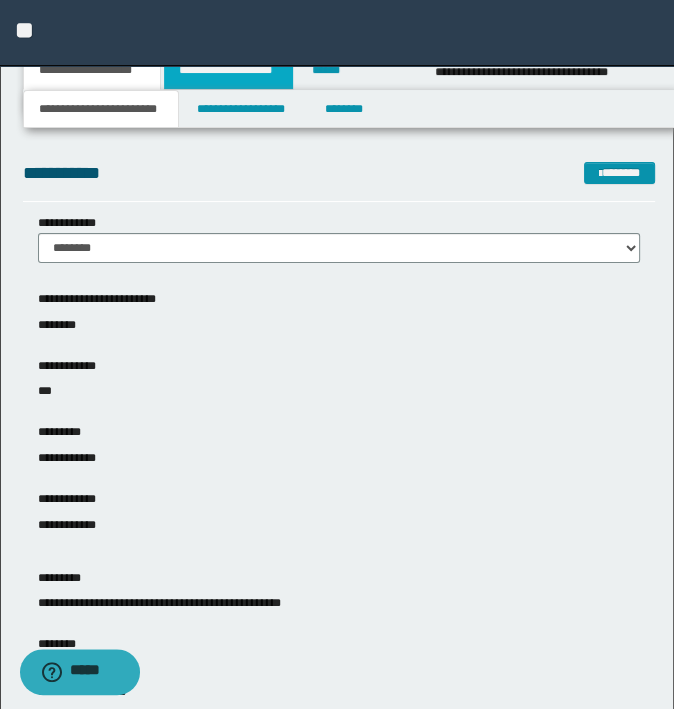 click on "**********" at bounding box center [228, 70] 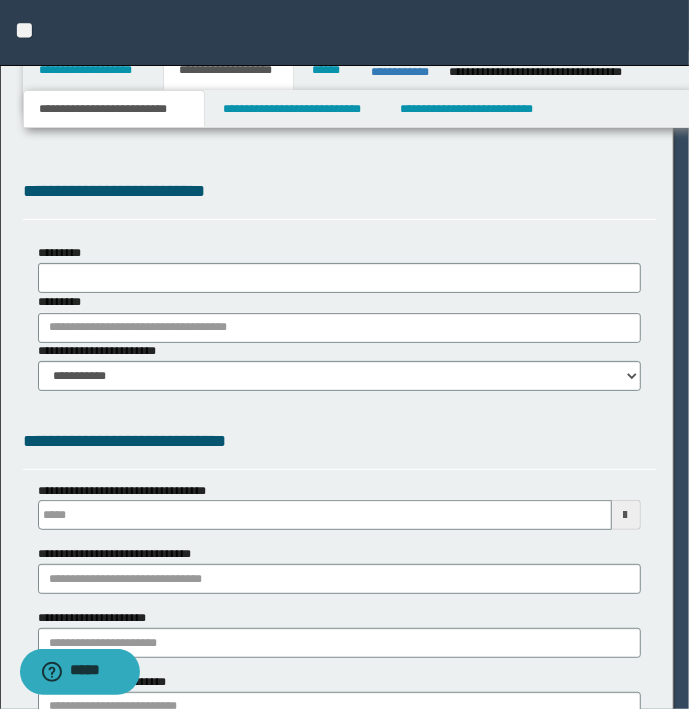 type 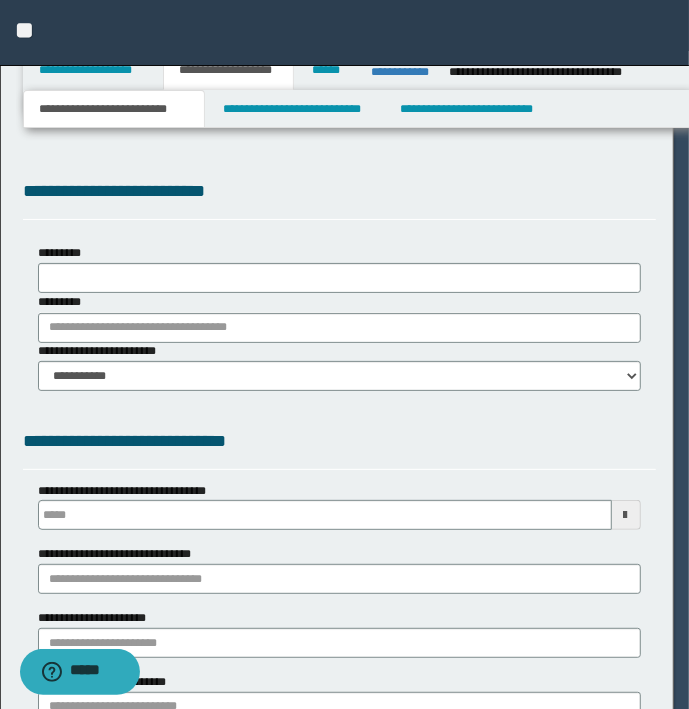select on "*" 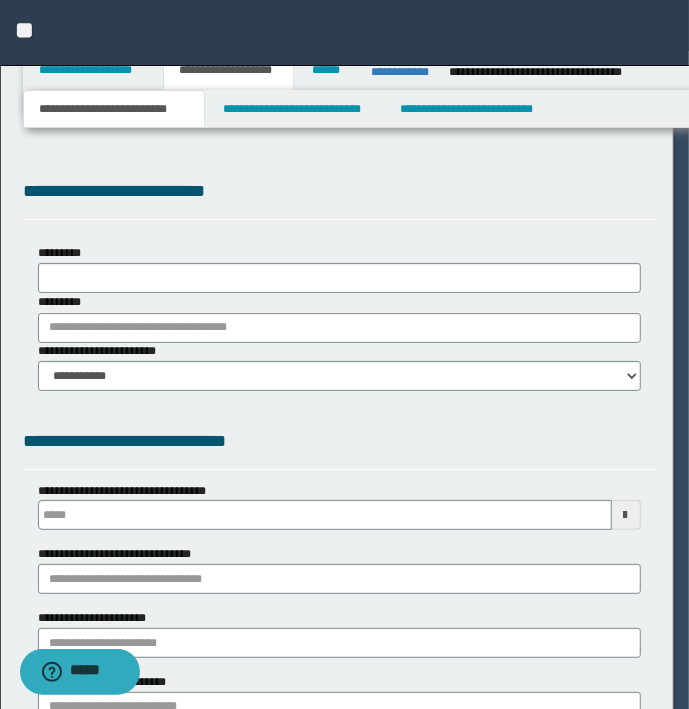 select on "*" 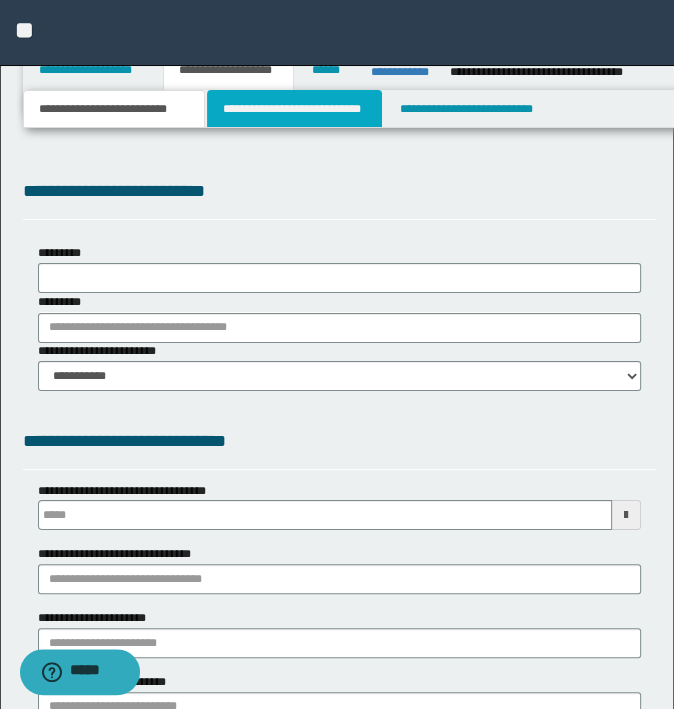 click on "**********" at bounding box center (294, 109) 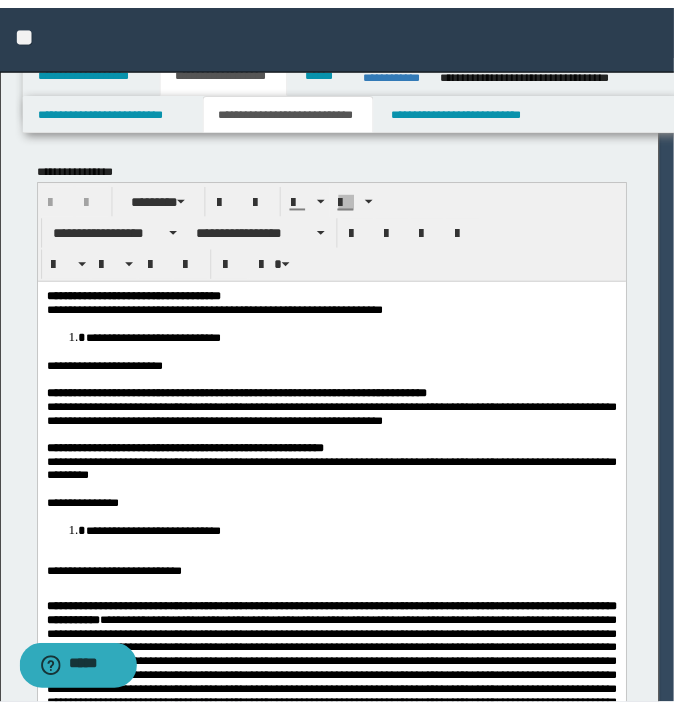 scroll, scrollTop: 0, scrollLeft: 0, axis: both 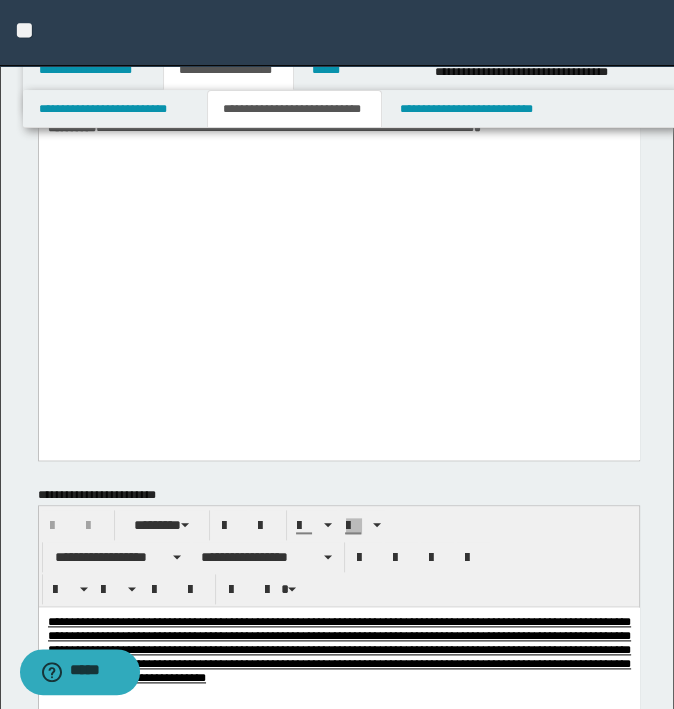 click on "**********" at bounding box center [338, 121] 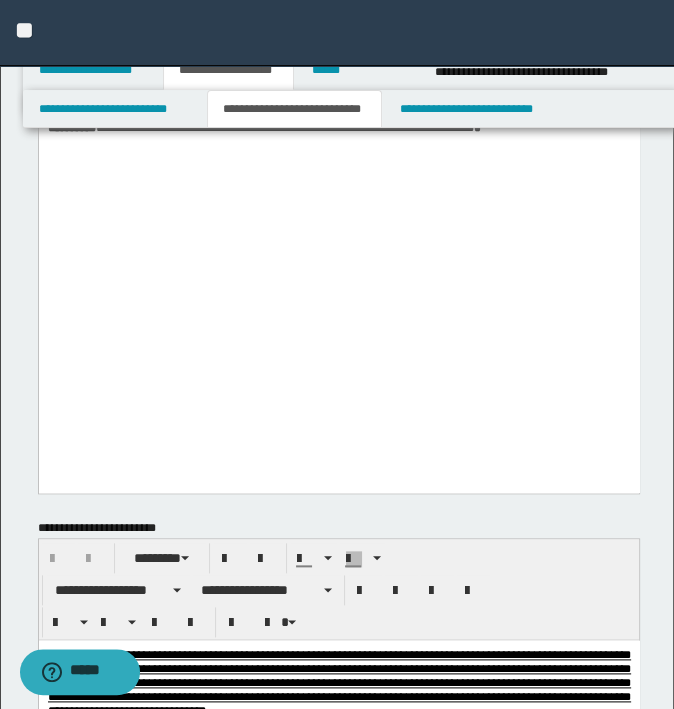 type 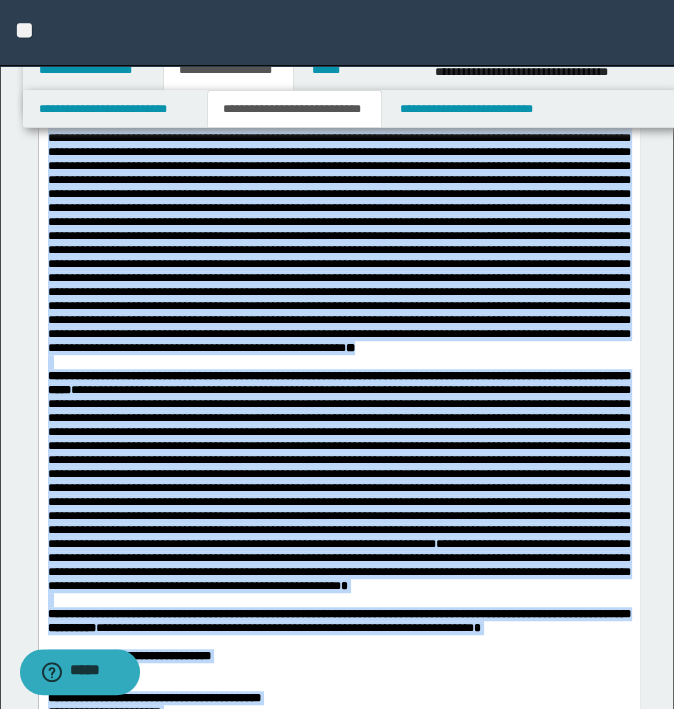 scroll, scrollTop: 0, scrollLeft: 0, axis: both 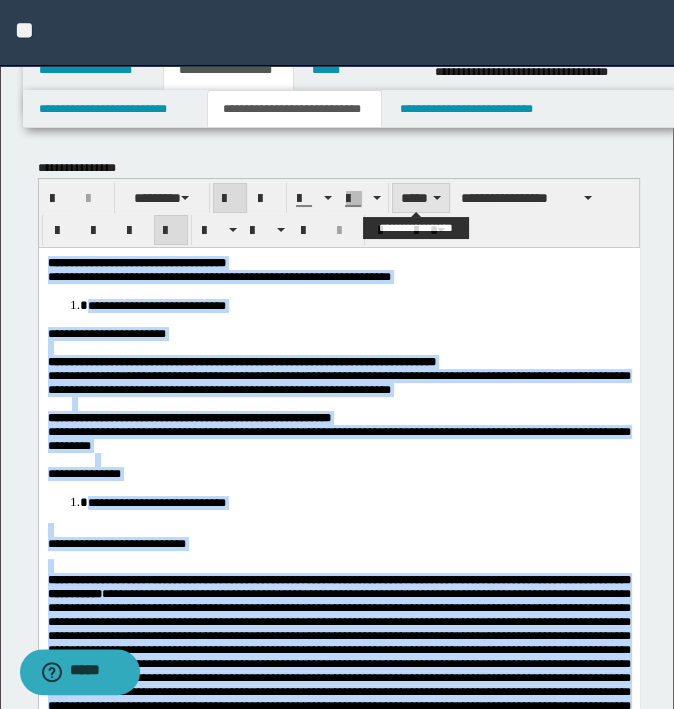 click on "*****" at bounding box center (421, 198) 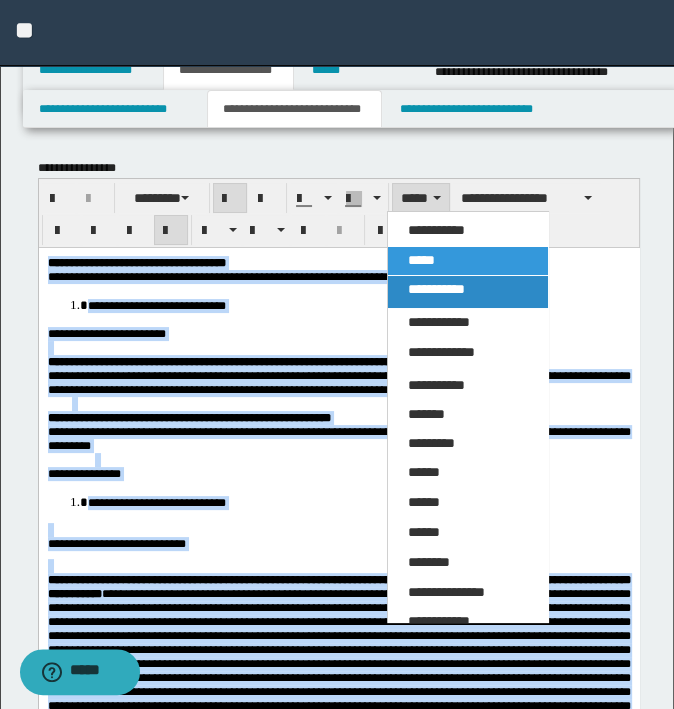 drag, startPoint x: 429, startPoint y: 278, endPoint x: 385, endPoint y: 7, distance: 274.5487 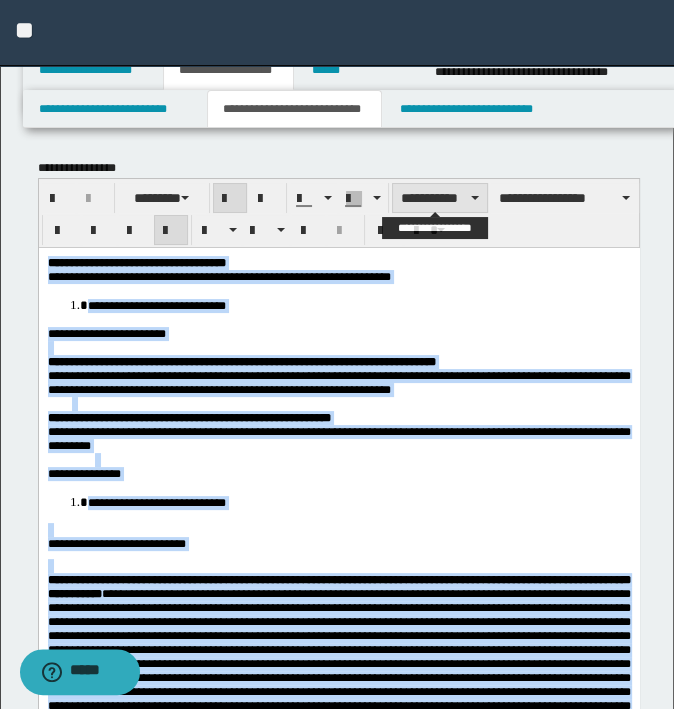 click on "**********" at bounding box center [440, 198] 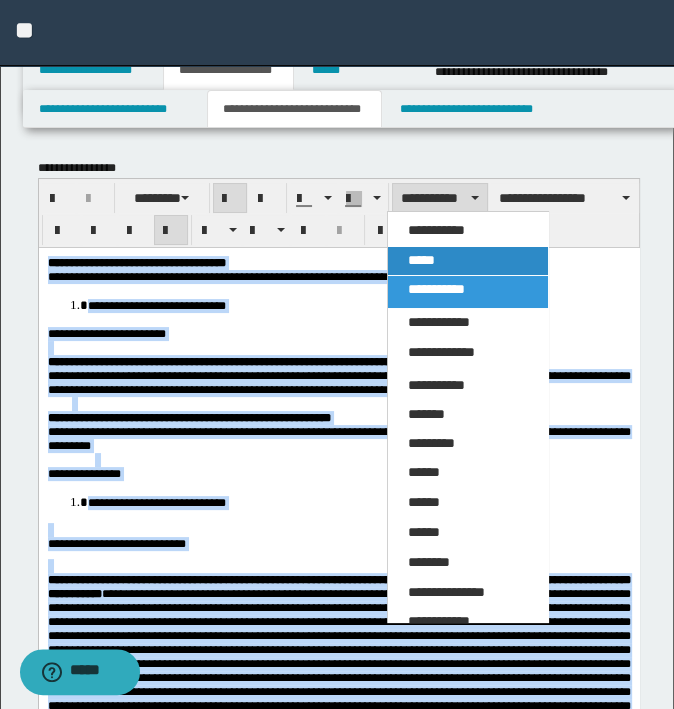 click on "*****" at bounding box center [468, 261] 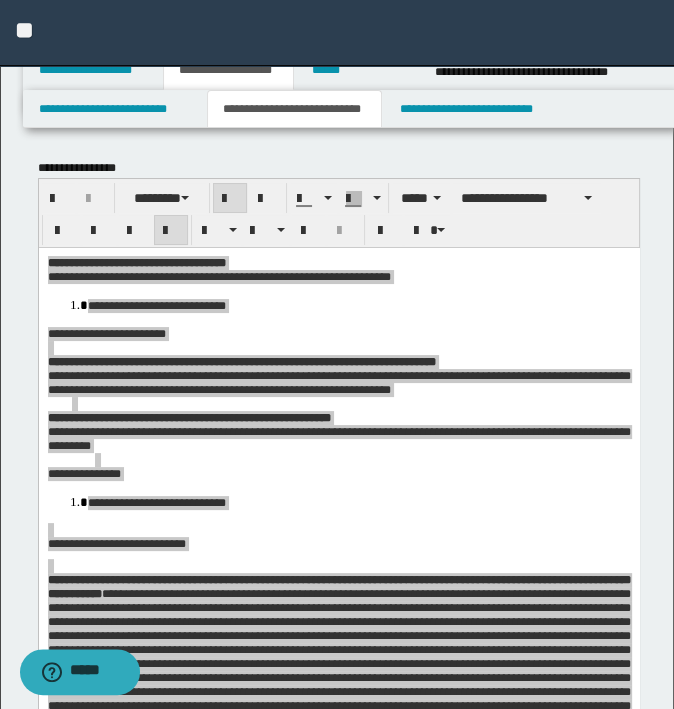 click at bounding box center (117, 230) 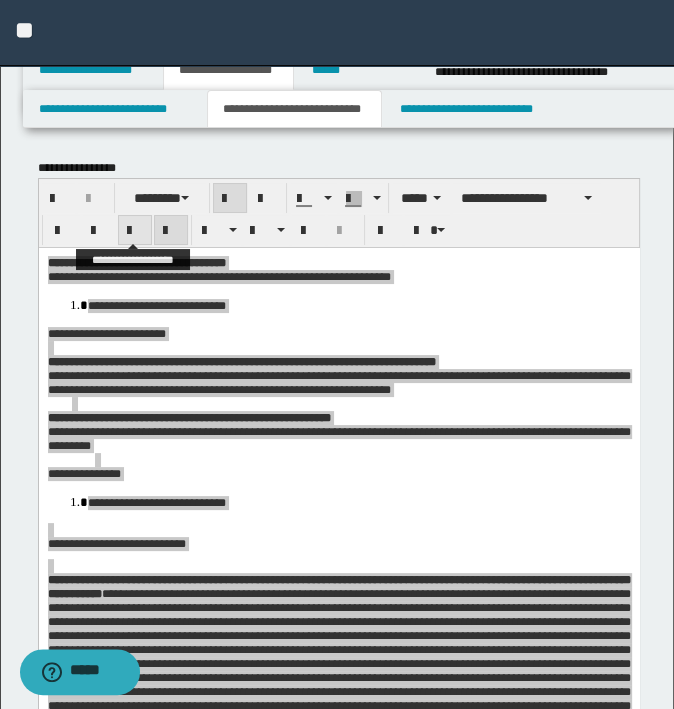 click at bounding box center (135, 231) 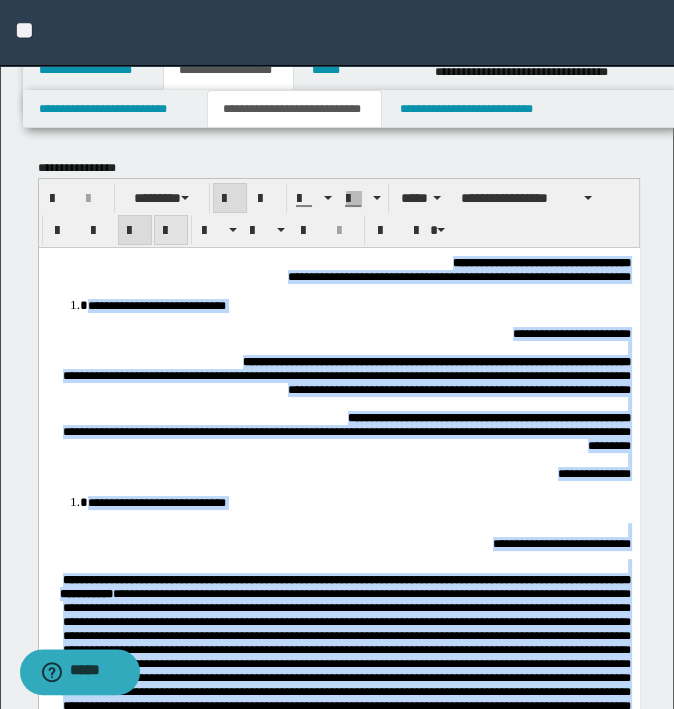 drag, startPoint x: 162, startPoint y: 229, endPoint x: 190, endPoint y: 63, distance: 168.34488 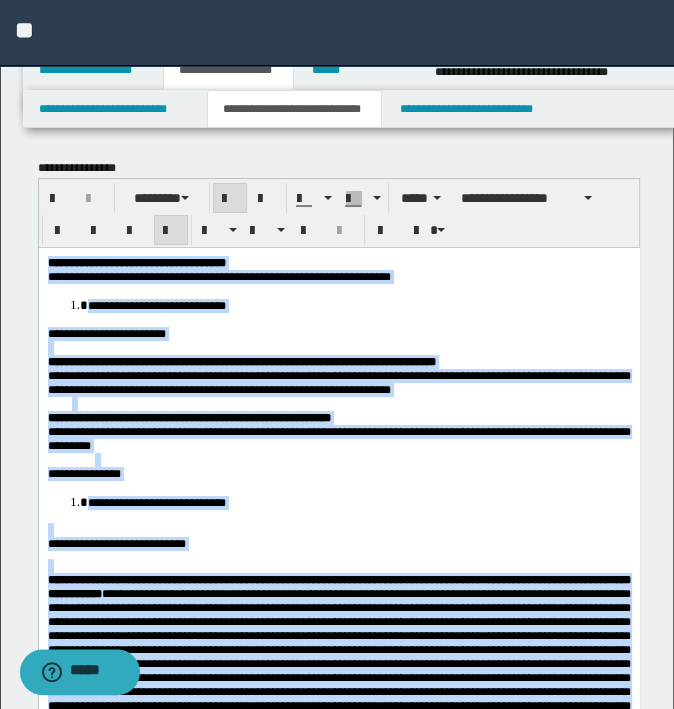 click at bounding box center (350, 403) 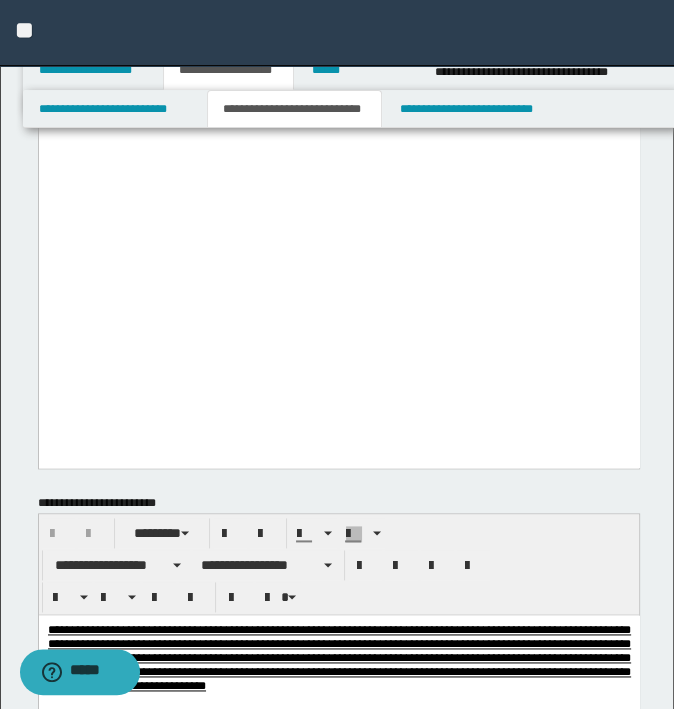 scroll, scrollTop: 1200, scrollLeft: 0, axis: vertical 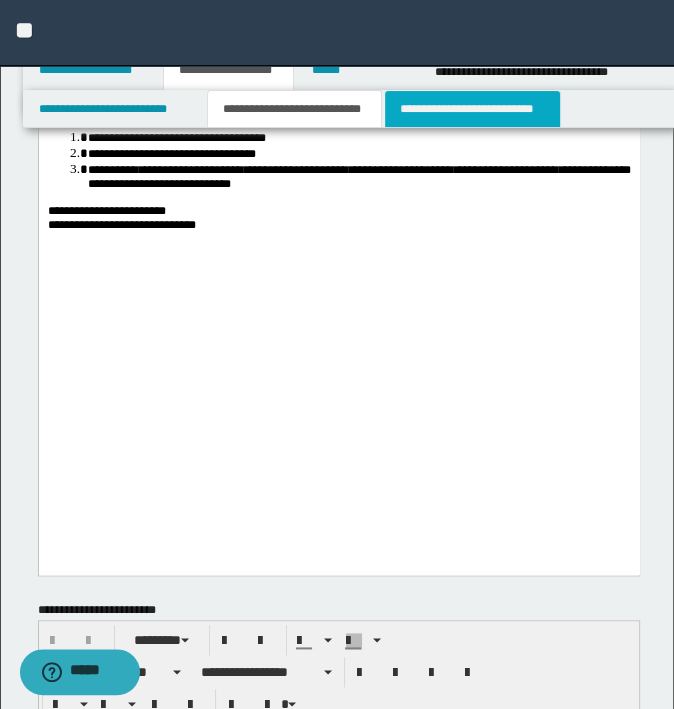click on "**********" at bounding box center (472, 109) 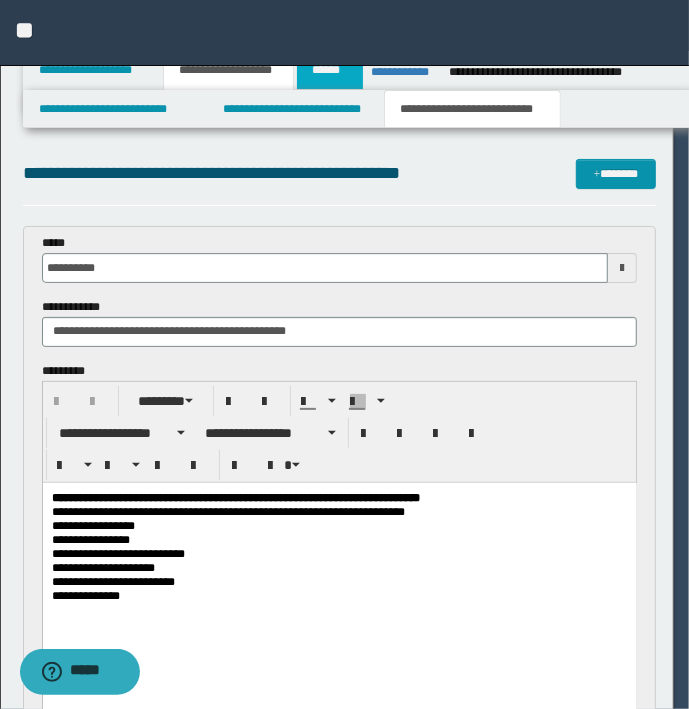 scroll, scrollTop: 0, scrollLeft: 0, axis: both 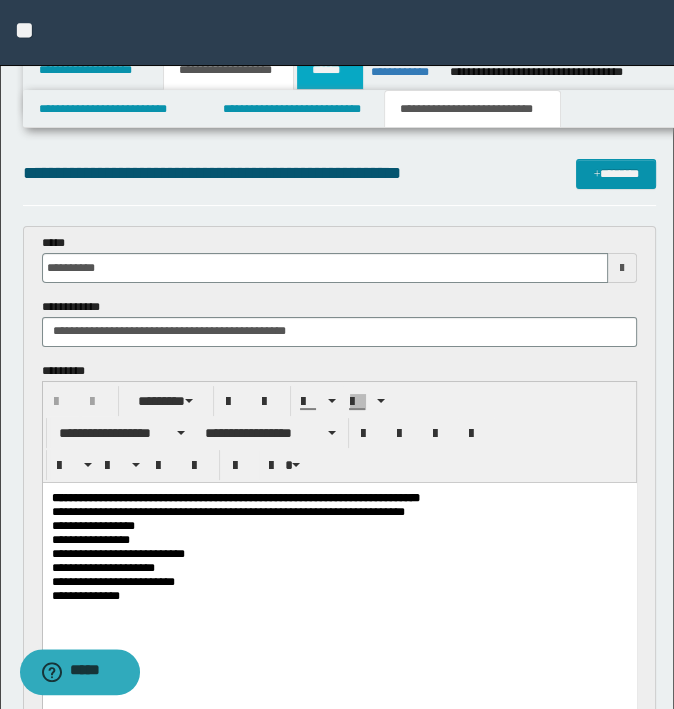 click on "******" at bounding box center (330, 70) 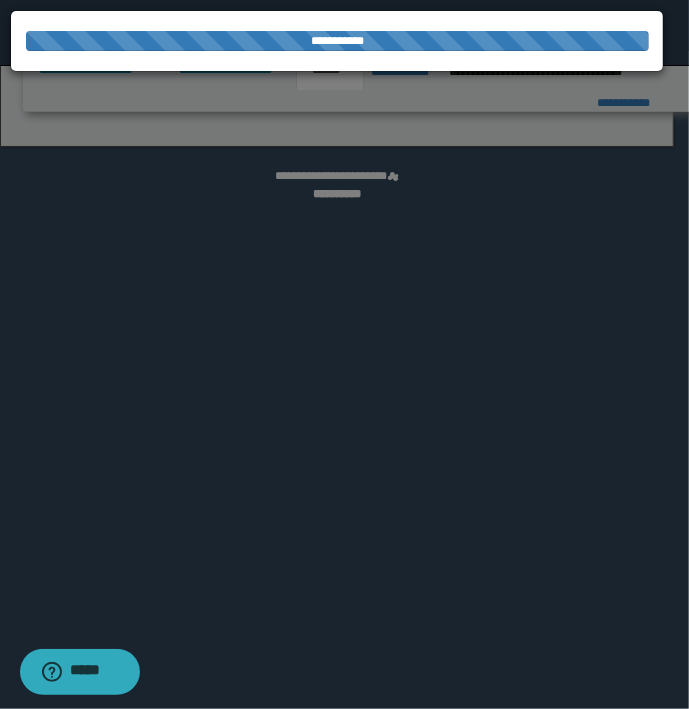 select on "*" 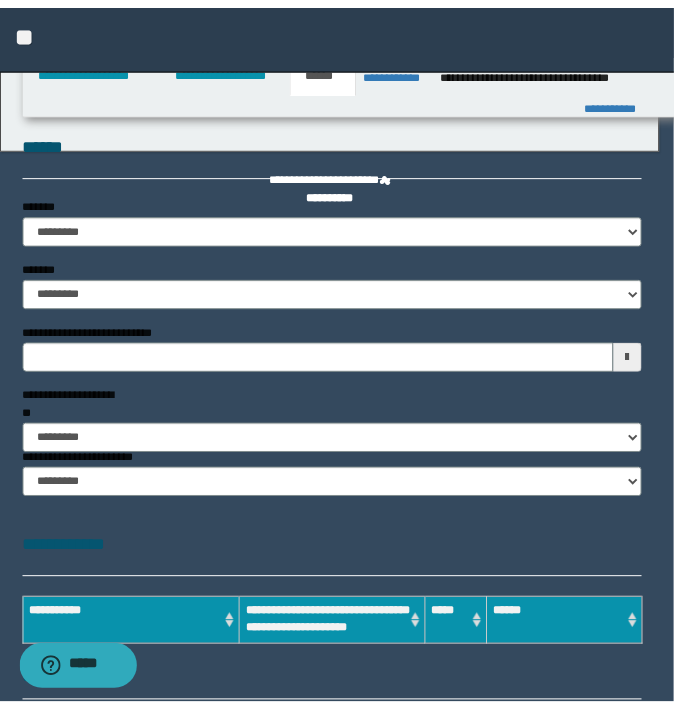 scroll, scrollTop: 0, scrollLeft: 0, axis: both 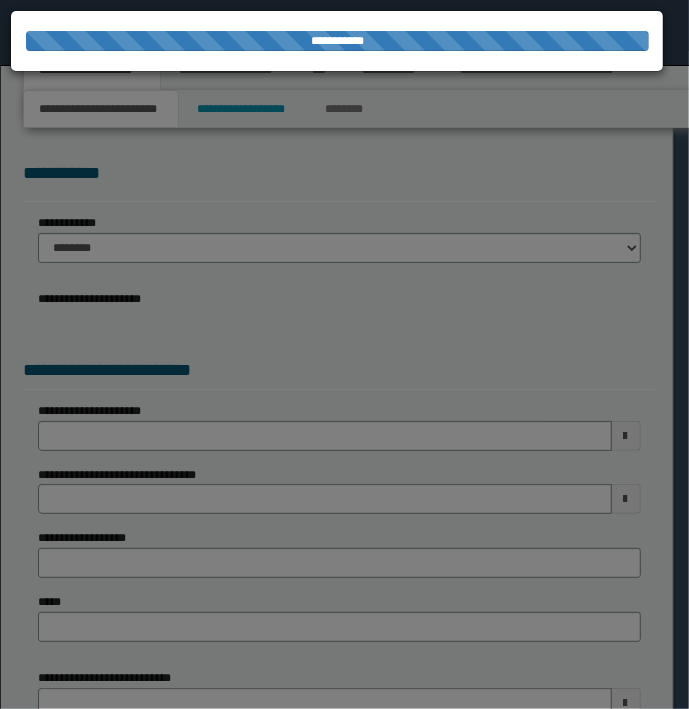 select on "*" 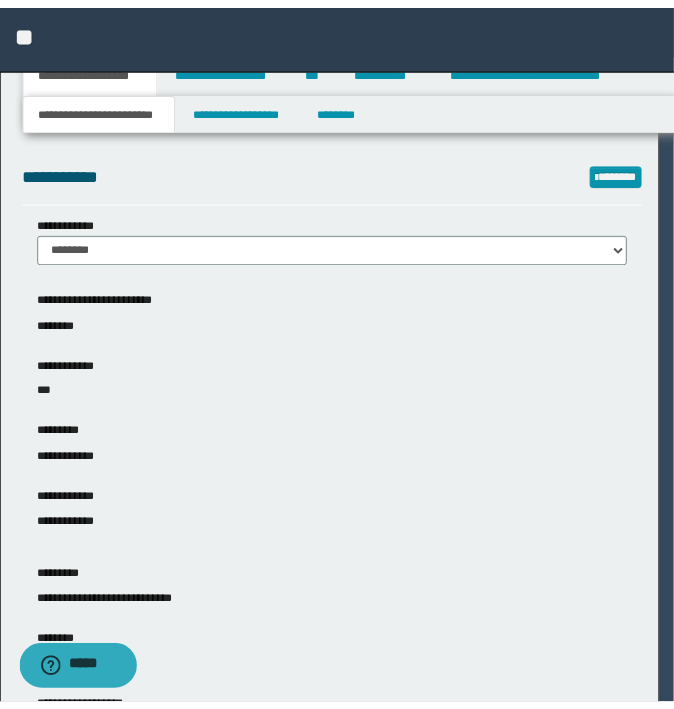 scroll, scrollTop: 0, scrollLeft: 0, axis: both 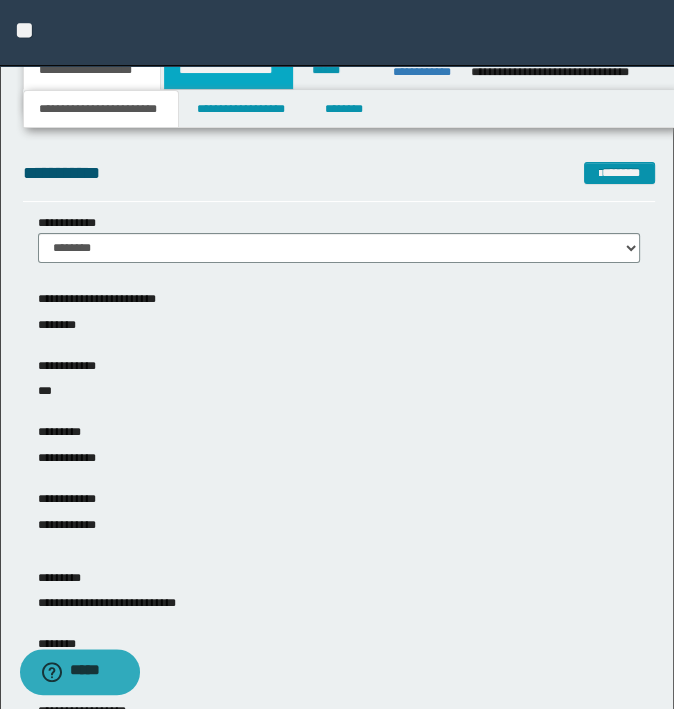 click on "**********" at bounding box center [228, 70] 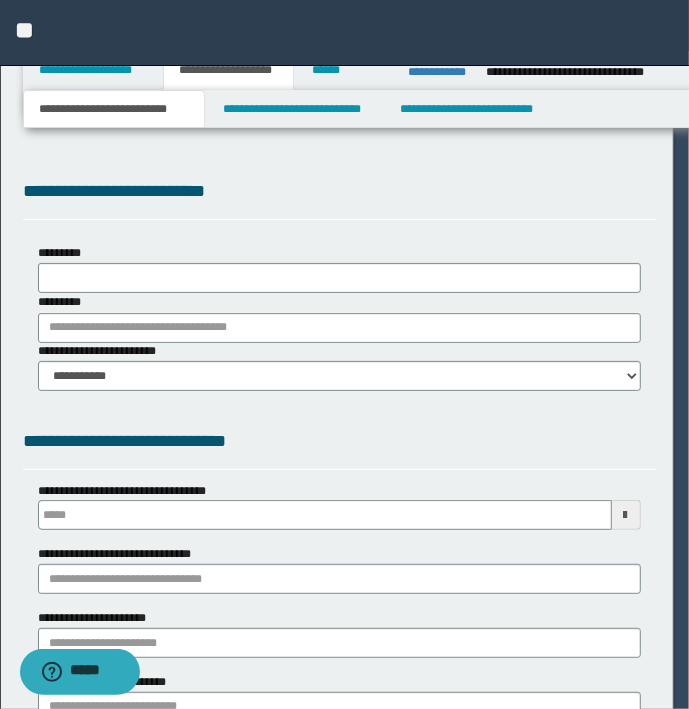 type on "**********" 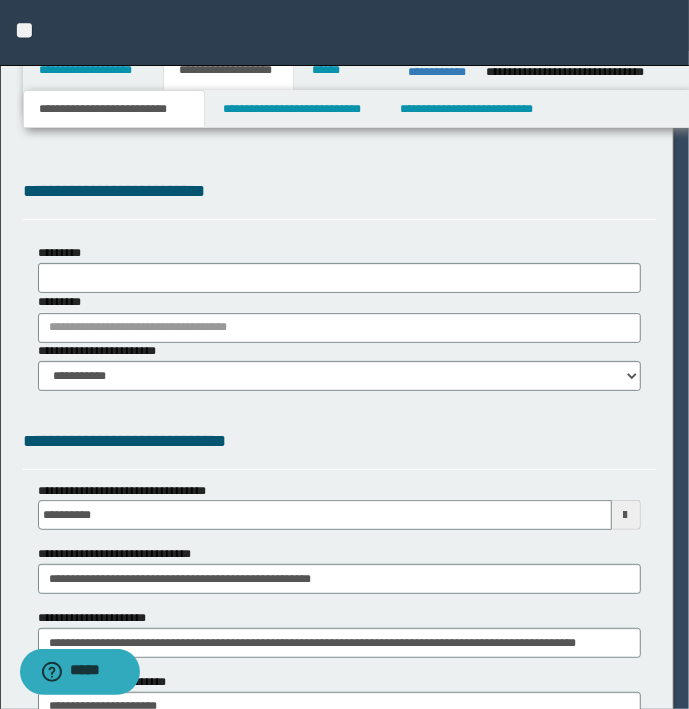 type on "**********" 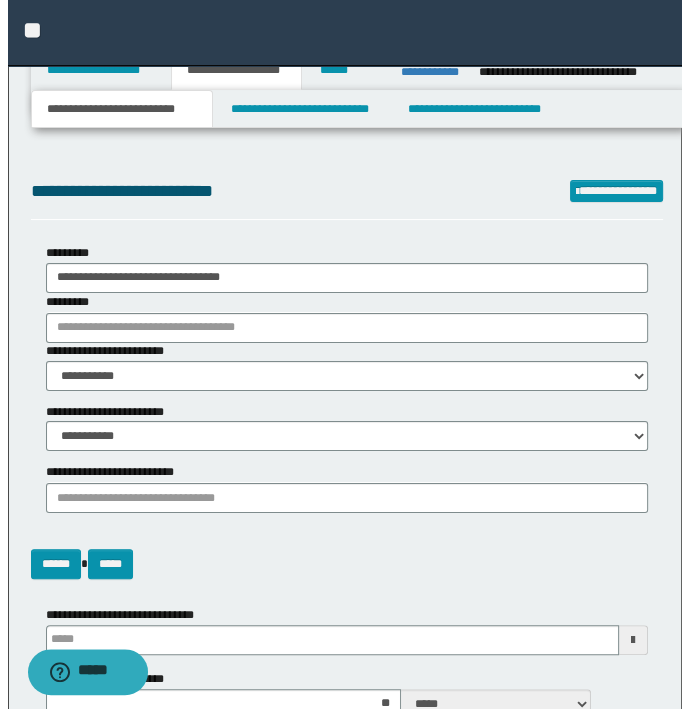 scroll, scrollTop: 0, scrollLeft: 0, axis: both 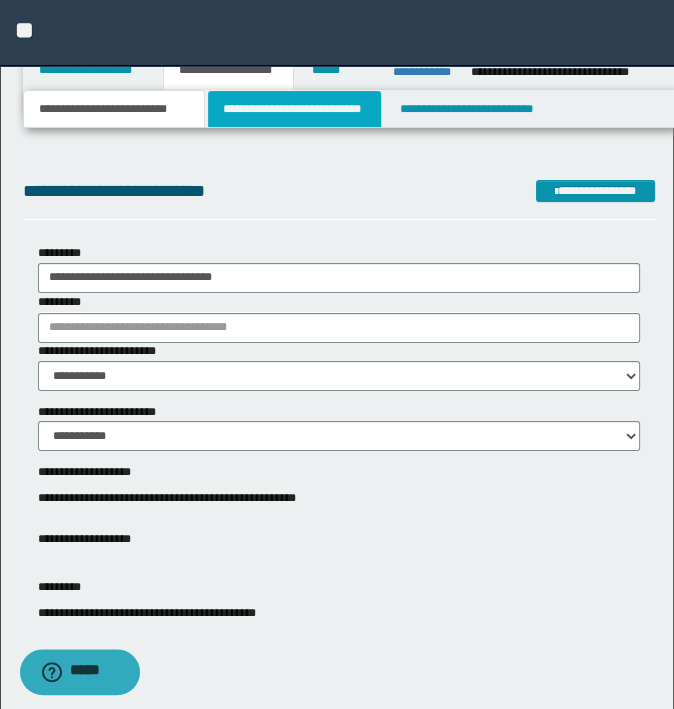 click on "**********" at bounding box center [294, 109] 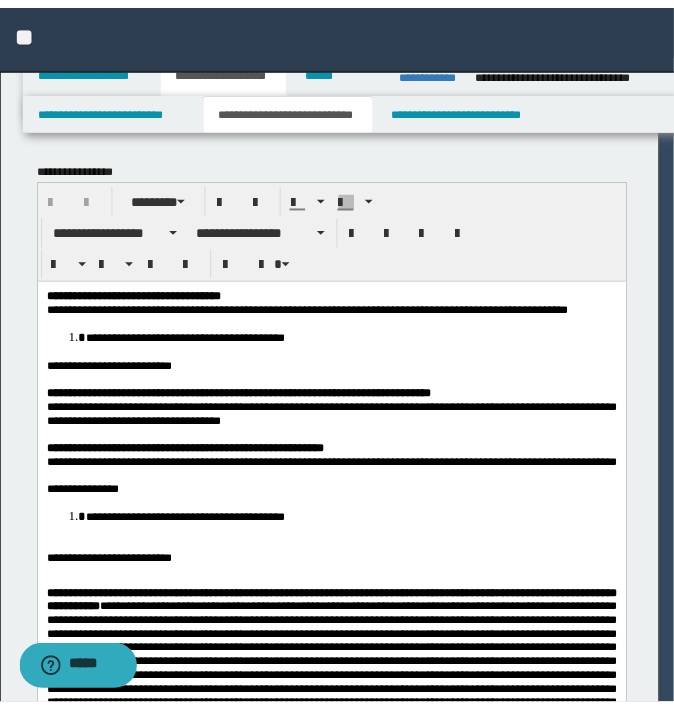 scroll, scrollTop: 0, scrollLeft: 0, axis: both 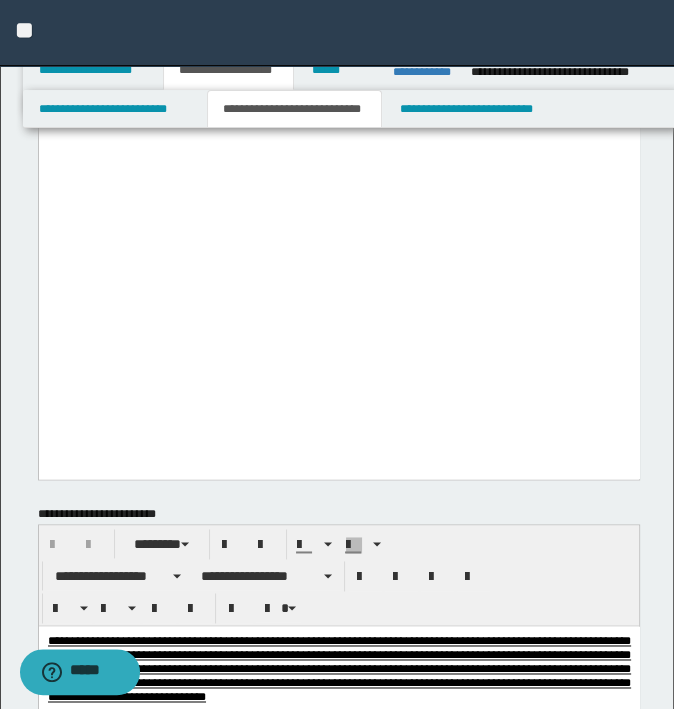 click on "**********" at bounding box center [338, -535] 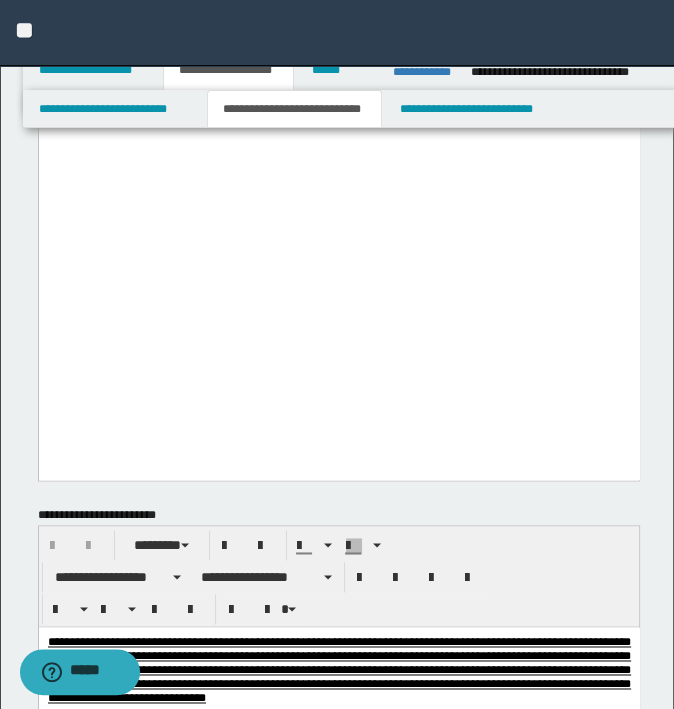 type 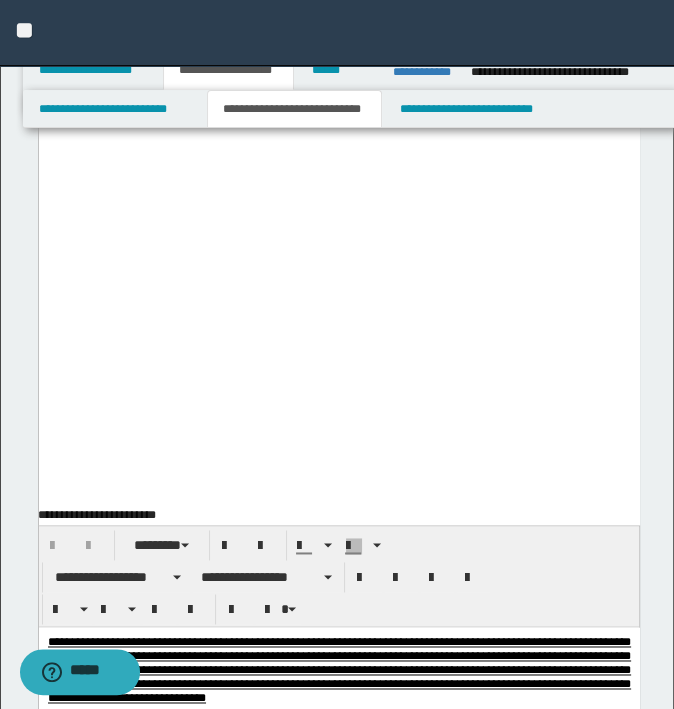 scroll, scrollTop: 1500, scrollLeft: 0, axis: vertical 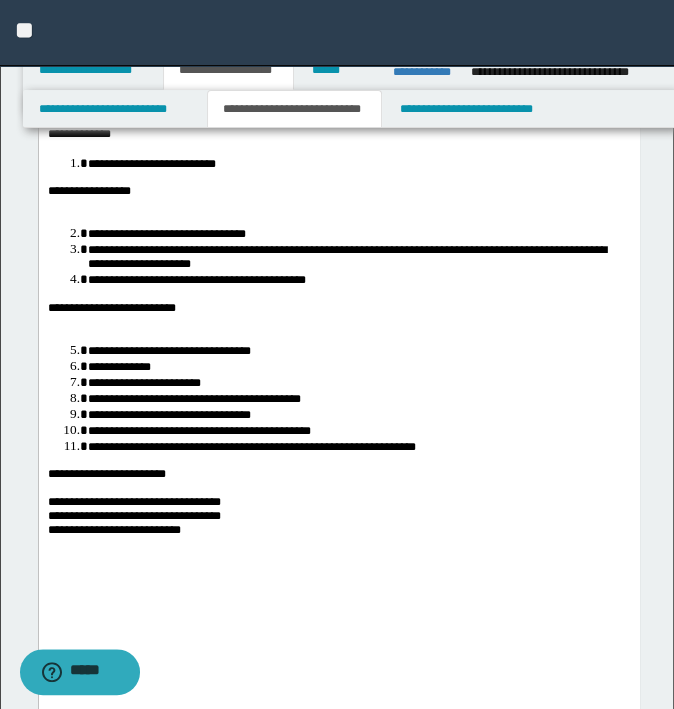 click on "**********" at bounding box center [338, 64] 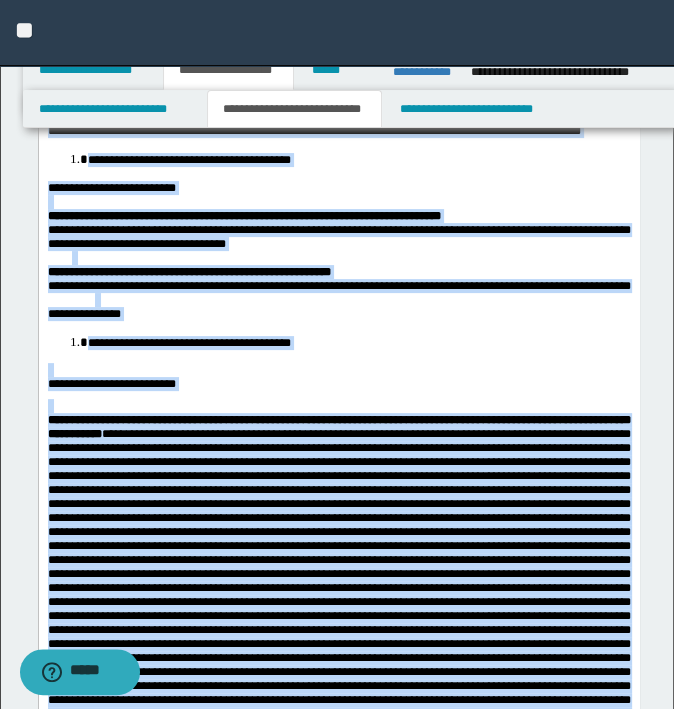scroll, scrollTop: 0, scrollLeft: 0, axis: both 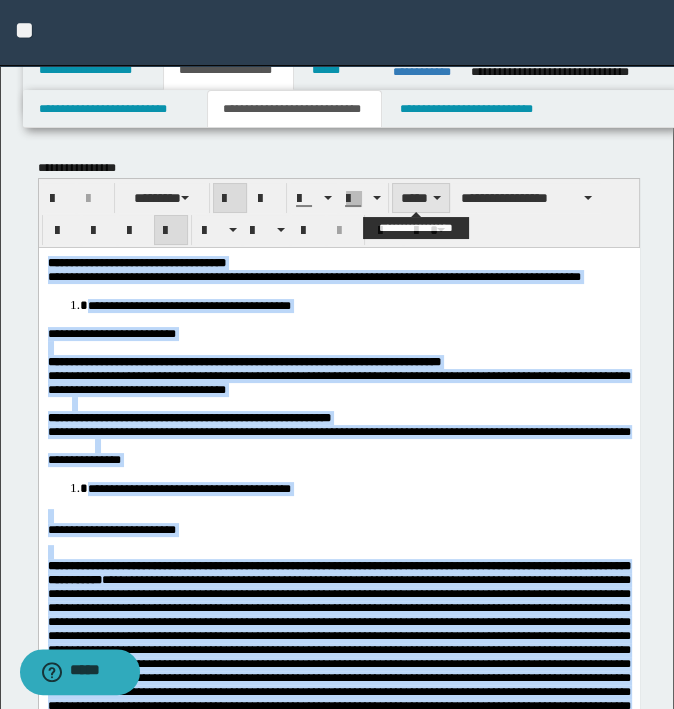 click on "*****" at bounding box center [421, 198] 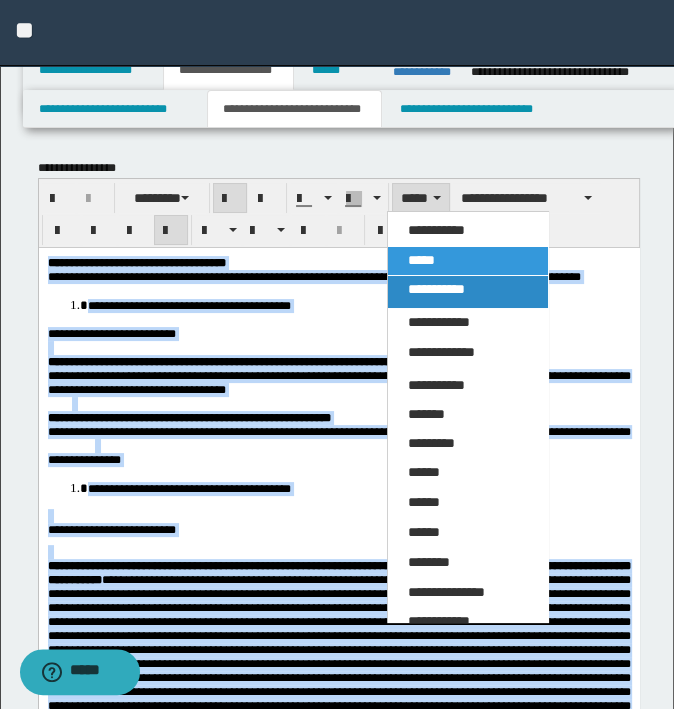 click on "**********" at bounding box center (436, 289) 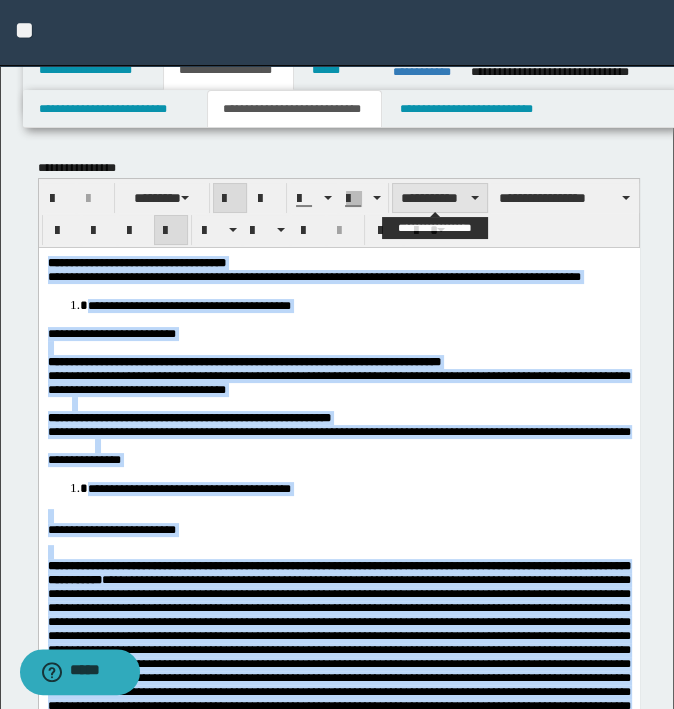 click on "**********" at bounding box center (440, 198) 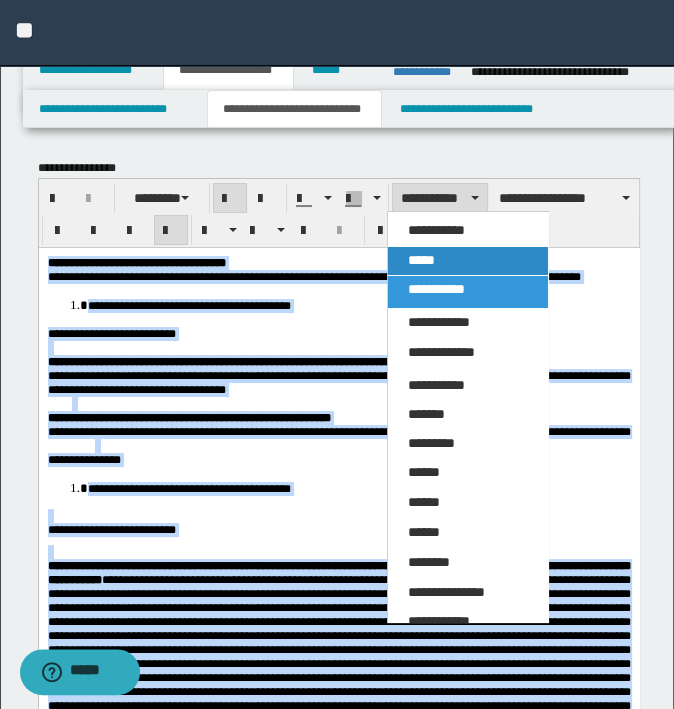 click on "*****" at bounding box center (421, 260) 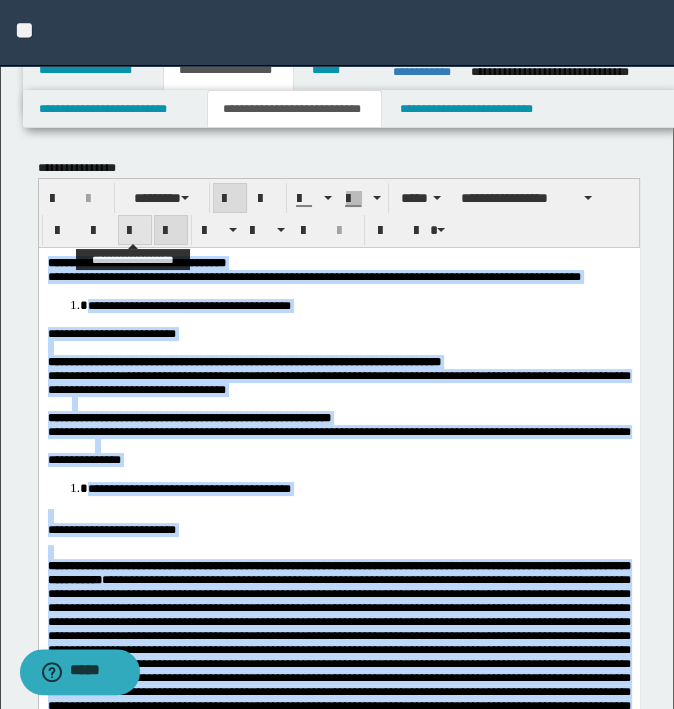 click at bounding box center [135, 230] 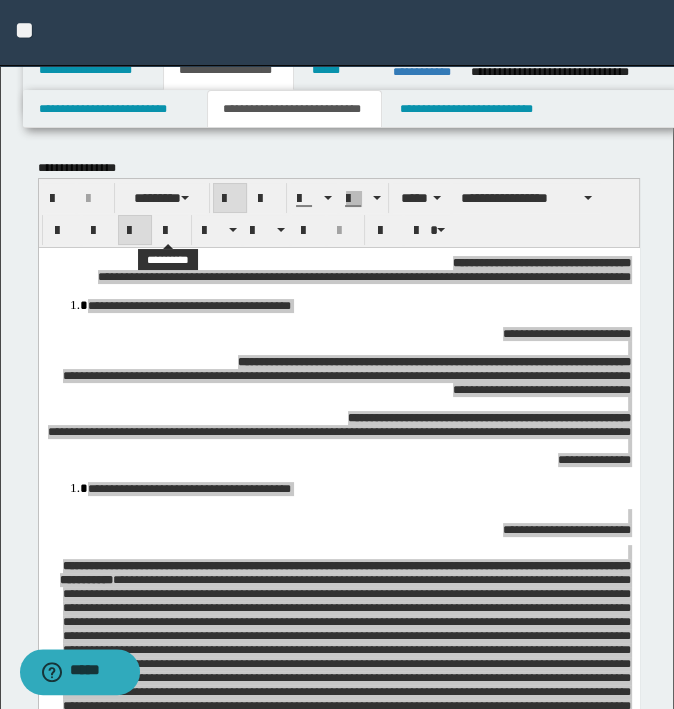 click at bounding box center [276, 230] 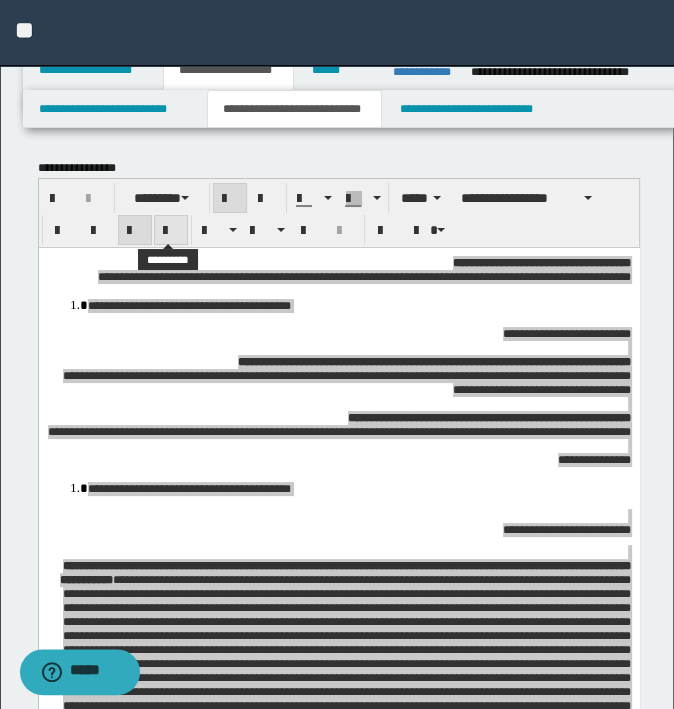 click at bounding box center (171, 231) 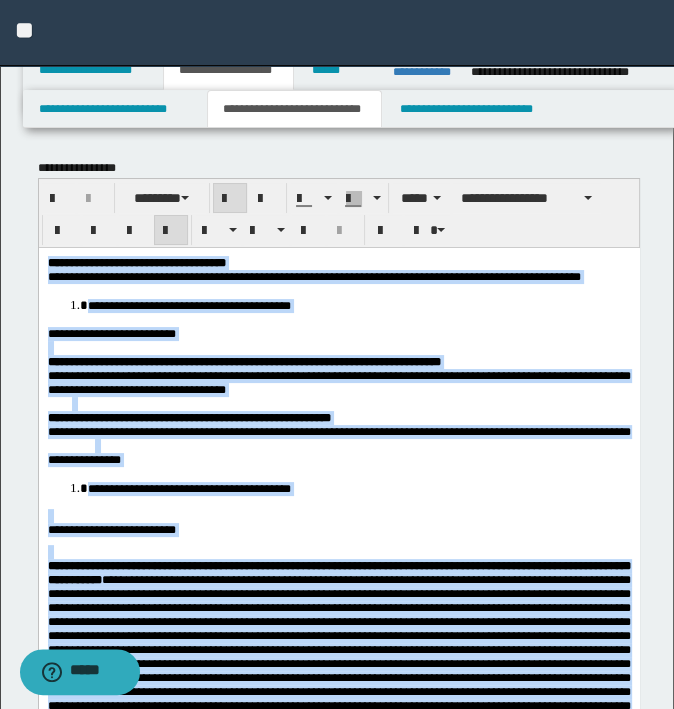 click on "**********" at bounding box center [338, 382] 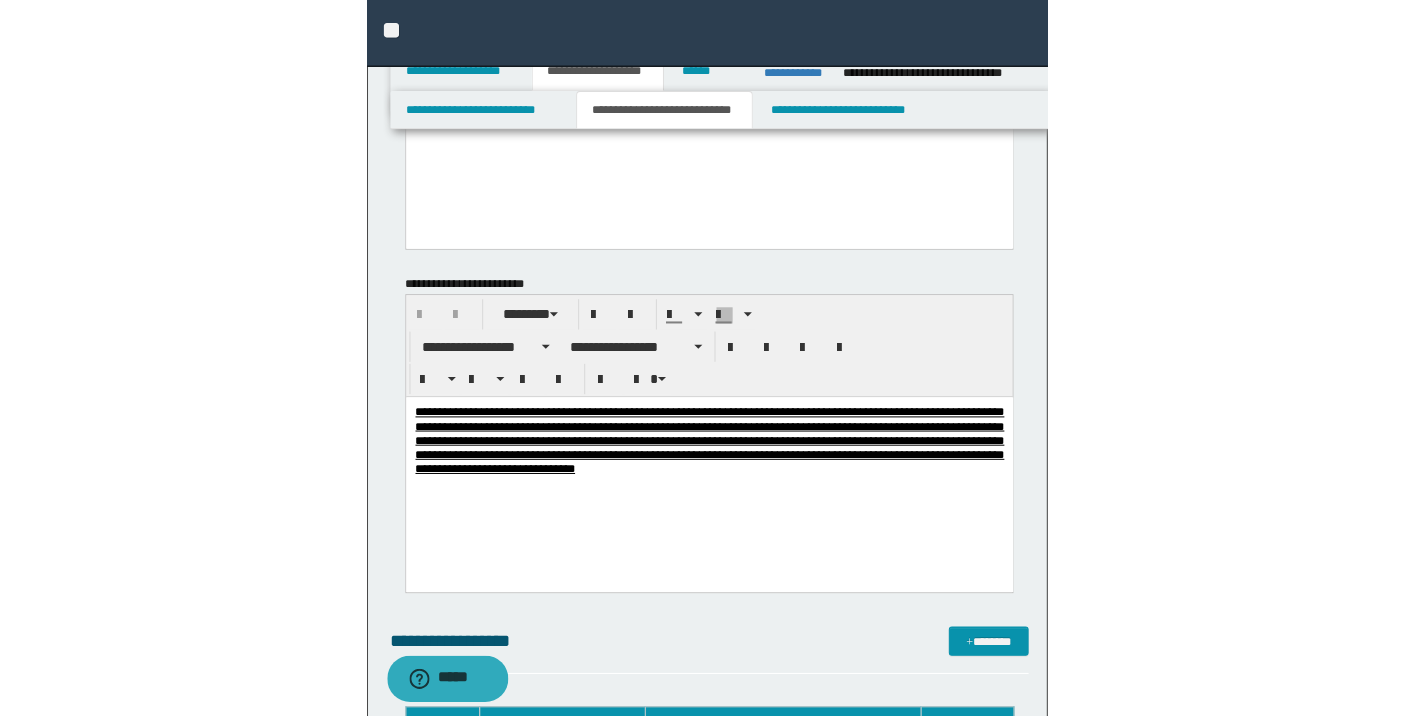 scroll, scrollTop: 1700, scrollLeft: 0, axis: vertical 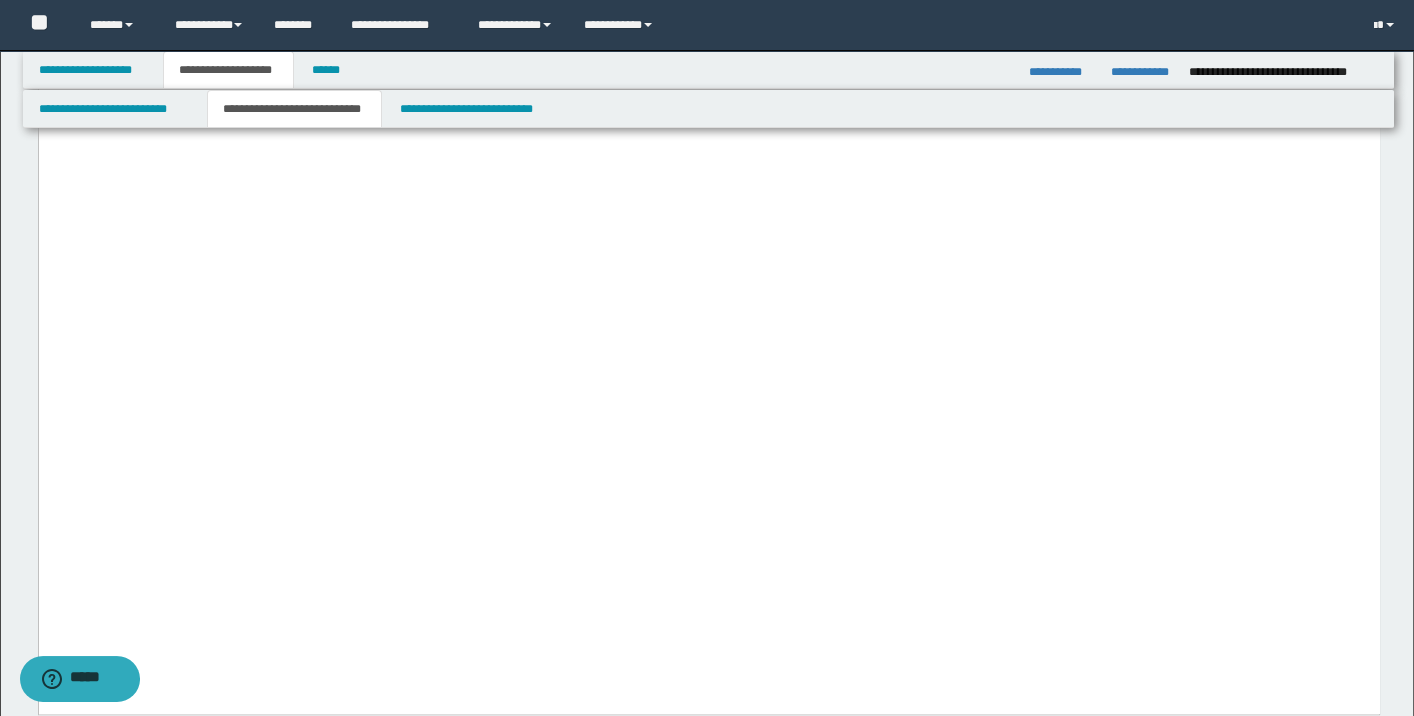 click on "**********" at bounding box center [708, -843] 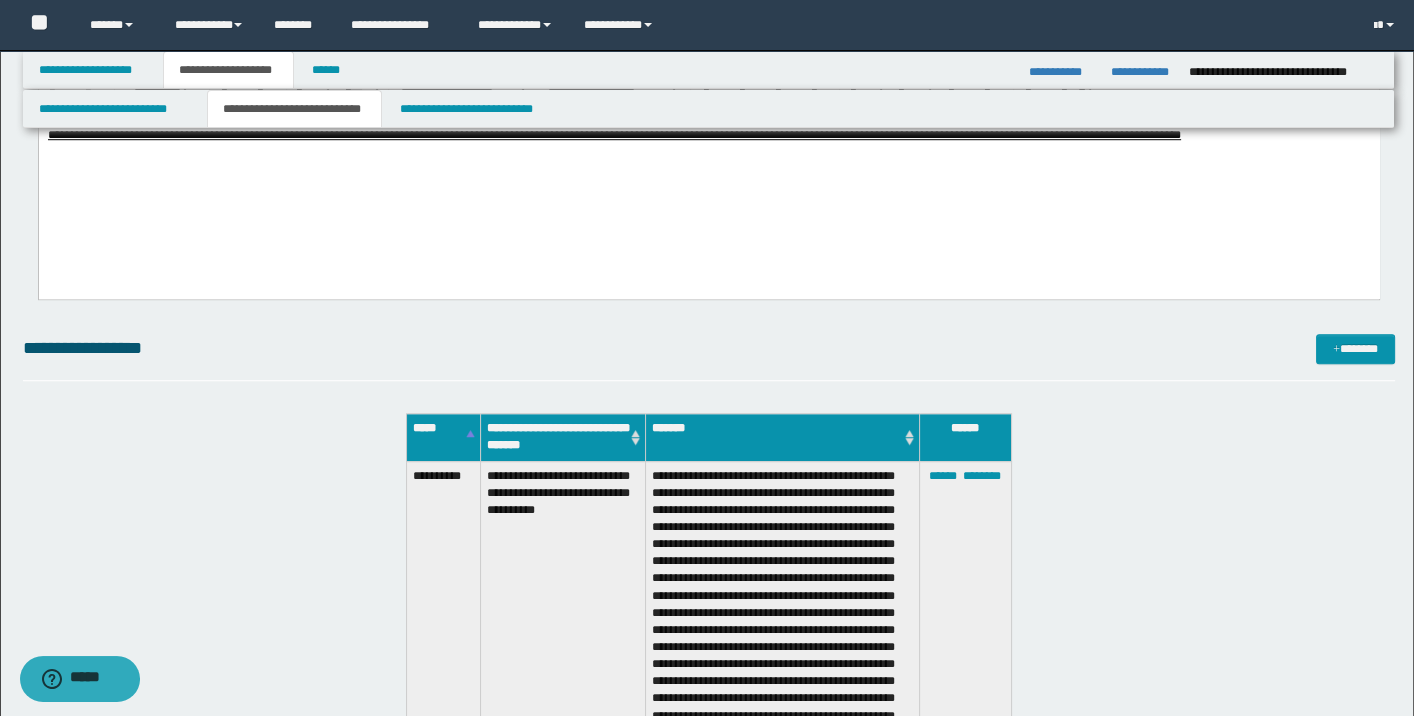 drag, startPoint x: 321, startPoint y: 76, endPoint x: 387, endPoint y: 90, distance: 67.46851 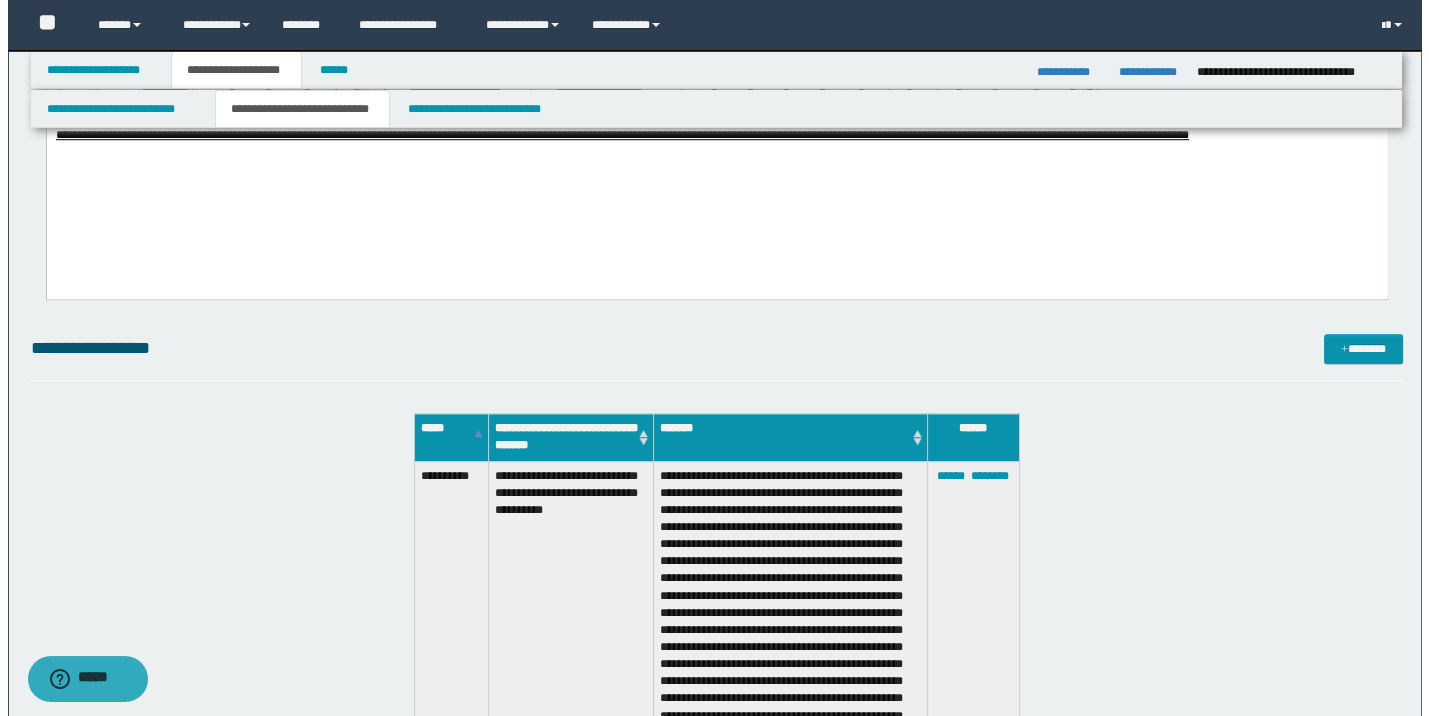 scroll, scrollTop: 0, scrollLeft: 0, axis: both 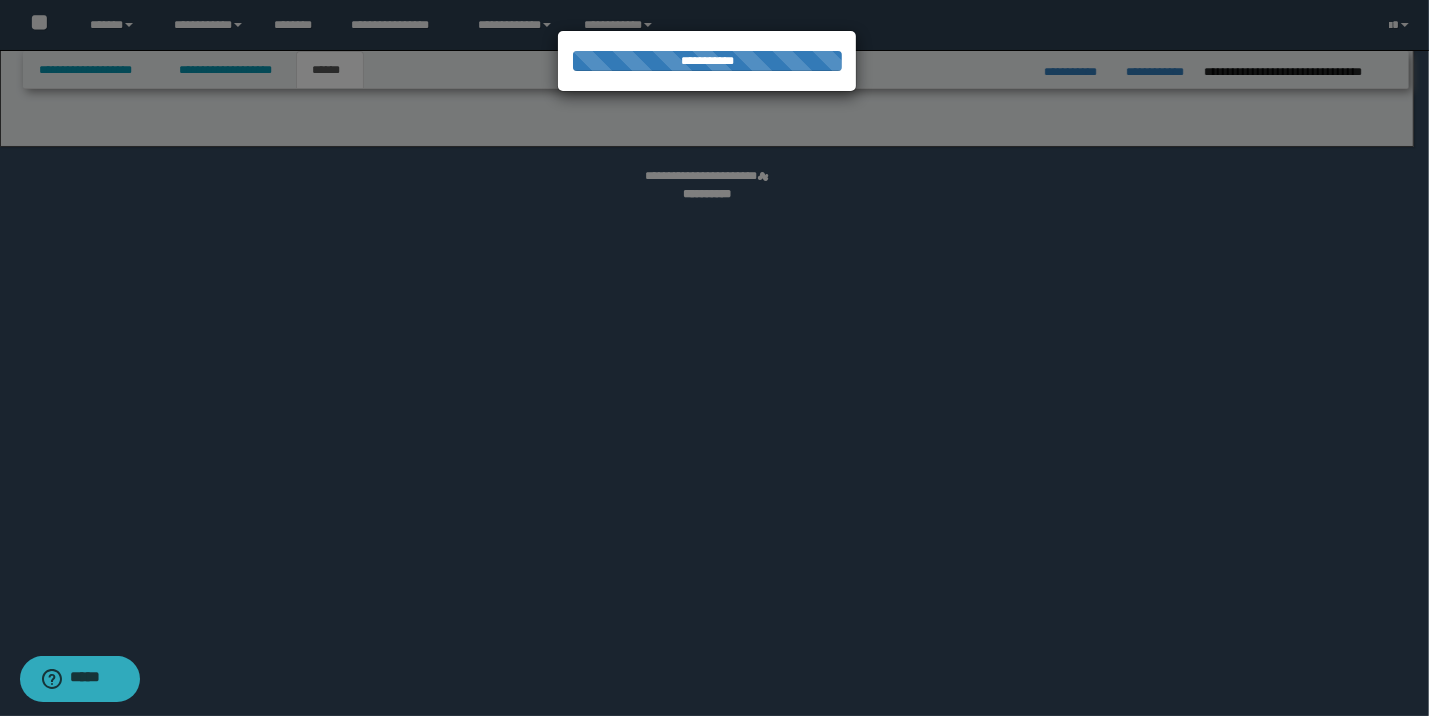 select on "*" 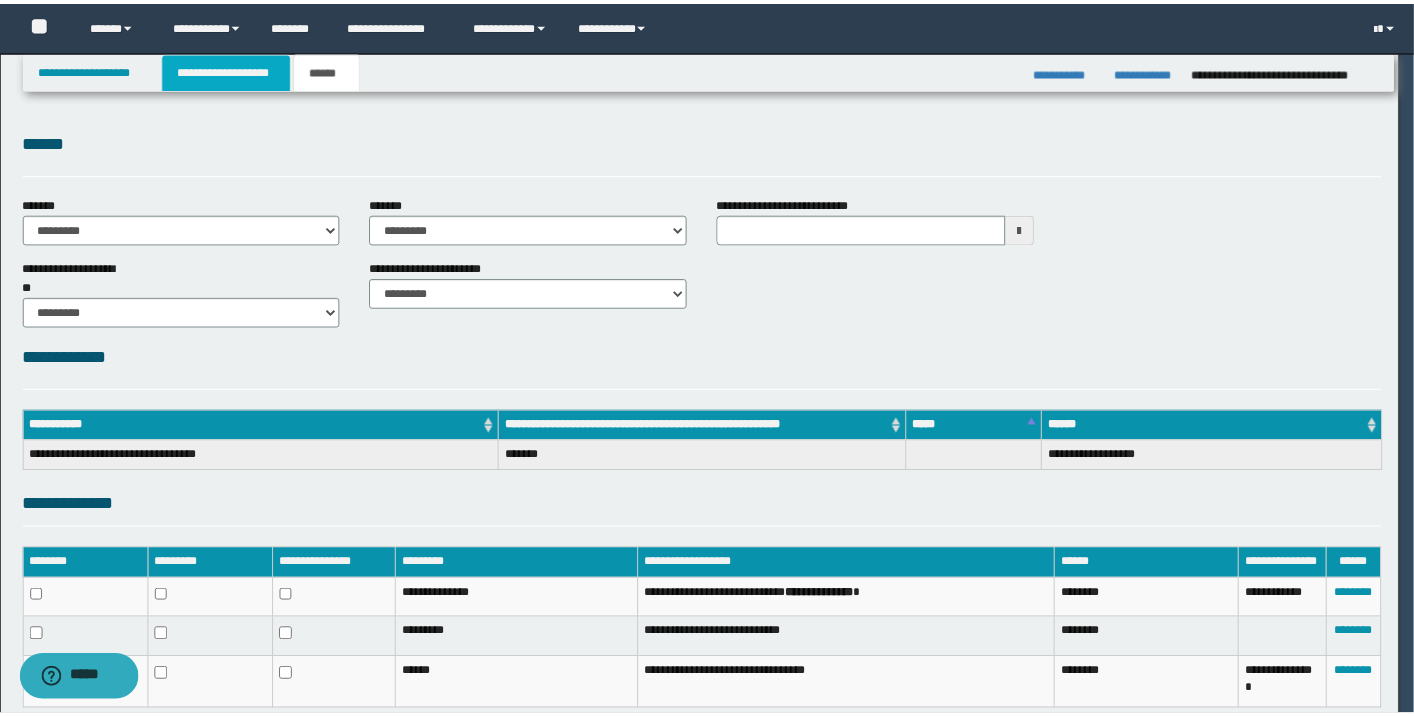 scroll, scrollTop: 0, scrollLeft: 0, axis: both 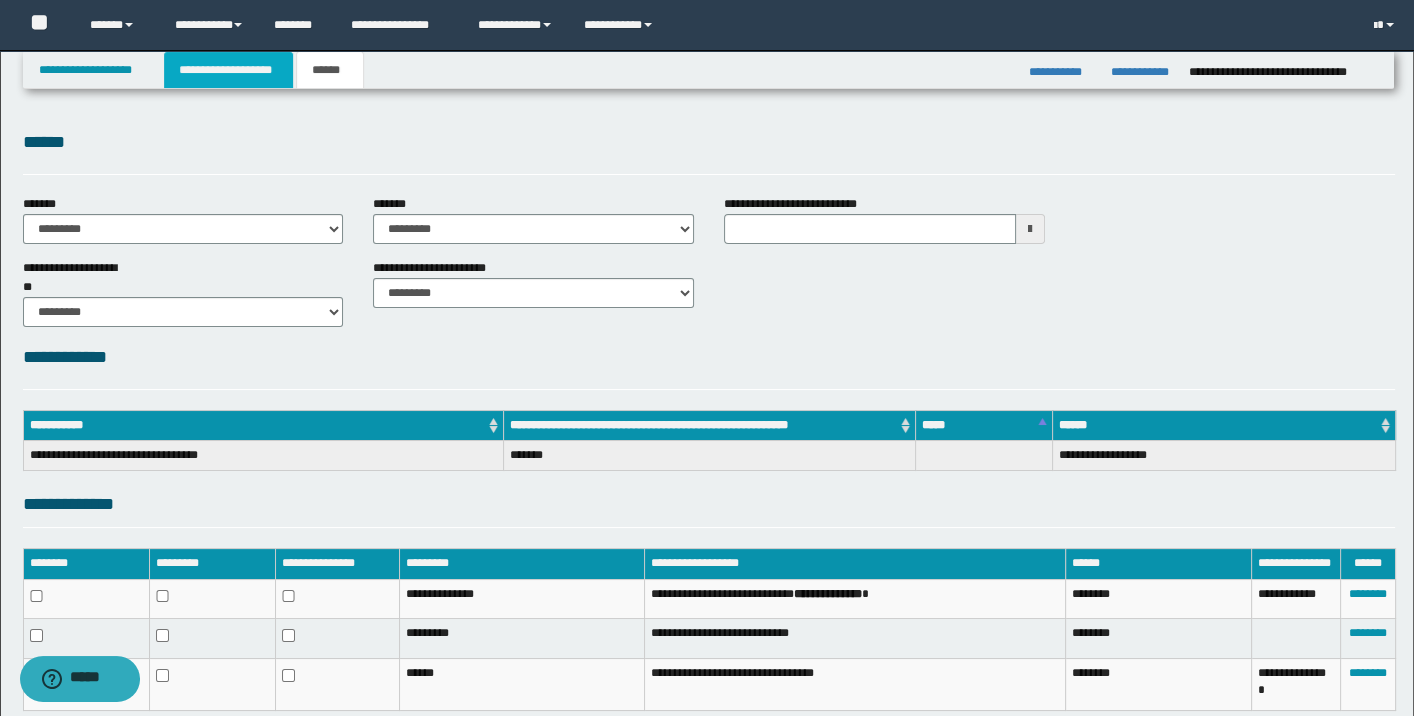 click on "**********" at bounding box center [228, 70] 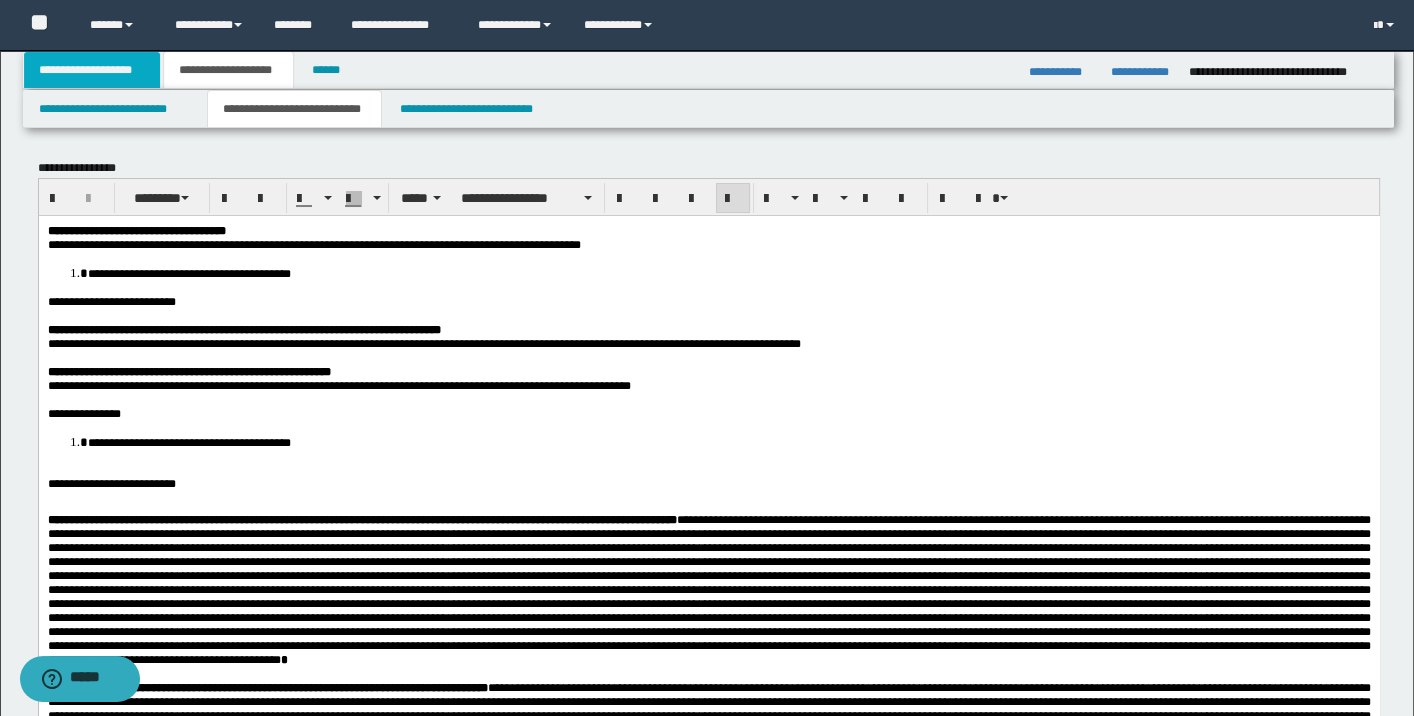 click on "**********" at bounding box center [92, 70] 